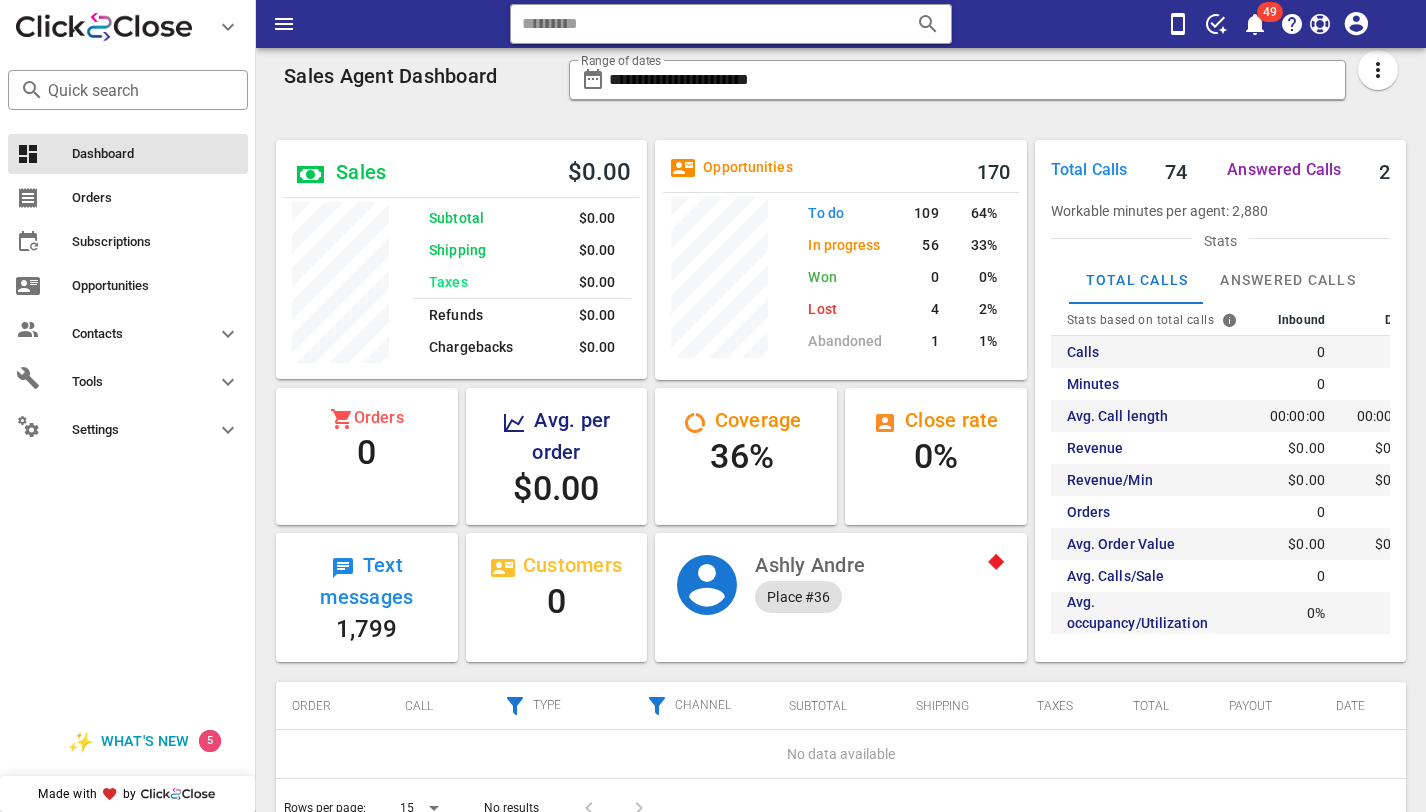 scroll, scrollTop: 0, scrollLeft: 0, axis: both 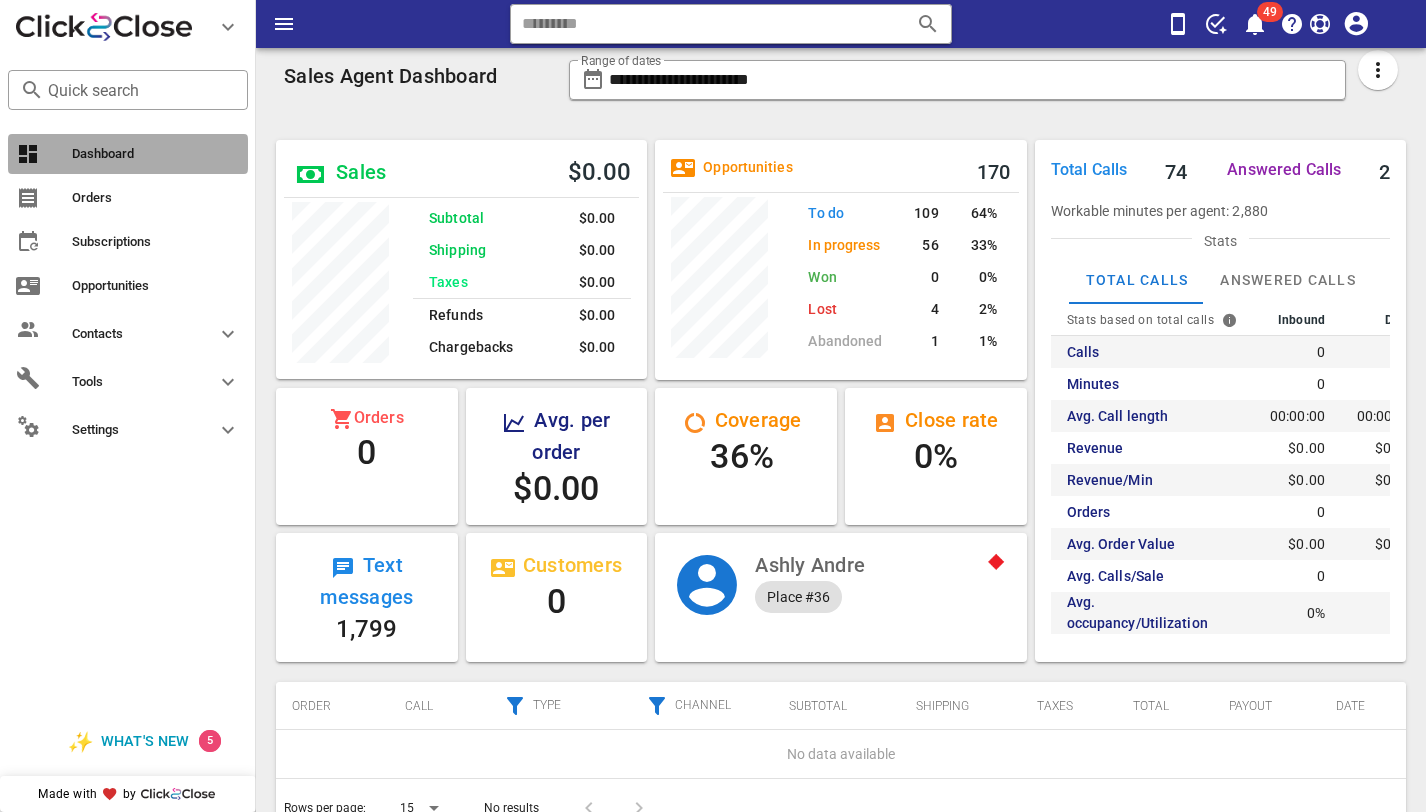 click on "Dashboard" at bounding box center [156, 154] 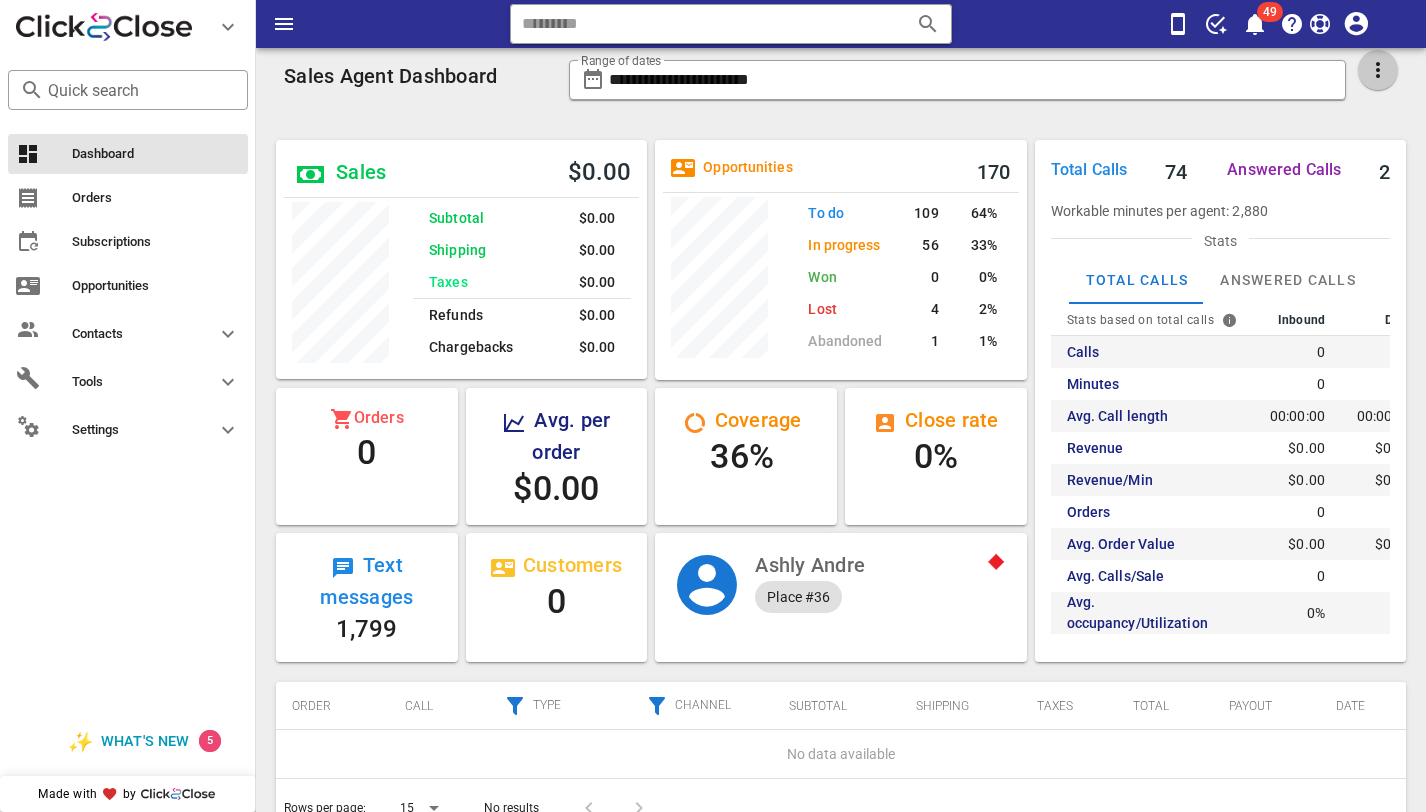click at bounding box center [1378, 70] 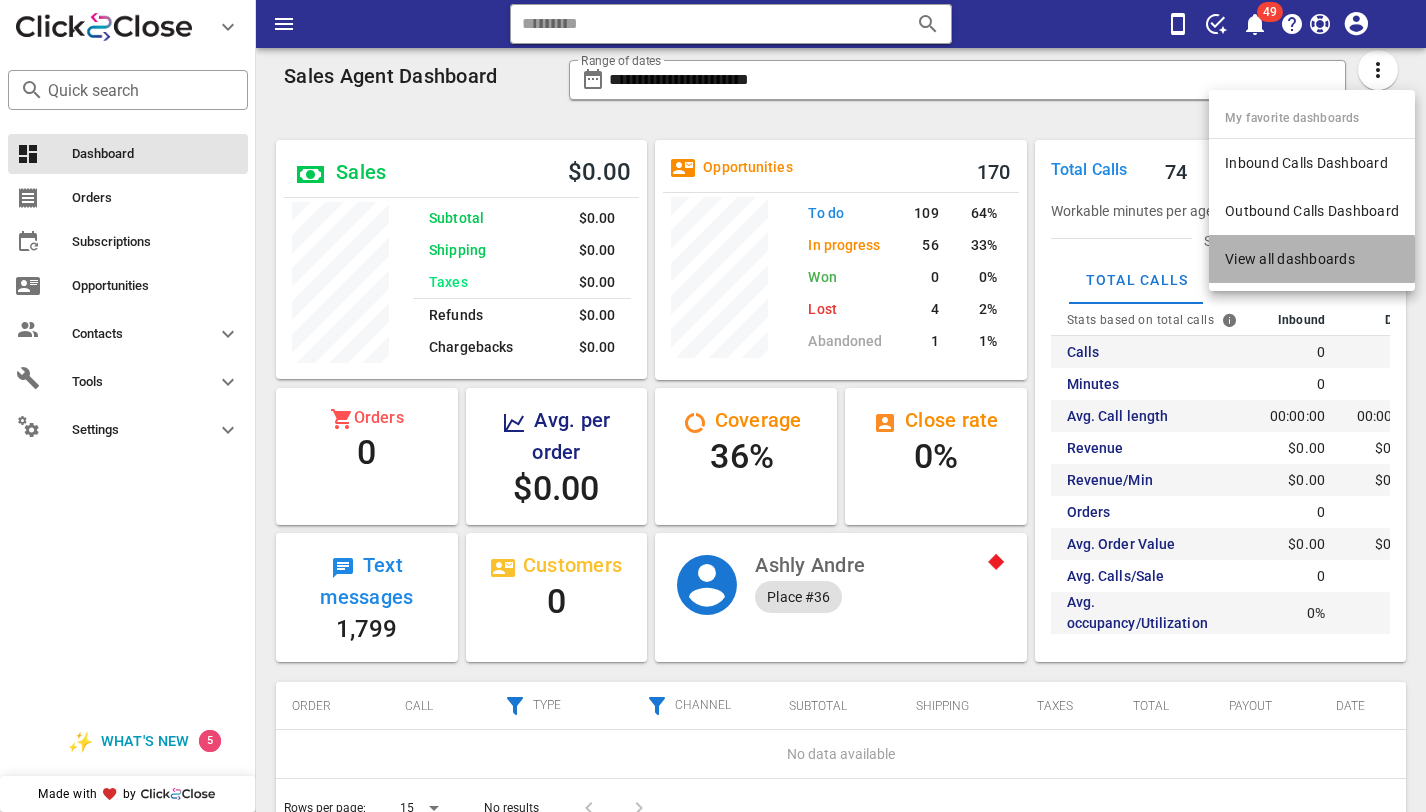 click on "View all dashboards" at bounding box center [1312, 259] 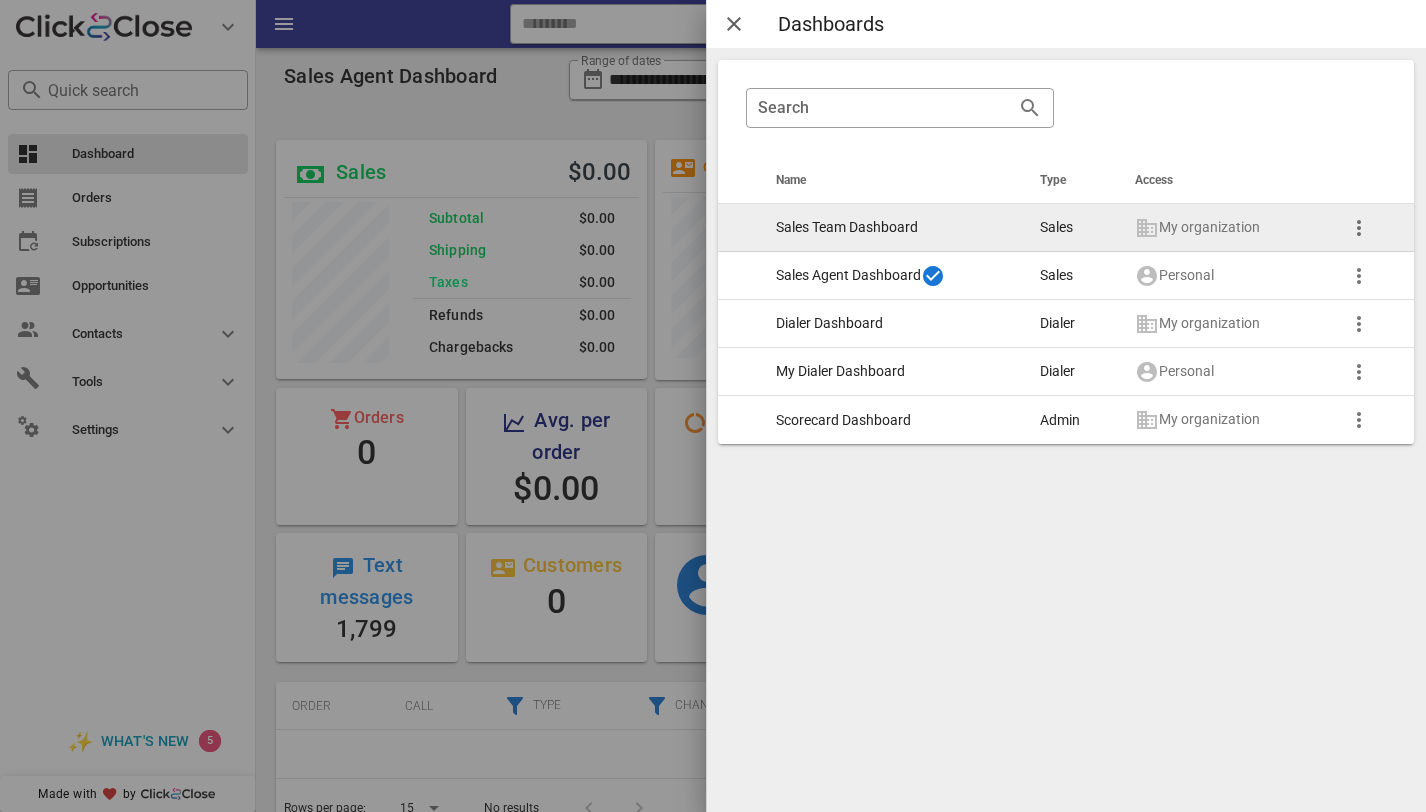 click on "Sales Team Dashboard" at bounding box center [892, 228] 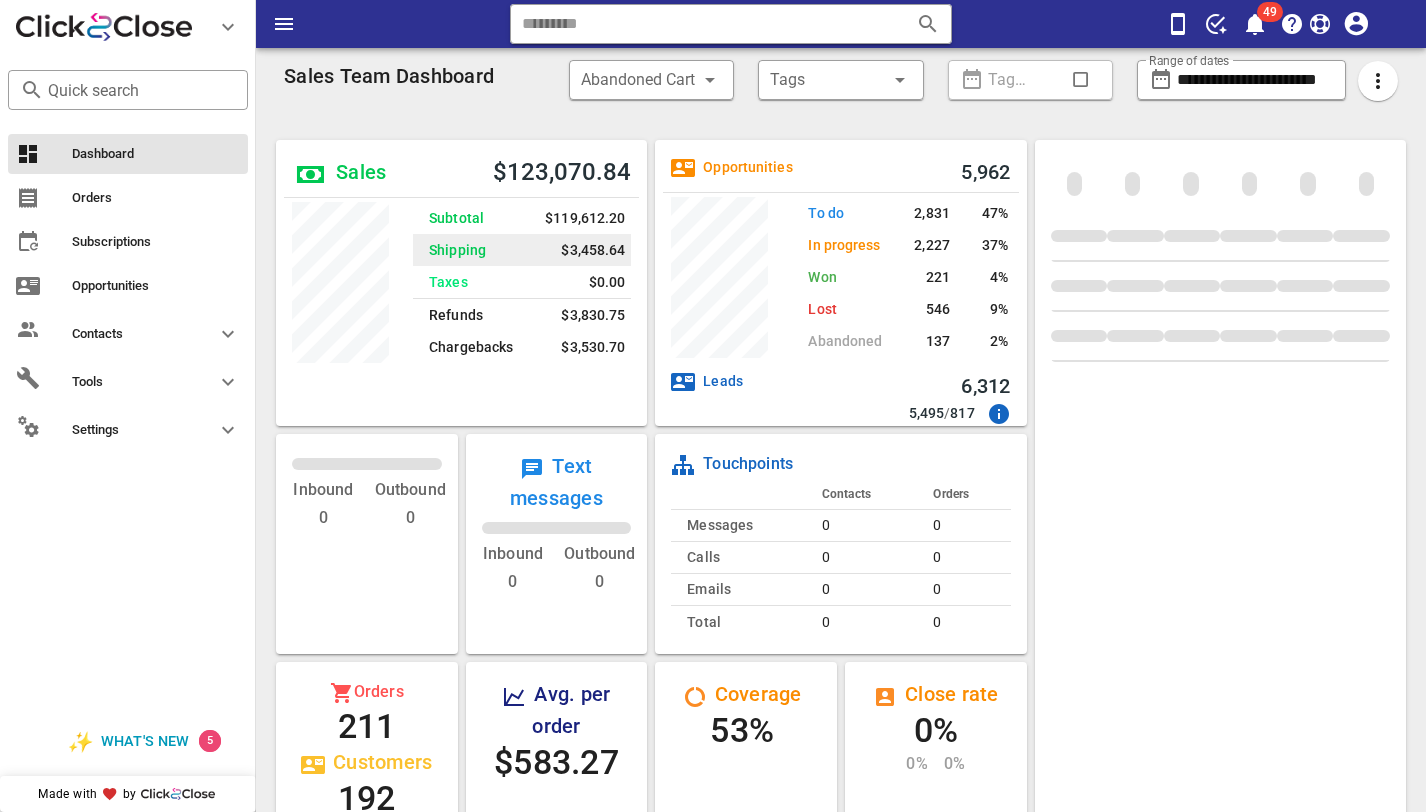 scroll, scrollTop: 999699, scrollLeft: 999628, axis: both 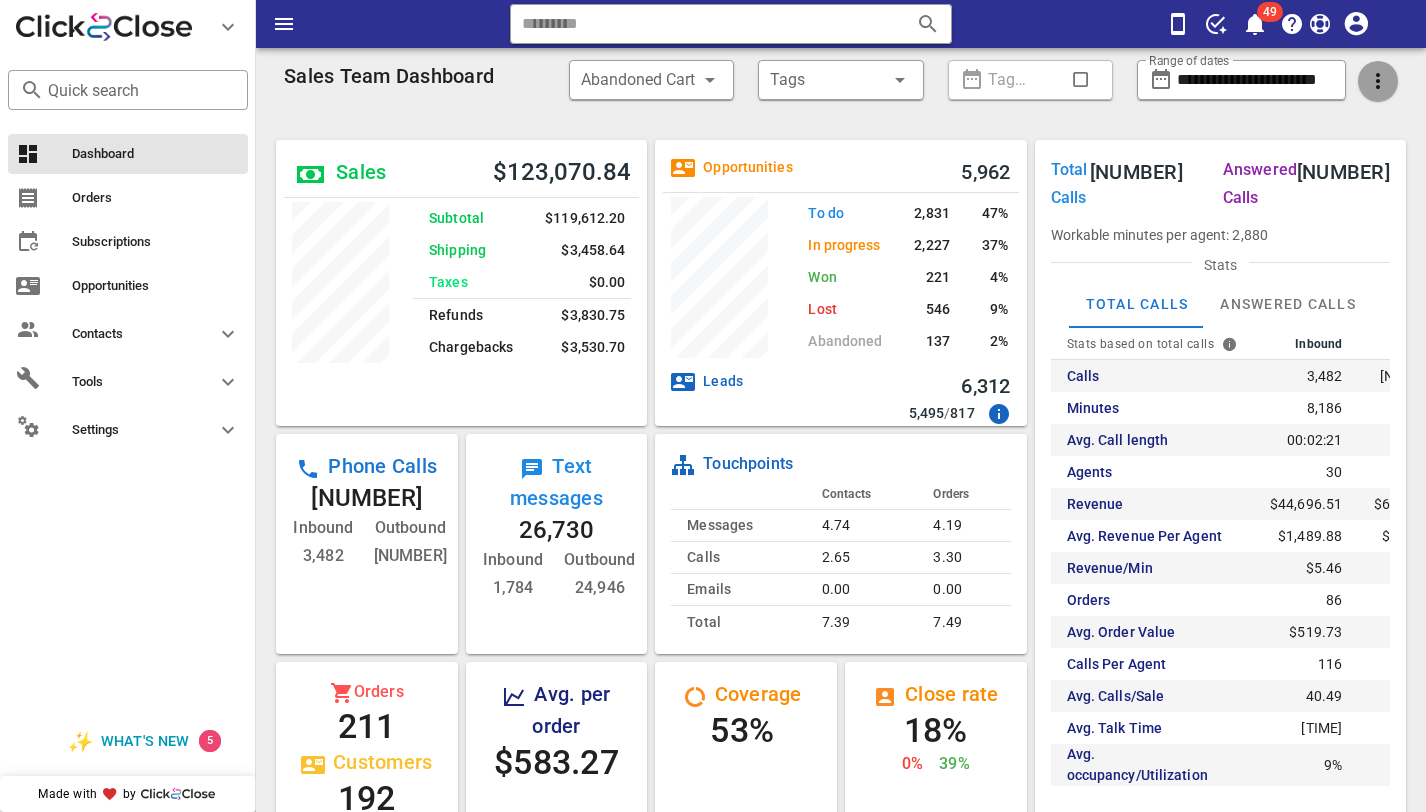 click at bounding box center [1378, 81] 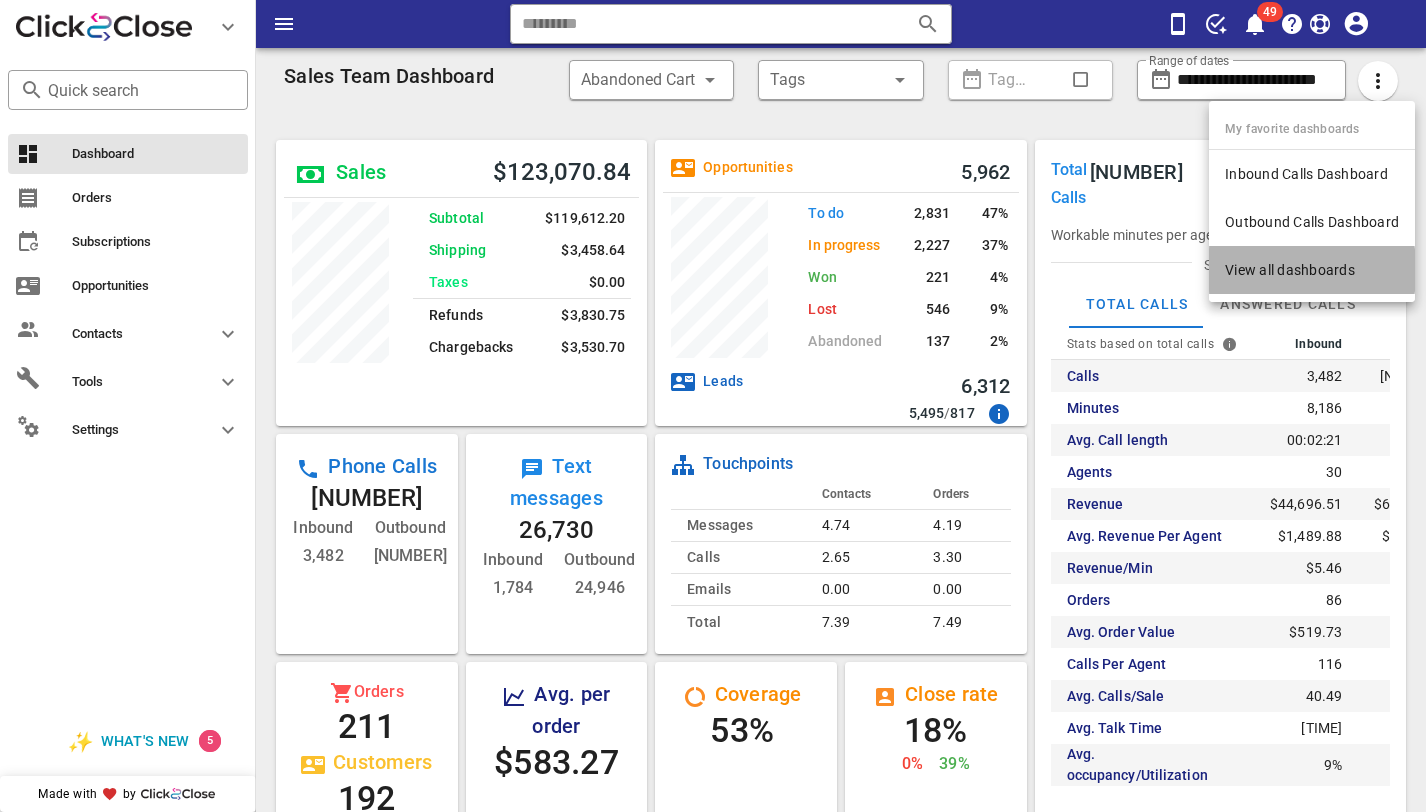 click on "View all dashboards" at bounding box center [1312, 270] 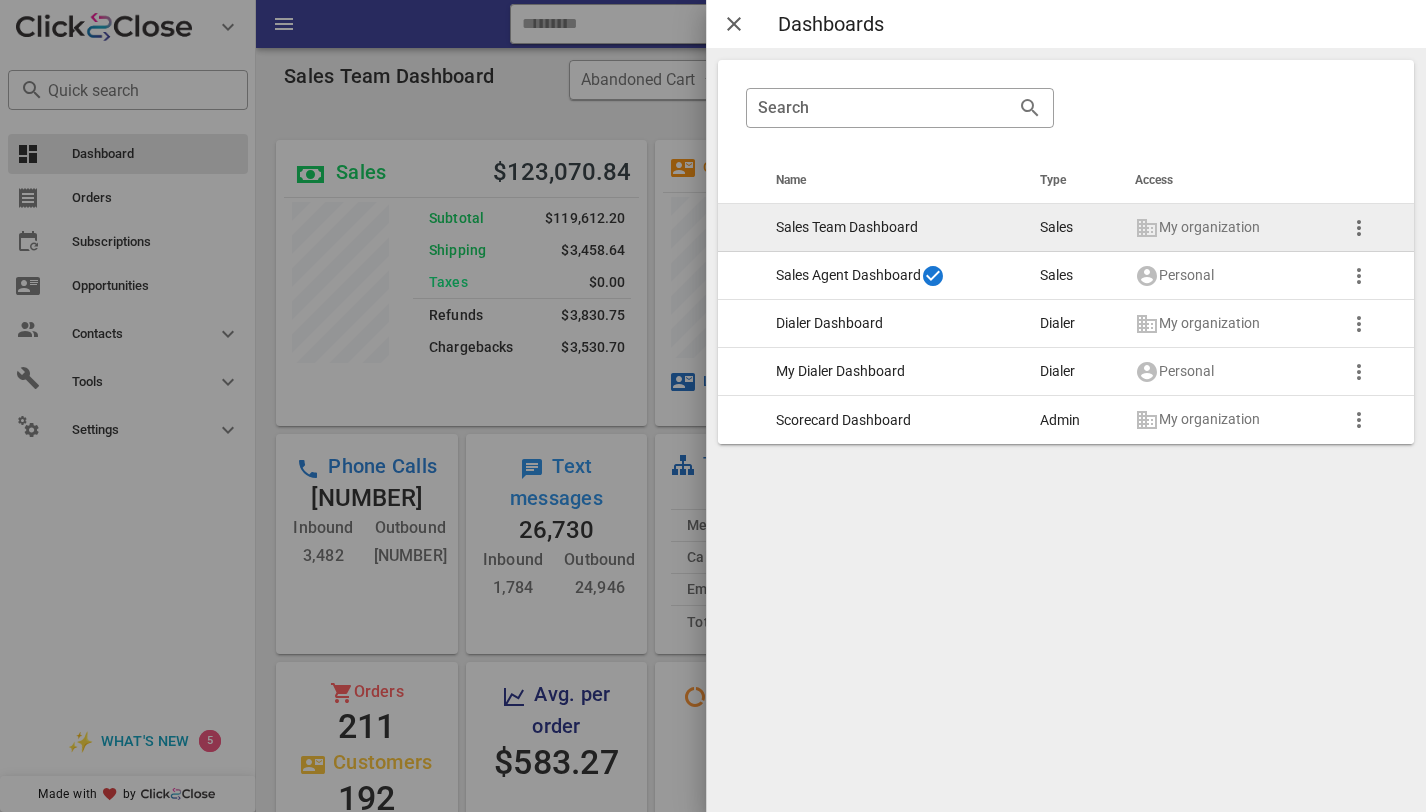 click on "Sales Team Dashboard" at bounding box center [892, 228] 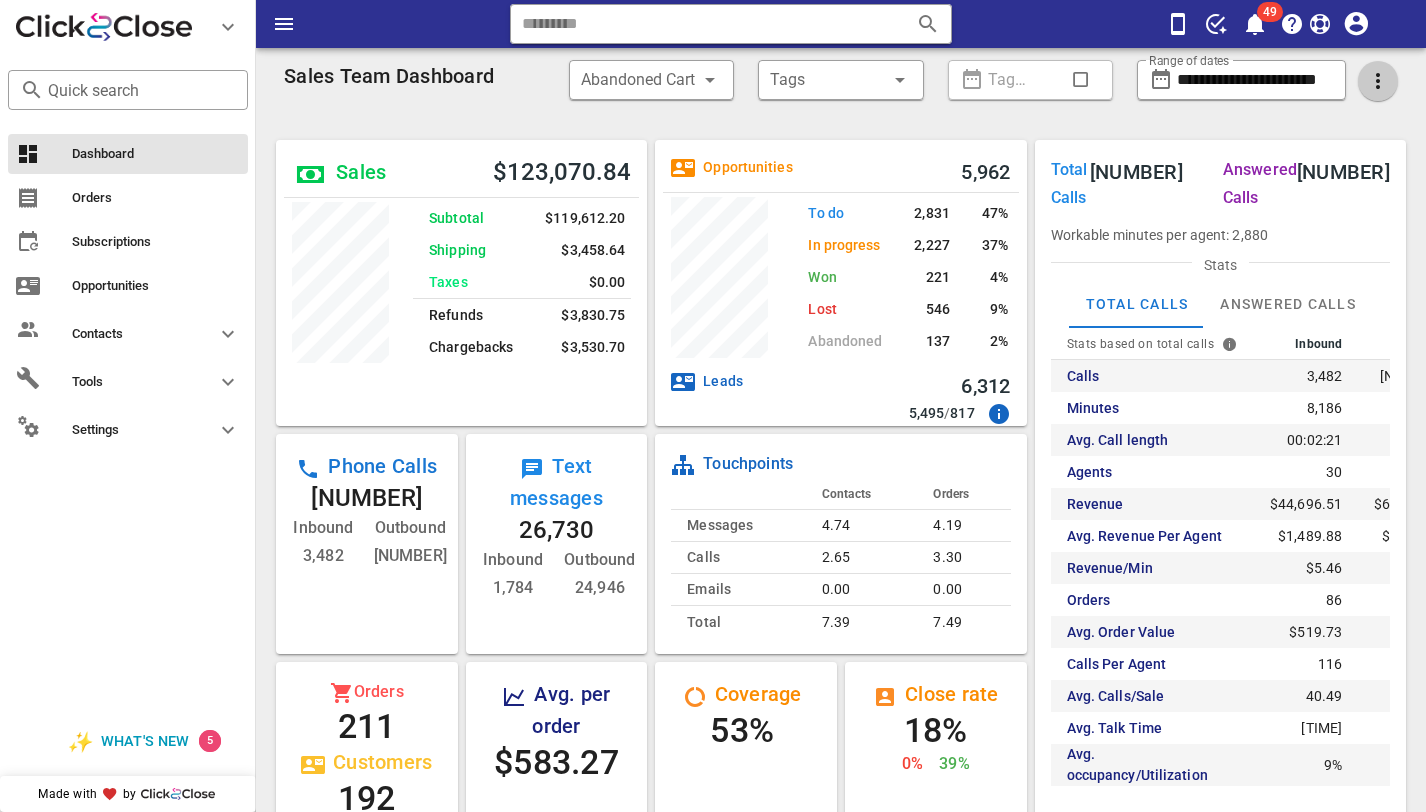 click at bounding box center [1378, 81] 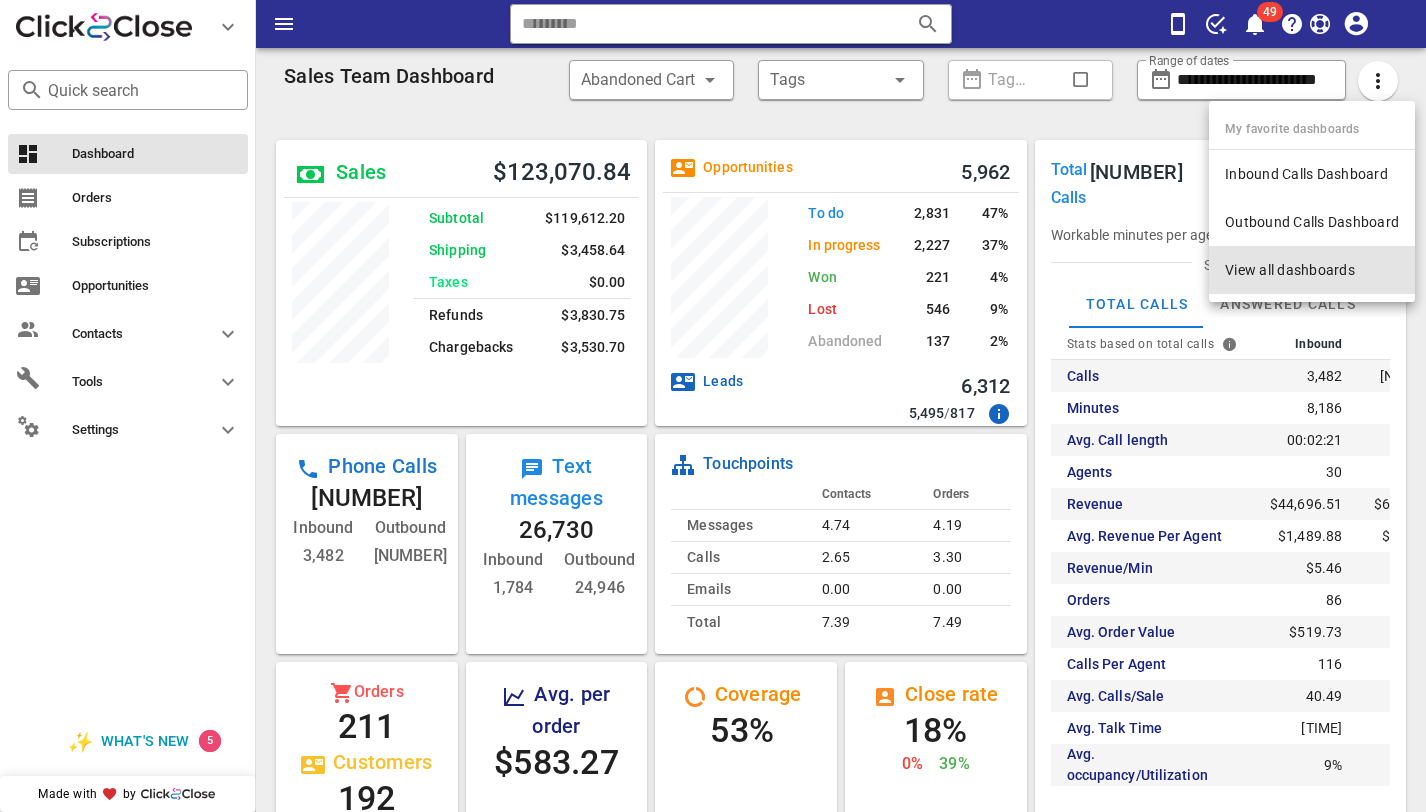 click on "View all dashboards" at bounding box center [1312, 270] 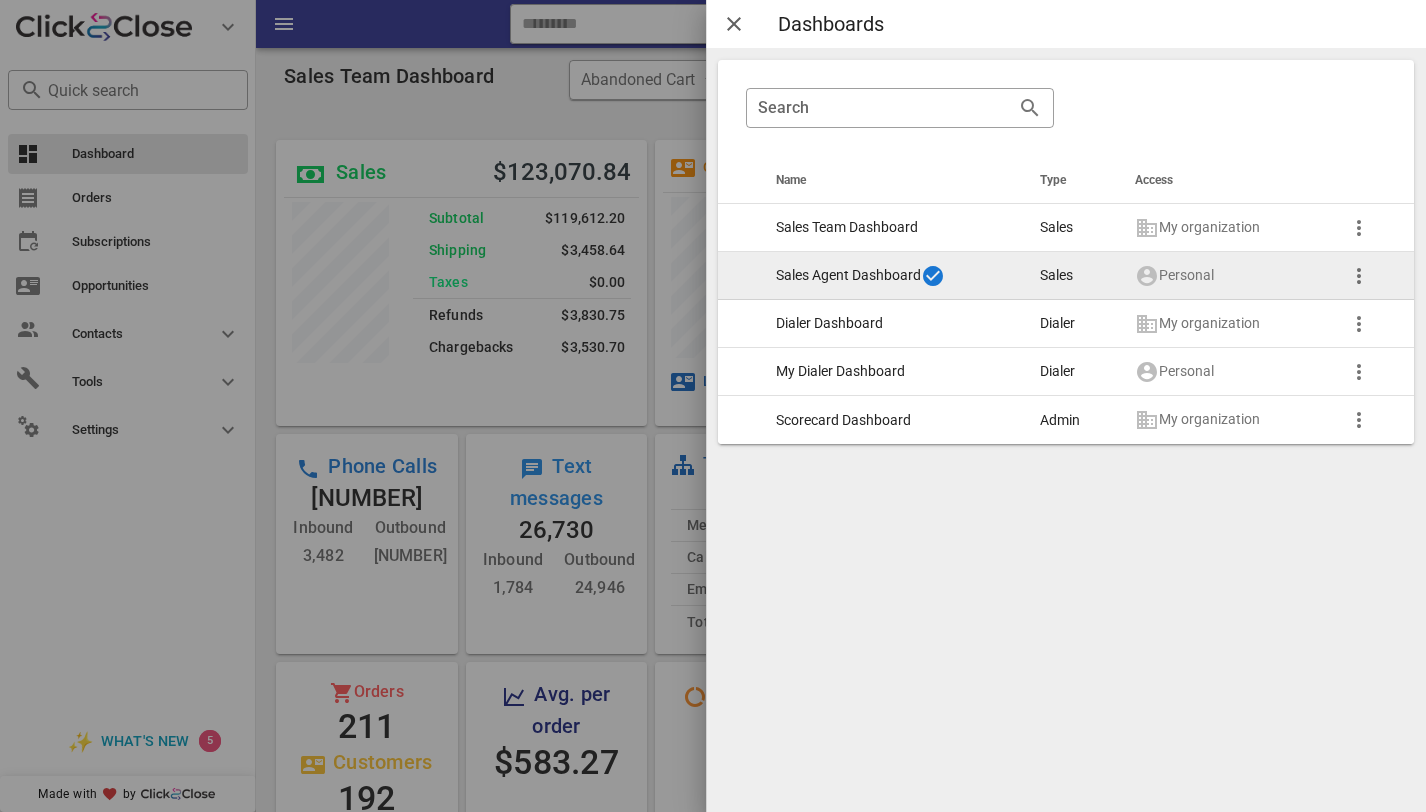 click on "Sales Agent Dashboard" at bounding box center [892, 276] 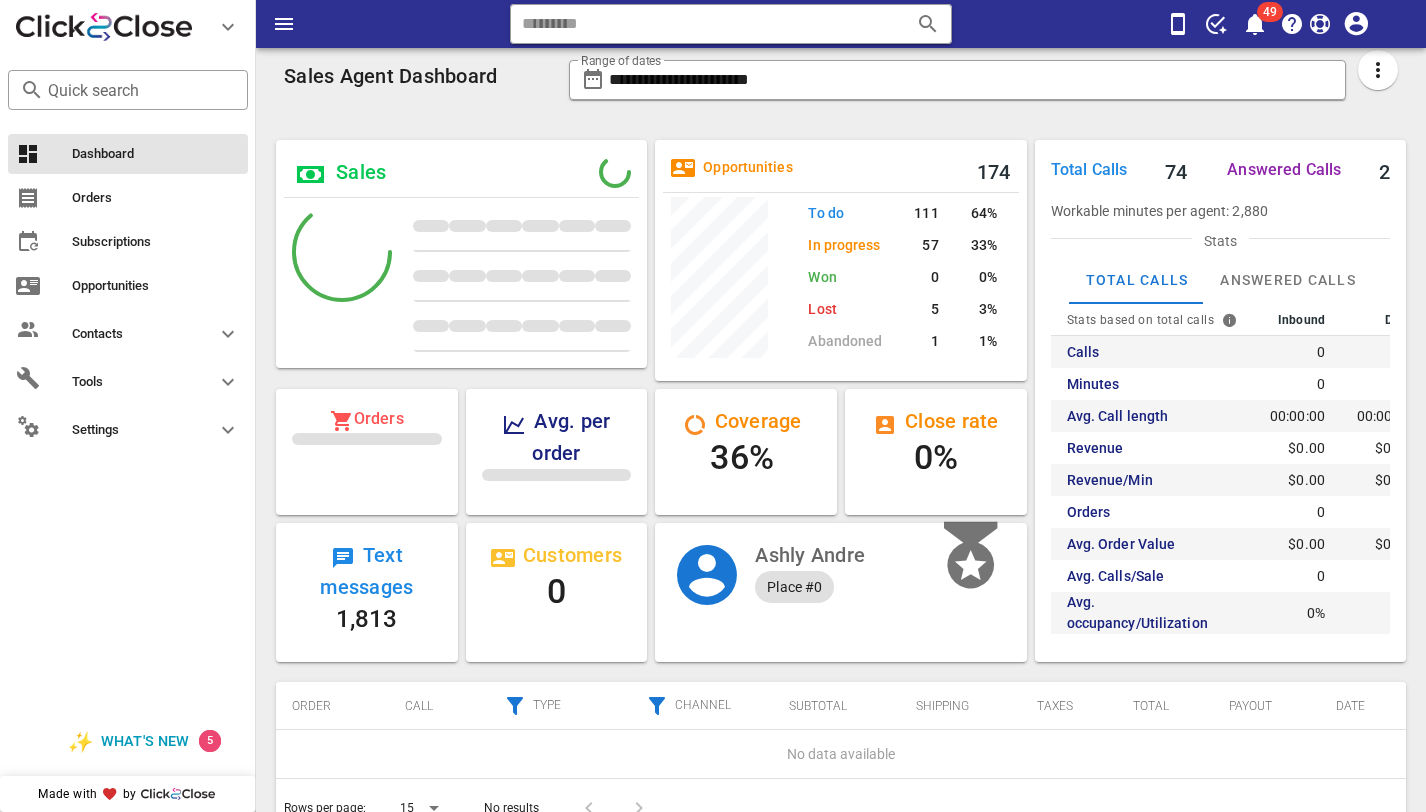 scroll, scrollTop: 999750, scrollLeft: 999628, axis: both 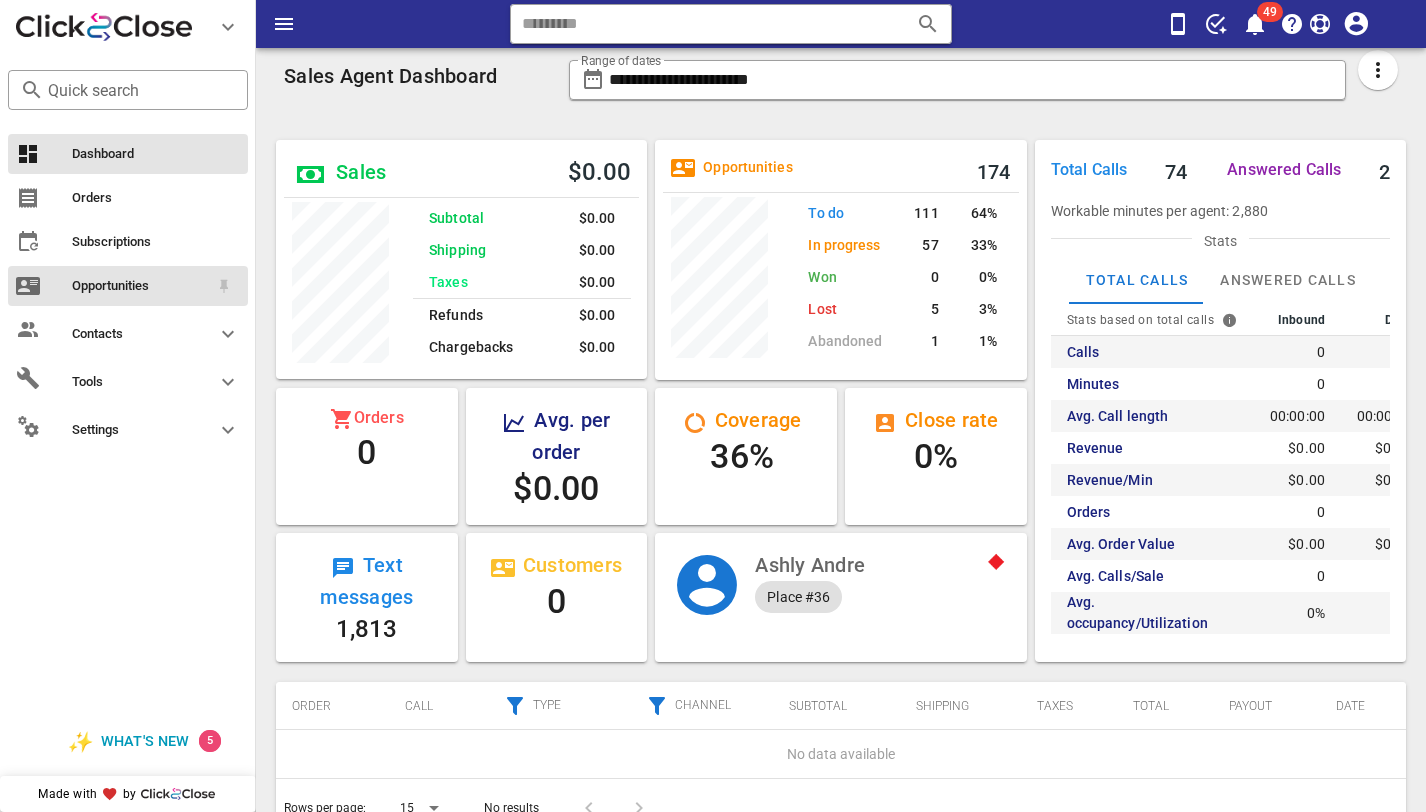 click on "Opportunities" at bounding box center (140, 286) 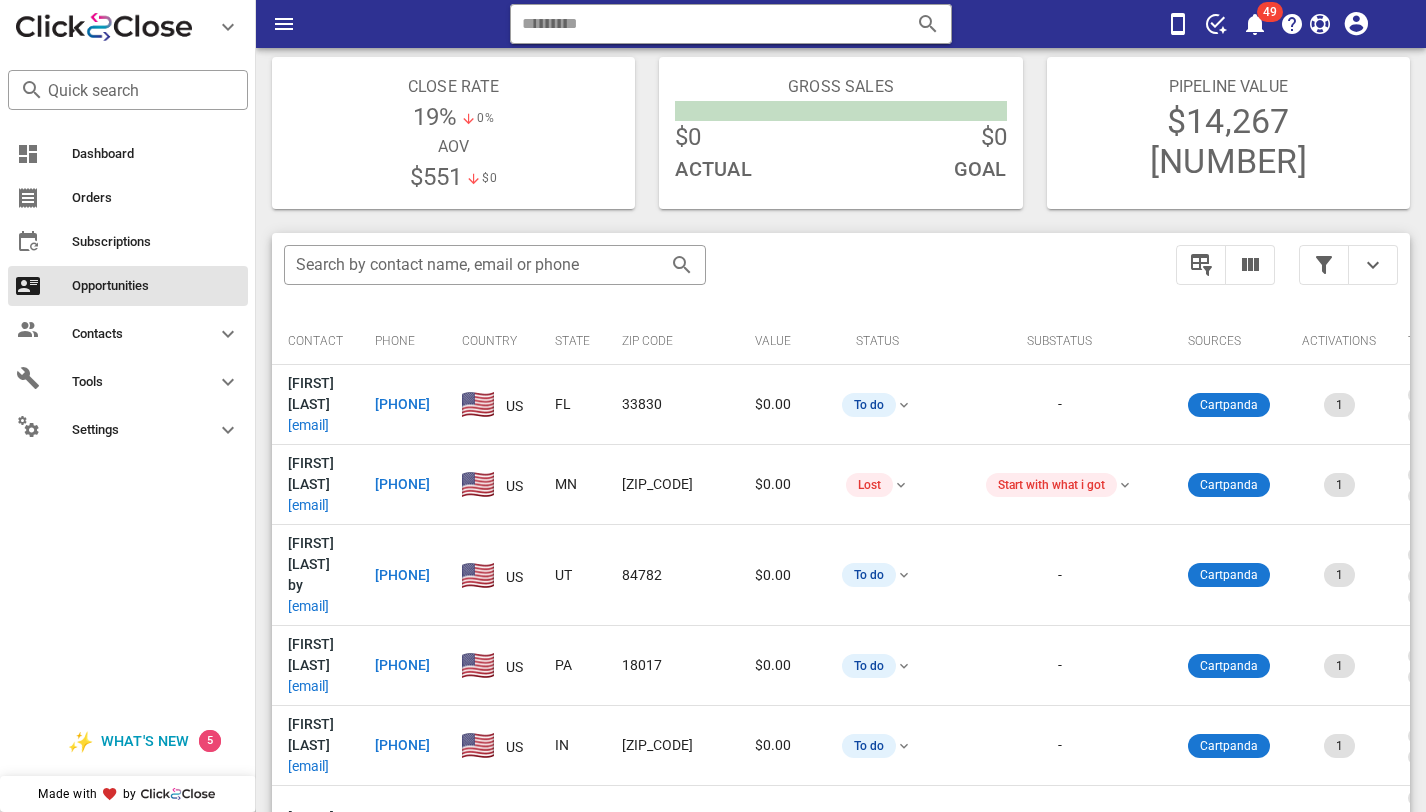 scroll, scrollTop: 220, scrollLeft: 0, axis: vertical 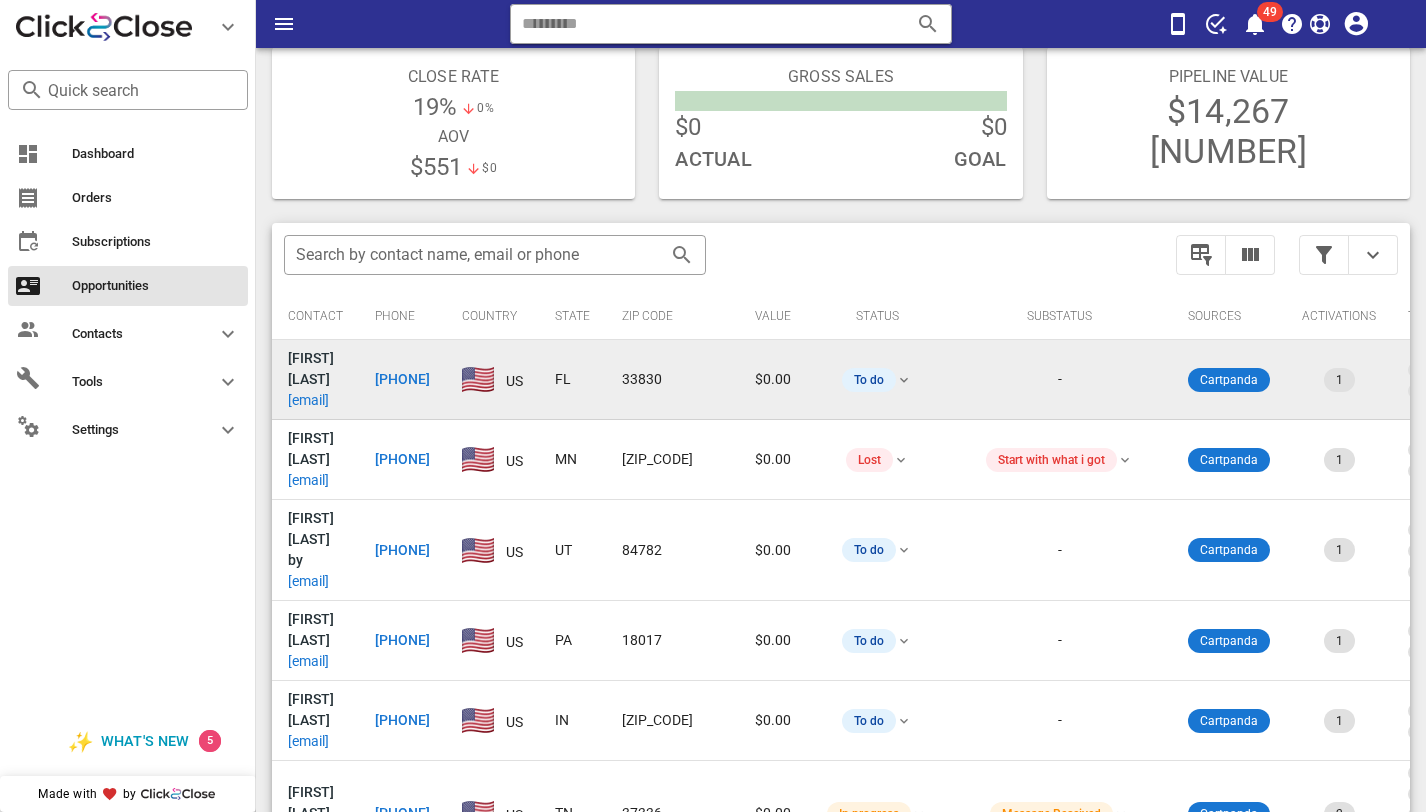 click on "[EMAIL]" at bounding box center [308, 400] 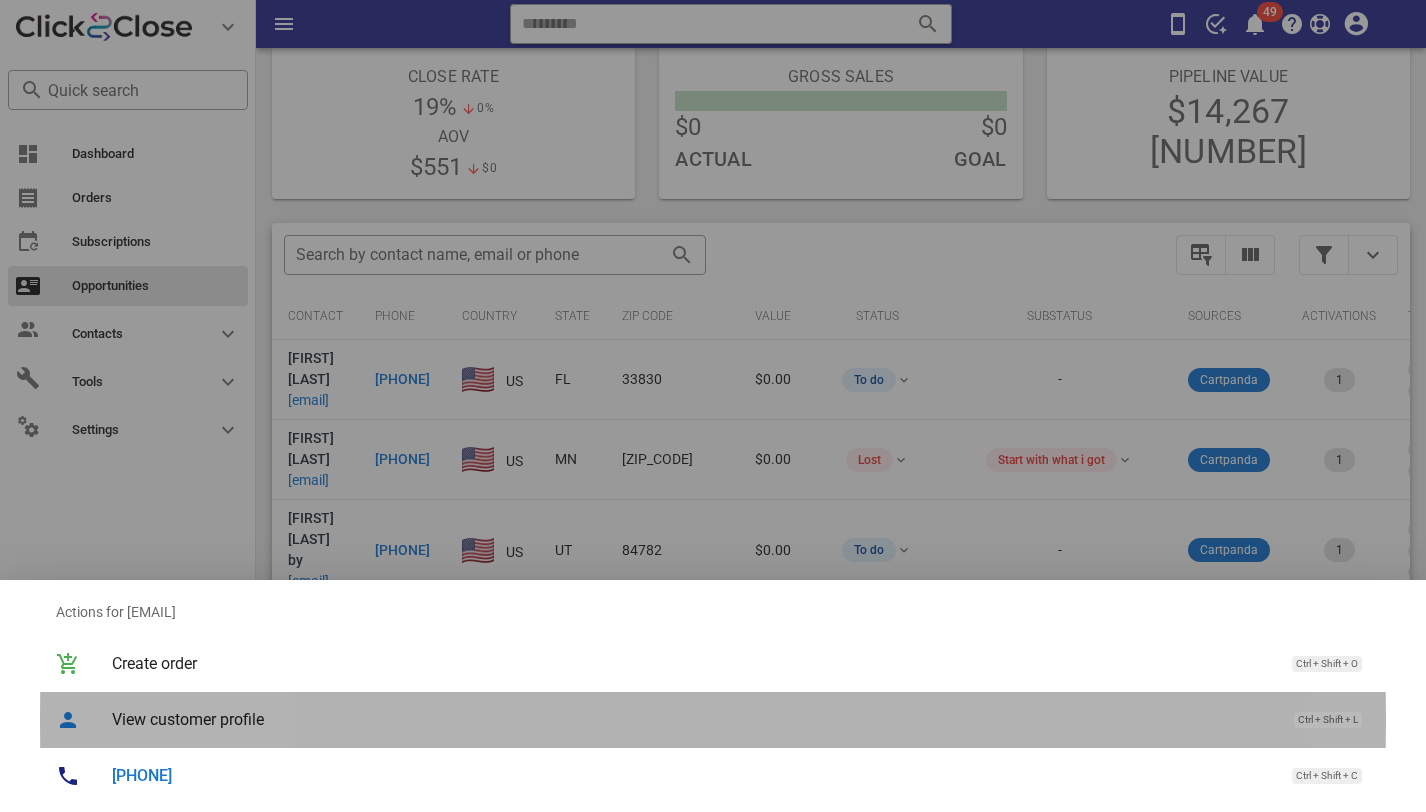 click on "View customer profile" at bounding box center [693, 719] 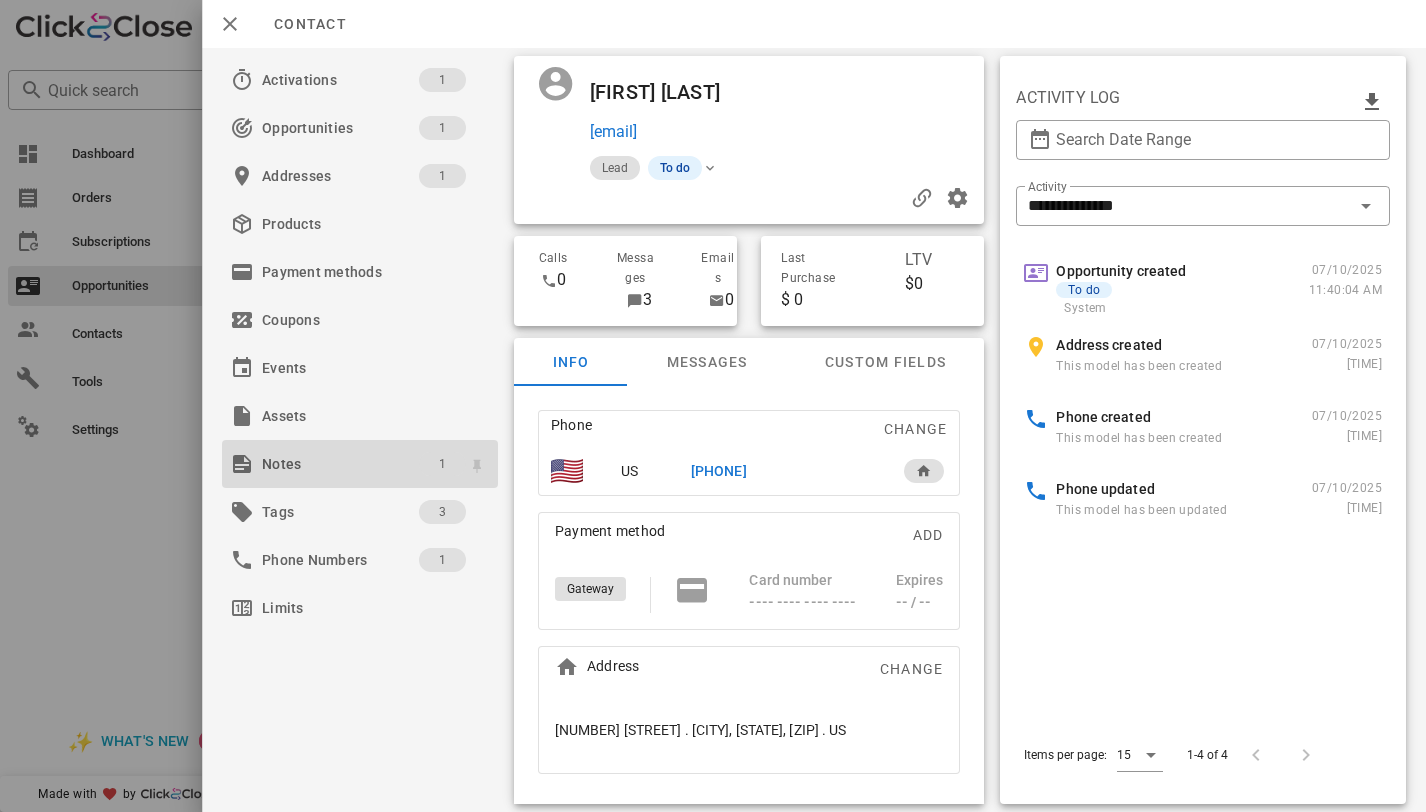 click on "1" at bounding box center (442, 464) 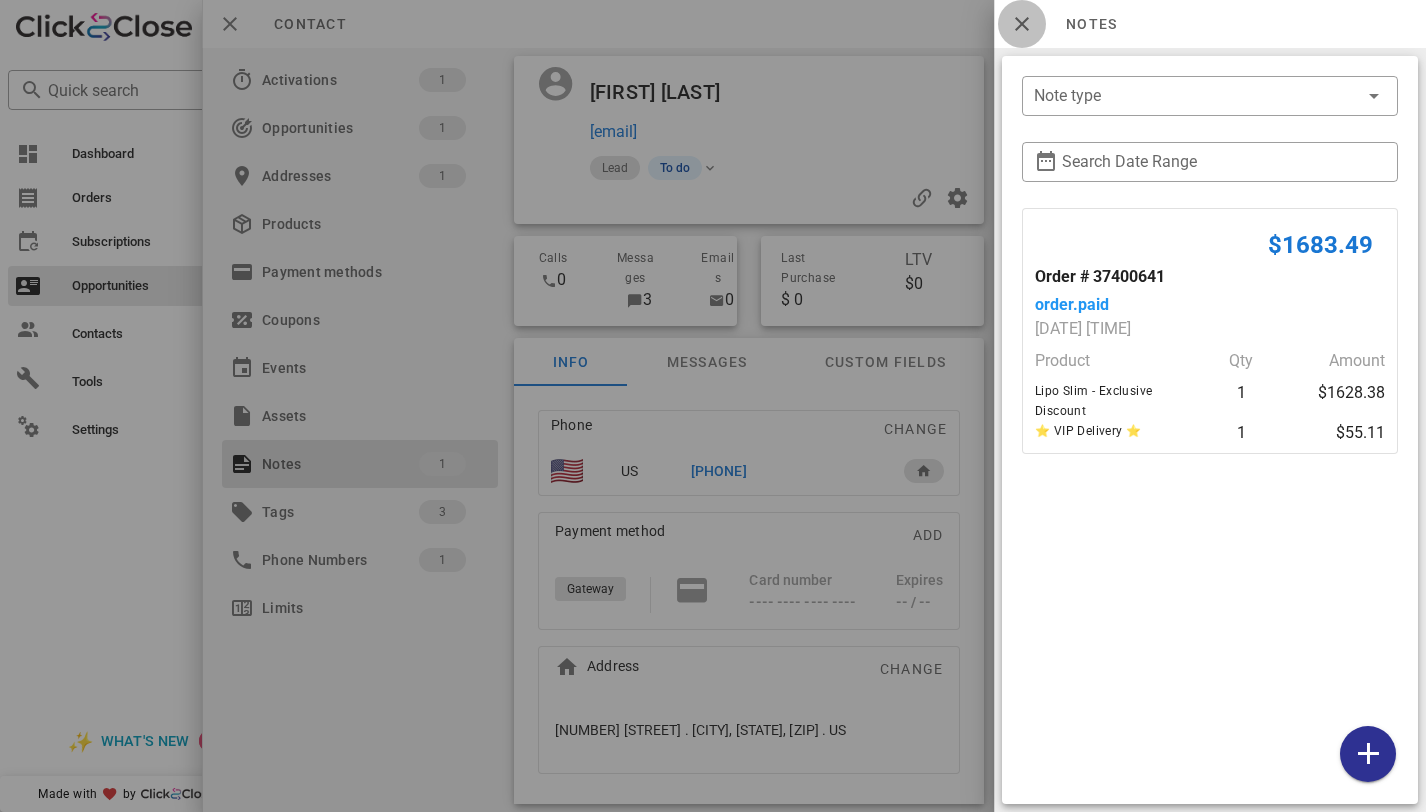 click at bounding box center (1022, 24) 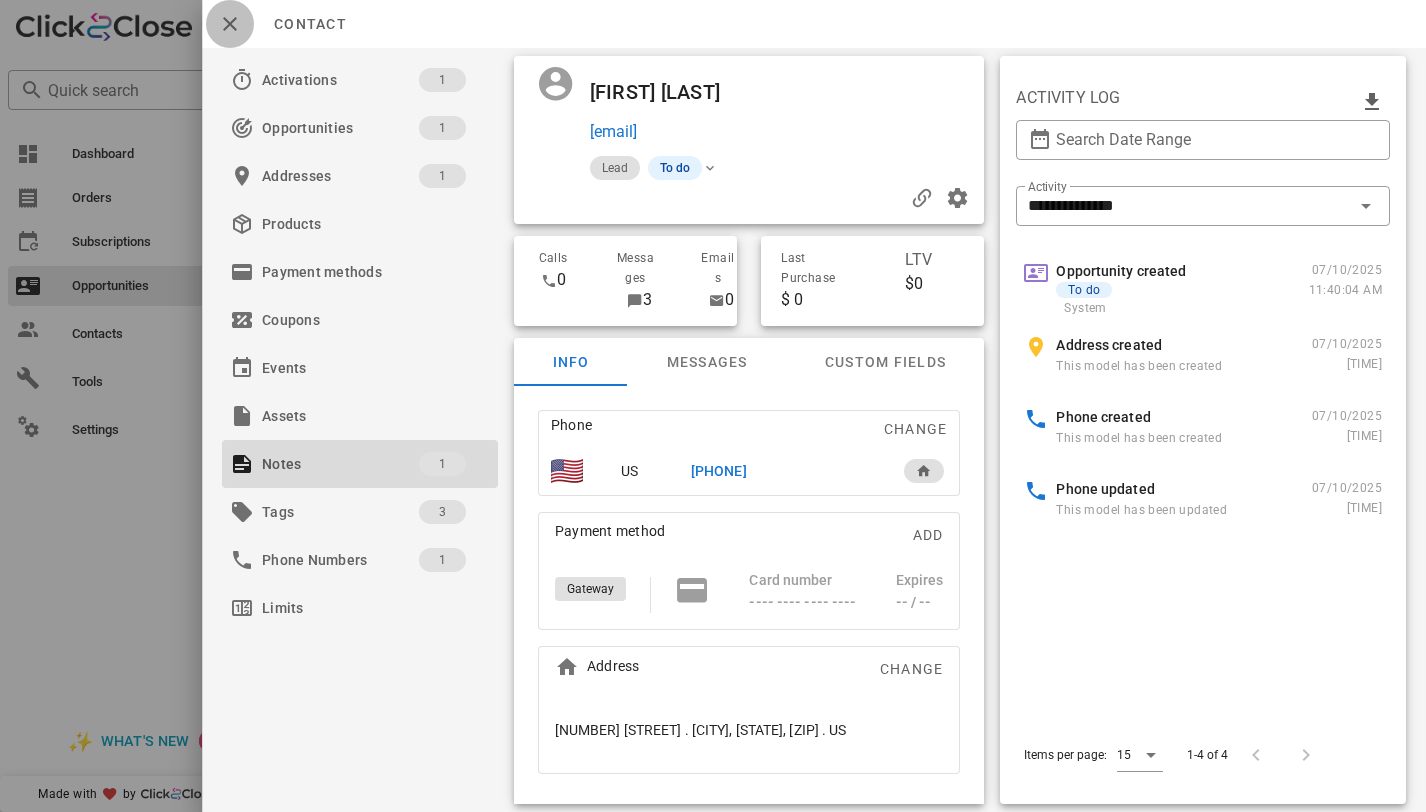 click at bounding box center (230, 24) 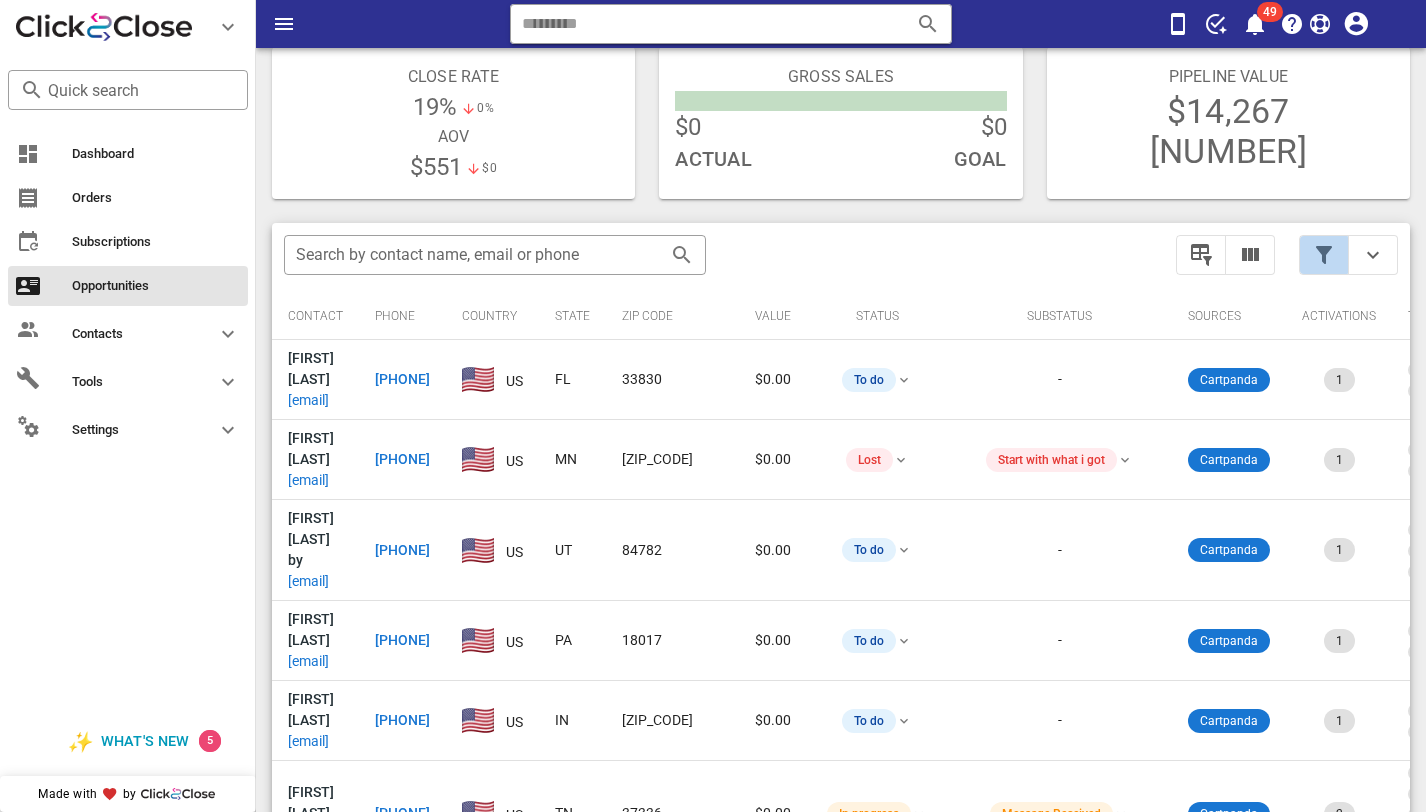 click at bounding box center (1324, 255) 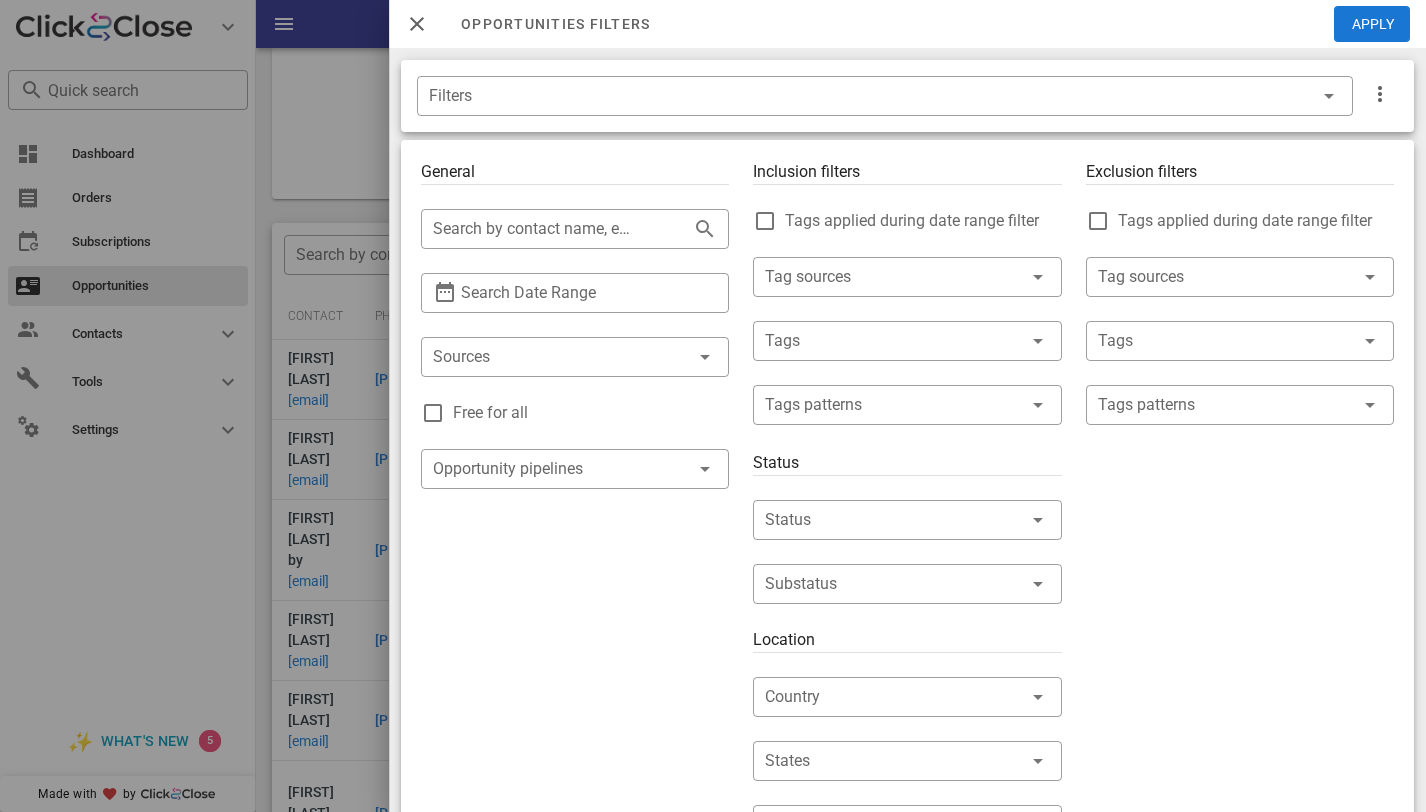 click on "Free for all" at bounding box center (591, 413) 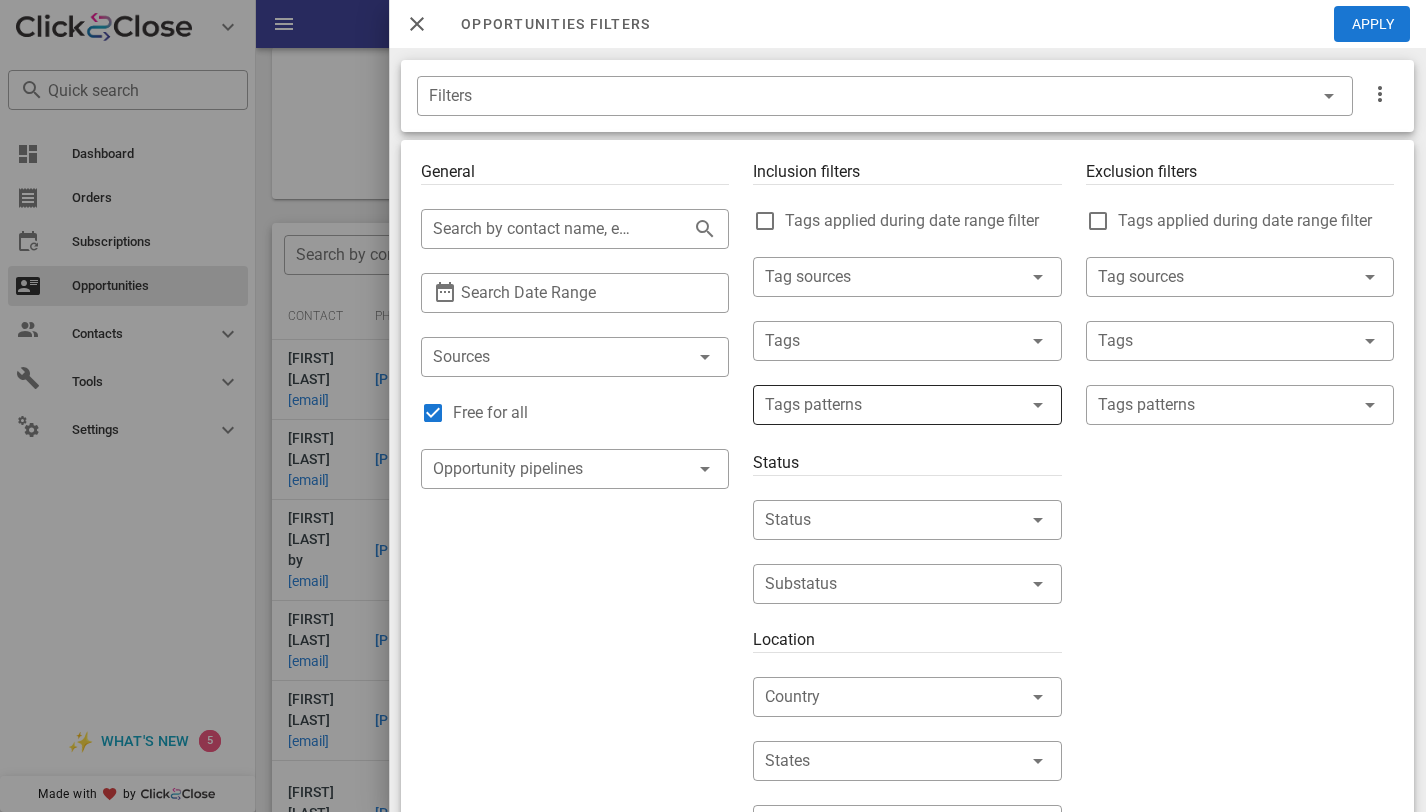 click at bounding box center (893, 405) 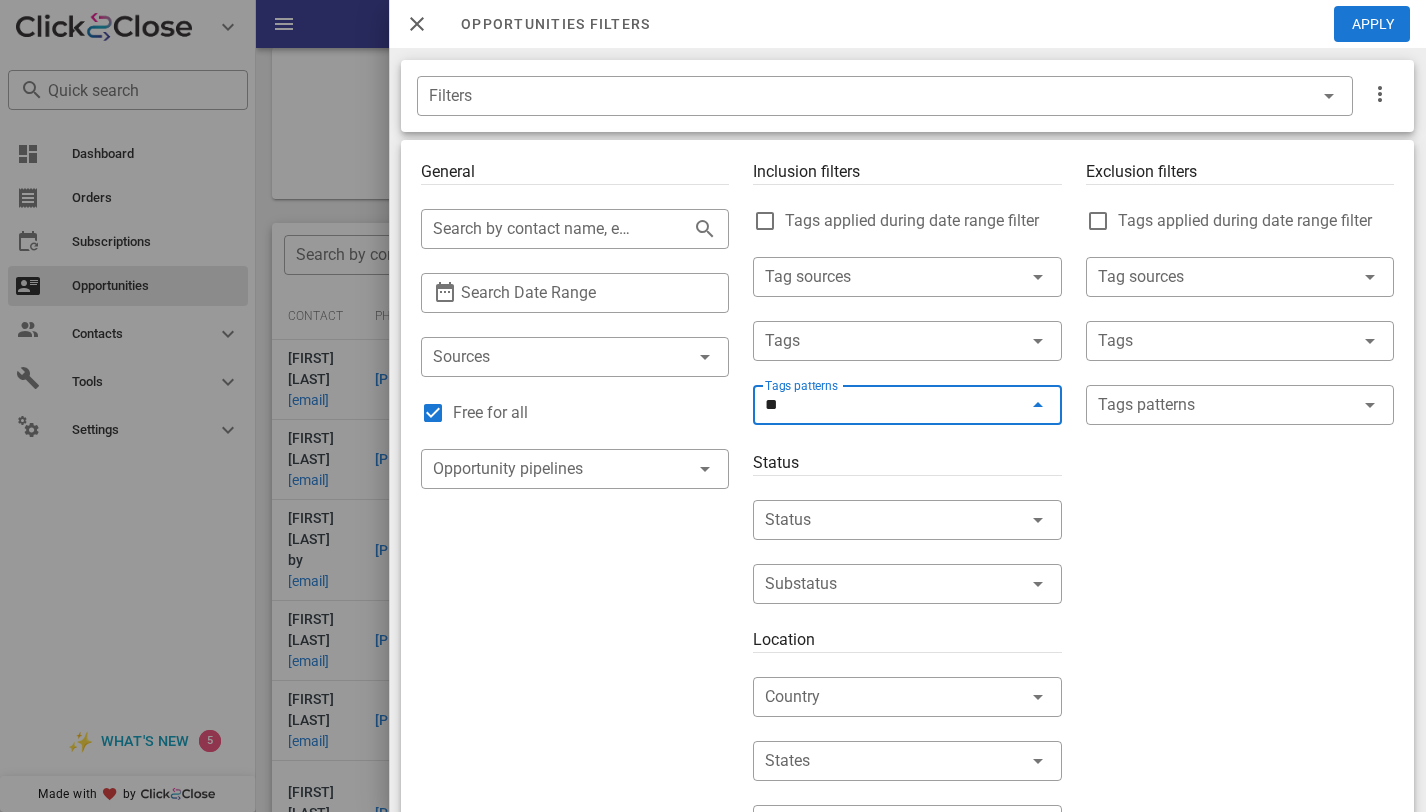 type on "*" 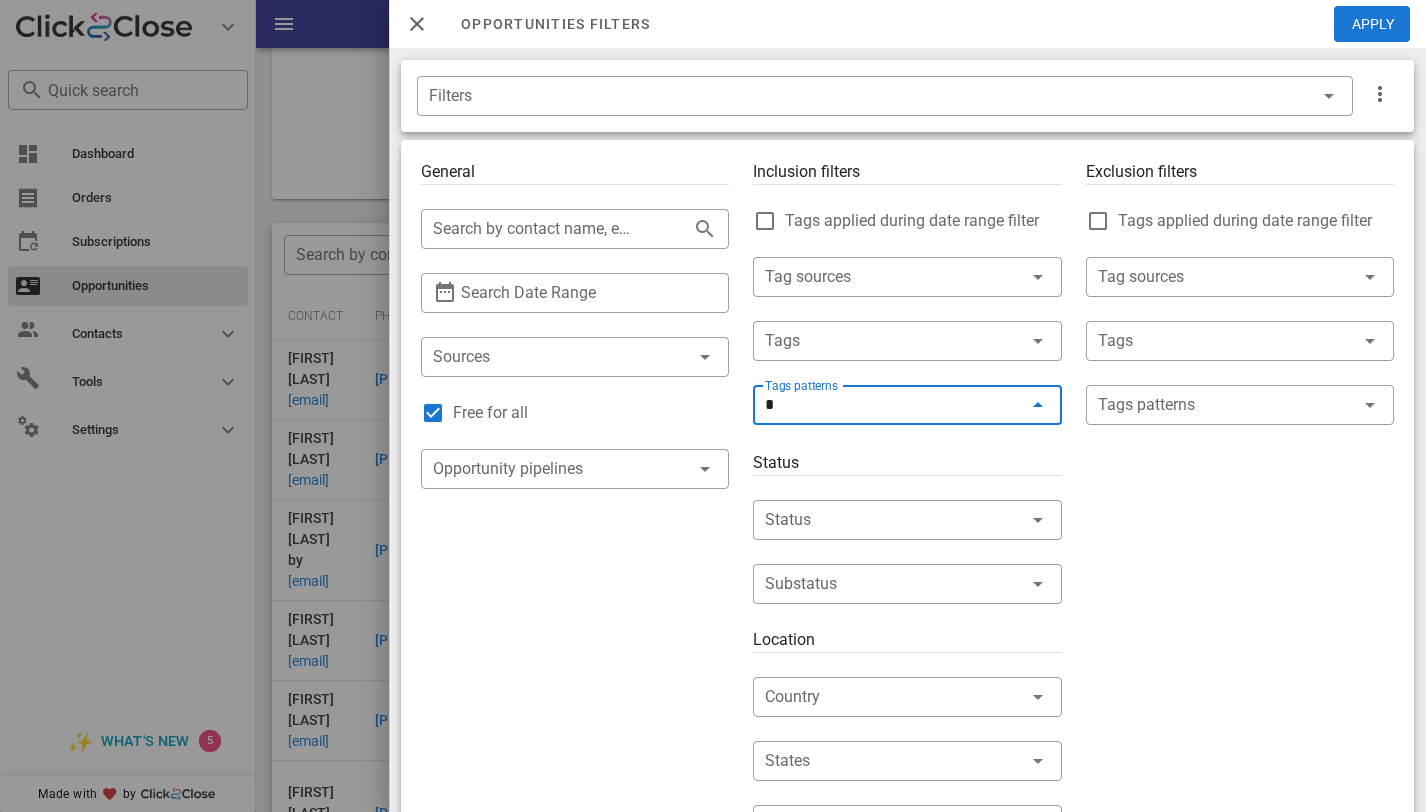 type 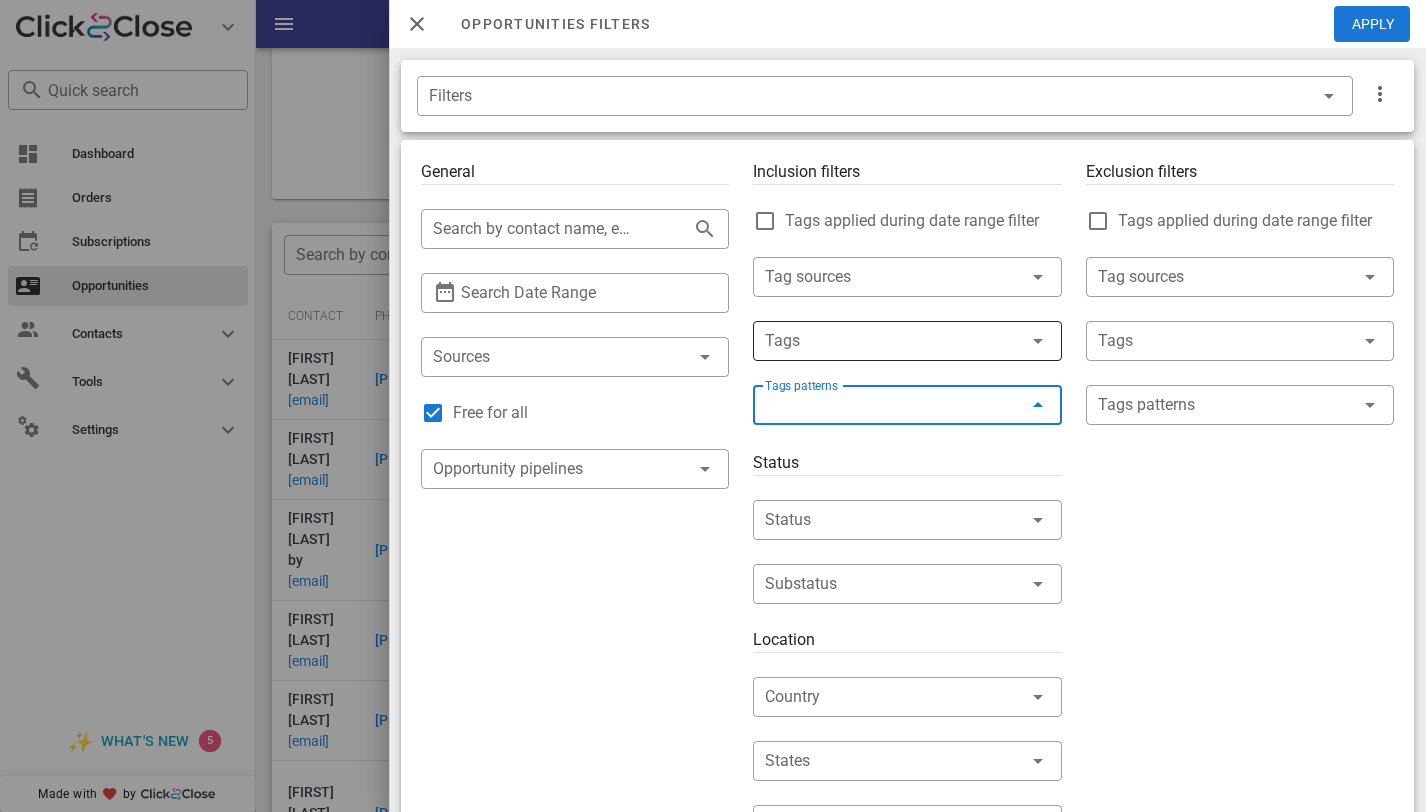 click at bounding box center [879, 341] 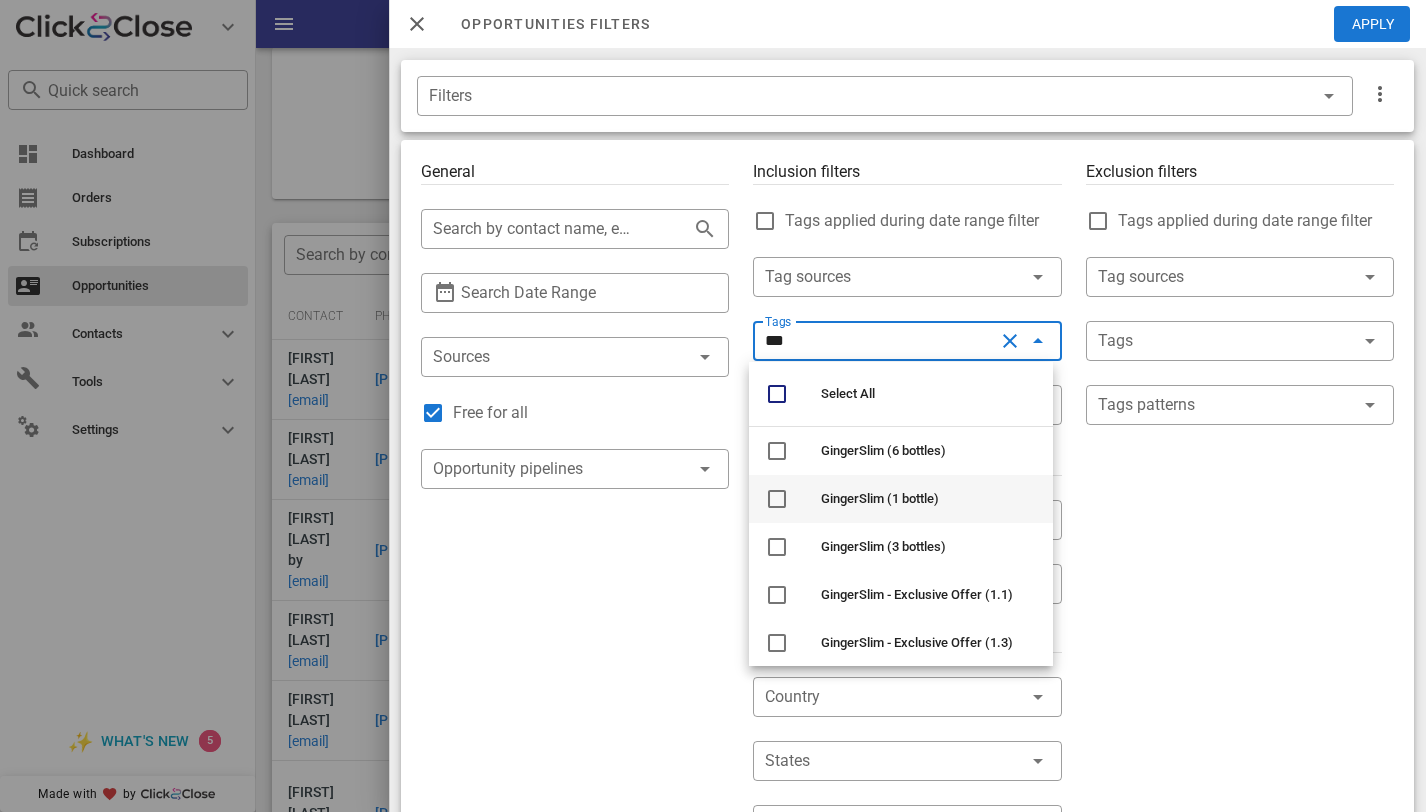click on "GingerSlim (1 bottle)" at bounding box center [901, 499] 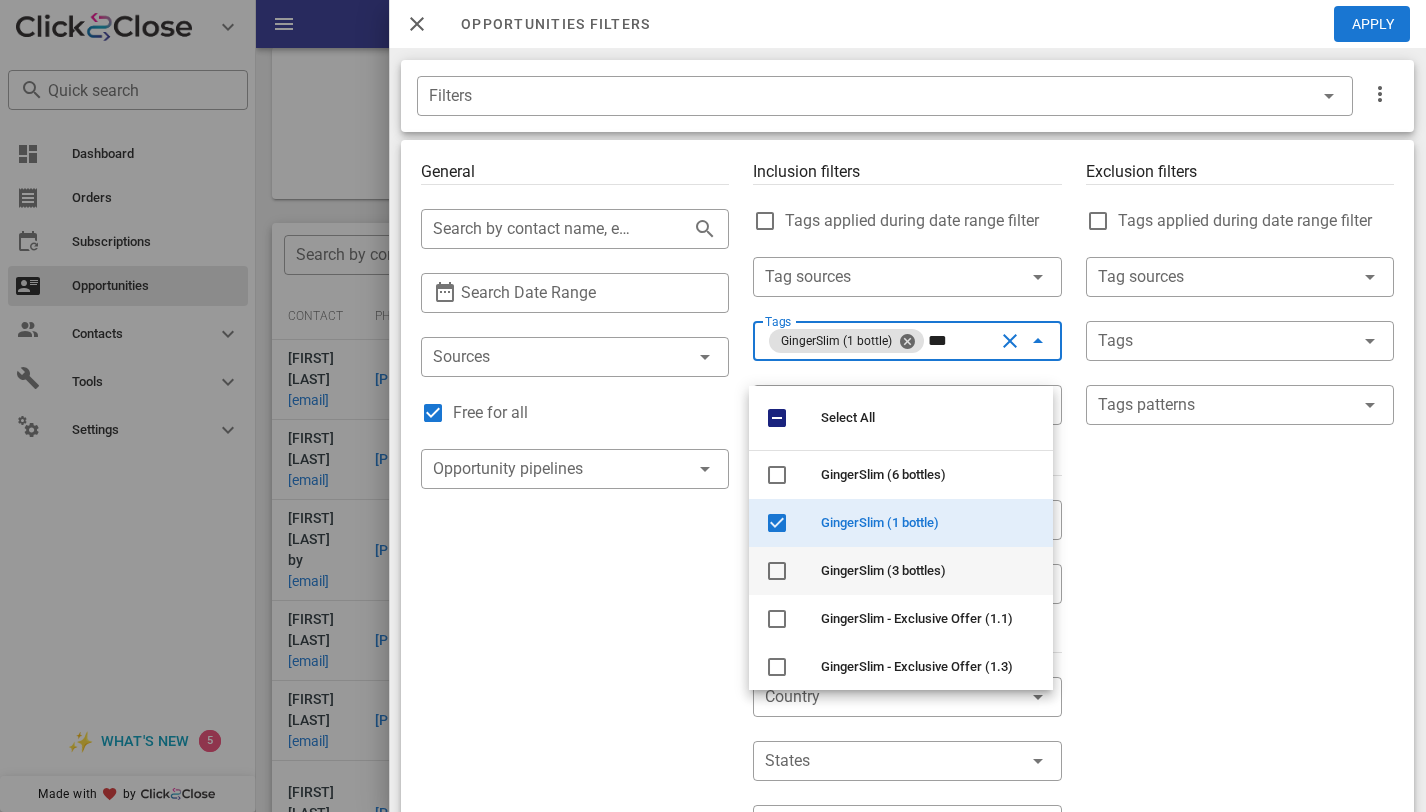 click on "GingerSlim (3 bottles)" at bounding box center [929, 571] 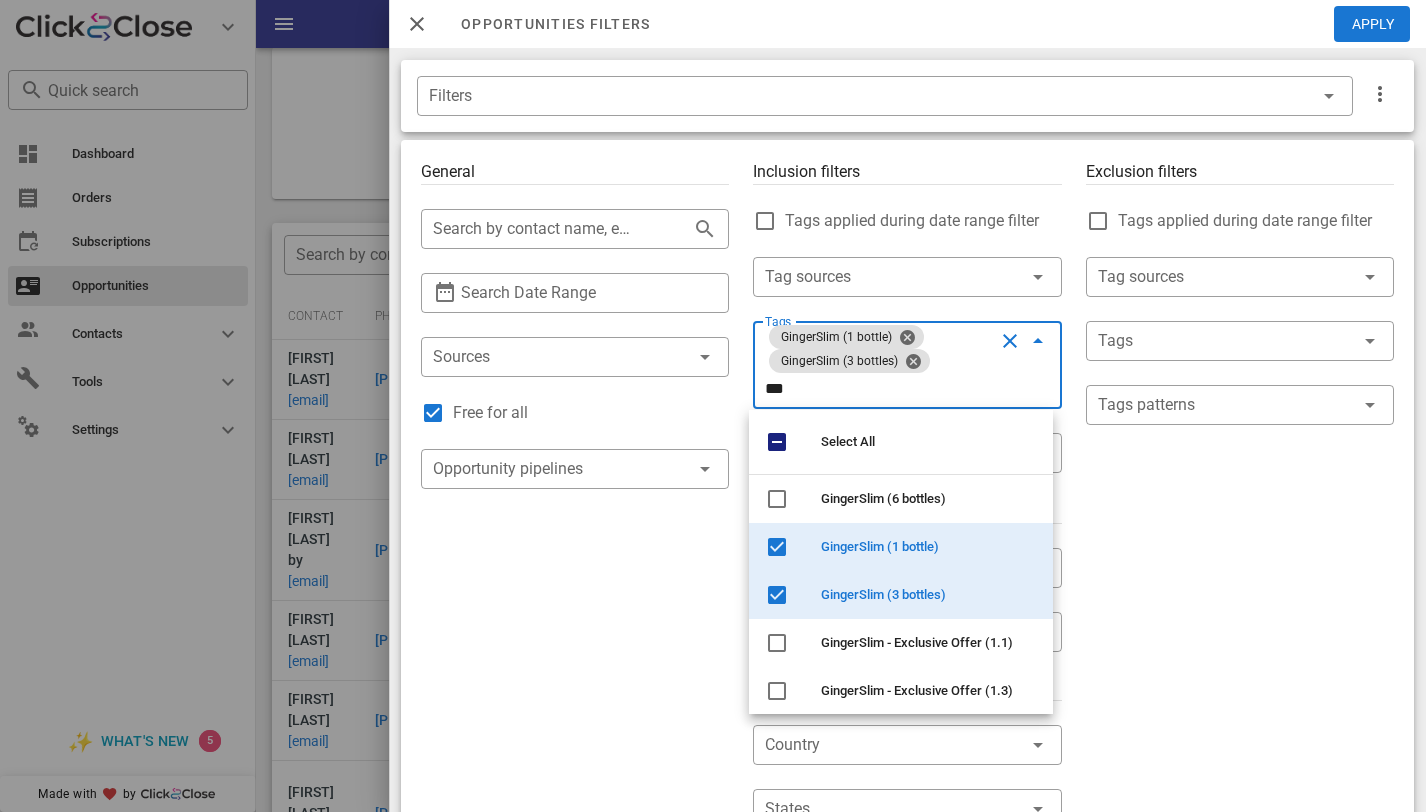 type on "***" 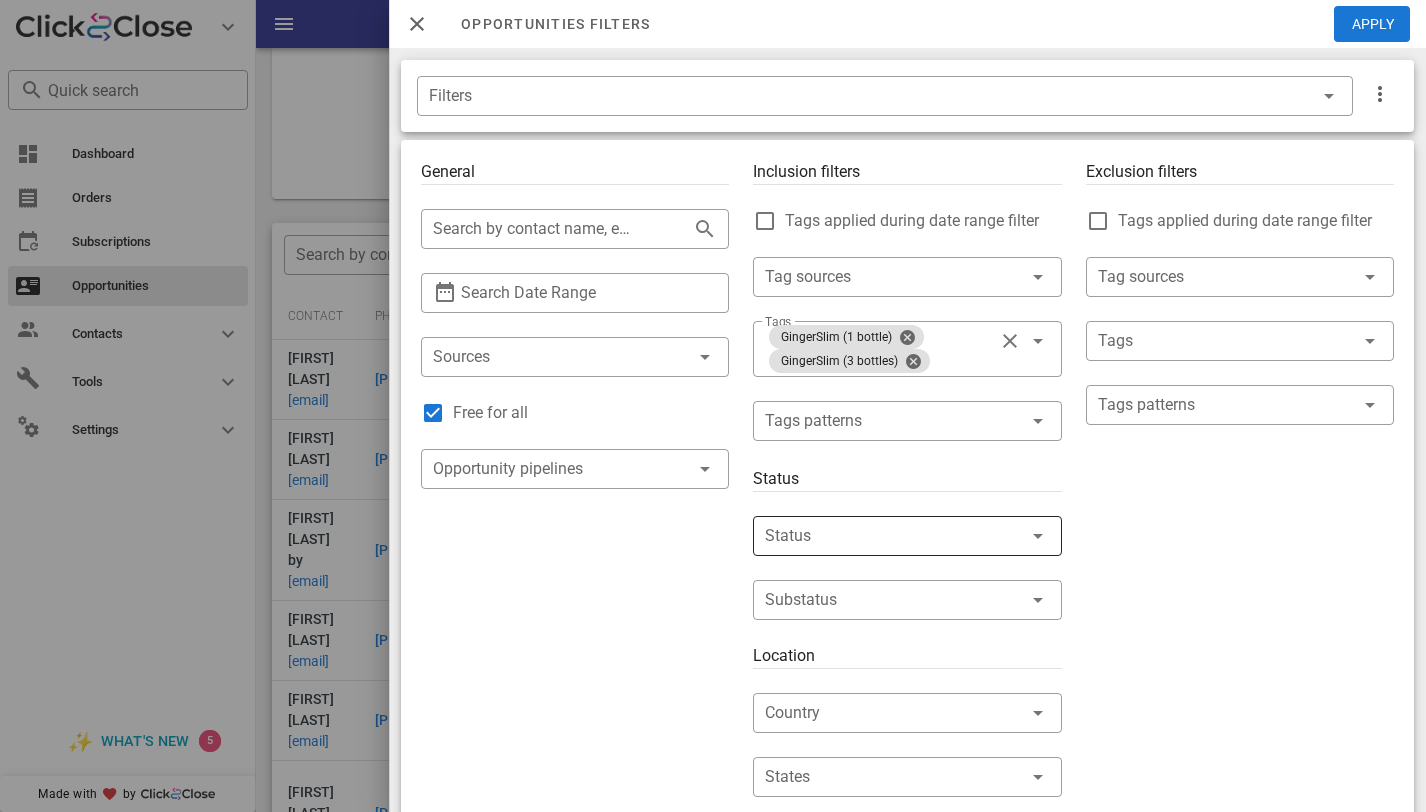 click at bounding box center (1038, 536) 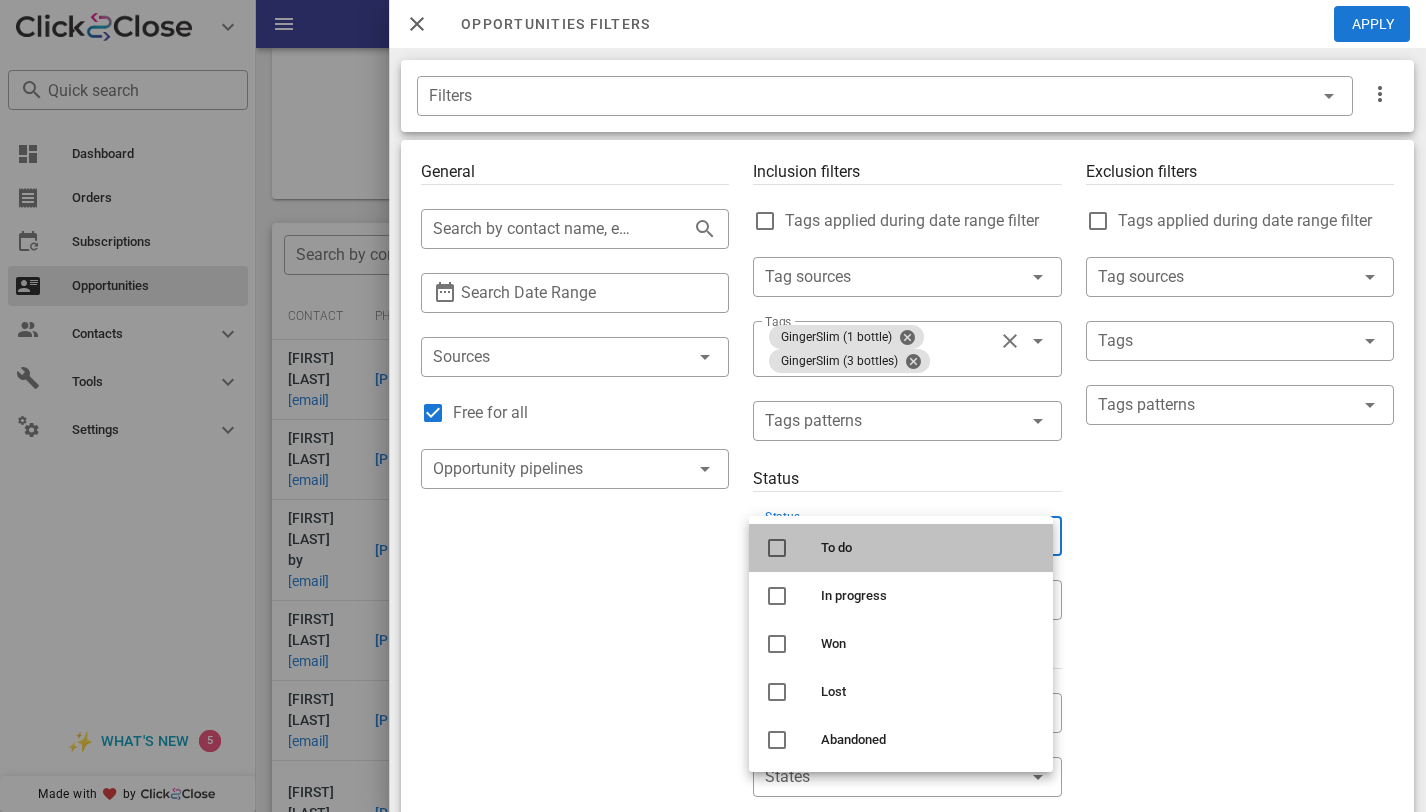 click on "To do" at bounding box center (929, 548) 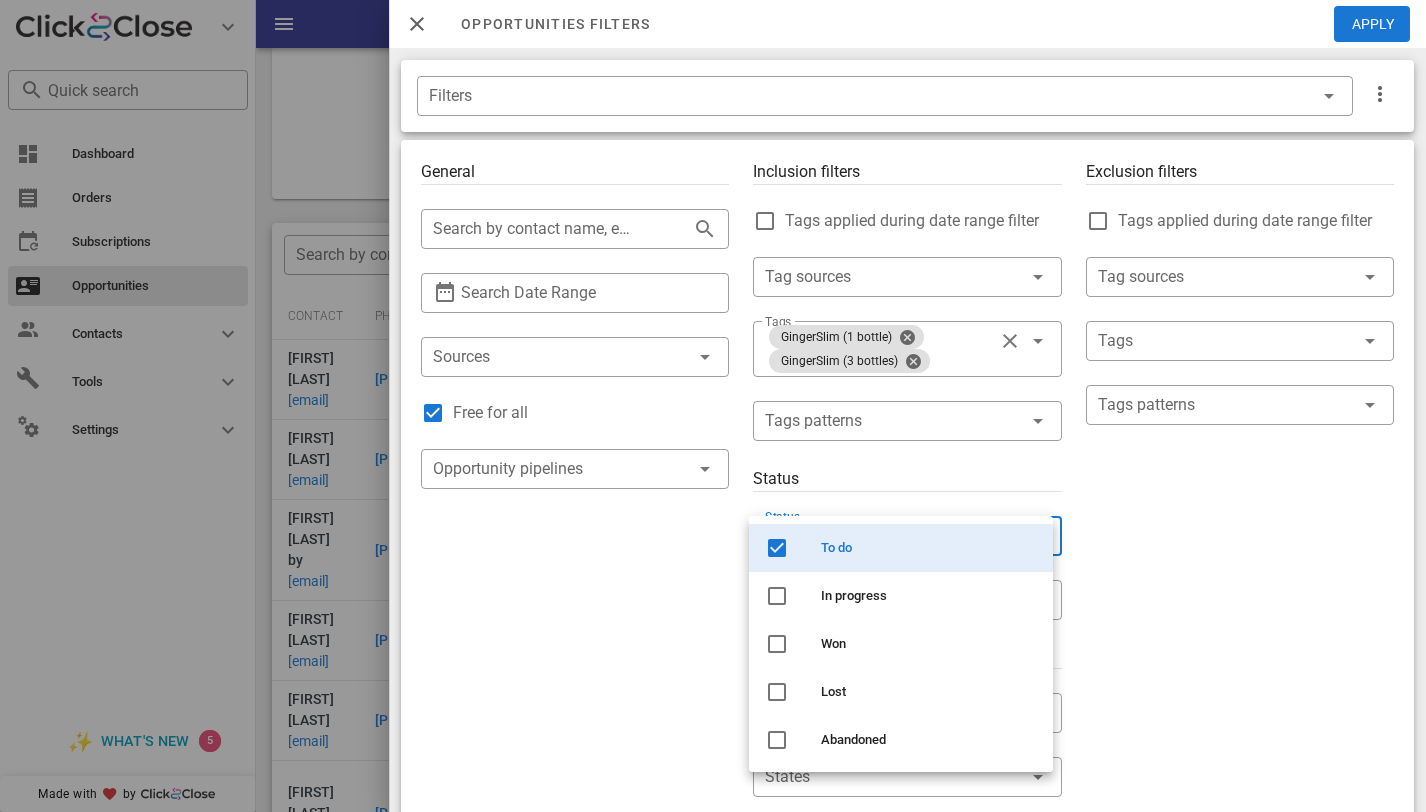 click on "Exclusion filters Tags applied during date range filter ​ Tag sources ​ Tags ​ Tags patterns" at bounding box center [1240, 717] 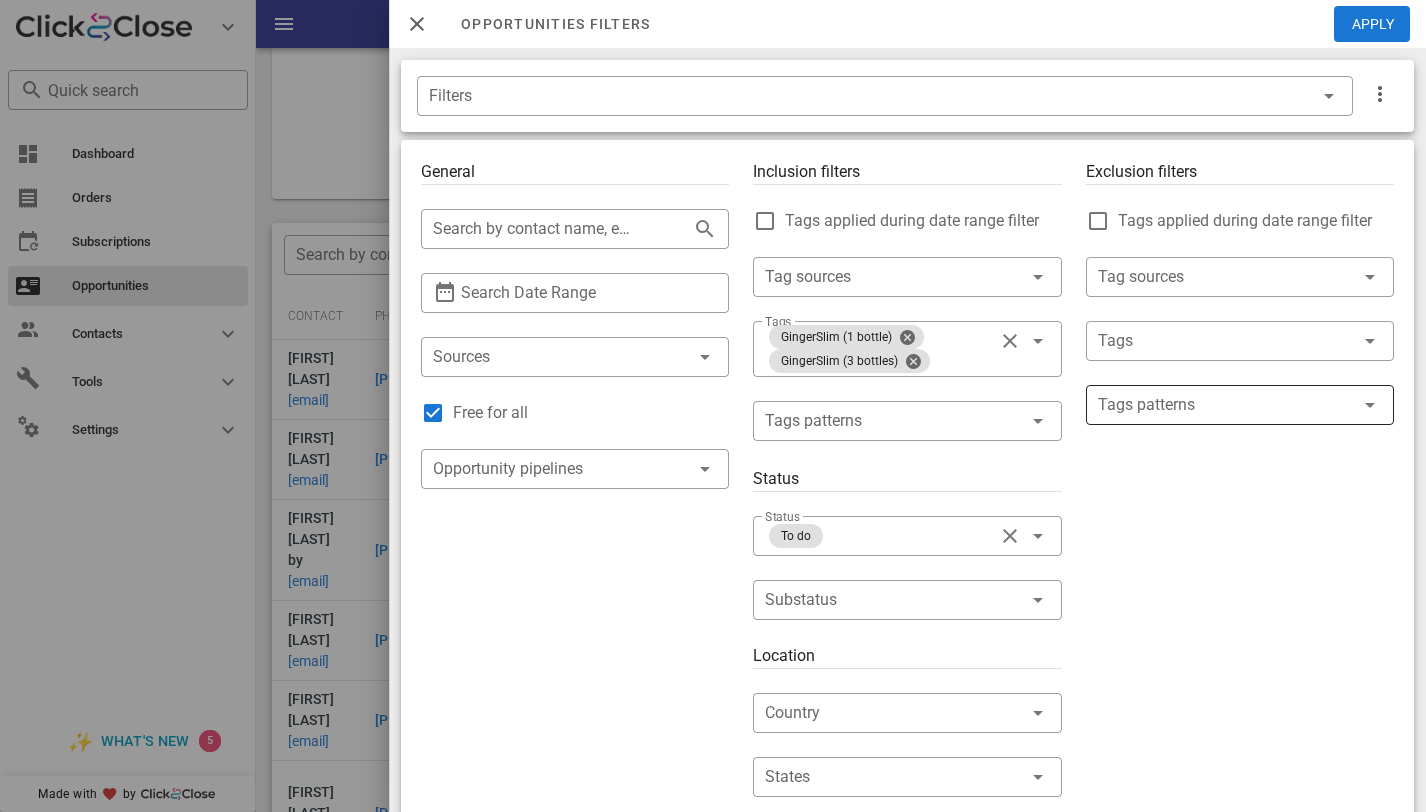 click at bounding box center (1226, 405) 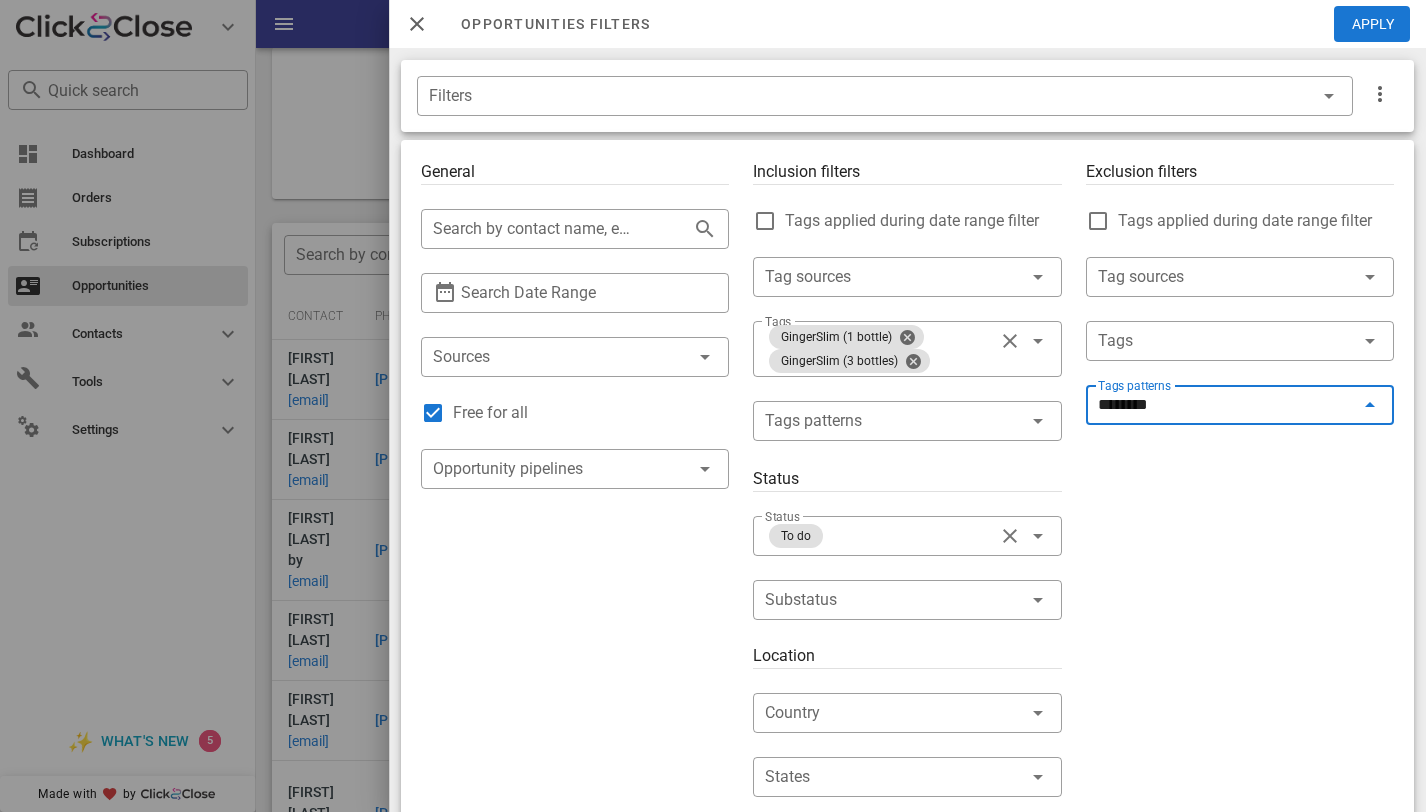 type on "*********" 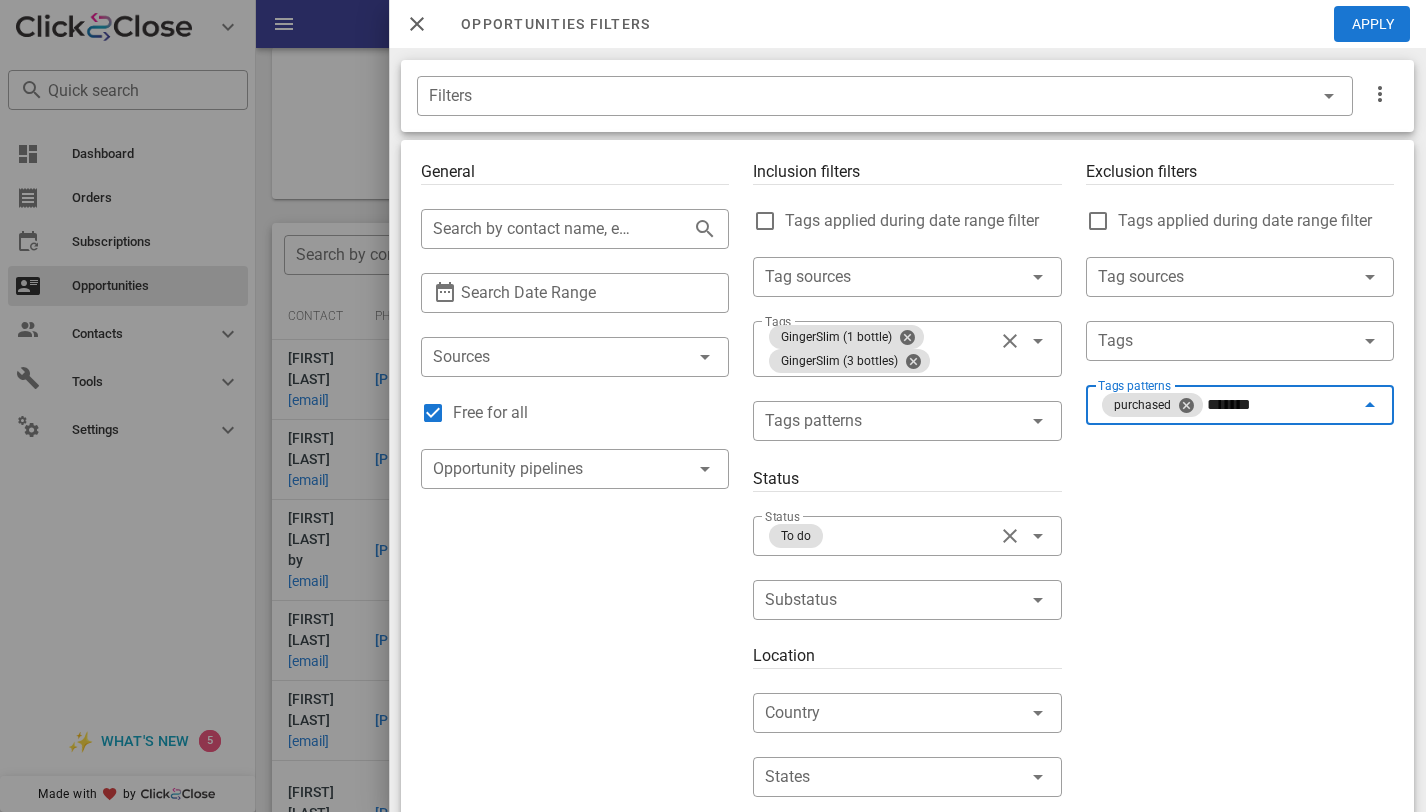 type on "********" 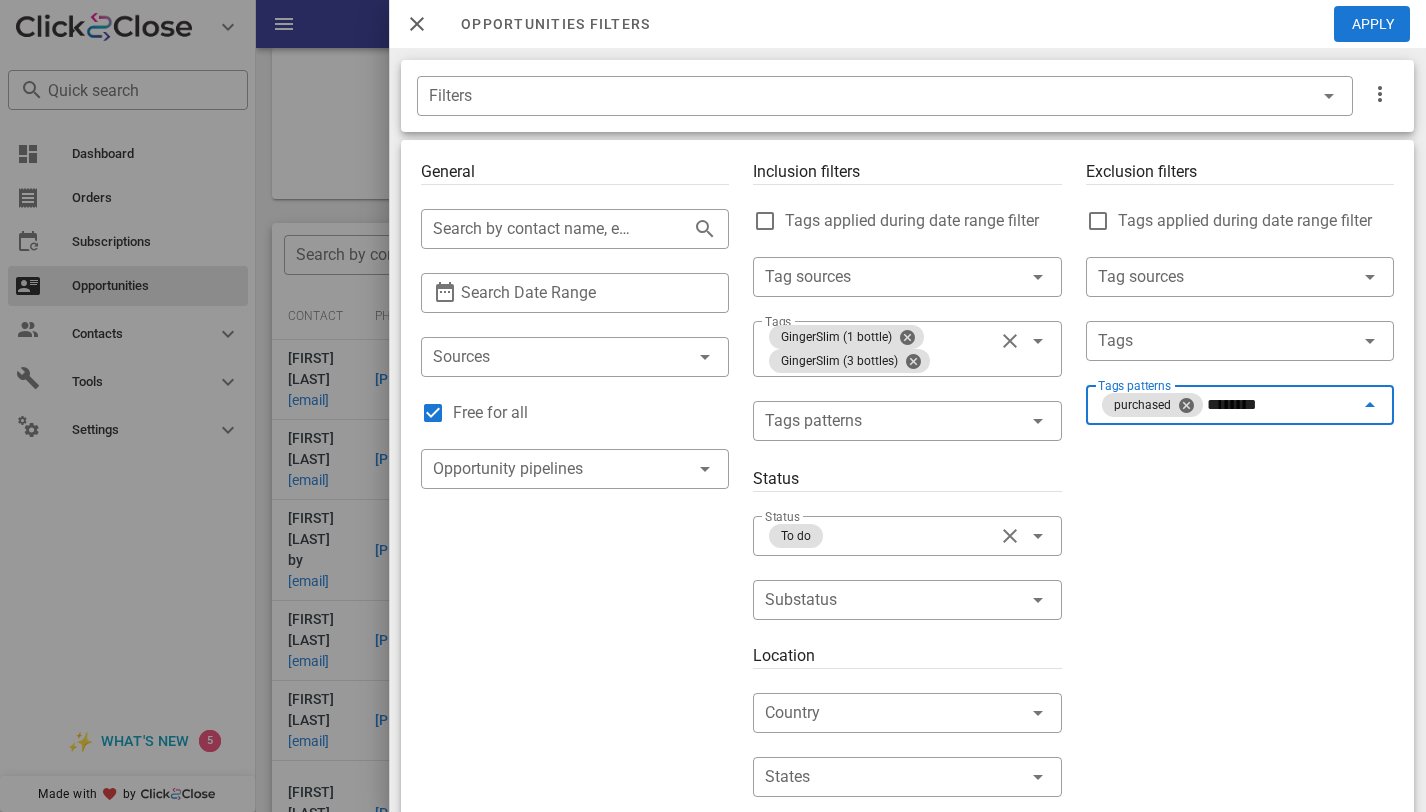 type 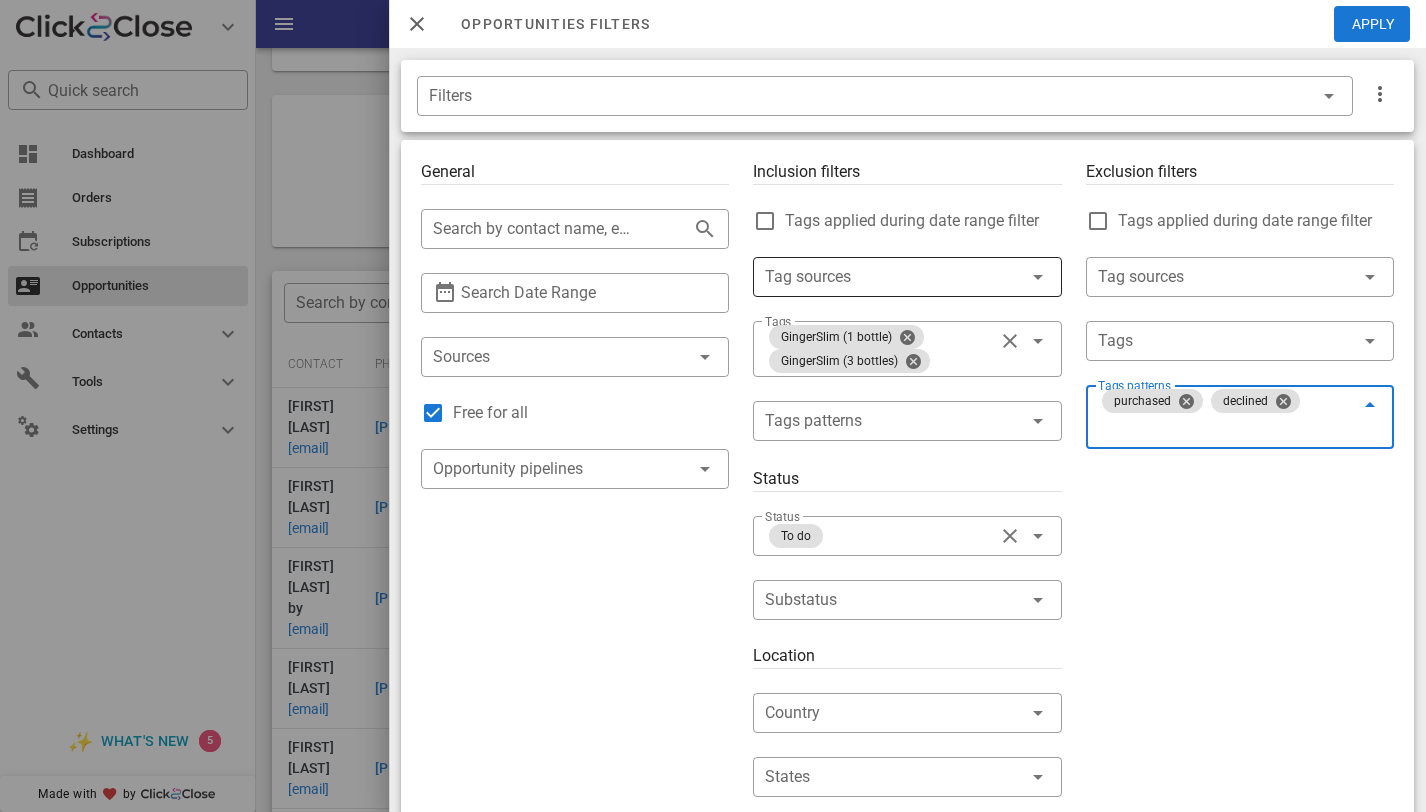 scroll, scrollTop: 150, scrollLeft: 0, axis: vertical 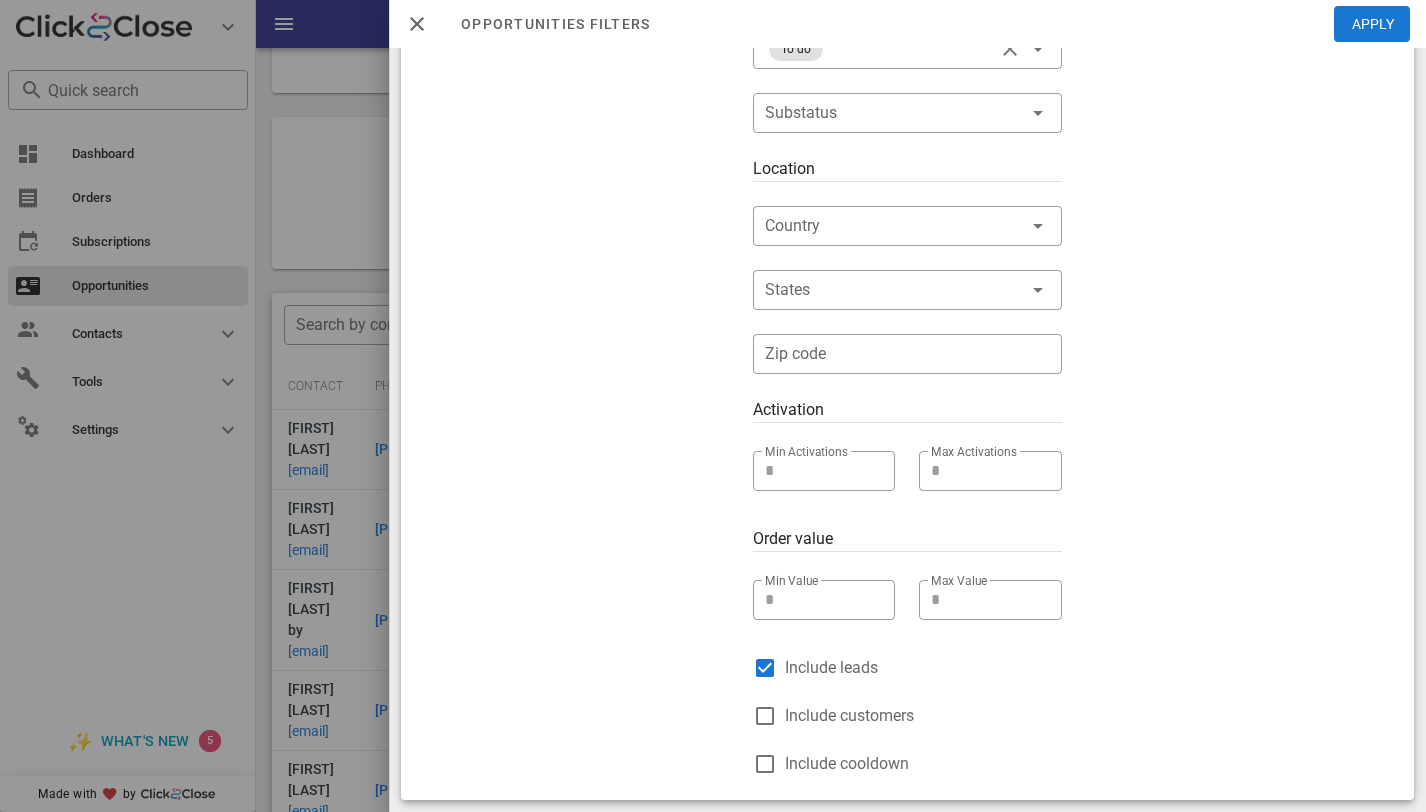 click on "Include customers" at bounding box center [923, 716] 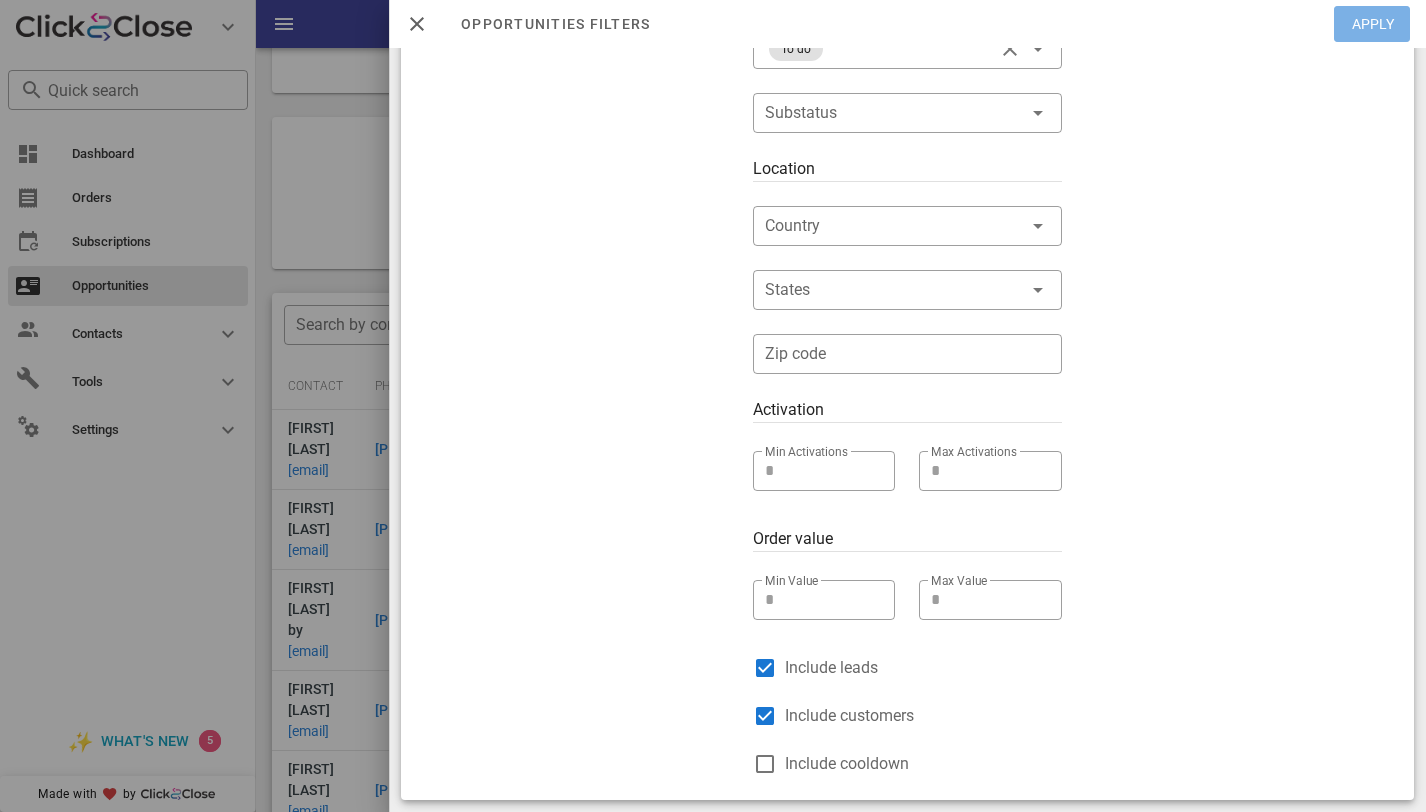 click on "Apply" at bounding box center [1373, 24] 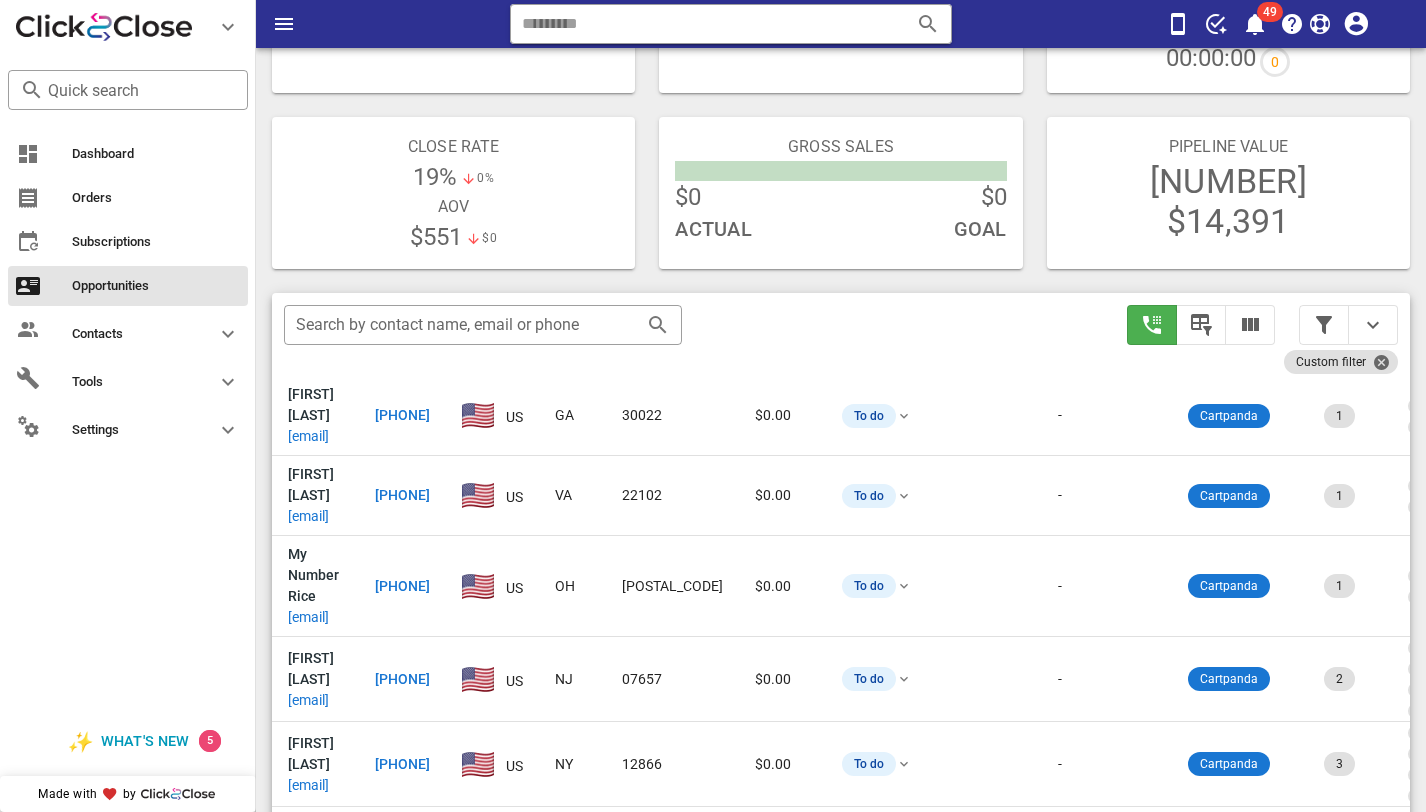 scroll, scrollTop: 0, scrollLeft: 0, axis: both 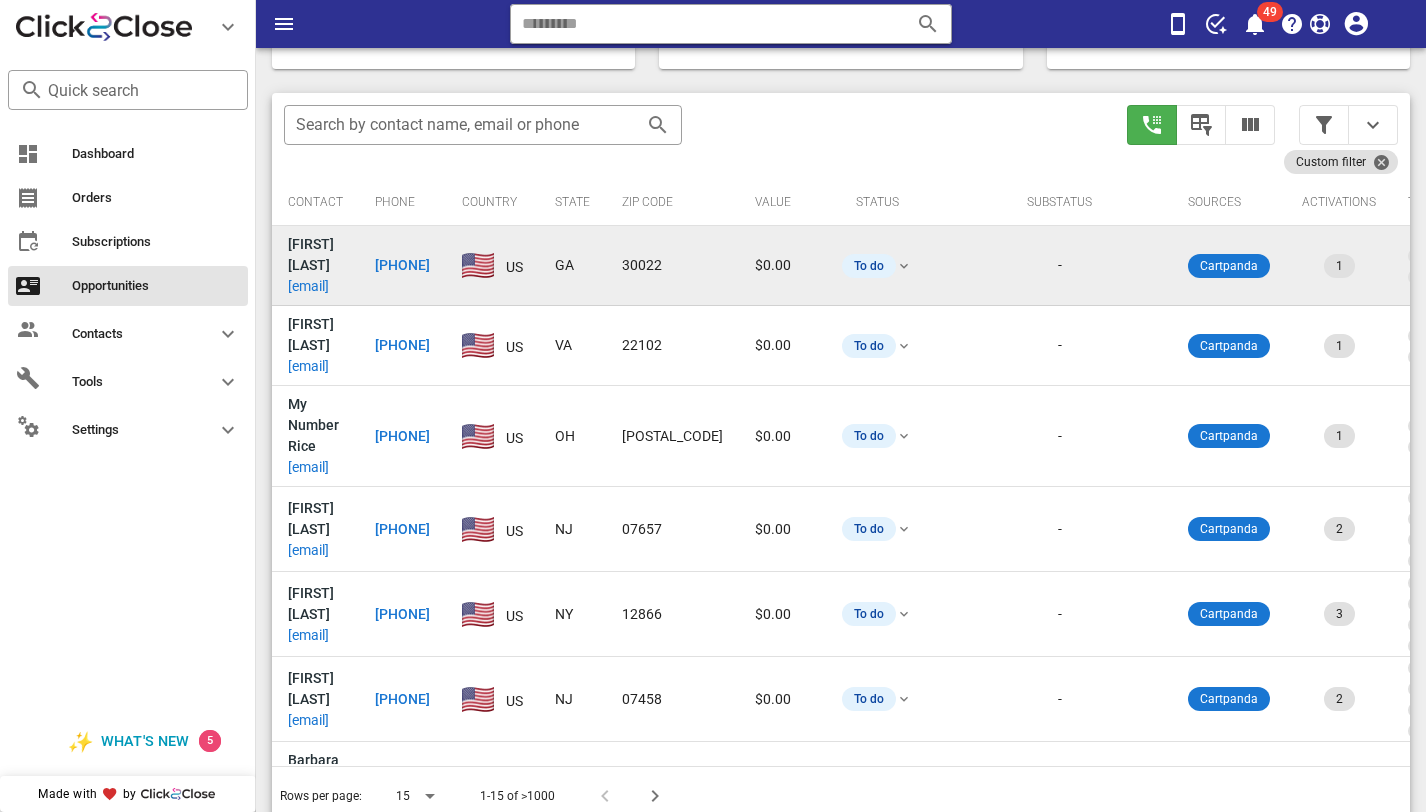 click on "ethirey@comcast.net" at bounding box center (308, 286) 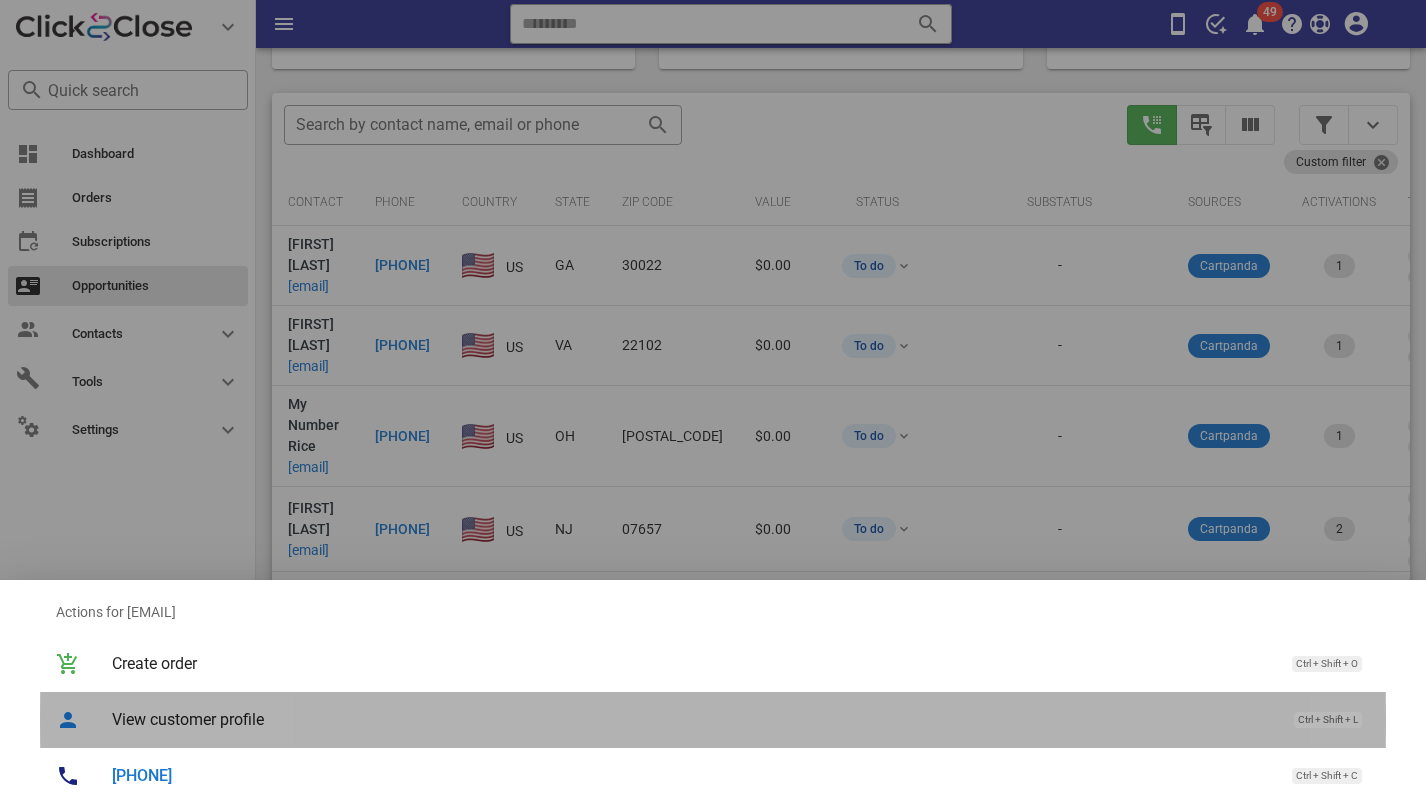 click on "View customer profile" at bounding box center [693, 719] 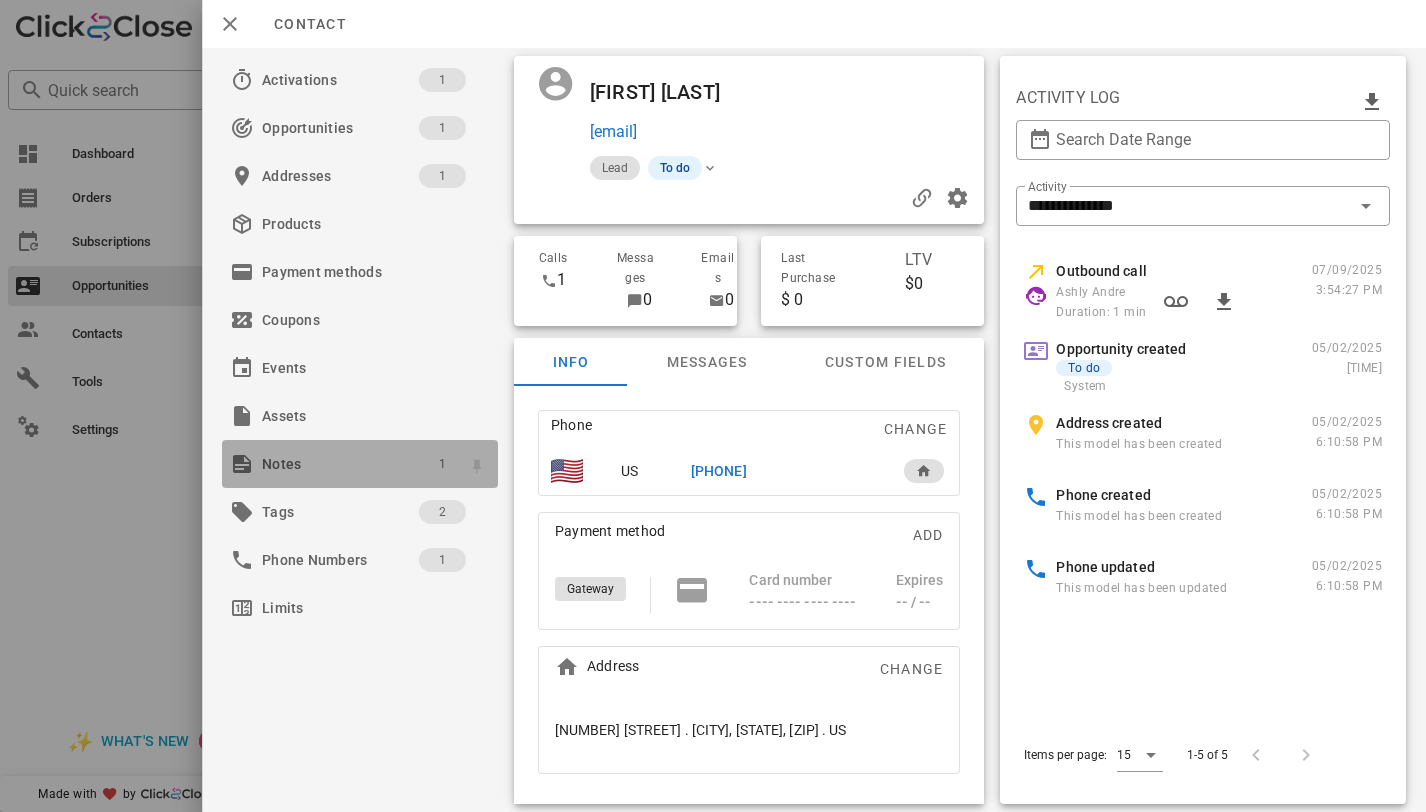 click on "1" at bounding box center (442, 464) 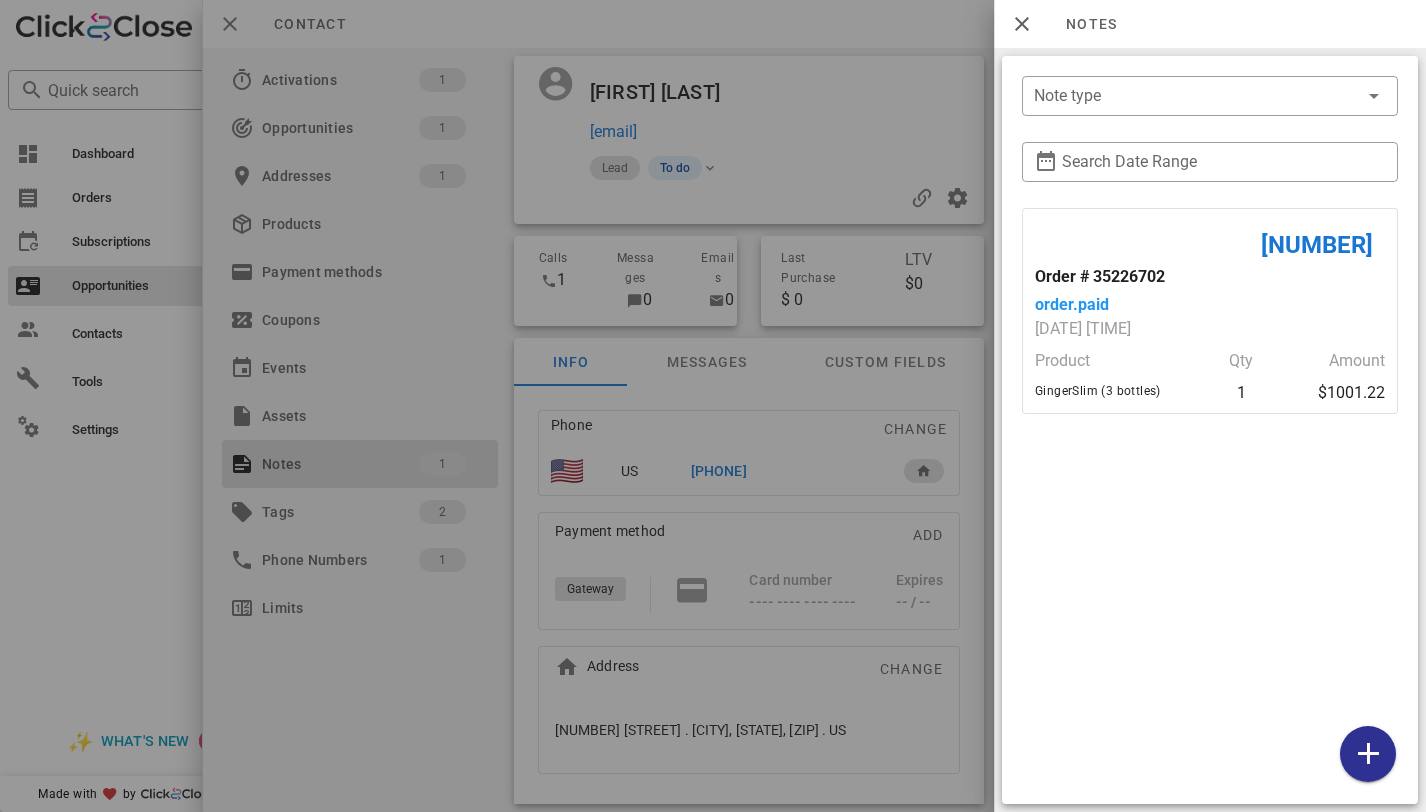 click at bounding box center [713, 406] 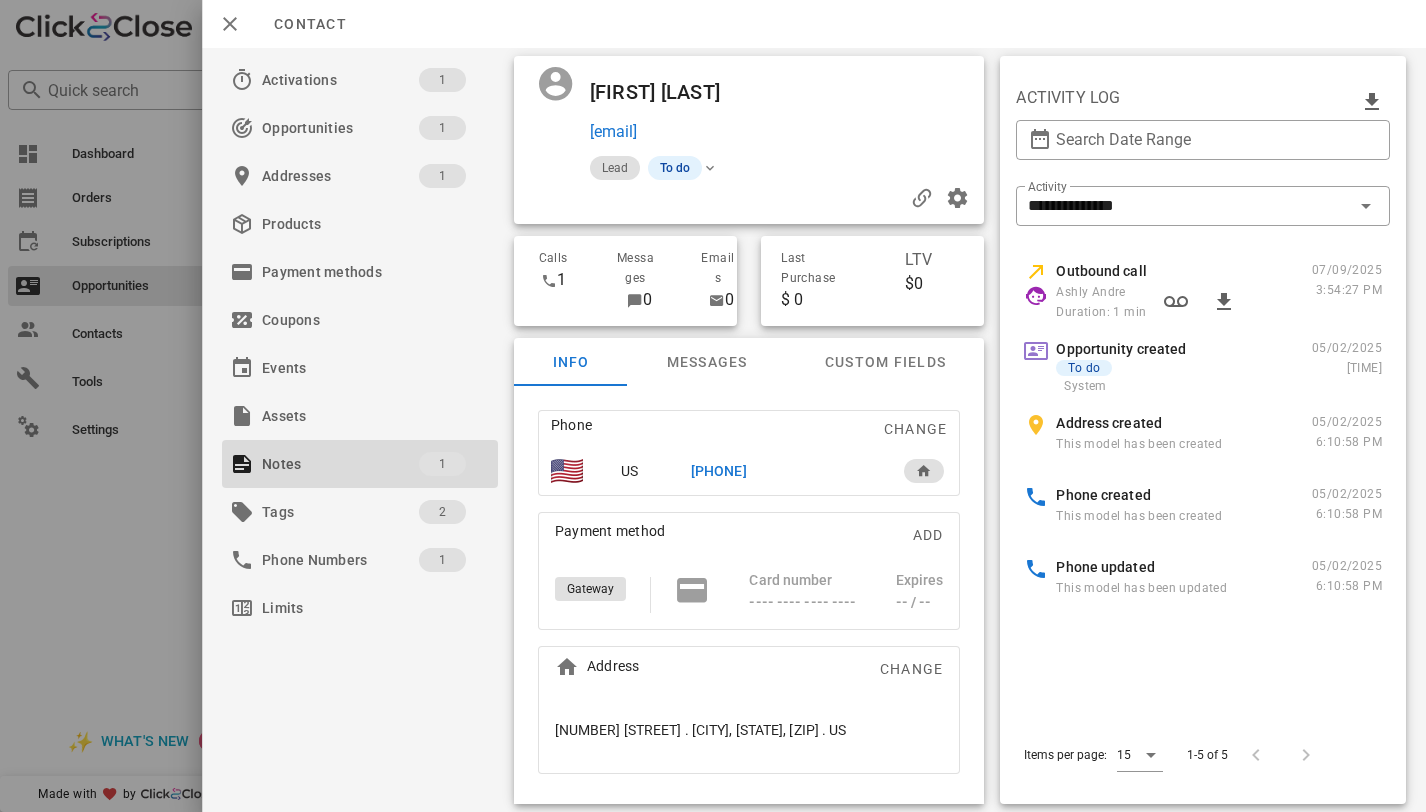 click on "+17709937302" at bounding box center [719, 471] 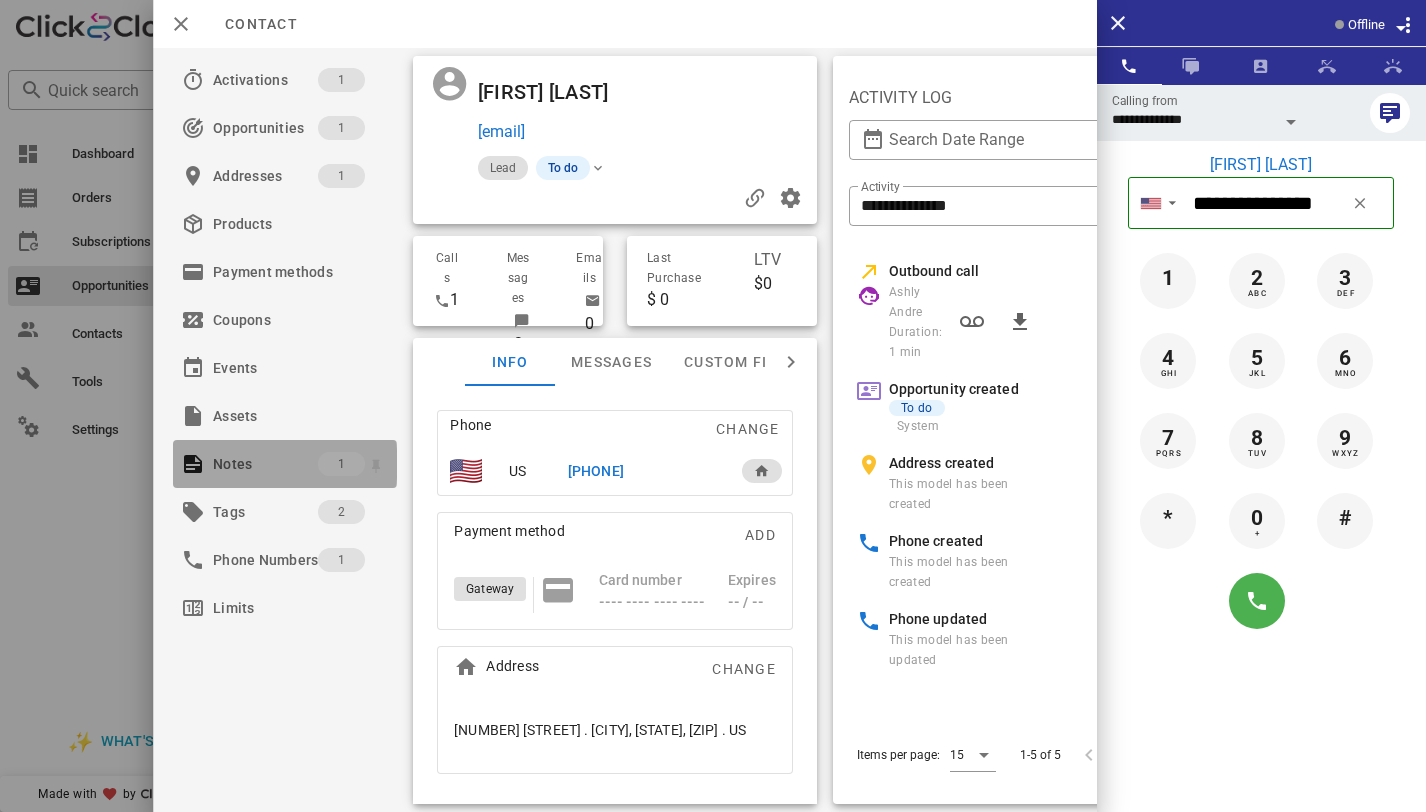 click on "1" at bounding box center (341, 464) 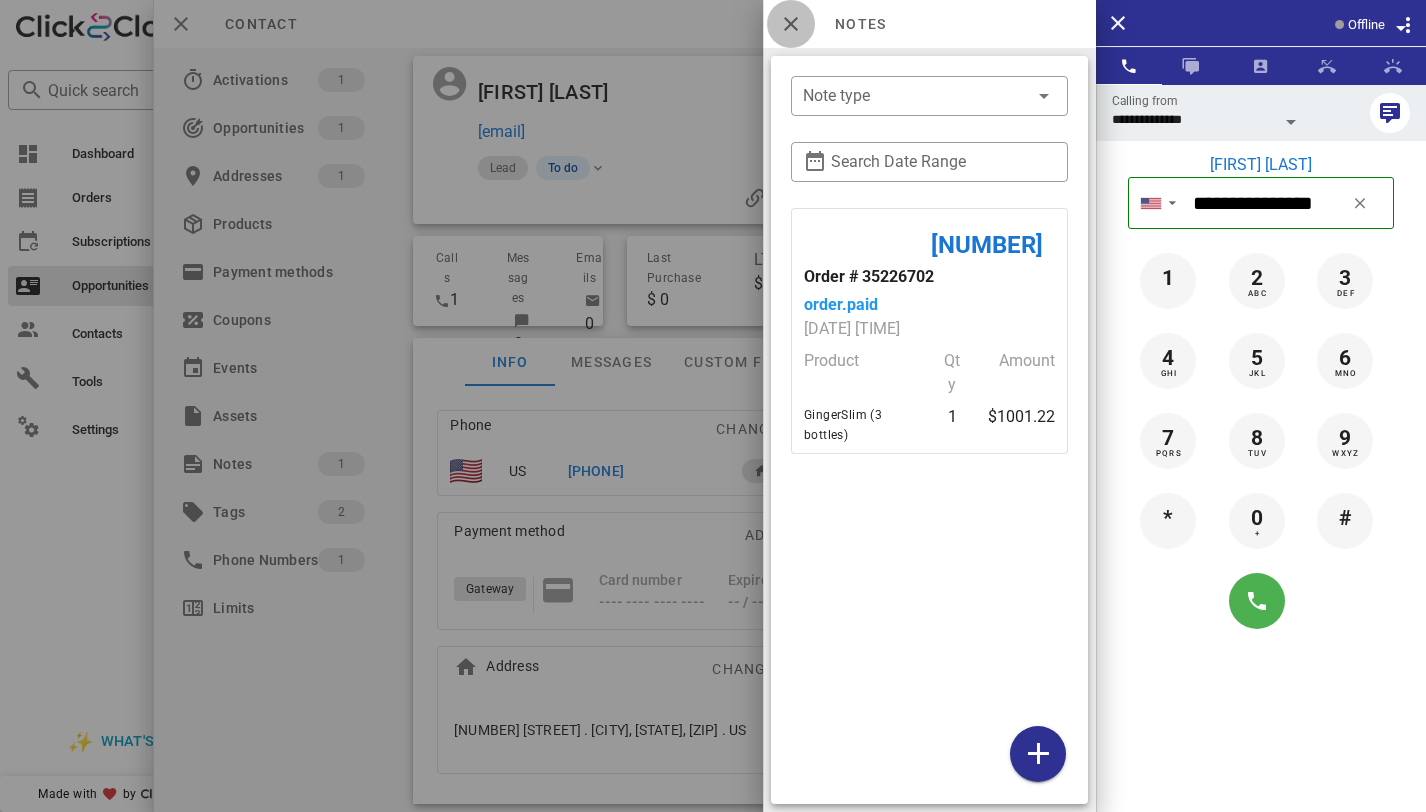 click at bounding box center [791, 24] 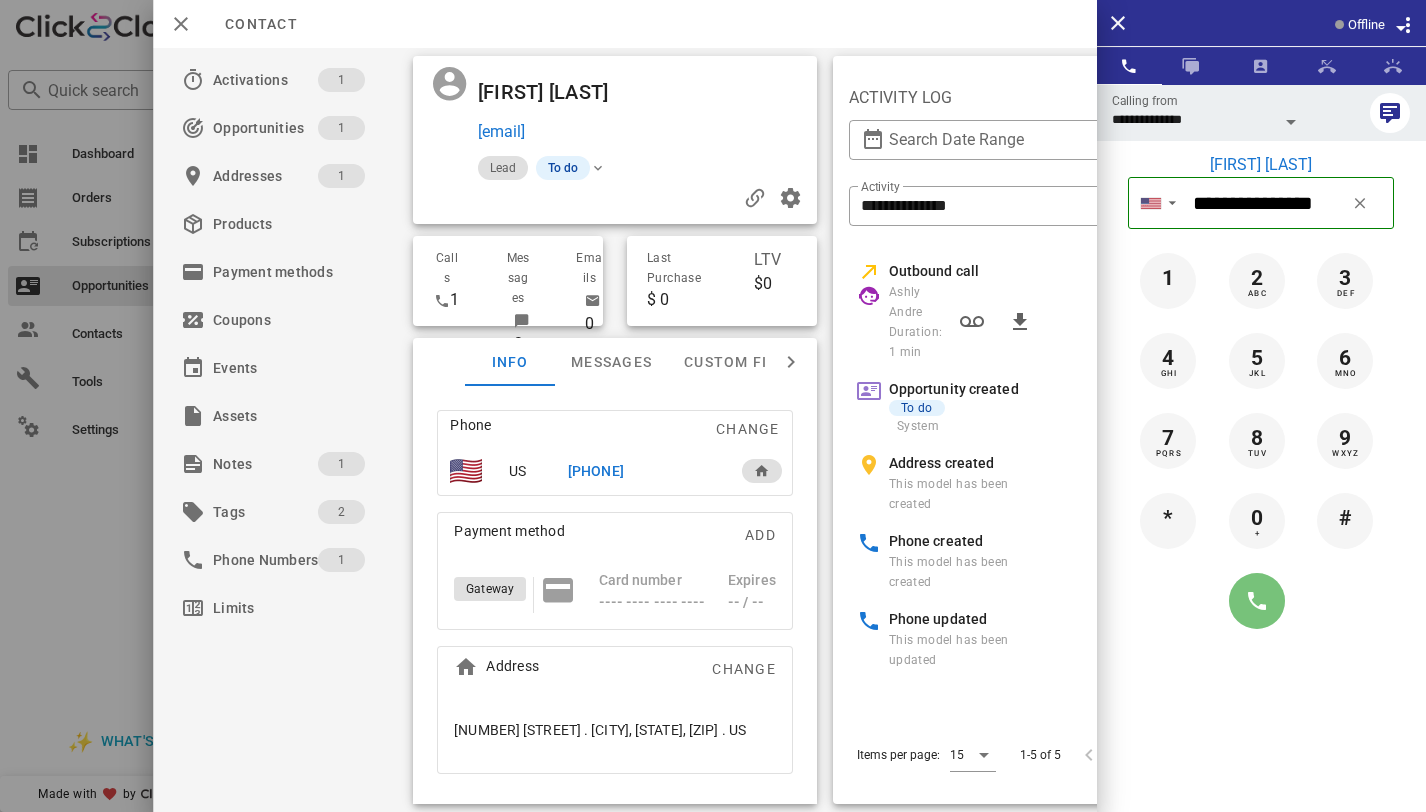 click at bounding box center (1257, 601) 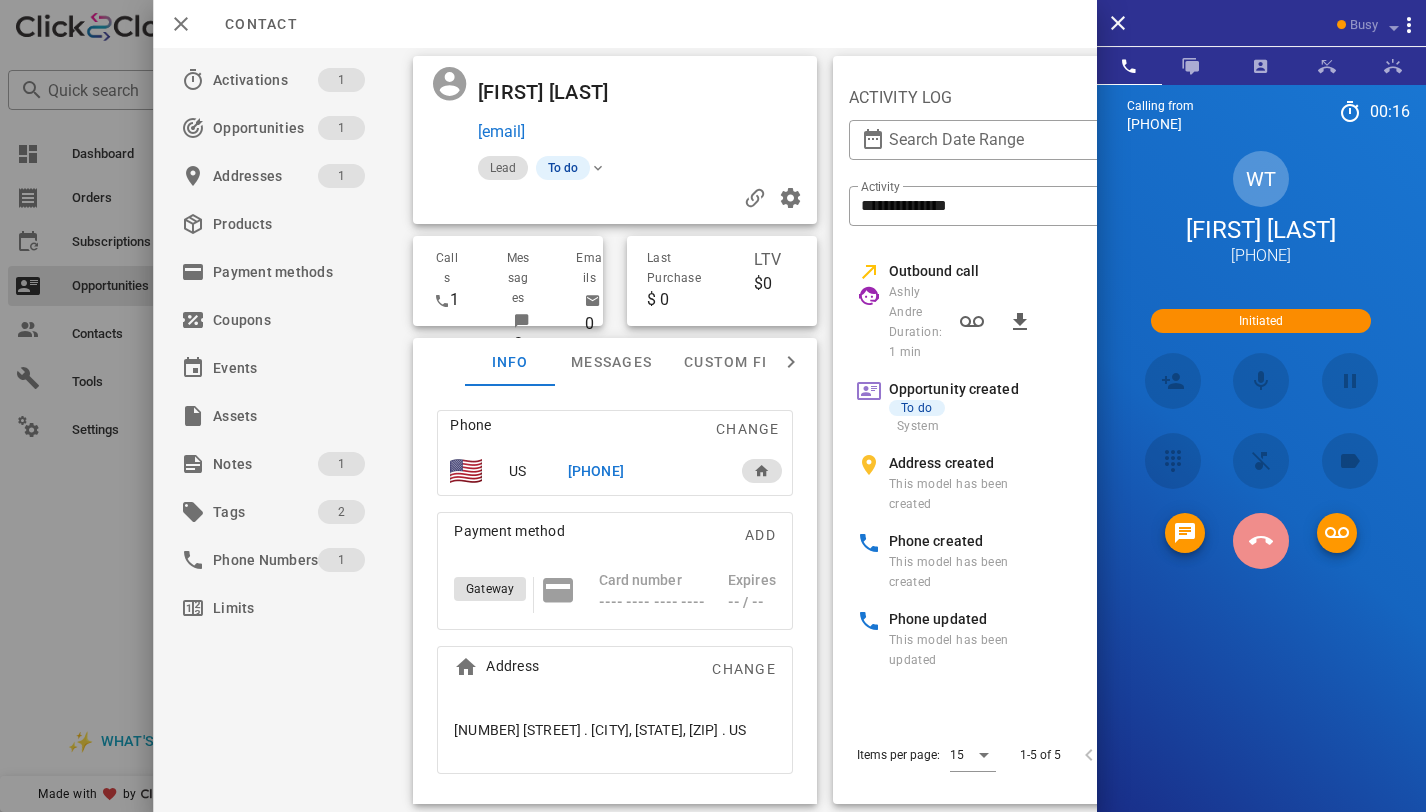 click at bounding box center (1261, 541) 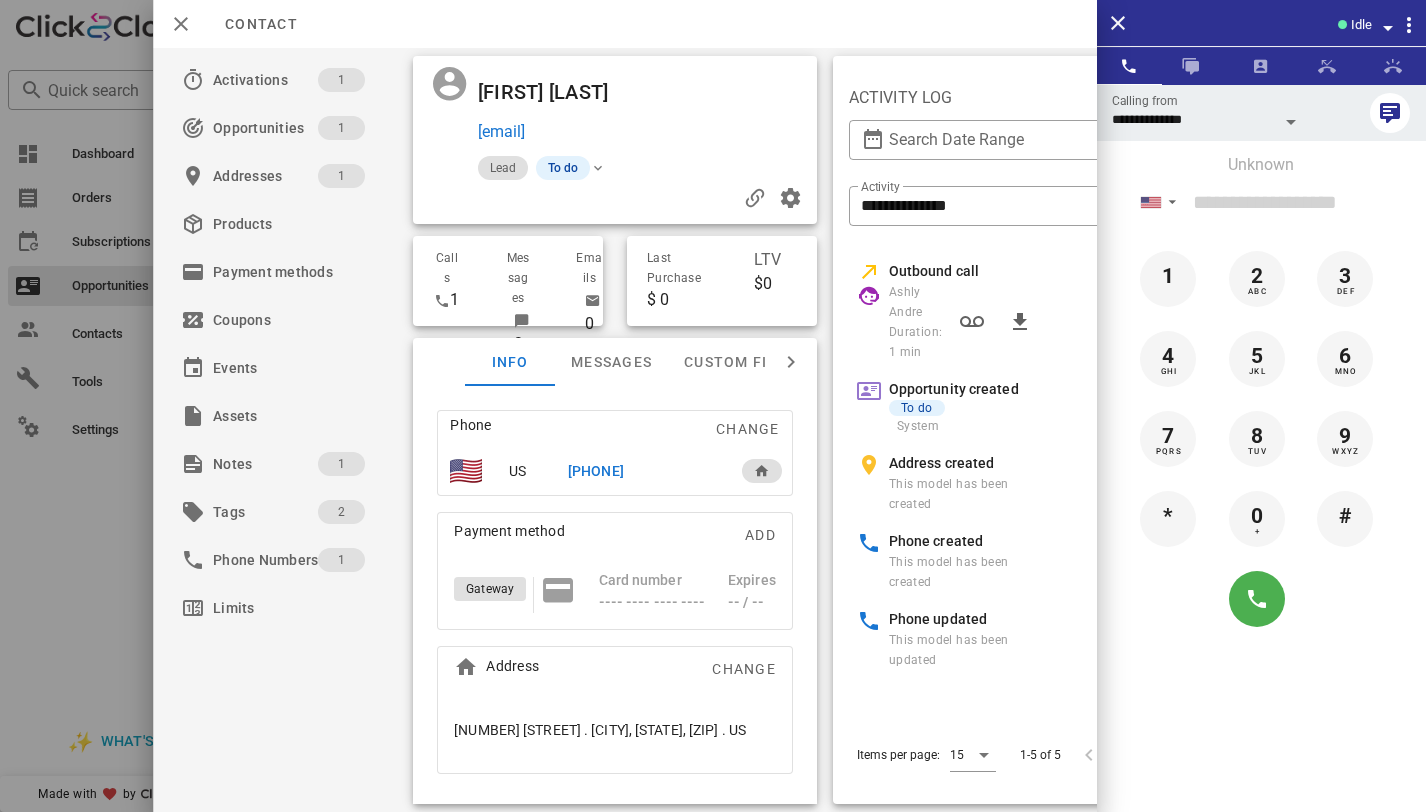 click on "+17709937302" at bounding box center (596, 471) 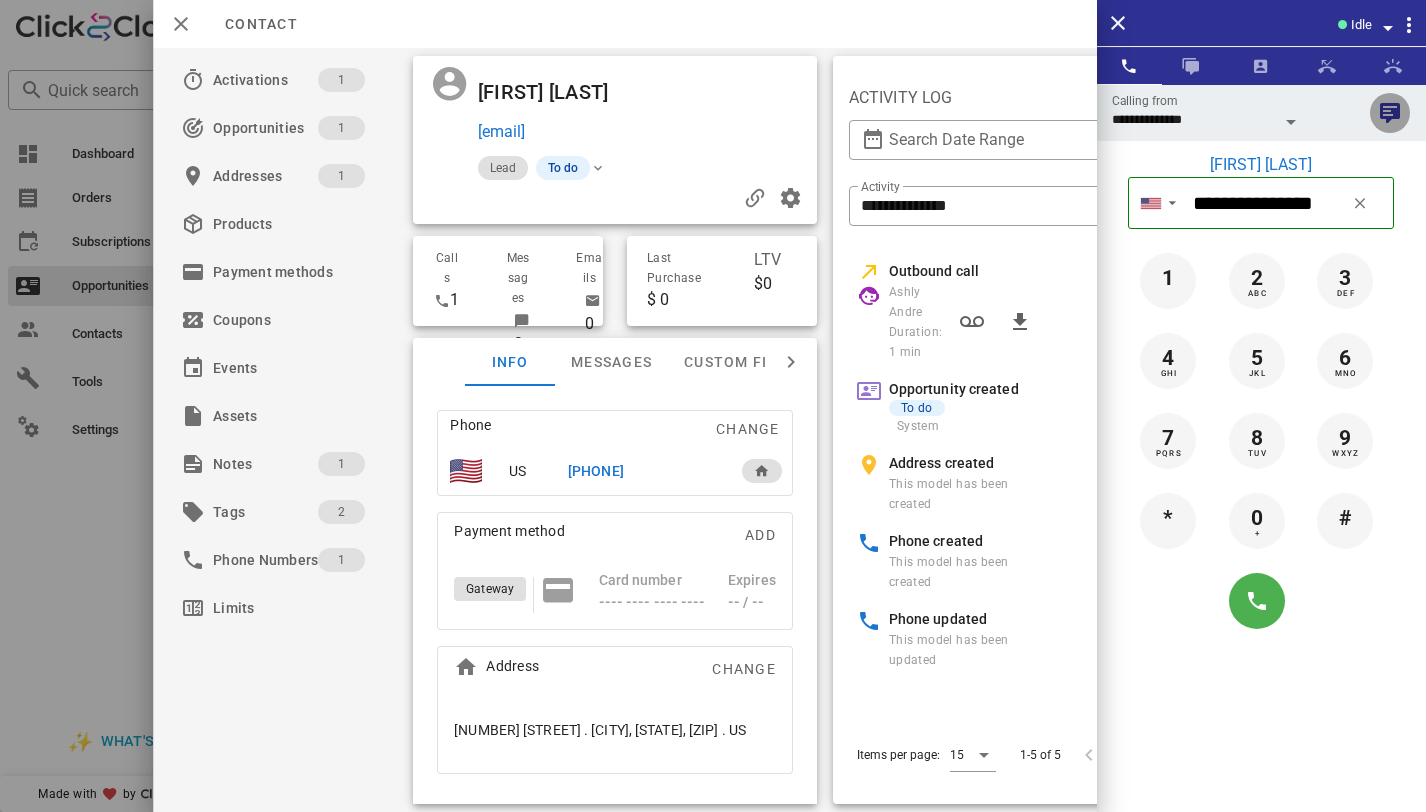 click at bounding box center [1390, 113] 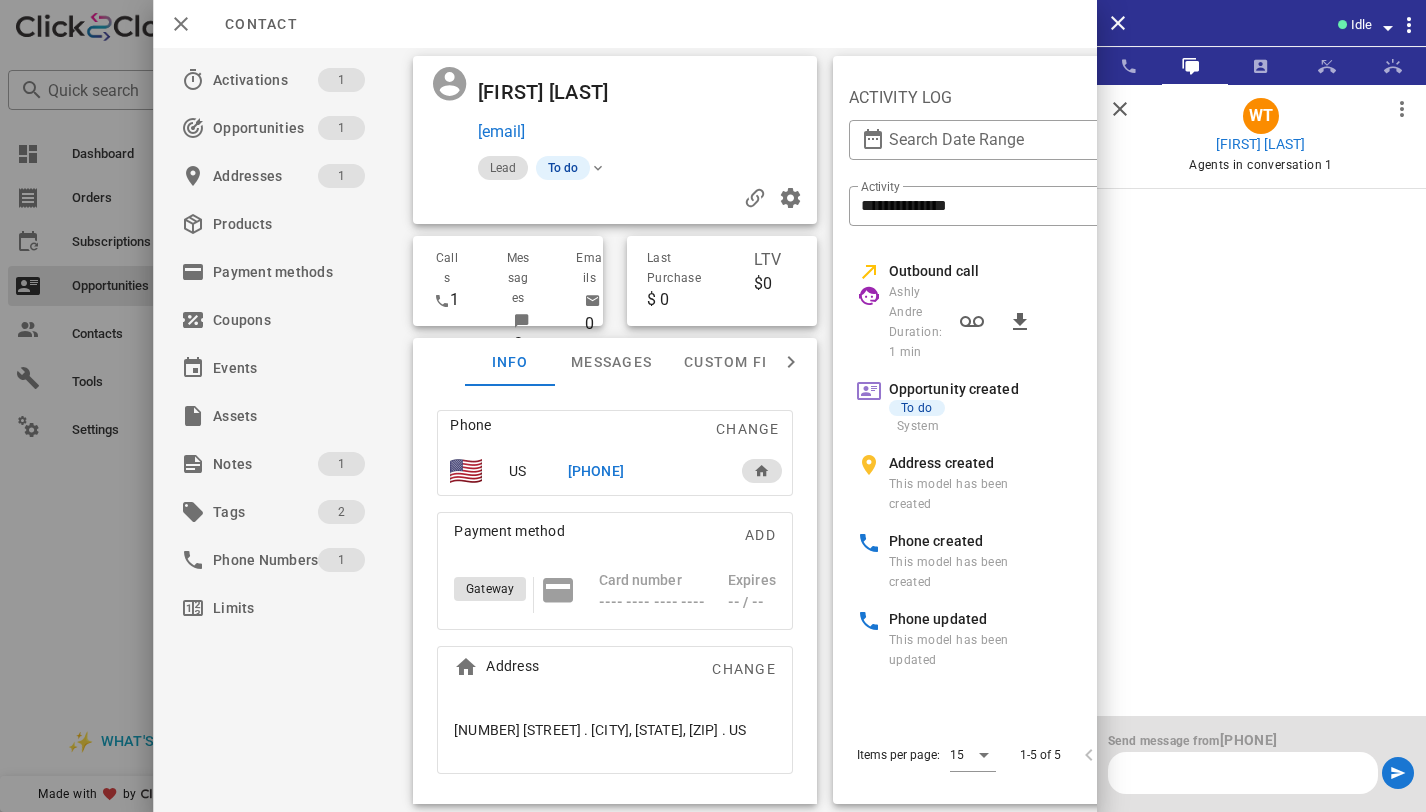 scroll, scrollTop: 0, scrollLeft: 0, axis: both 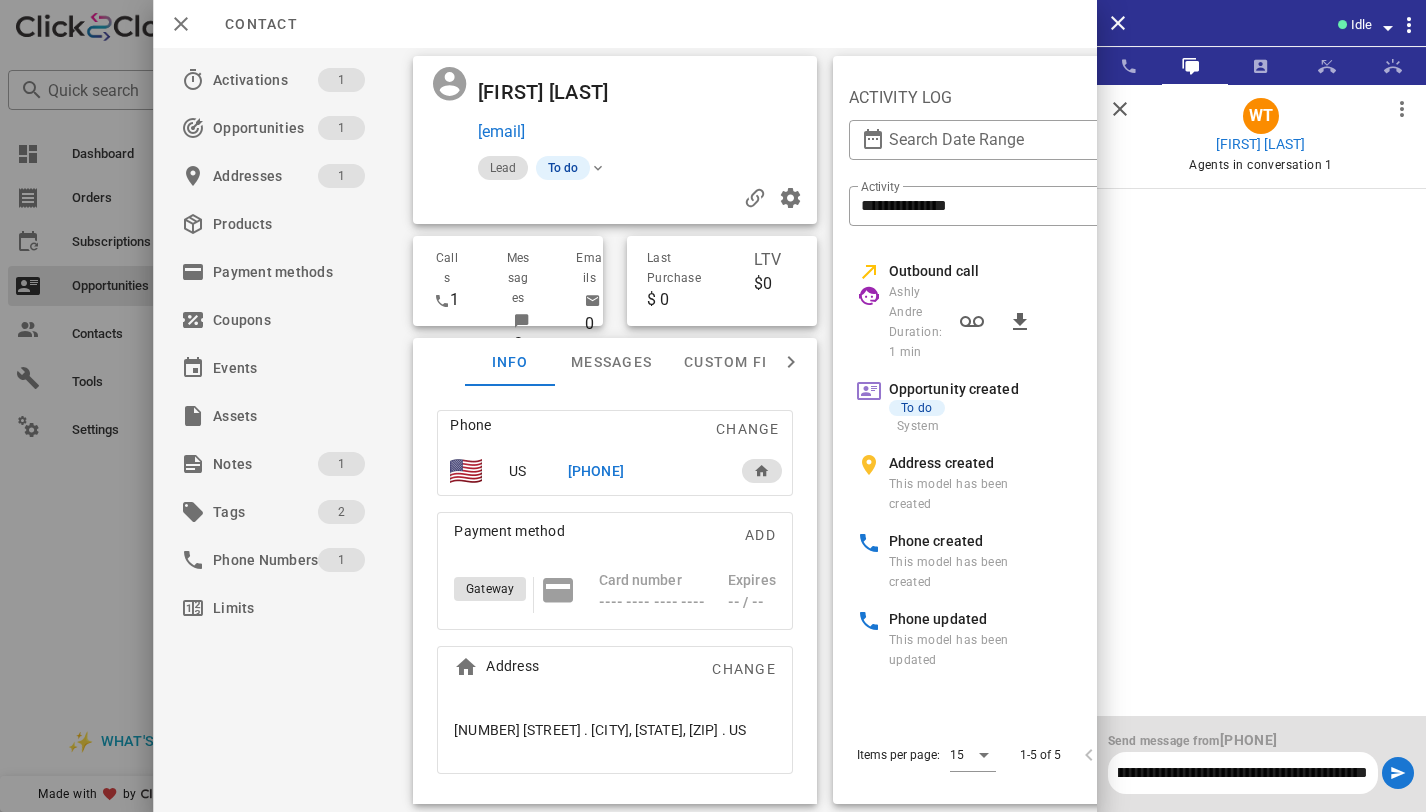 click on "**********" at bounding box center [1243, 773] 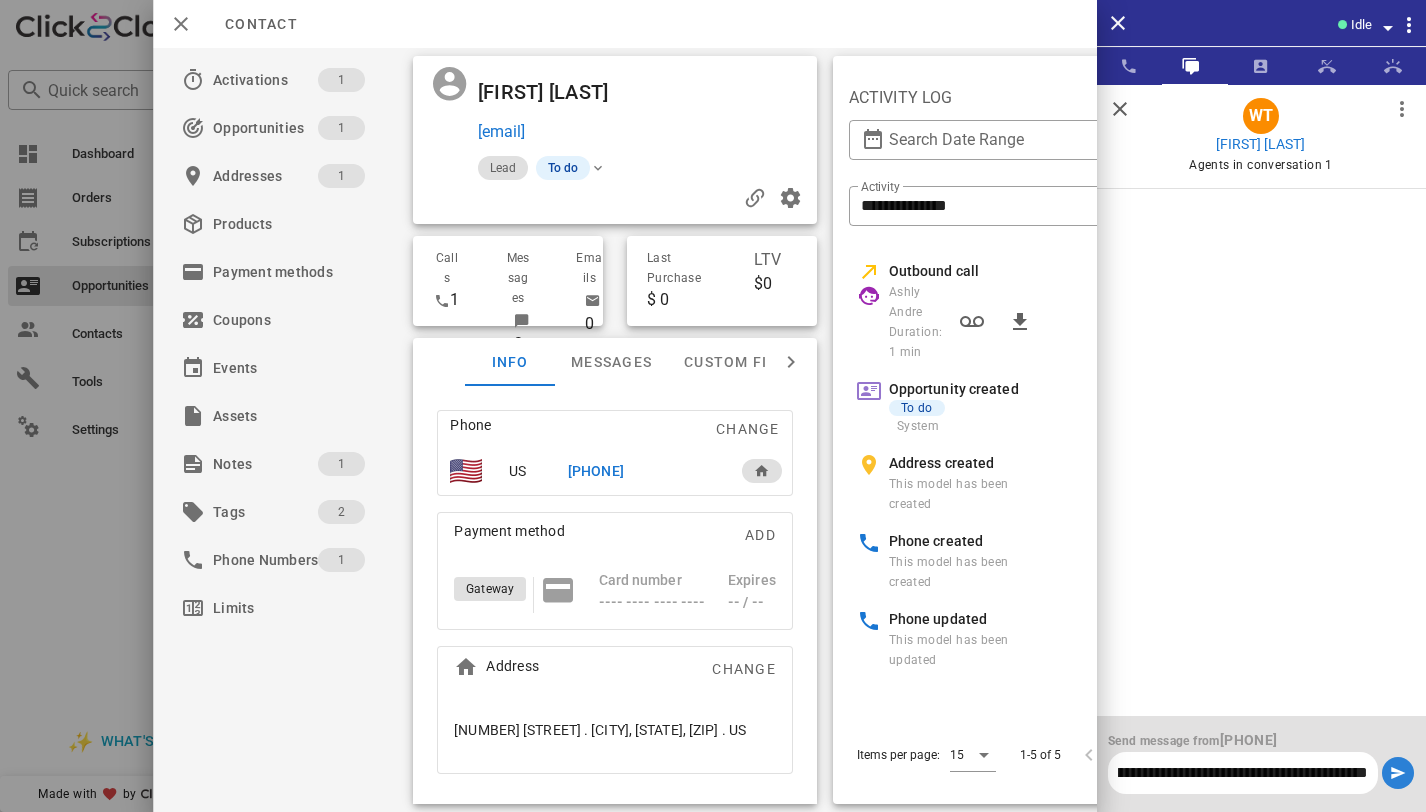scroll, scrollTop: 0, scrollLeft: 1445, axis: horizontal 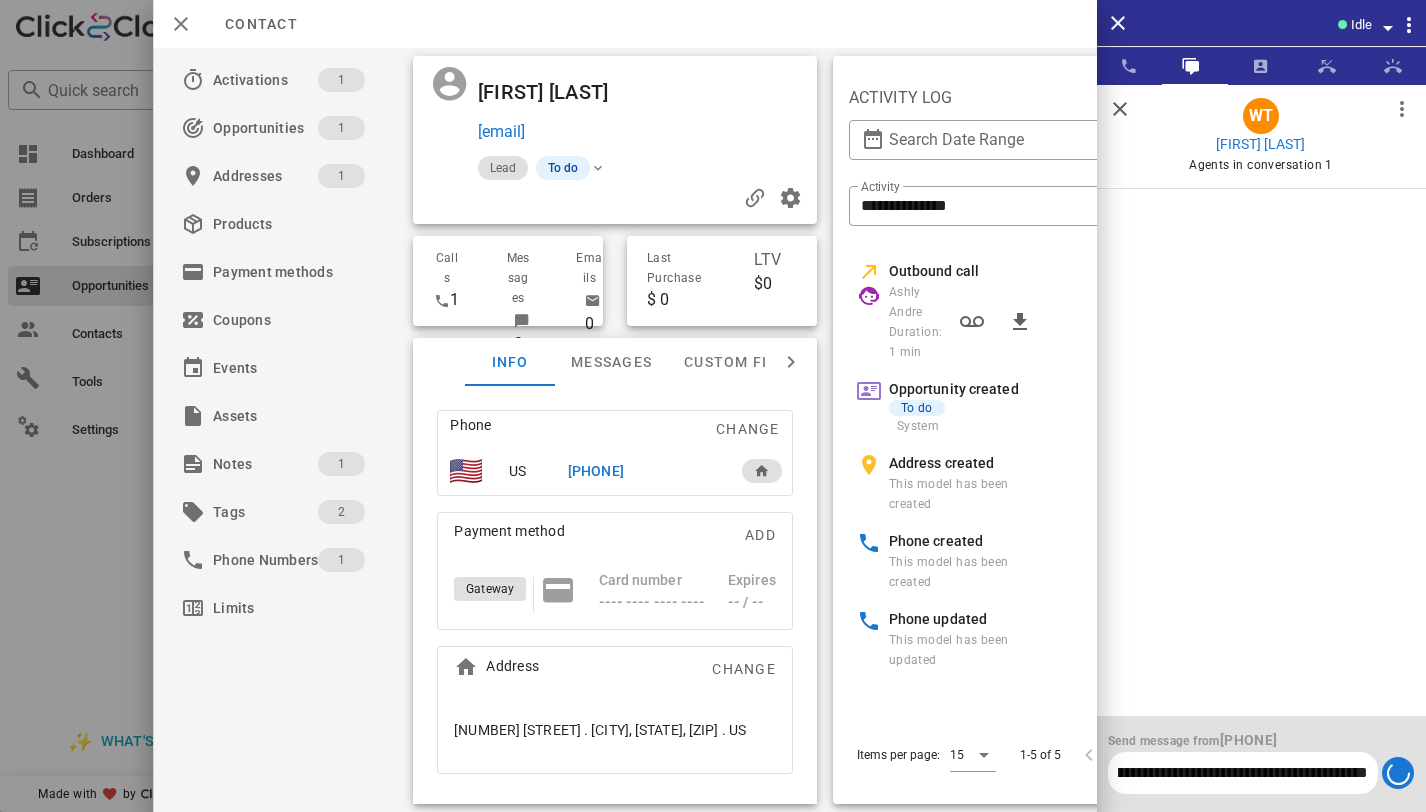 type 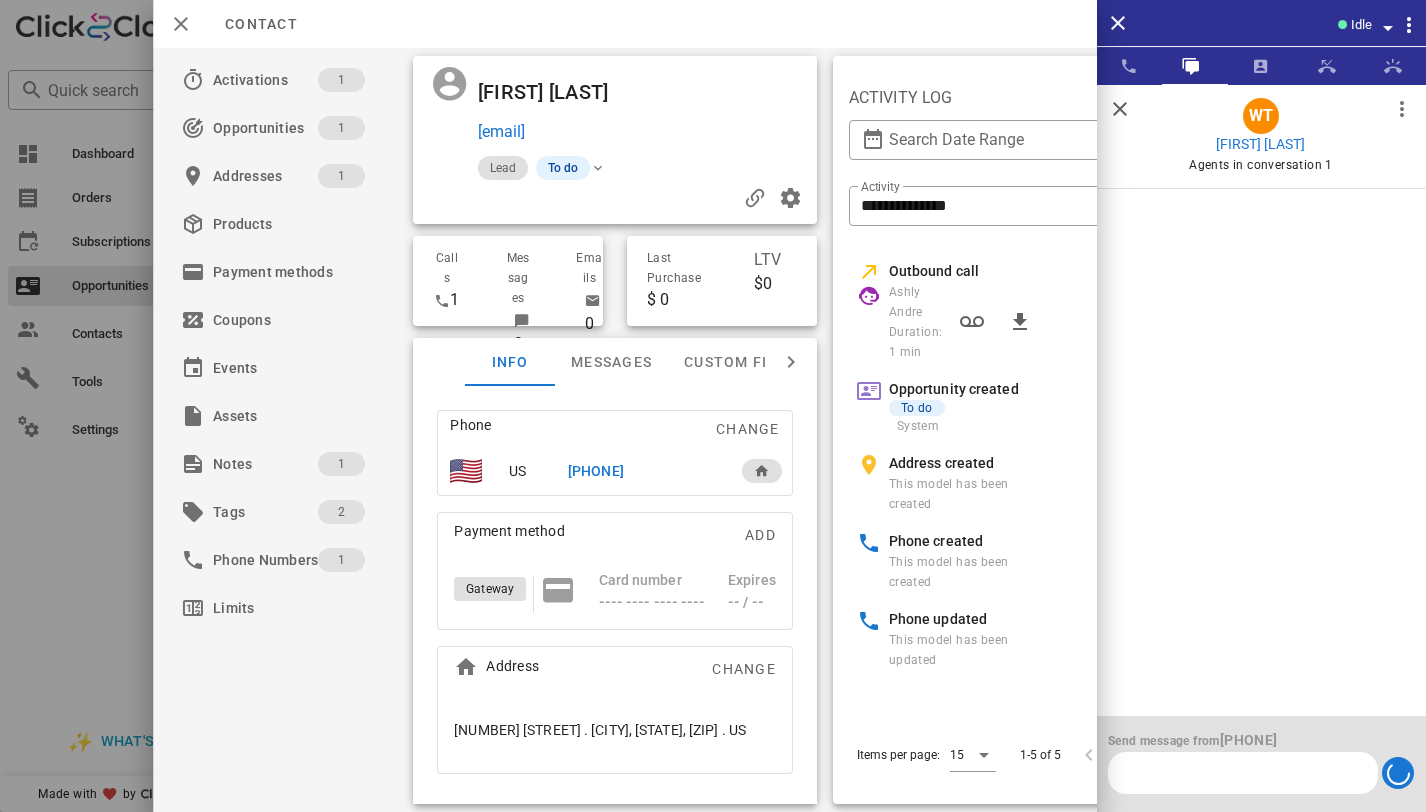 scroll, scrollTop: 0, scrollLeft: 0, axis: both 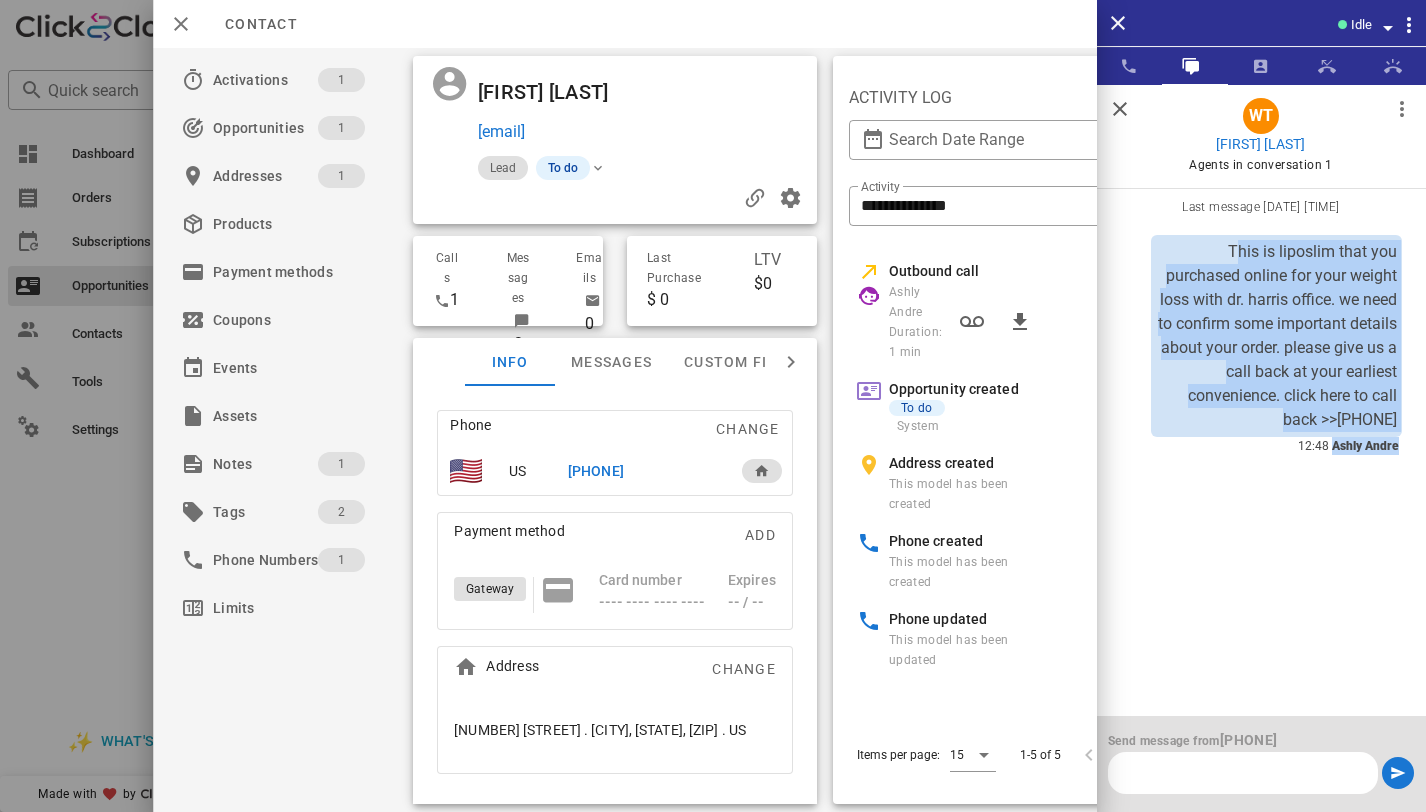 drag, startPoint x: 1230, startPoint y: 258, endPoint x: 1401, endPoint y: 461, distance: 265.4242 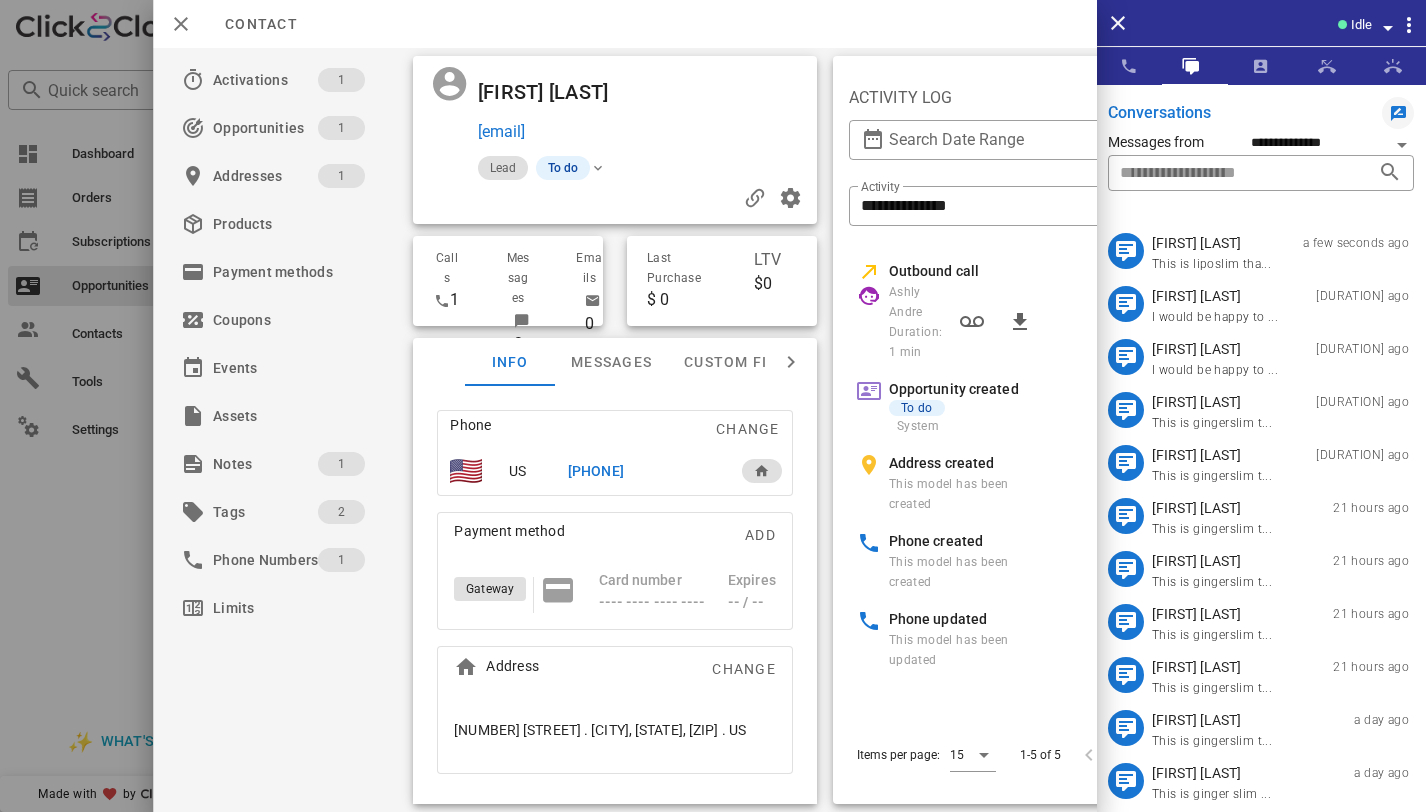 click on "+17709937302" at bounding box center [644, 471] 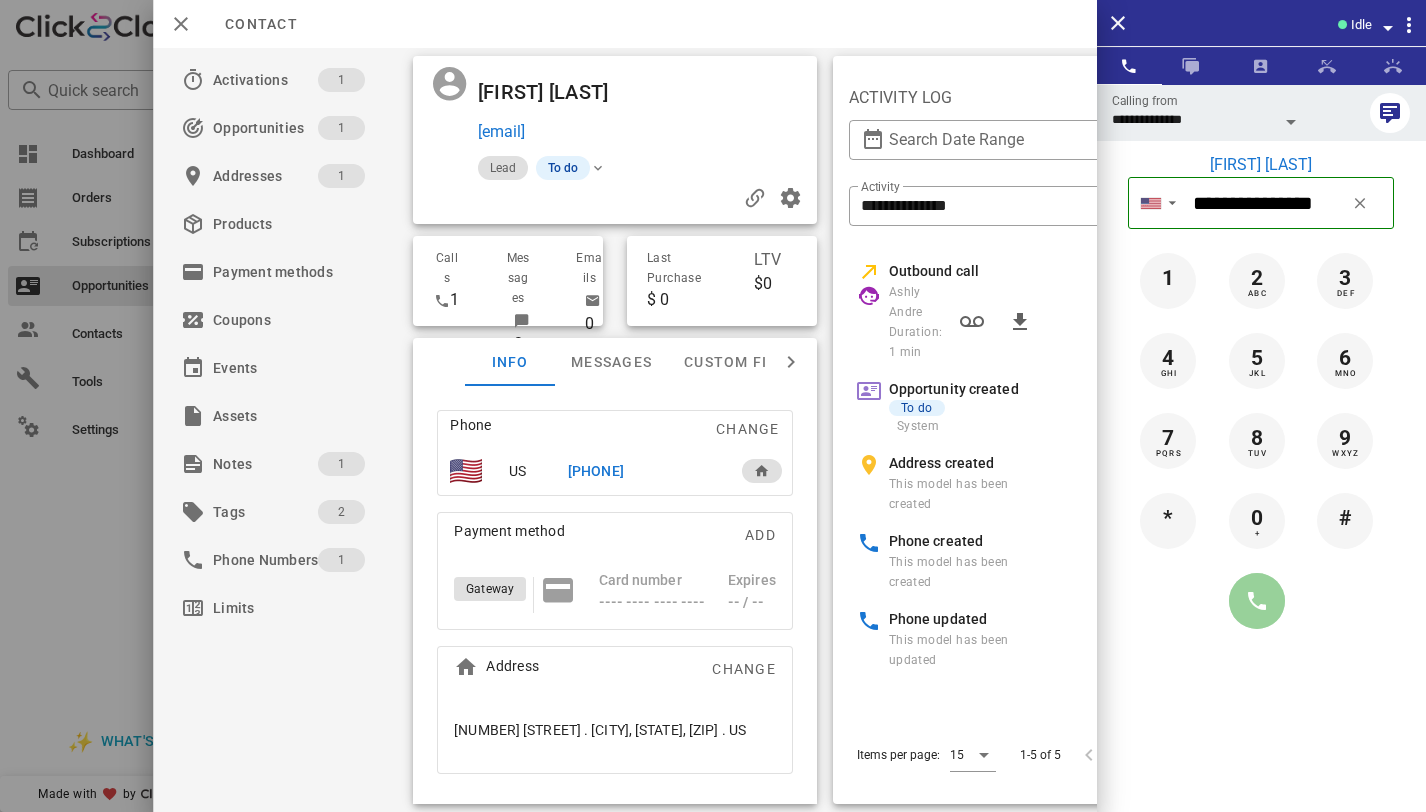 click at bounding box center (1257, 601) 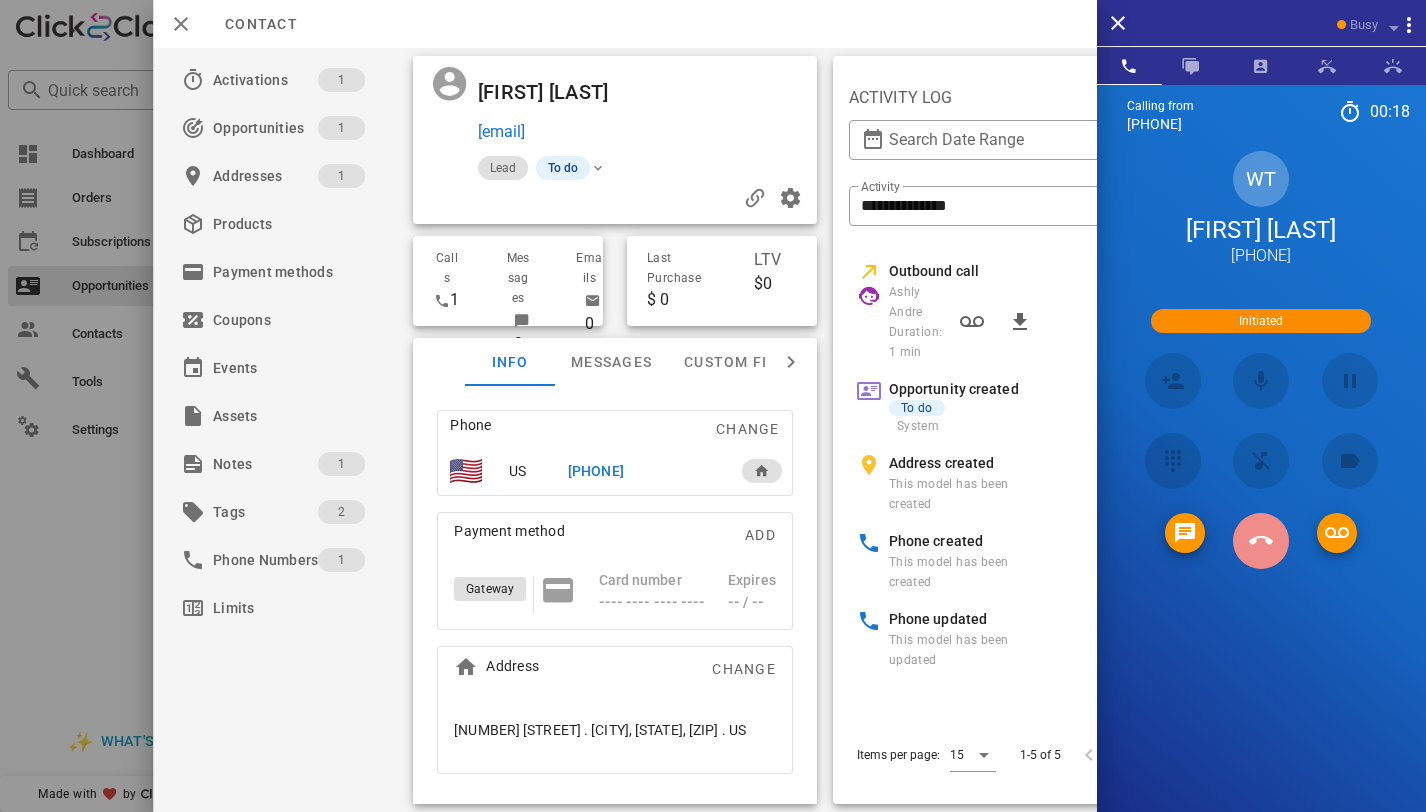 click at bounding box center (1261, 541) 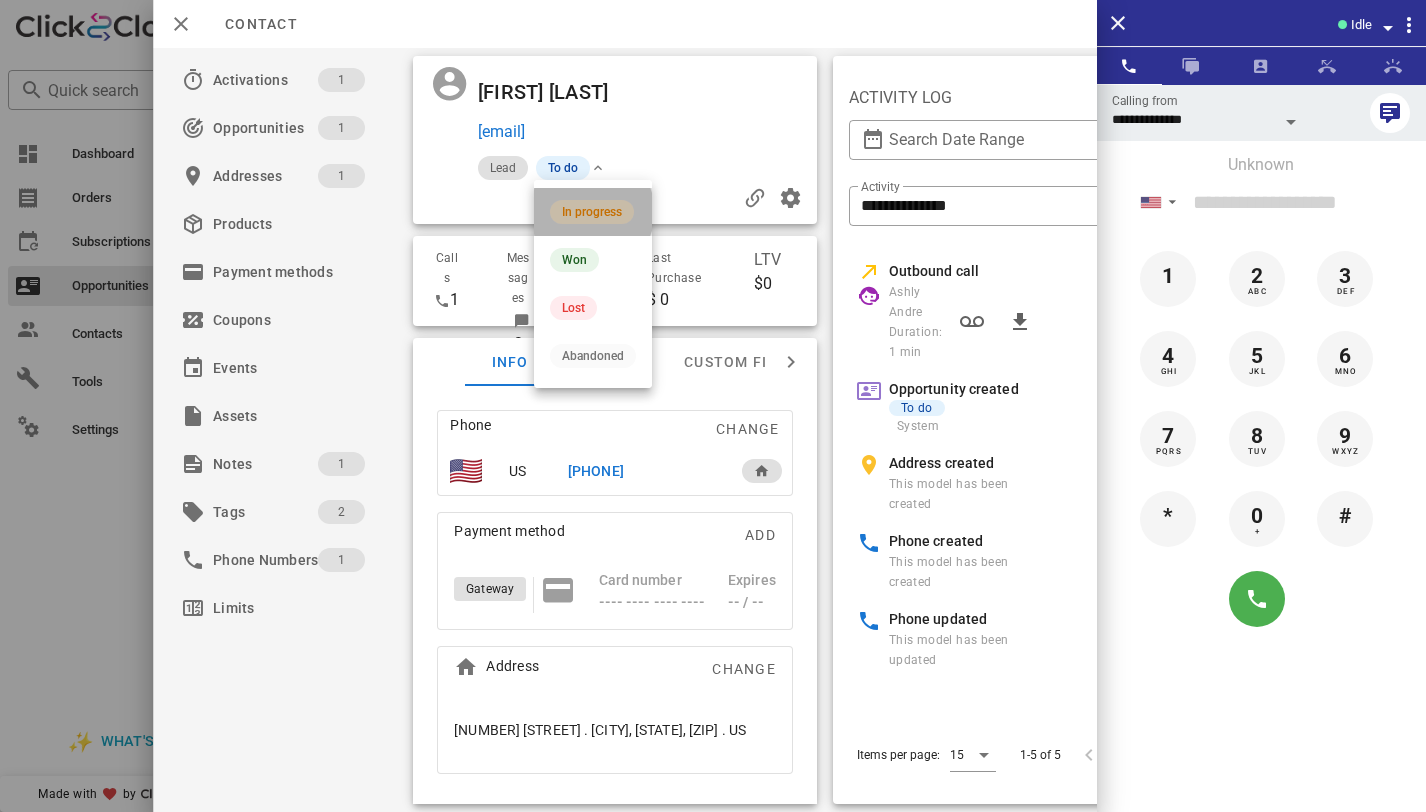 click on "In progress" at bounding box center [592, 212] 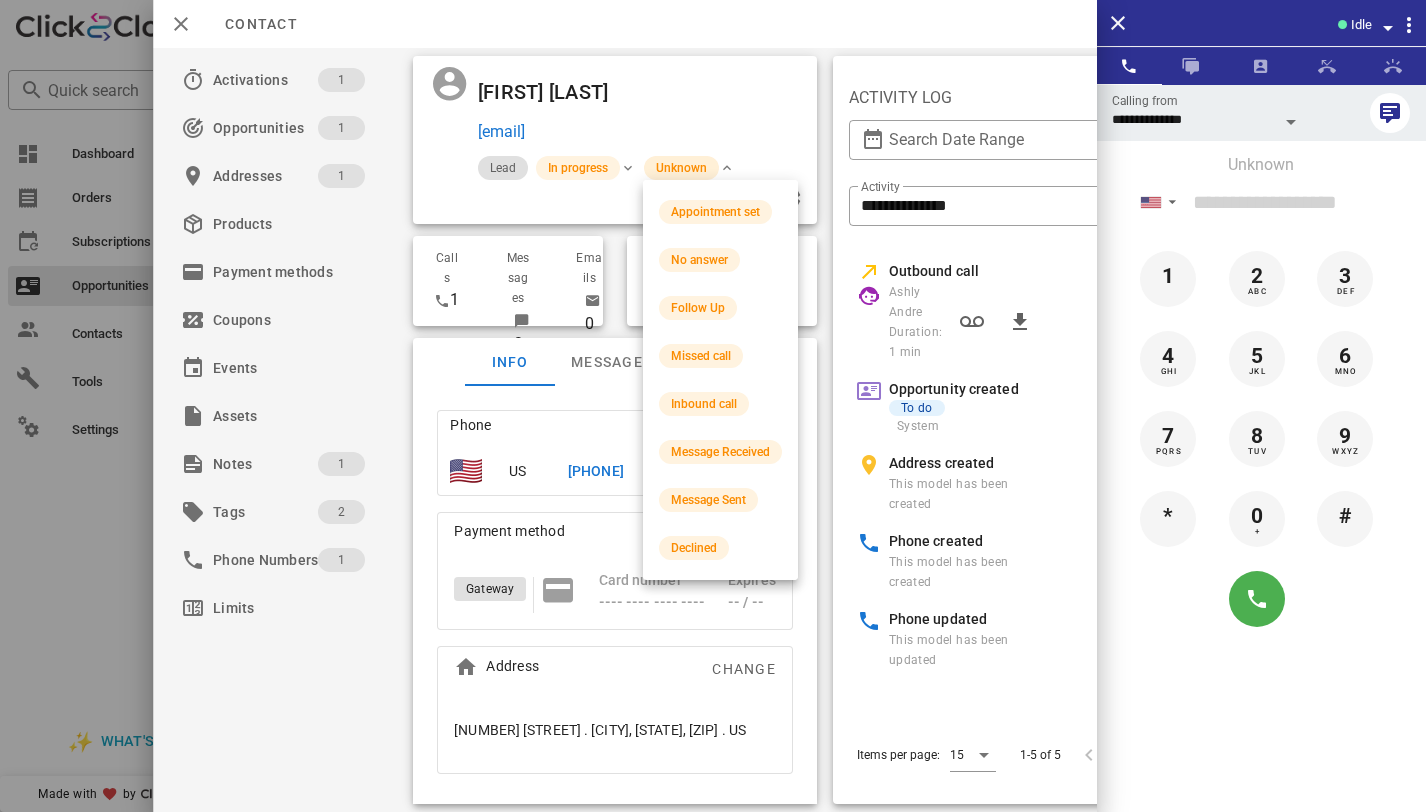 click on "Unknown" at bounding box center [680, 168] 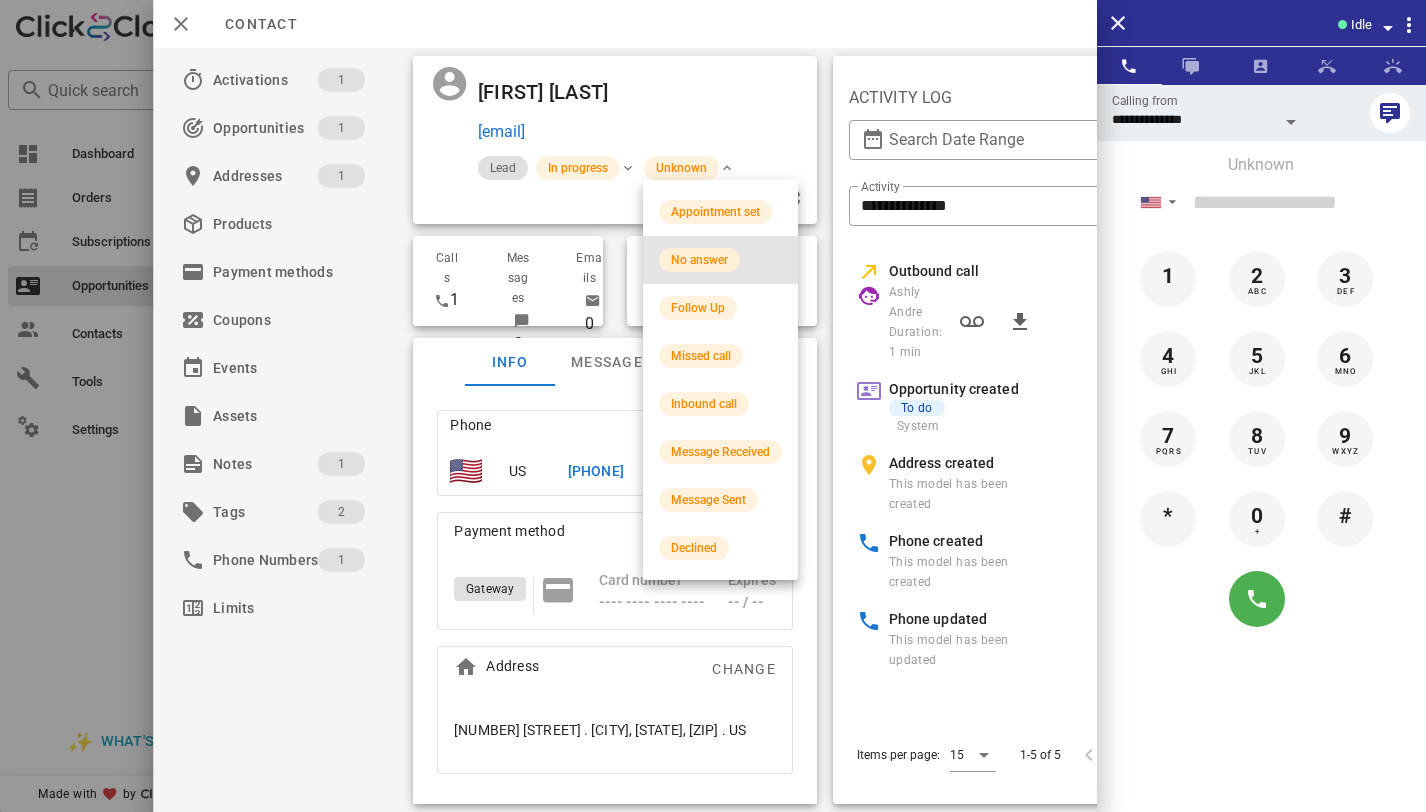 click on "No answer" at bounding box center [699, 260] 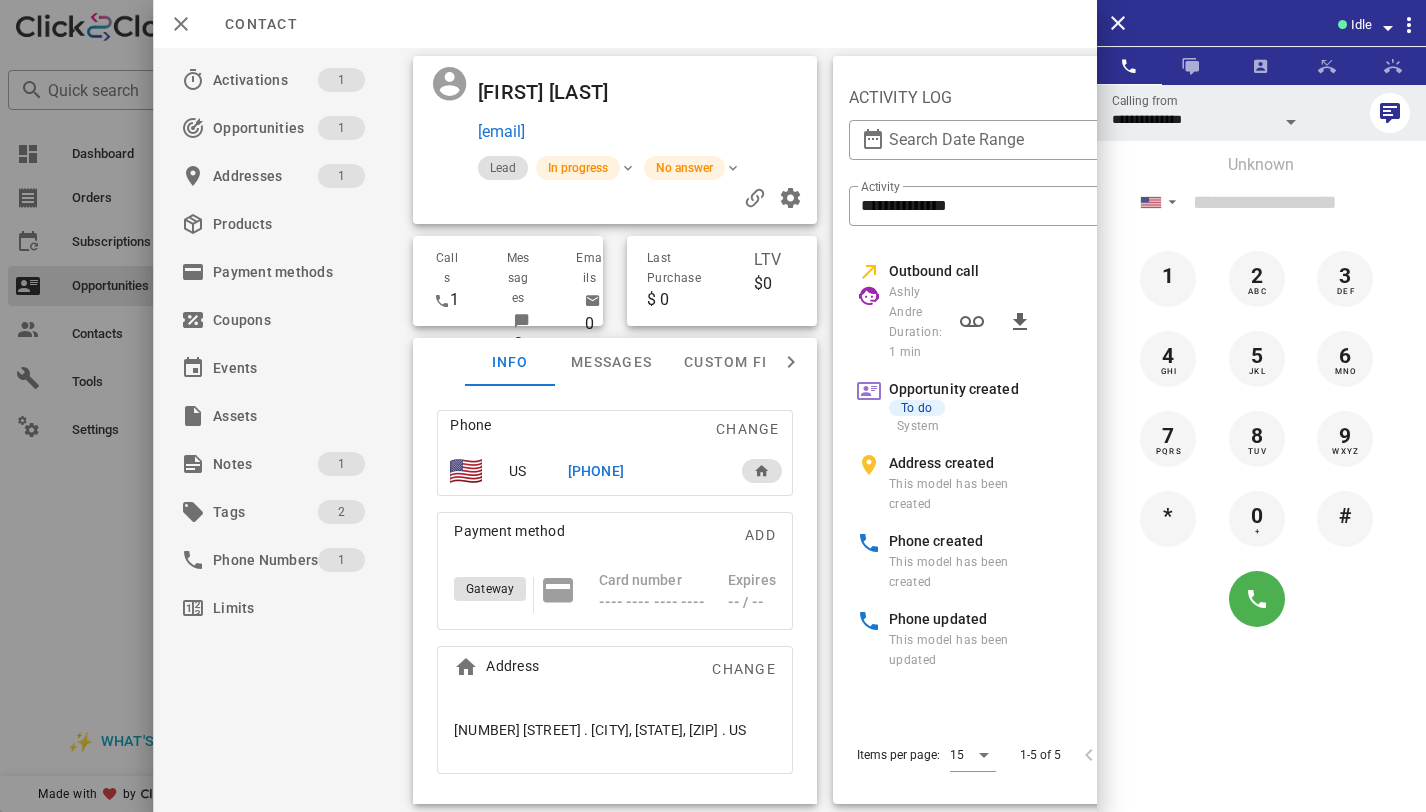 click on "ethirey@comcast.net" at bounding box center (642, 132) 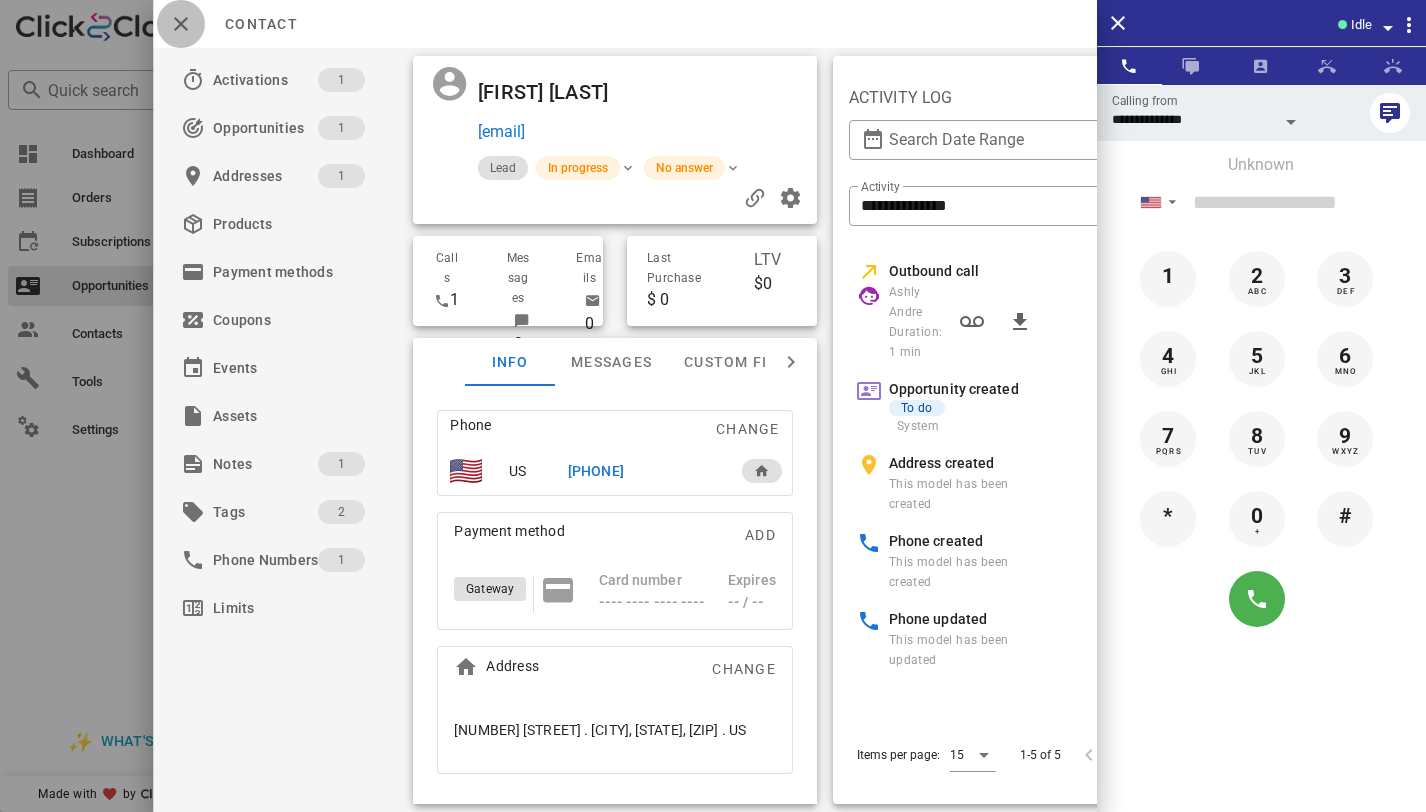 click at bounding box center (181, 24) 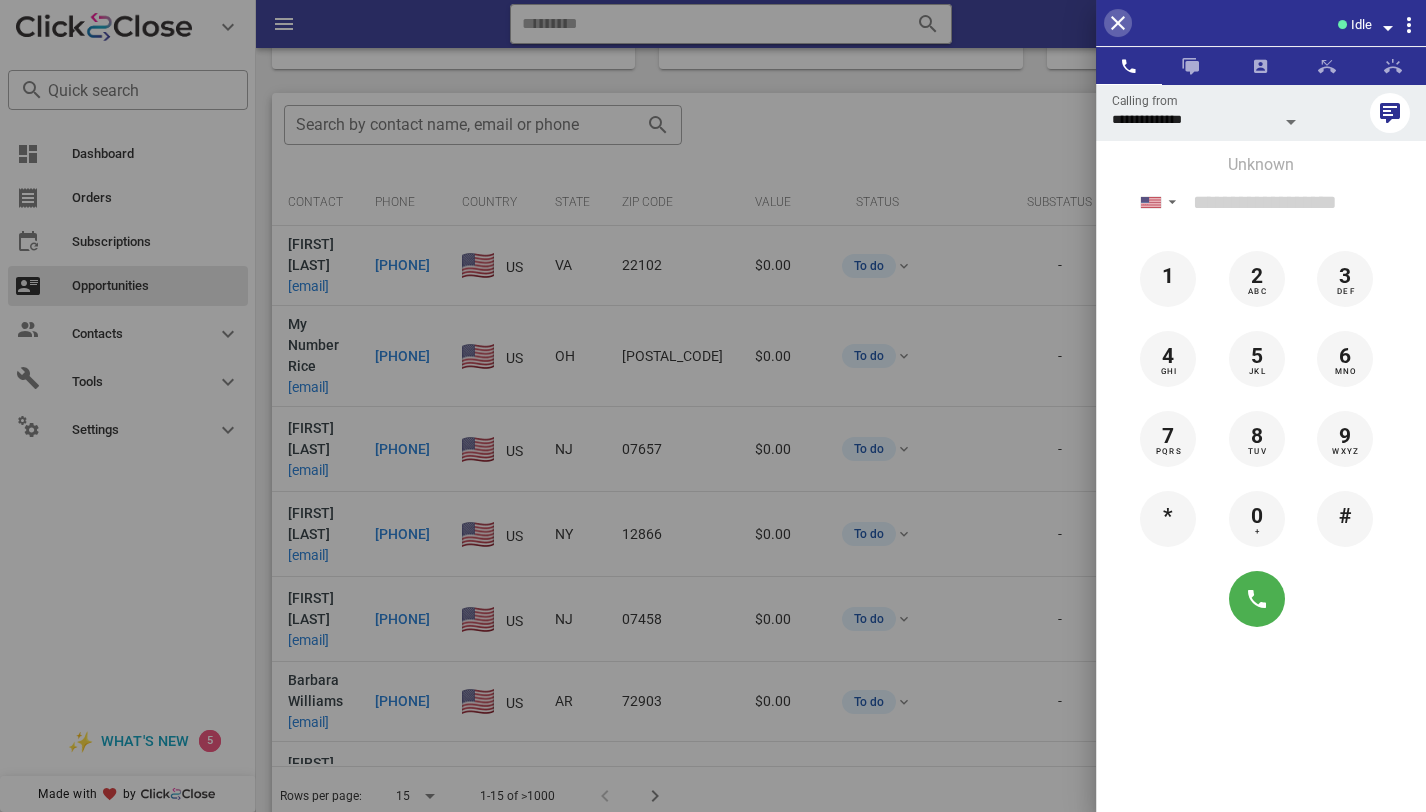 click at bounding box center [1118, 23] 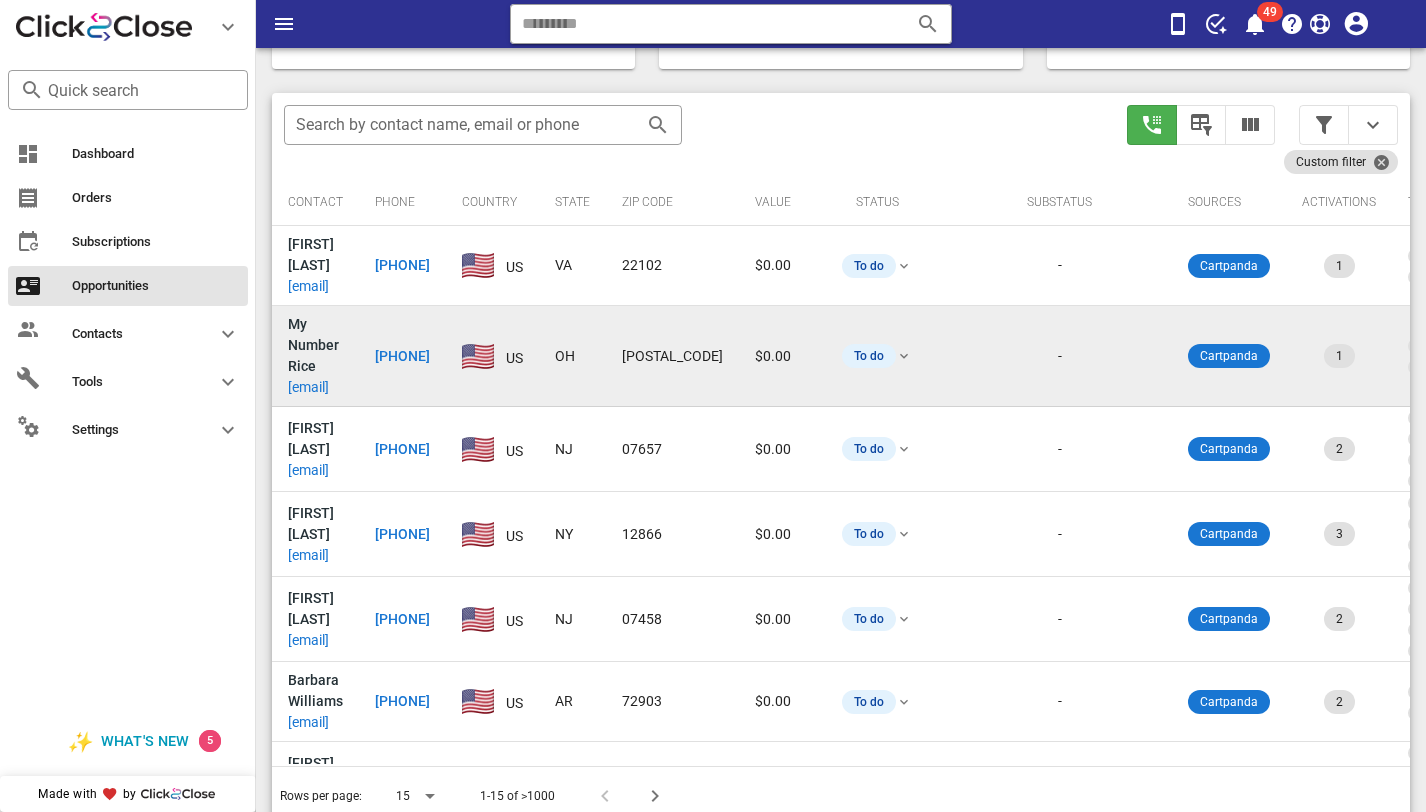 click on "chrissyrice33@gmail.com" at bounding box center (308, 387) 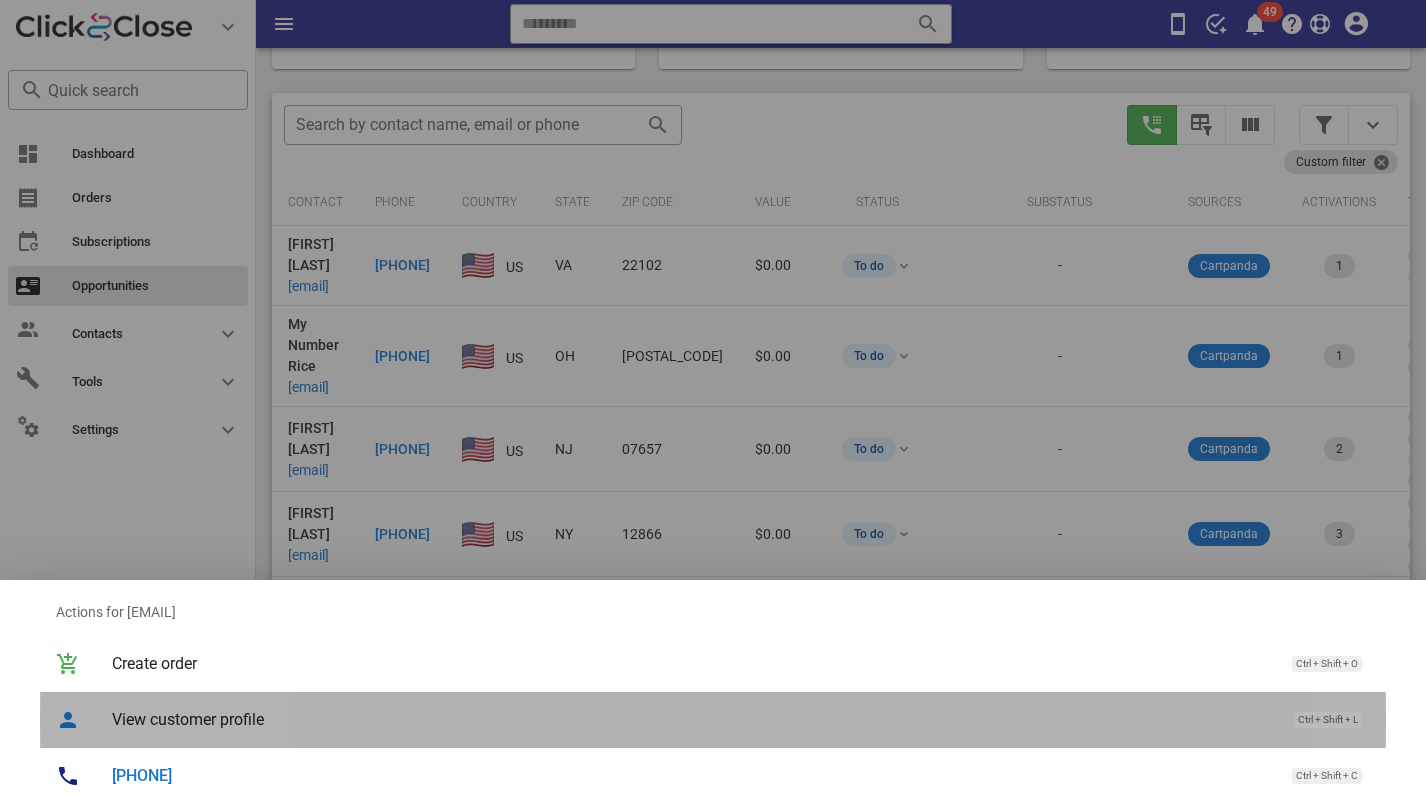 click on "View customer profile" at bounding box center [693, 719] 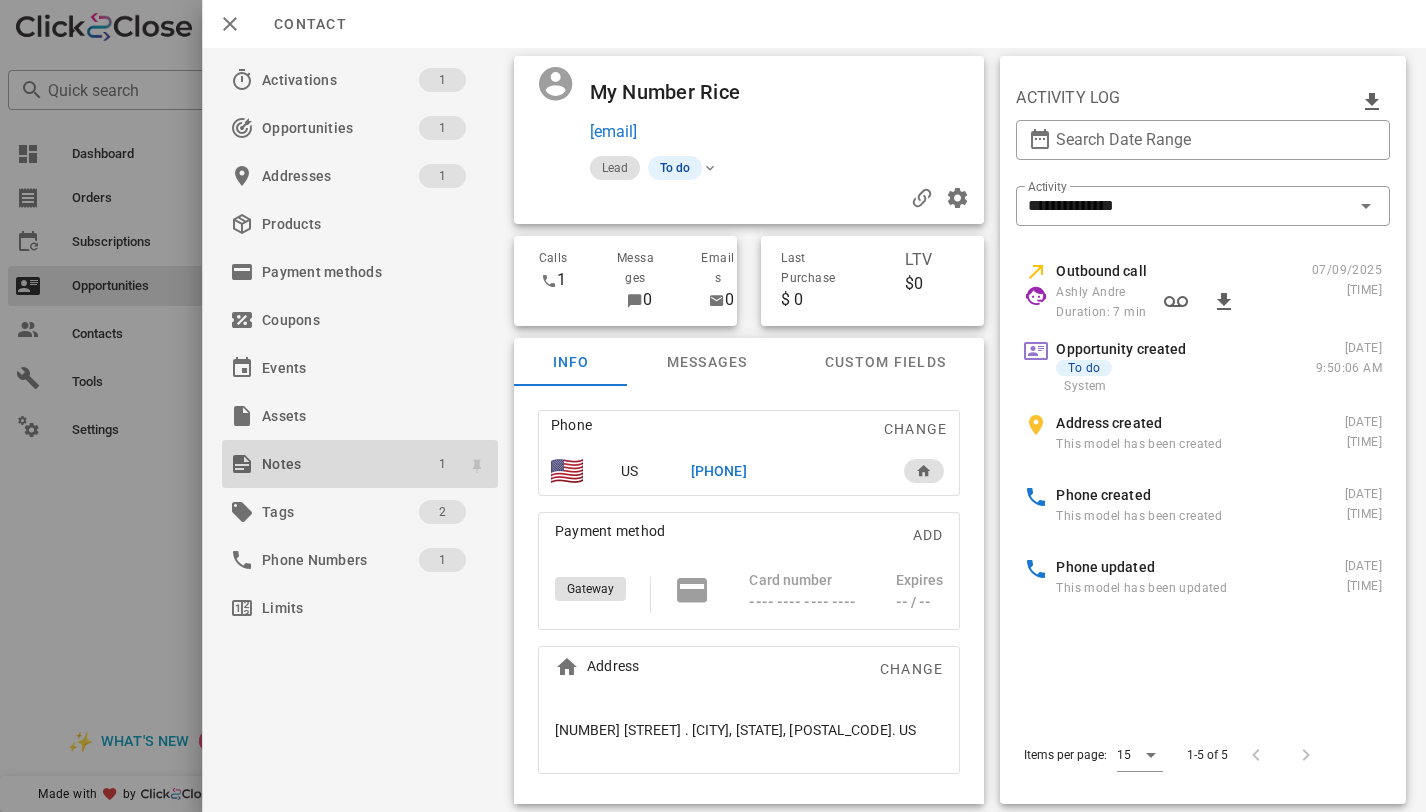 click on "1" at bounding box center [442, 464] 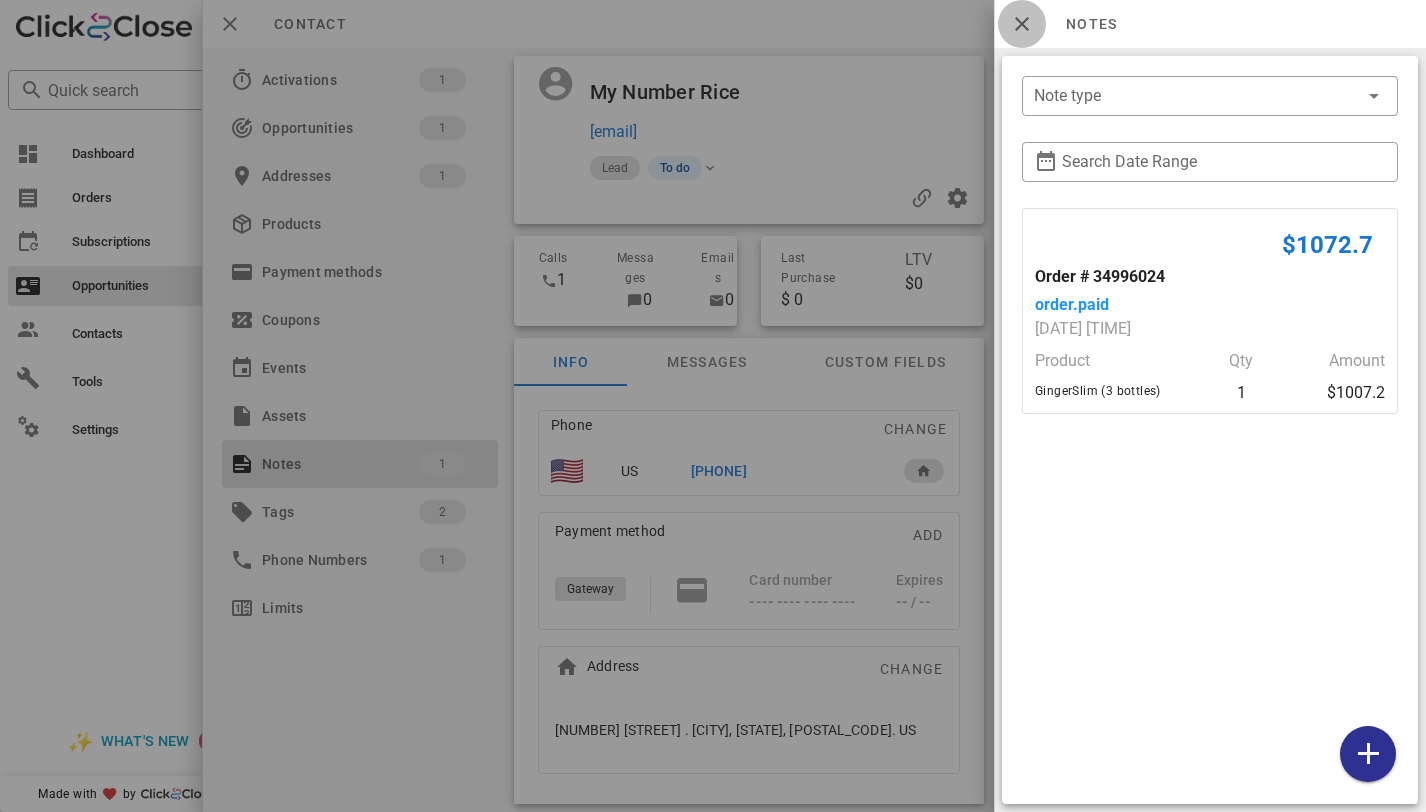 click at bounding box center (1022, 24) 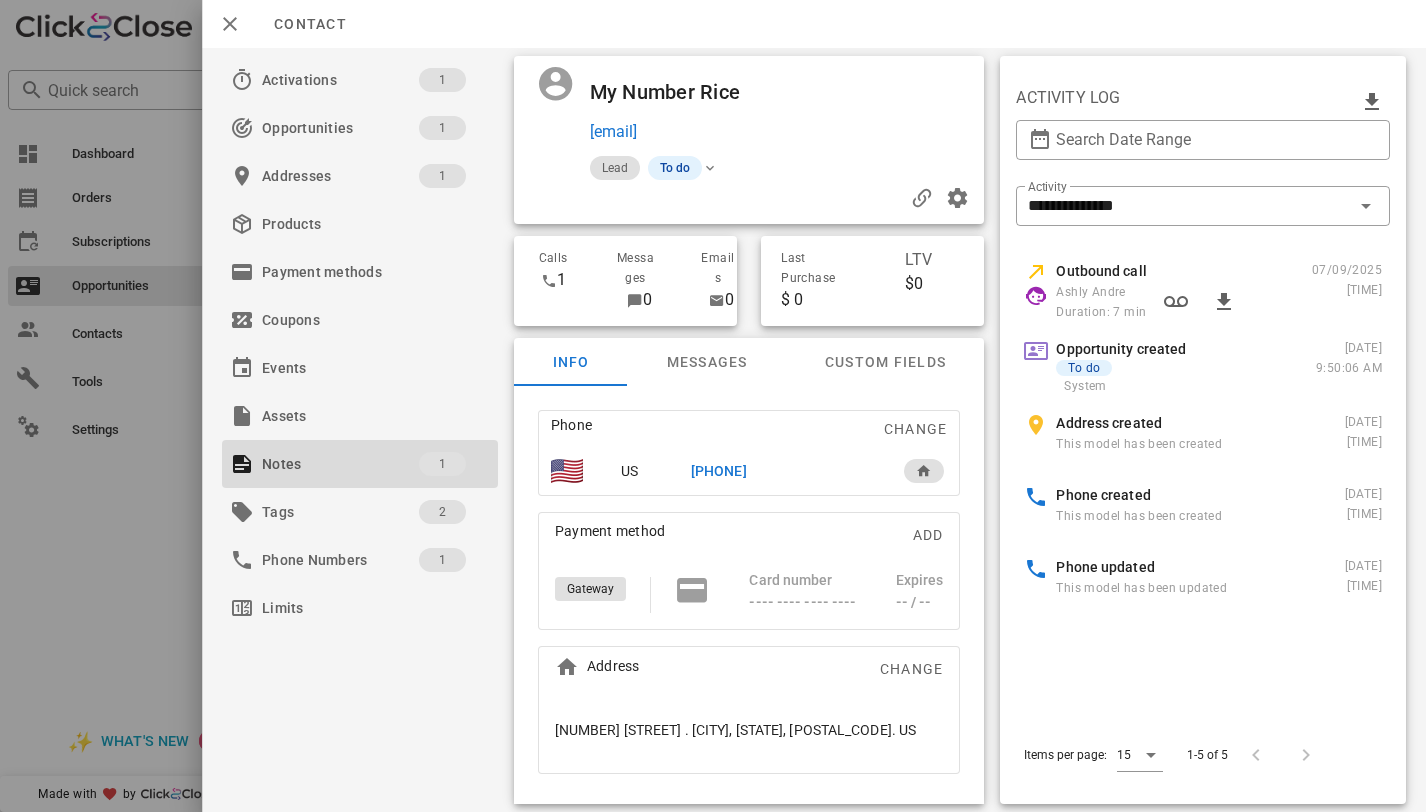 click on "+13307050126" at bounding box center [719, 471] 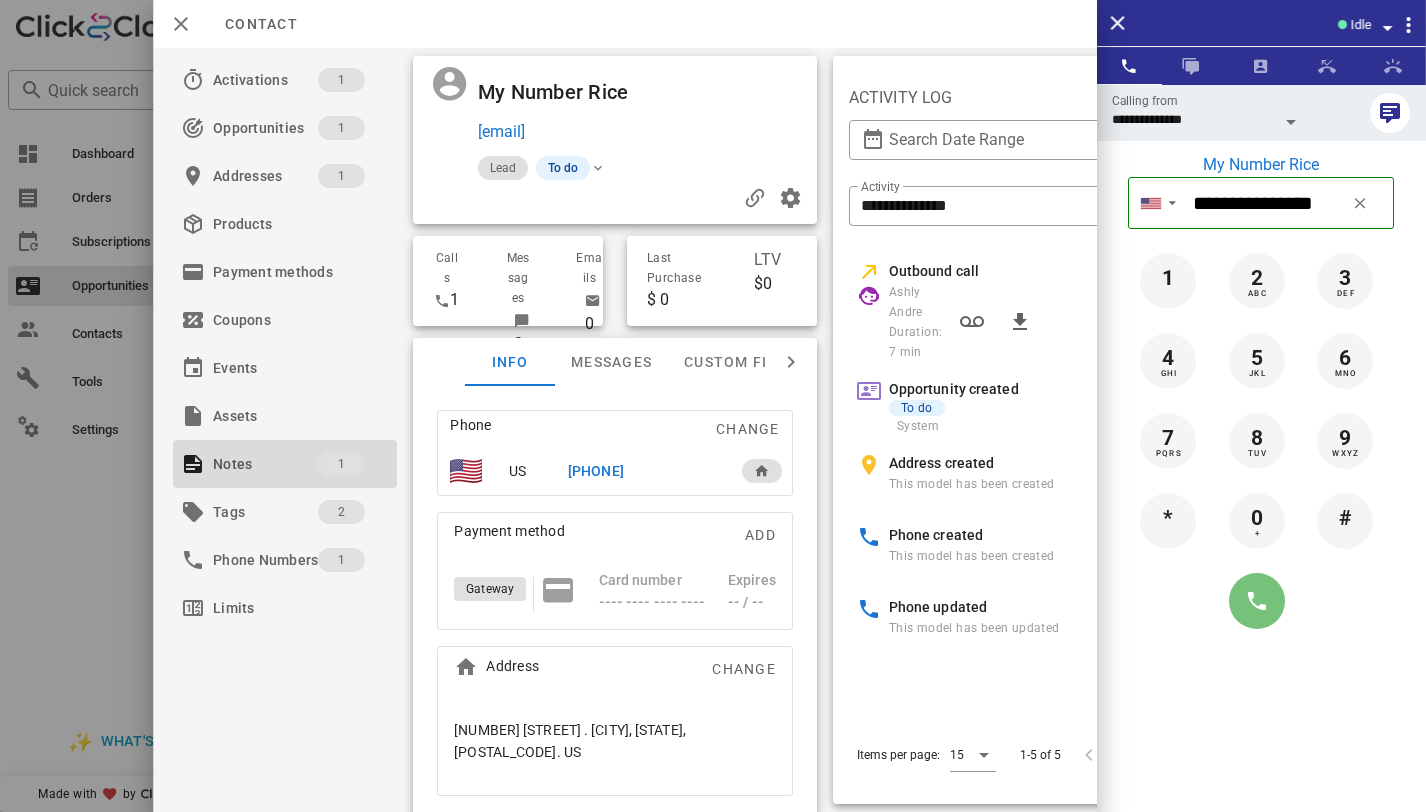 click at bounding box center [1257, 601] 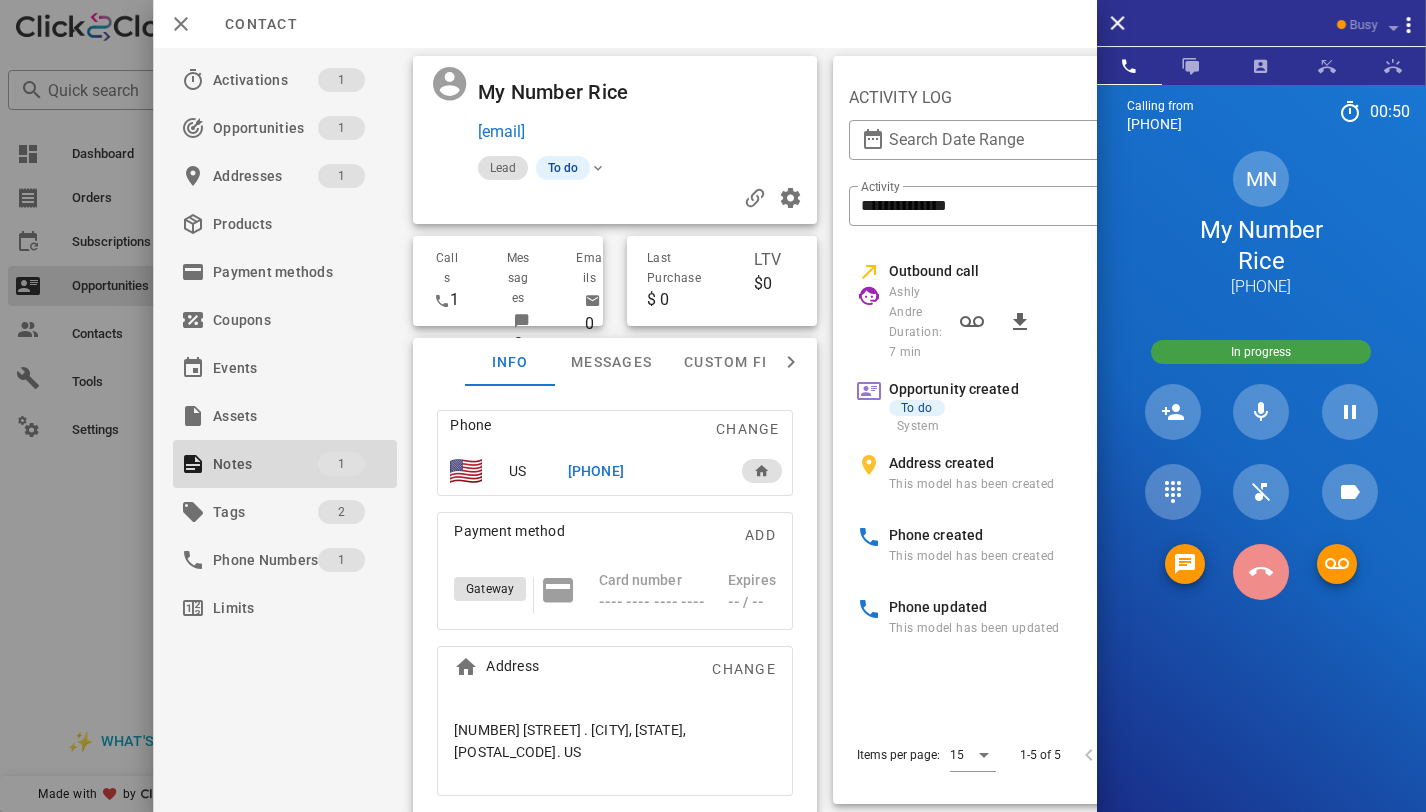 click at bounding box center (1261, 572) 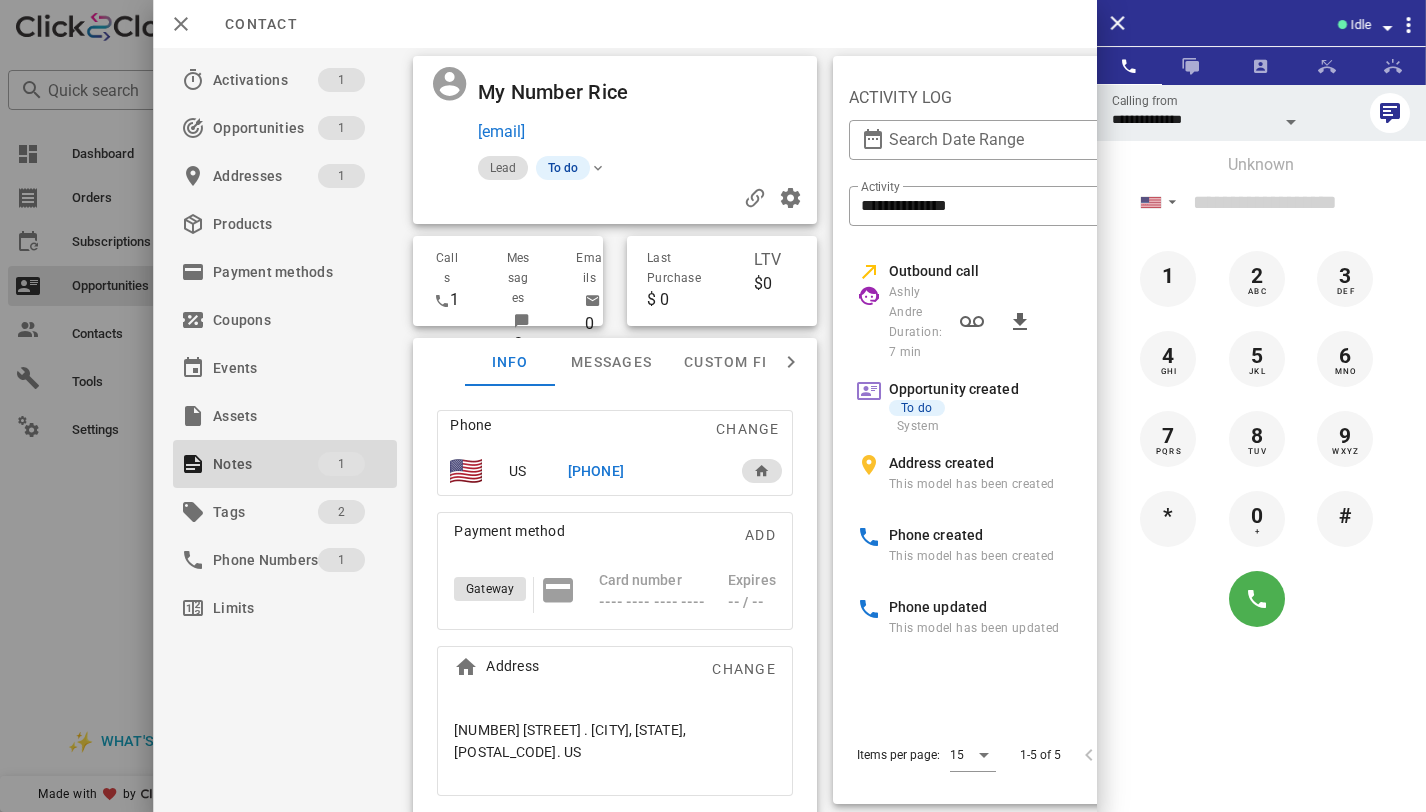 click on "+13307050126" at bounding box center [596, 471] 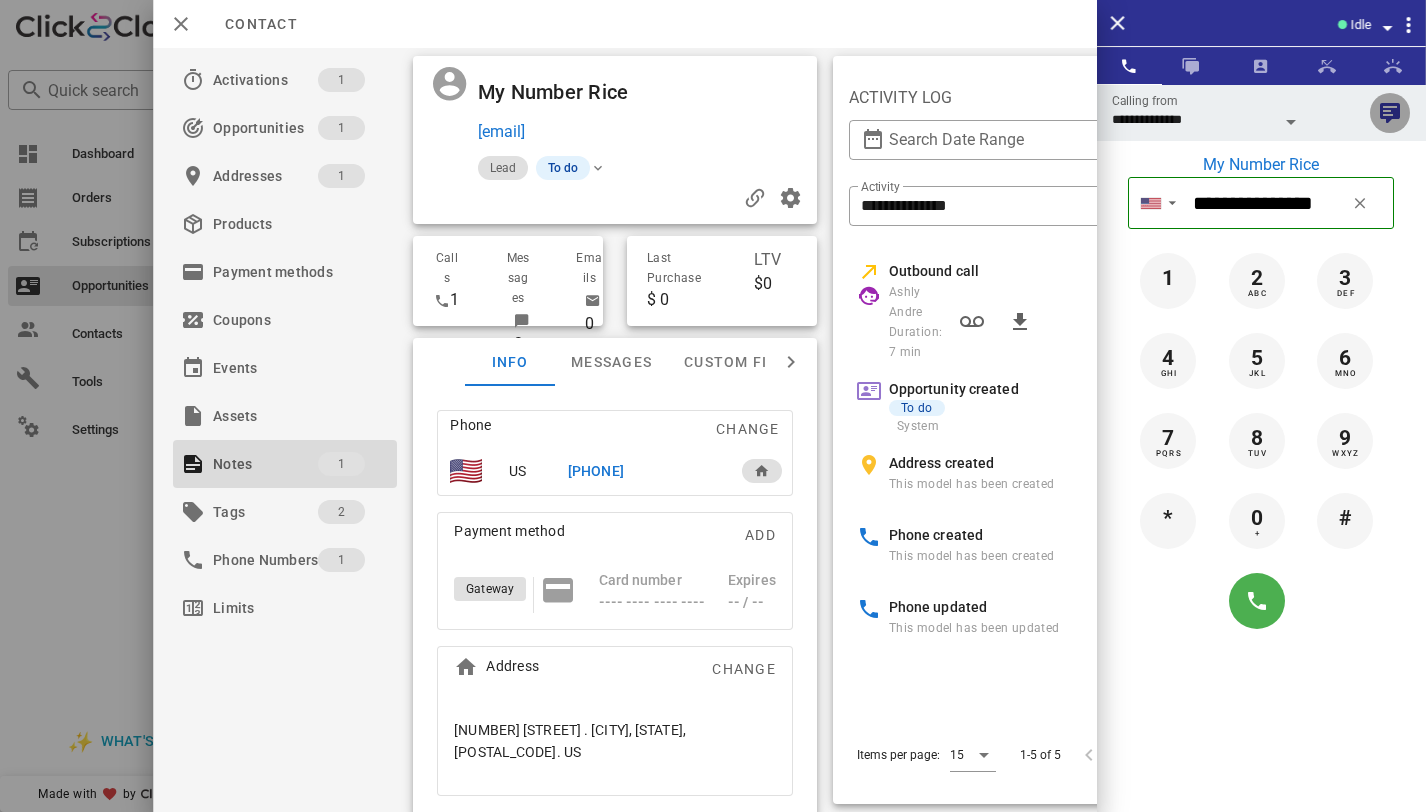 click at bounding box center (1390, 113) 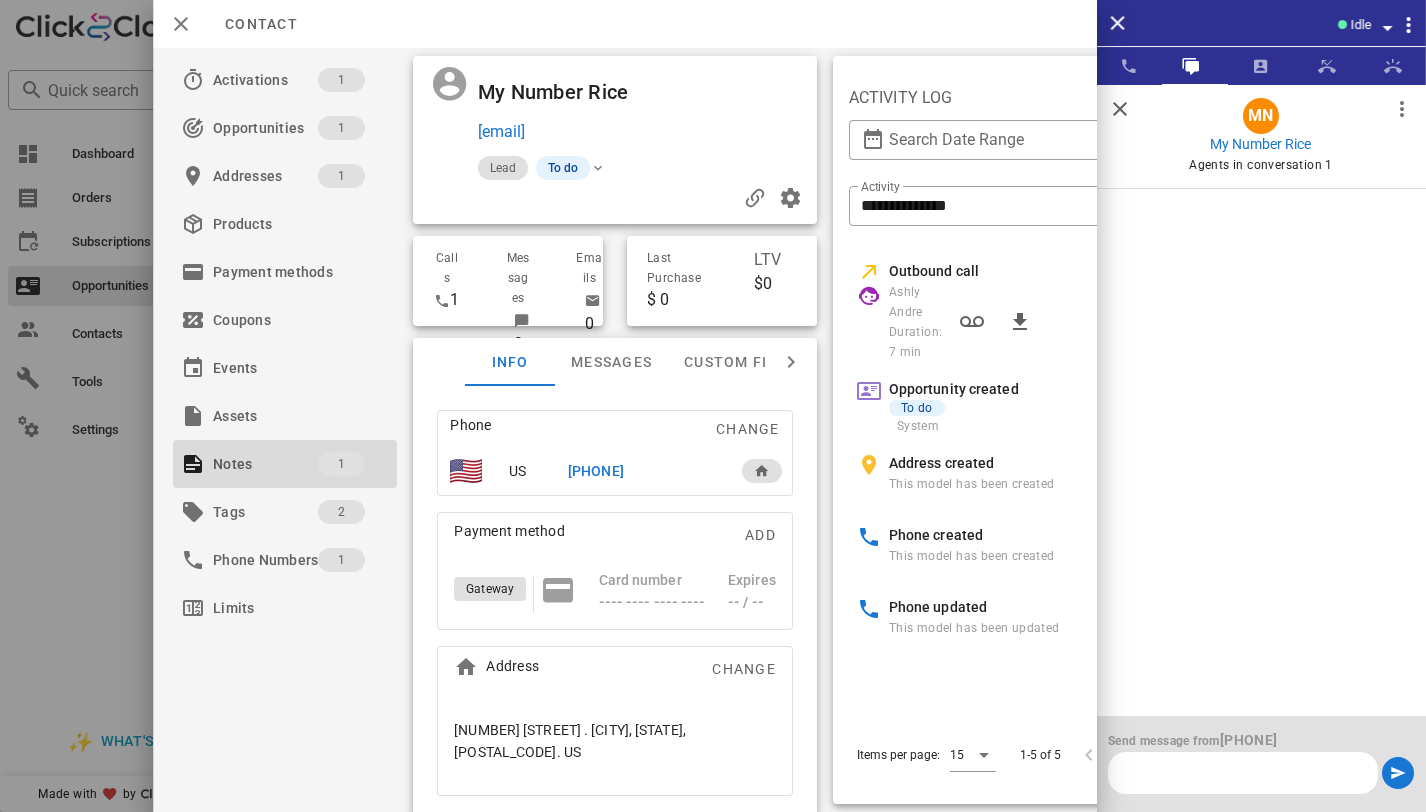 scroll, scrollTop: 0, scrollLeft: 0, axis: both 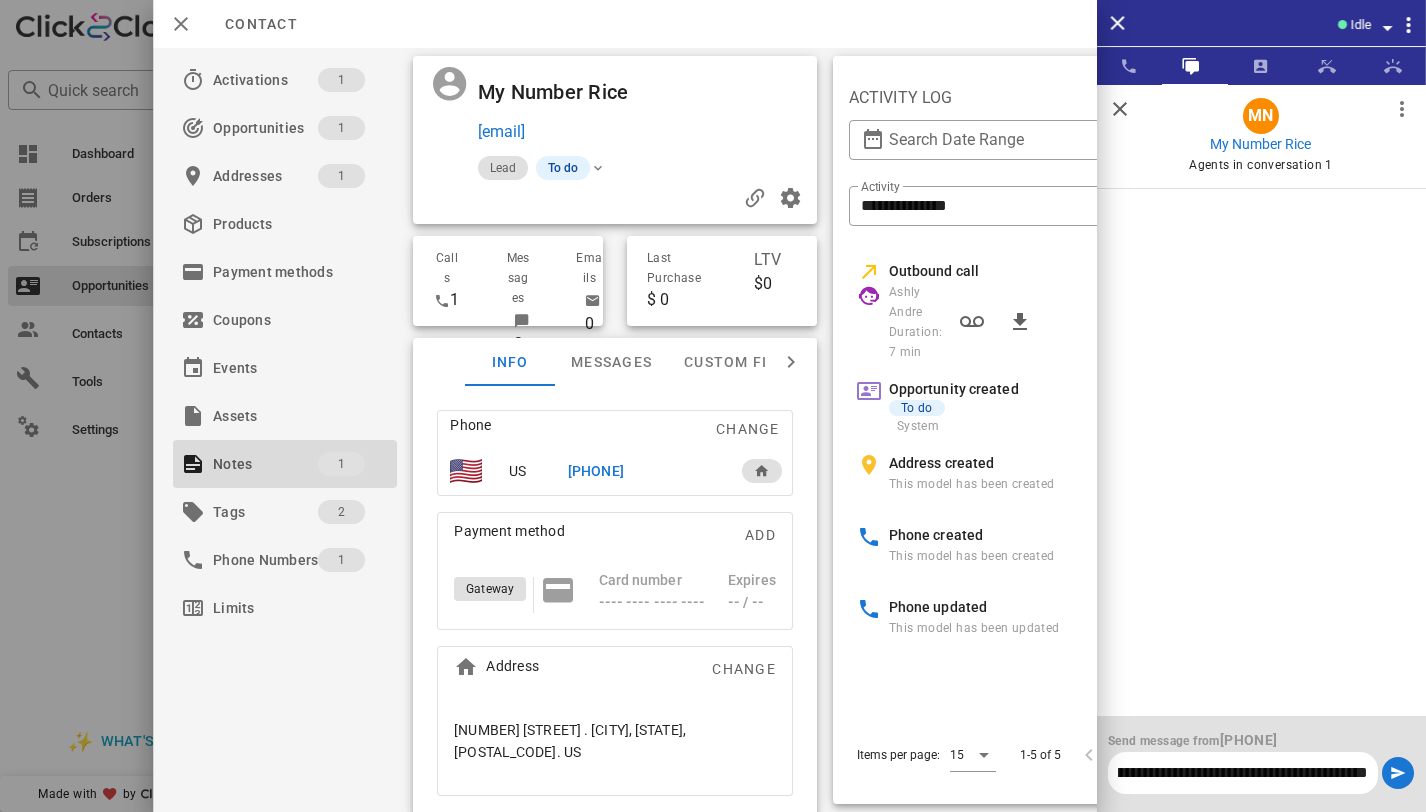 click on "**********" at bounding box center [1243, 773] 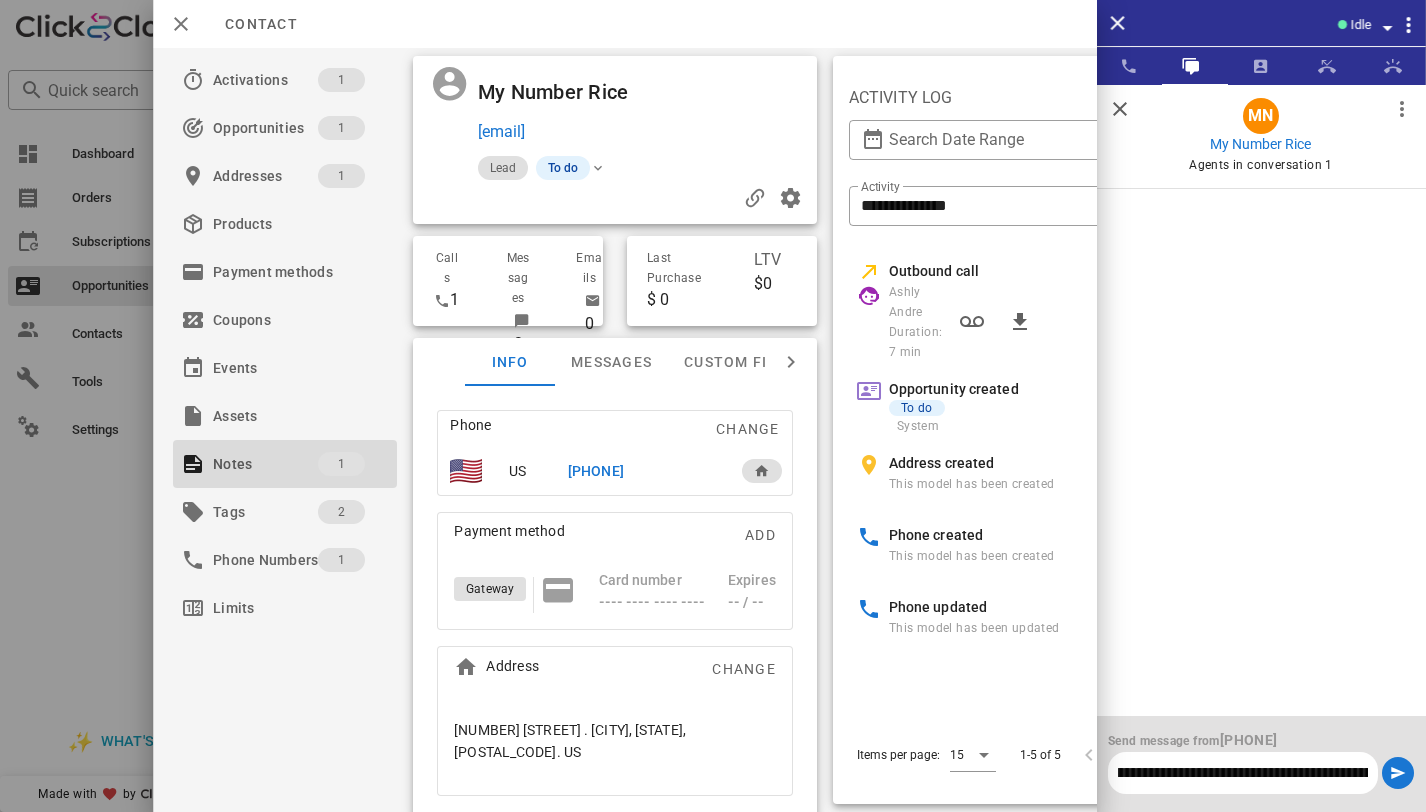 scroll, scrollTop: 0, scrollLeft: 34, axis: horizontal 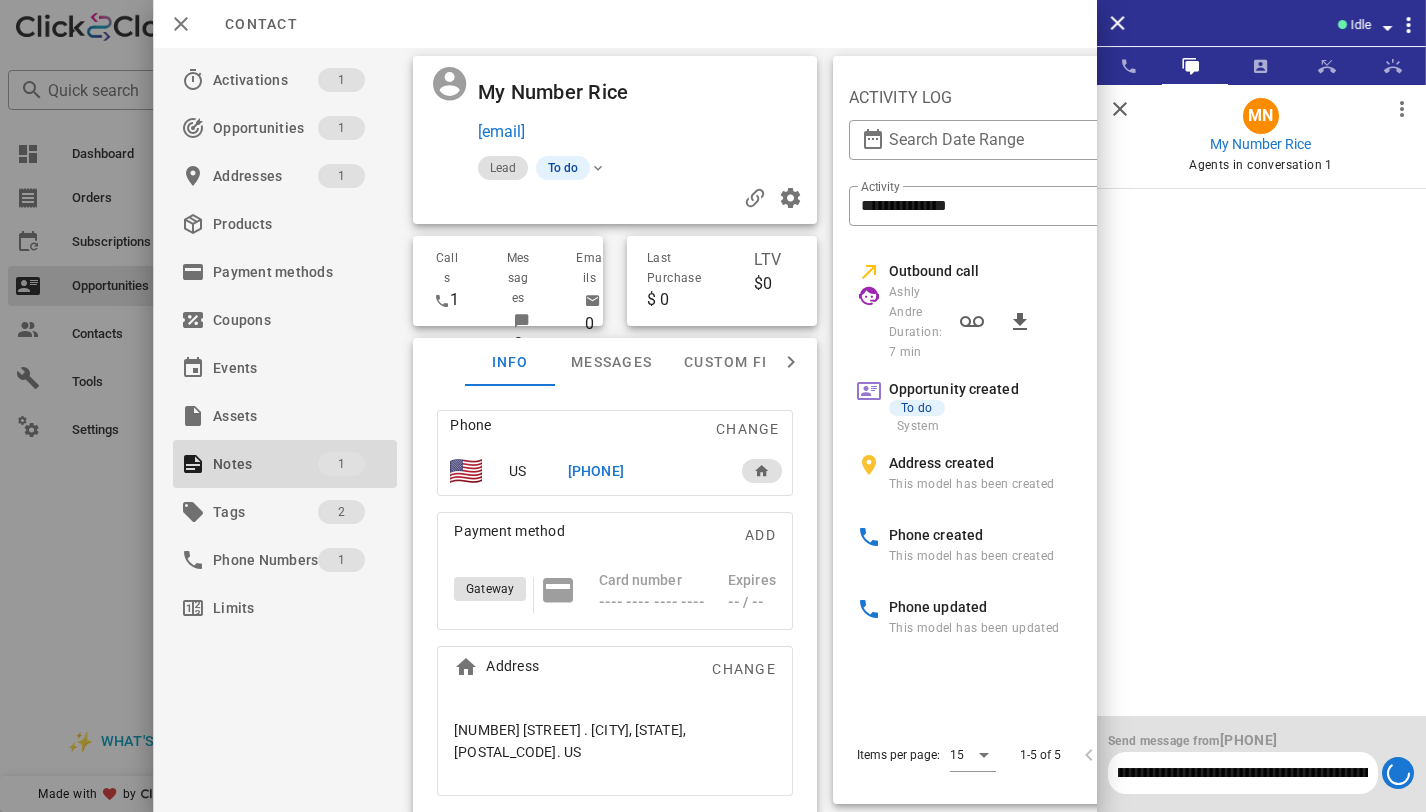 type 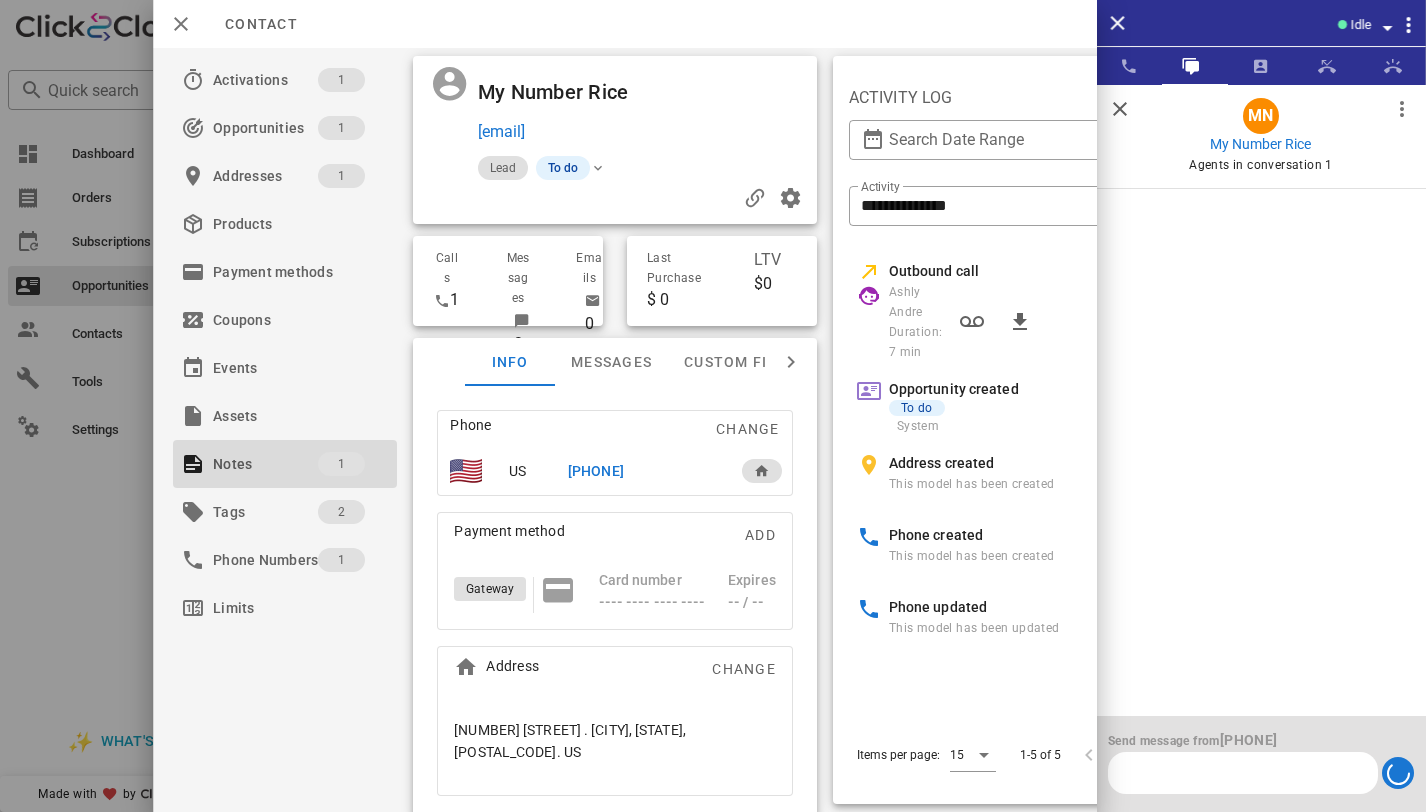 scroll, scrollTop: 0, scrollLeft: 0, axis: both 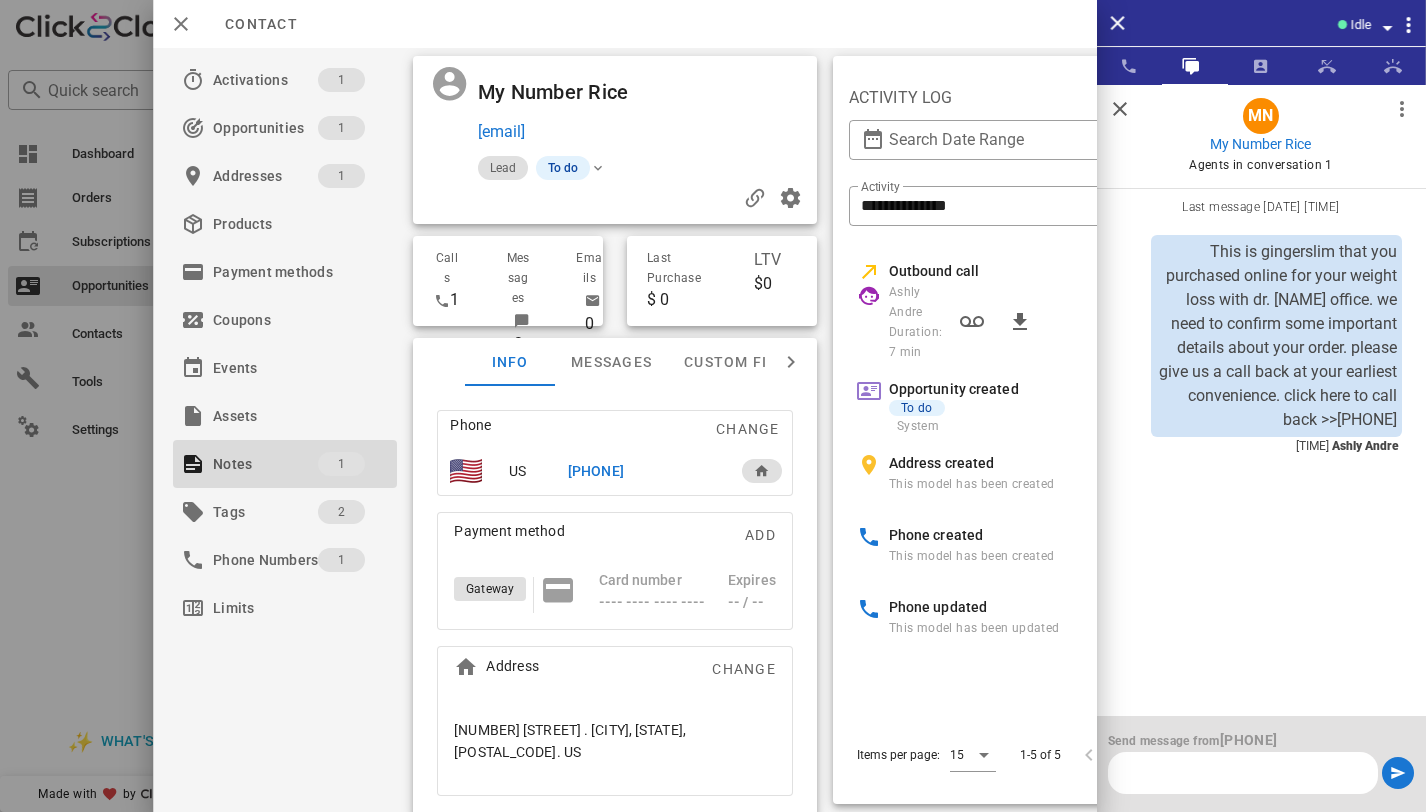 drag, startPoint x: 1214, startPoint y: 259, endPoint x: 1403, endPoint y: 419, distance: 247.63077 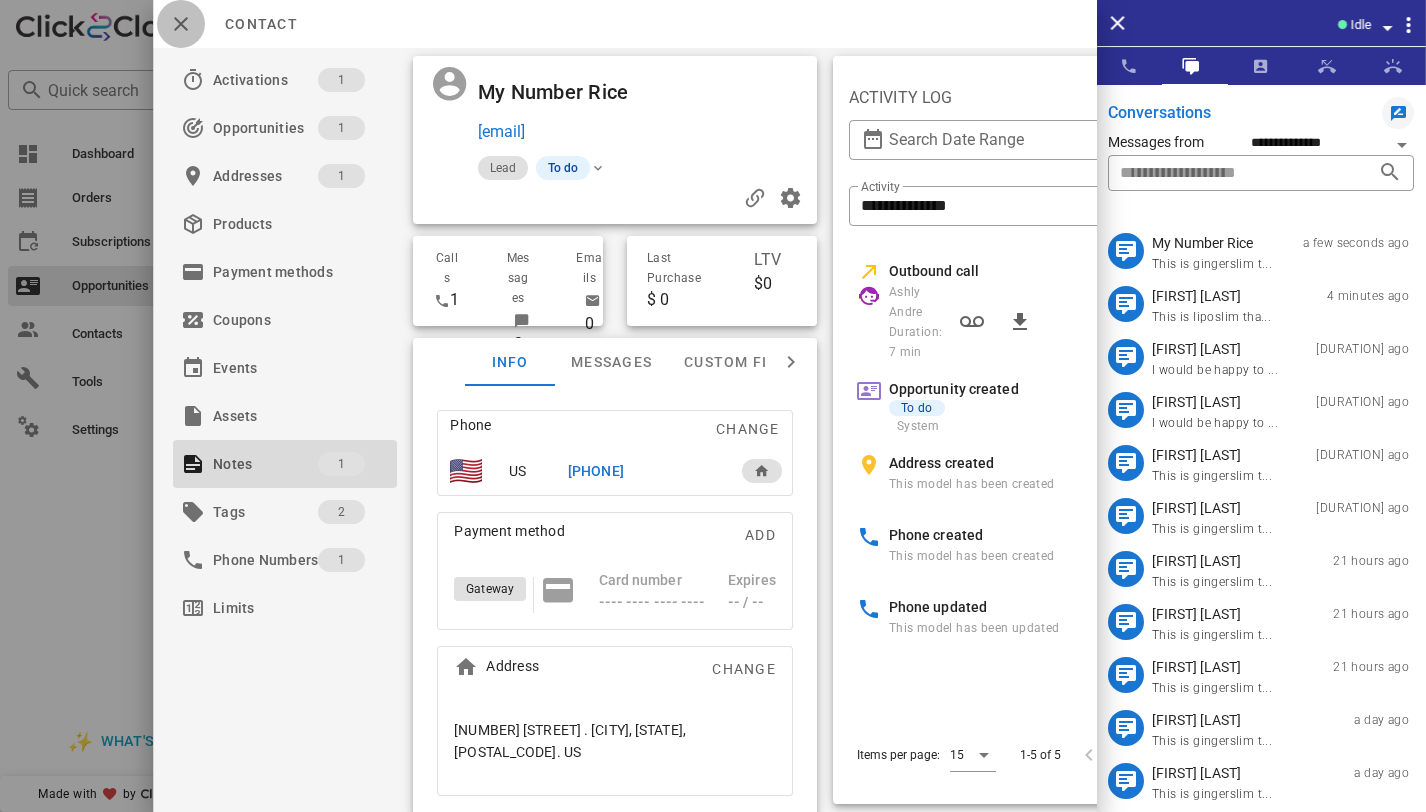 click at bounding box center [181, 24] 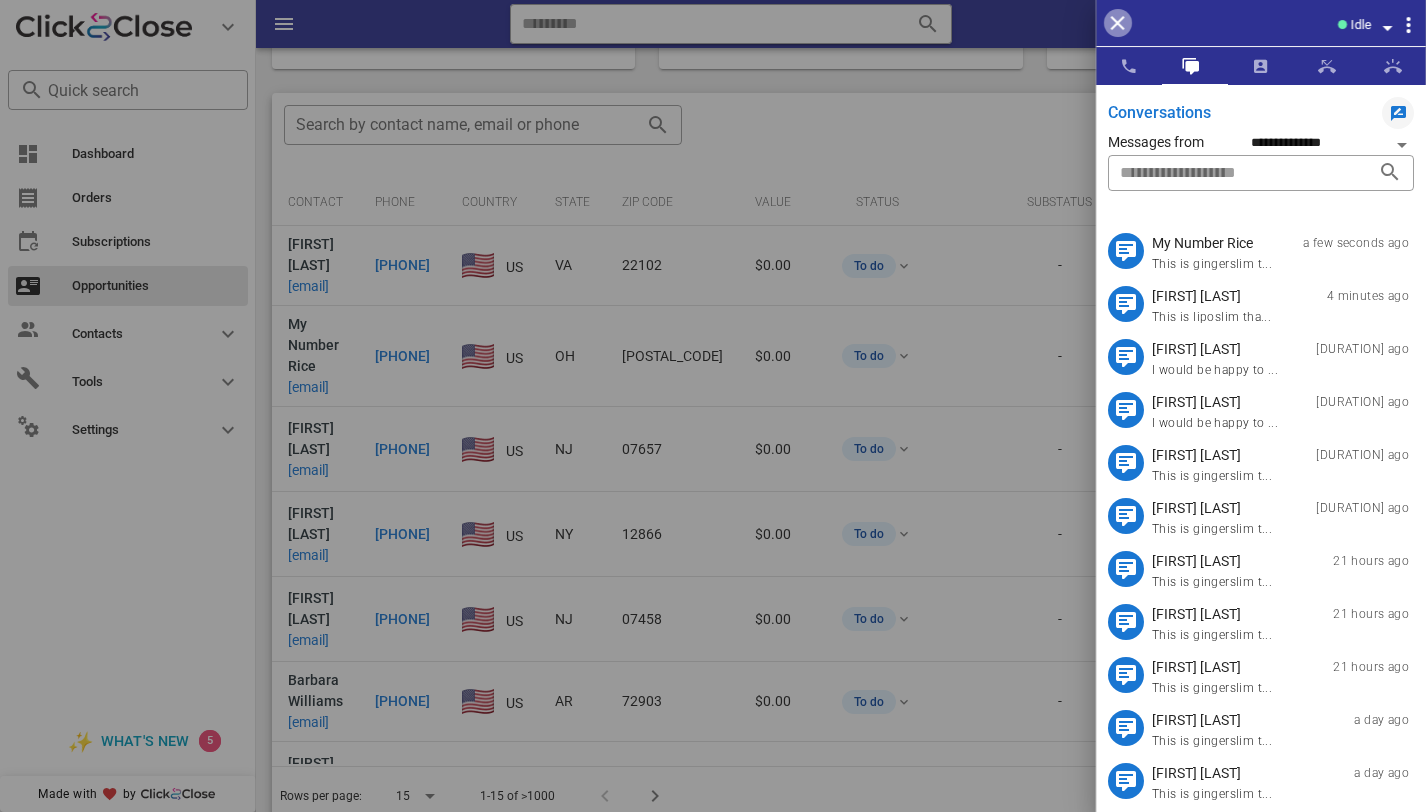 click at bounding box center [1118, 23] 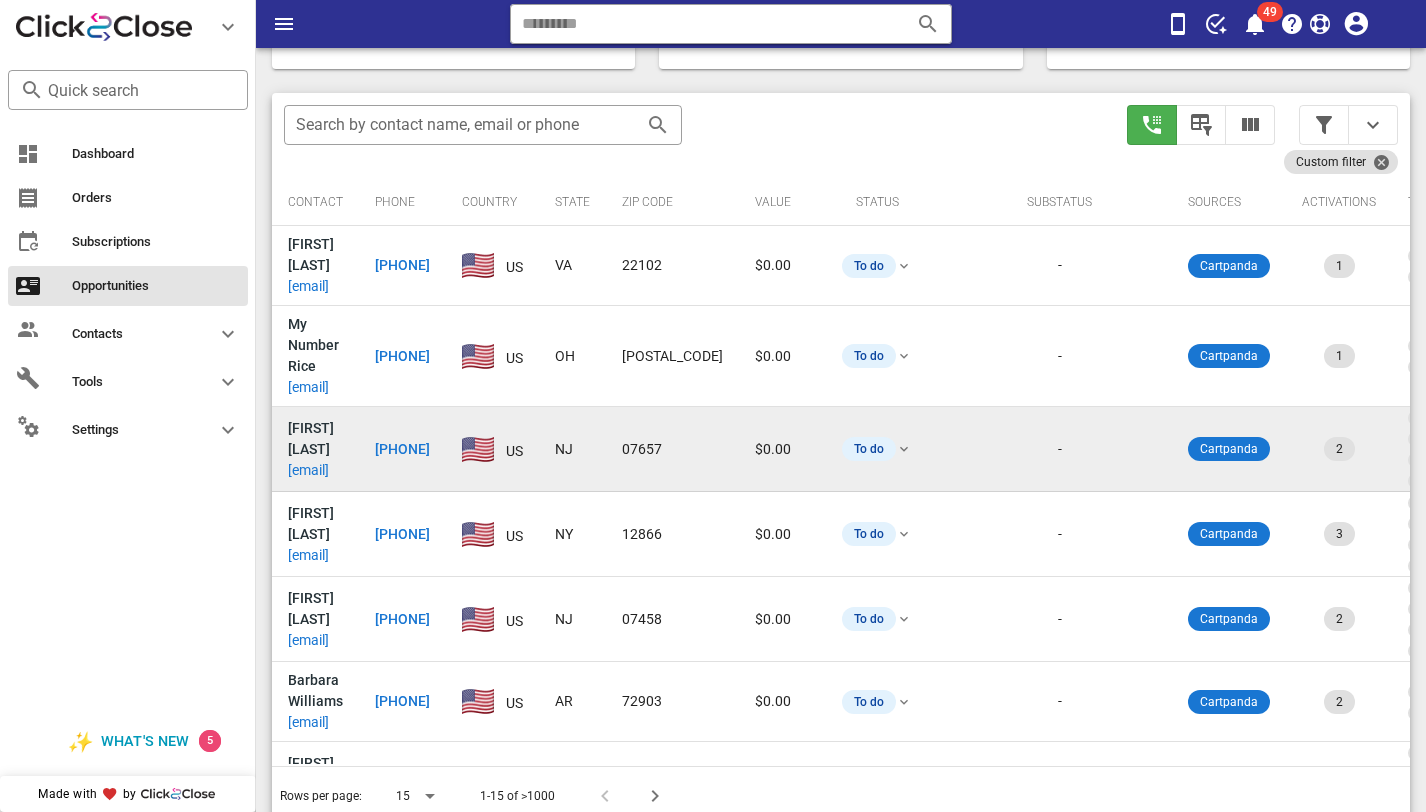 click on "xoniaperez@yahoo.com" at bounding box center [308, 470] 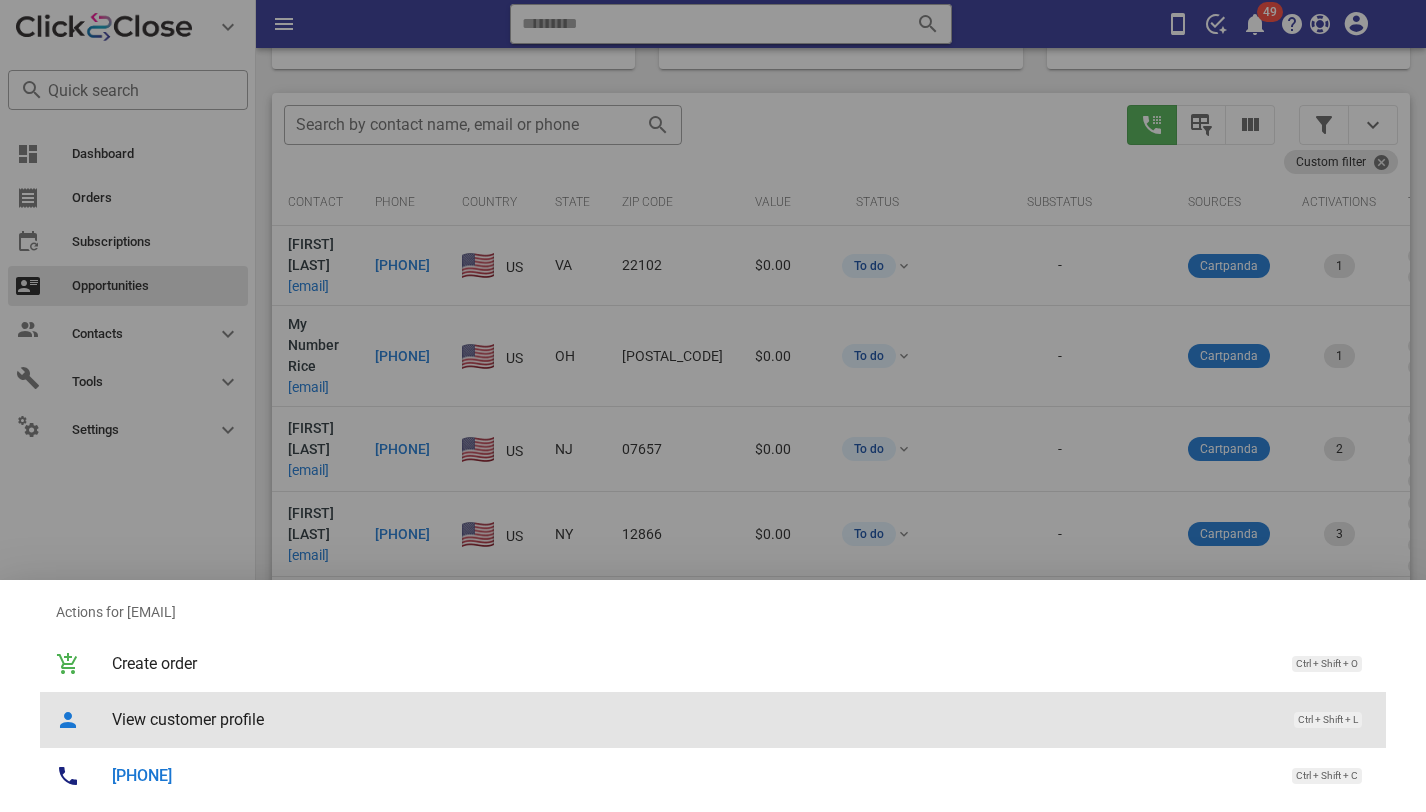 click on "View customer profile" at bounding box center (693, 719) 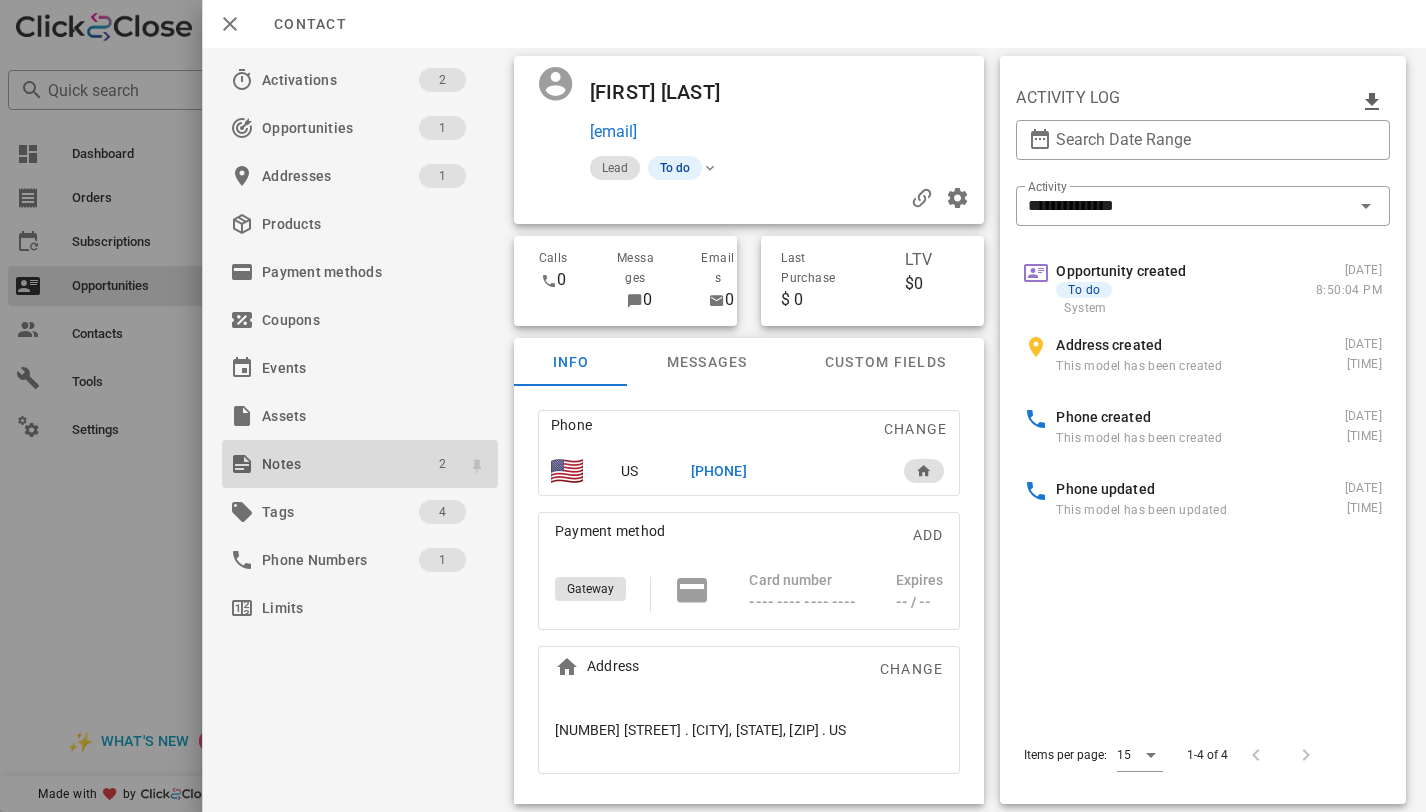 click on "2" at bounding box center (442, 464) 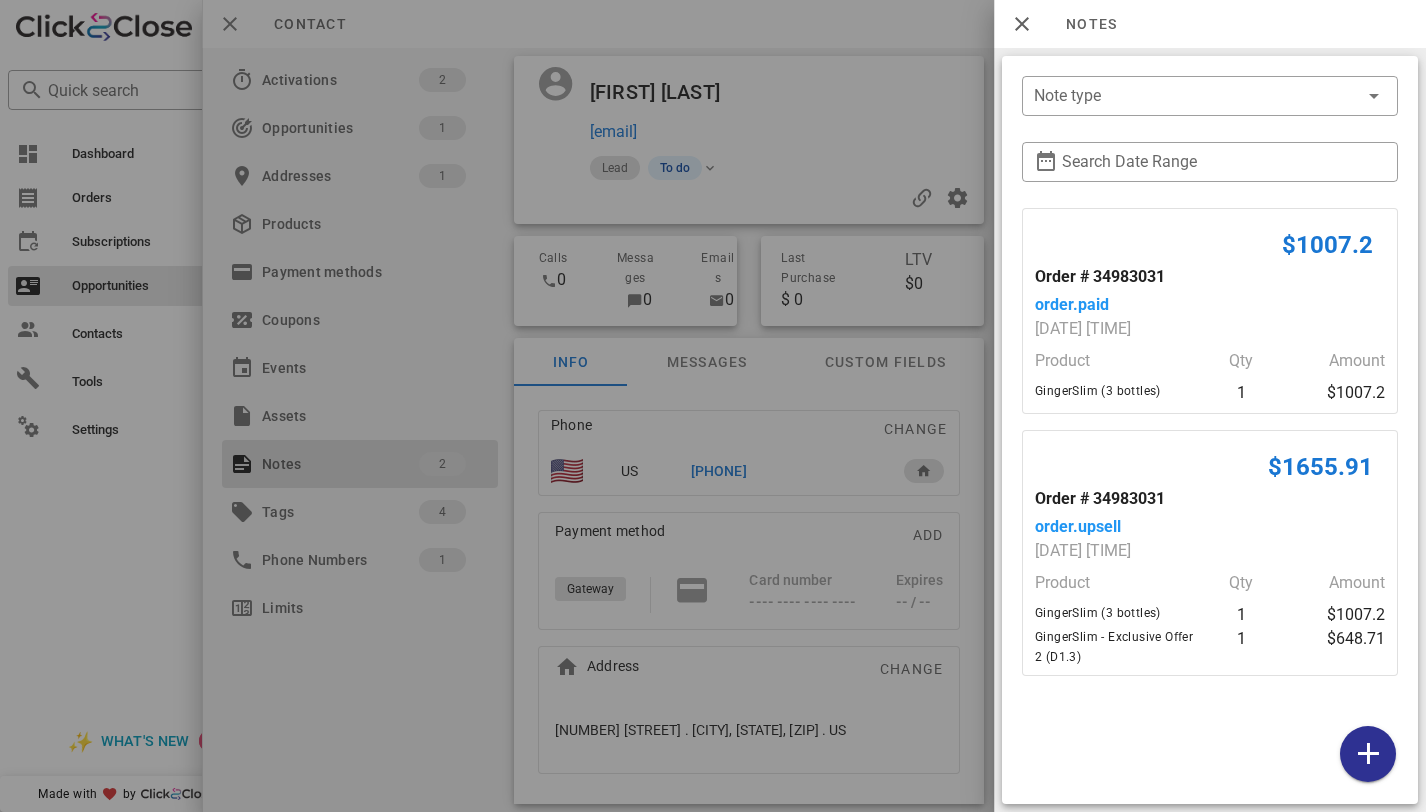 scroll, scrollTop: 379, scrollLeft: 0, axis: vertical 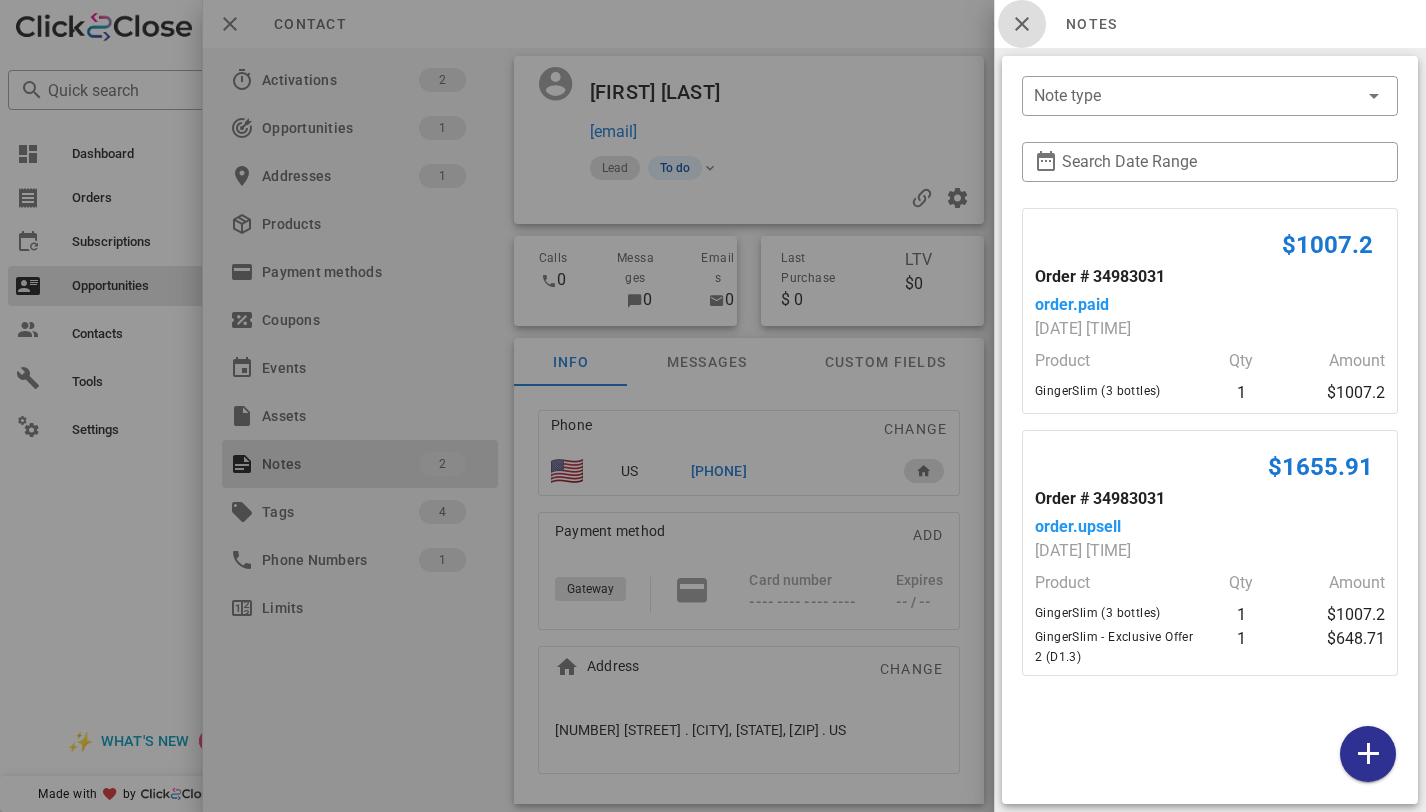 click at bounding box center [1022, 24] 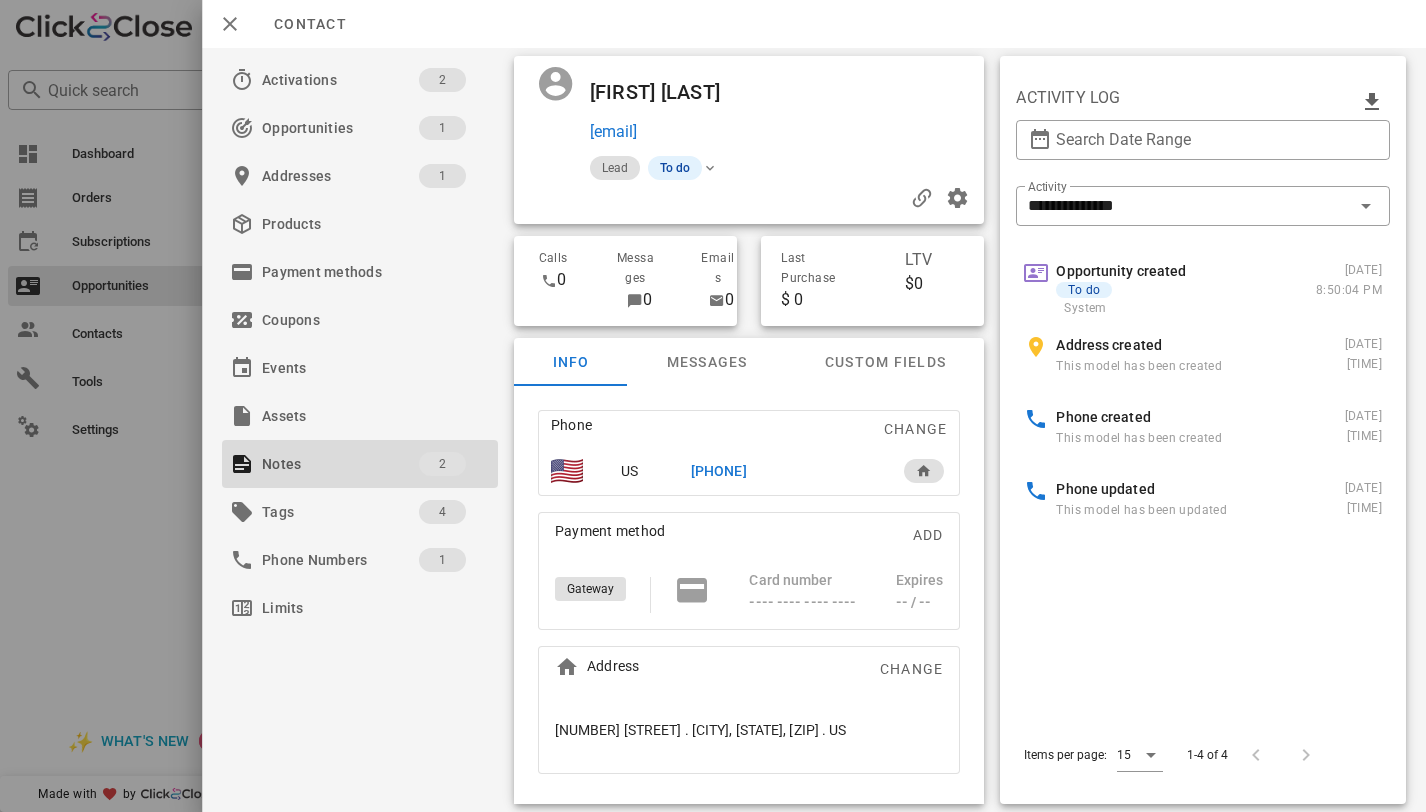 click on "+12014240087" at bounding box center [719, 471] 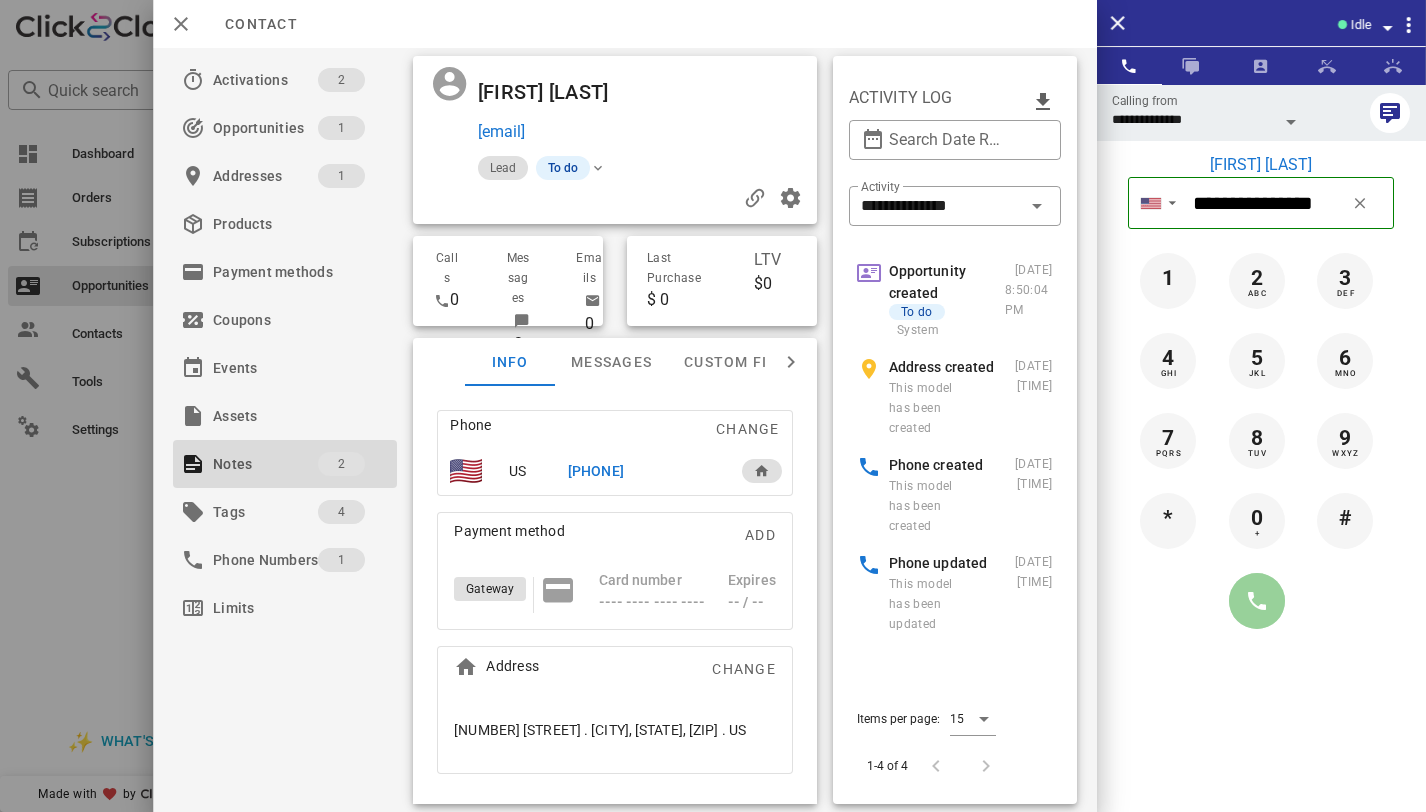 click at bounding box center (1257, 601) 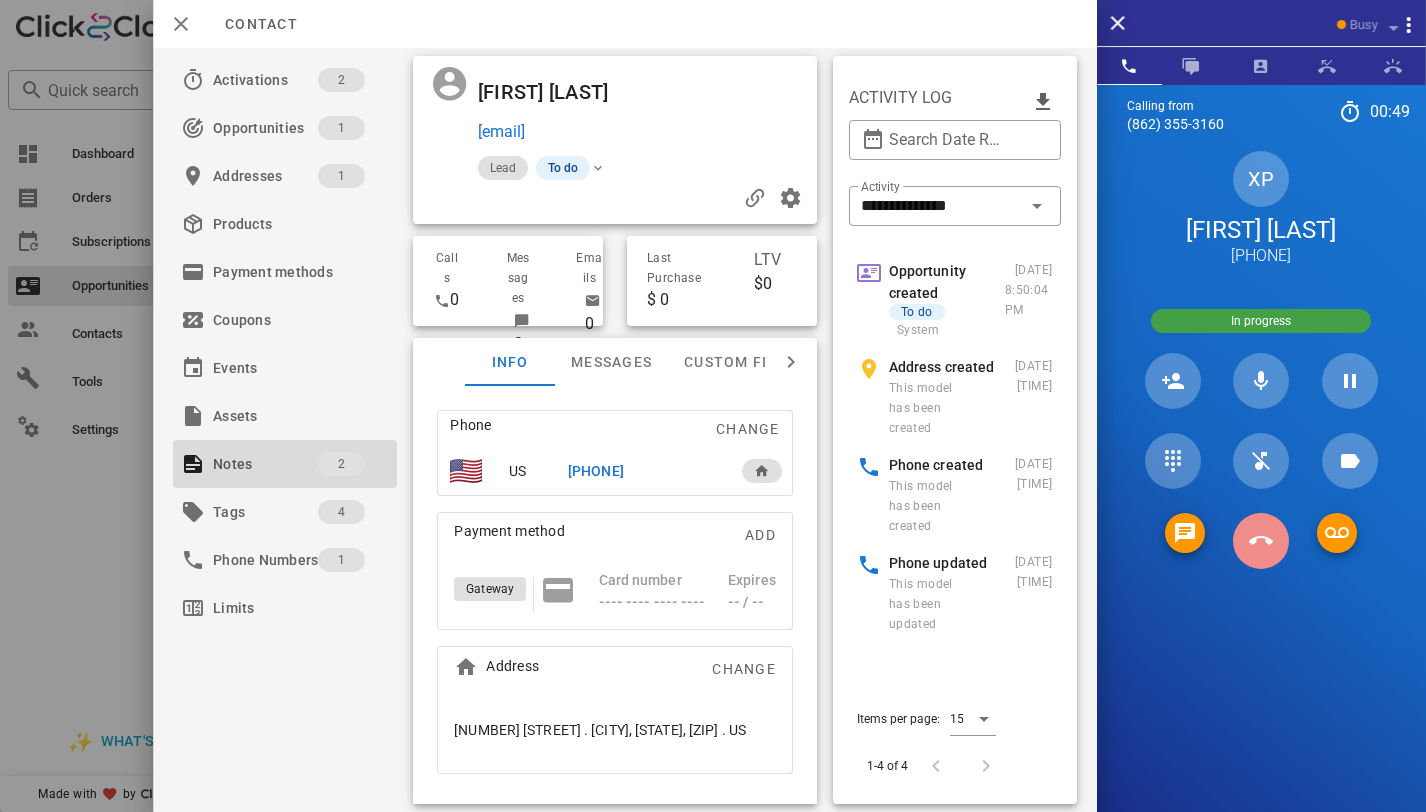 click at bounding box center (1261, 541) 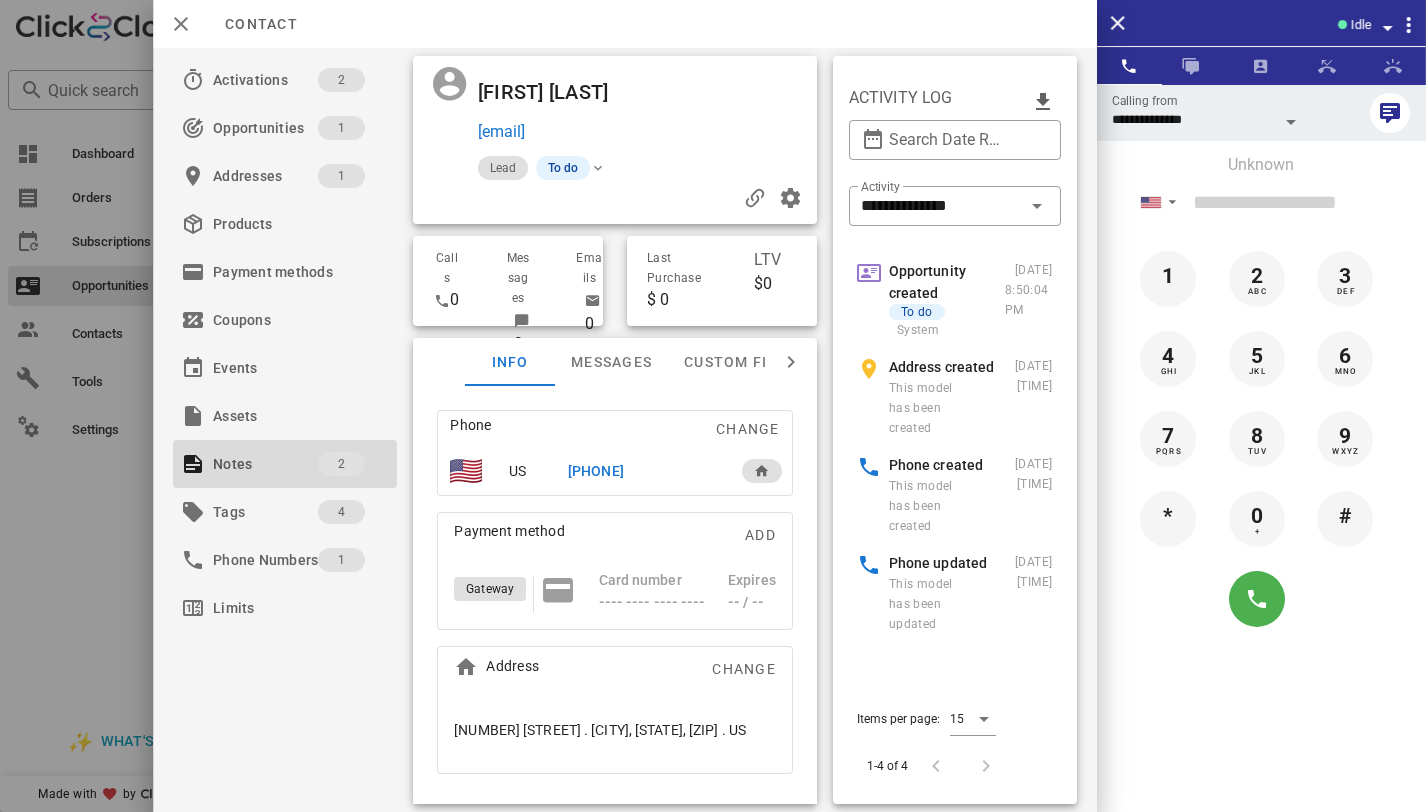 click on "+12014240087" at bounding box center (596, 471) 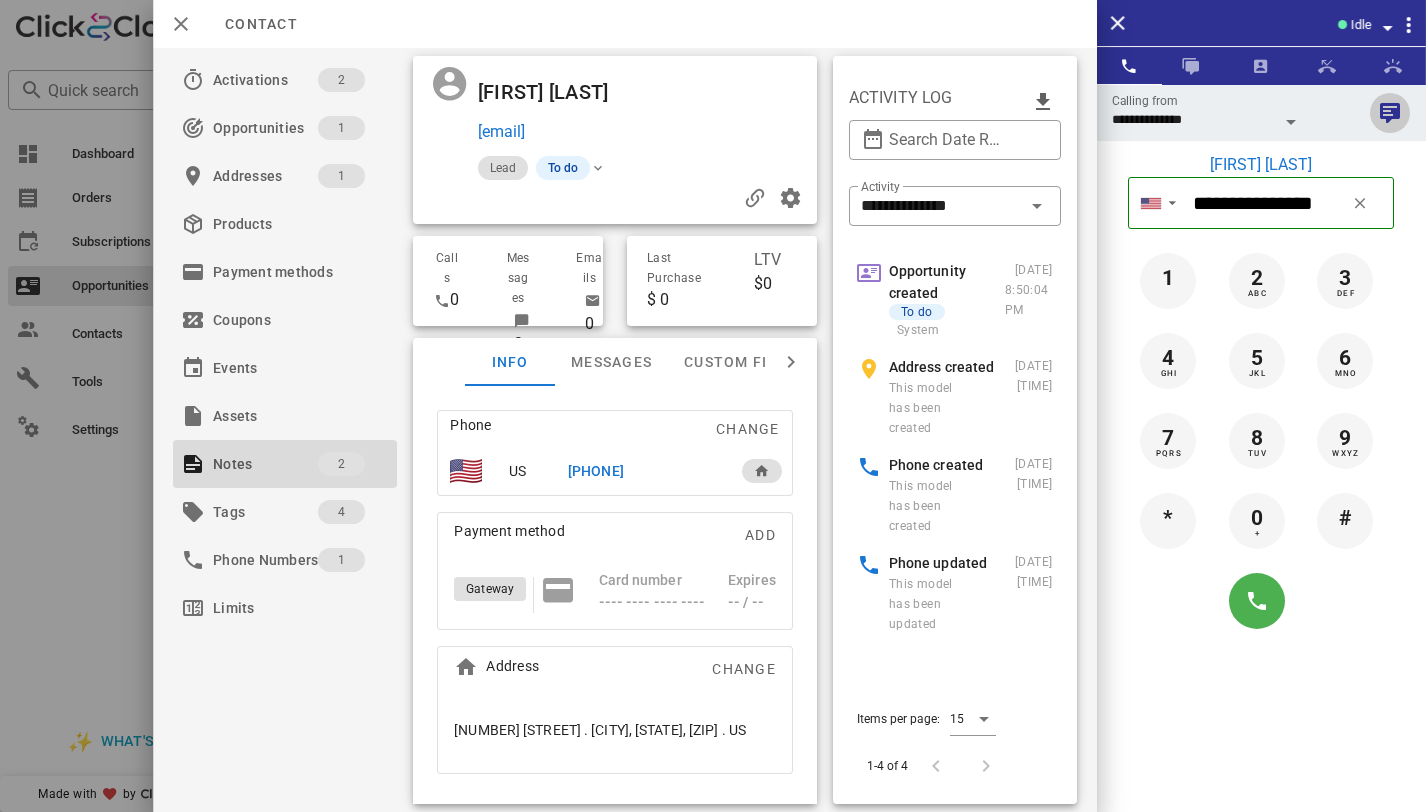 click at bounding box center (1390, 113) 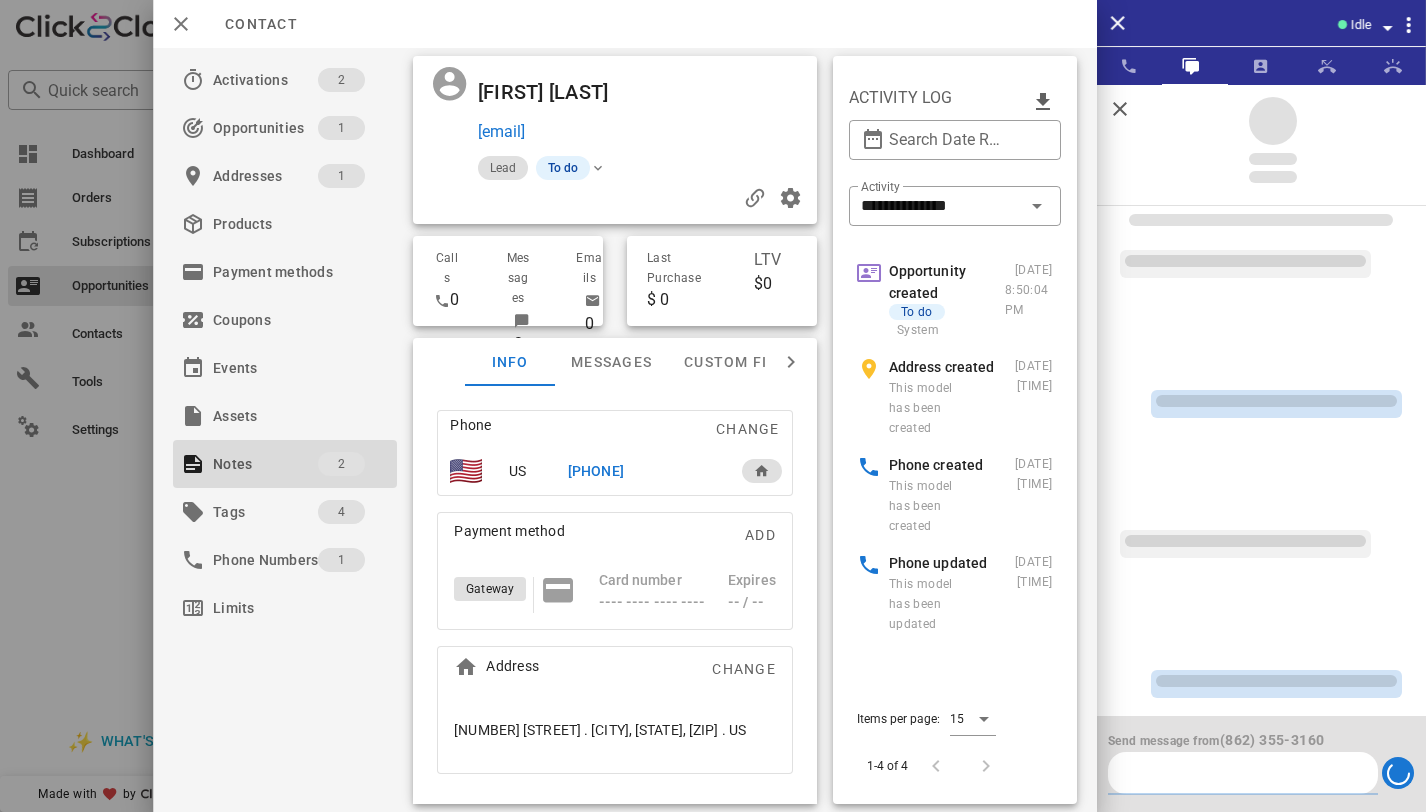 scroll, scrollTop: 391, scrollLeft: 0, axis: vertical 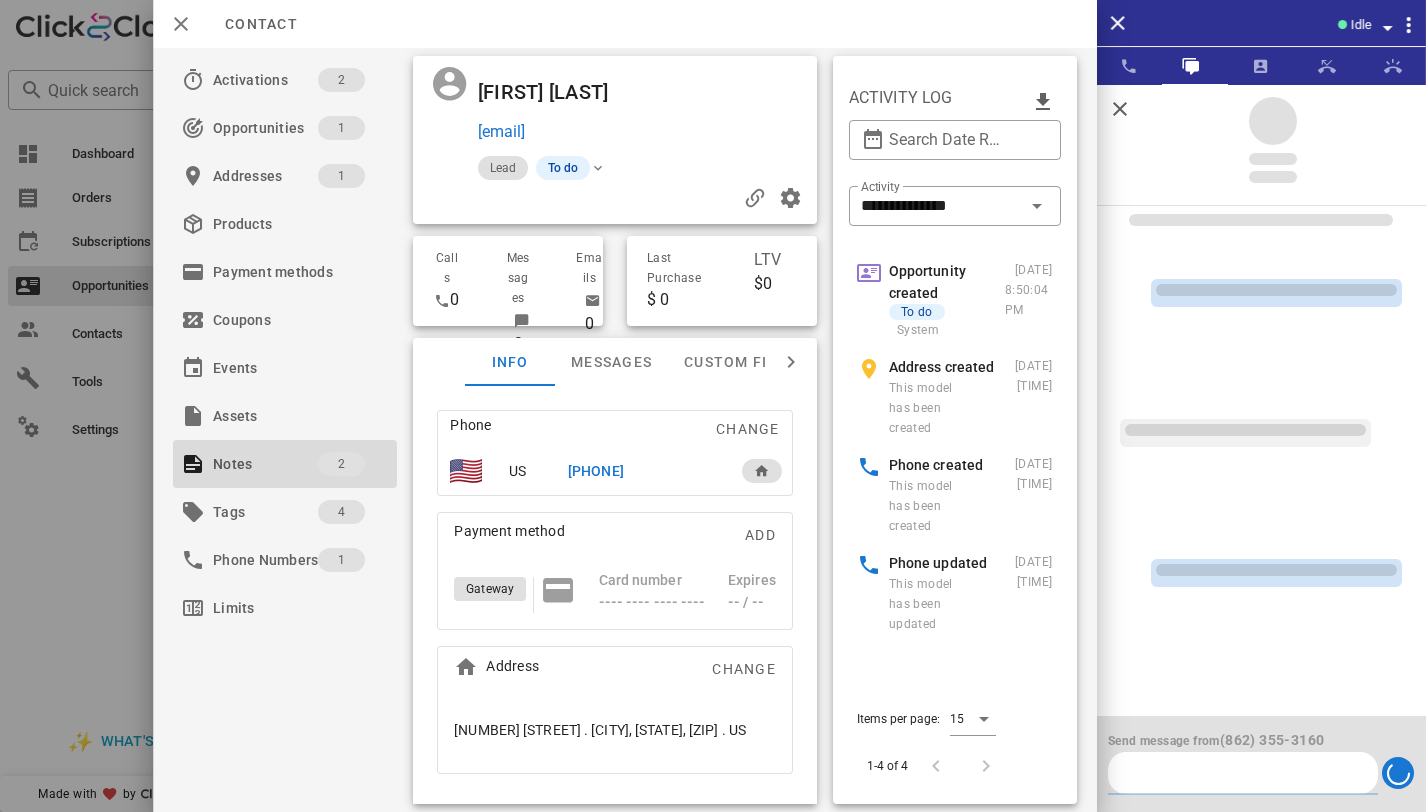 click at bounding box center (1243, 773) 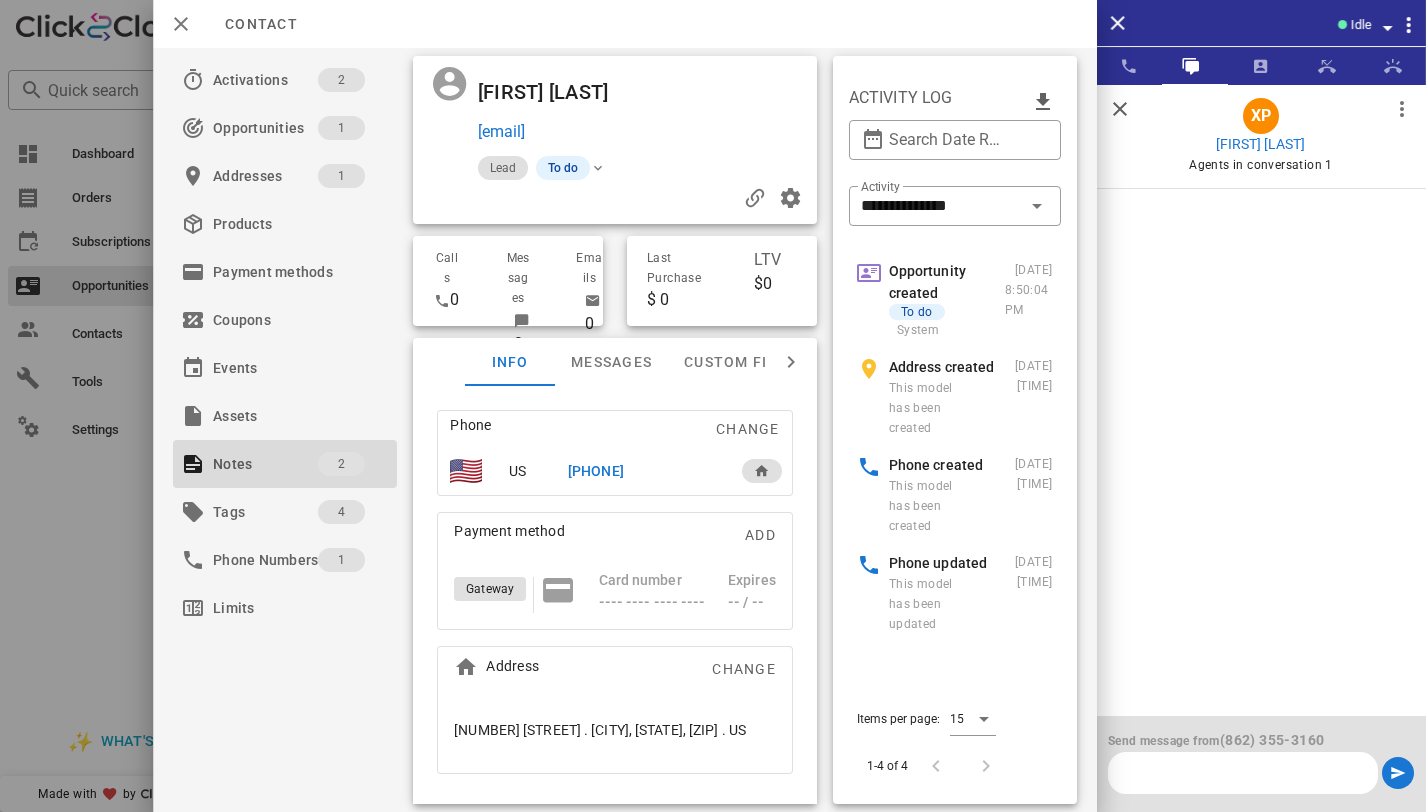 click at bounding box center [1243, 773] 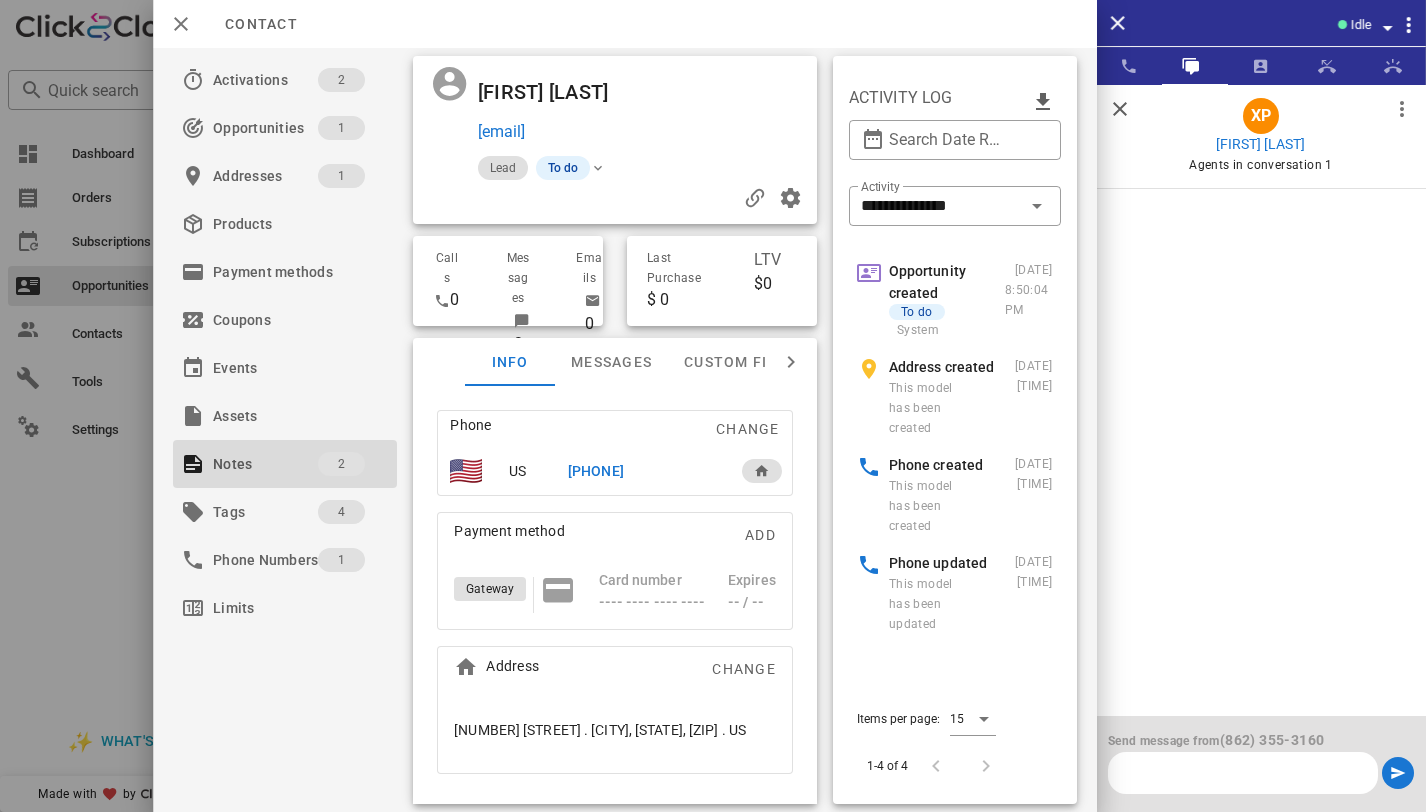 paste on "**********" 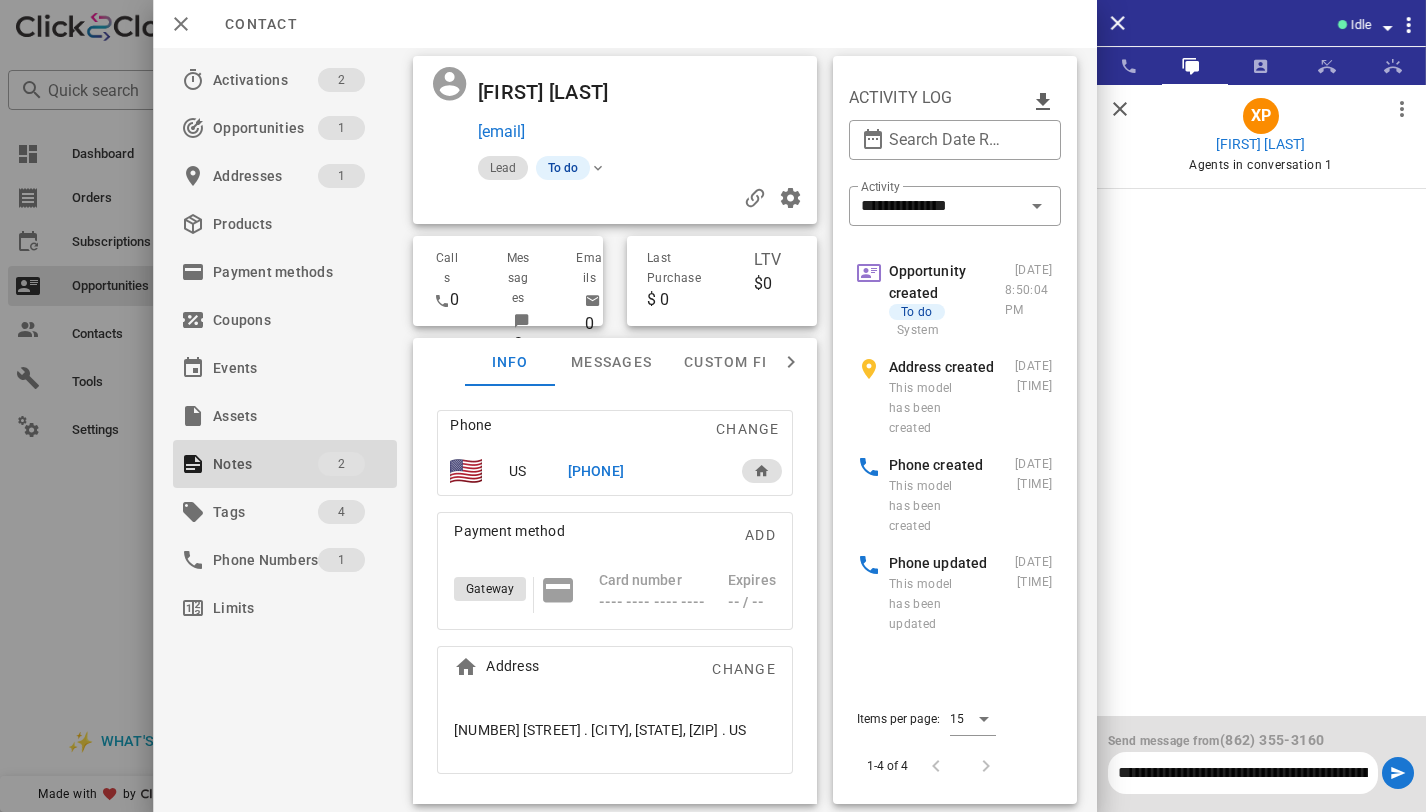 scroll, scrollTop: 0, scrollLeft: 1463, axis: horizontal 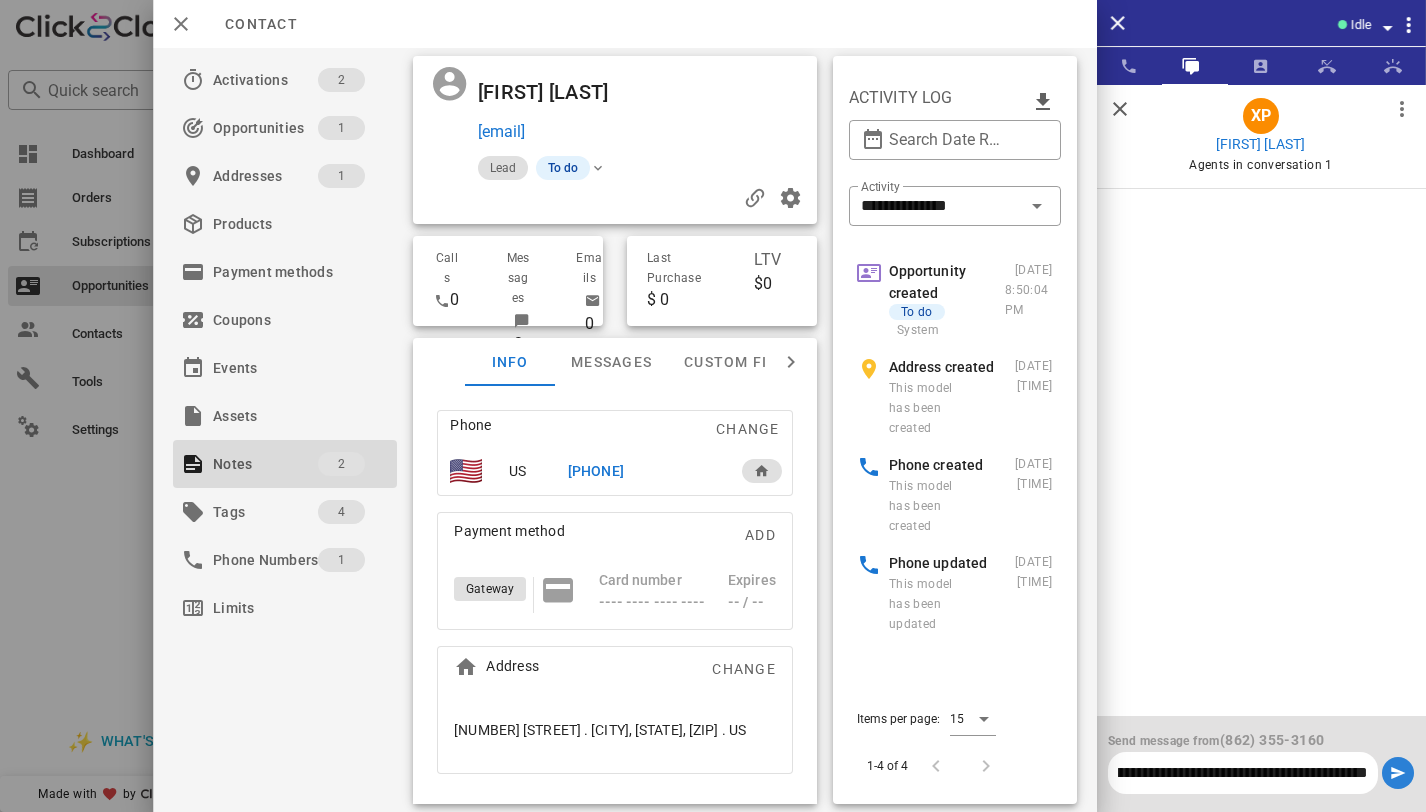 type on "**********" 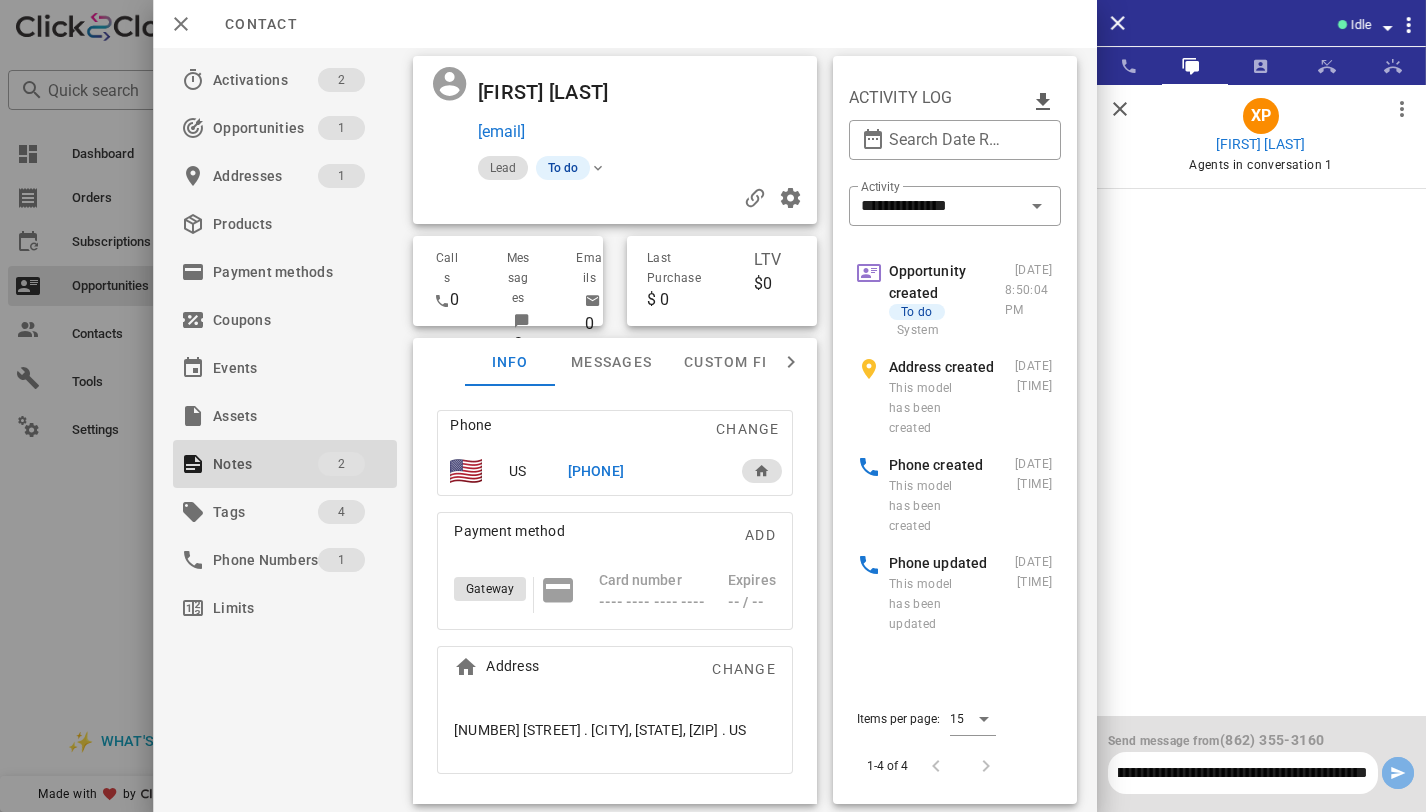 scroll, scrollTop: 0, scrollLeft: 0, axis: both 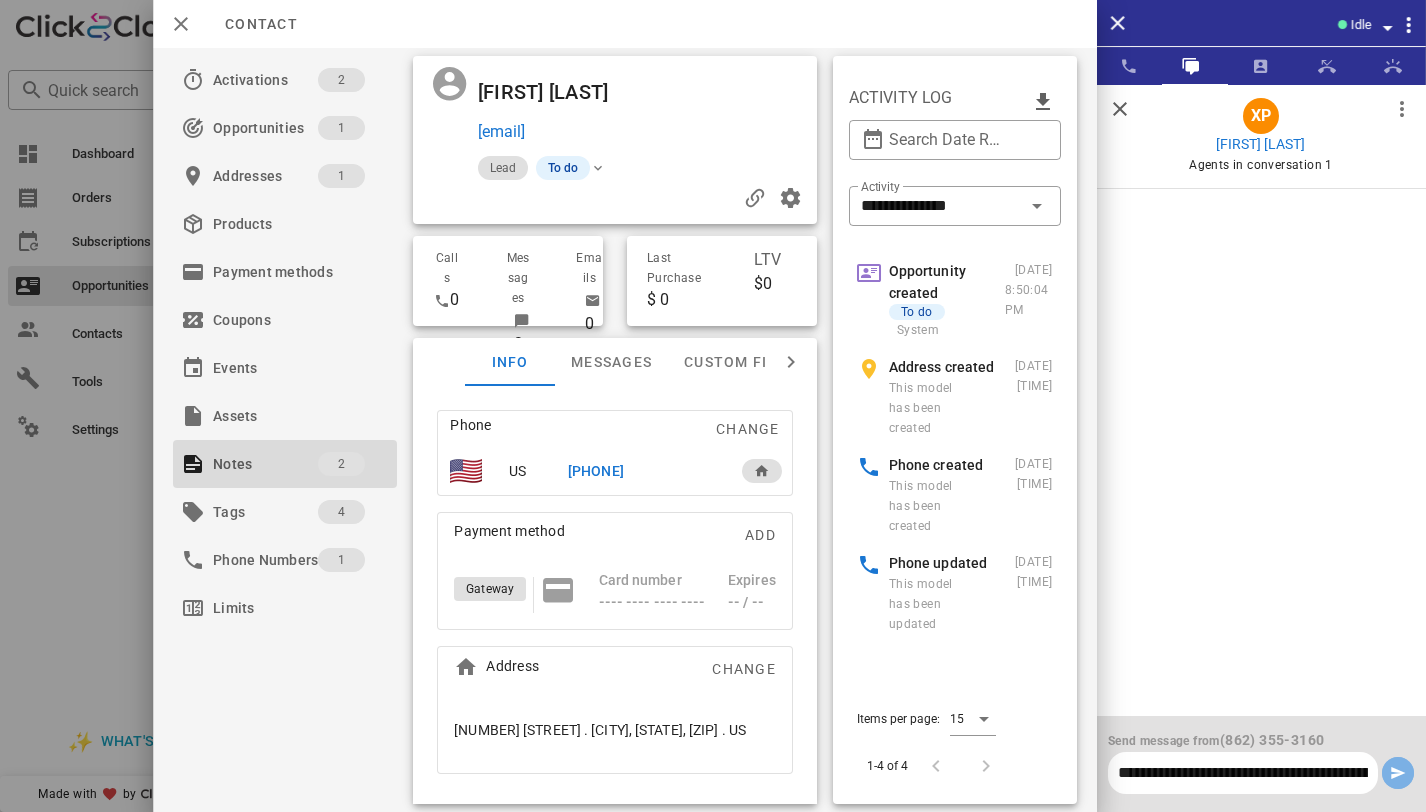 click at bounding box center [1398, 773] 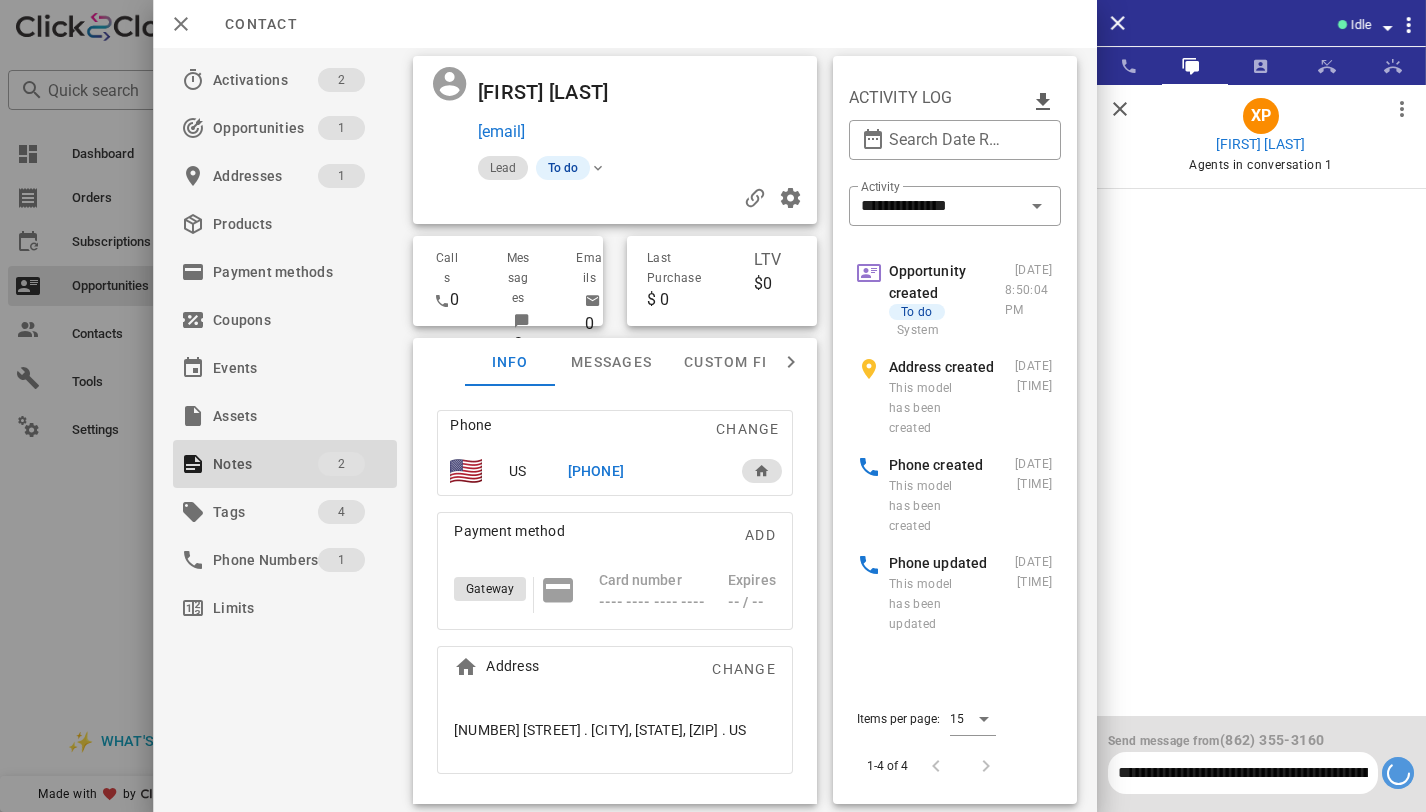 type 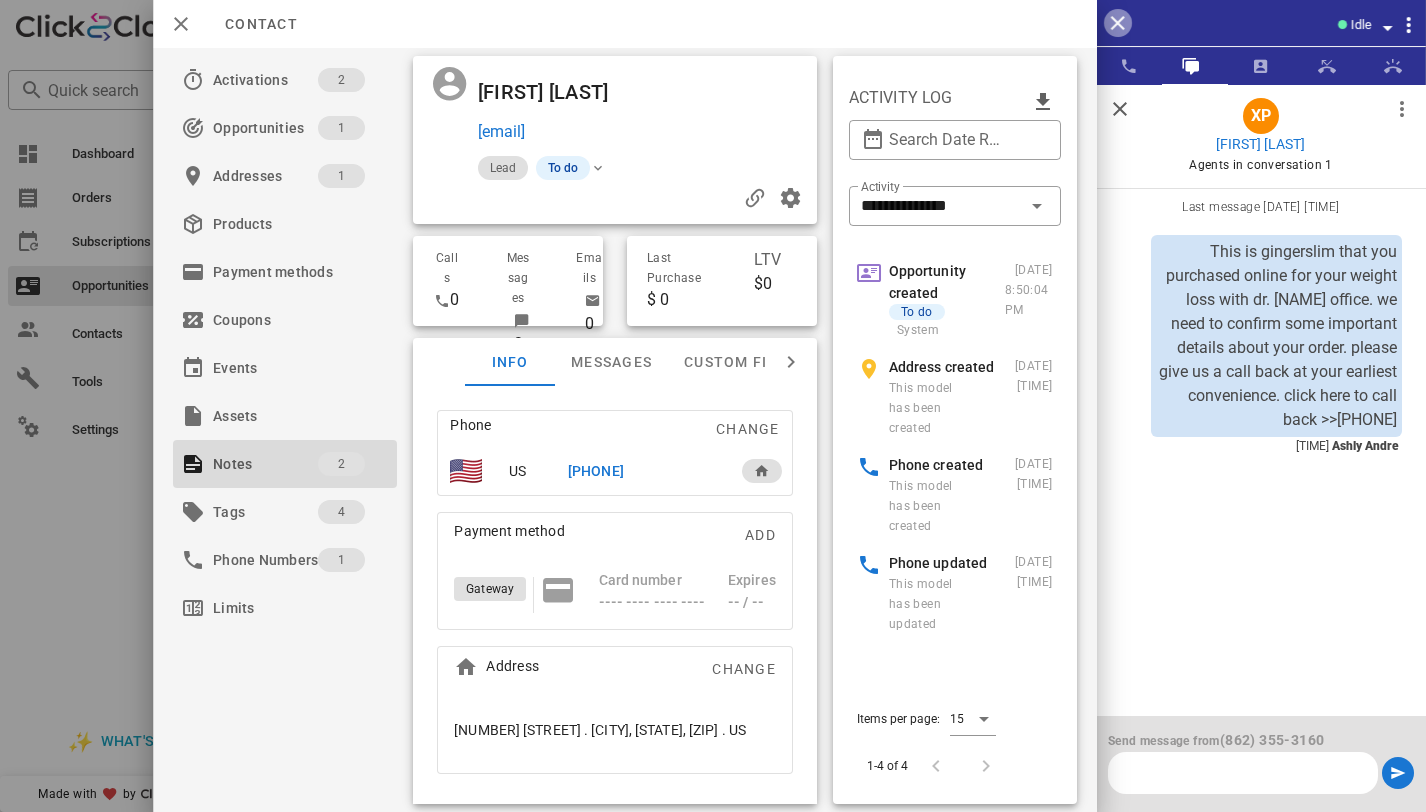 click at bounding box center (1118, 23) 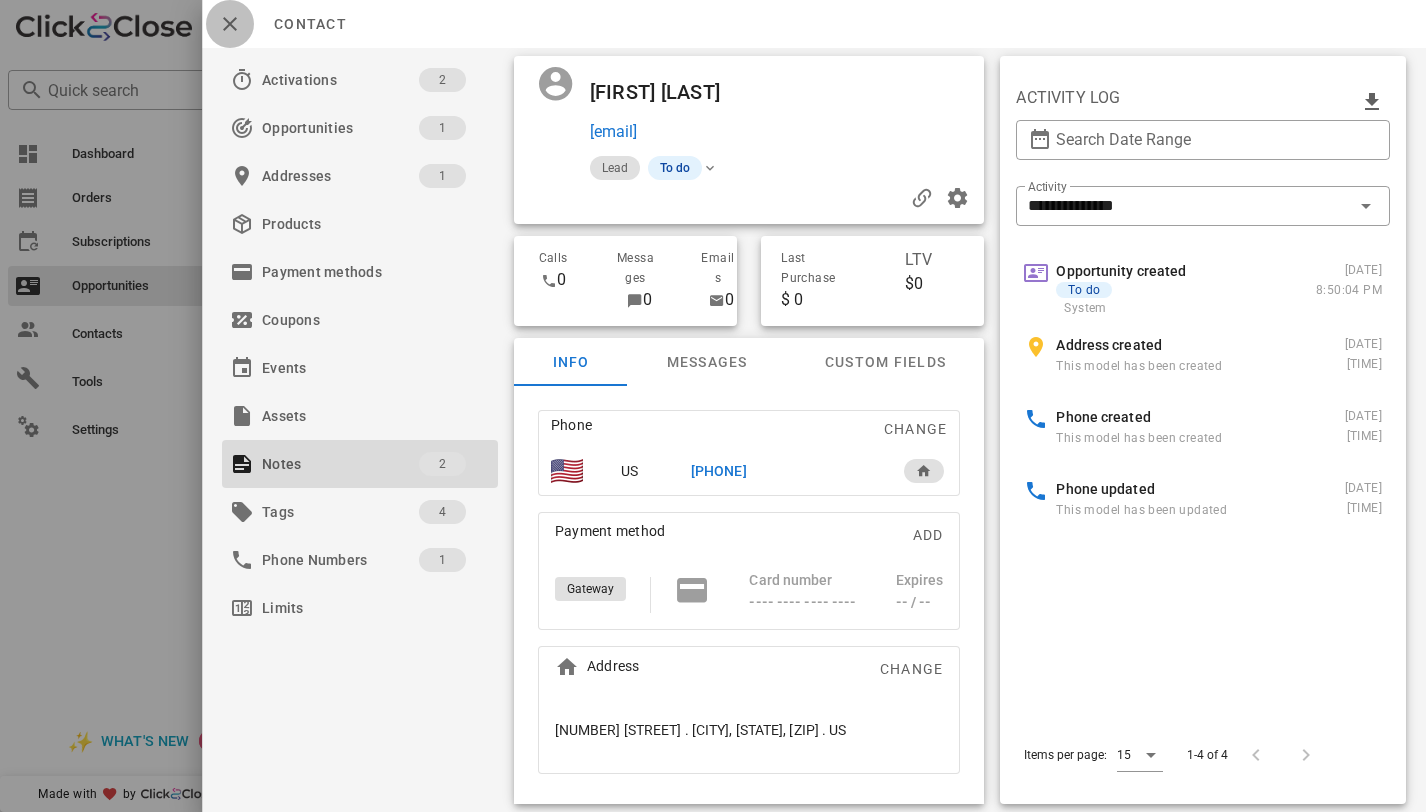 click at bounding box center (230, 24) 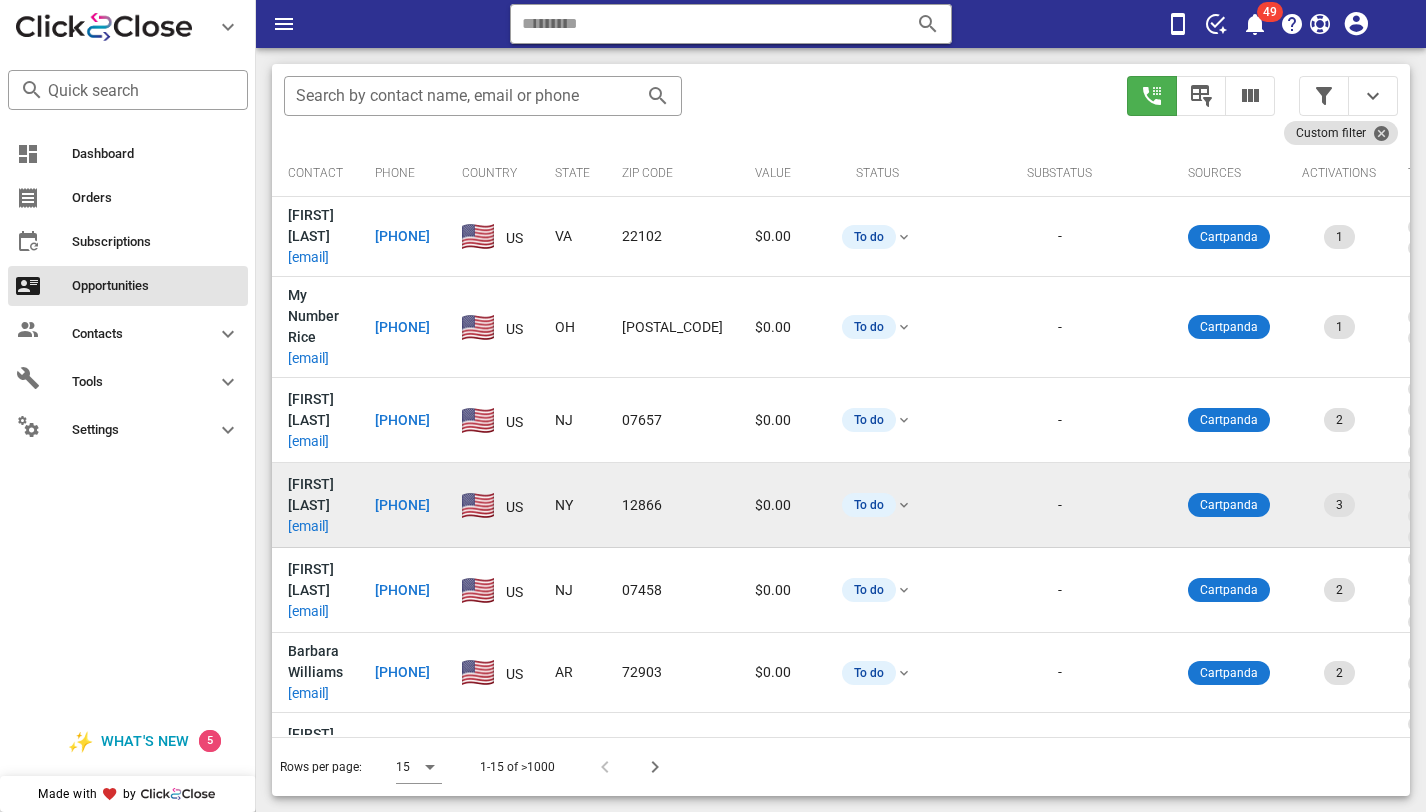 click on "ourzina@aol.com" at bounding box center [308, 526] 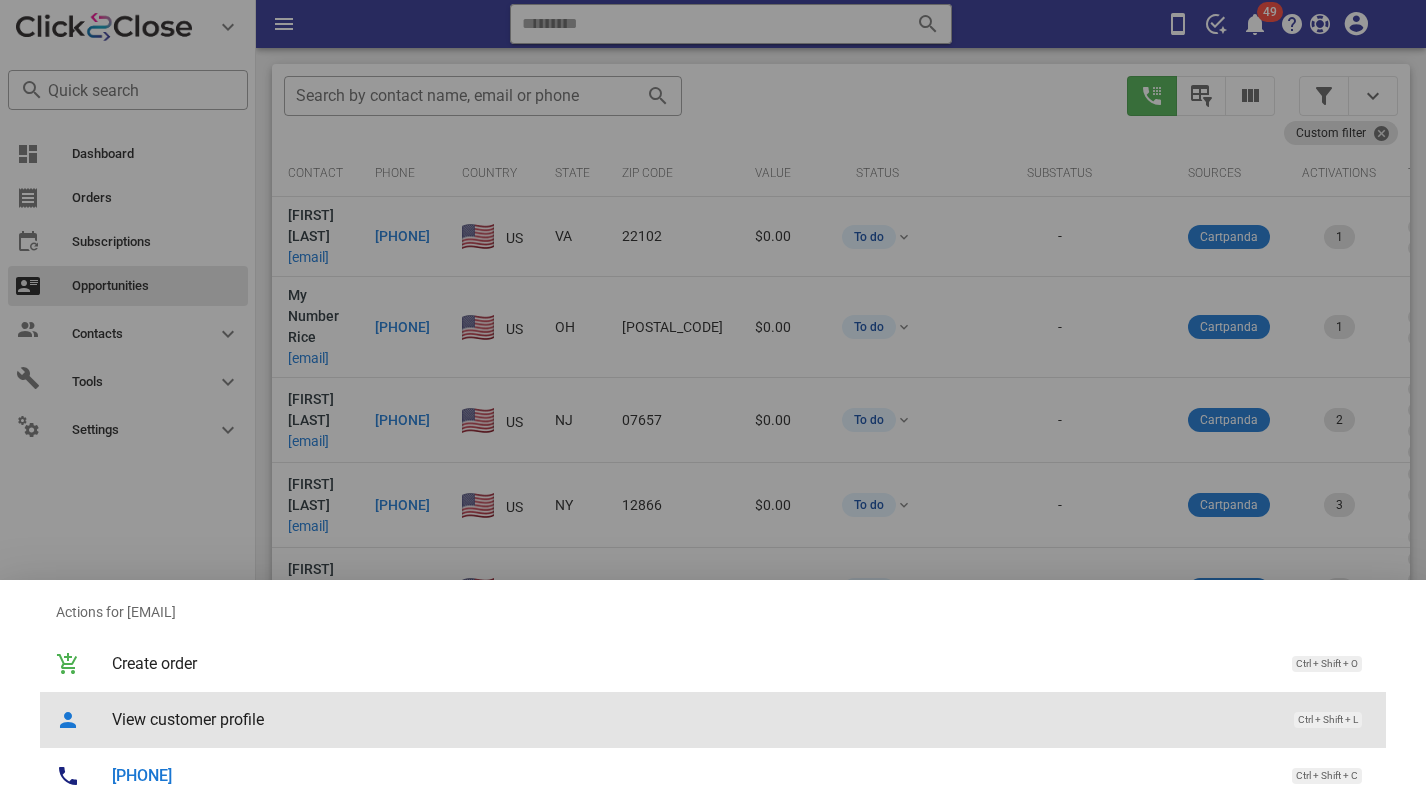 click on "View customer profile" at bounding box center (693, 719) 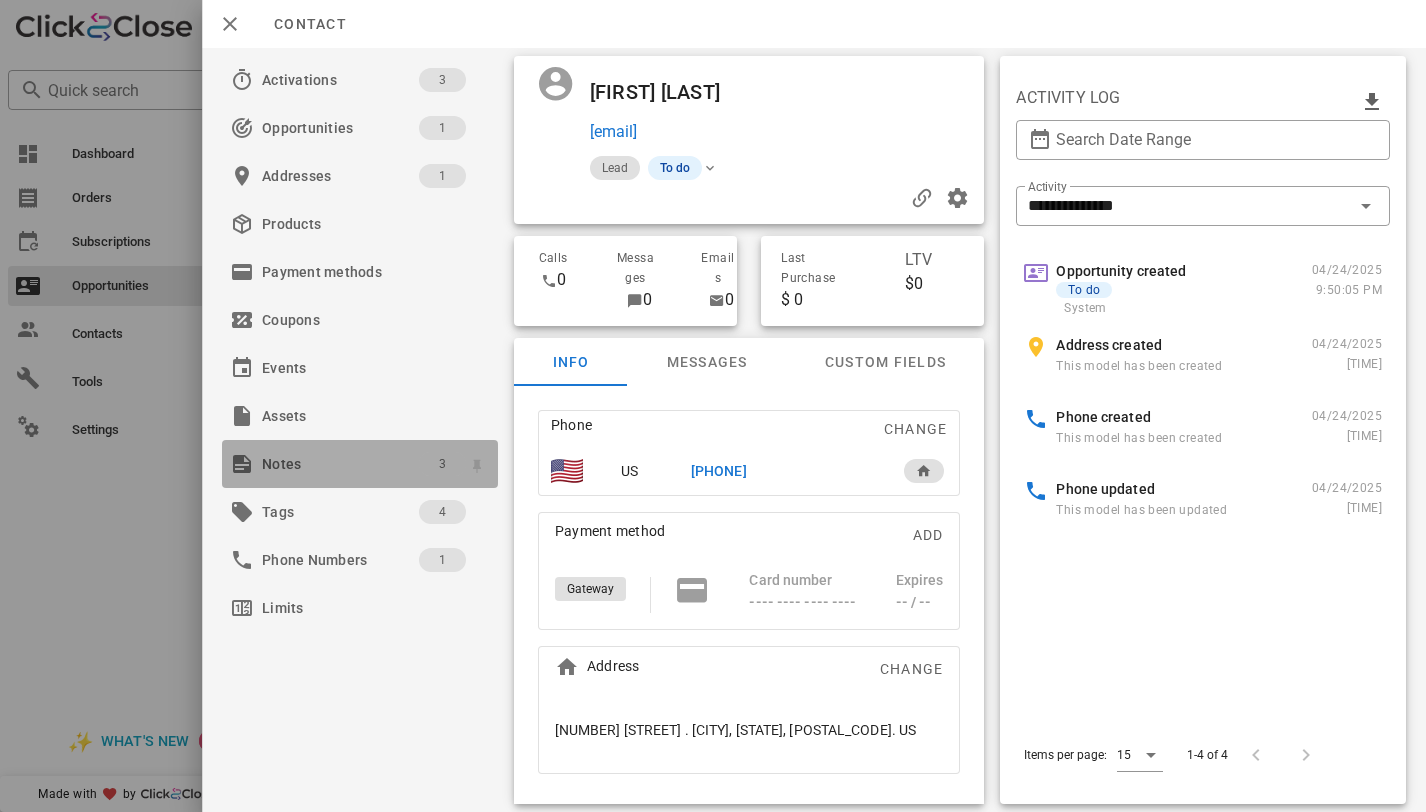 click on "3" at bounding box center [442, 464] 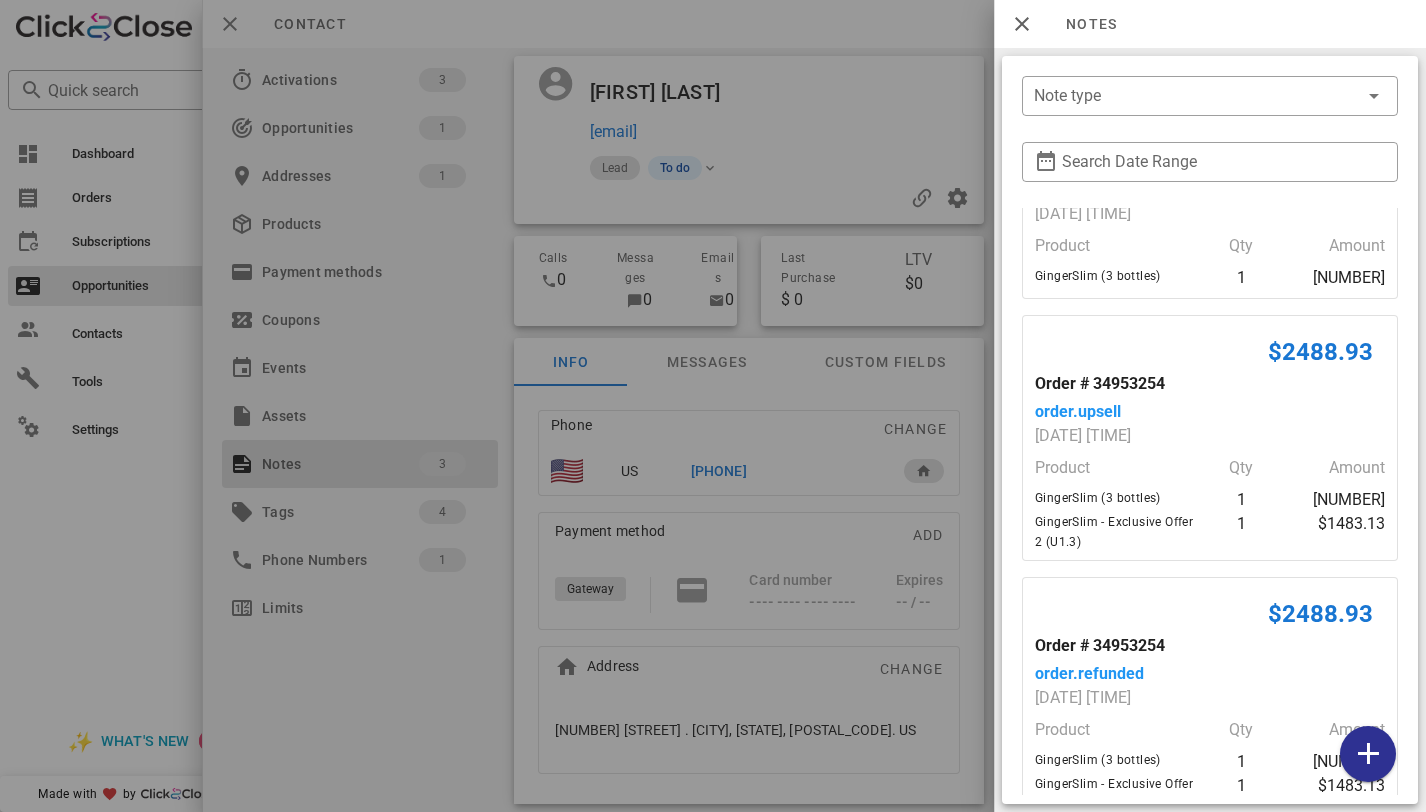 scroll, scrollTop: 0, scrollLeft: 0, axis: both 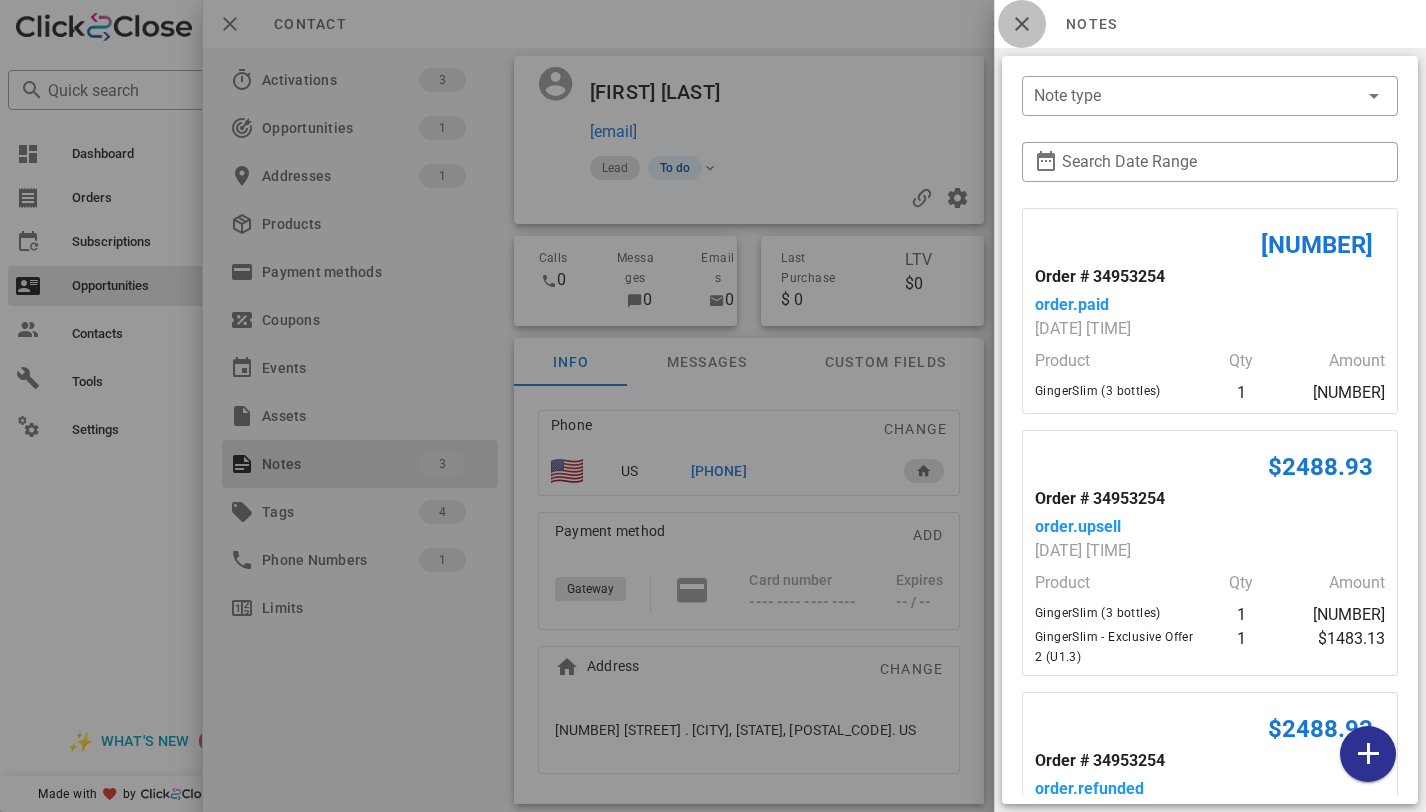 click at bounding box center [1022, 24] 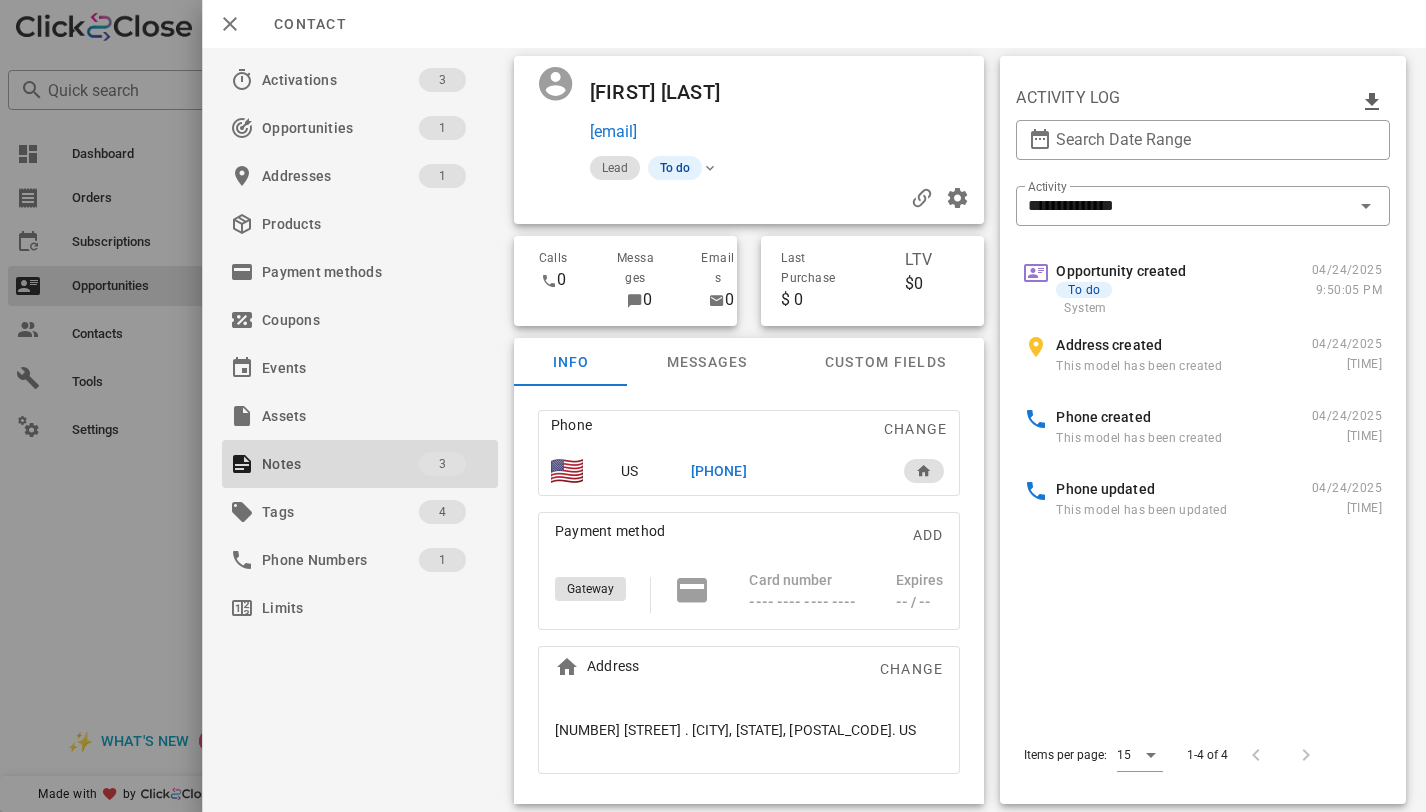 click on "+15188589839" at bounding box center [719, 471] 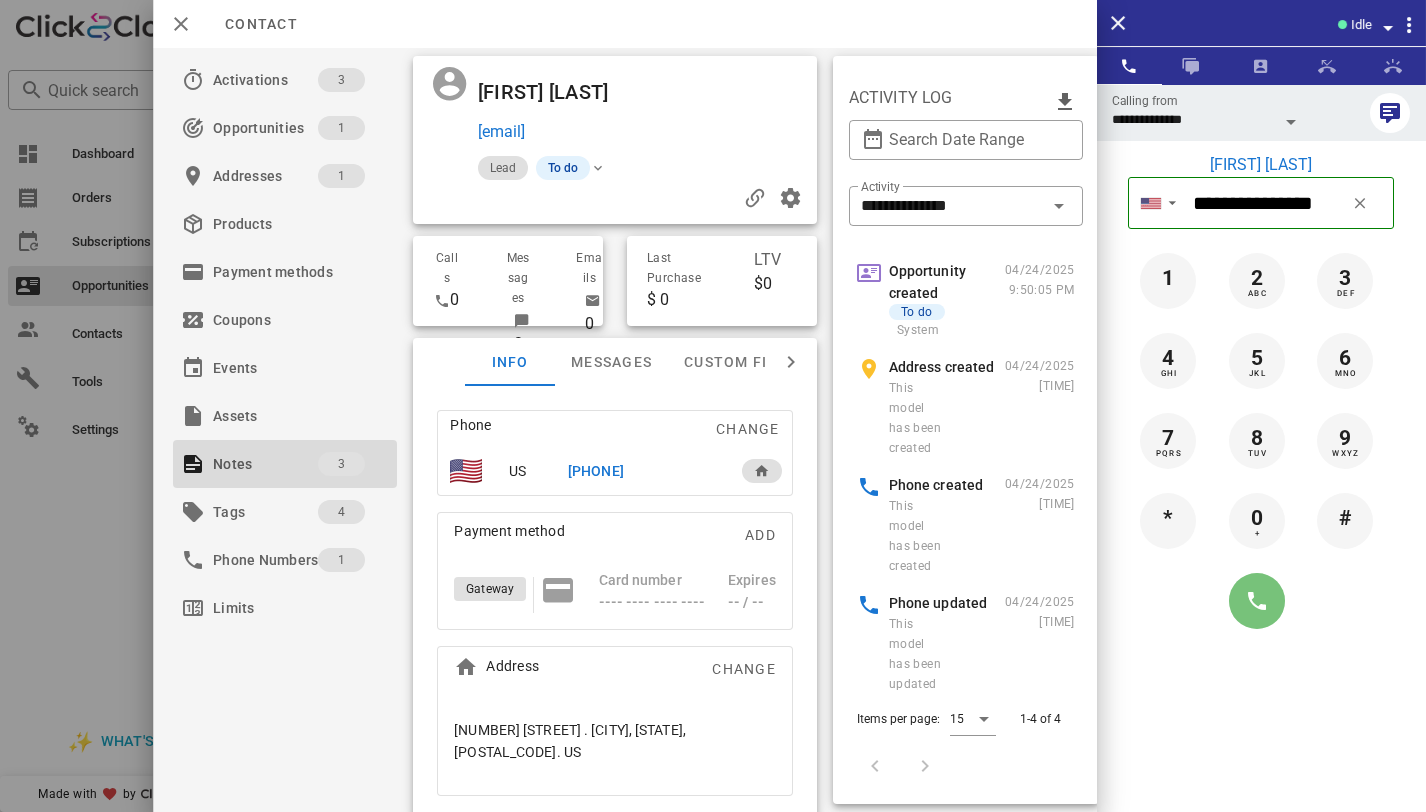 click at bounding box center [1257, 601] 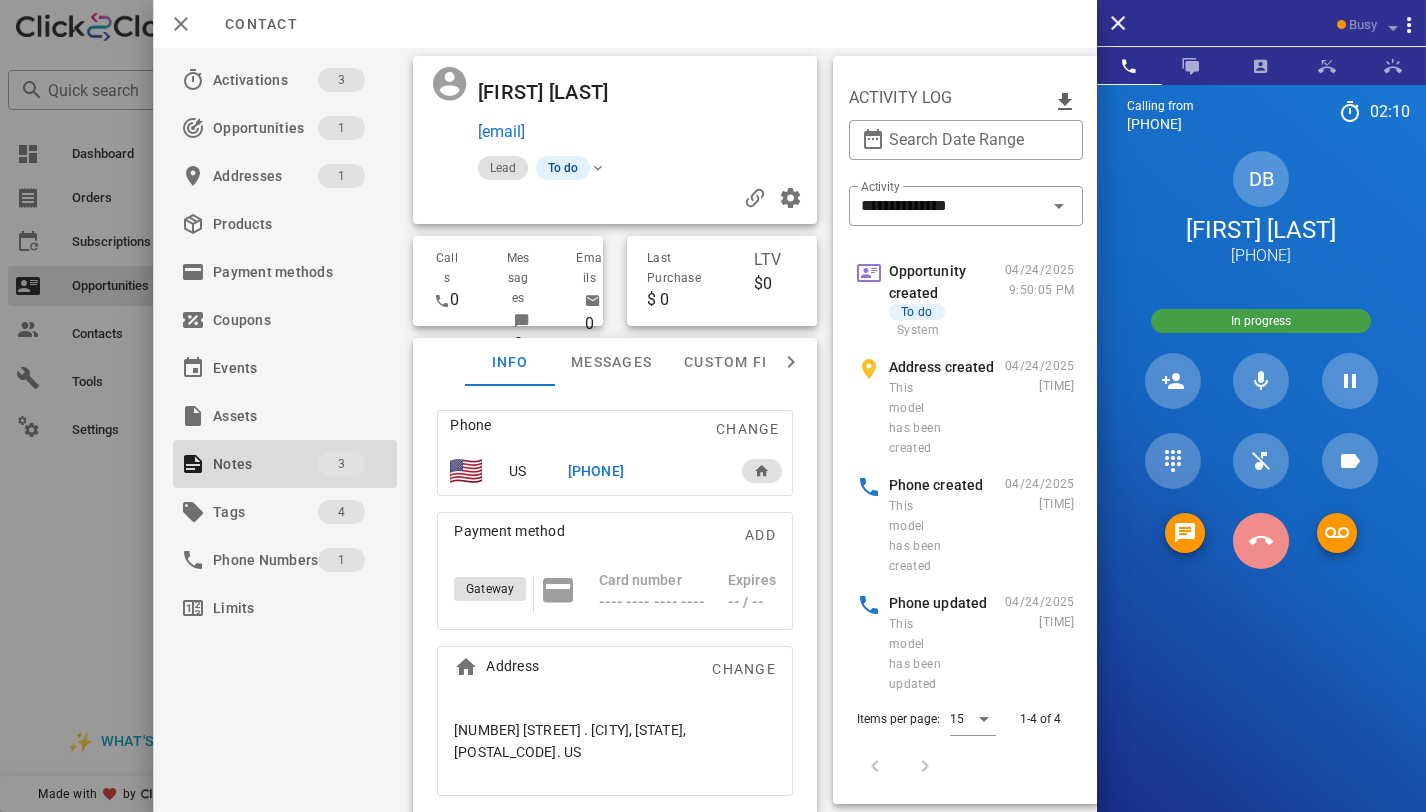 click at bounding box center (1261, 541) 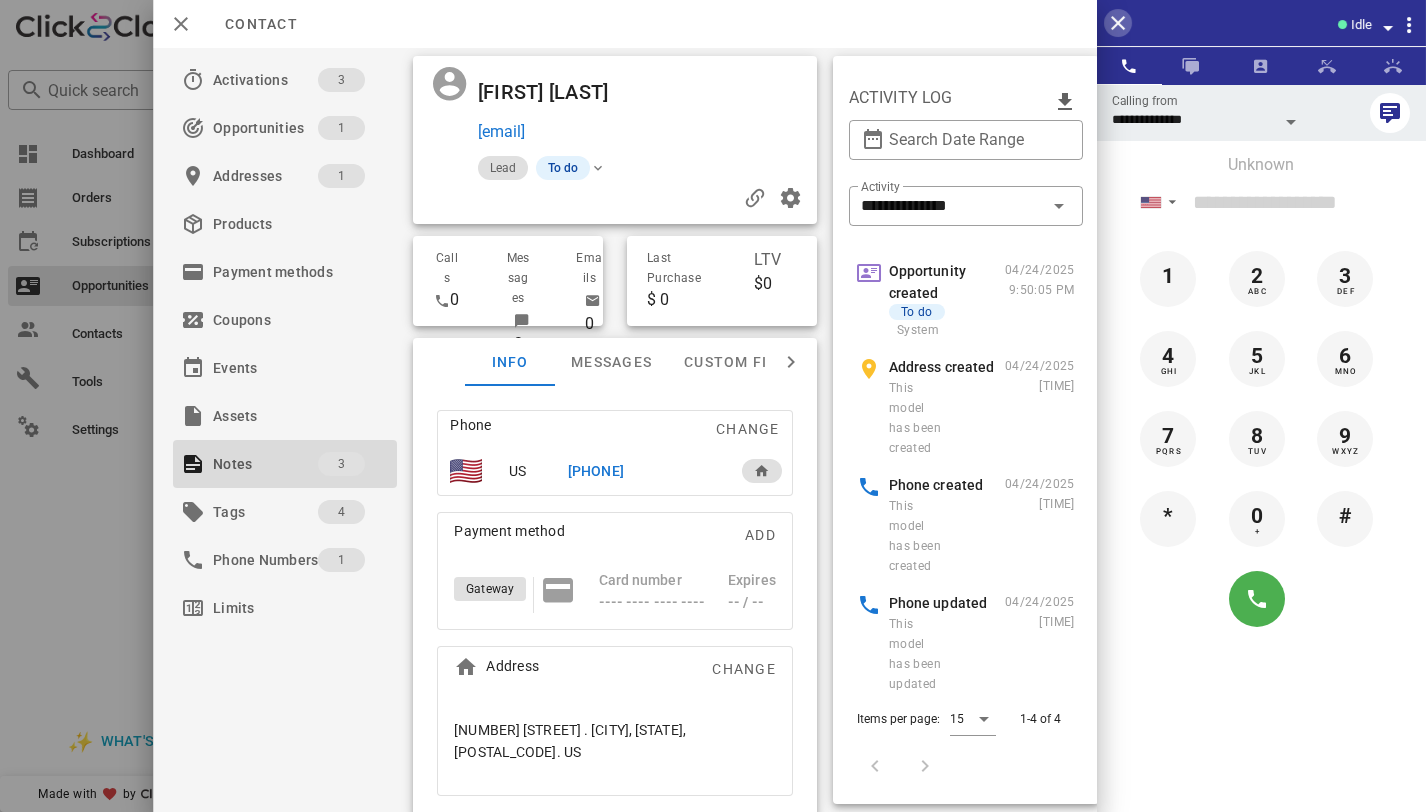 click at bounding box center (1118, 23) 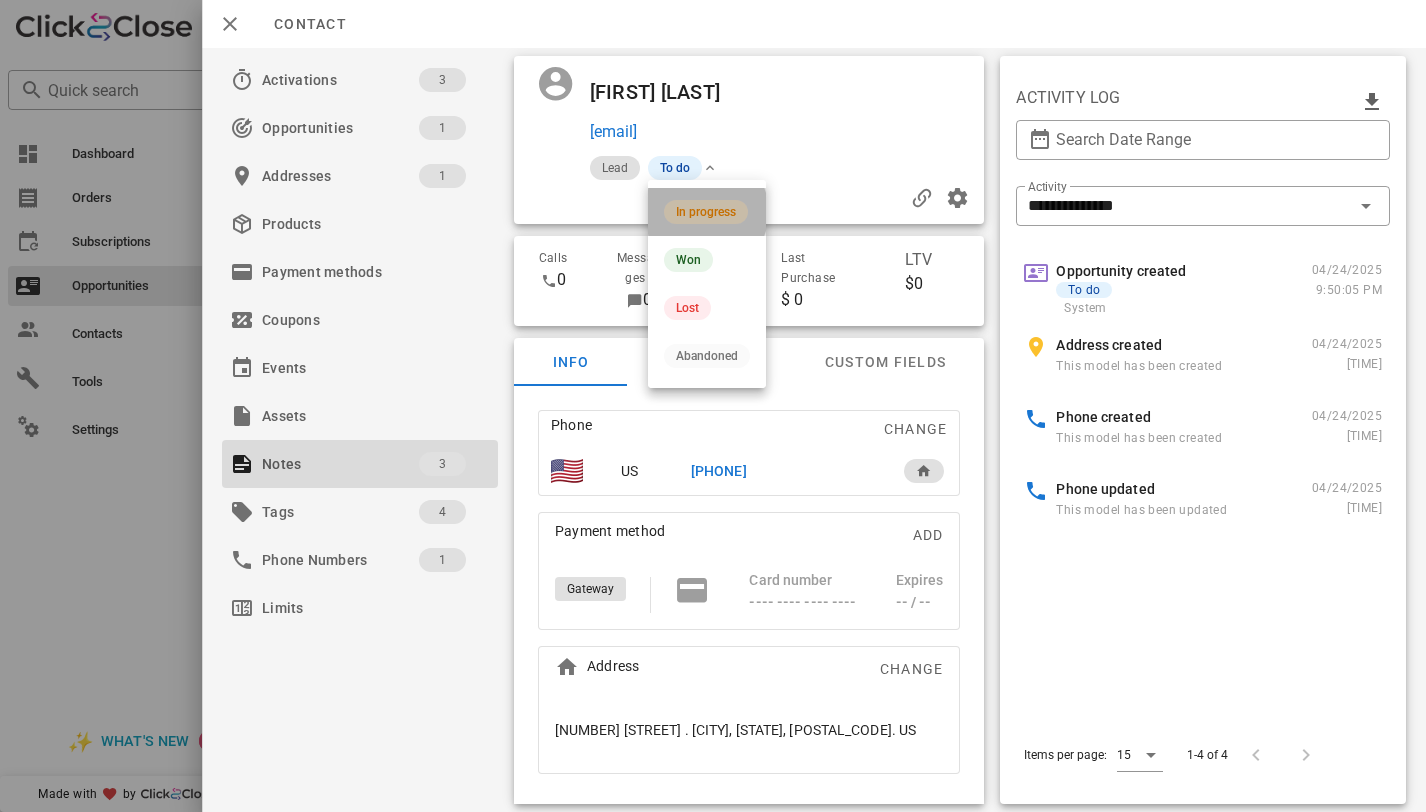 click on "In progress" at bounding box center [706, 212] 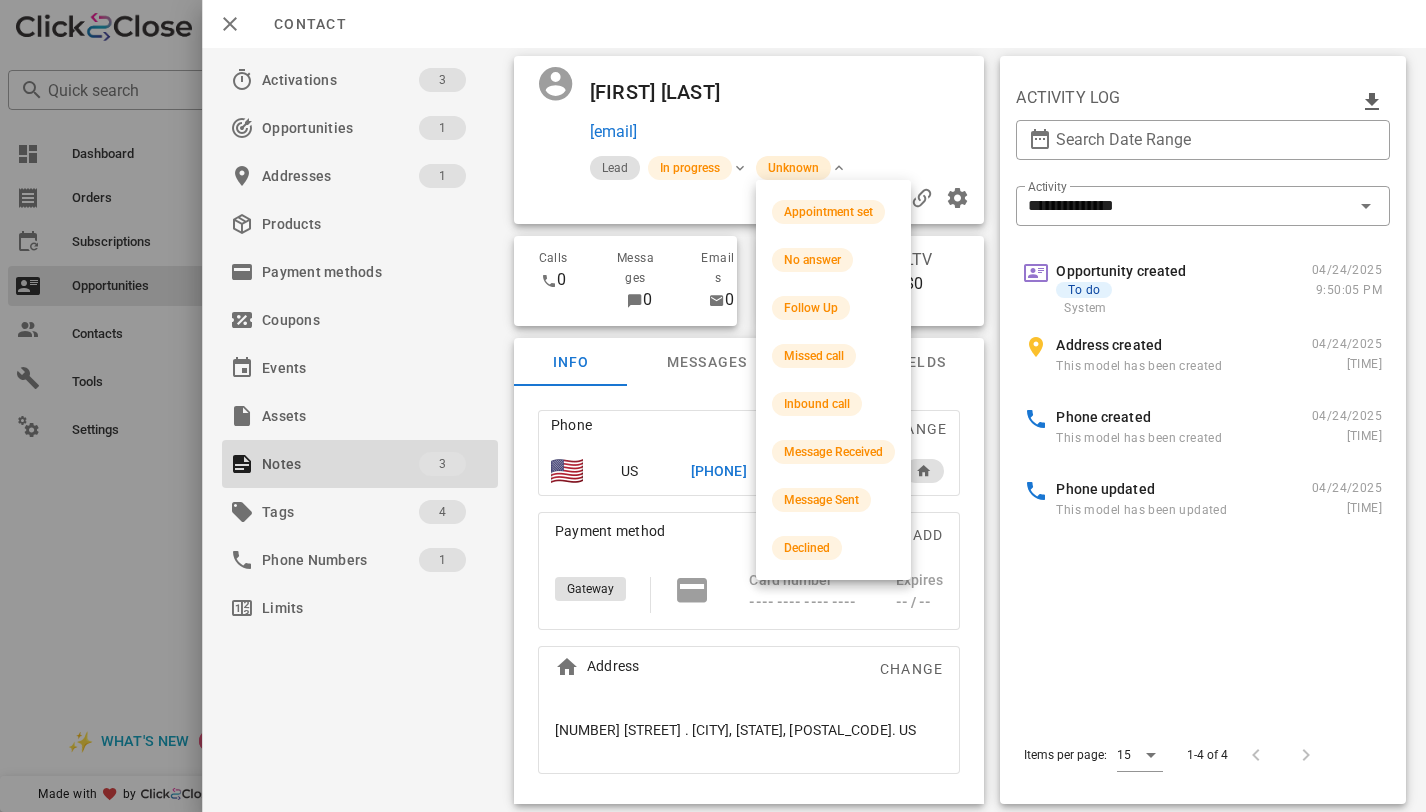 click on "Unknown" at bounding box center [793, 168] 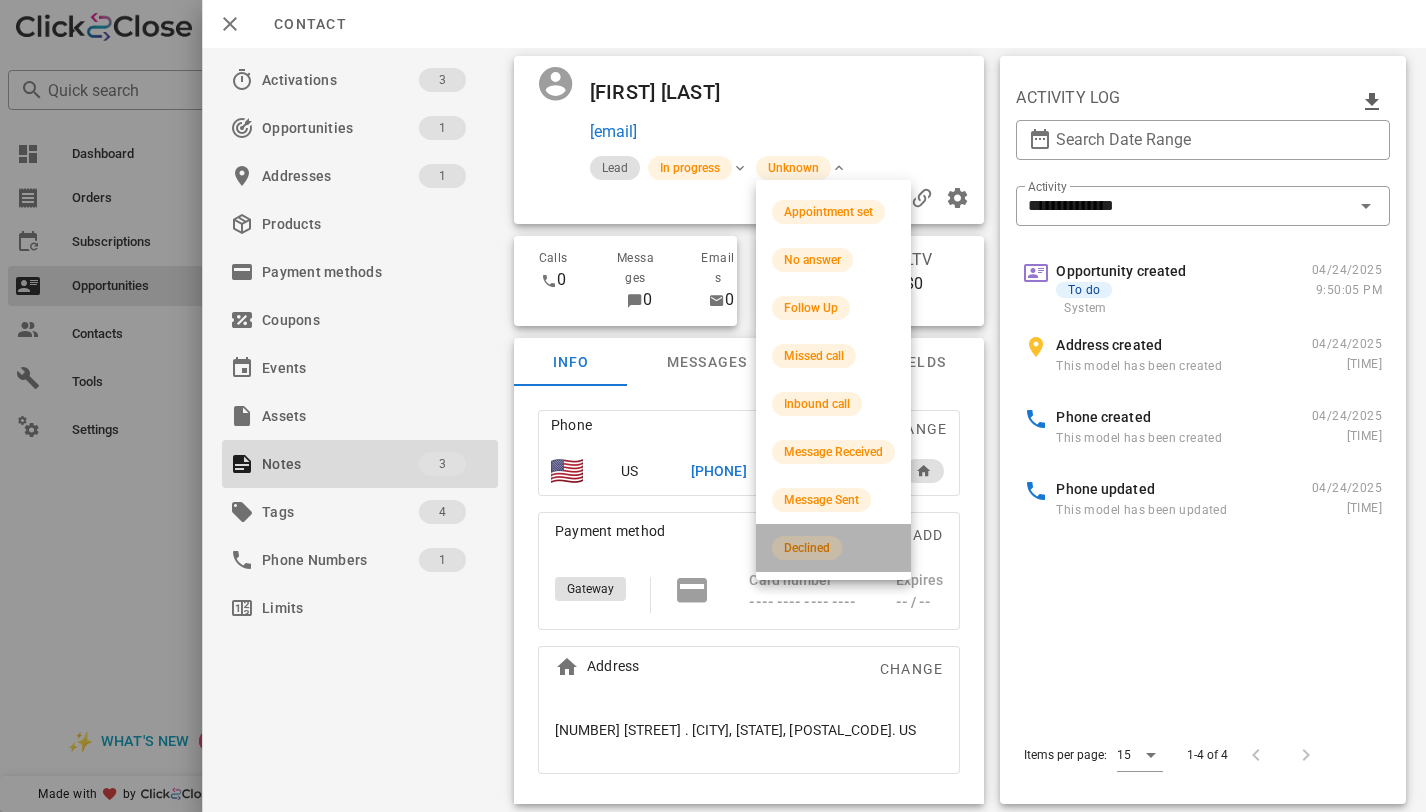 click on "Declined" at bounding box center [807, 548] 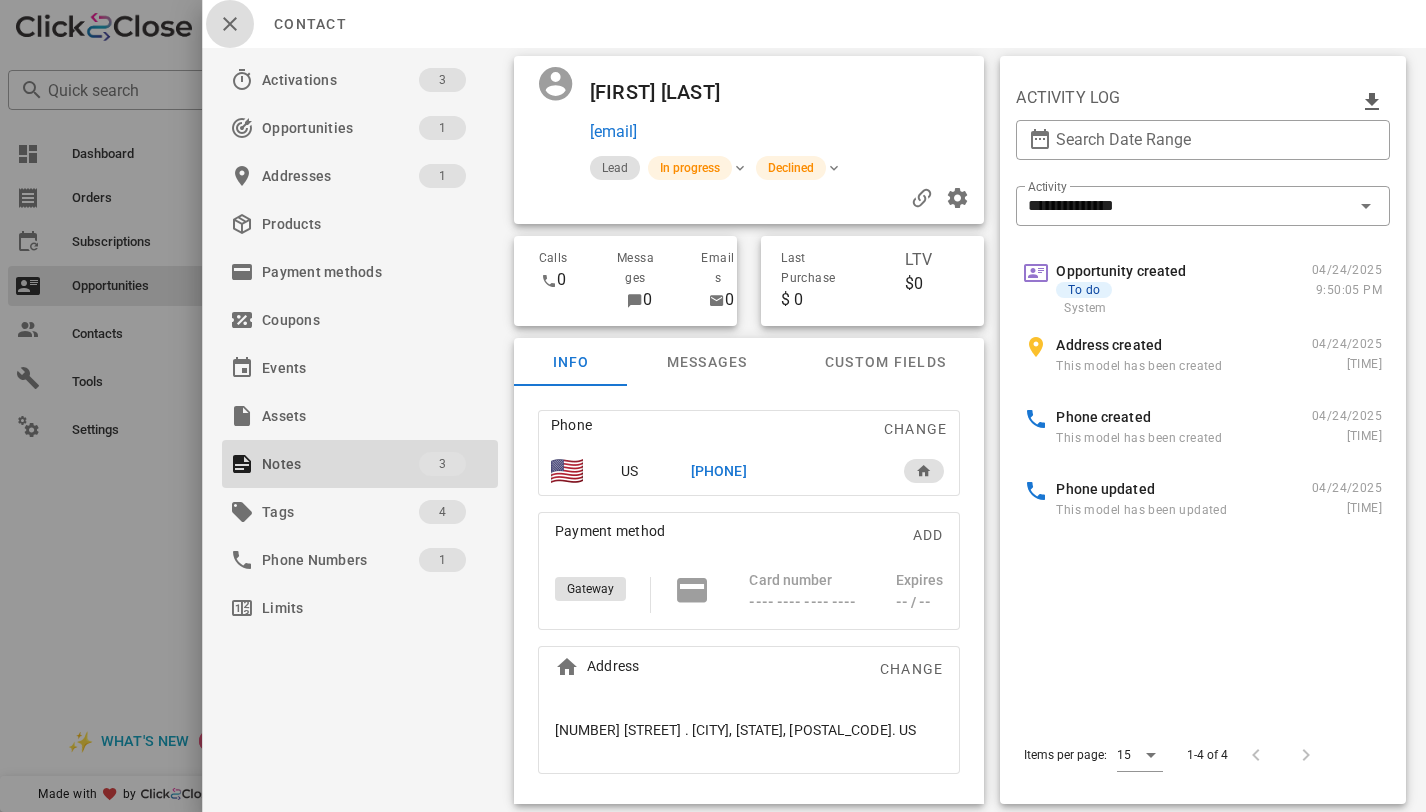 click at bounding box center [230, 24] 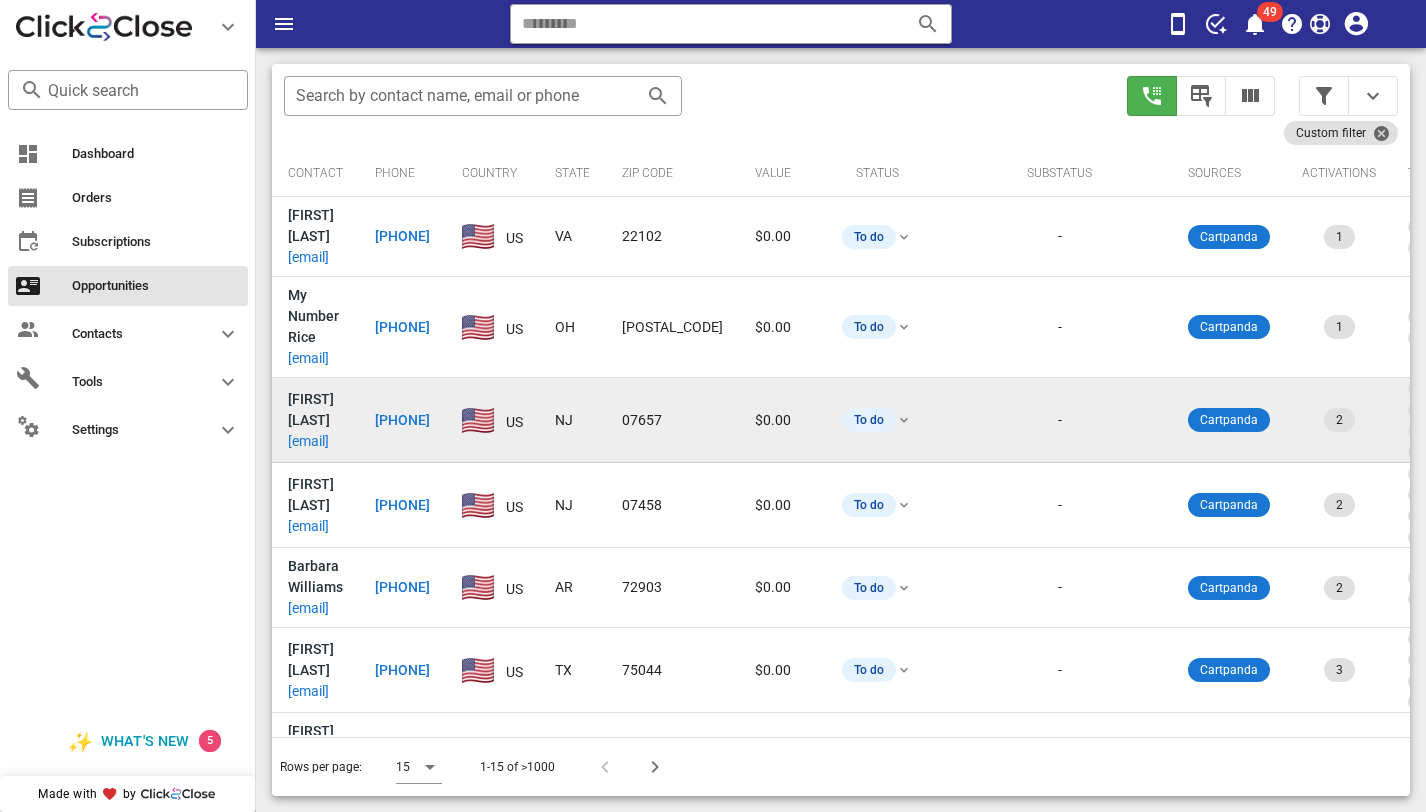scroll, scrollTop: 362, scrollLeft: 0, axis: vertical 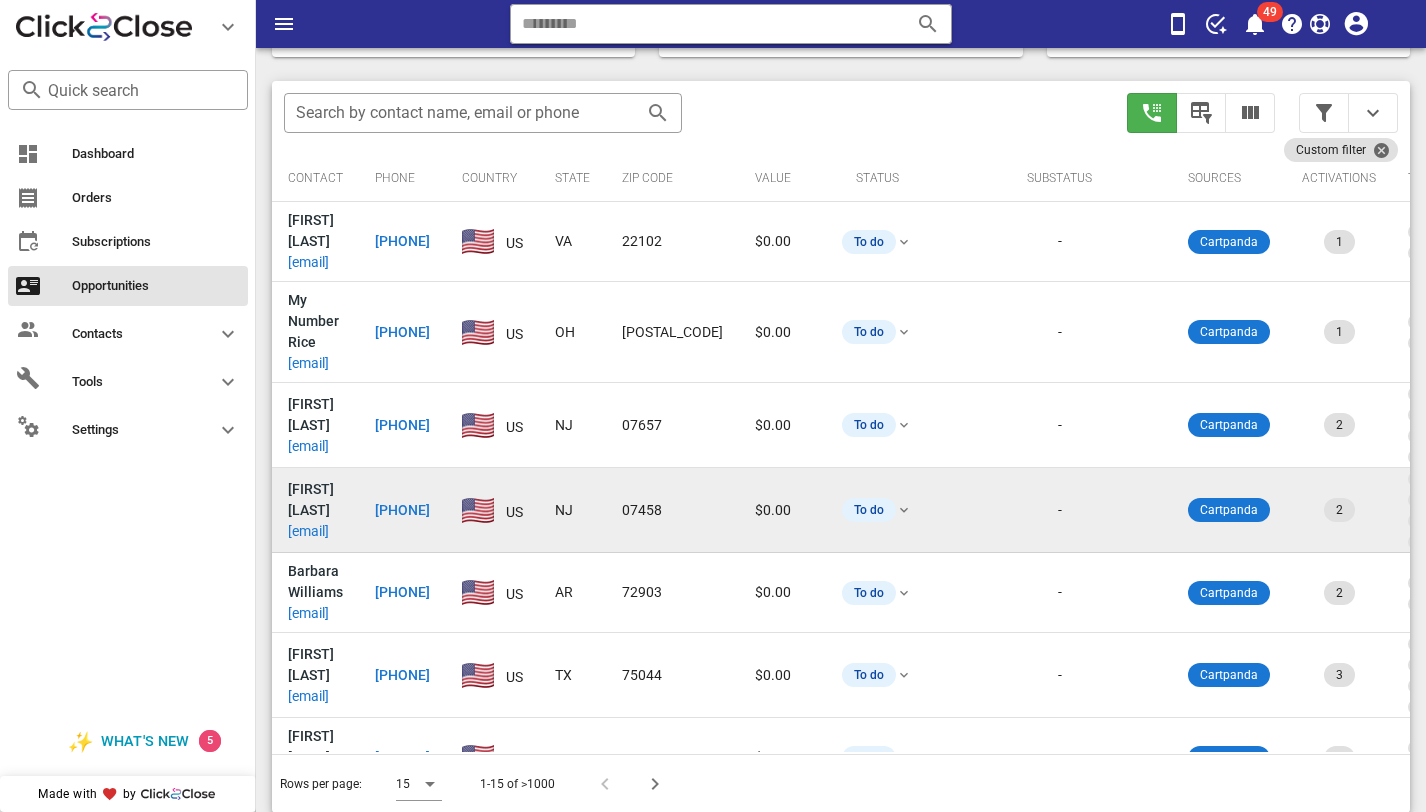click on "marypalmadessa@gmail.com" at bounding box center [308, 531] 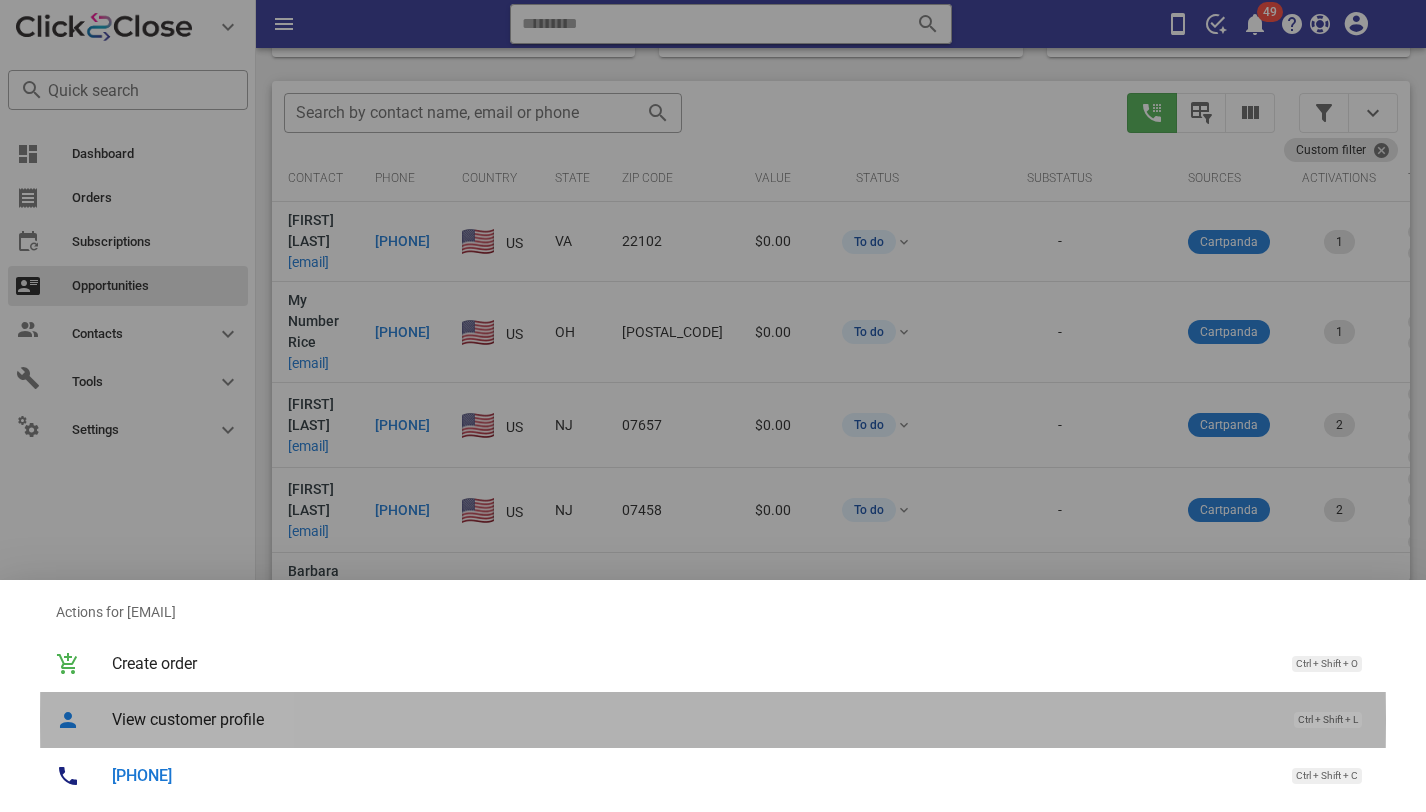 click on "View customer profile Ctrl + Shift + L" at bounding box center (741, 719) 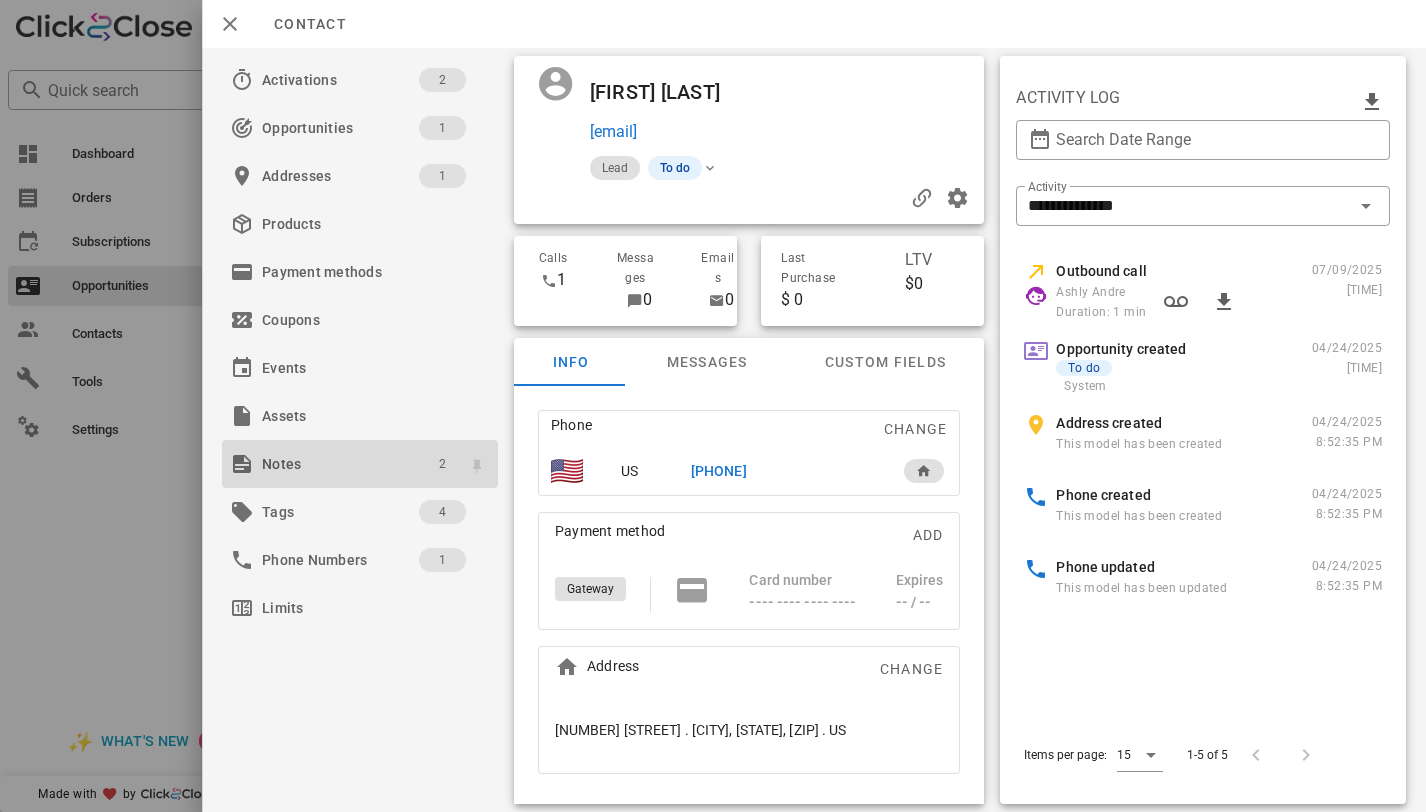 click on "2" at bounding box center (442, 464) 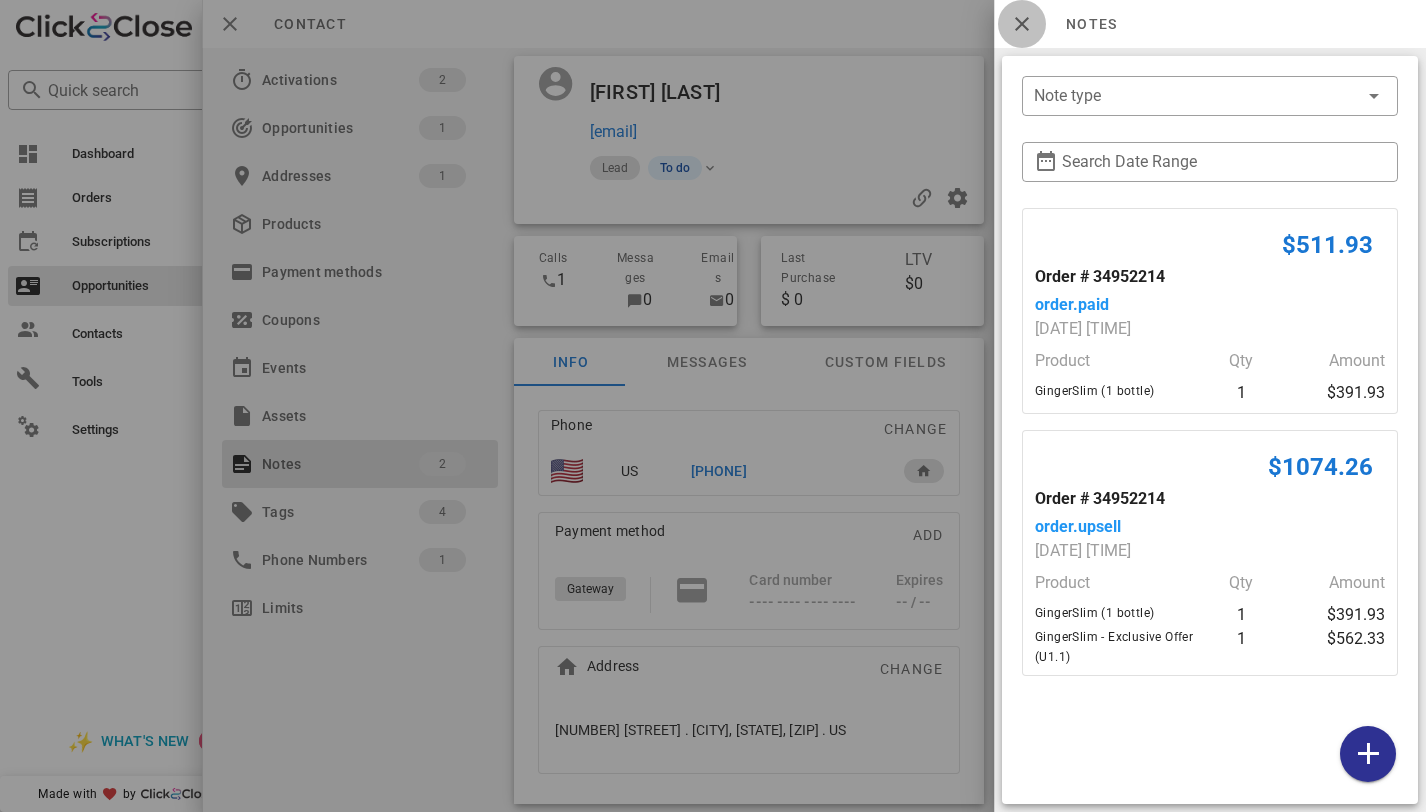 click at bounding box center (1022, 24) 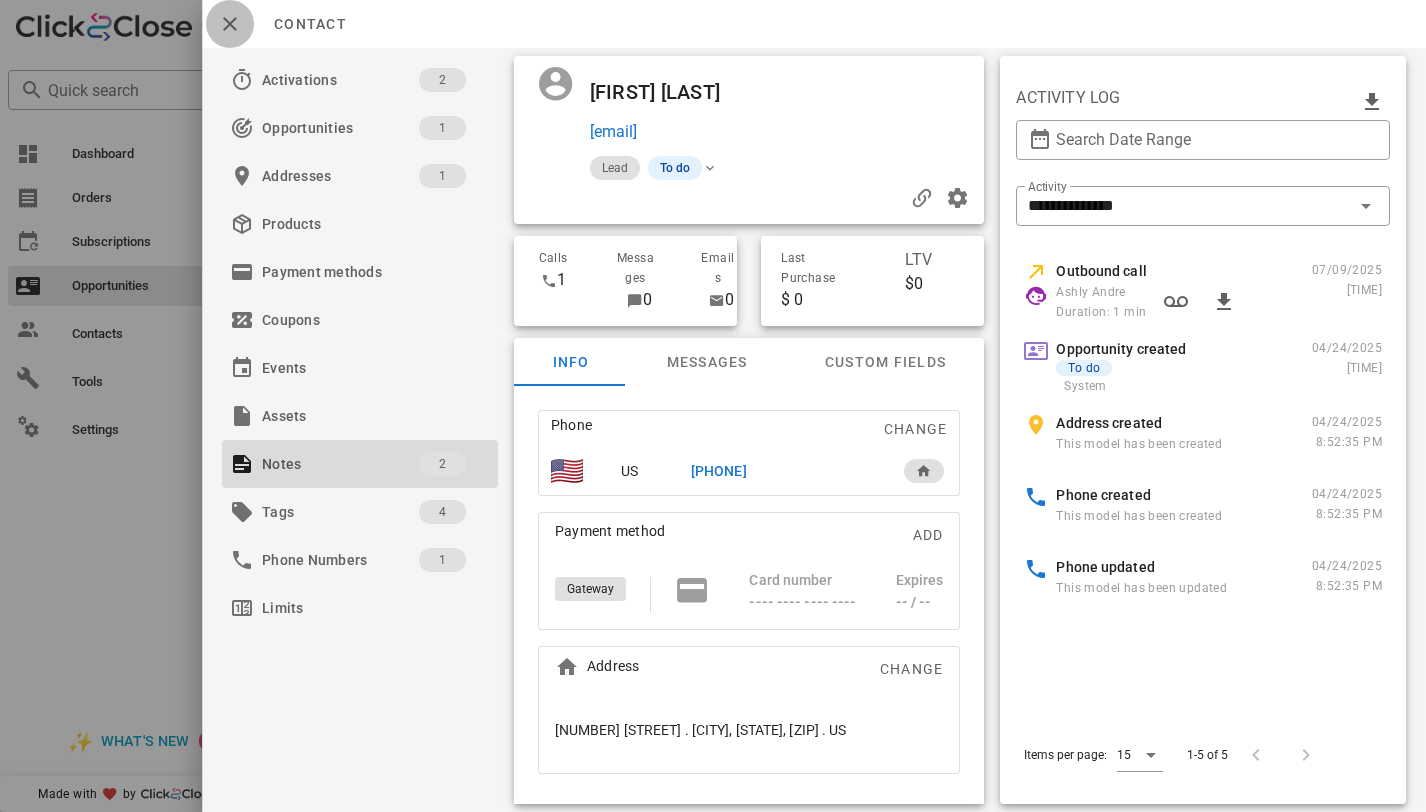 click at bounding box center (230, 24) 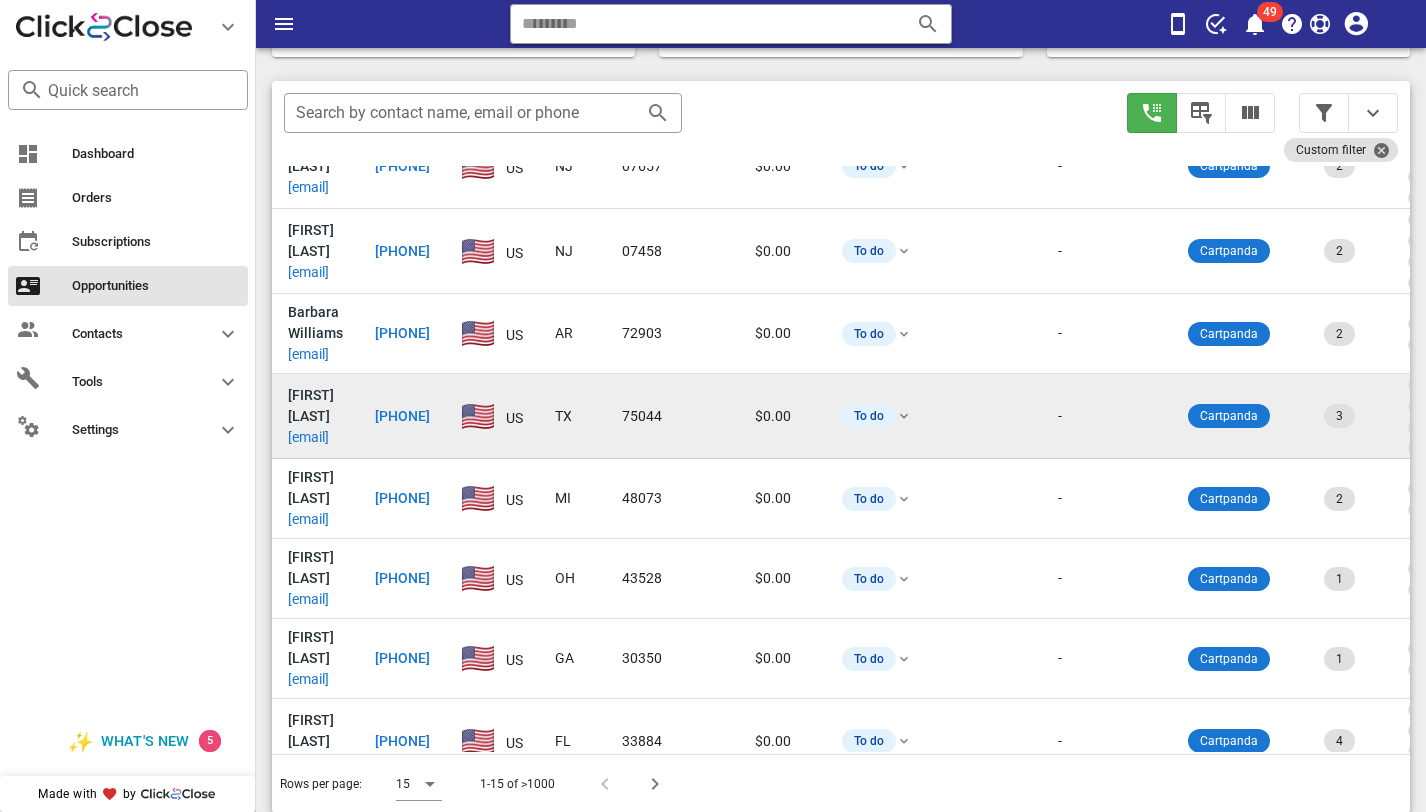 scroll, scrollTop: 400, scrollLeft: 0, axis: vertical 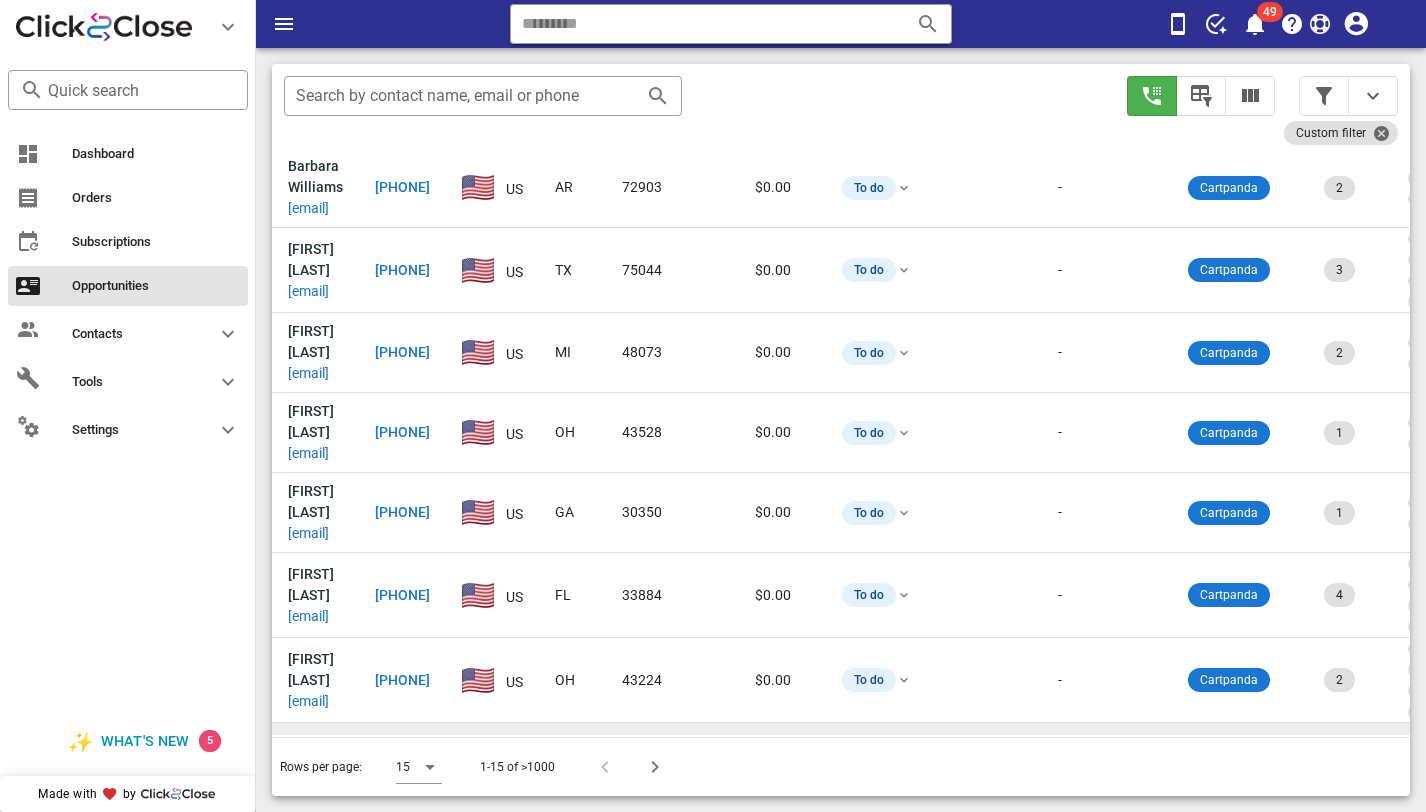 click on "chanie.ramsey@yahoo.com" at bounding box center [308, 783] 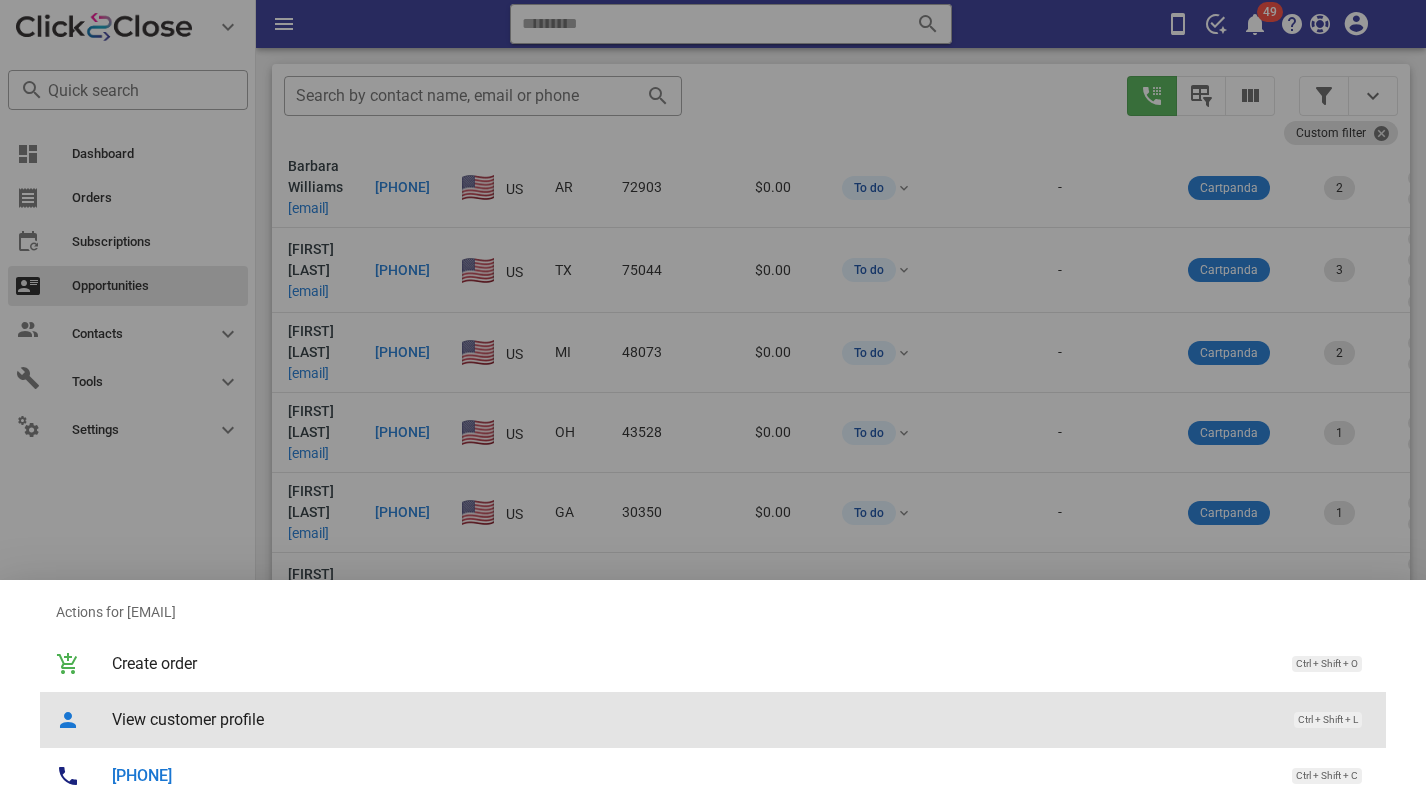 click on "View customer profile Ctrl + Shift + L" at bounding box center (741, 719) 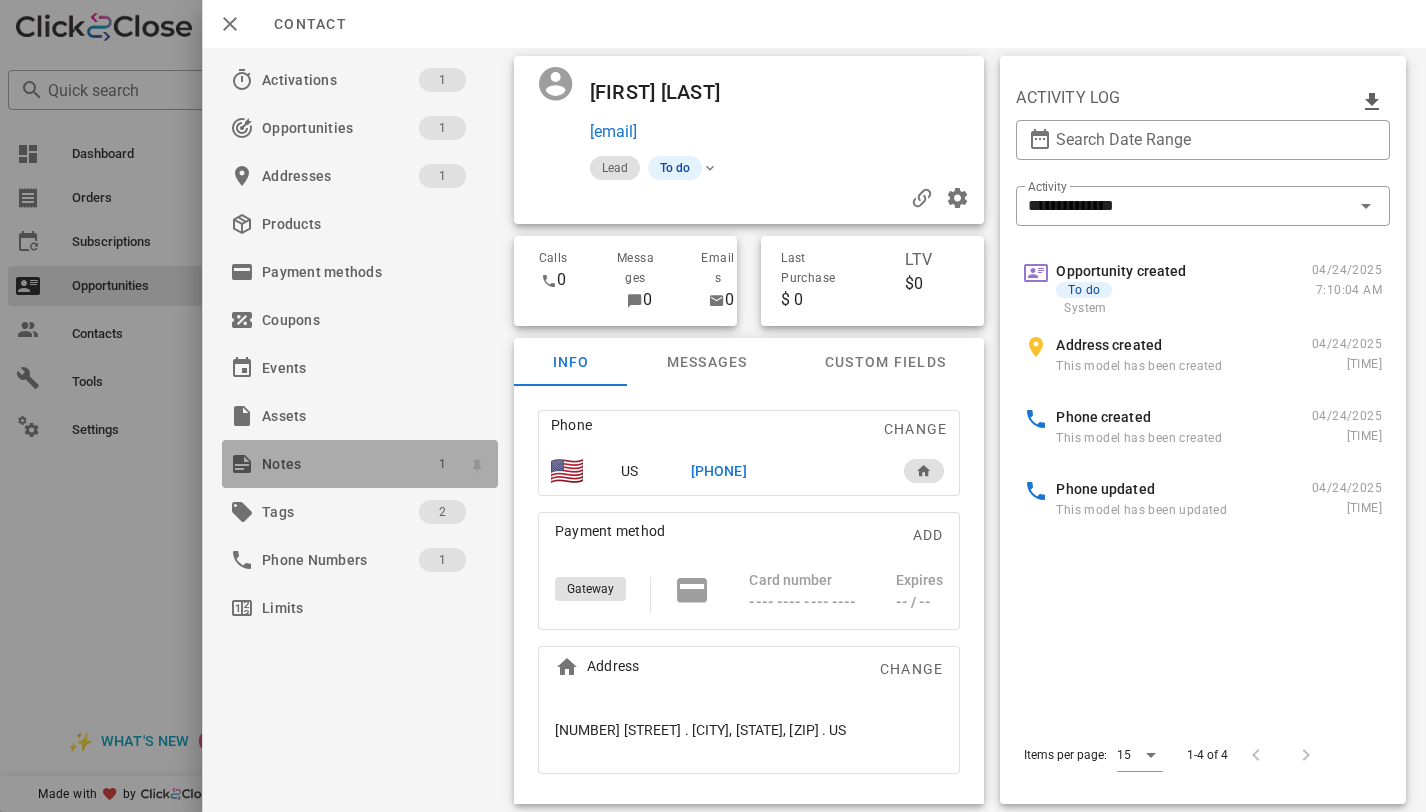 click on "1" at bounding box center (442, 464) 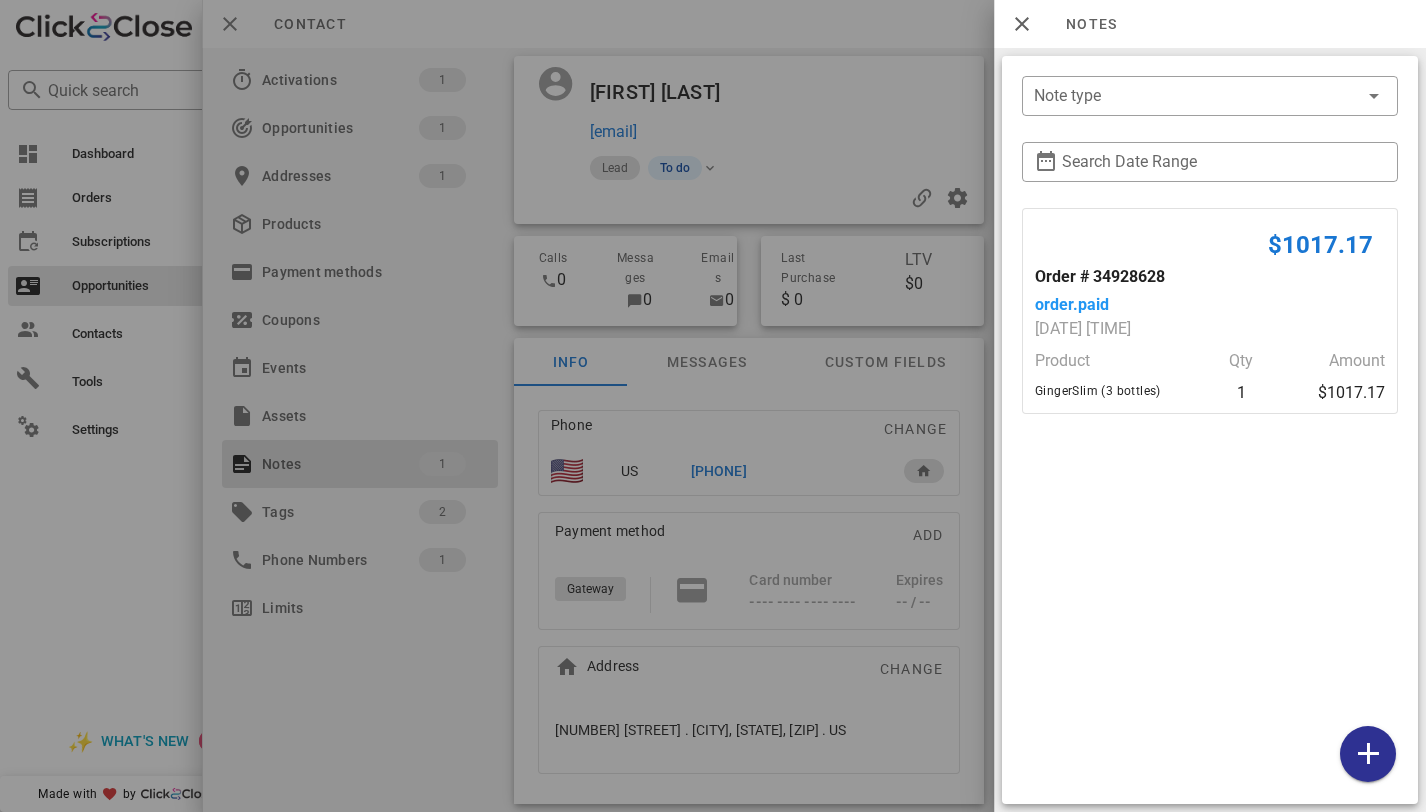 click at bounding box center [713, 406] 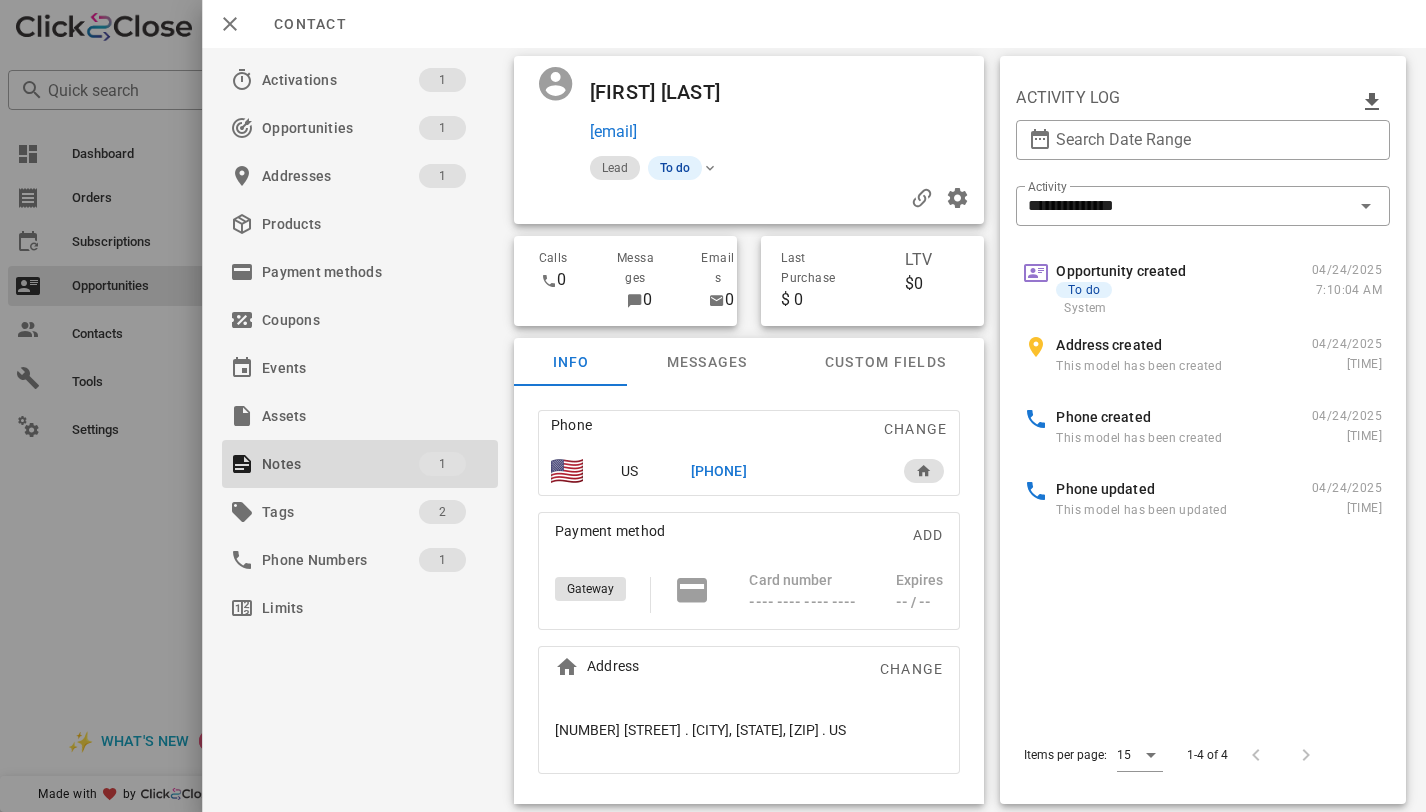 click on "+17145016712" at bounding box center [719, 471] 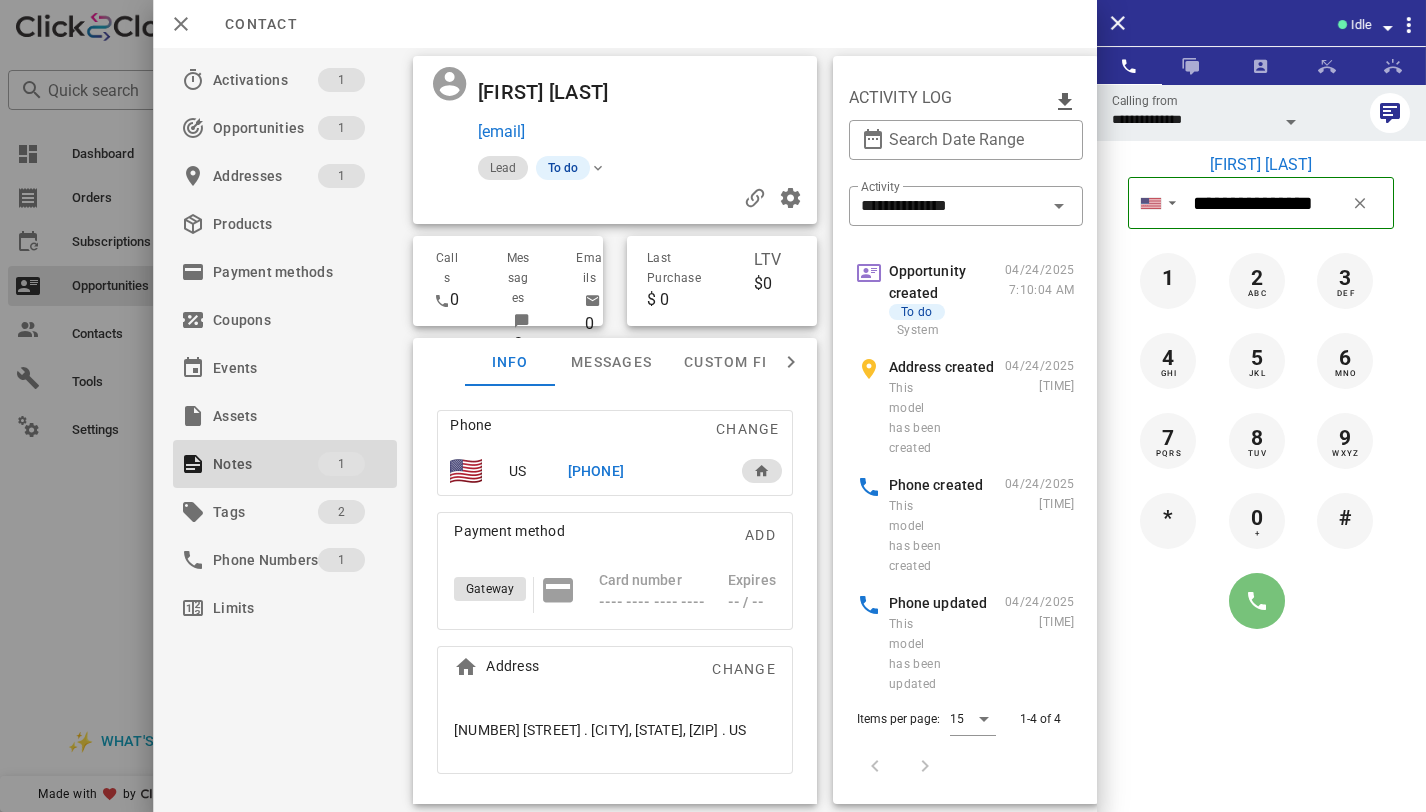 click at bounding box center (1257, 601) 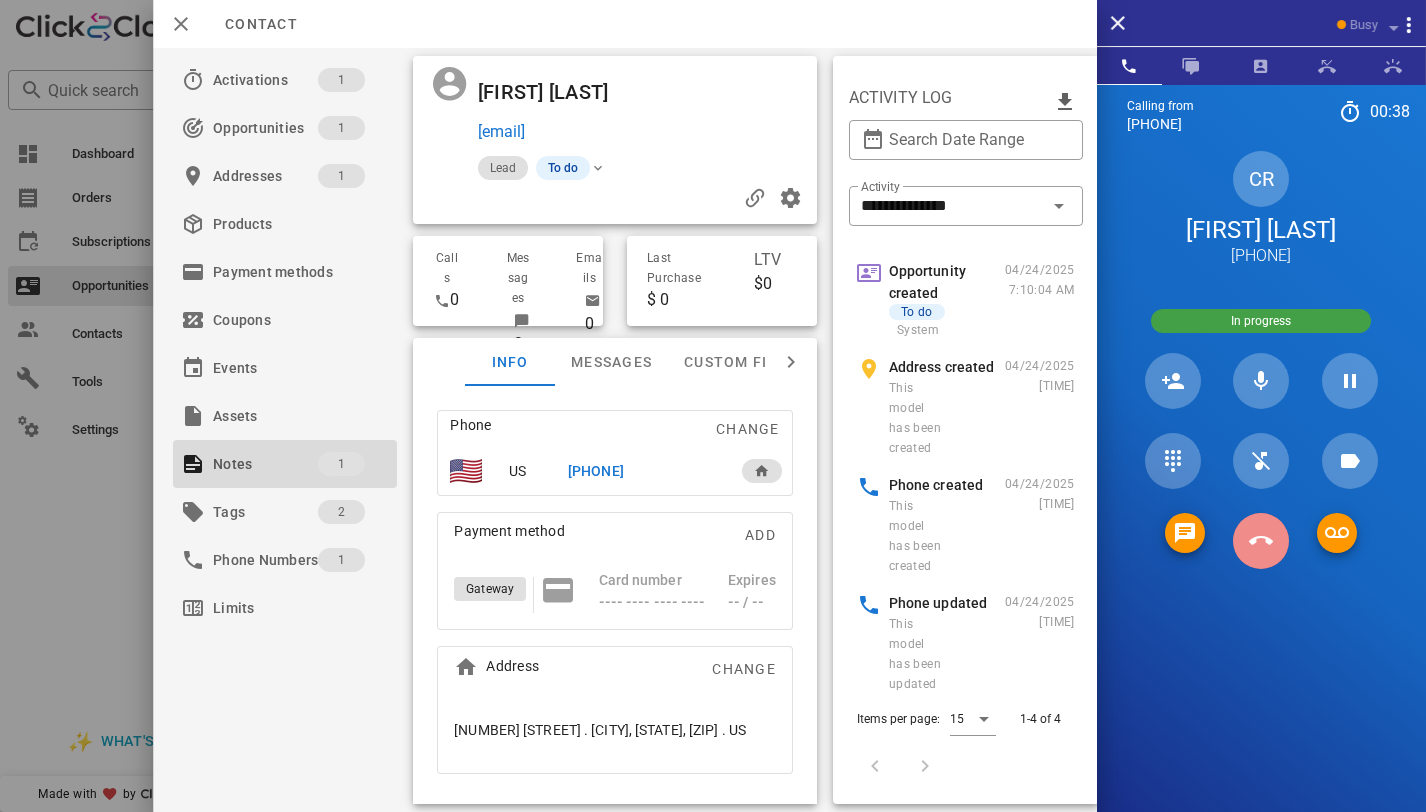 click at bounding box center [1261, 541] 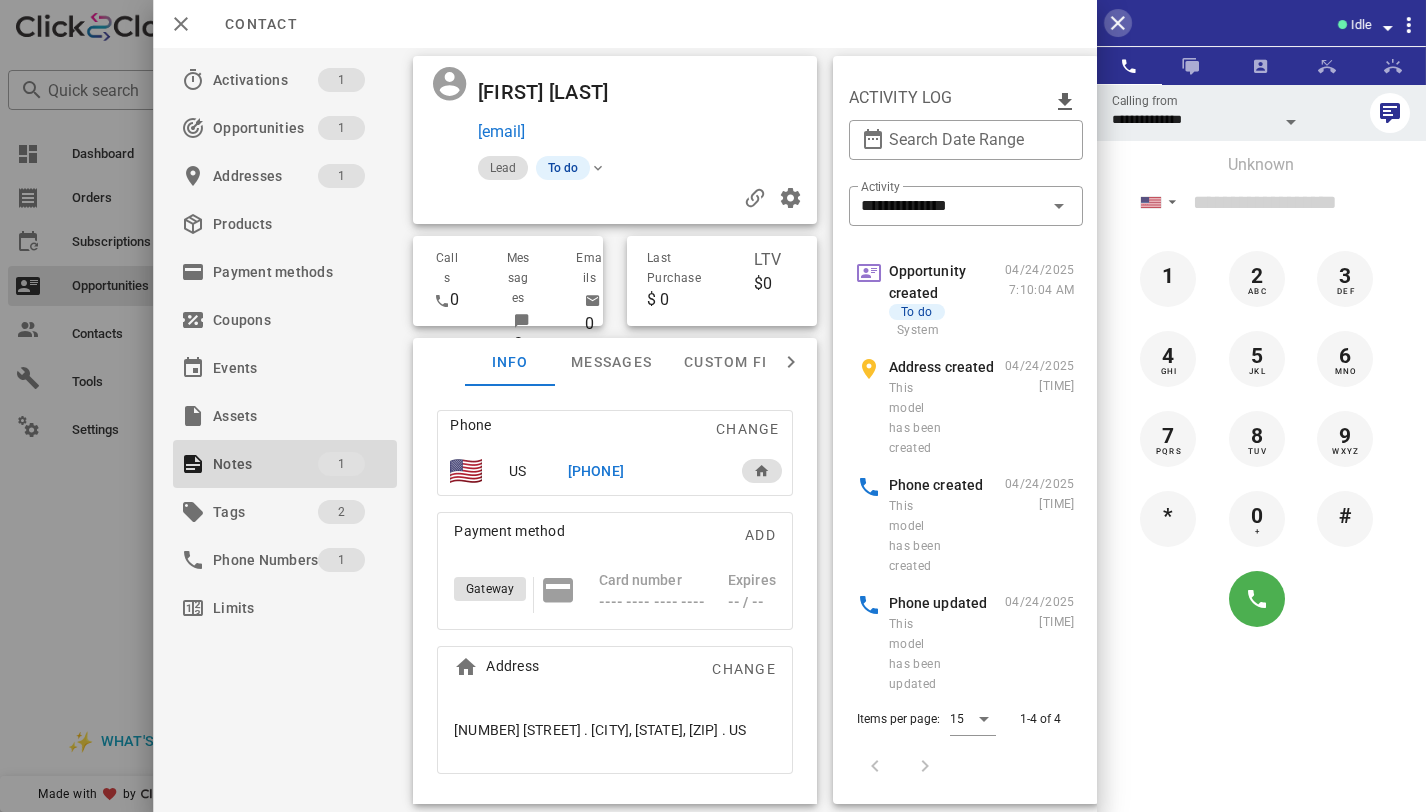 click at bounding box center (1118, 23) 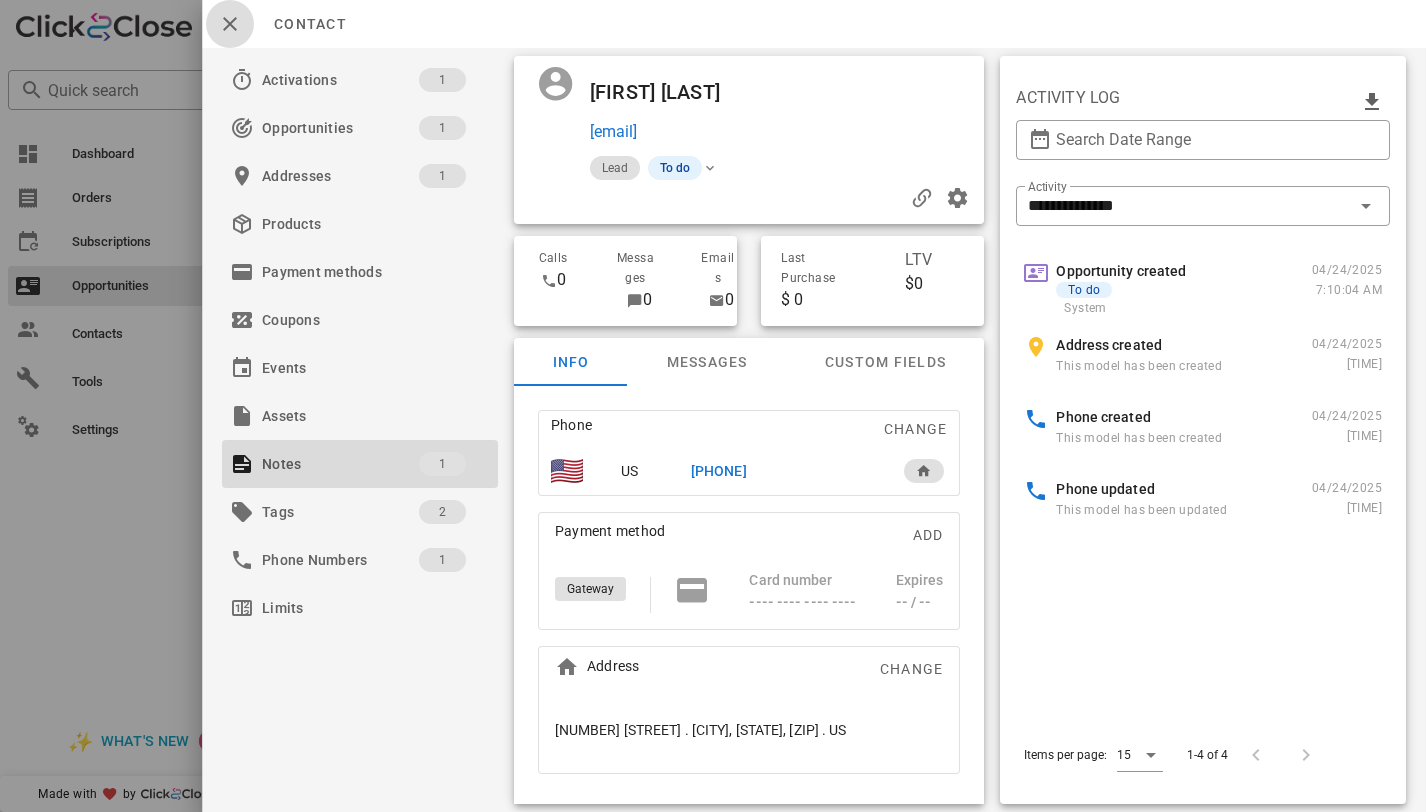 click at bounding box center [230, 24] 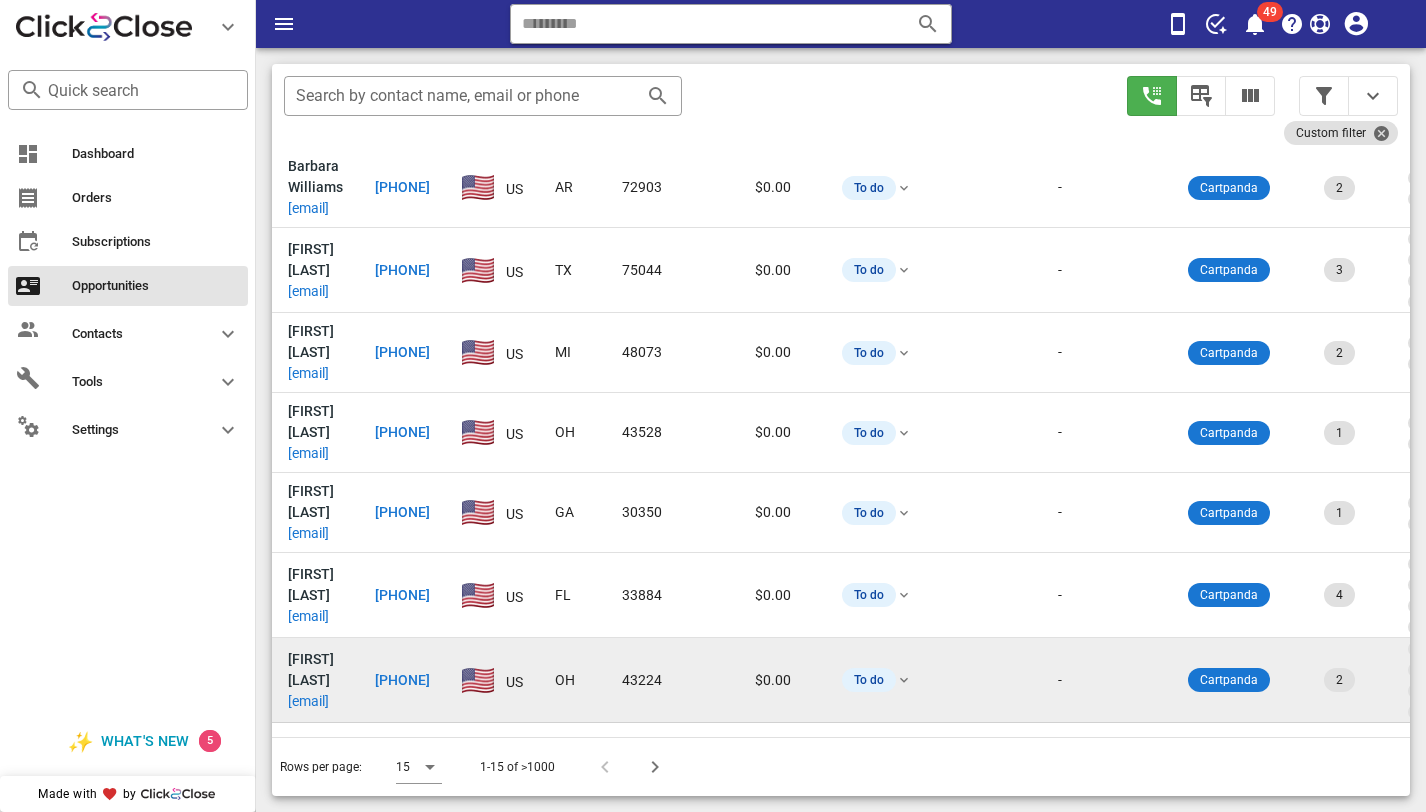 click on "yvonne.ivey@ymail.com" at bounding box center [308, 701] 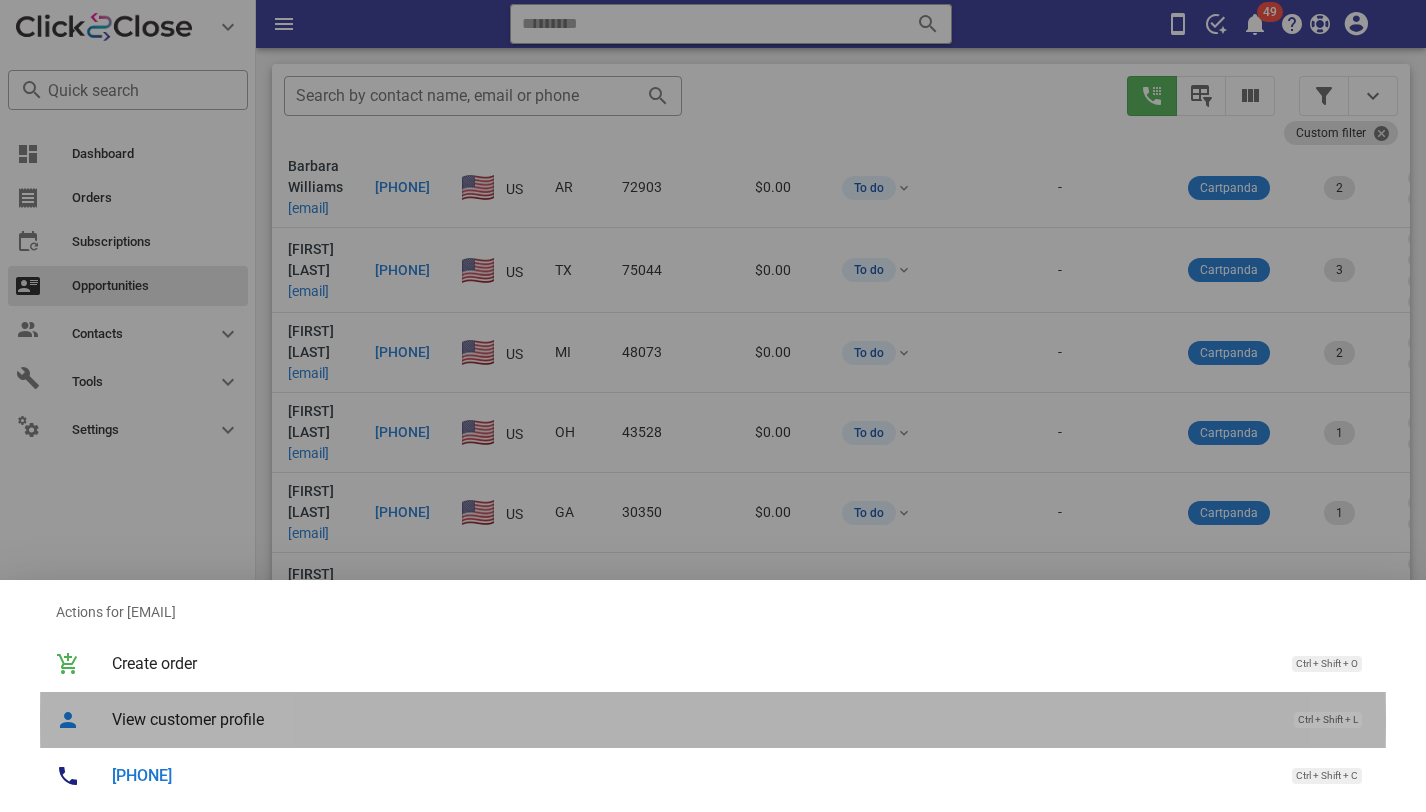 click on "View customer profile" at bounding box center [693, 719] 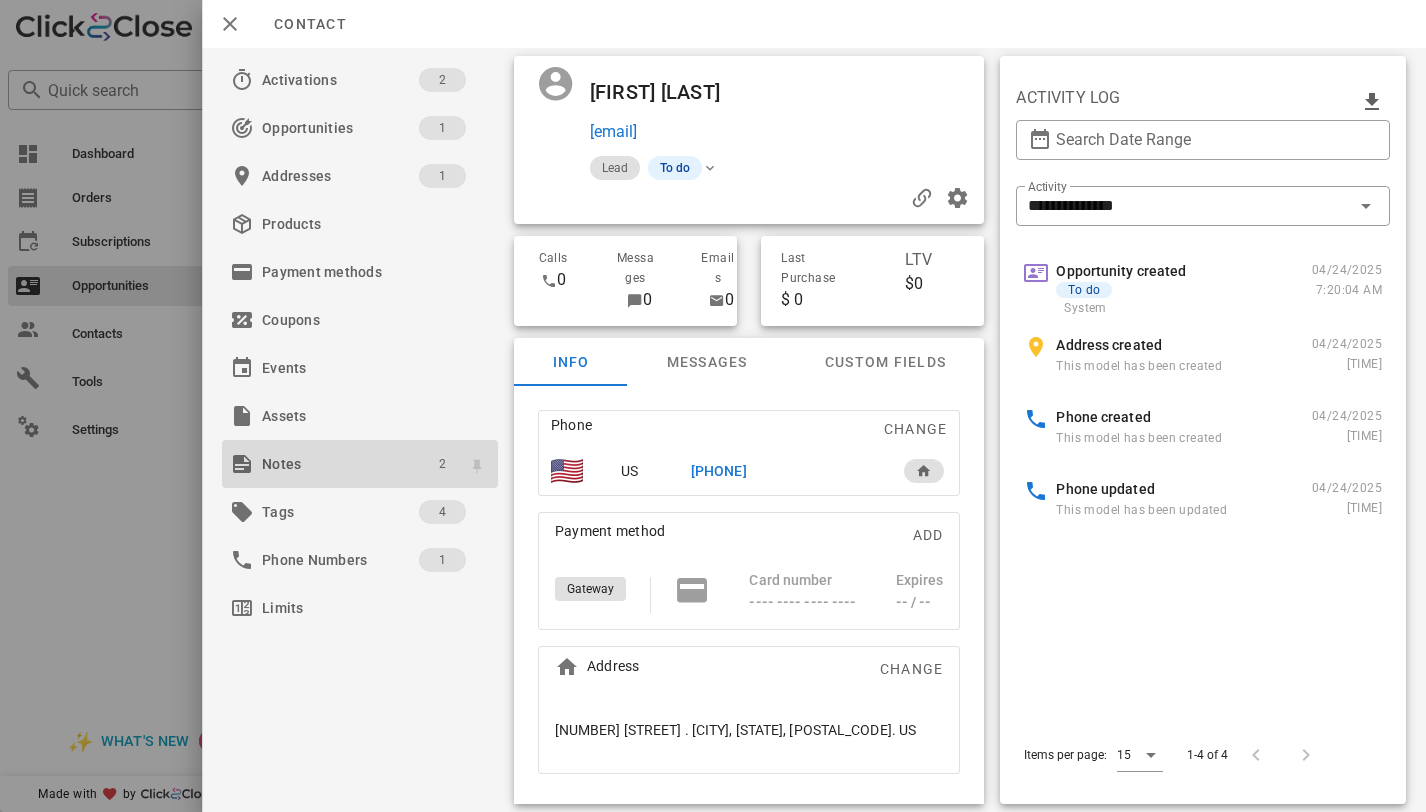 click on "2" at bounding box center (442, 464) 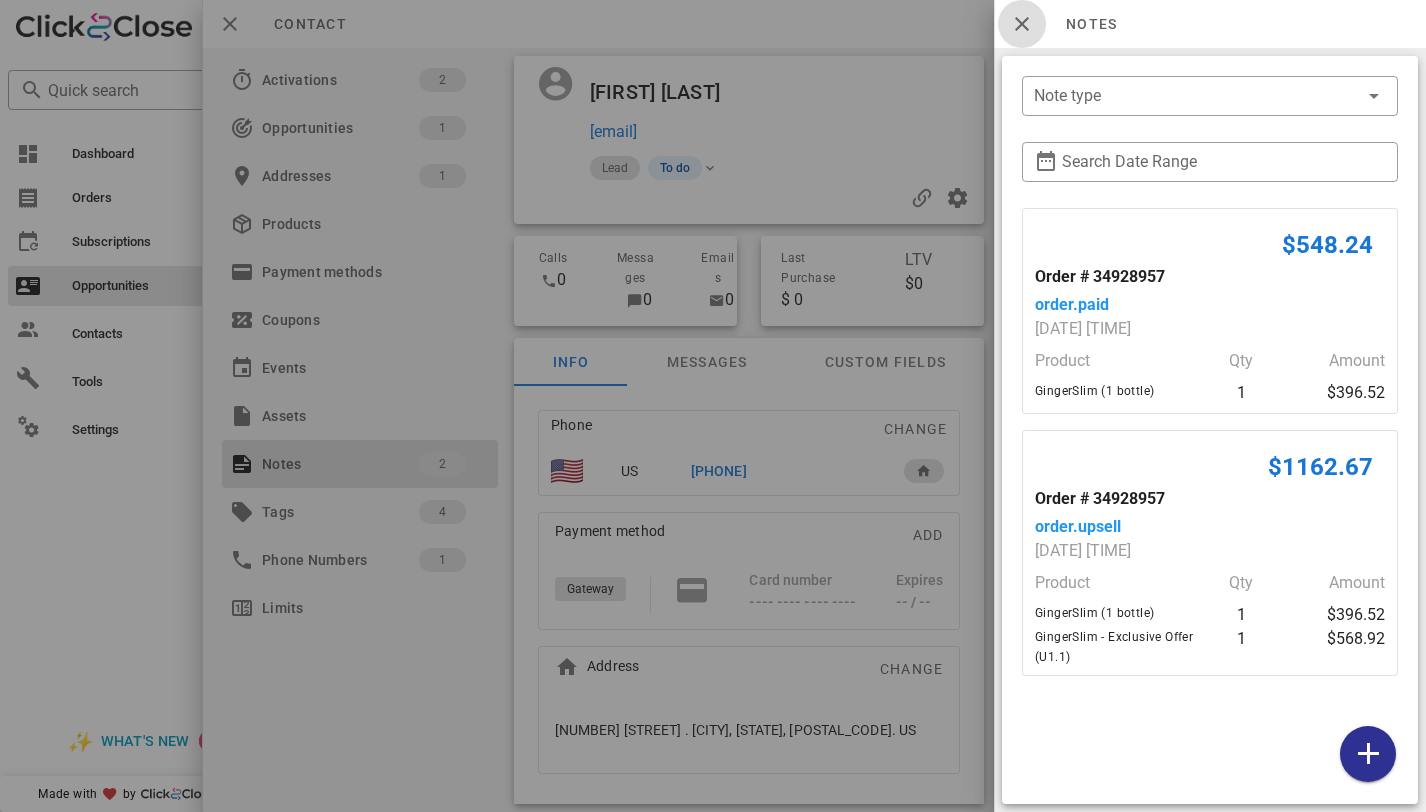 click at bounding box center (1022, 24) 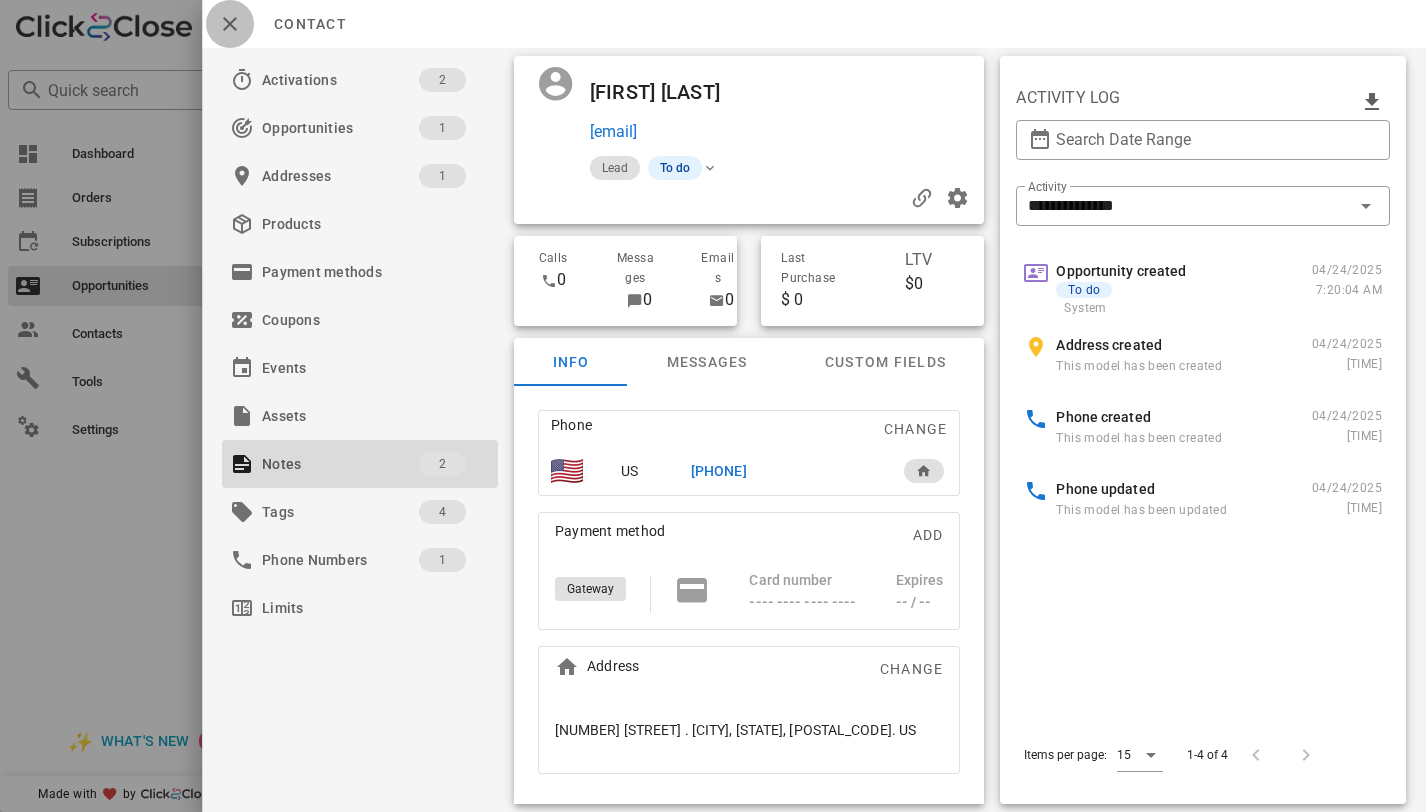 click at bounding box center (230, 24) 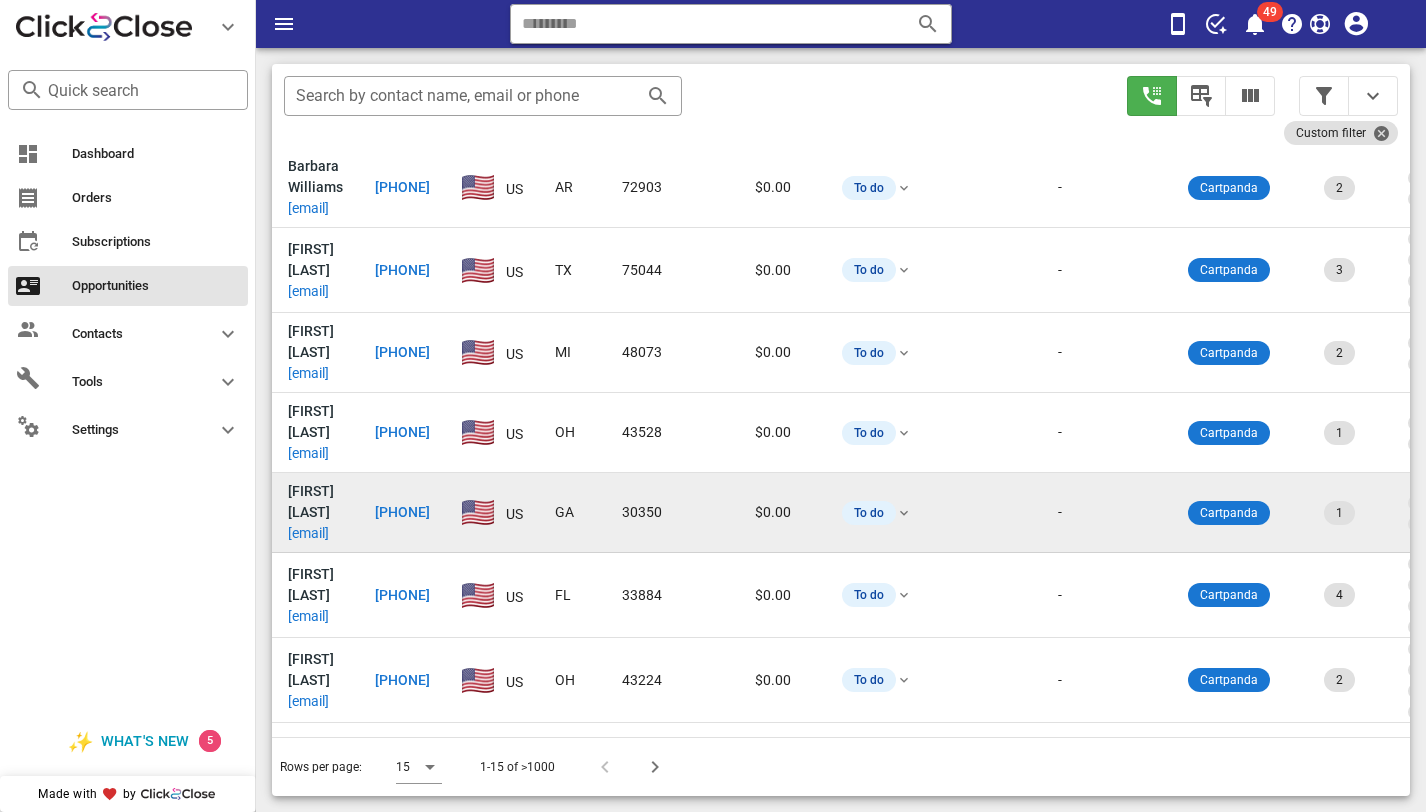 click on "shilohsannie@gmail.com" at bounding box center (308, 533) 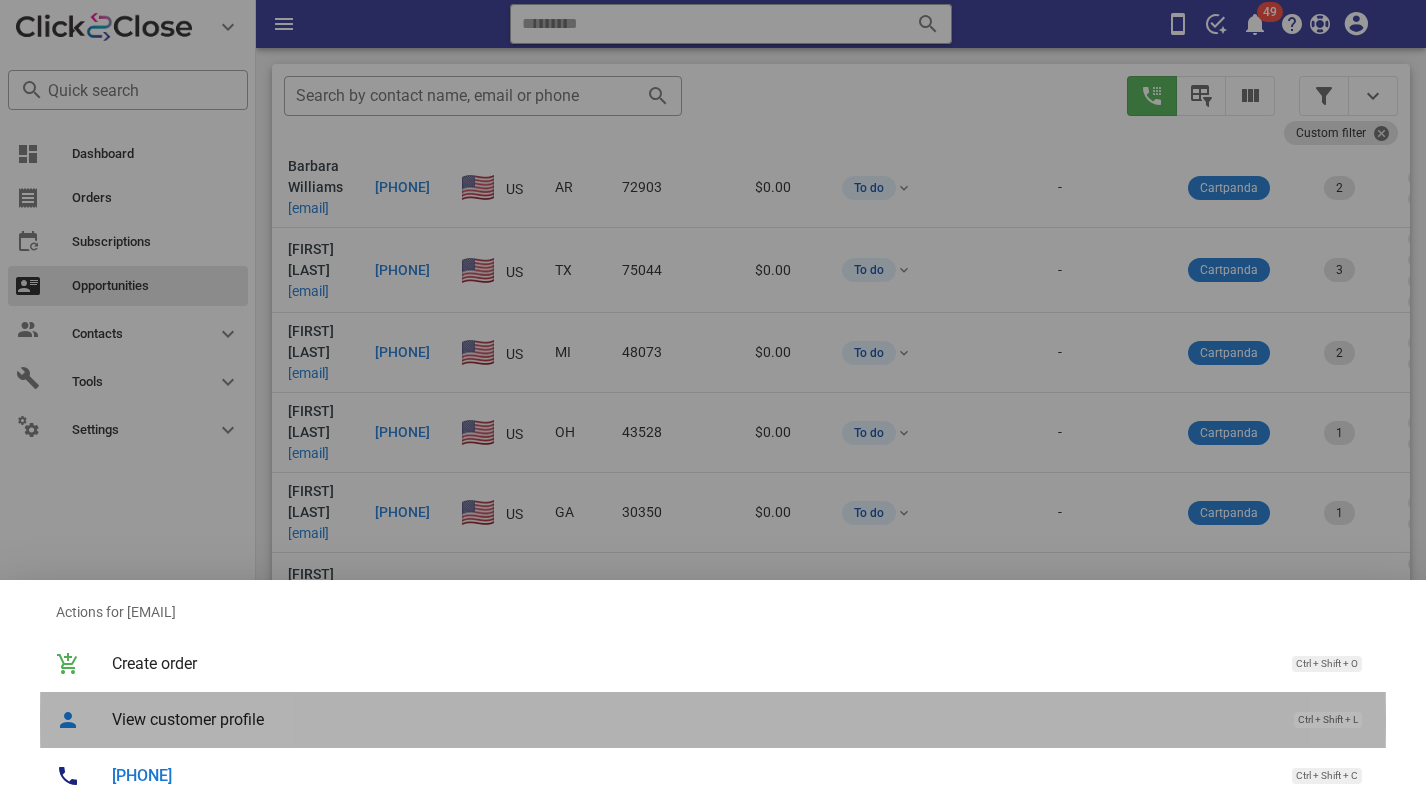 click on "View customer profile" at bounding box center [693, 719] 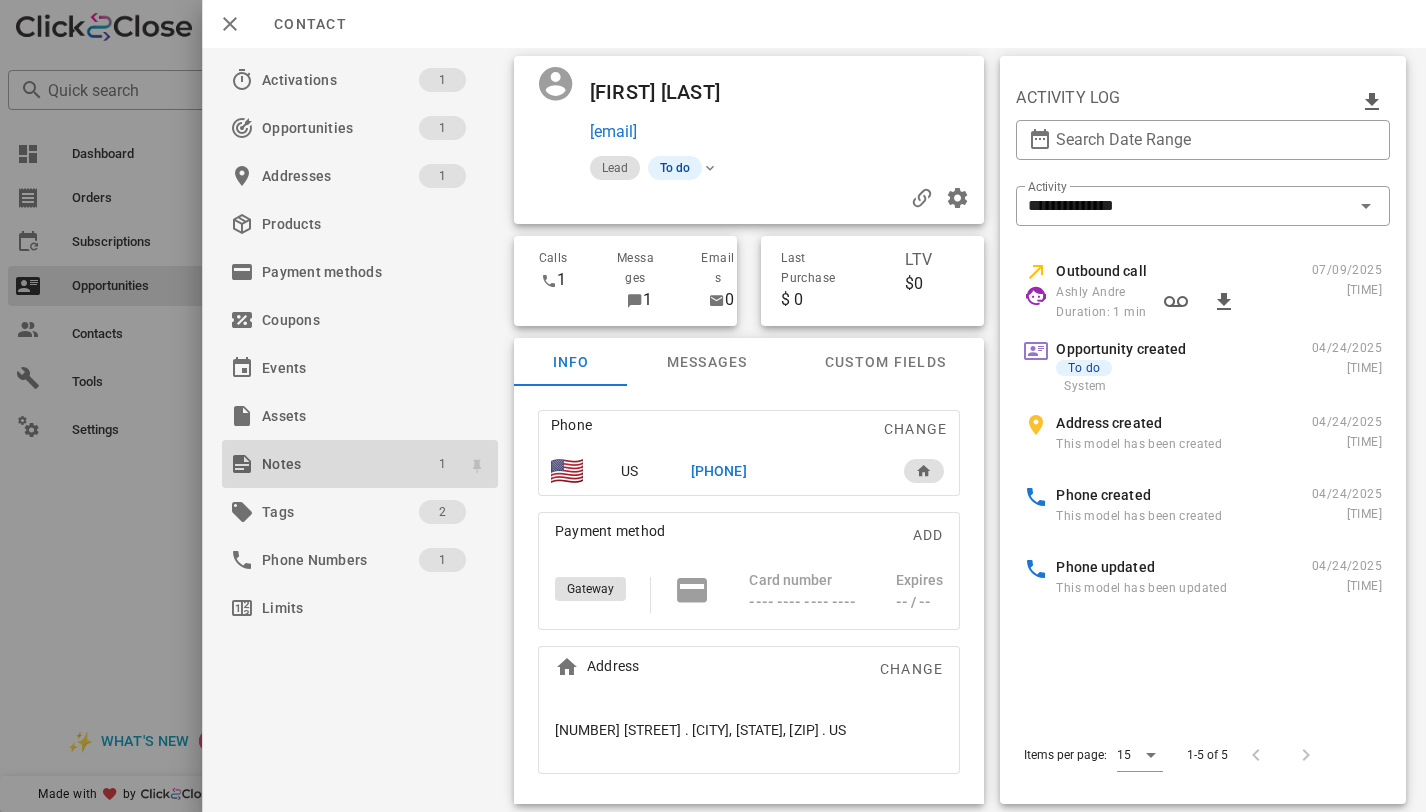 click on "1" at bounding box center [442, 464] 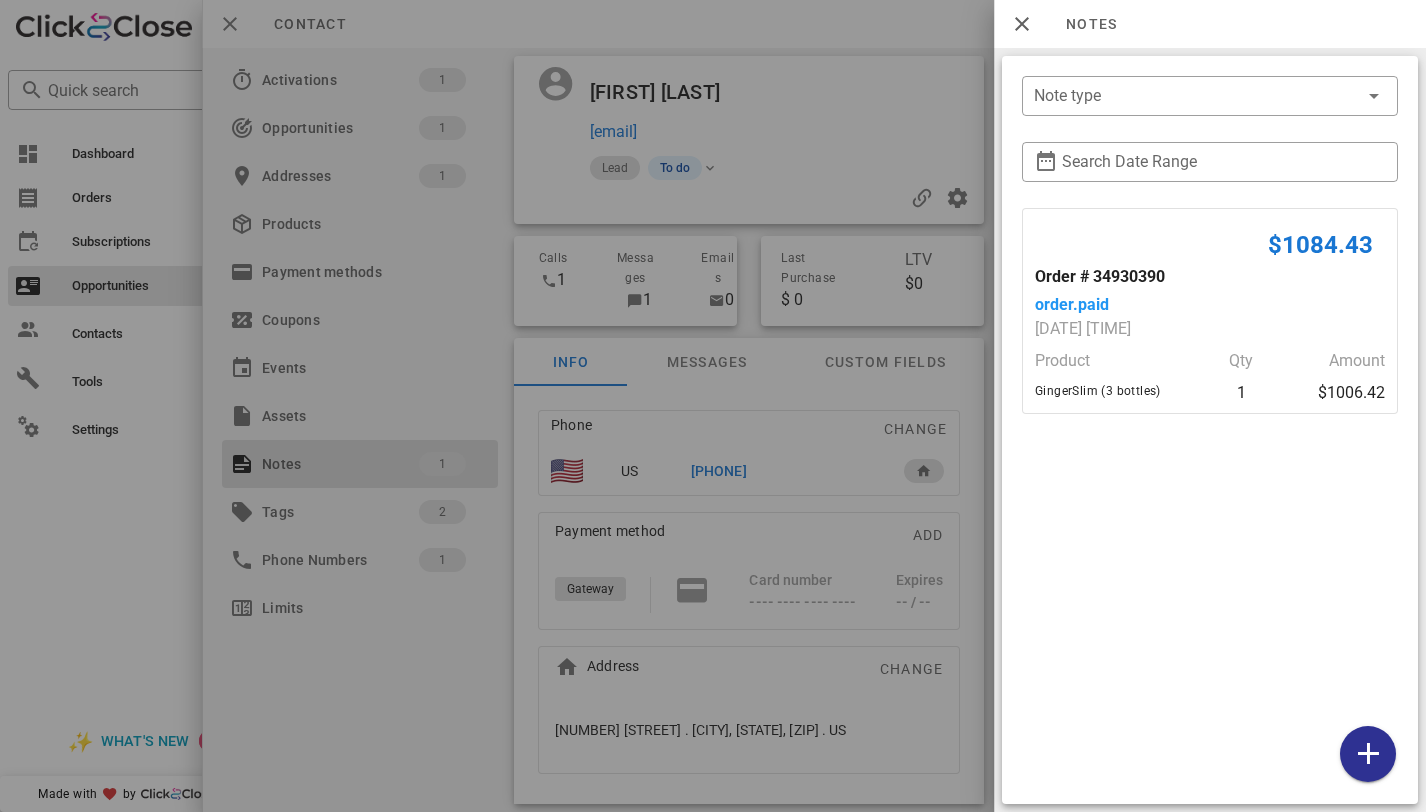 click at bounding box center [713, 406] 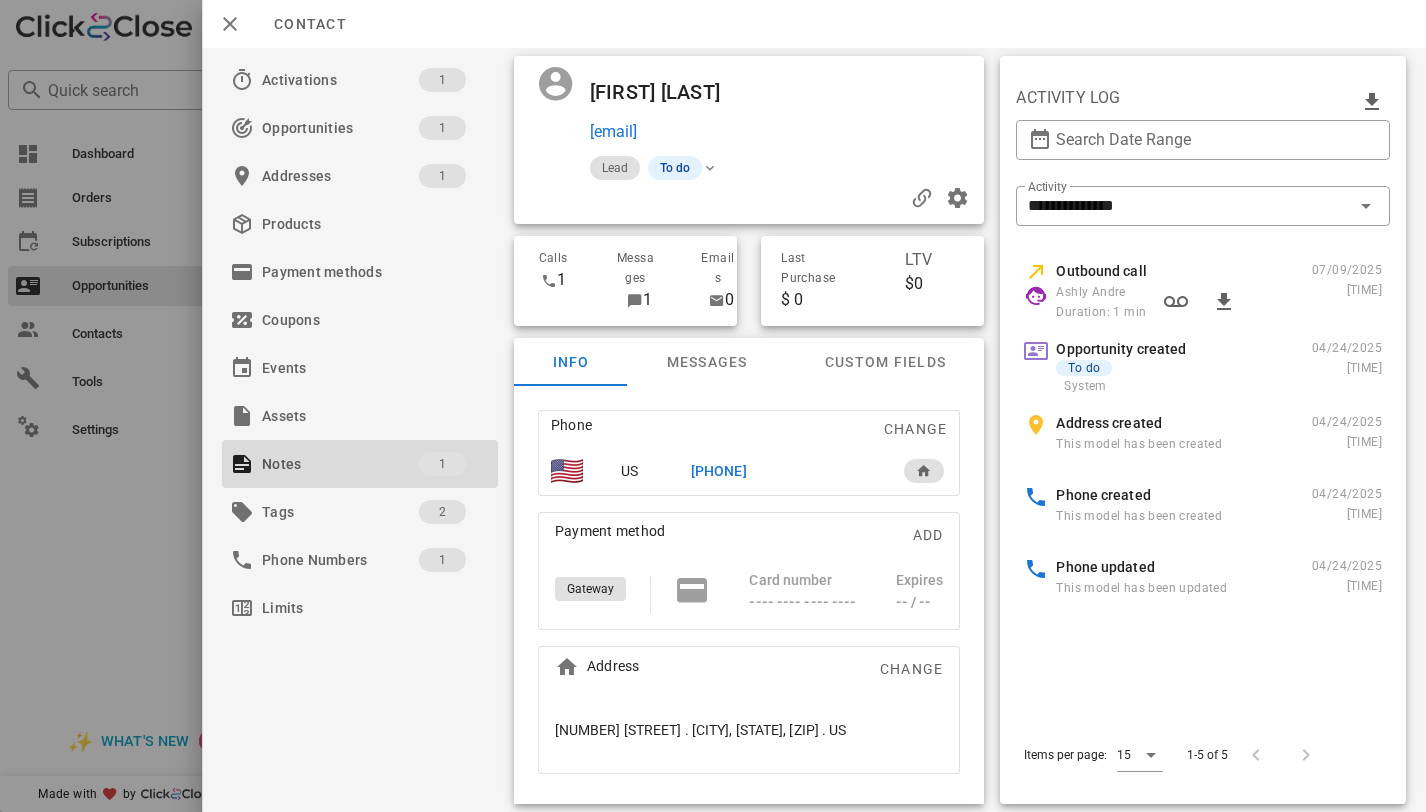 click on "+17706711392" at bounding box center [719, 471] 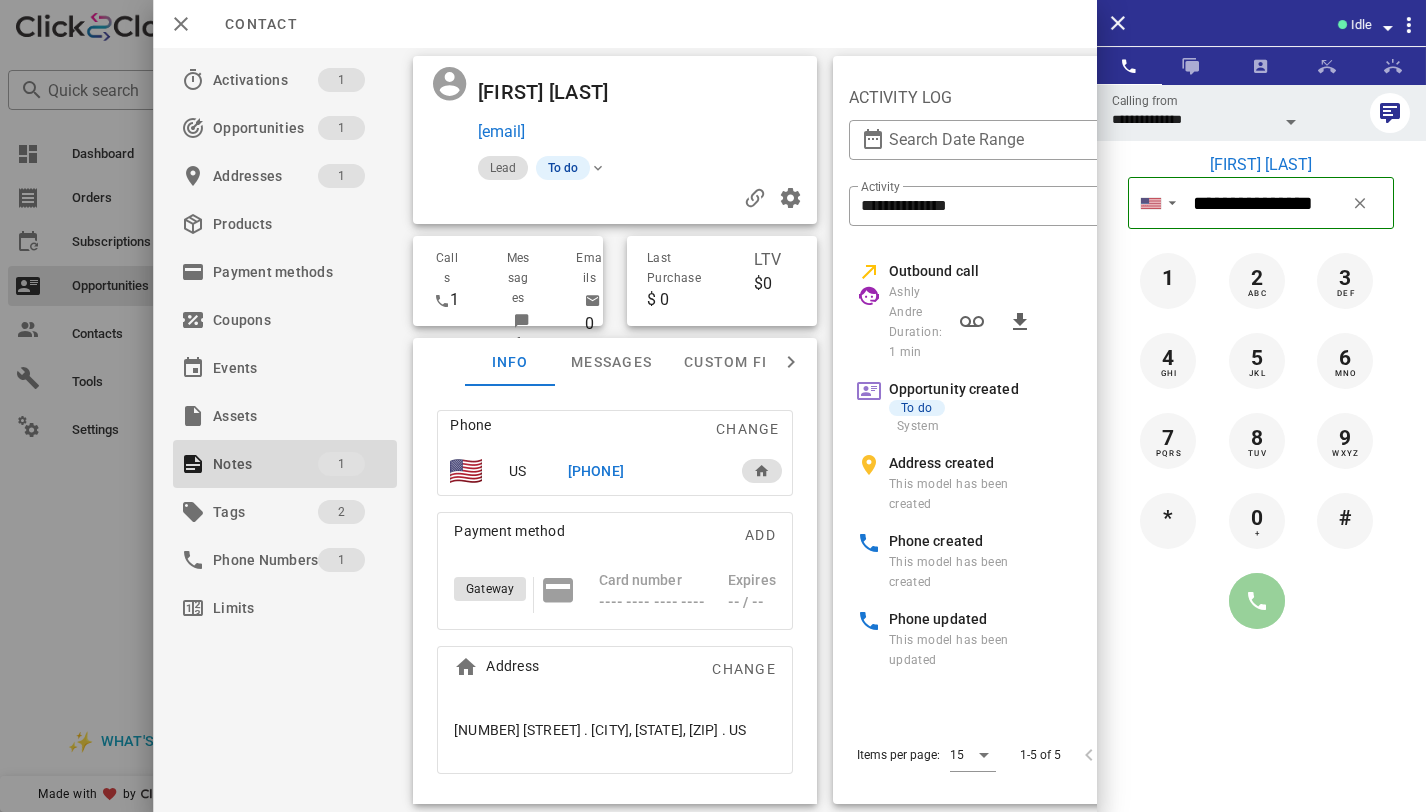click at bounding box center (1257, 601) 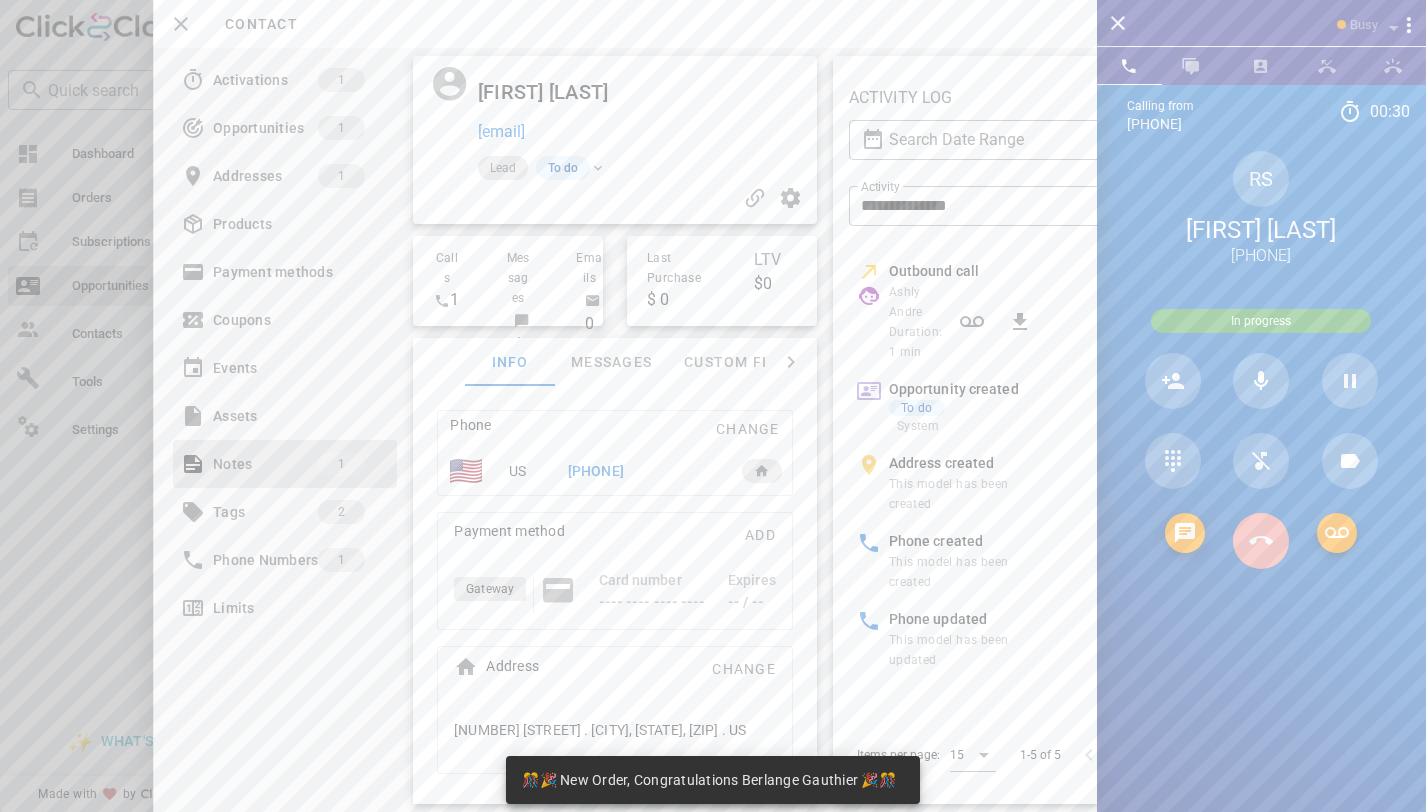 click at bounding box center [1261, 541] 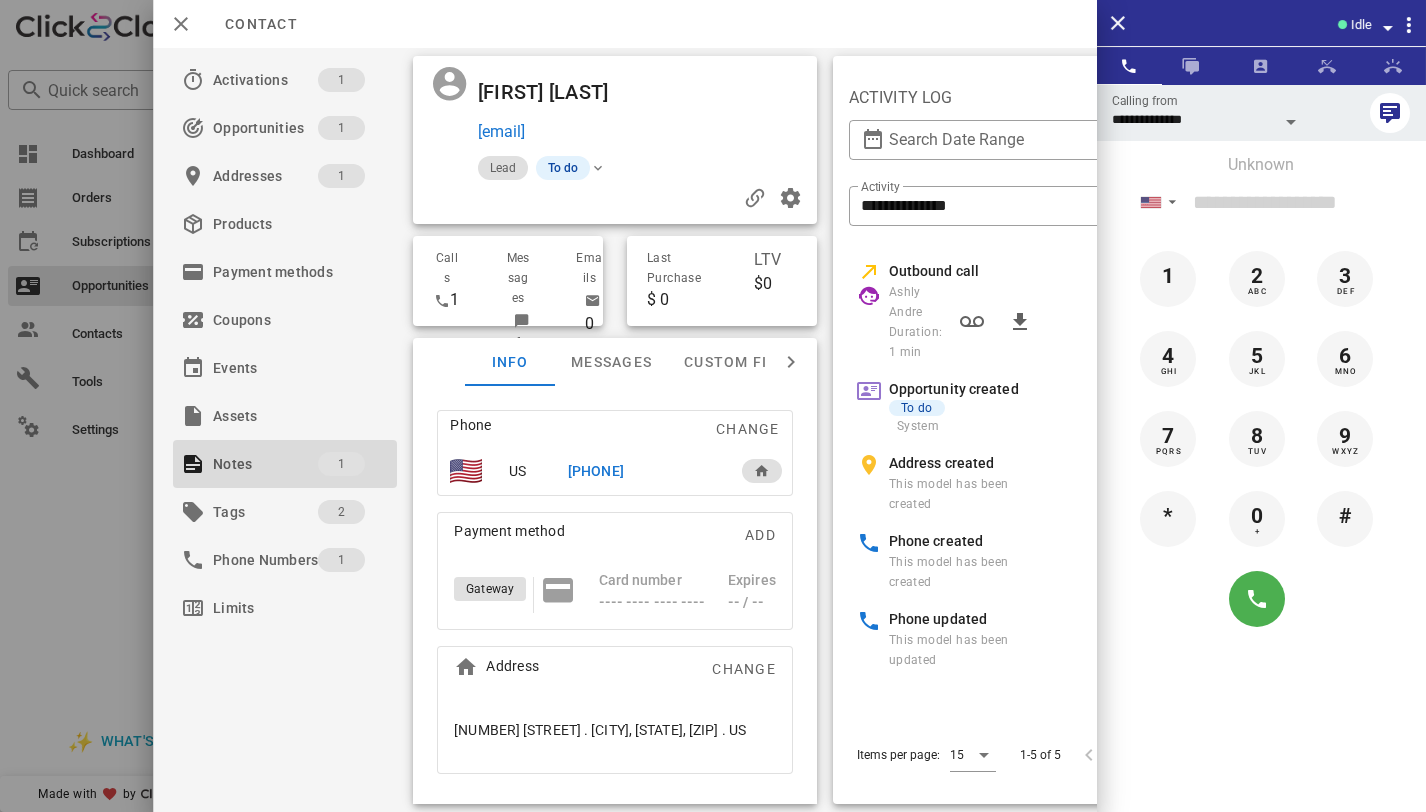 click on "+17706711392" at bounding box center (596, 471) 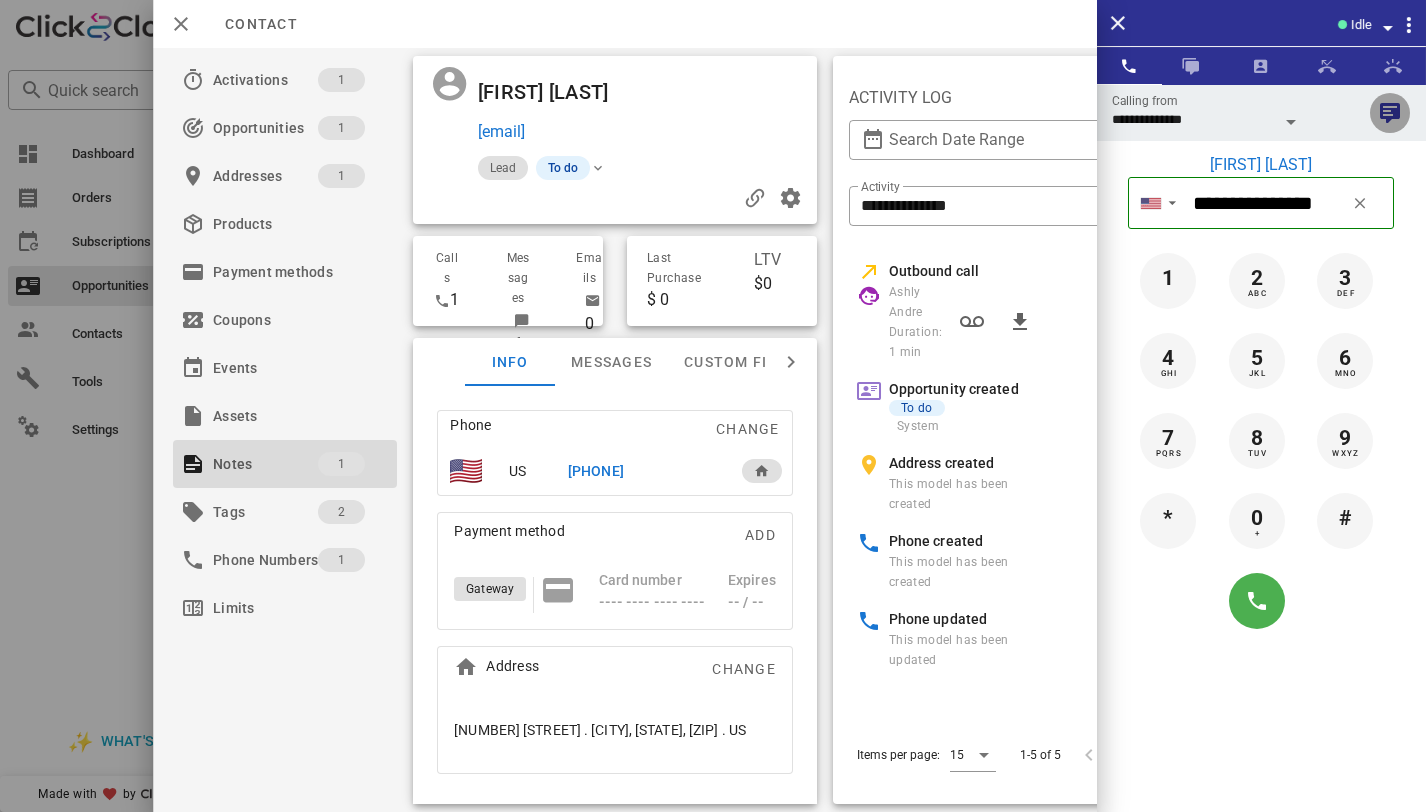 click at bounding box center [1390, 113] 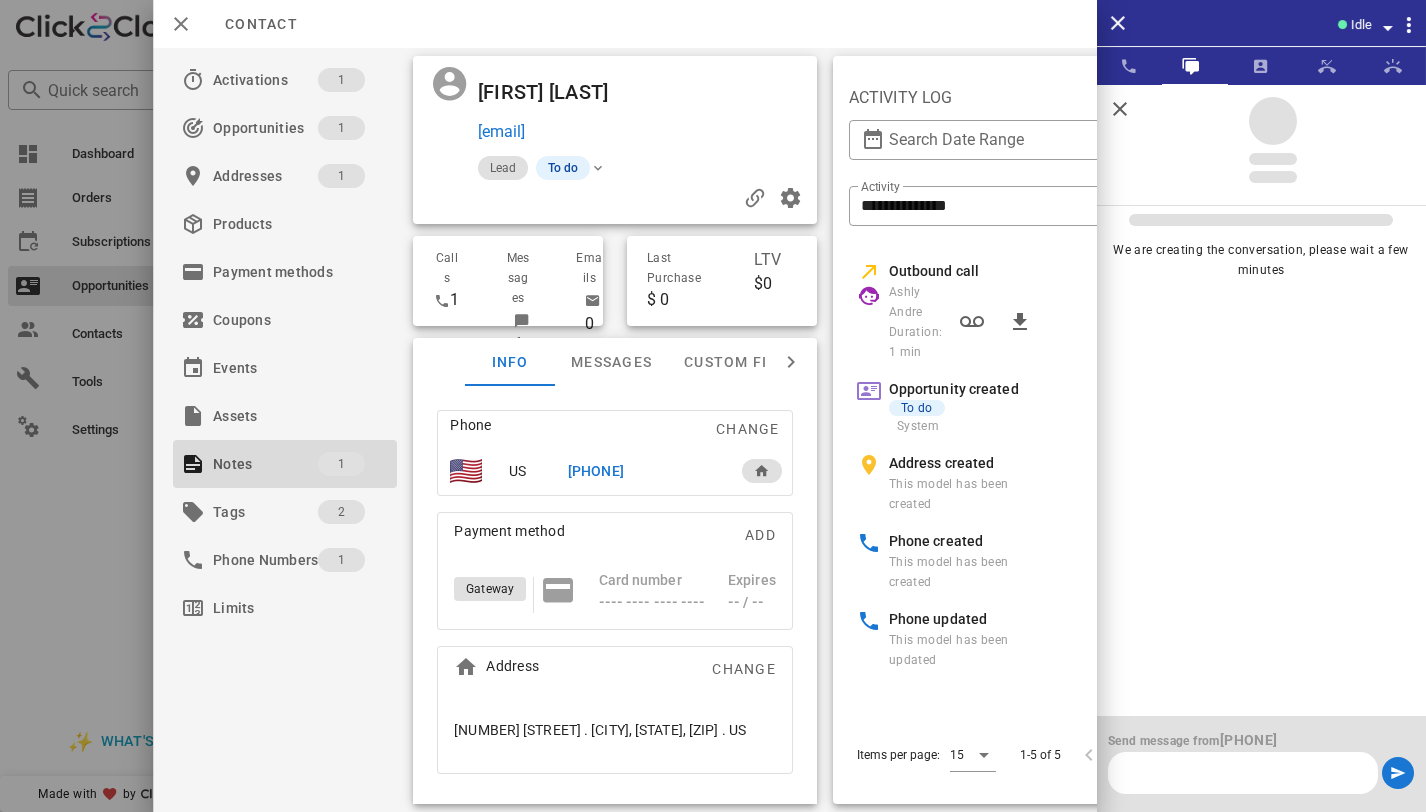 click at bounding box center [1243, 773] 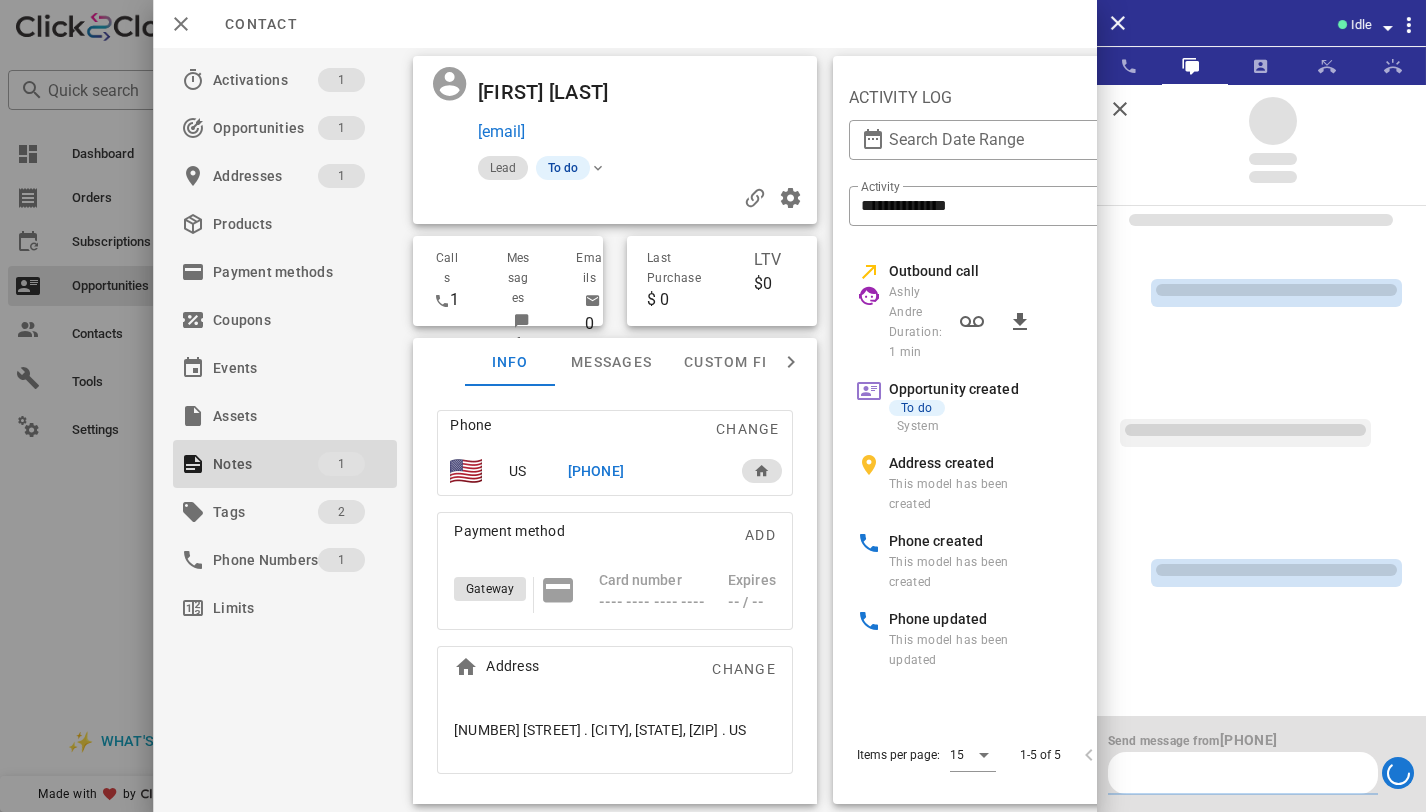 scroll, scrollTop: 0, scrollLeft: 0, axis: both 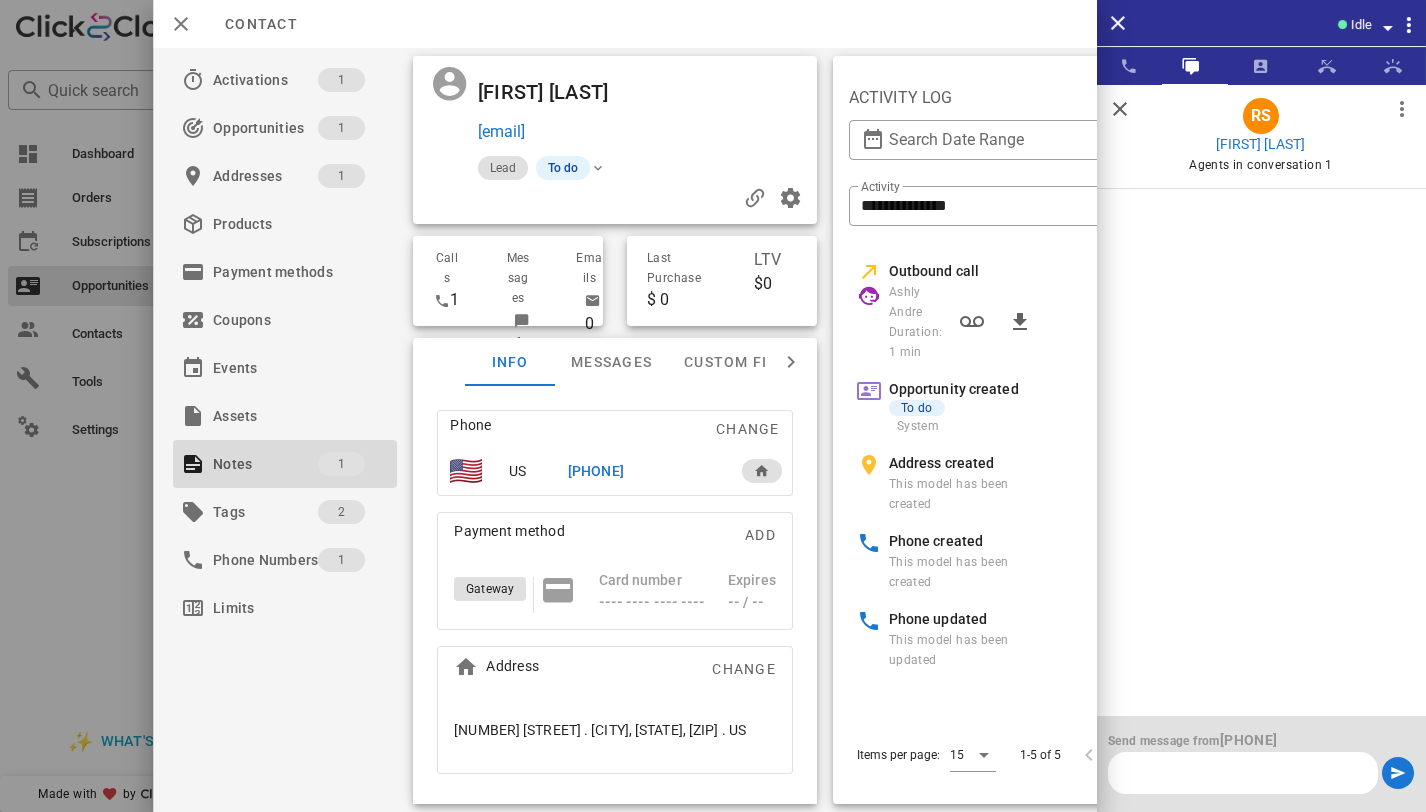 paste on "**********" 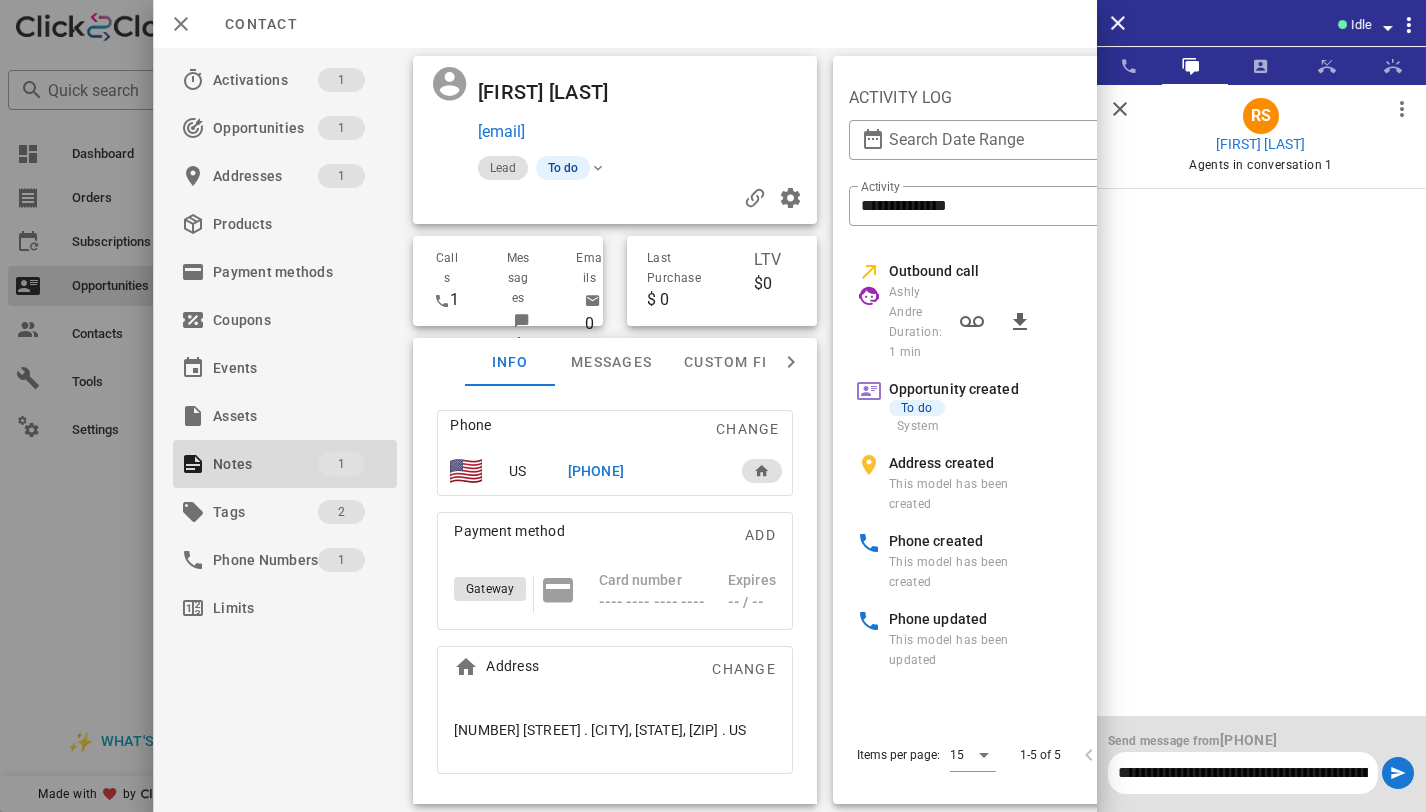 scroll, scrollTop: 0, scrollLeft: 1463, axis: horizontal 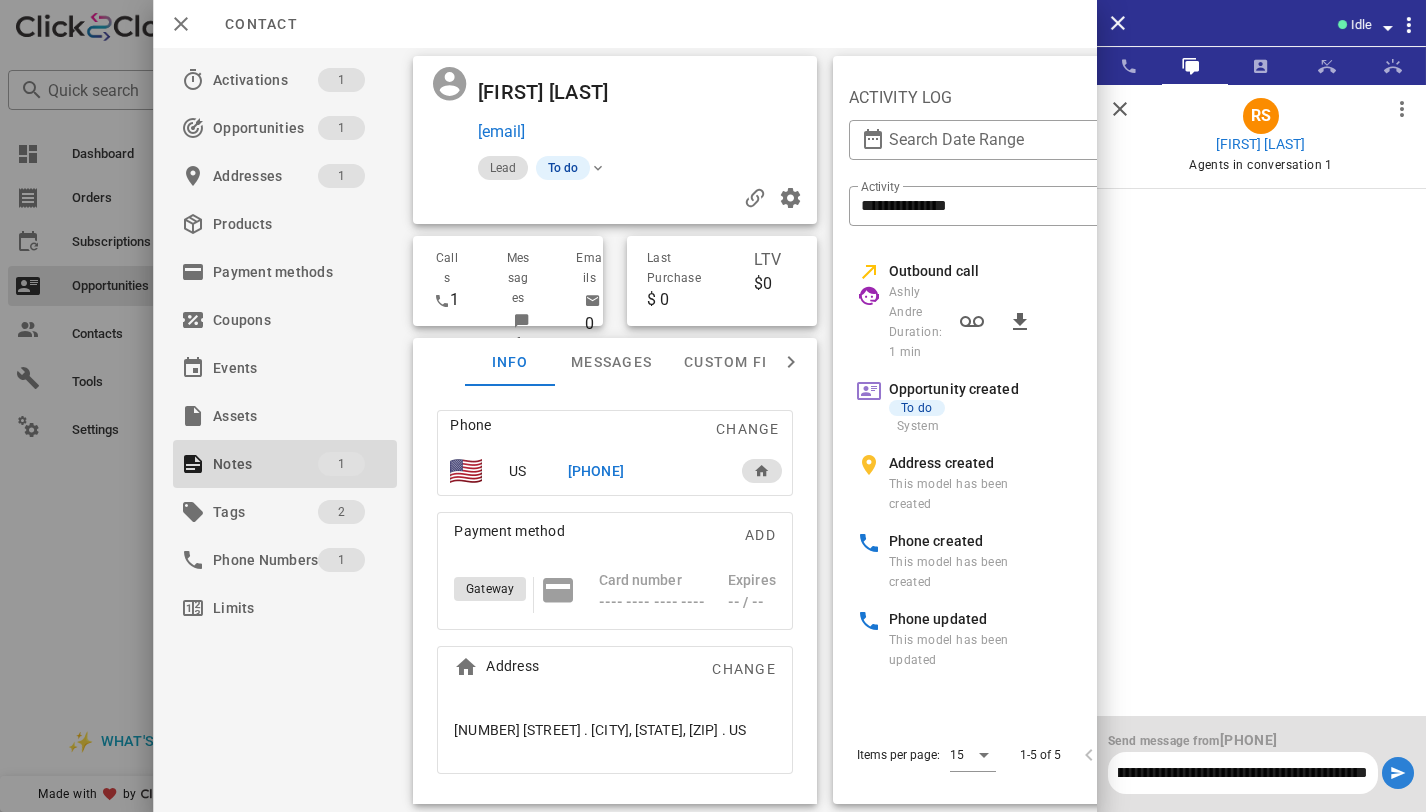type on "**********" 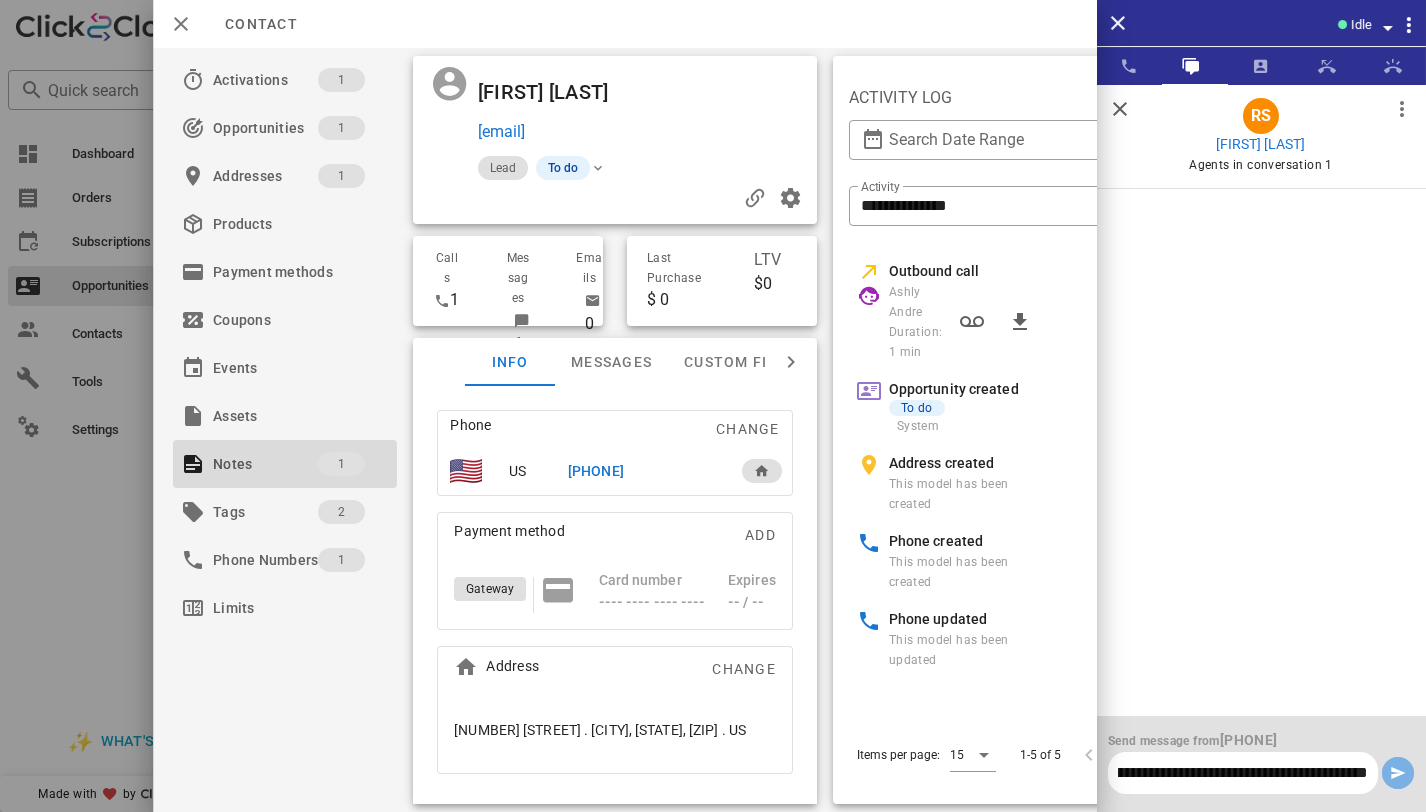 scroll, scrollTop: 0, scrollLeft: 0, axis: both 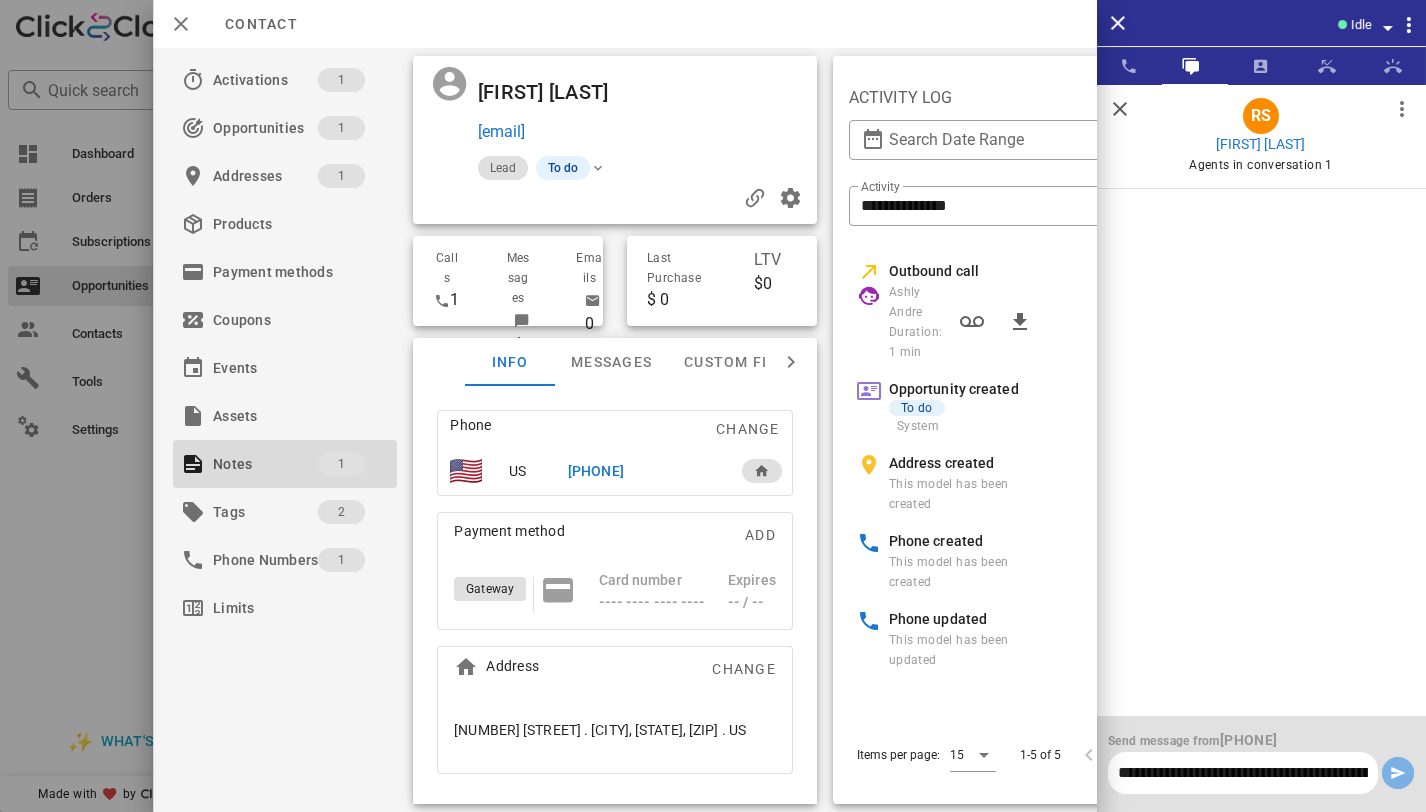 click at bounding box center (1398, 773) 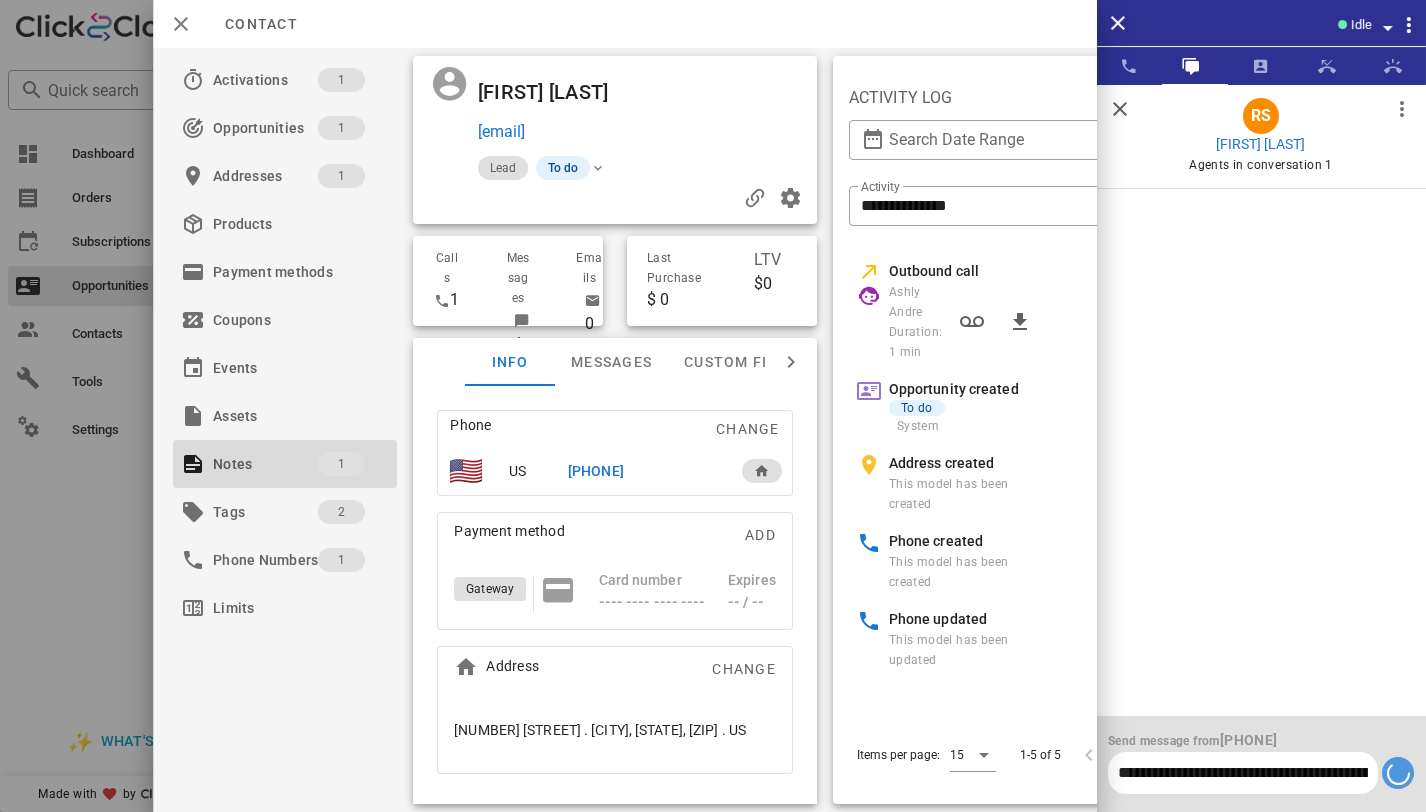 type 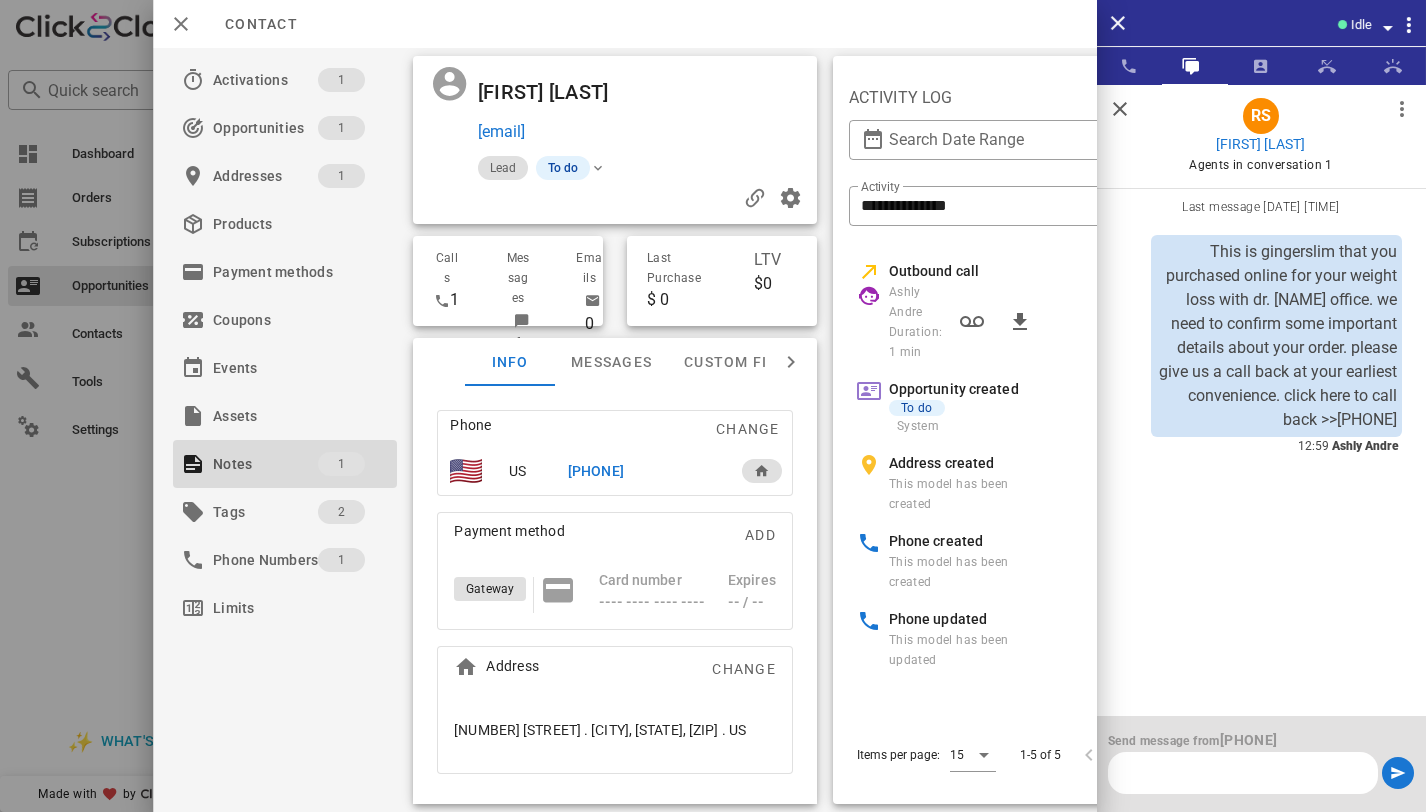 click at bounding box center [1120, 109] 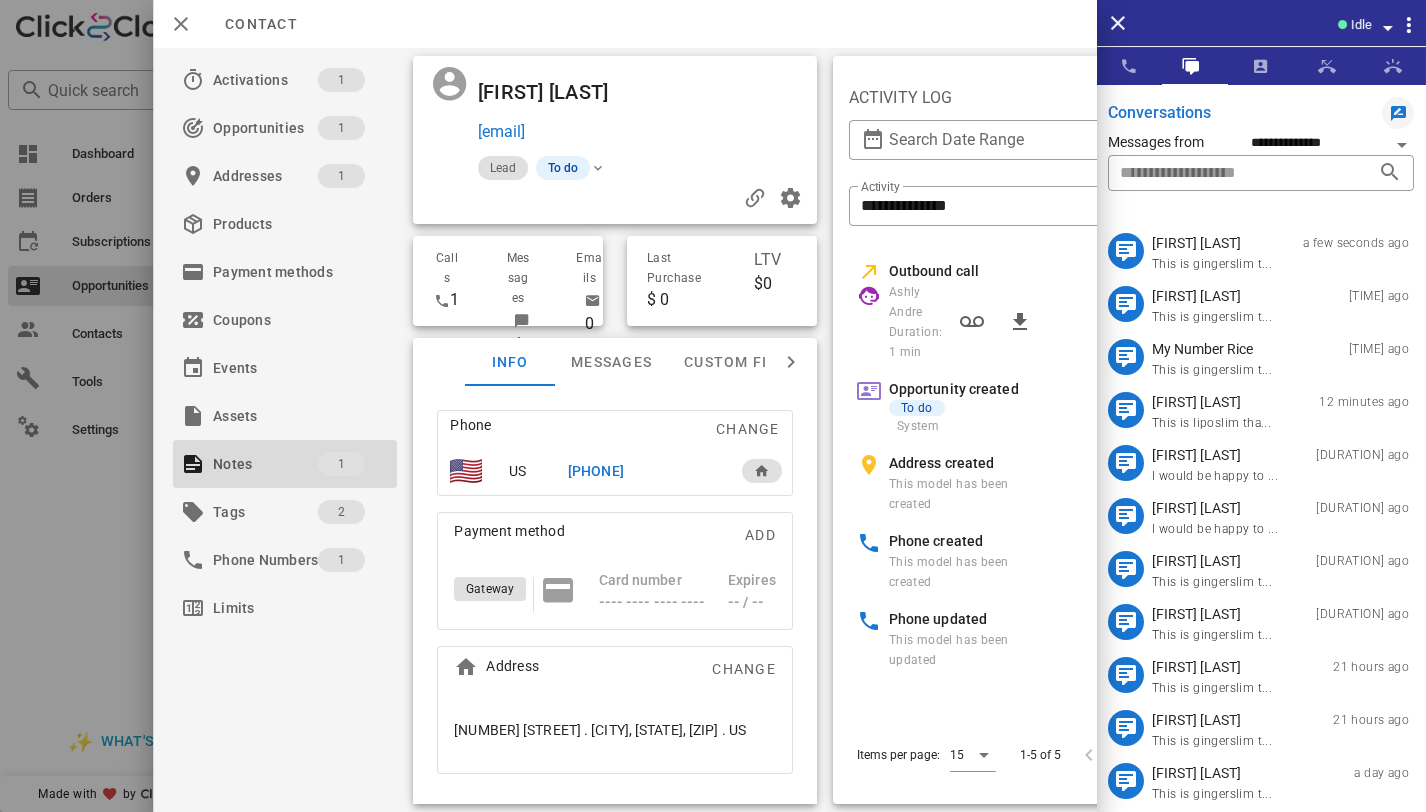 click on "+17706711392" at bounding box center [596, 471] 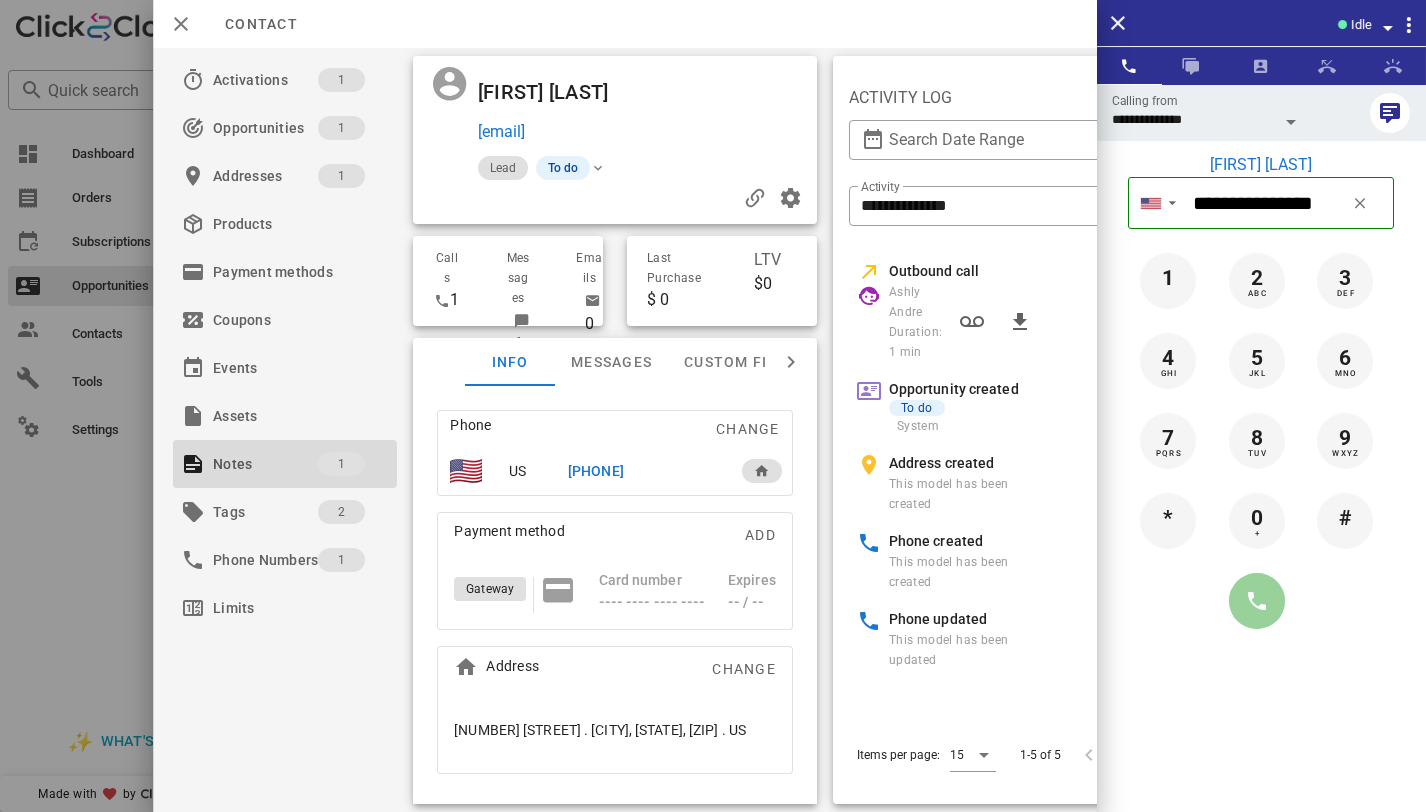 click at bounding box center (1257, 601) 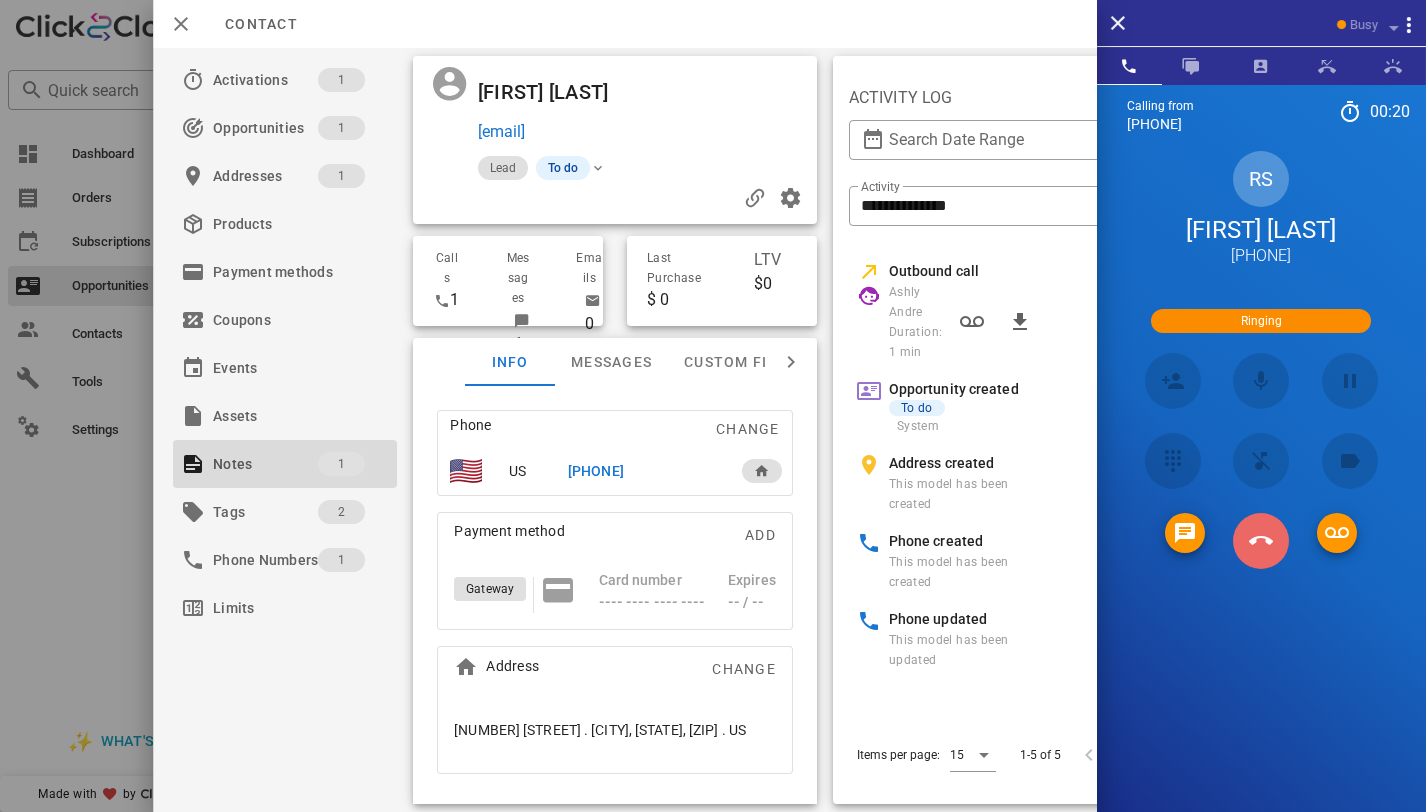 click at bounding box center [1261, 541] 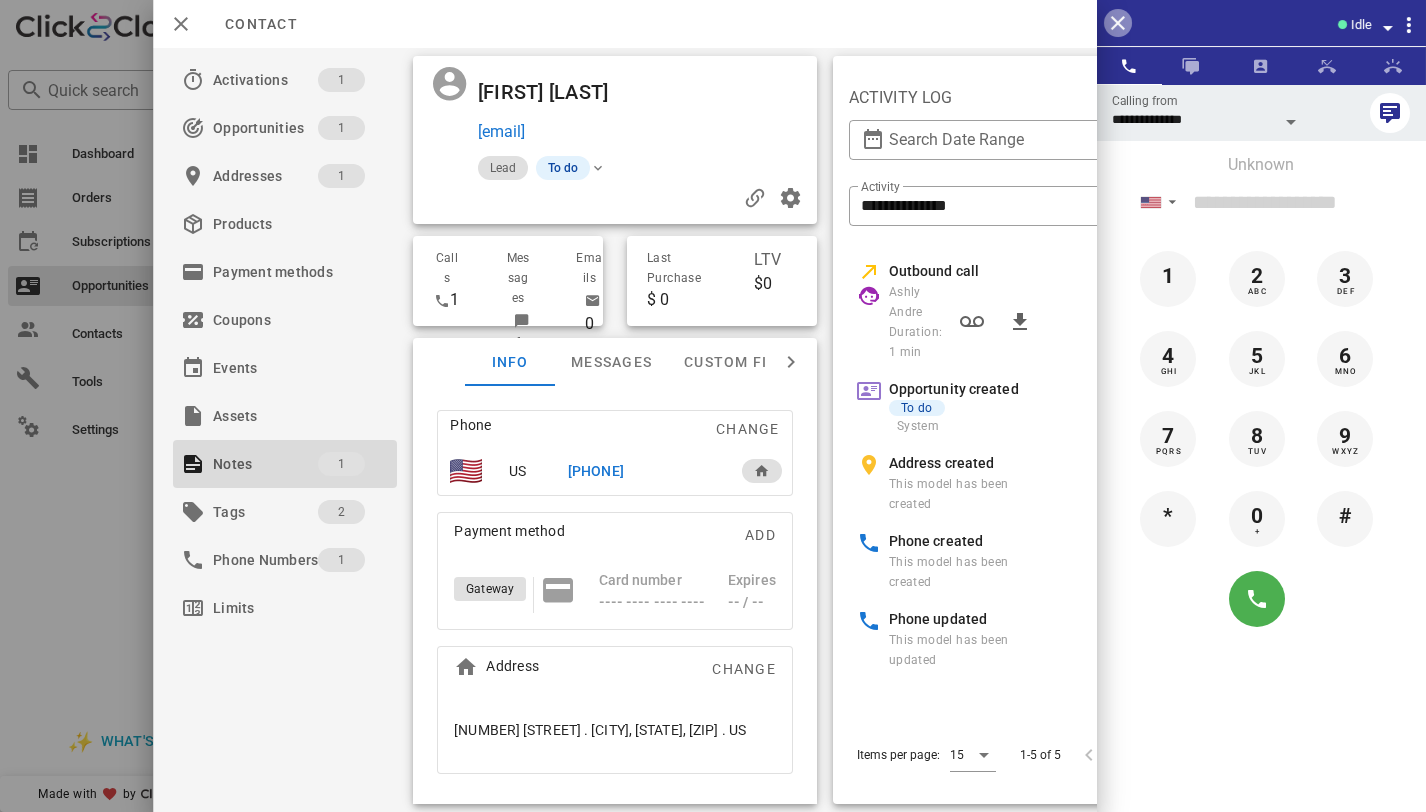 click at bounding box center [1118, 23] 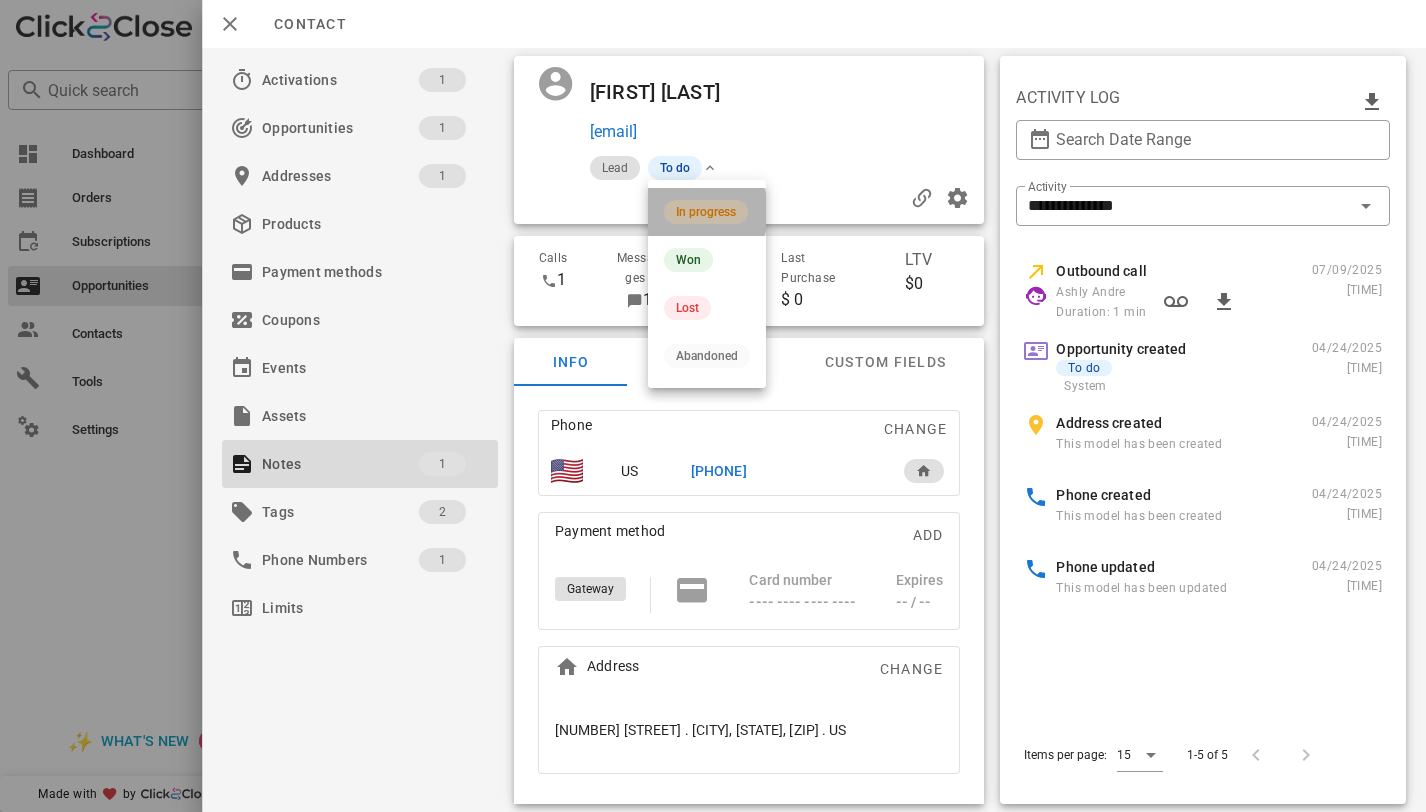 click on "In progress" at bounding box center [706, 212] 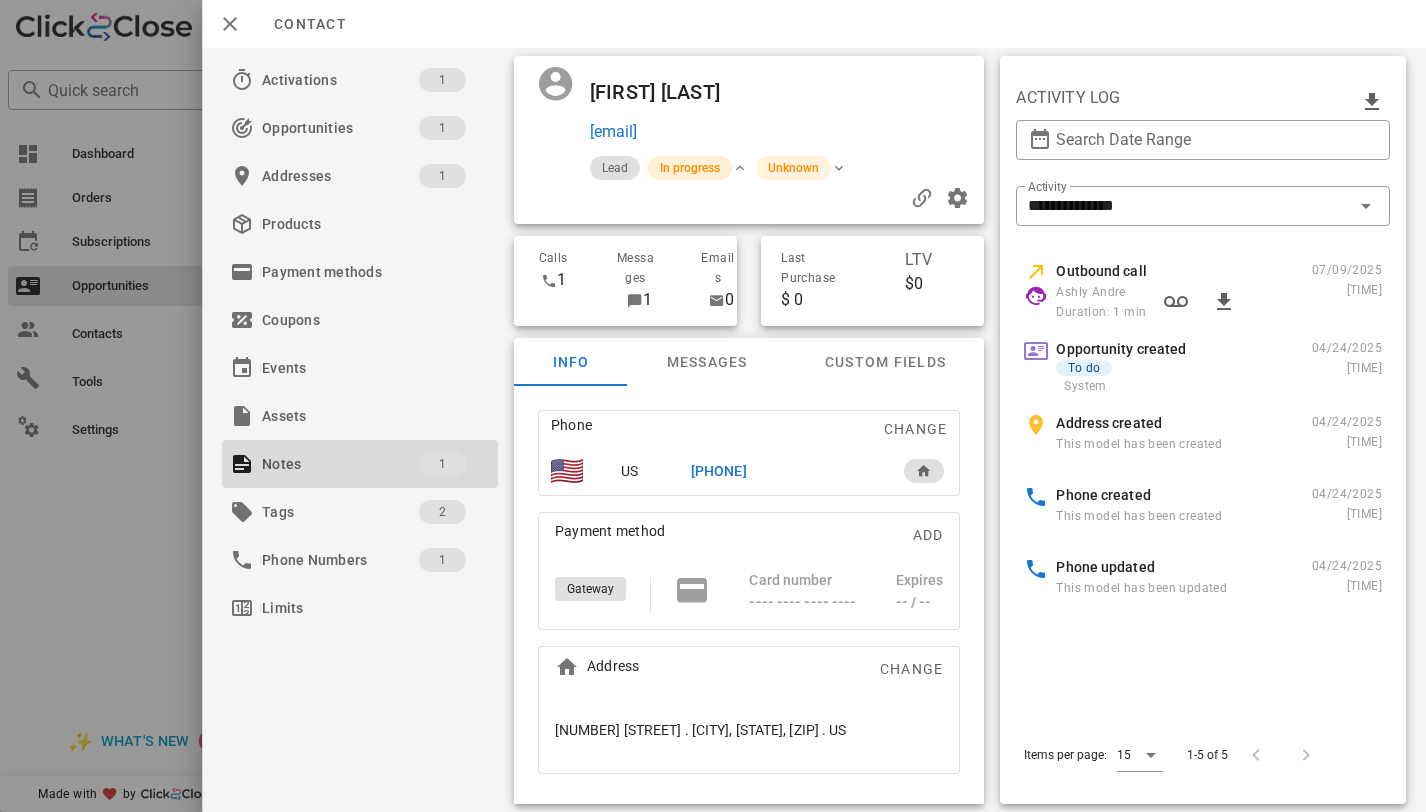 scroll, scrollTop: 341, scrollLeft: 0, axis: vertical 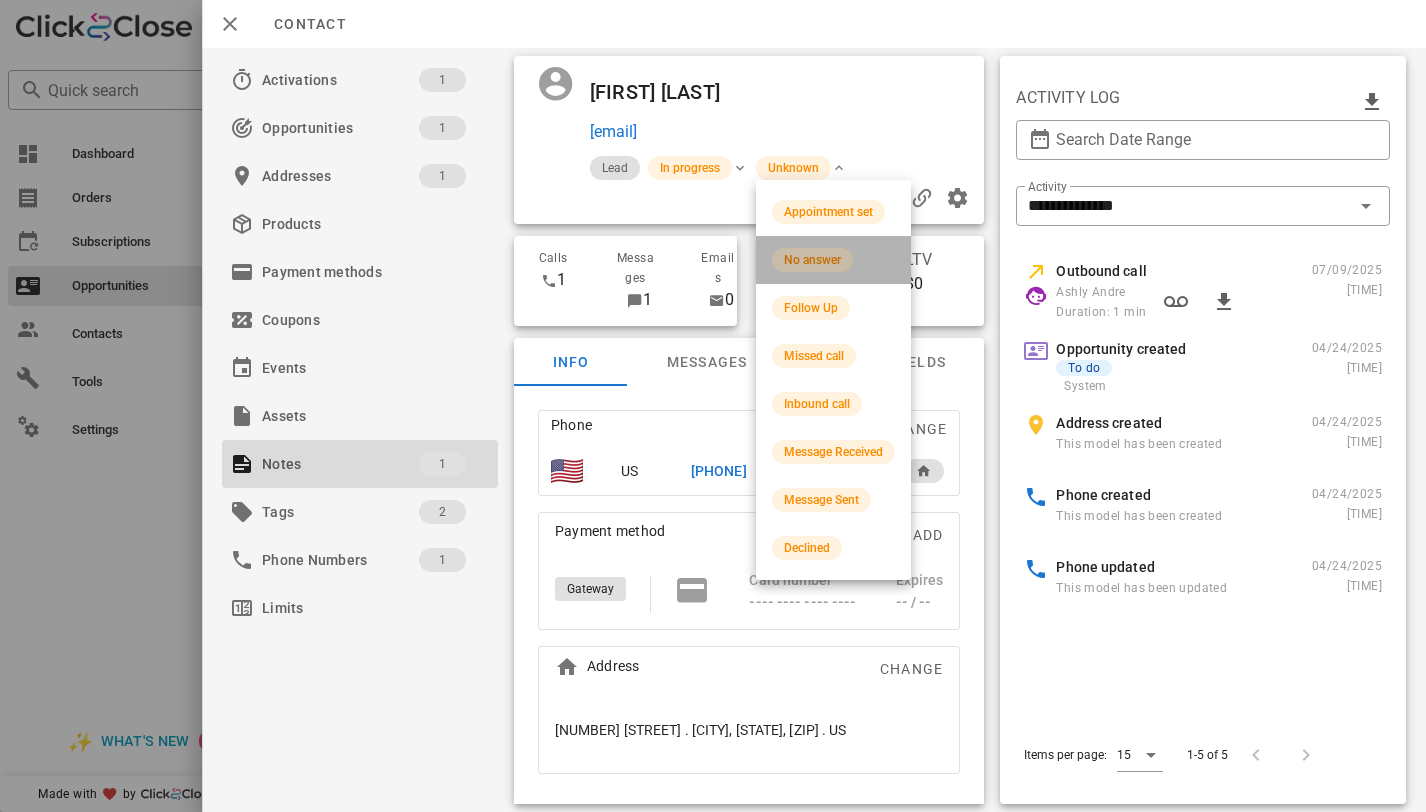 click on "No answer" at bounding box center (812, 260) 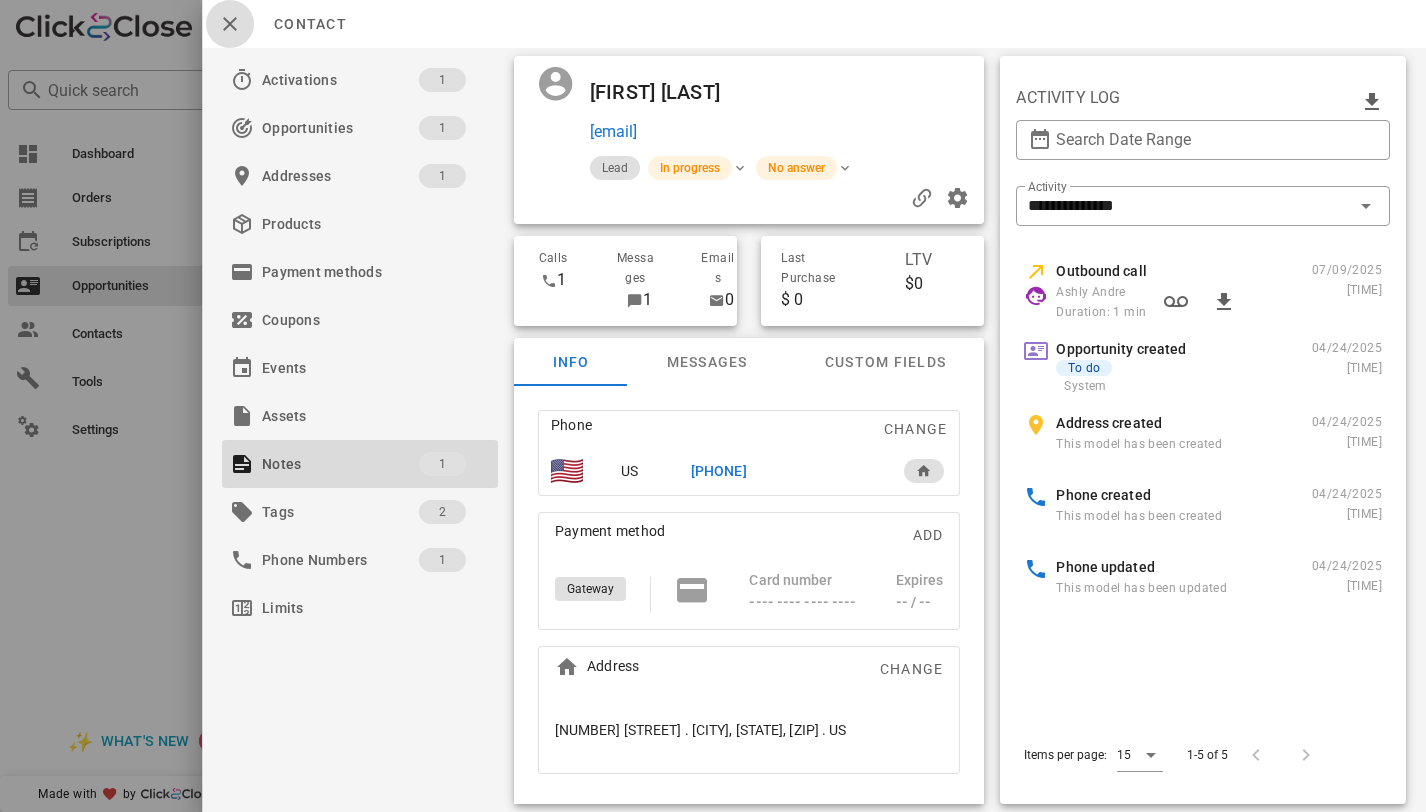 click at bounding box center [230, 24] 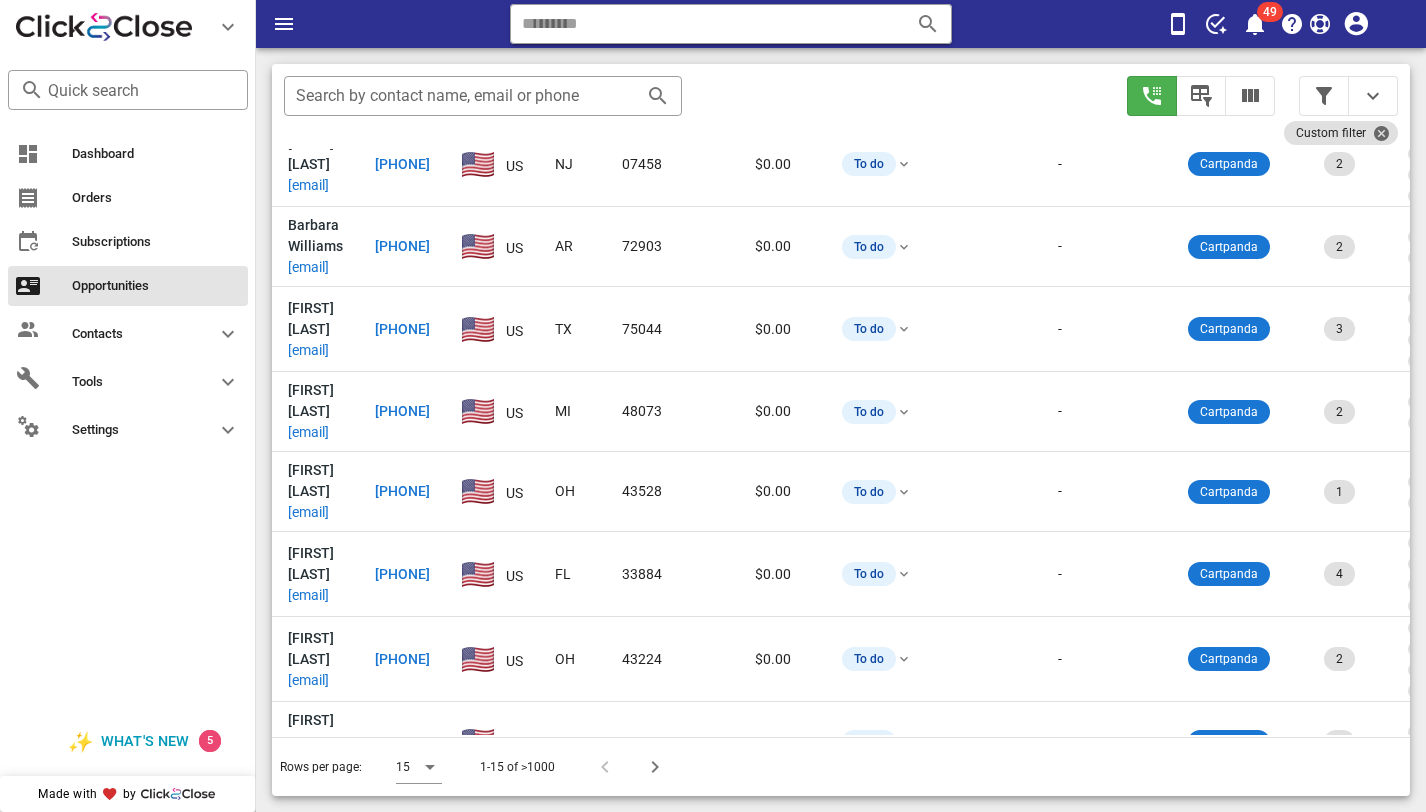 click on "jeannecircosta@gmail.com" at bounding box center [308, 845] 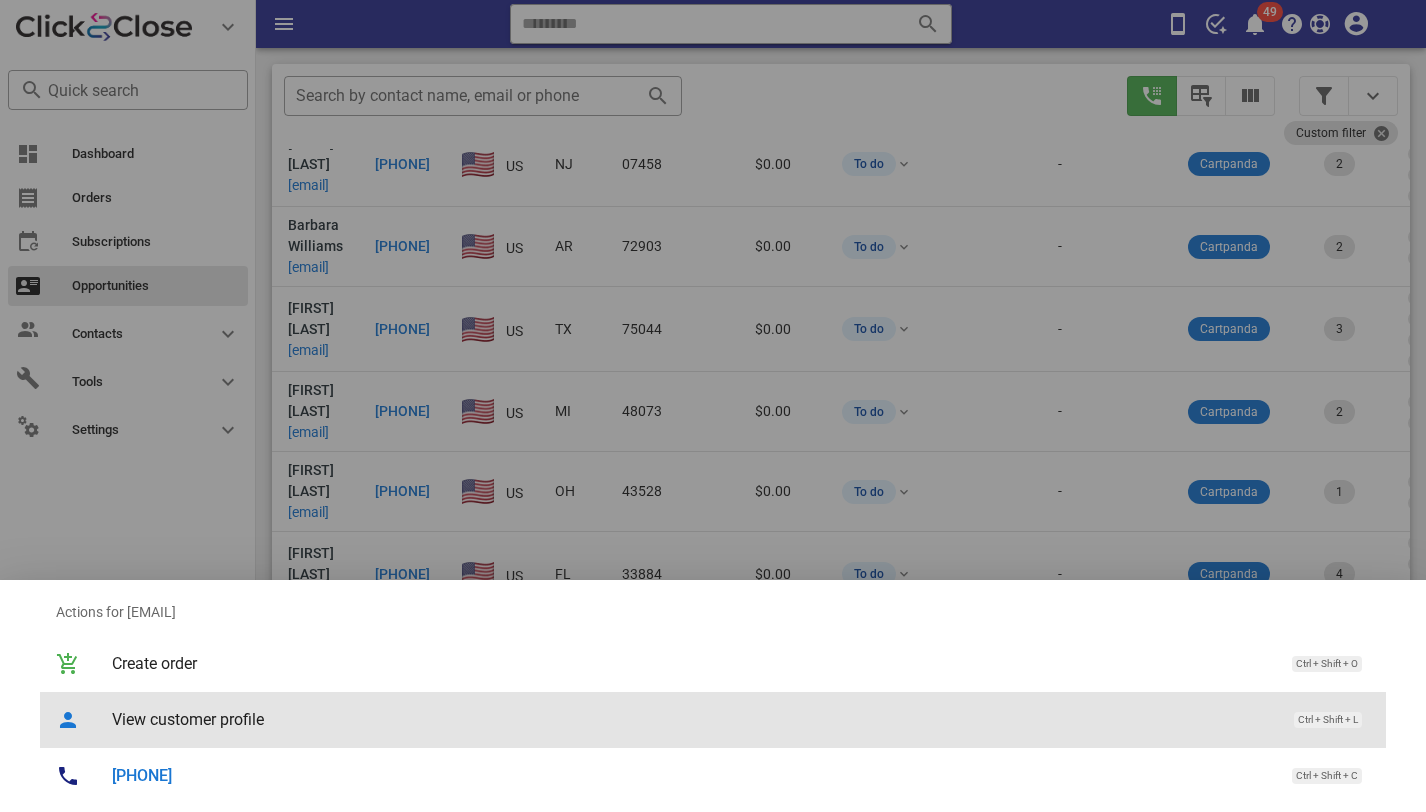 click on "View customer profile Ctrl + Shift + L" at bounding box center [741, 719] 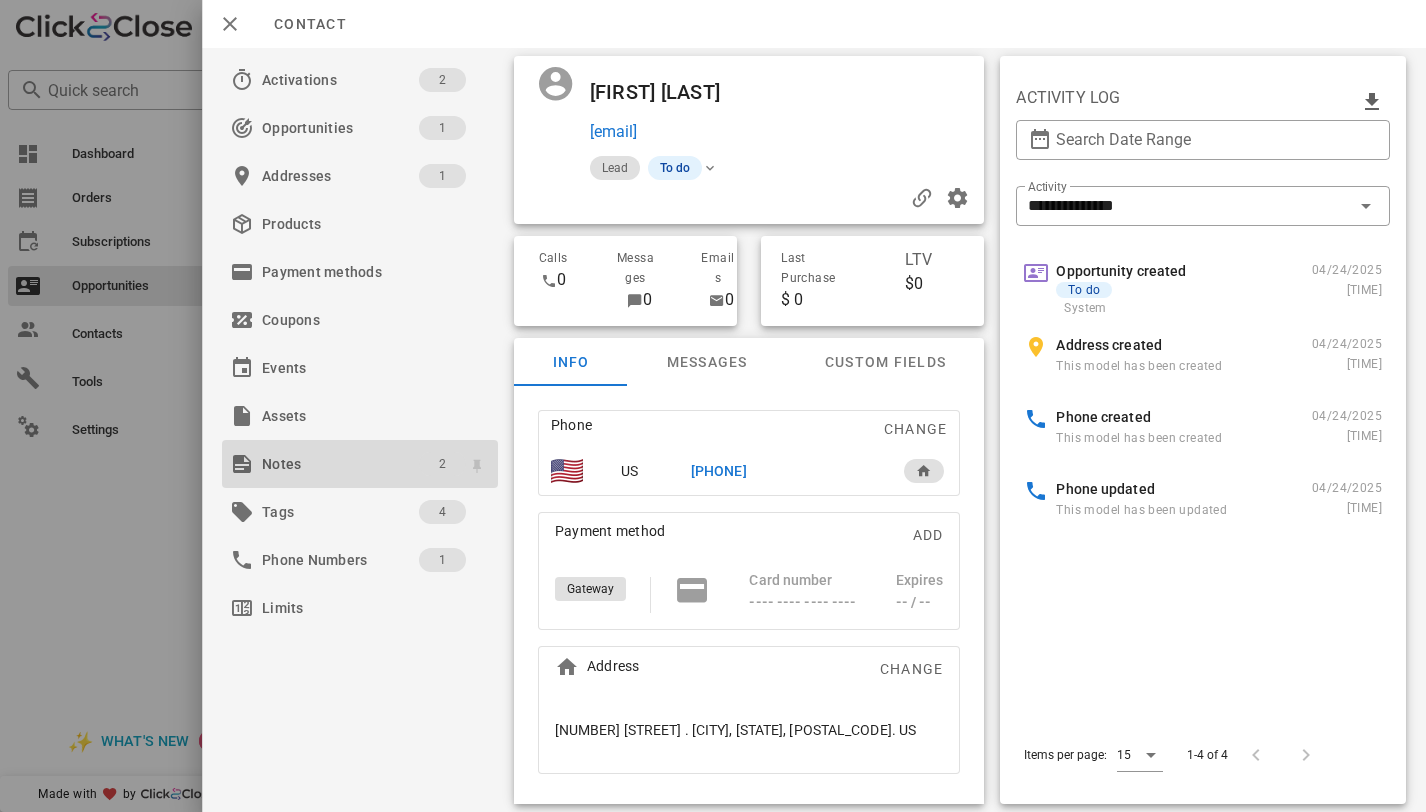 click on "2" at bounding box center [442, 464] 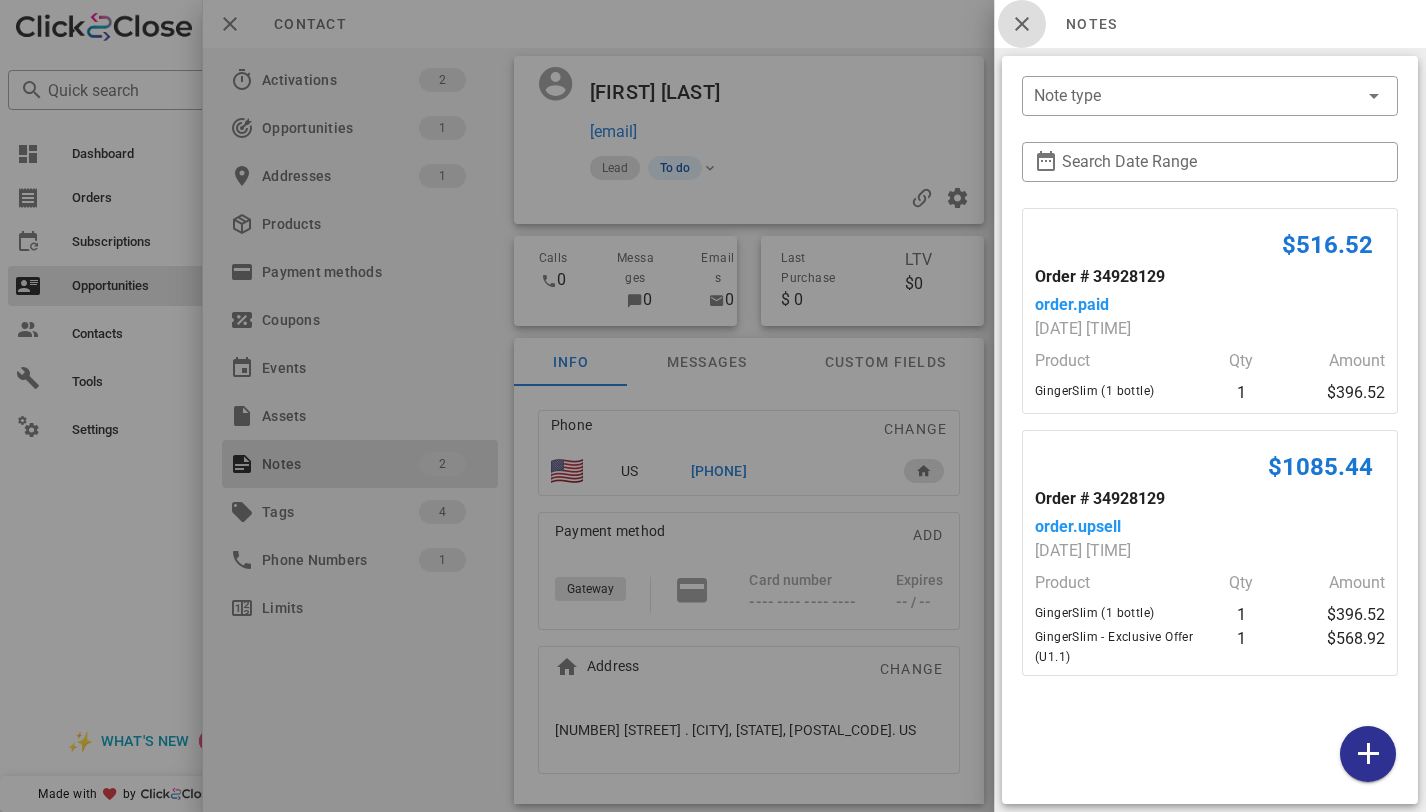 click at bounding box center [1022, 24] 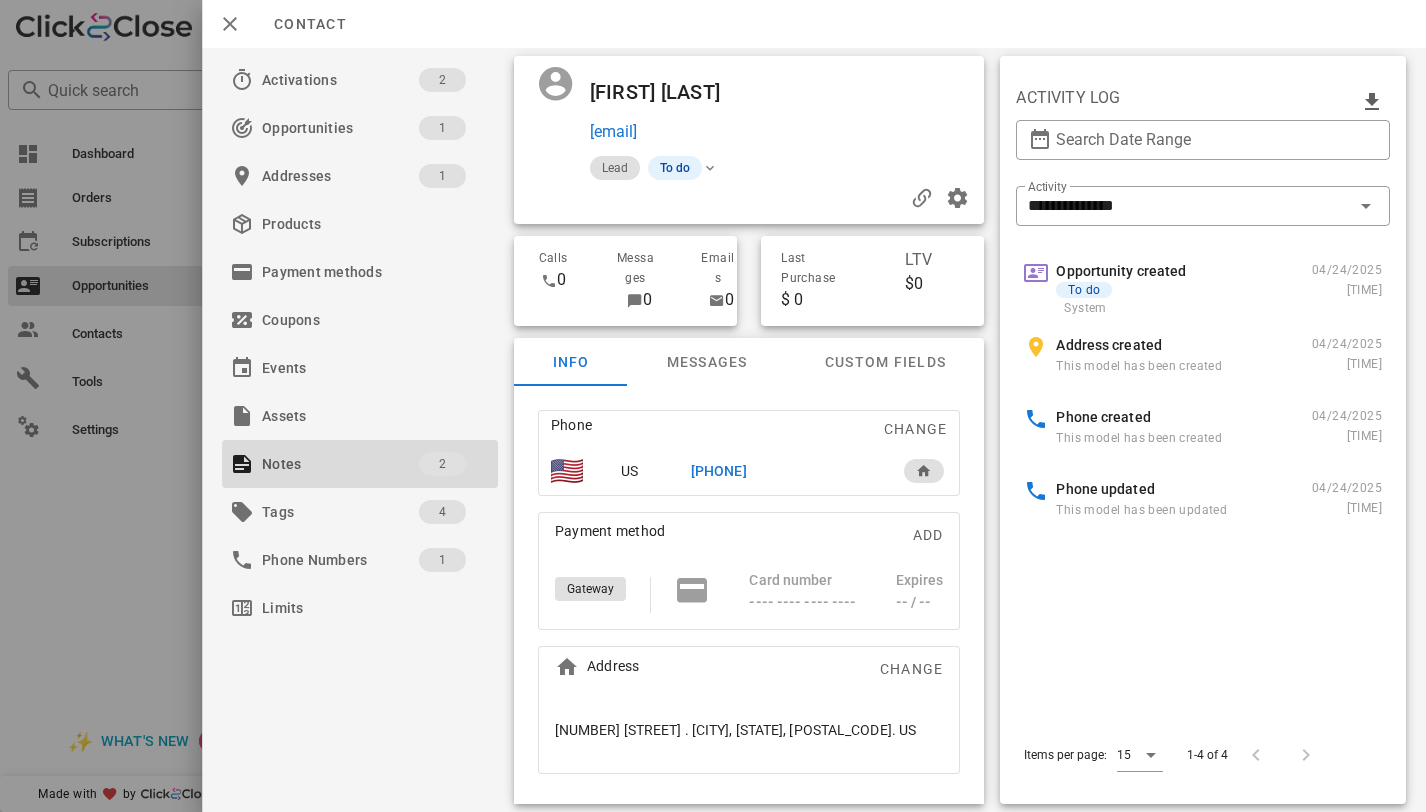 click on "+16037336506" at bounding box center (719, 471) 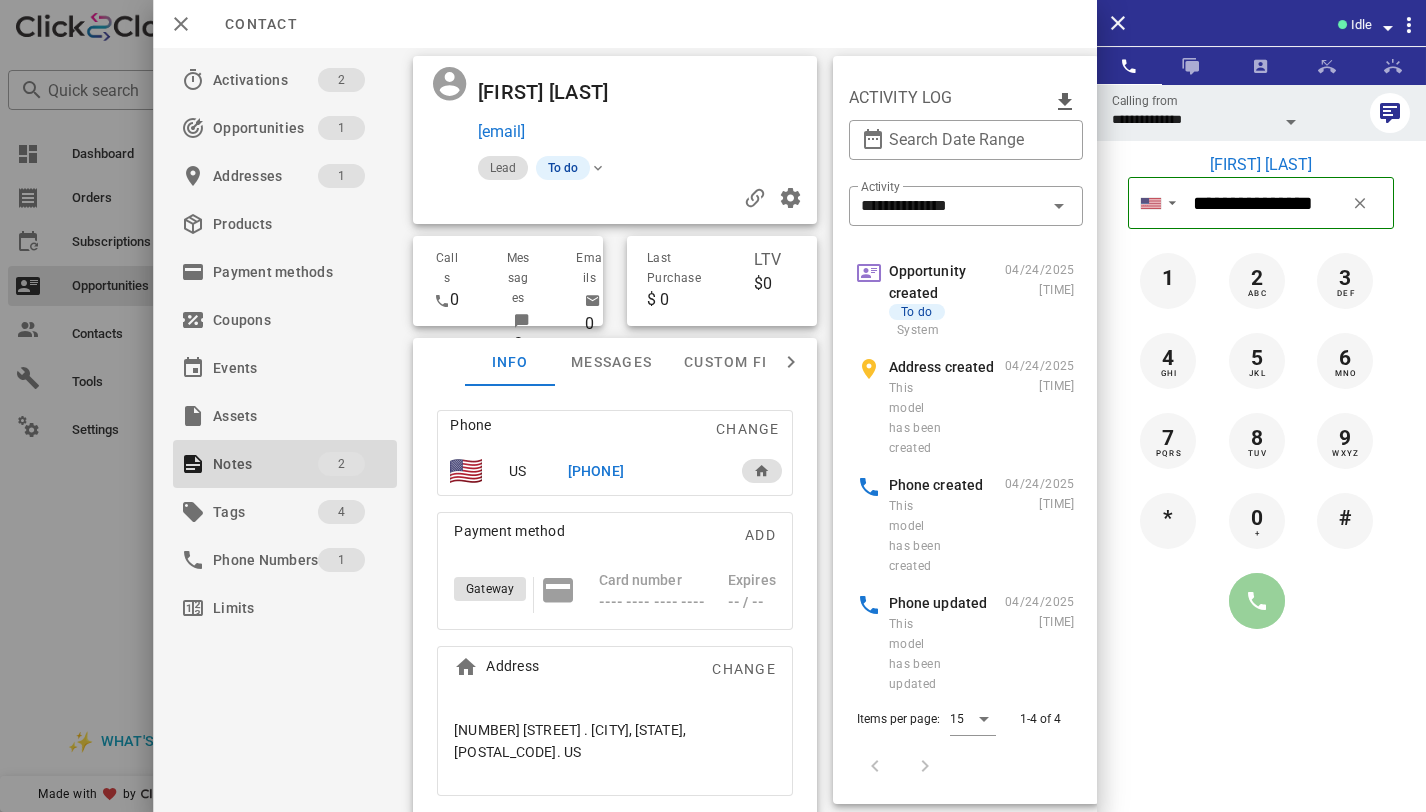 click at bounding box center (1257, 601) 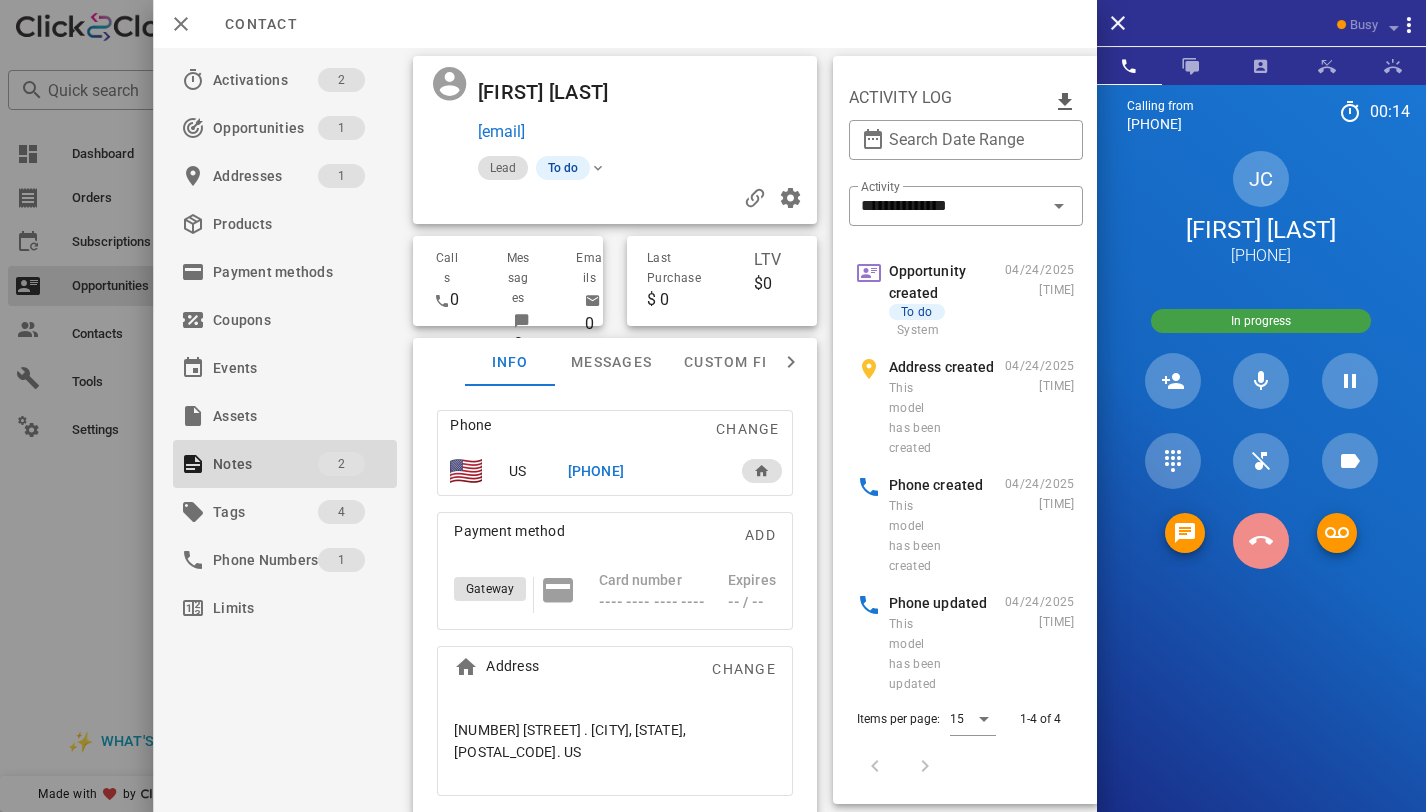 click at bounding box center (1261, 541) 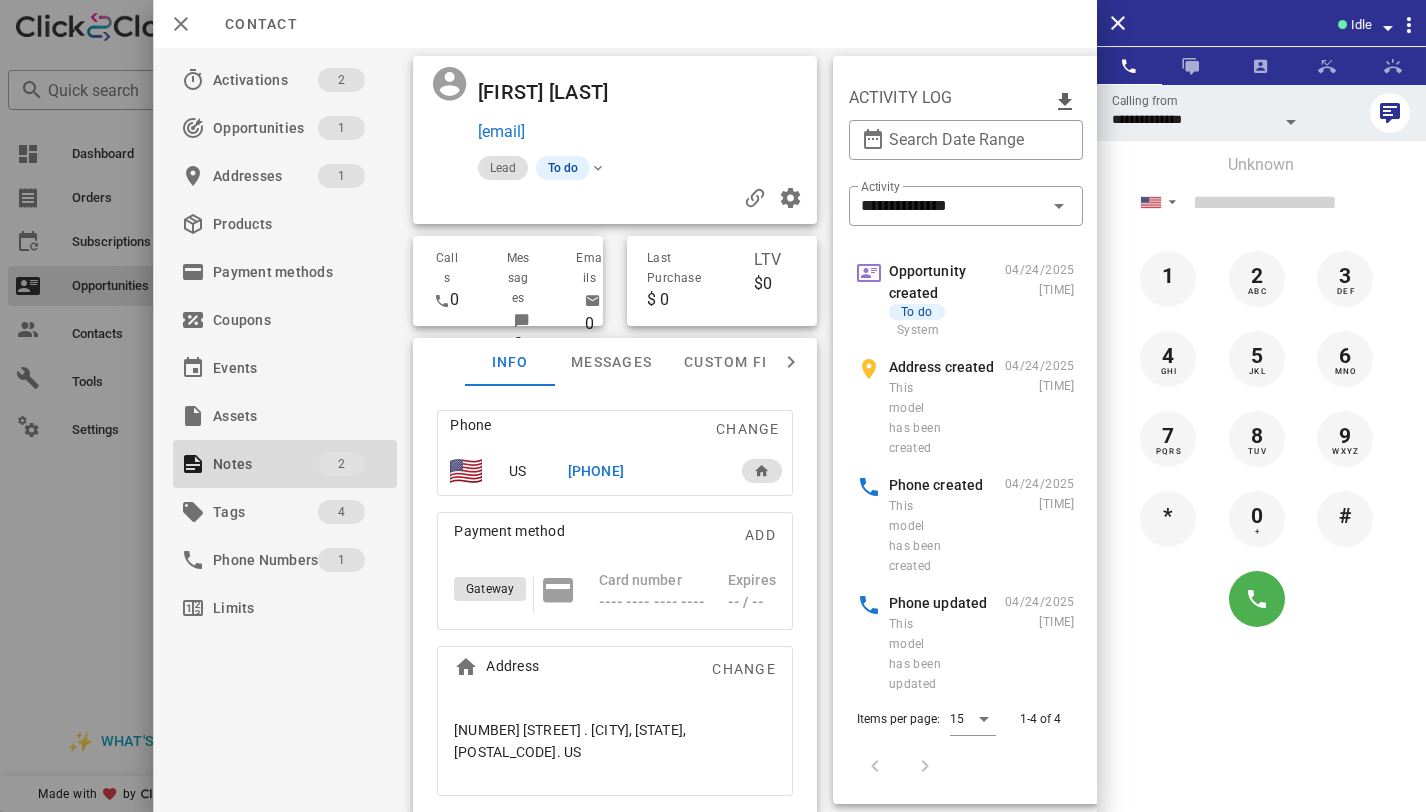 click on "+16037336506" at bounding box center (596, 471) 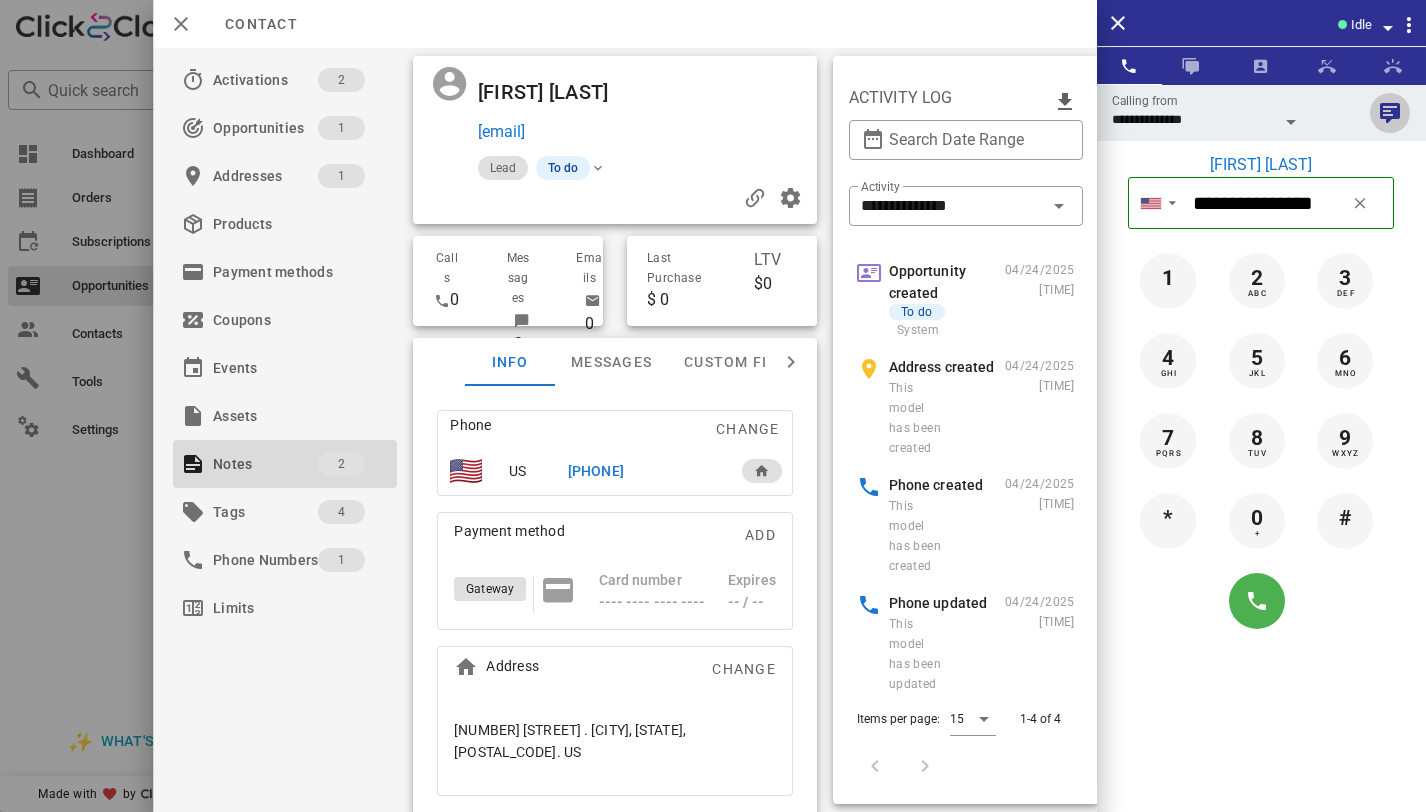 click at bounding box center (1390, 113) 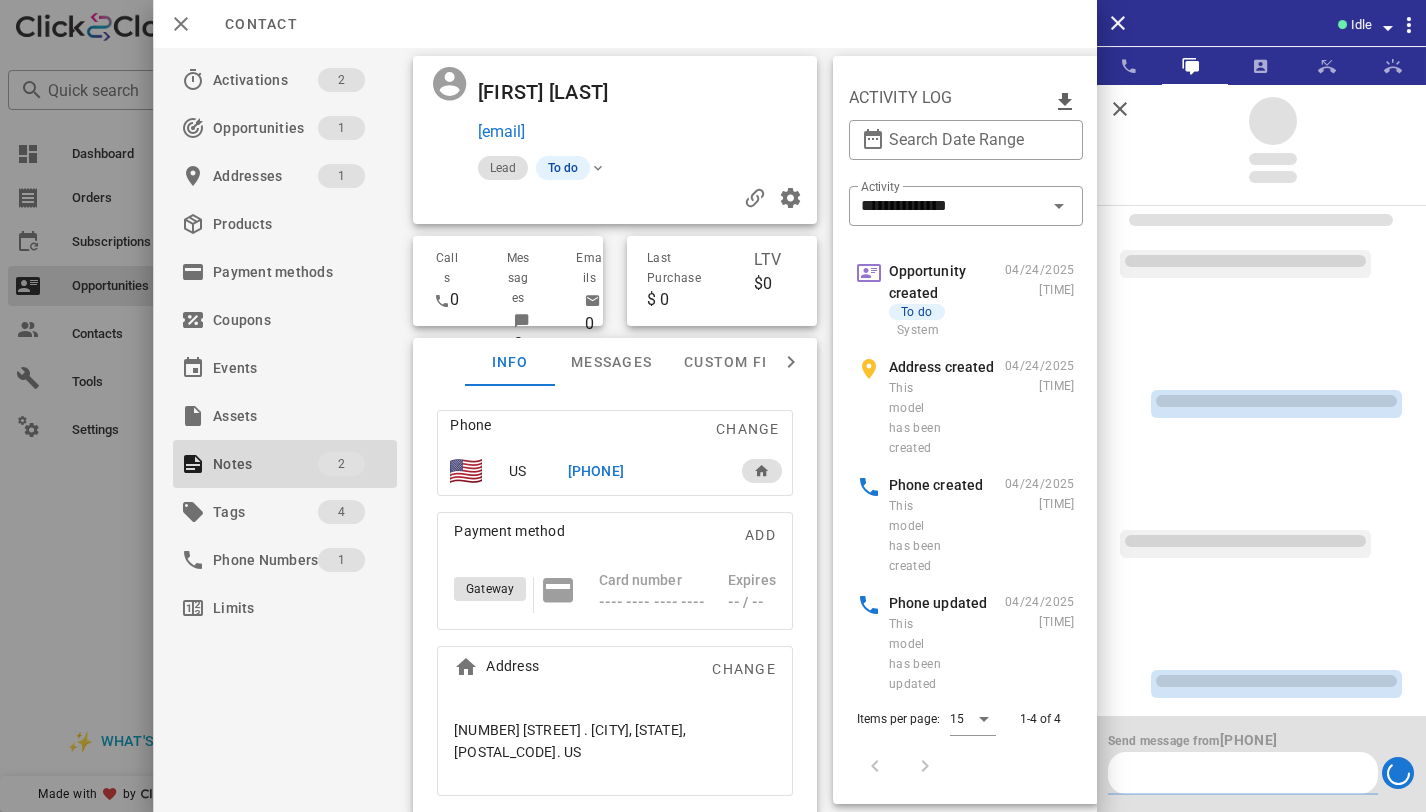 scroll, scrollTop: 391, scrollLeft: 0, axis: vertical 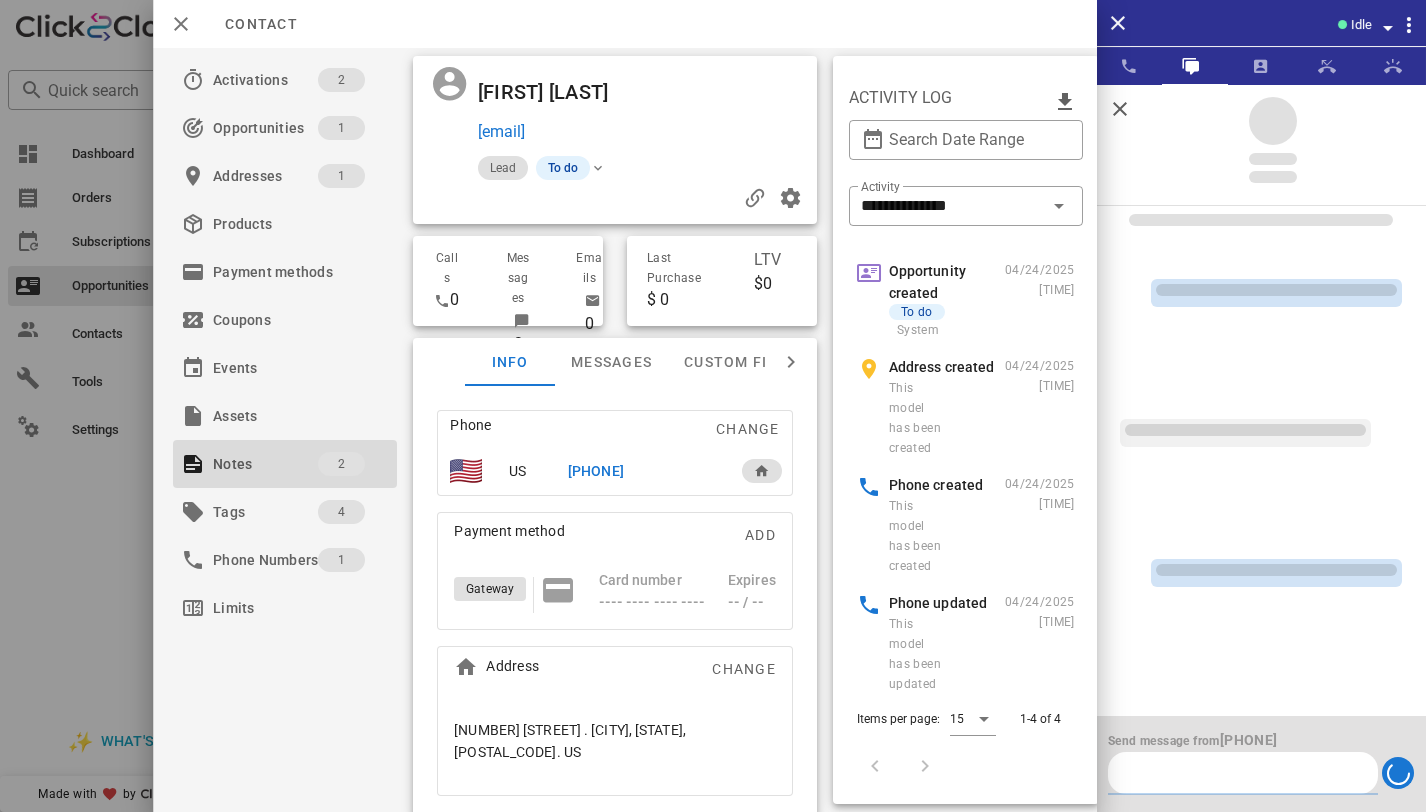 click at bounding box center [1243, 773] 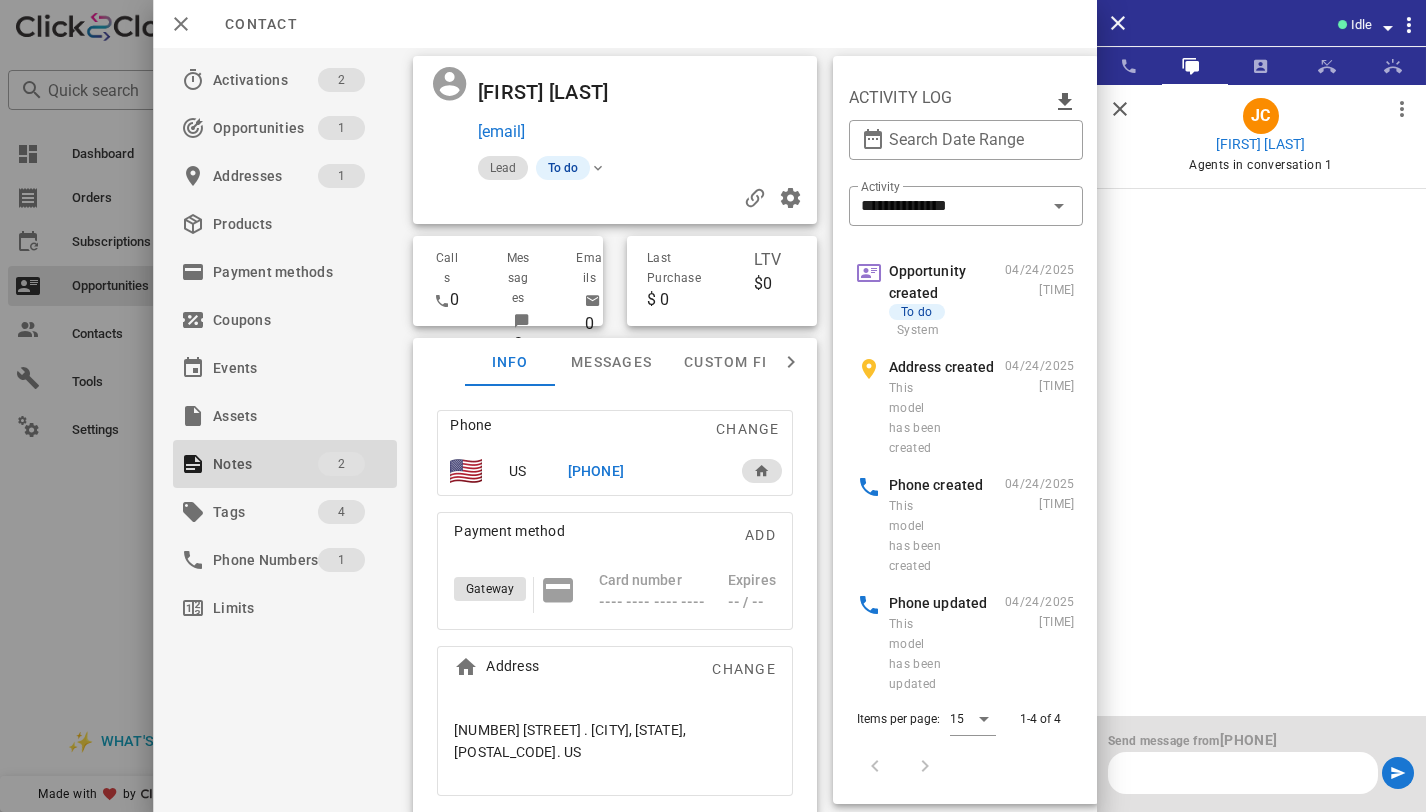 scroll, scrollTop: 0, scrollLeft: 0, axis: both 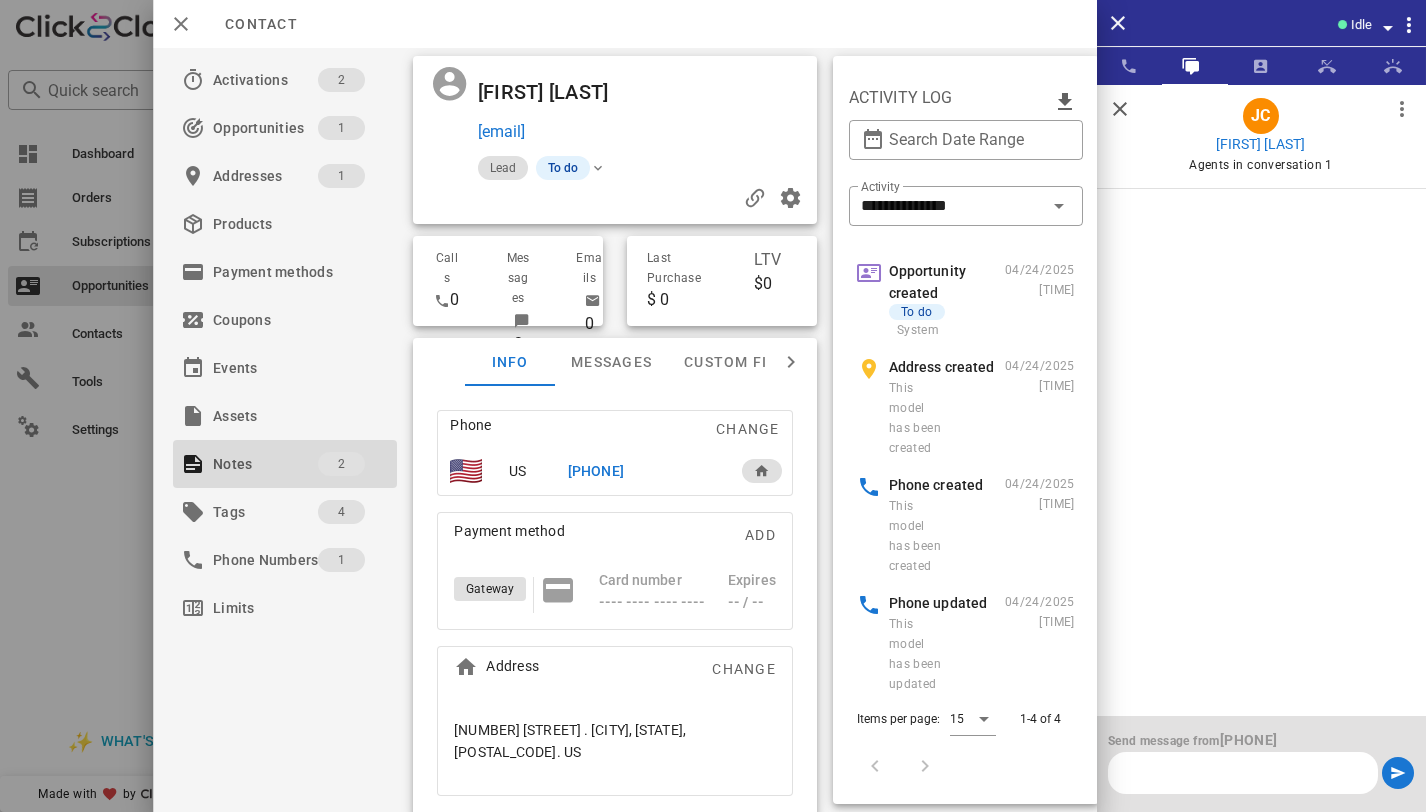 paste on "**********" 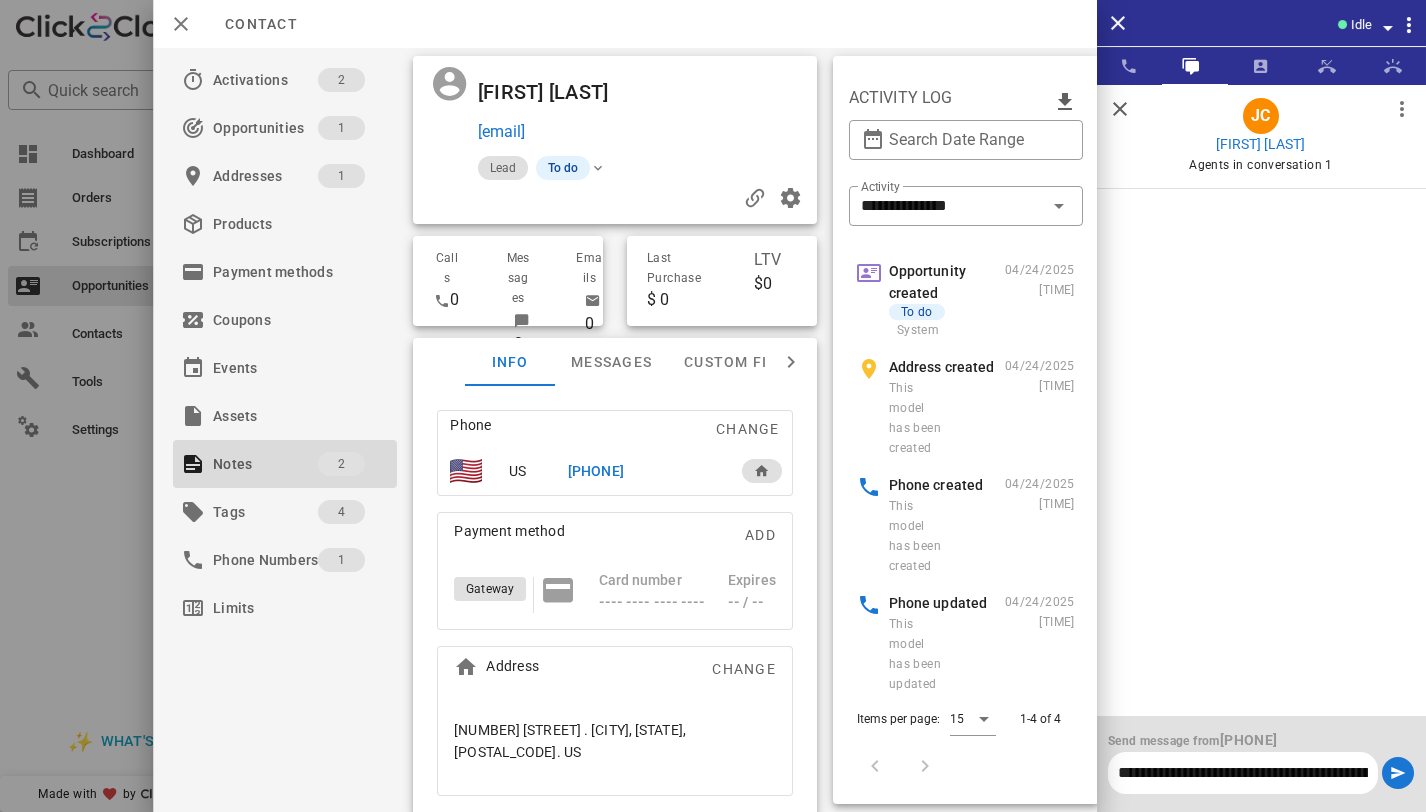 scroll, scrollTop: 0, scrollLeft: 1463, axis: horizontal 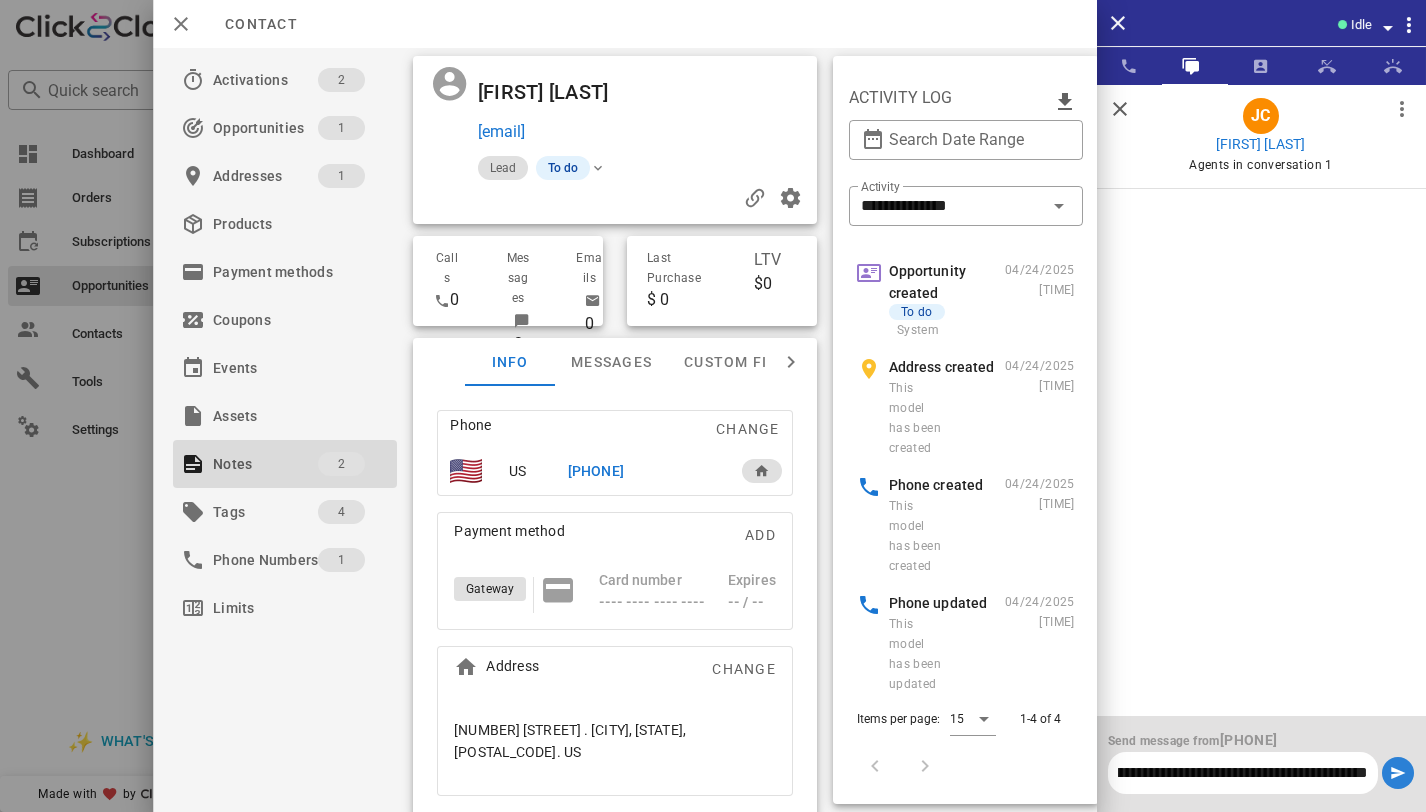 type on "**********" 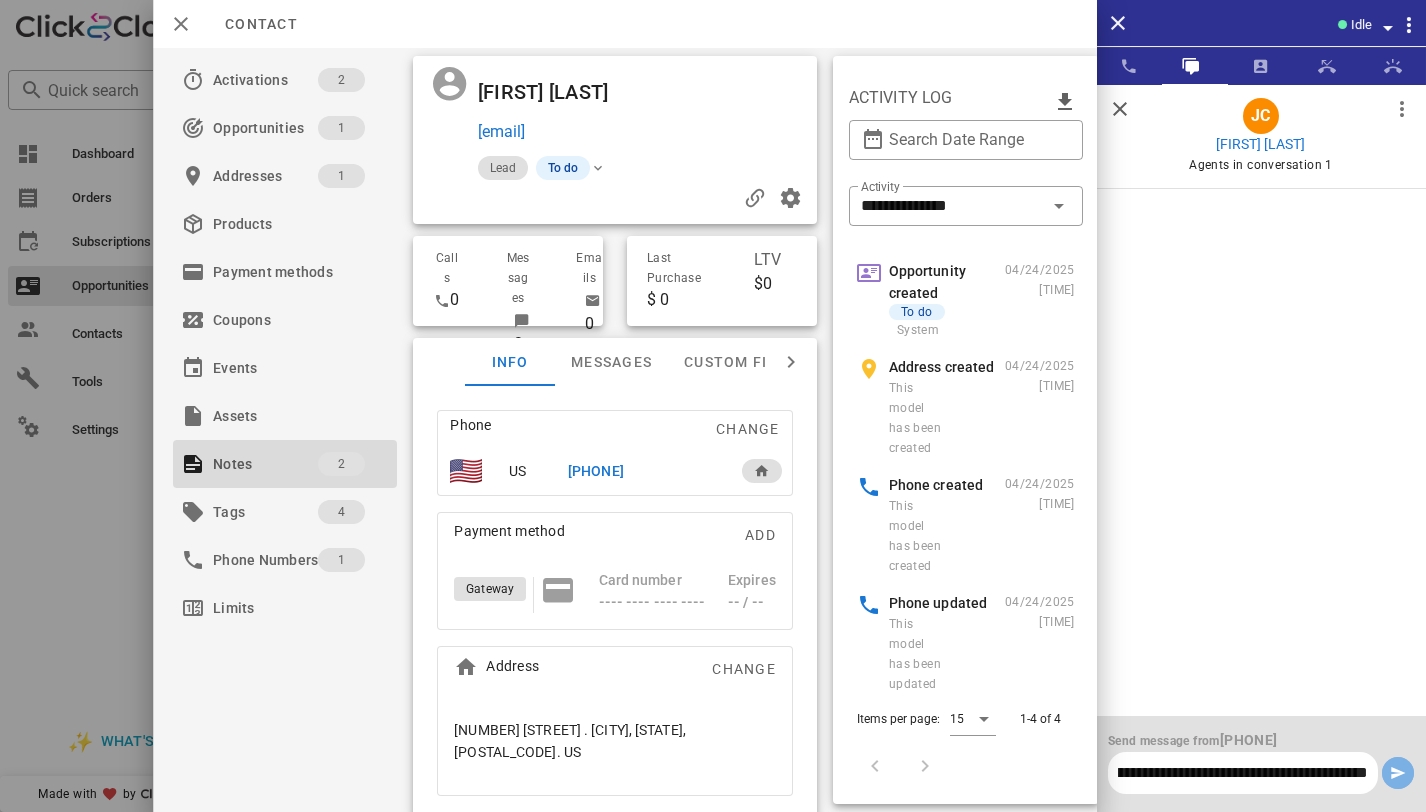 click at bounding box center (1398, 773) 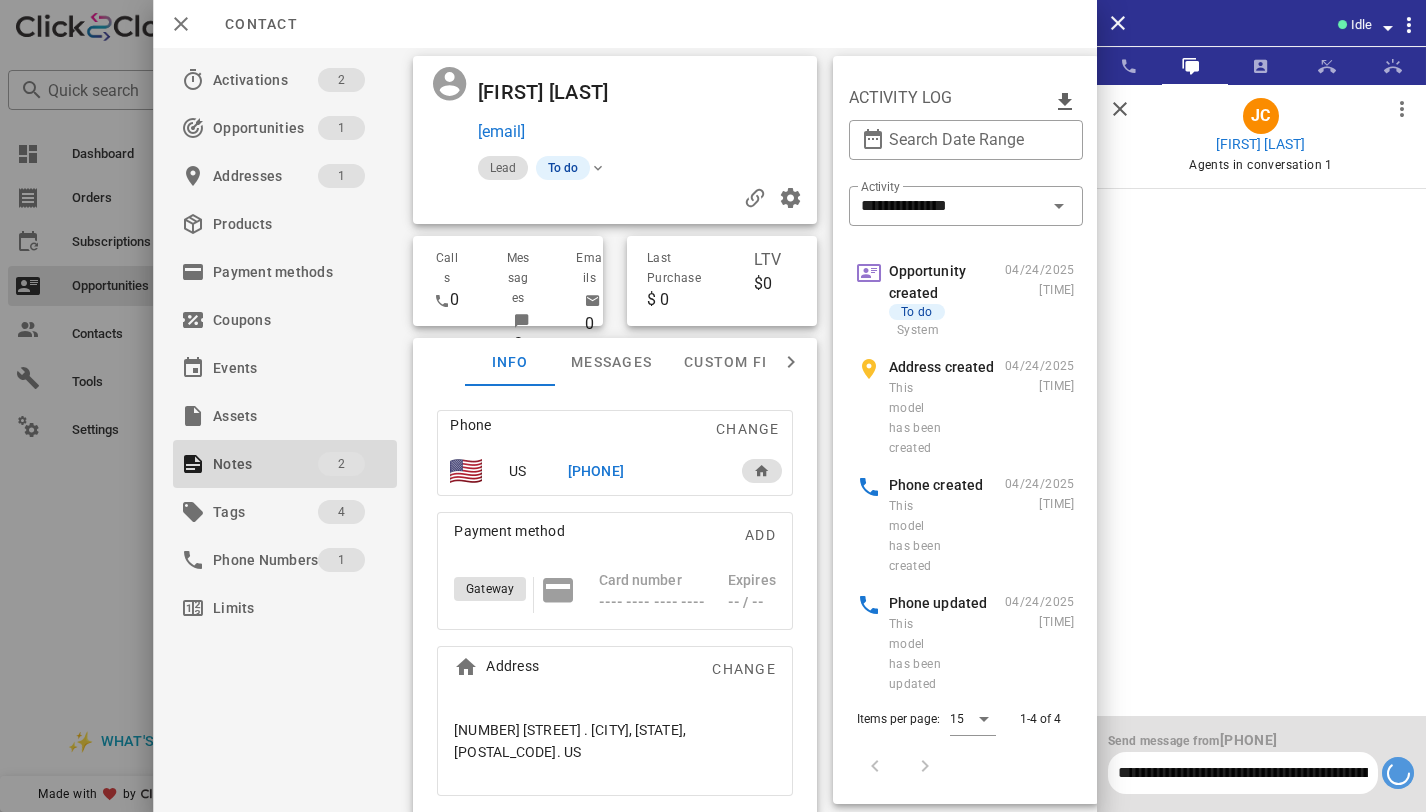 type 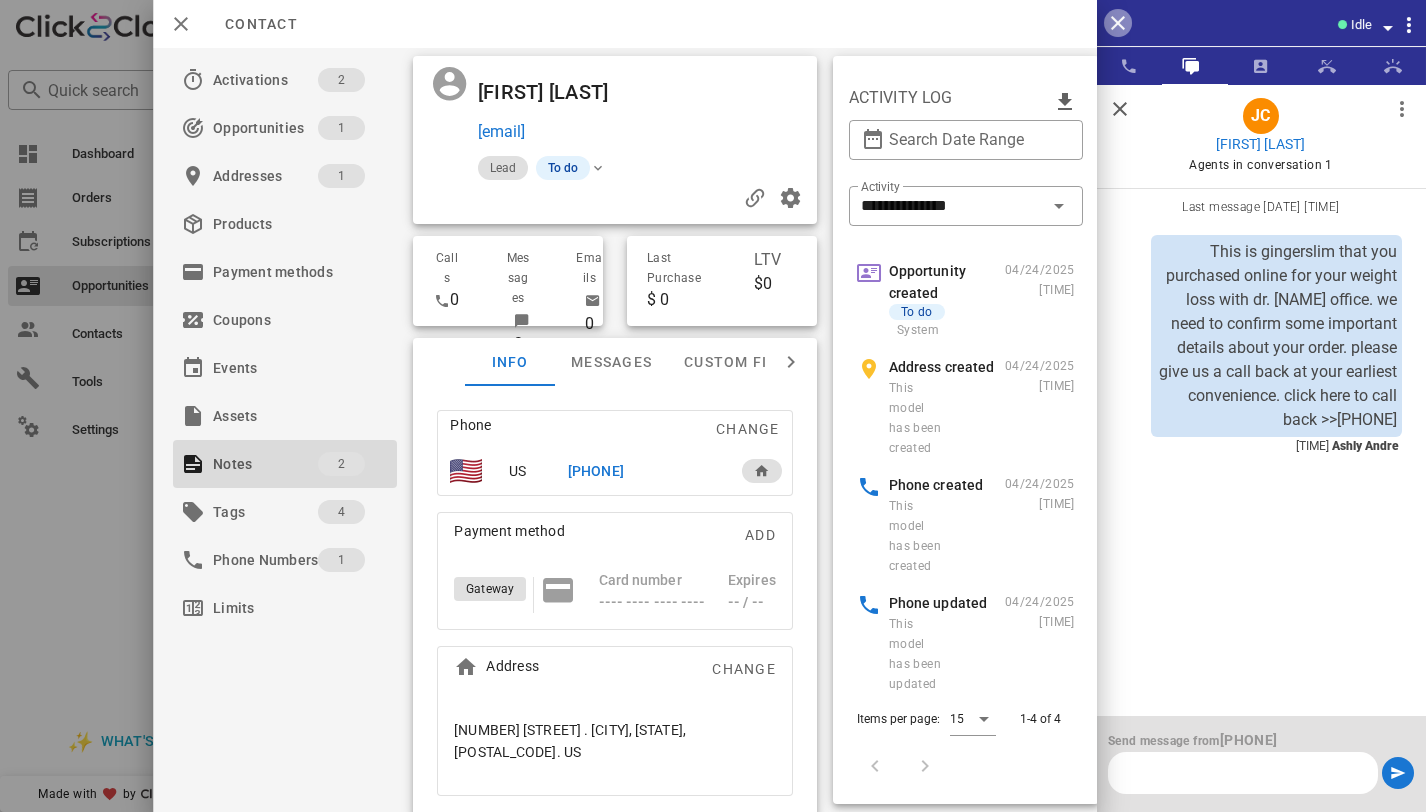 click at bounding box center (1118, 23) 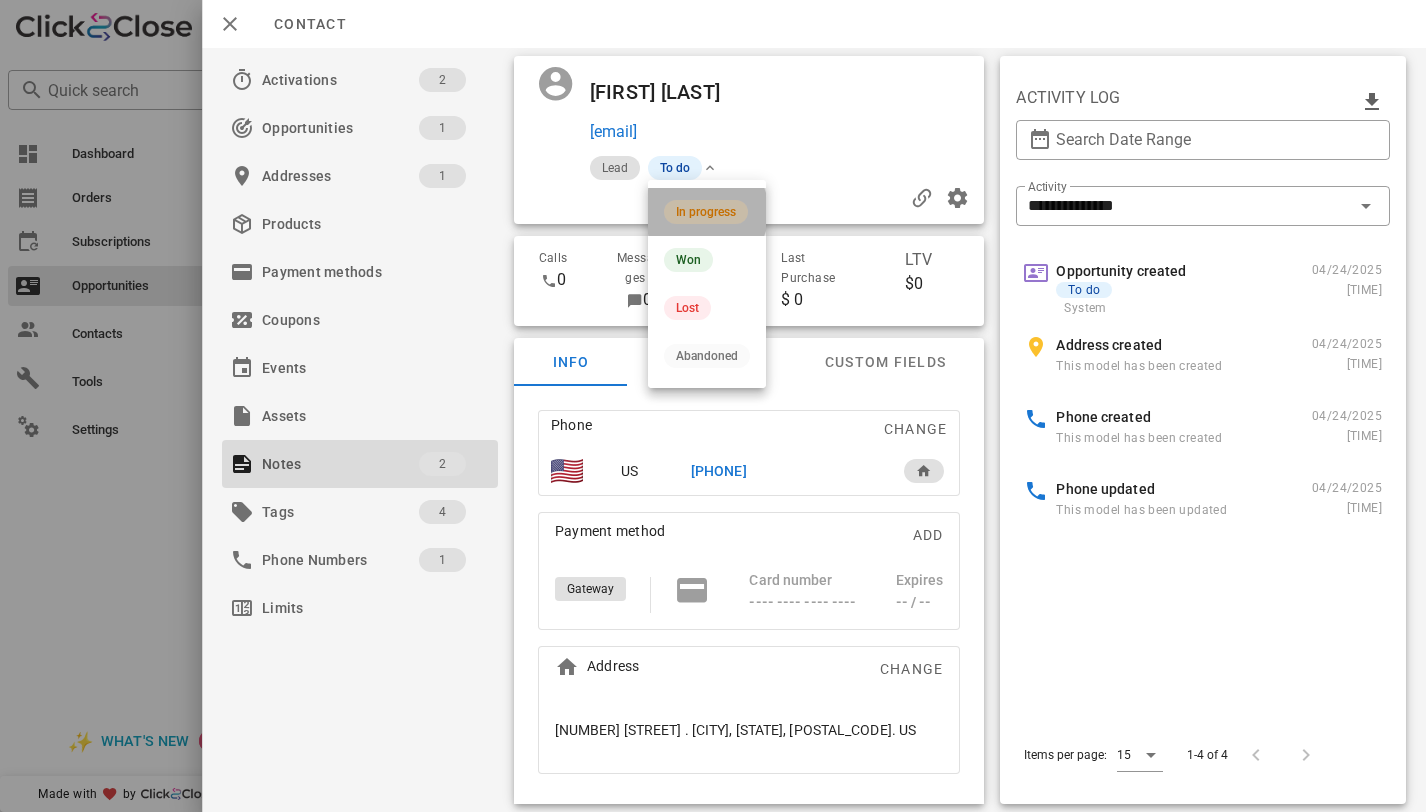 click on "In progress" at bounding box center [706, 212] 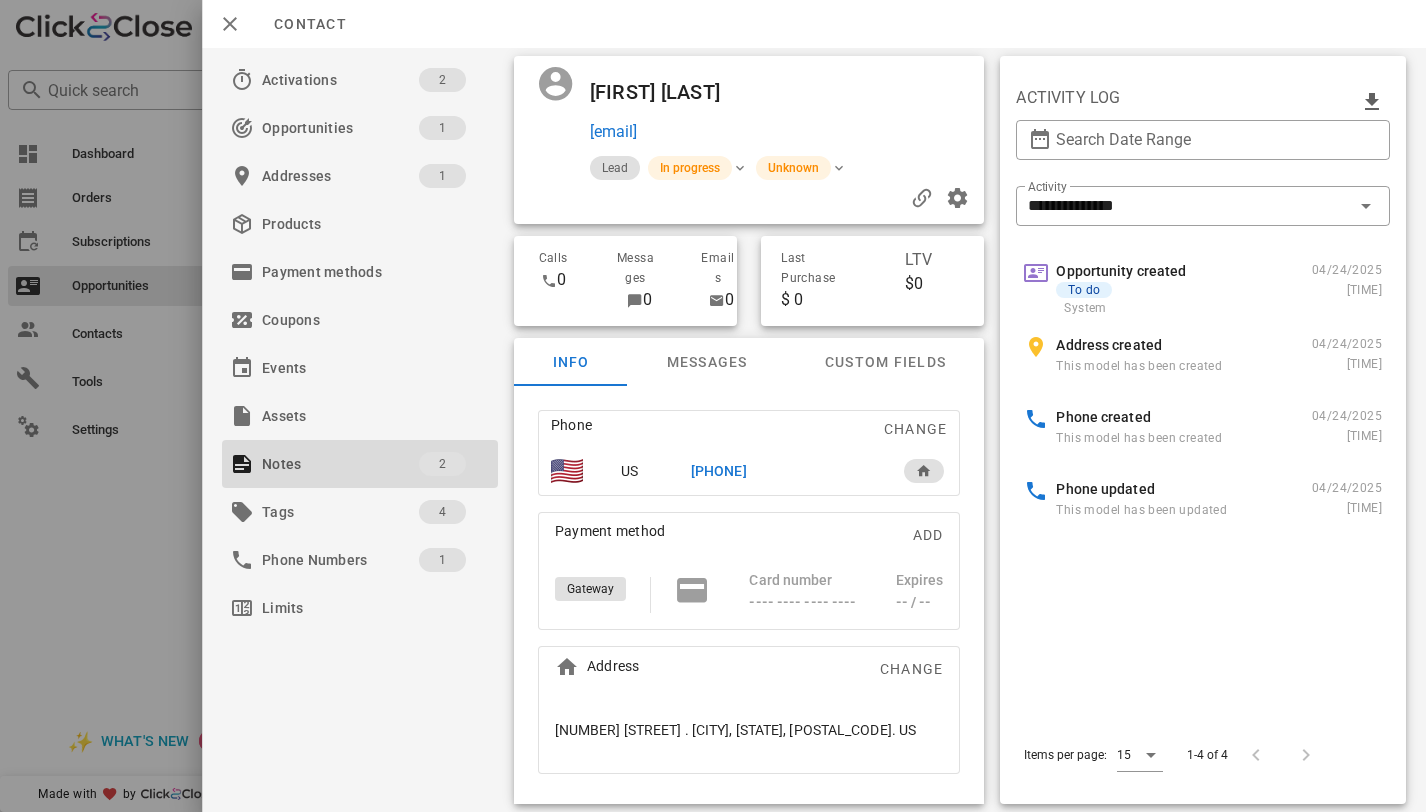 scroll, scrollTop: 256, scrollLeft: 0, axis: vertical 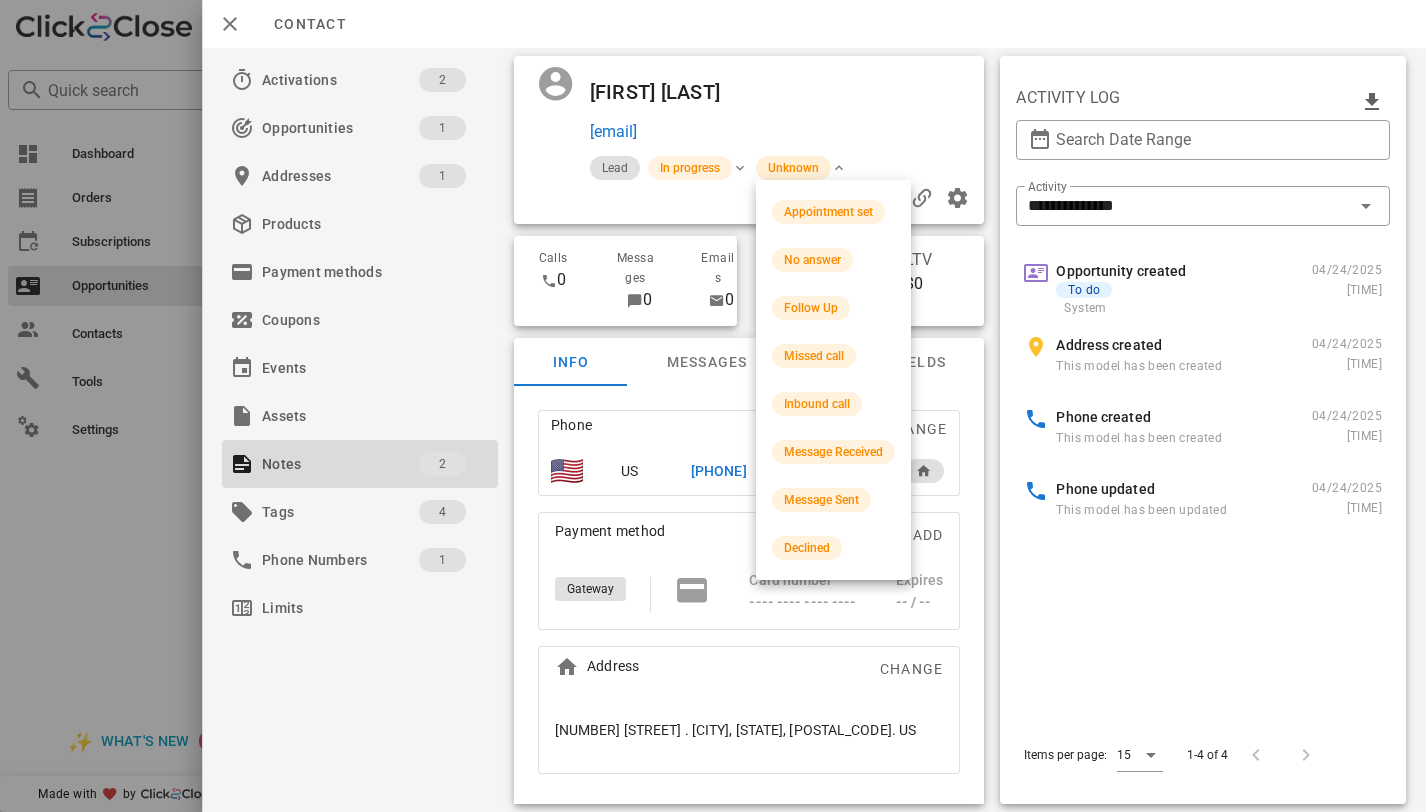 click on "Unknown" at bounding box center (793, 168) 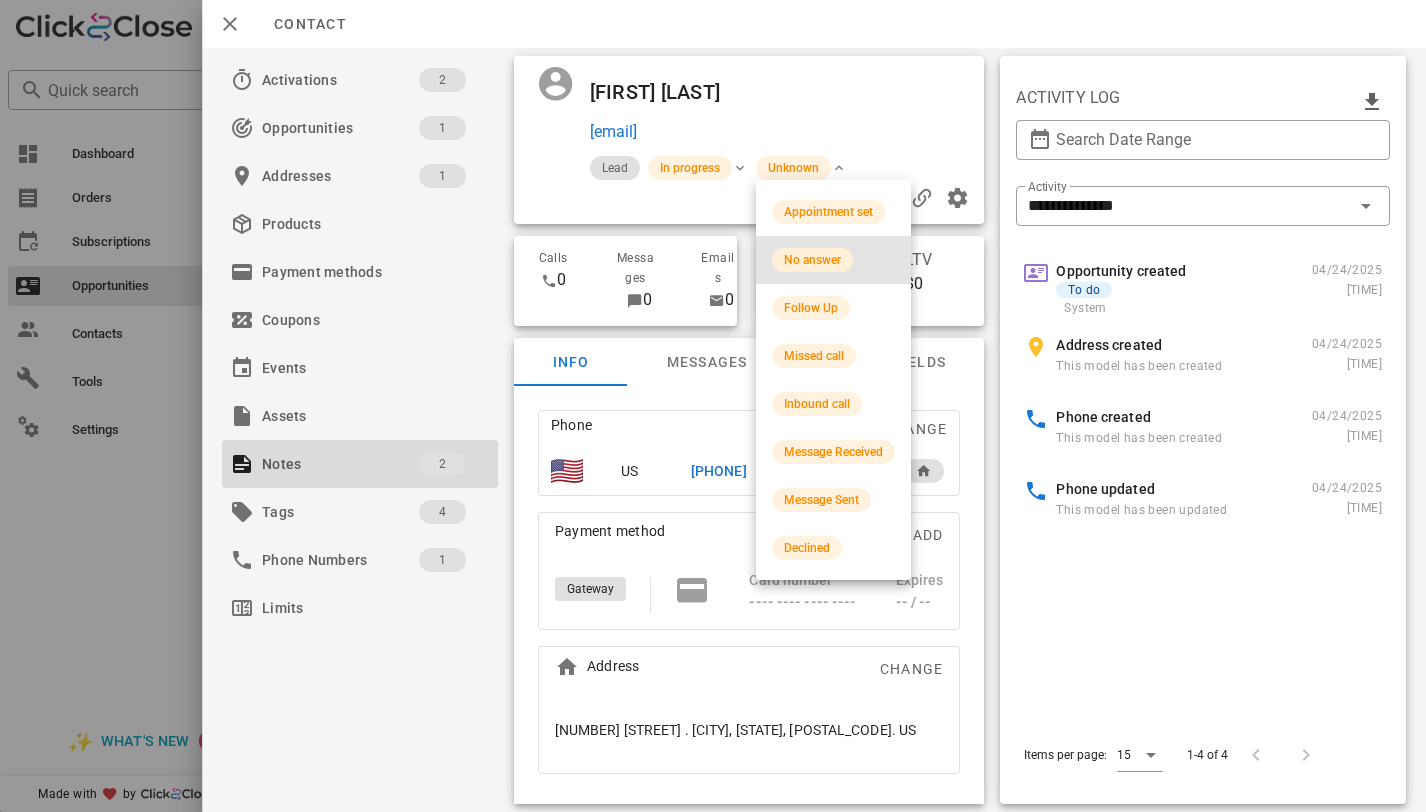 click on "No answer" at bounding box center [812, 260] 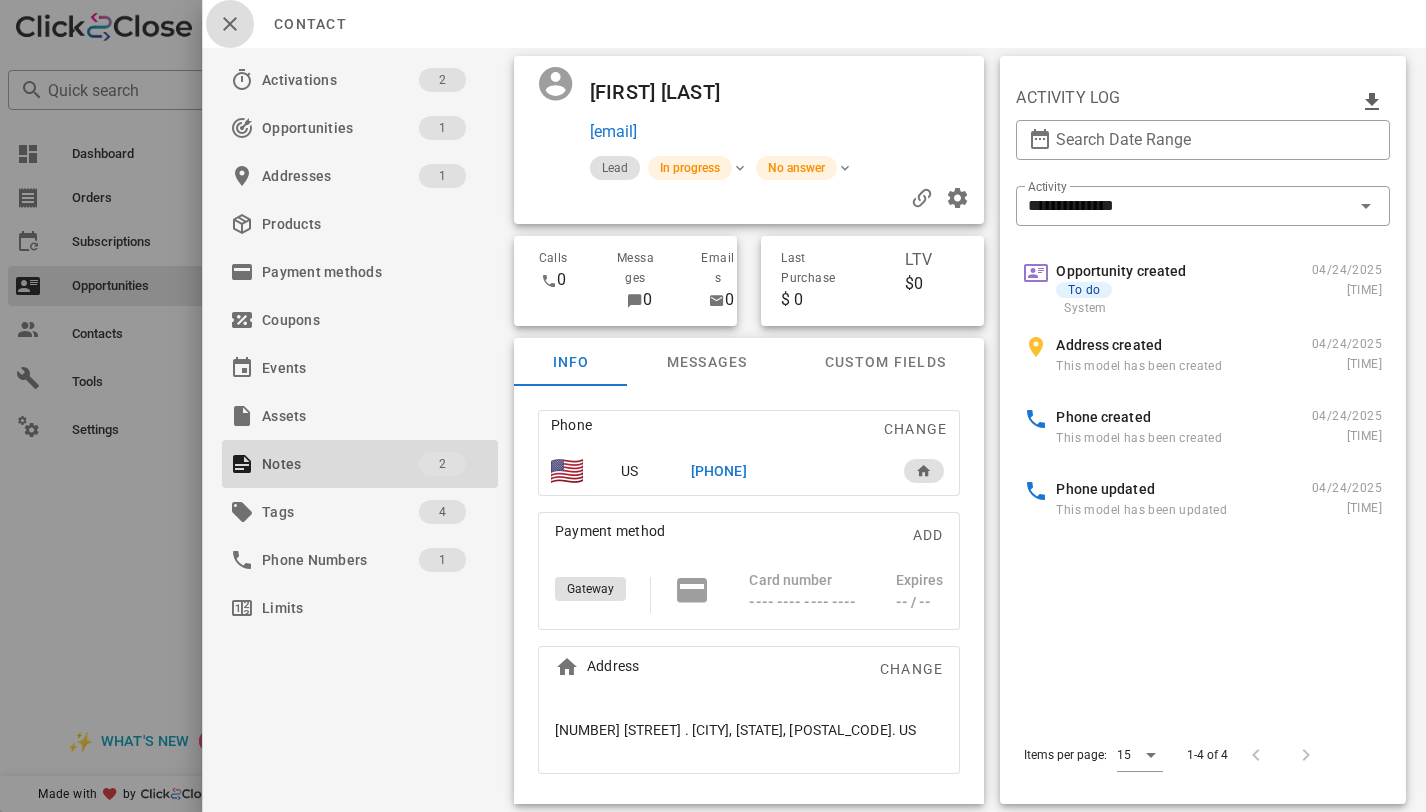 click at bounding box center [230, 24] 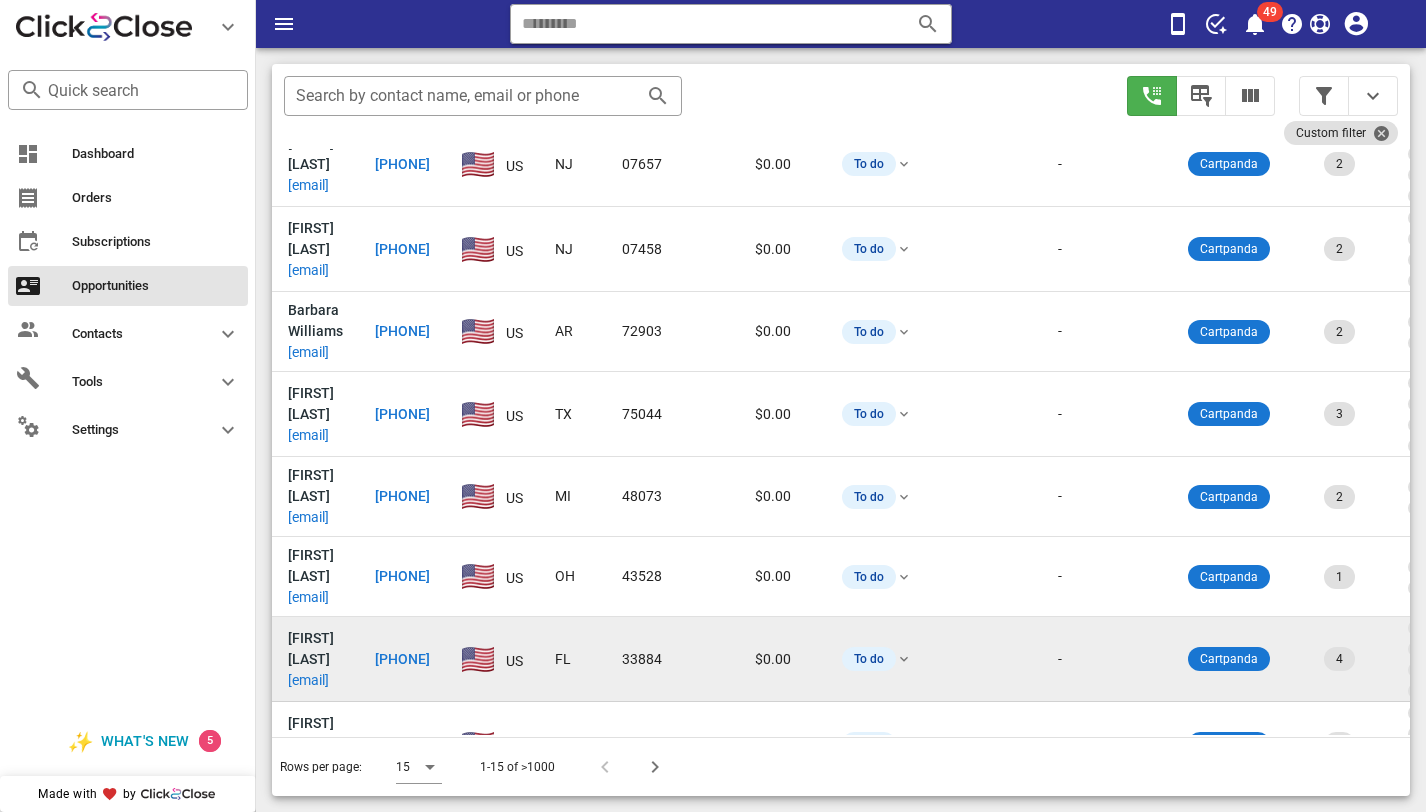scroll, scrollTop: 373, scrollLeft: 0, axis: vertical 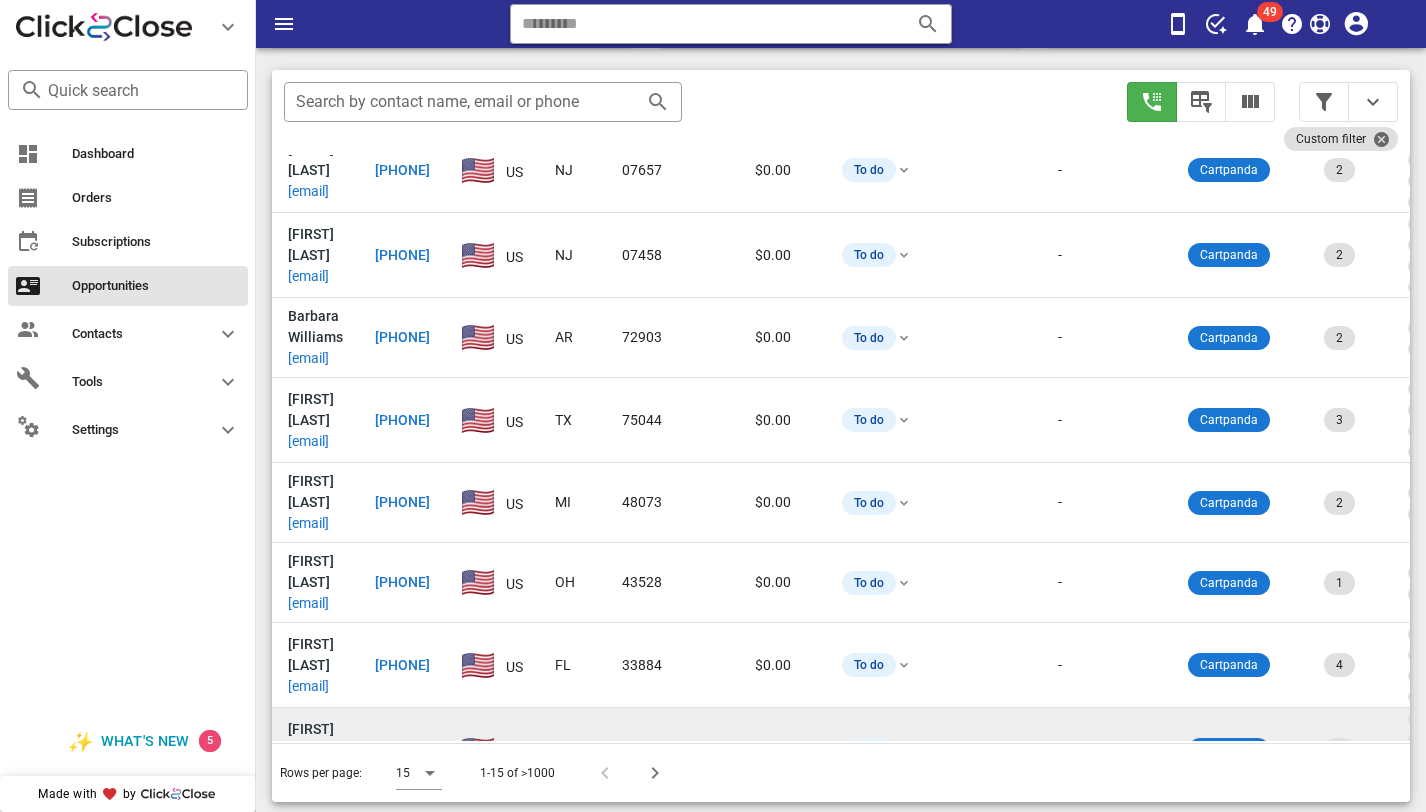 click on "yvonne.ivey@ymail.com" at bounding box center (308, 771) 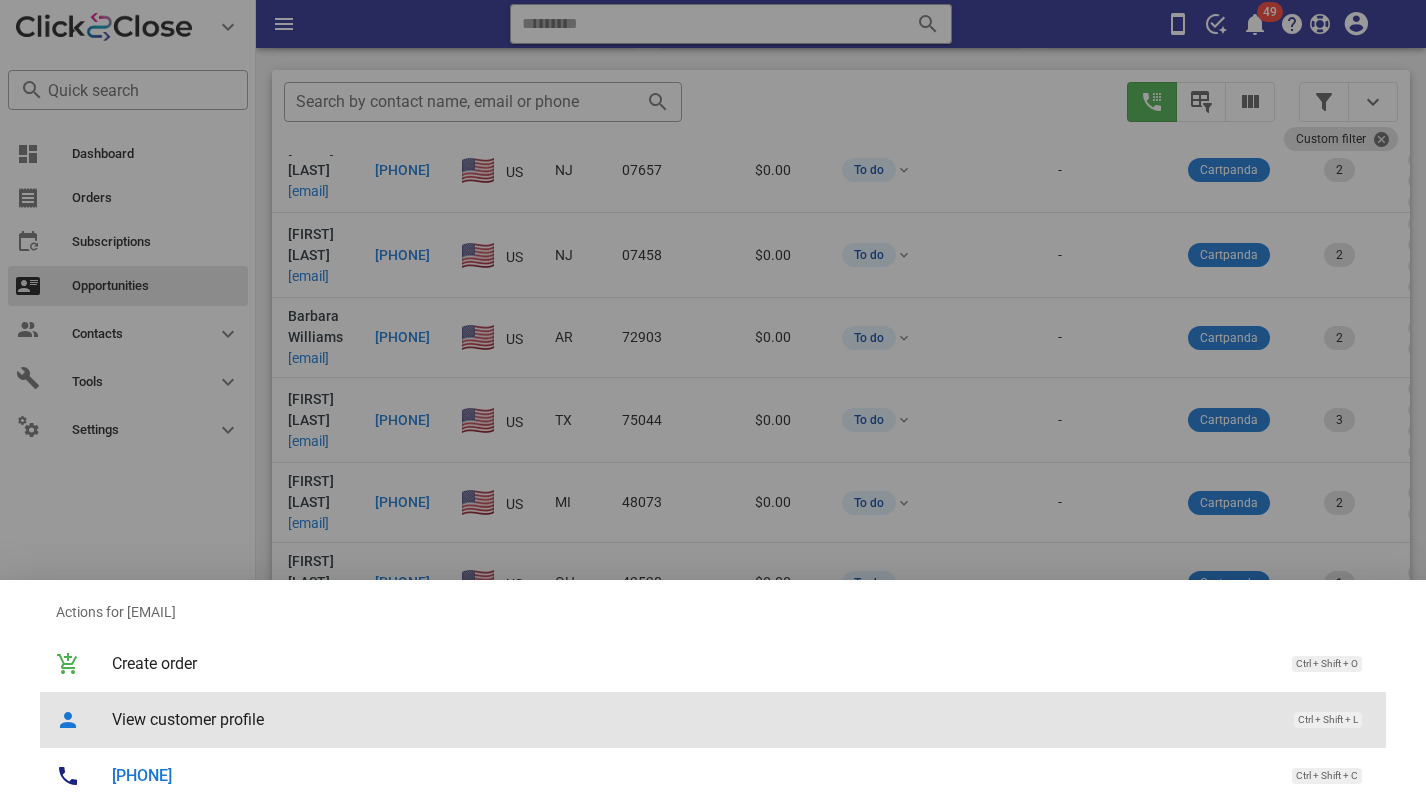 click on "View customer profile" at bounding box center (693, 719) 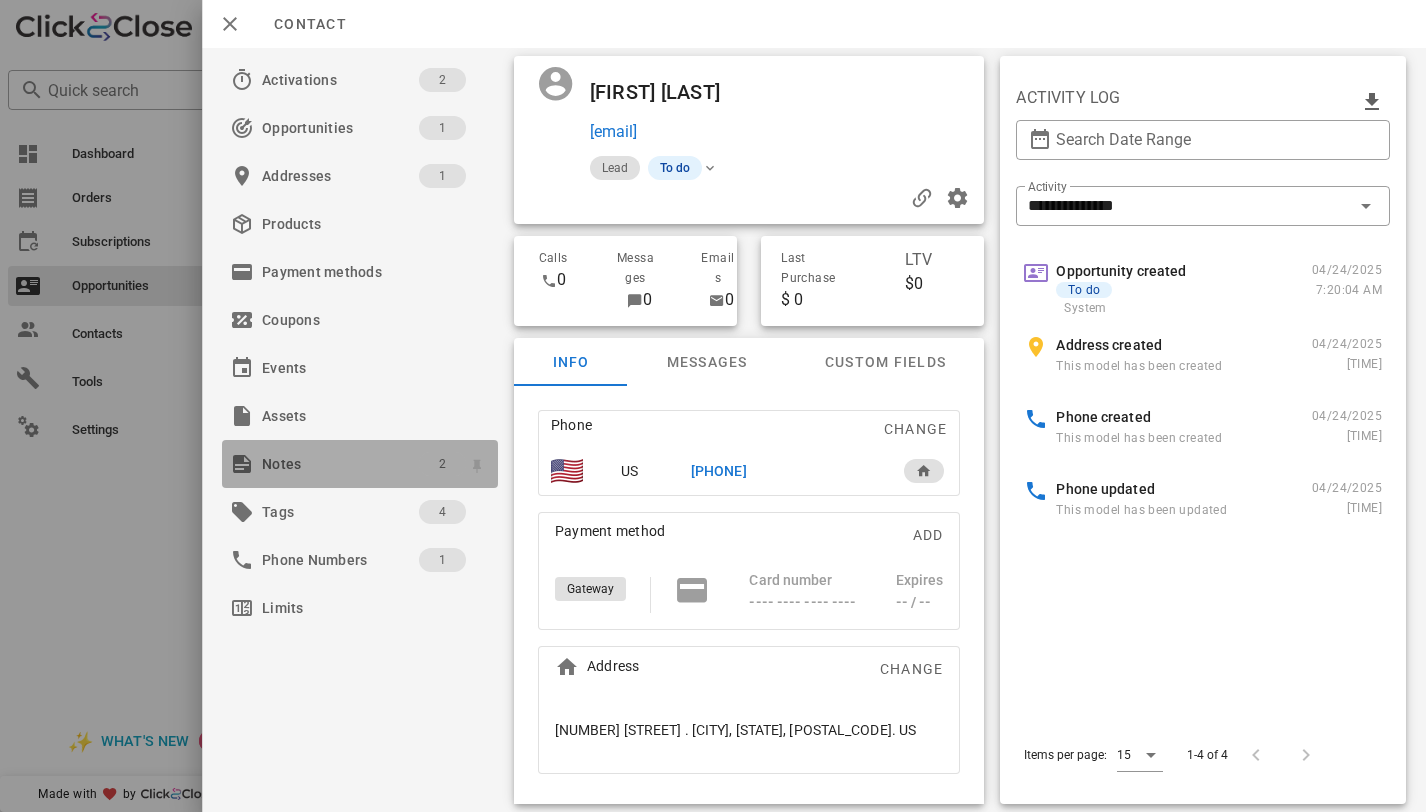 click on "2" at bounding box center (442, 464) 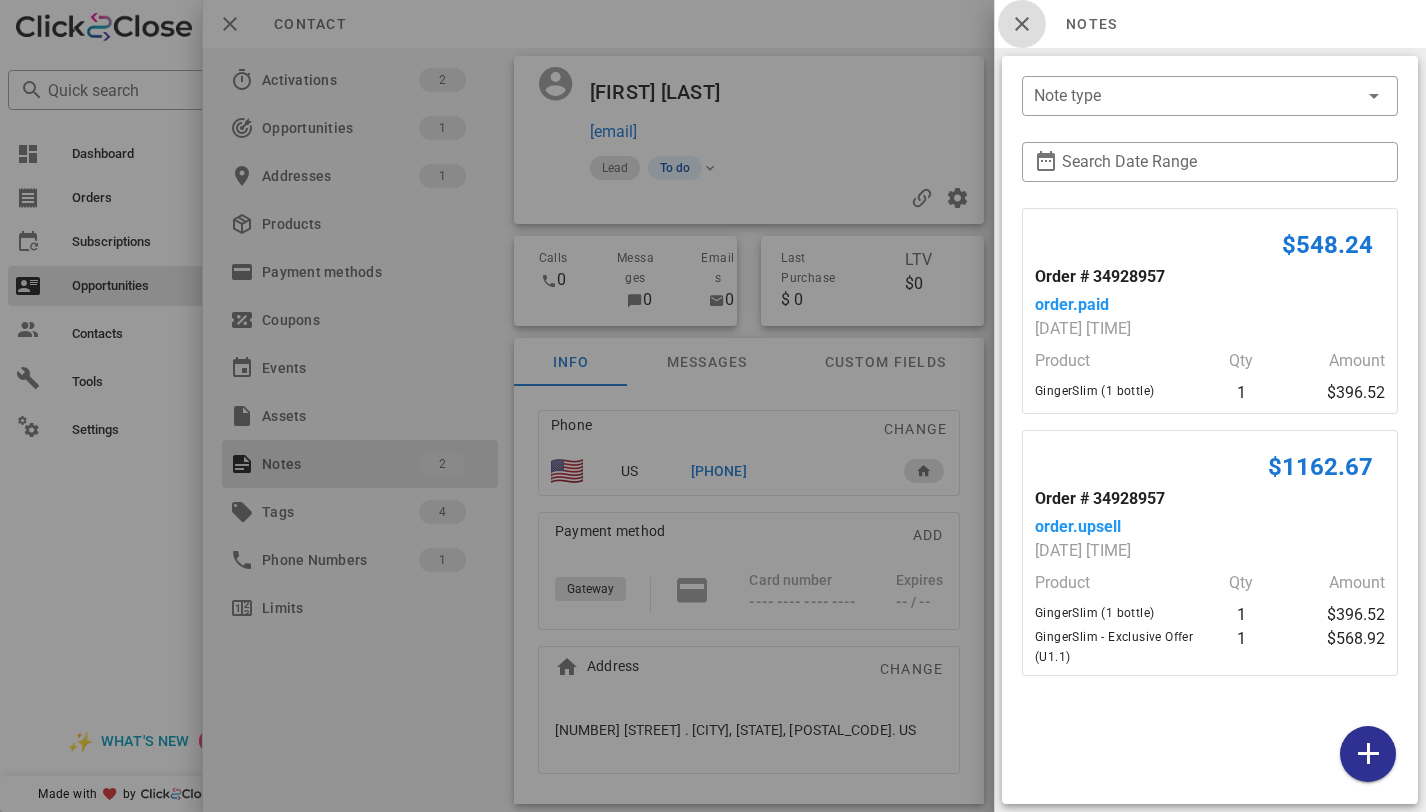 click at bounding box center (1022, 24) 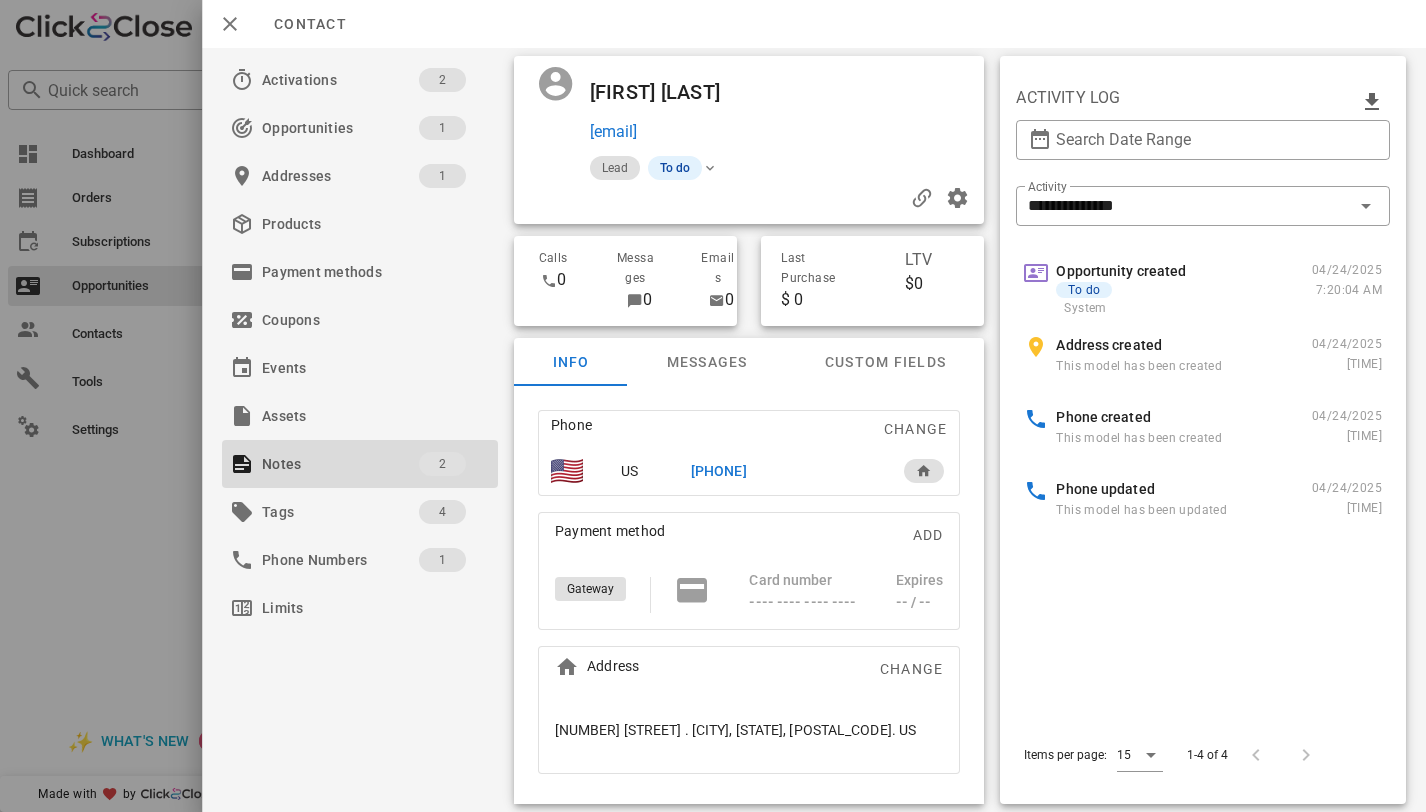 click on "+16143641246" at bounding box center [719, 471] 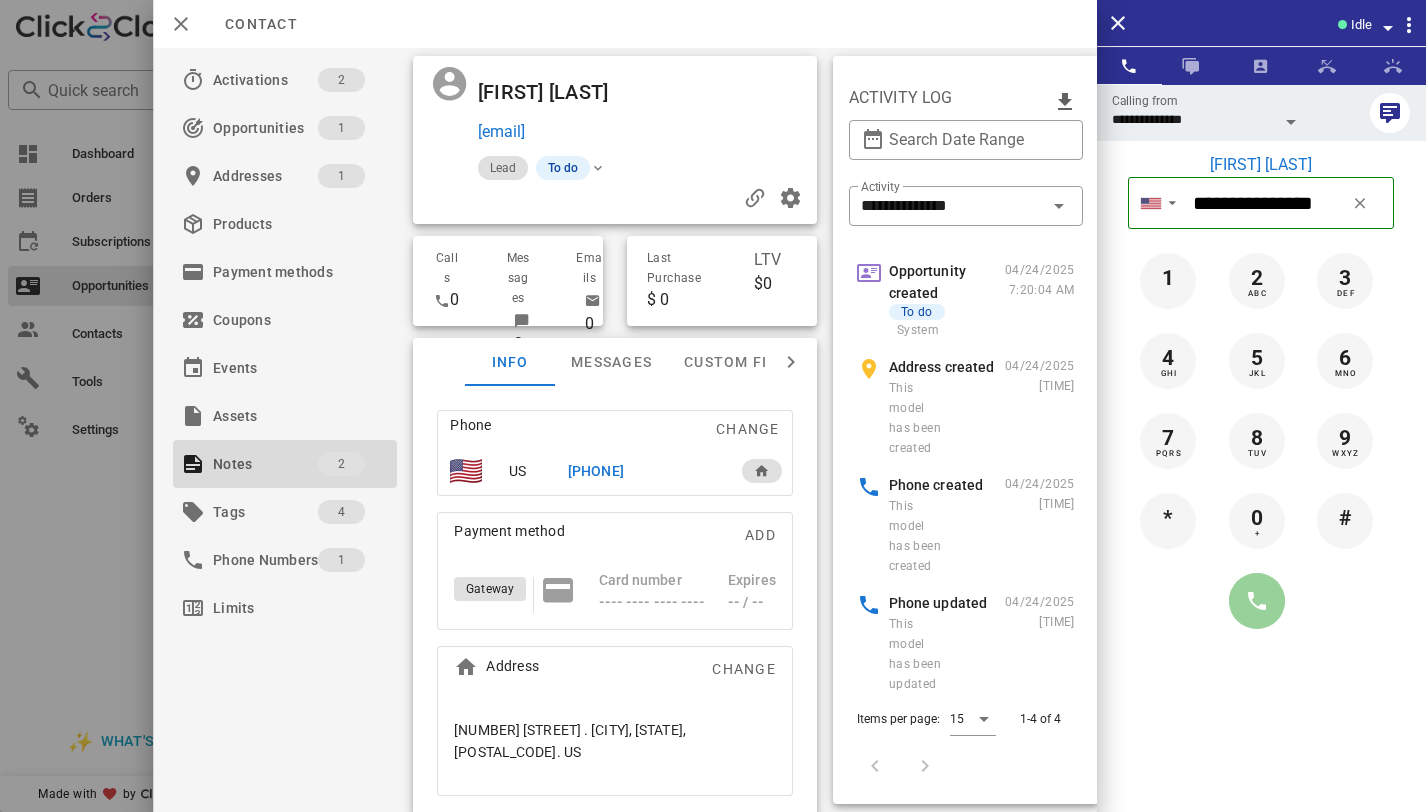 click at bounding box center (1257, 601) 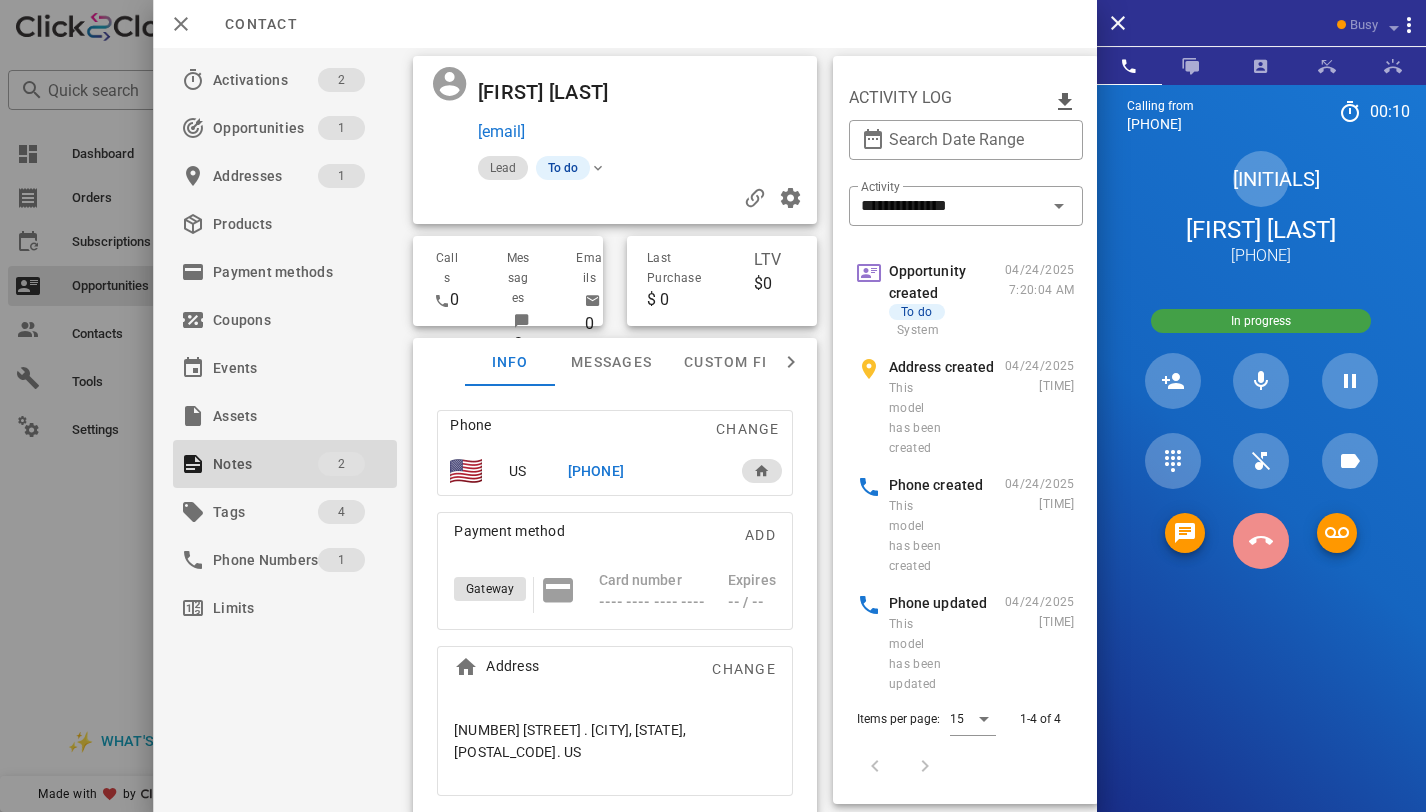 click at bounding box center [1261, 541] 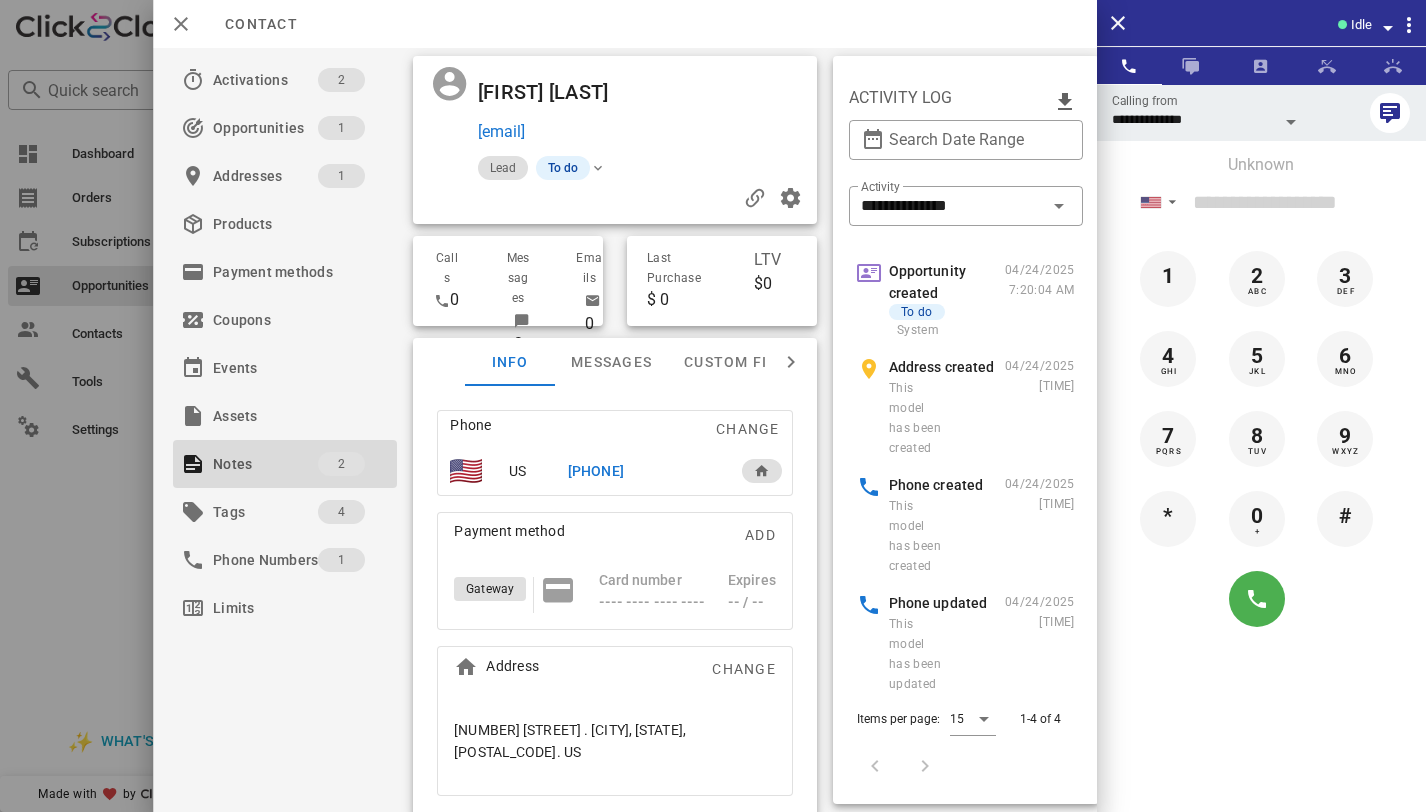 click on "+16143641246" at bounding box center (596, 471) 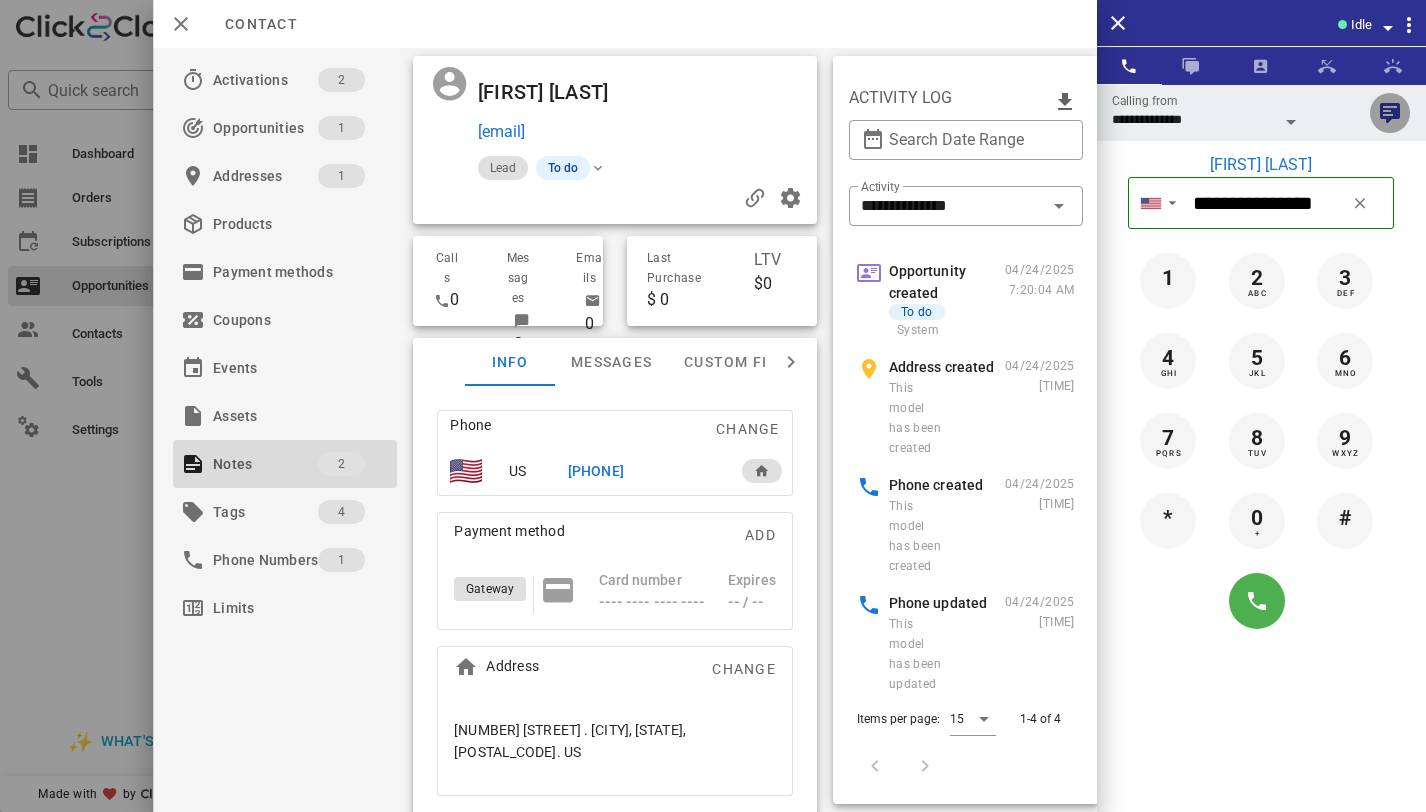 click at bounding box center [1390, 113] 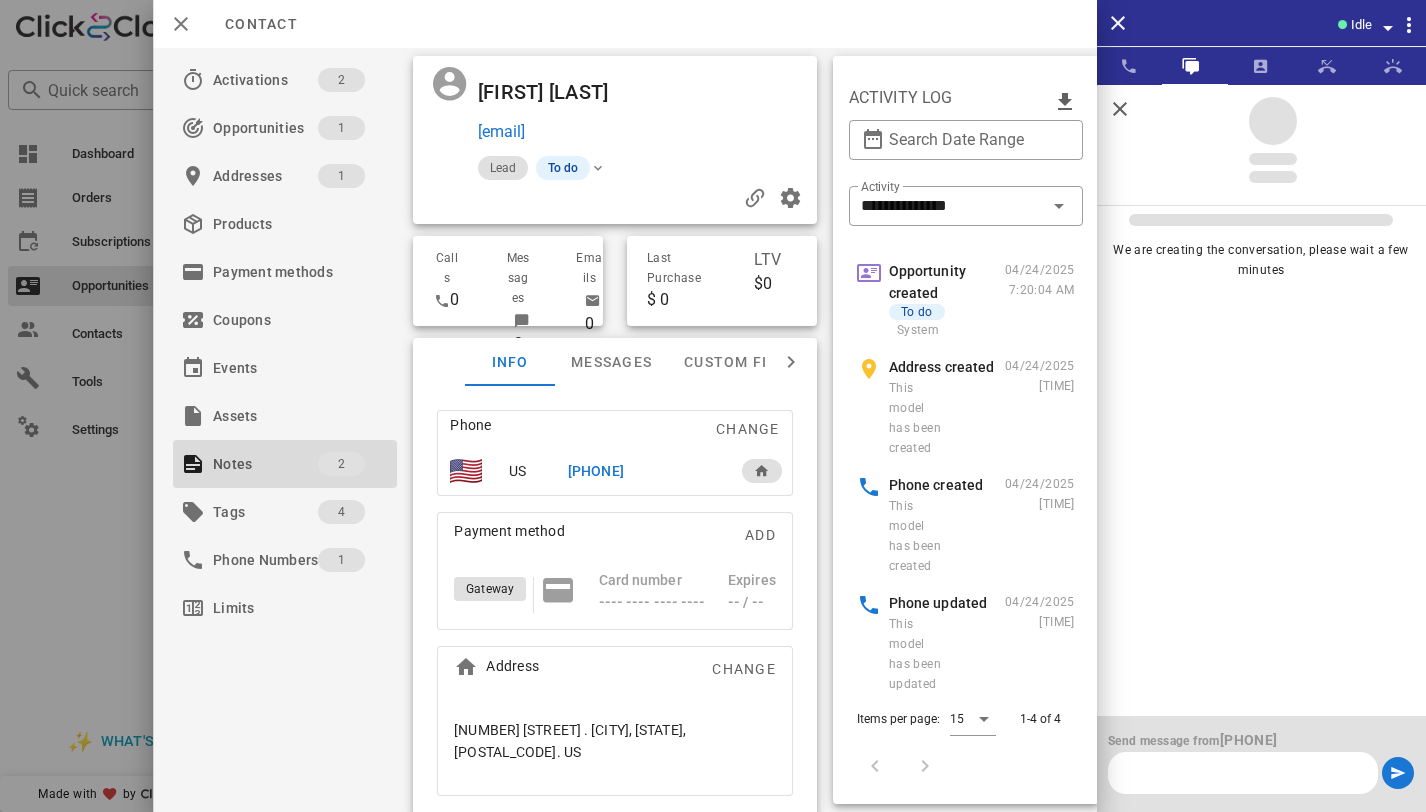 click at bounding box center (1243, 773) 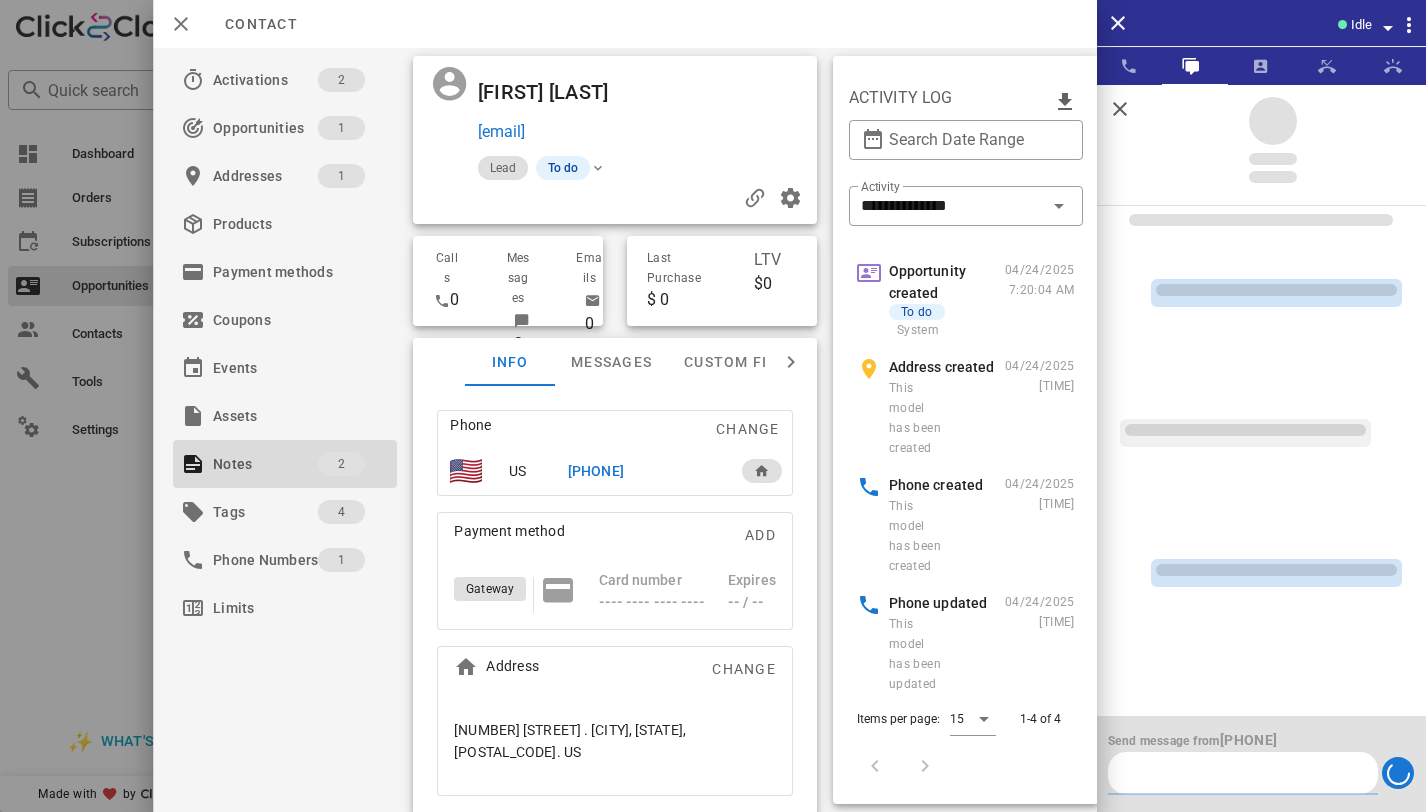 click on "(216) 306-5108" at bounding box center [1249, 740] 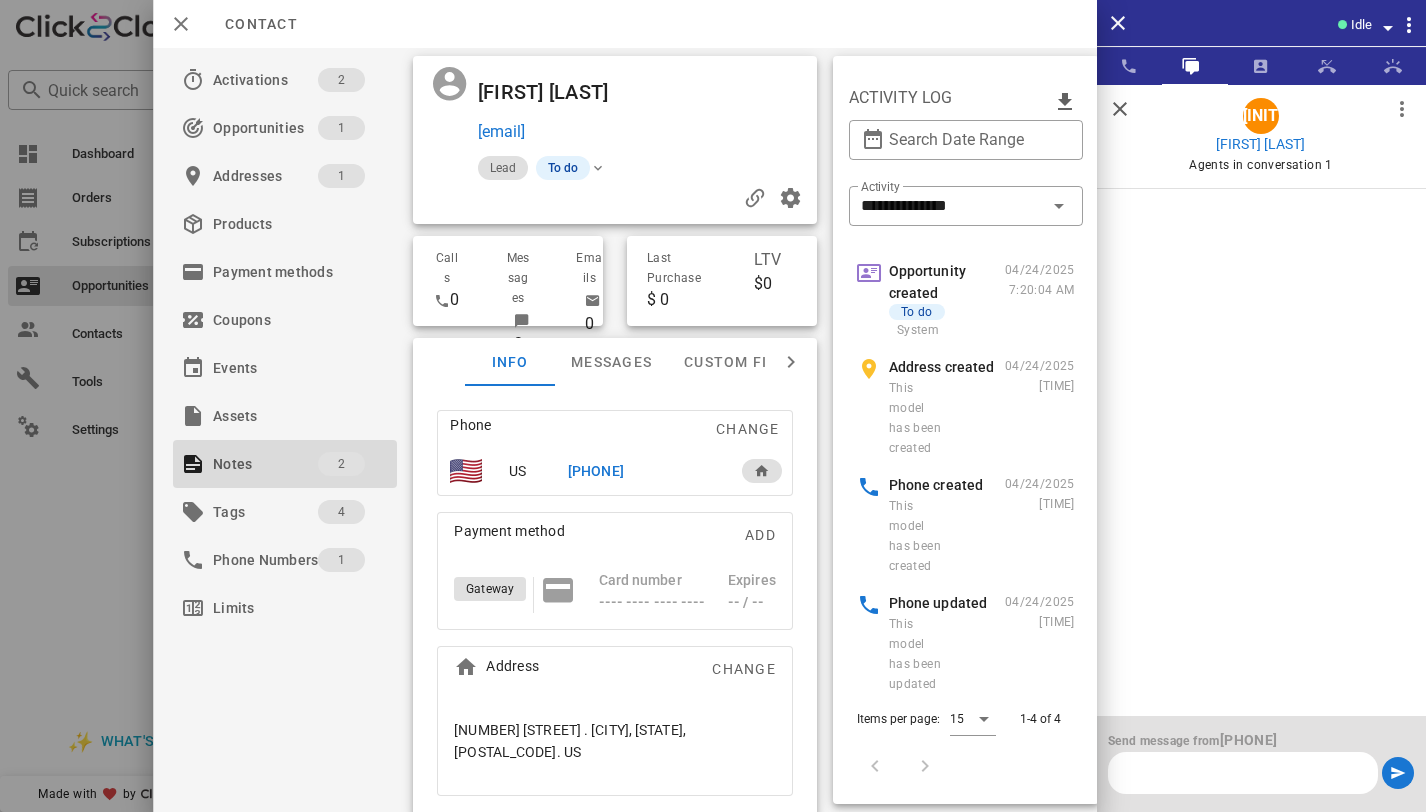 click at bounding box center [1243, 773] 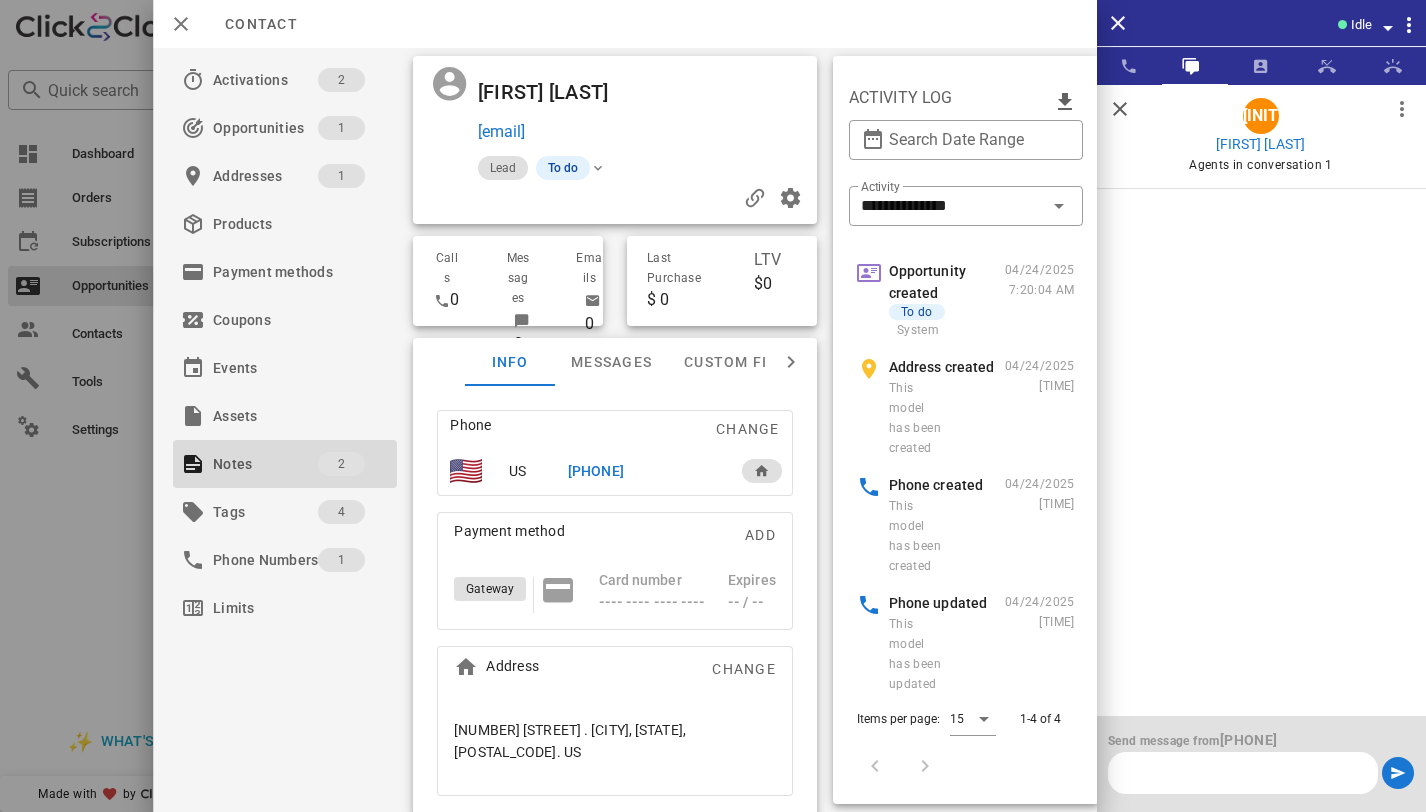 paste on "**********" 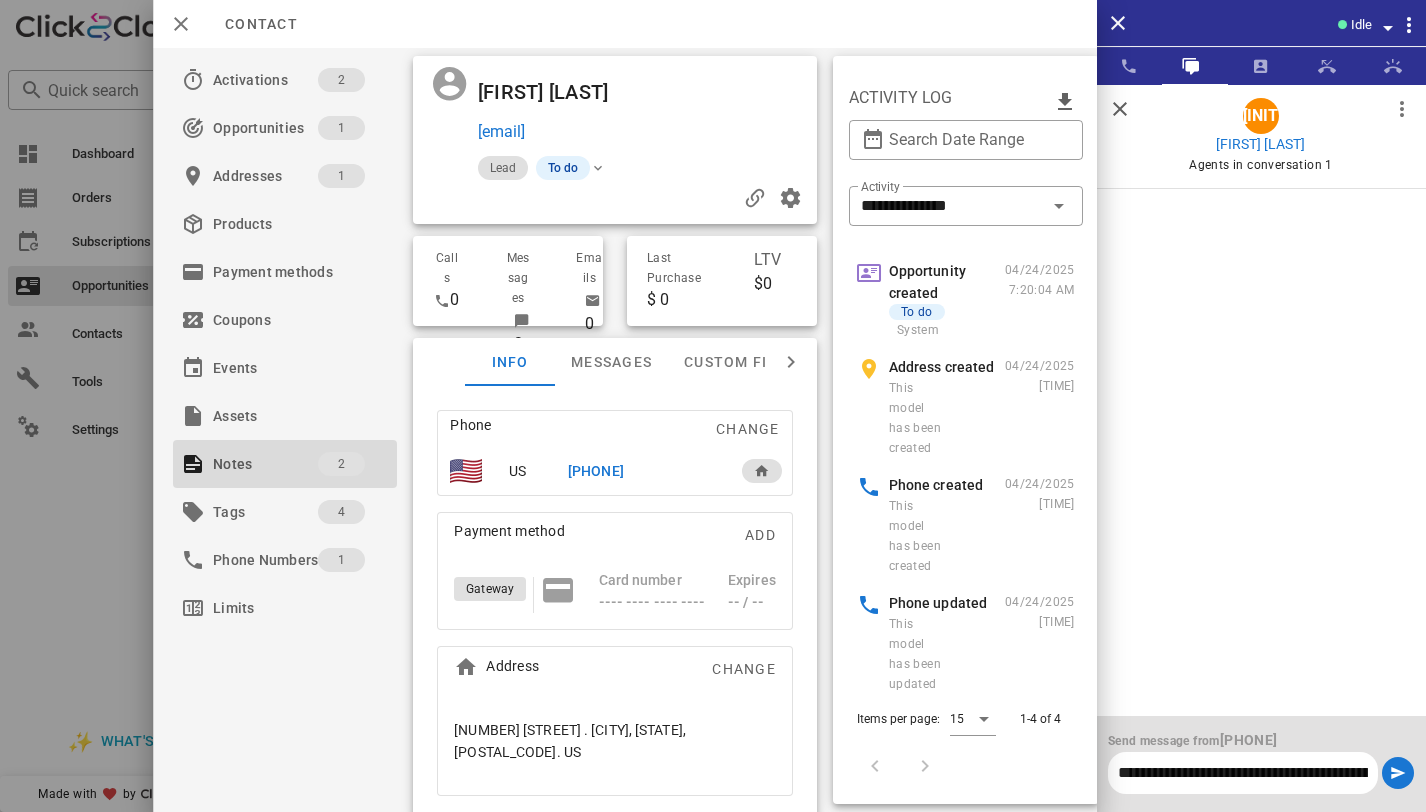 scroll, scrollTop: 0, scrollLeft: 1463, axis: horizontal 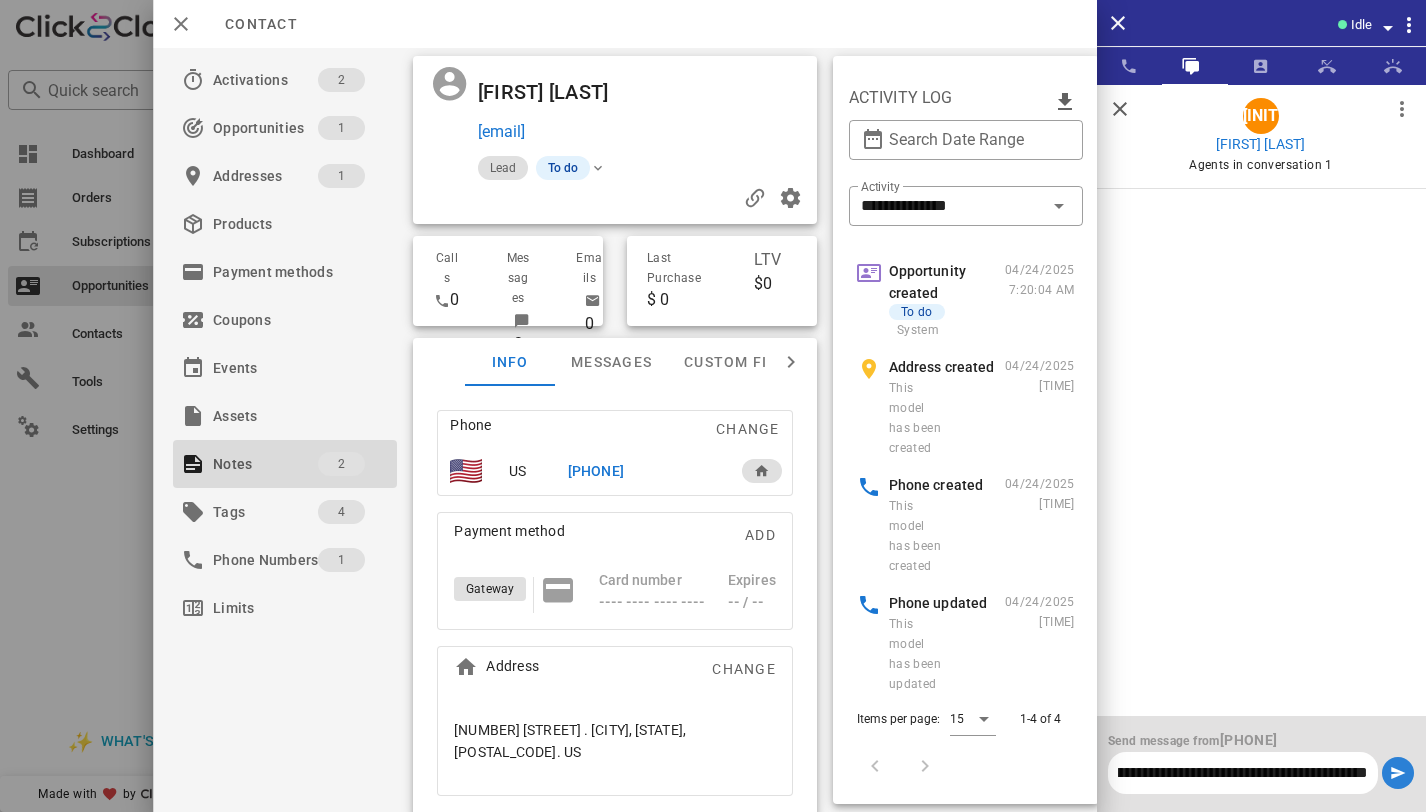 type on "**********" 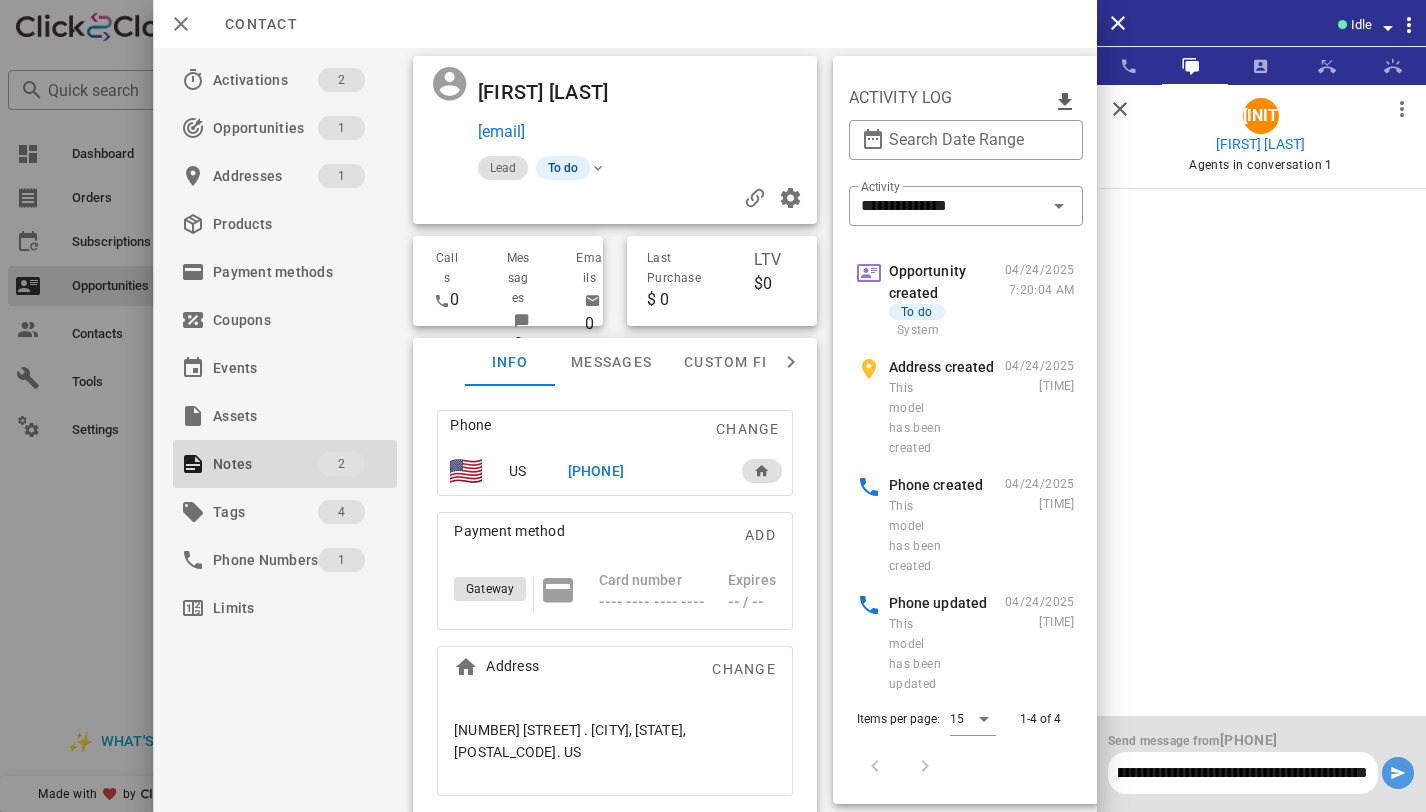 scroll, scrollTop: 0, scrollLeft: 0, axis: both 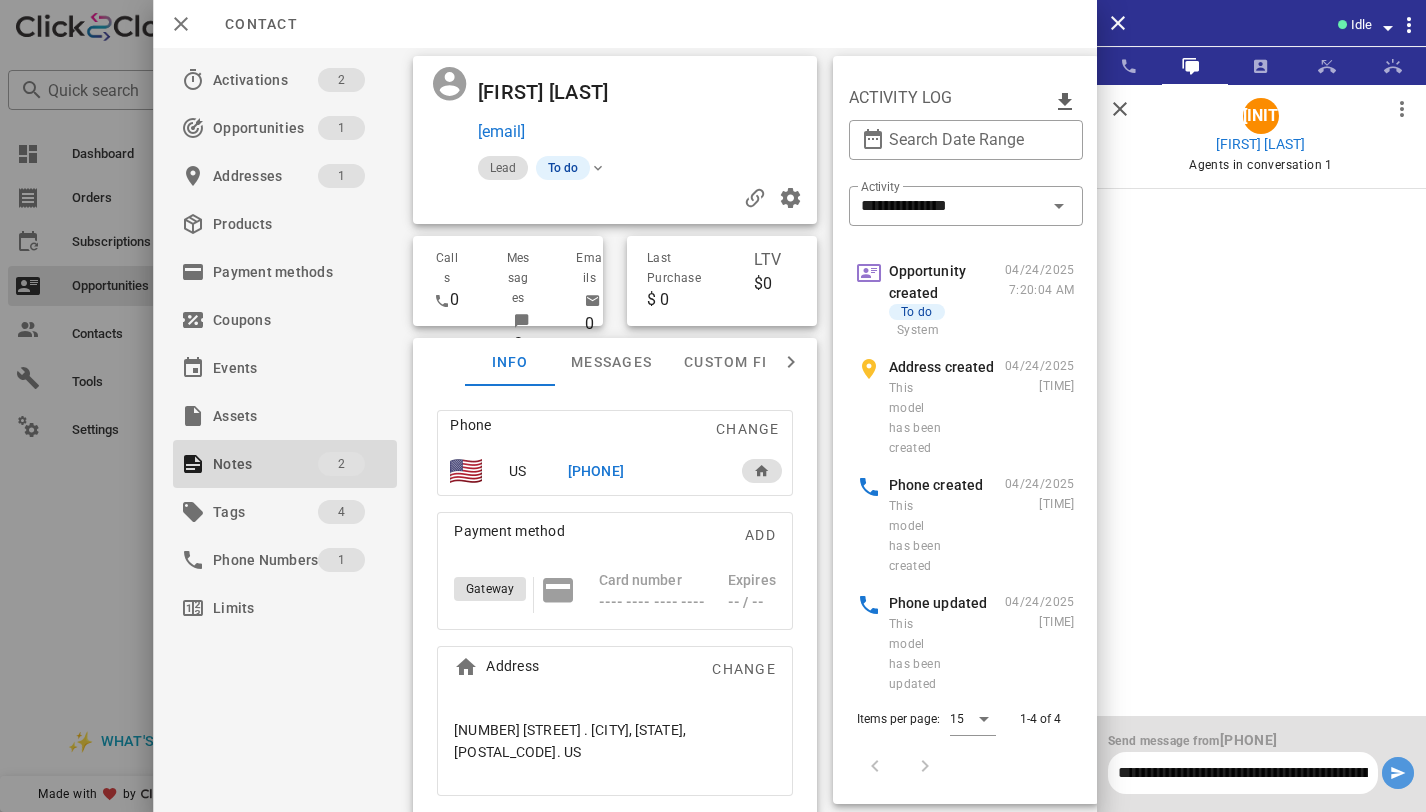 click at bounding box center (1398, 773) 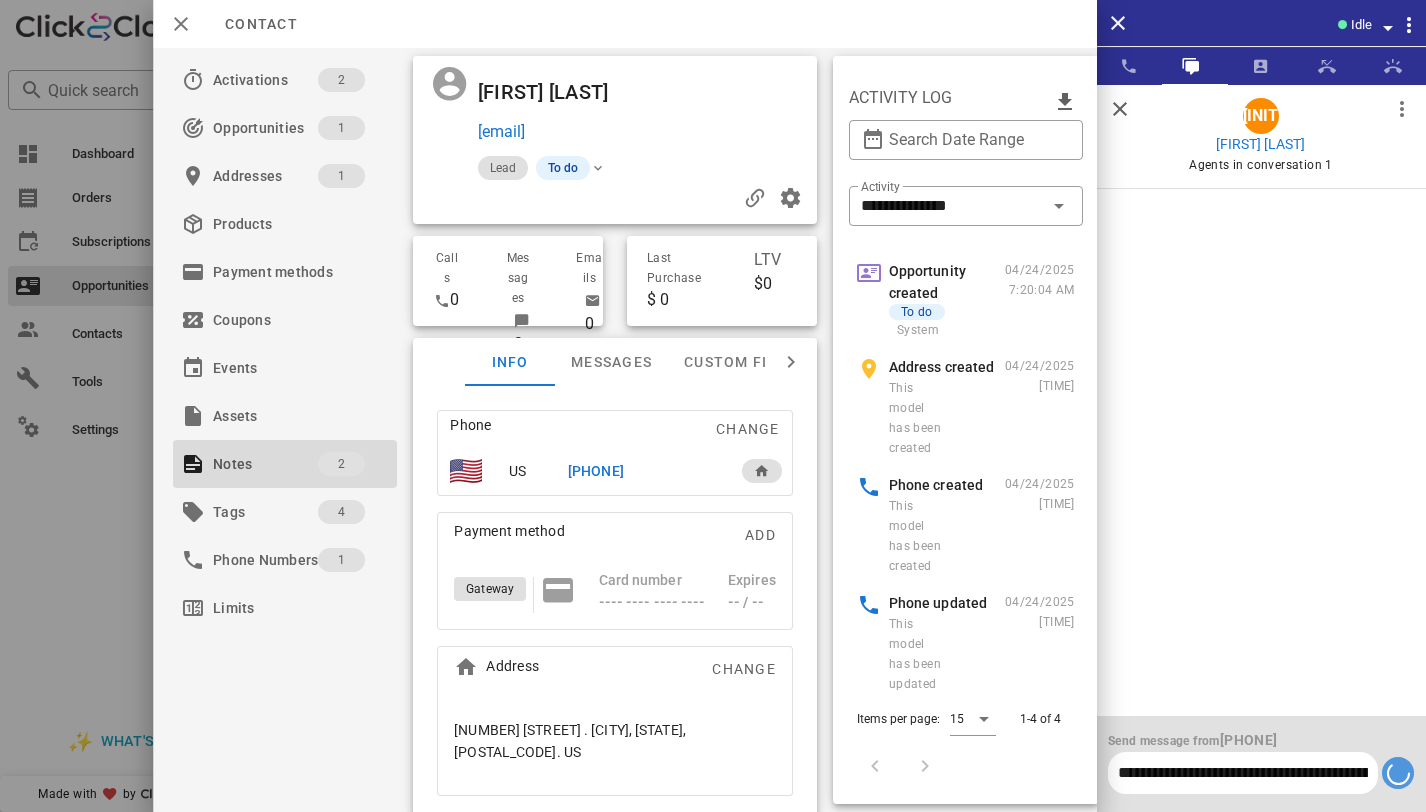 type 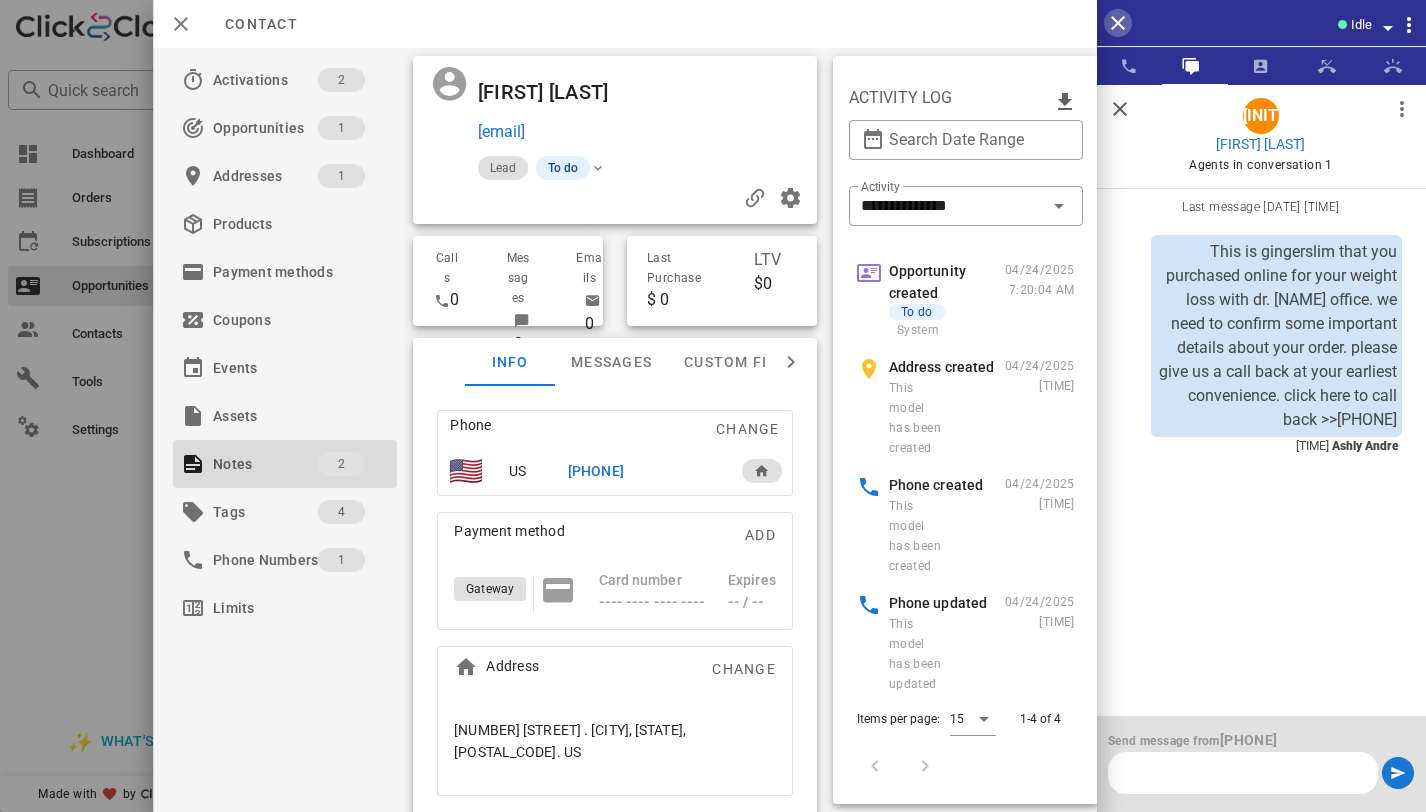 click at bounding box center [1118, 23] 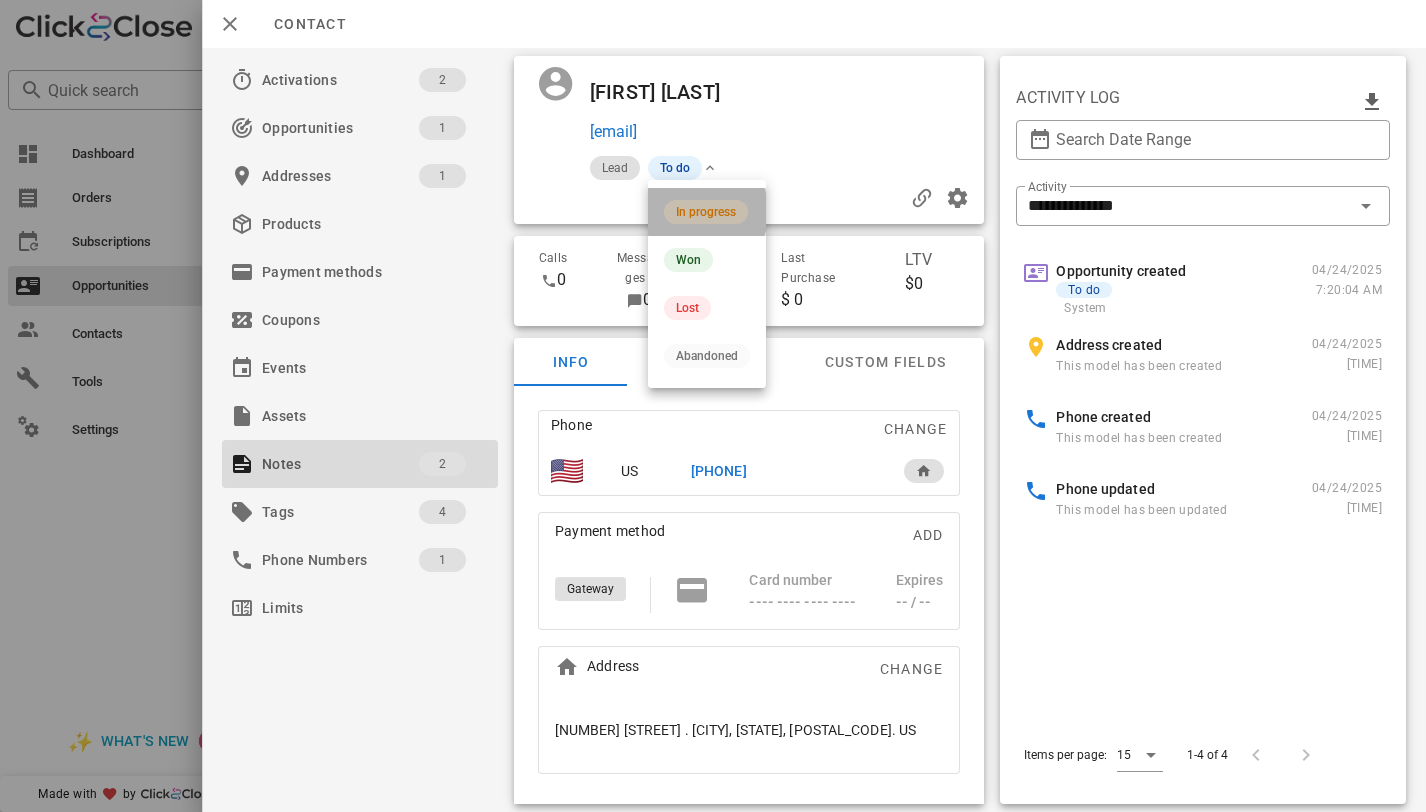 click on "In progress" at bounding box center [707, 212] 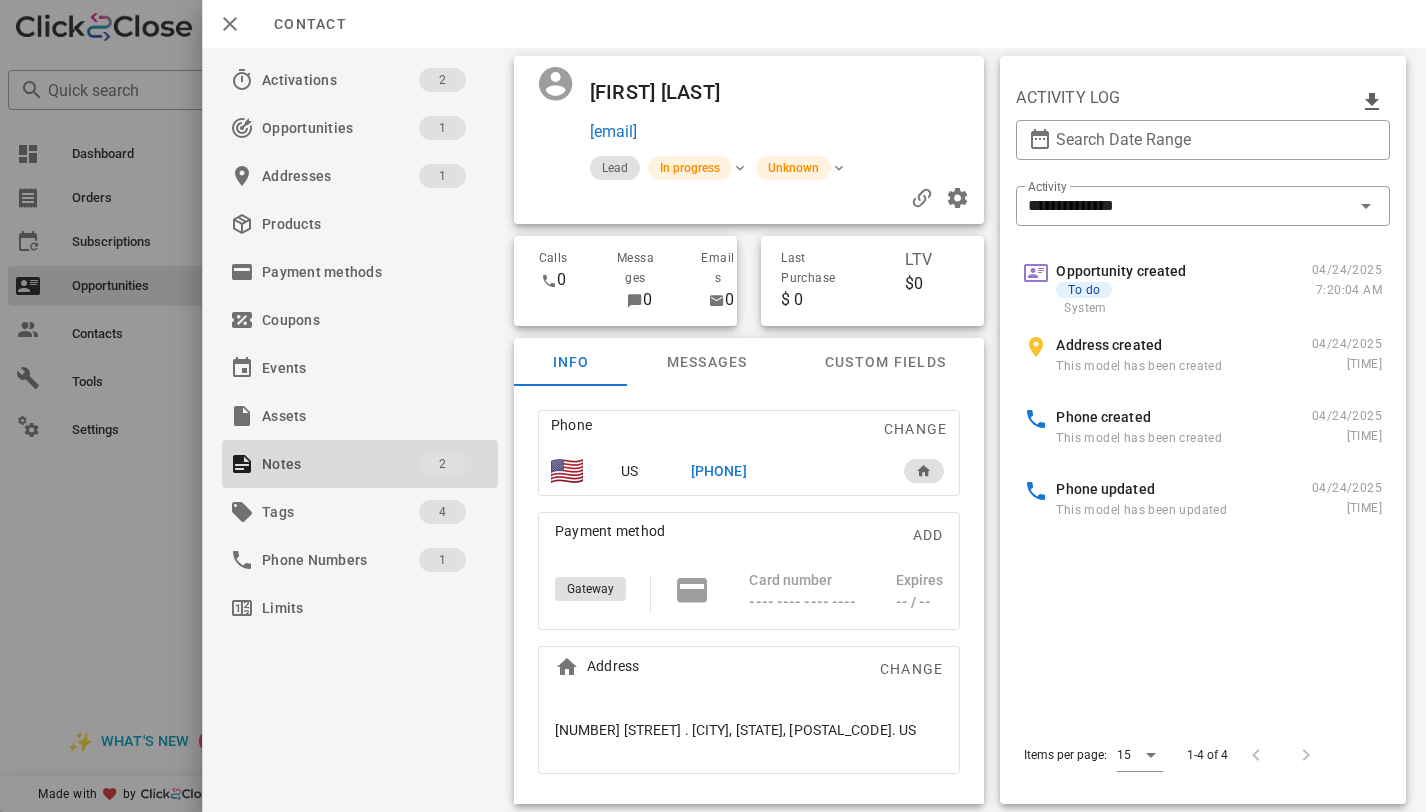 scroll, scrollTop: 171, scrollLeft: 0, axis: vertical 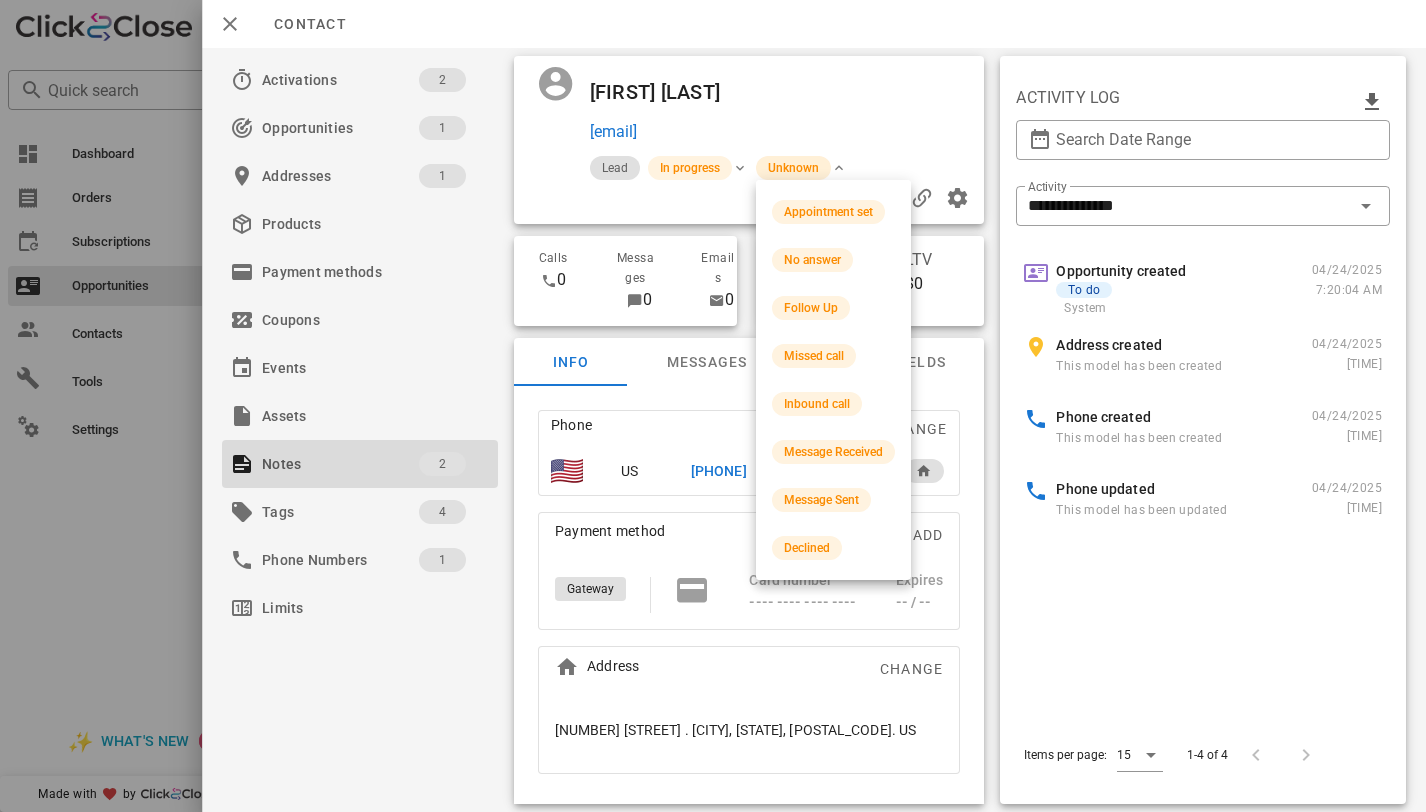 click on "Unknown" at bounding box center (793, 168) 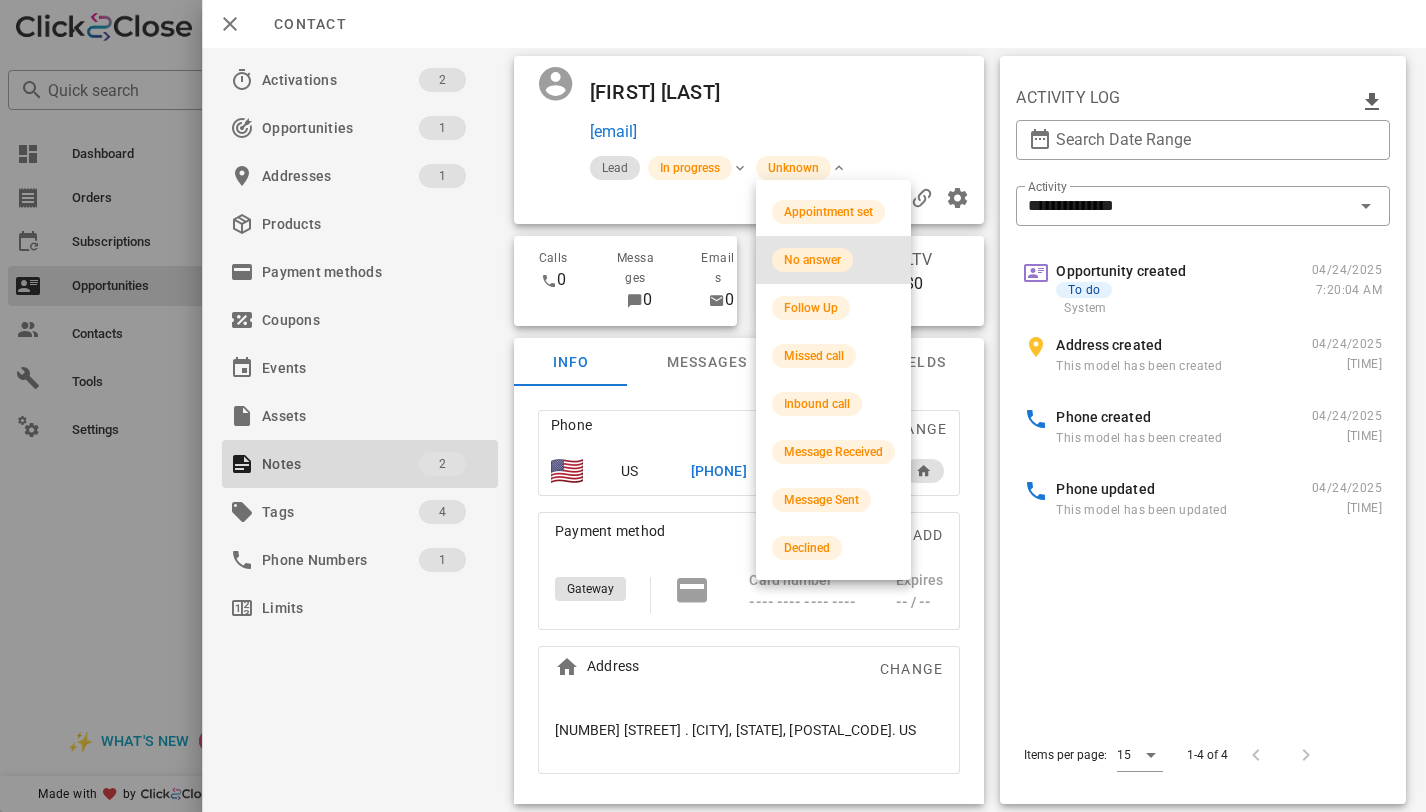 click on "No answer" at bounding box center [812, 260] 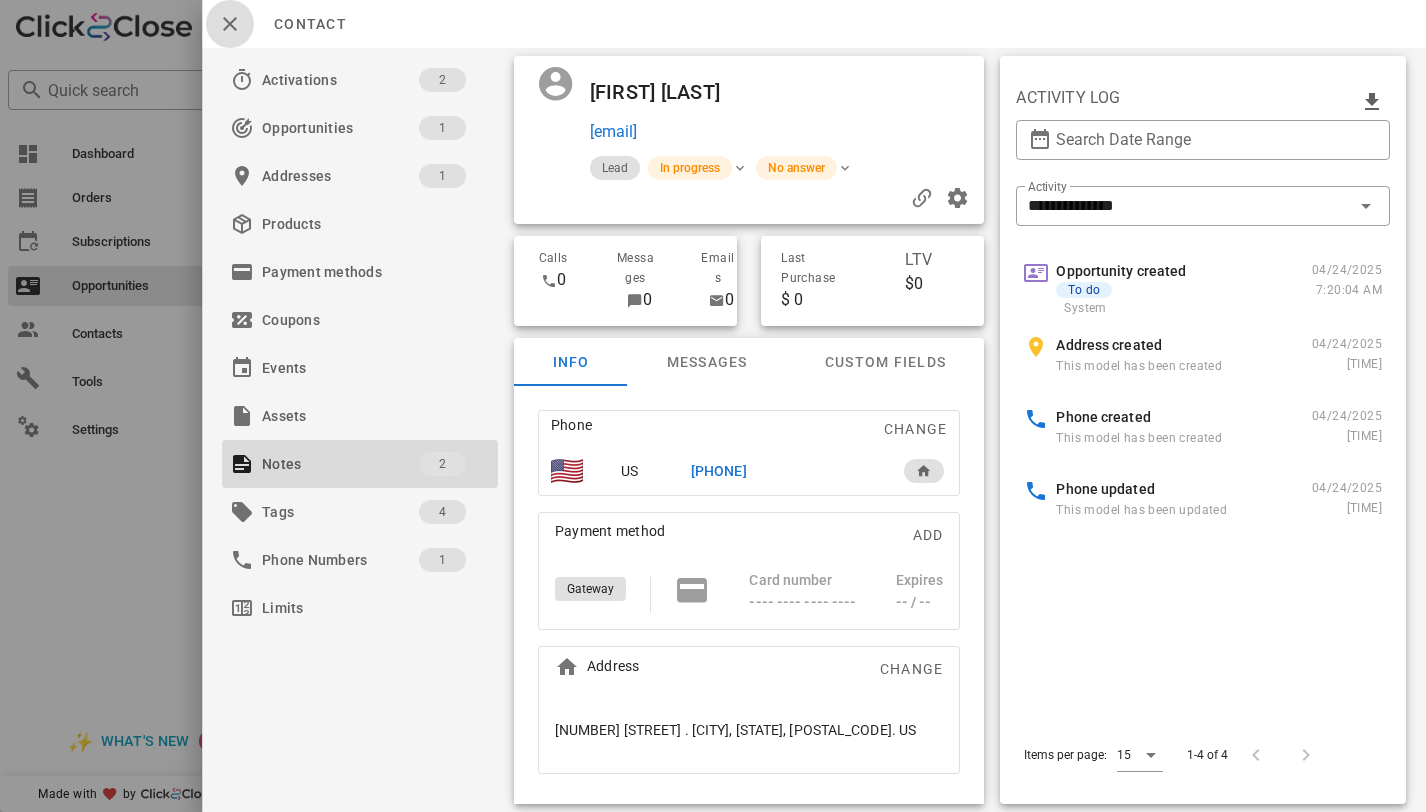 click at bounding box center (230, 24) 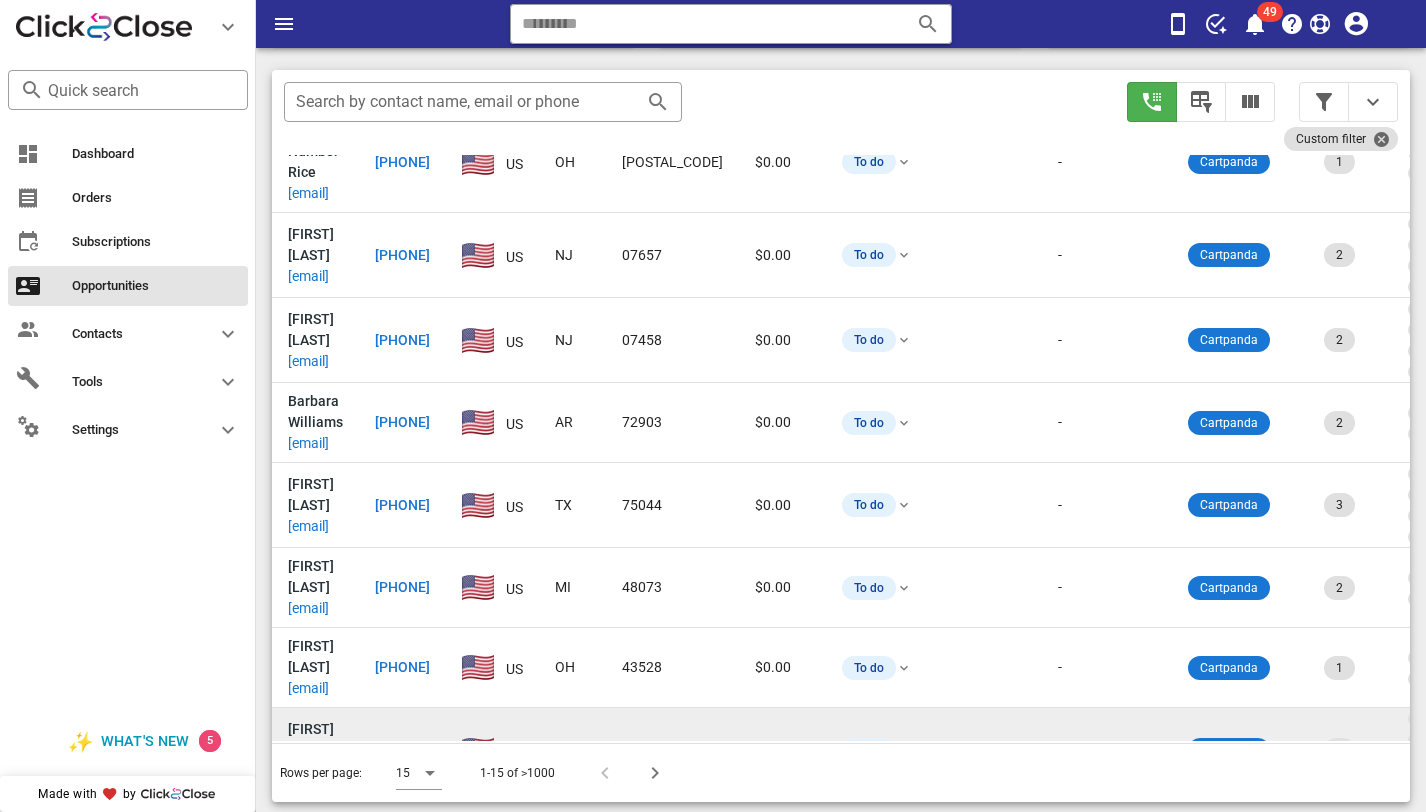 click on "amwood1955@gmail.com" at bounding box center [308, 771] 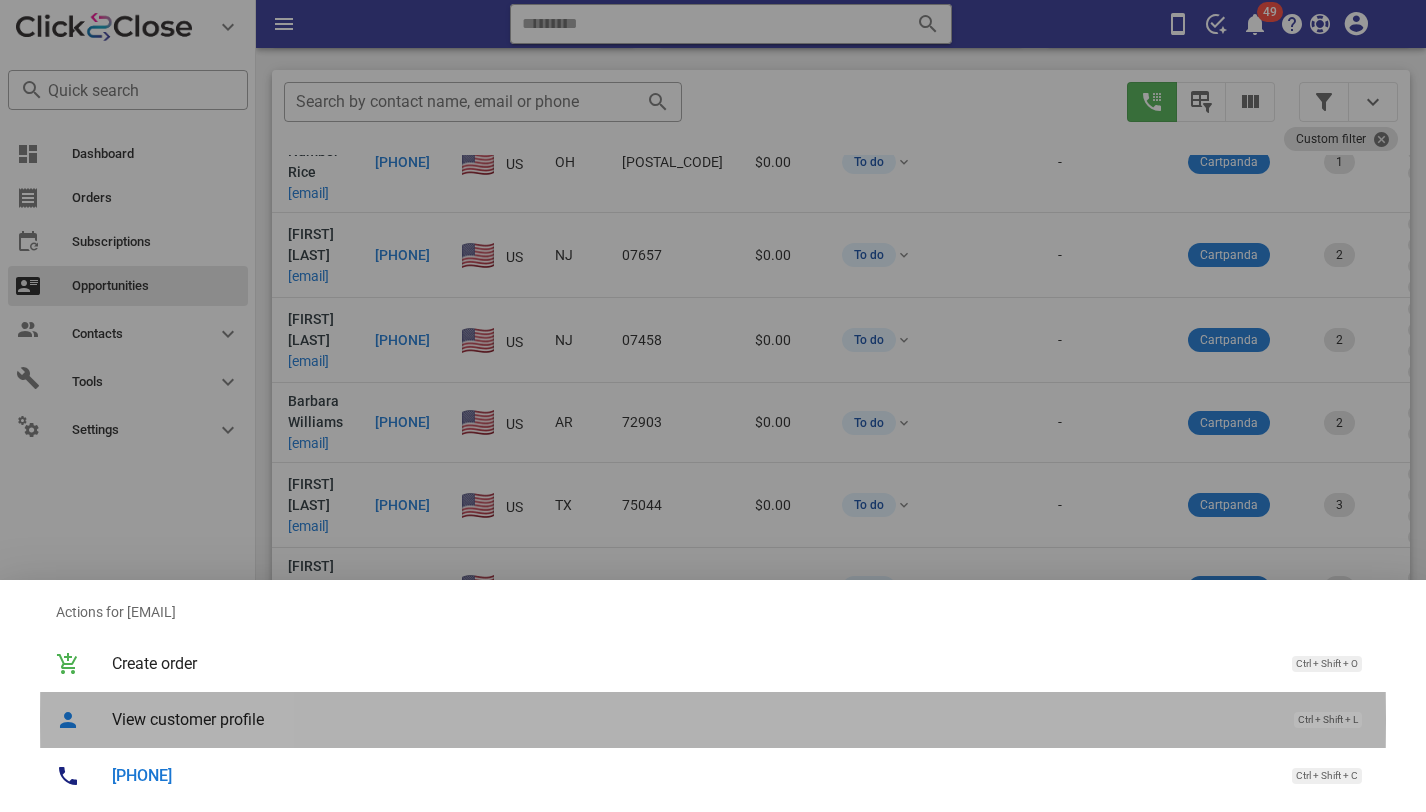 click on "View customer profile Ctrl + Shift + L" at bounding box center [741, 719] 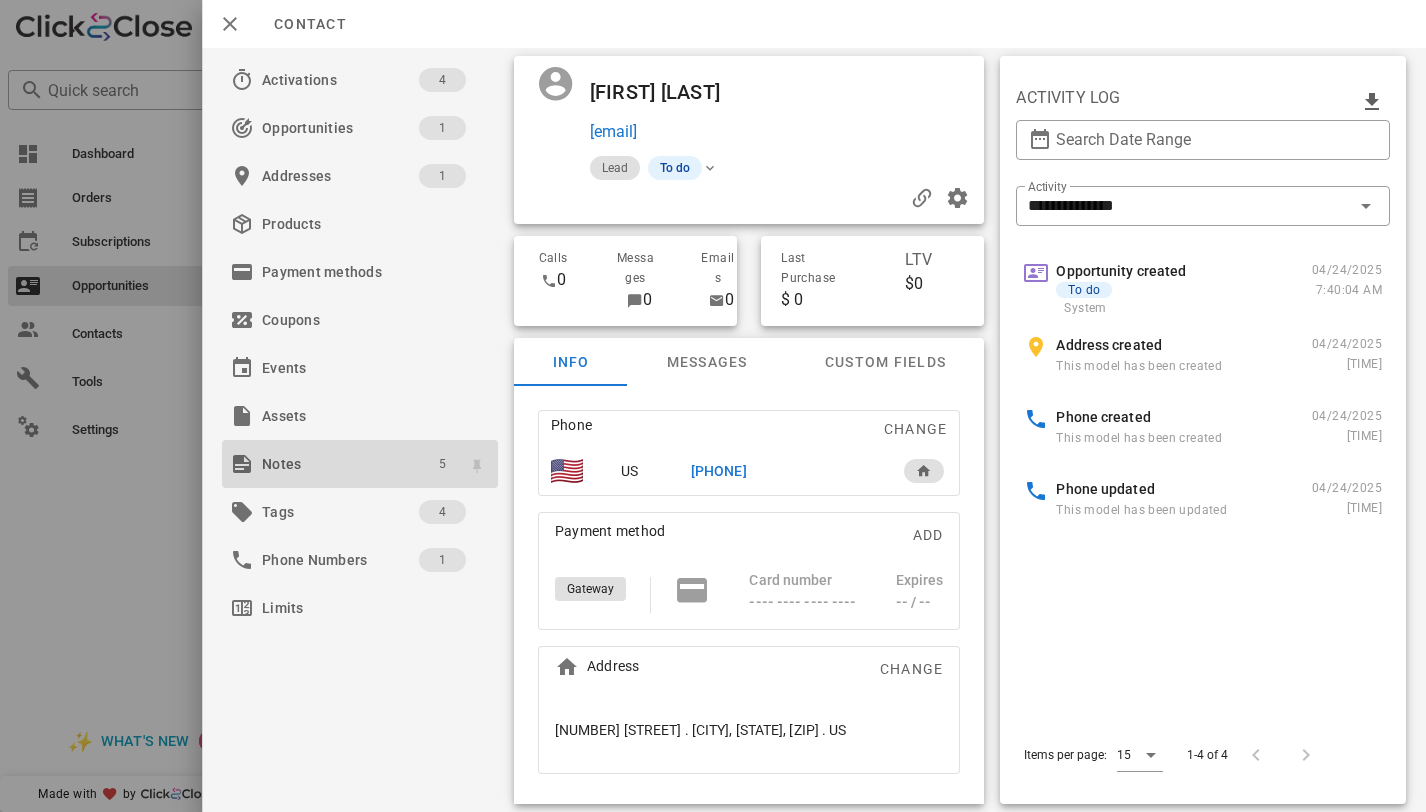 click on "5" at bounding box center [442, 464] 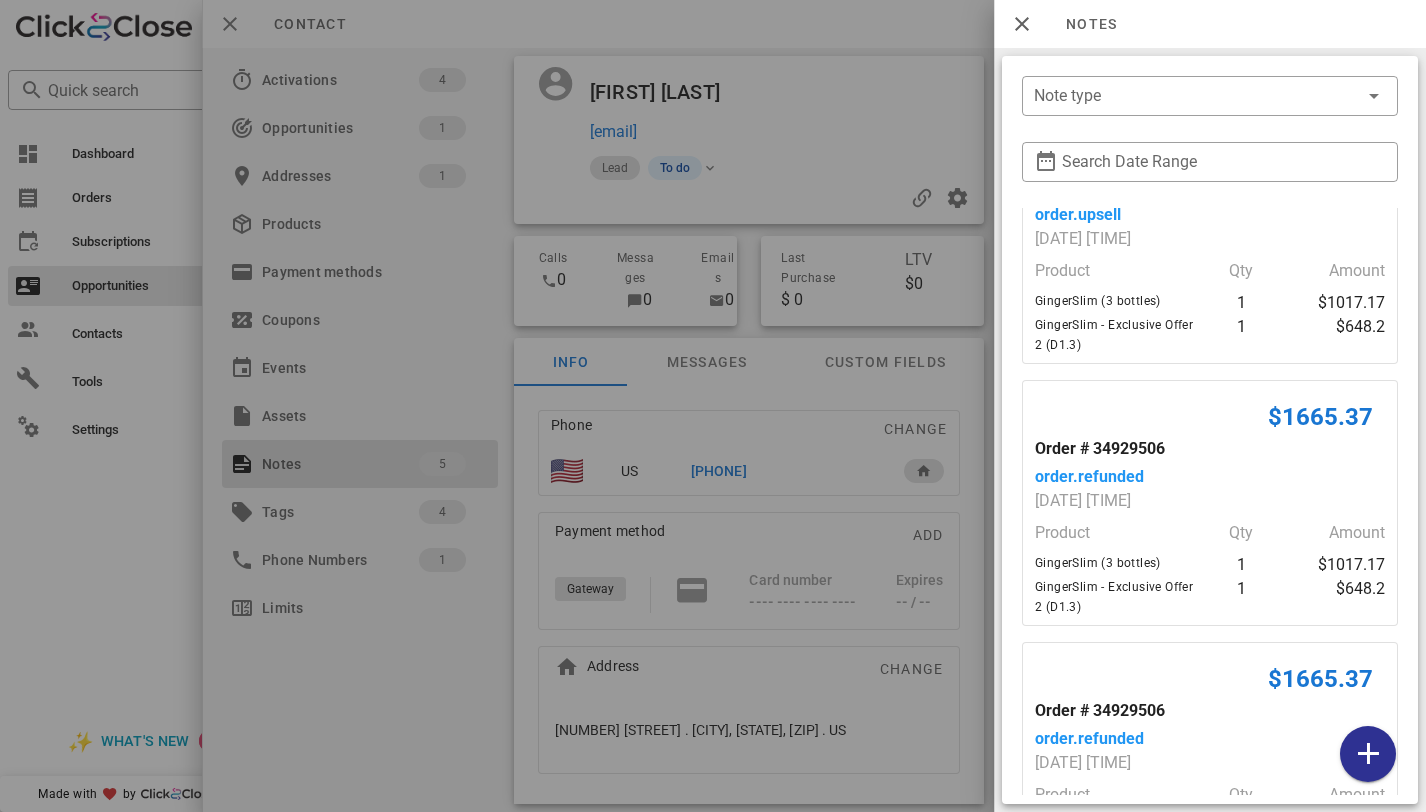 scroll, scrollTop: 318, scrollLeft: 0, axis: vertical 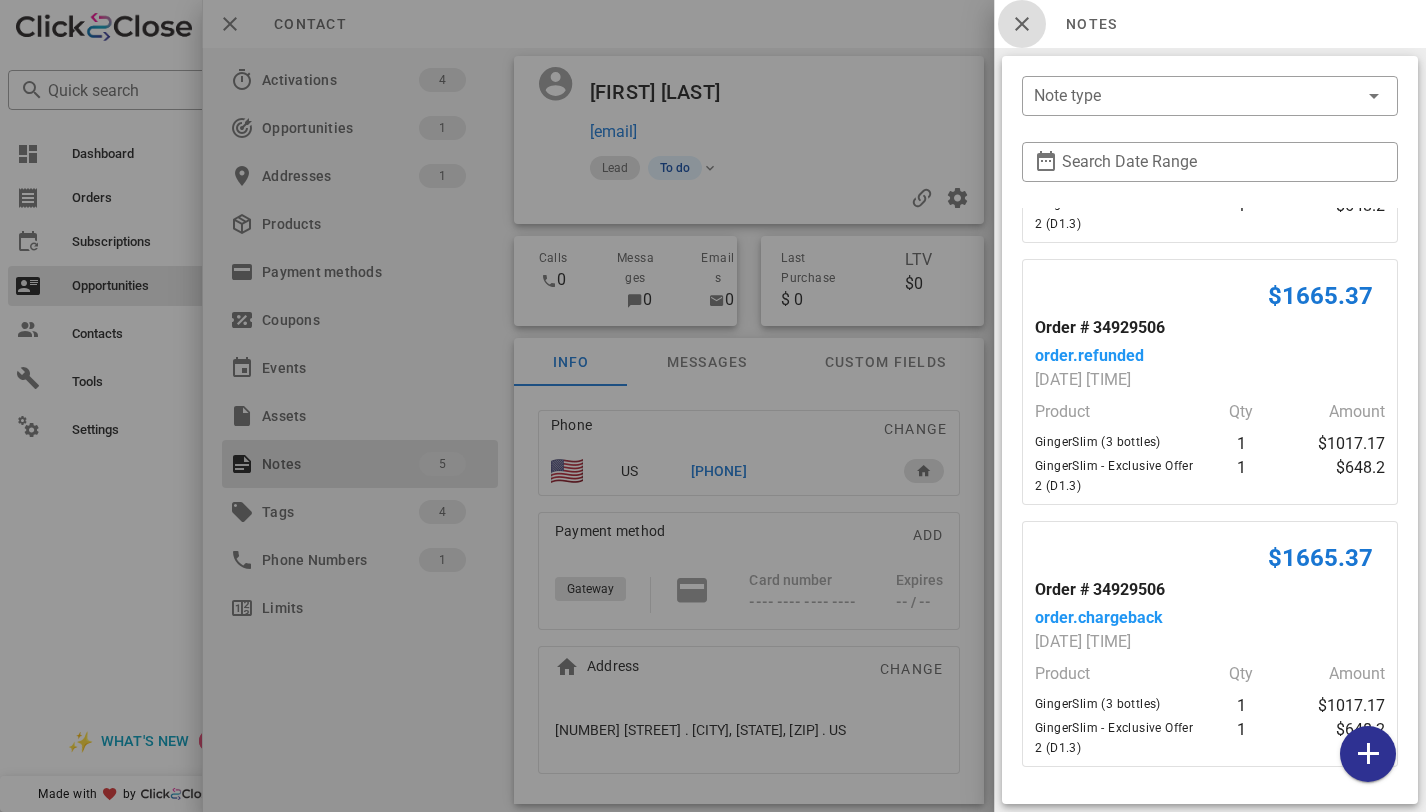 click at bounding box center (1022, 24) 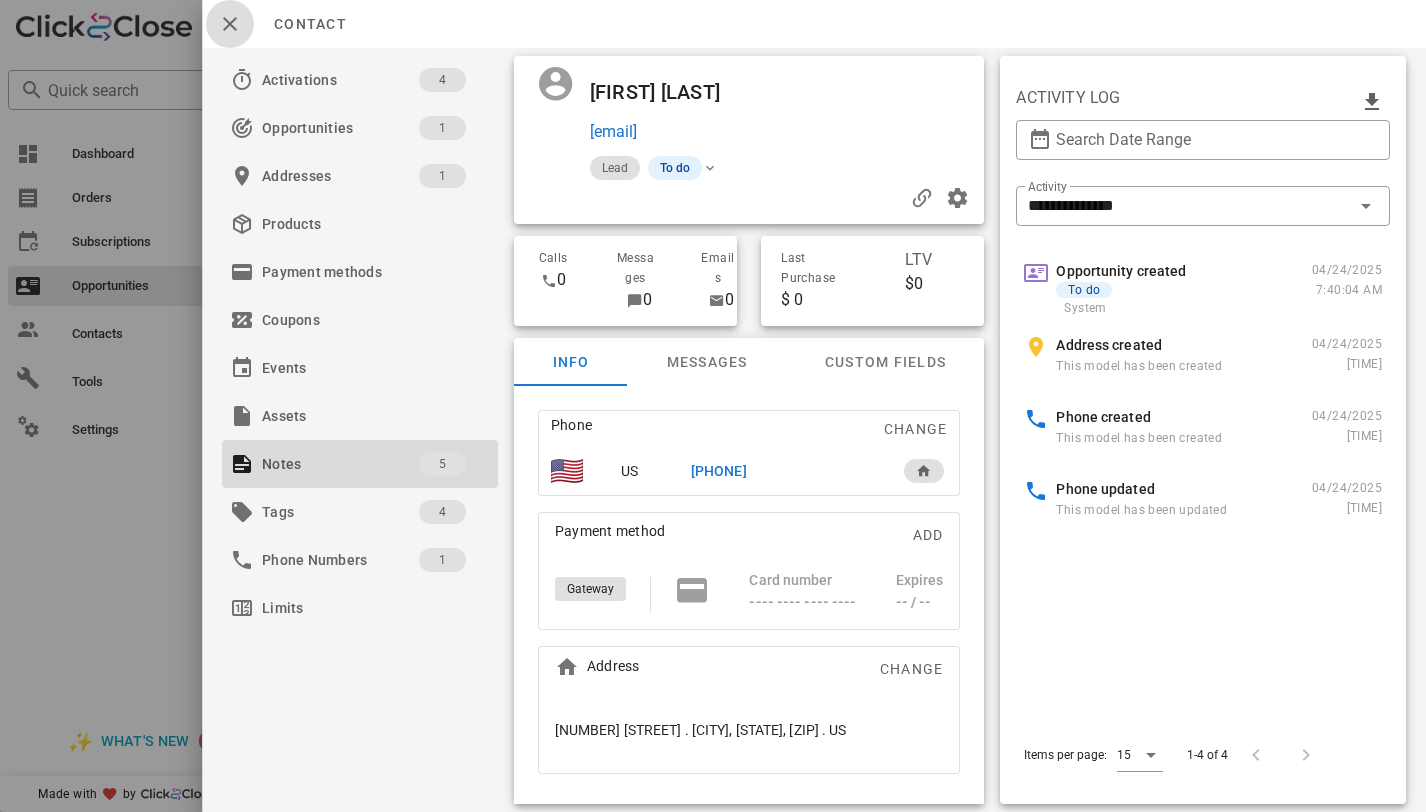 click at bounding box center [230, 24] 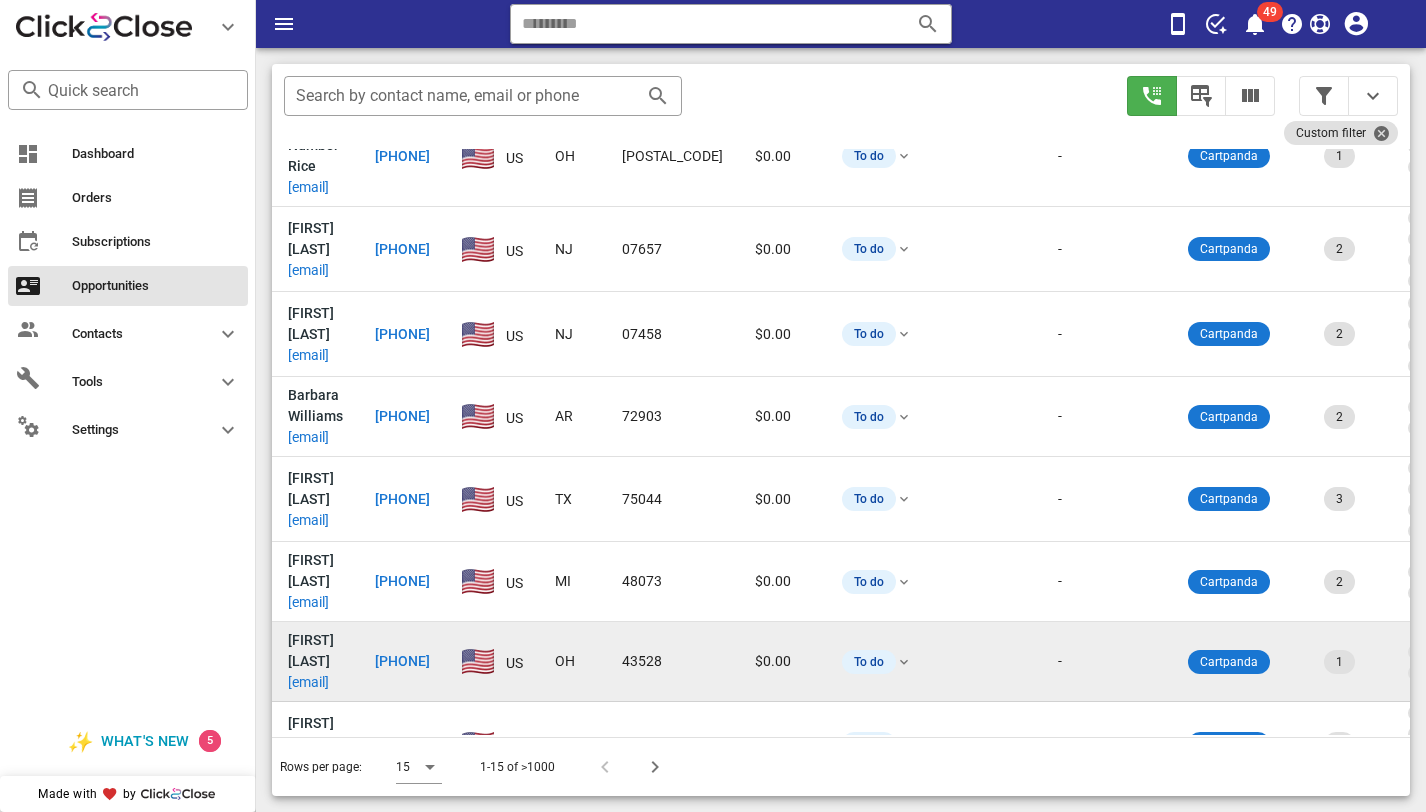 click on "cecille_kuyoth@yahoo.com" at bounding box center [308, 682] 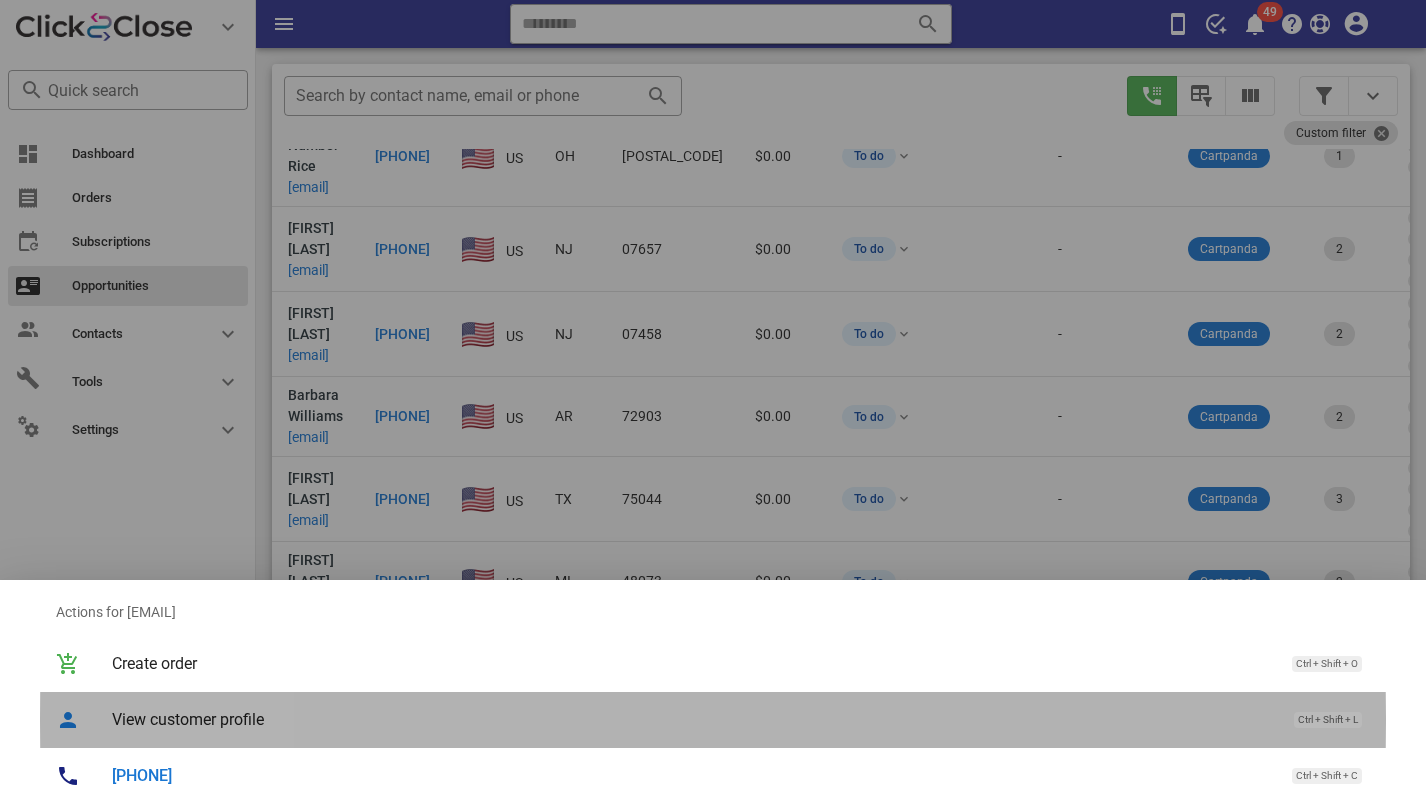 click on "View customer profile" at bounding box center [693, 719] 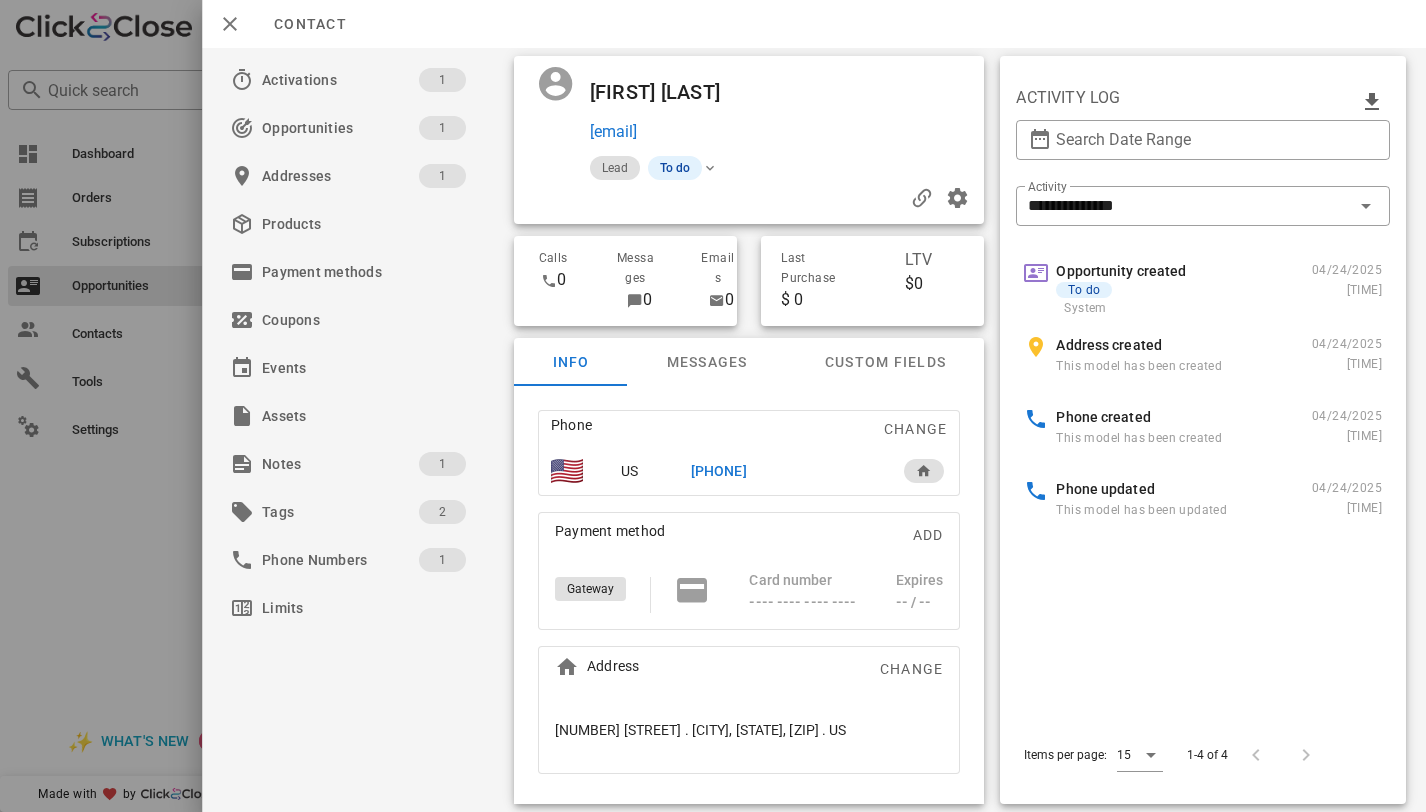 click on "+15676545308" at bounding box center (719, 471) 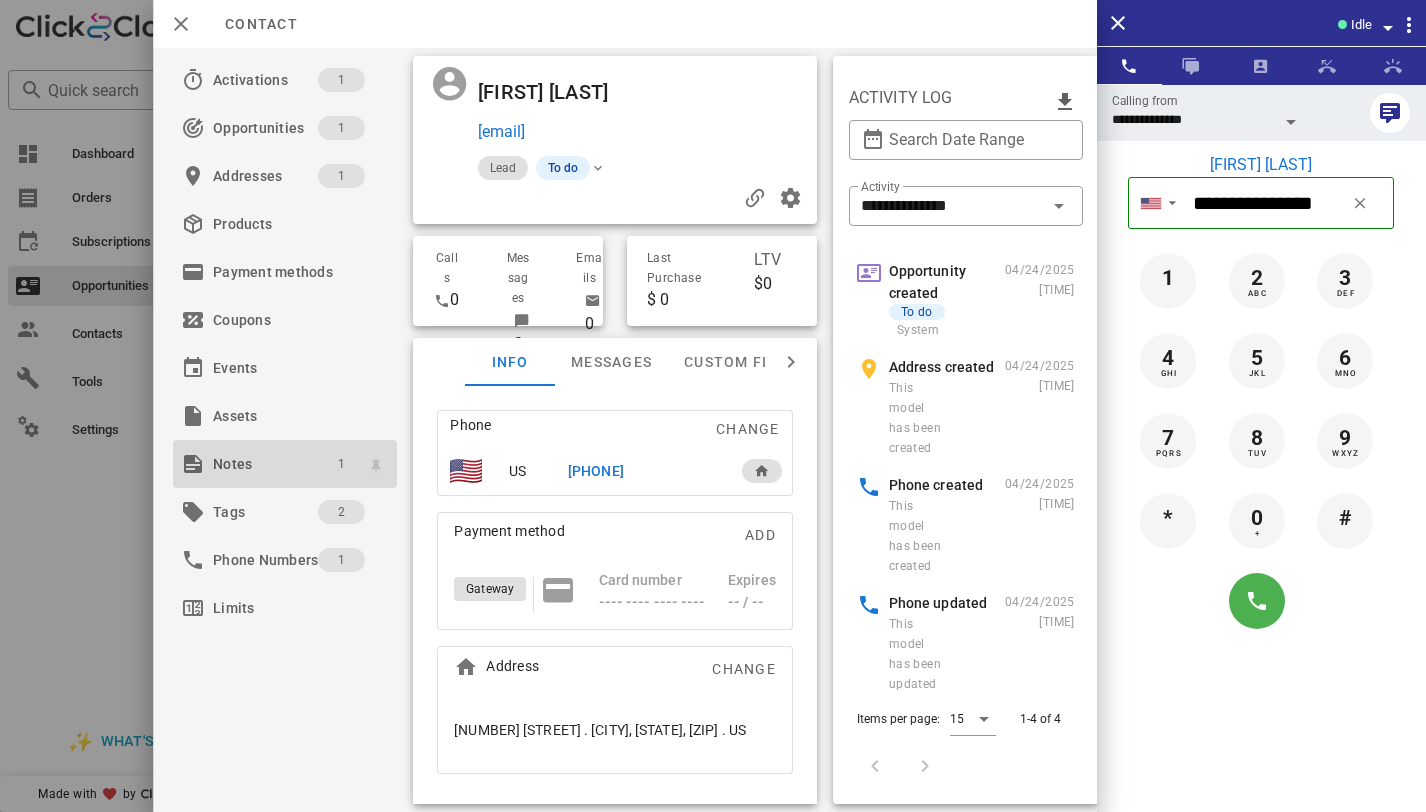 click on "1" at bounding box center (341, 464) 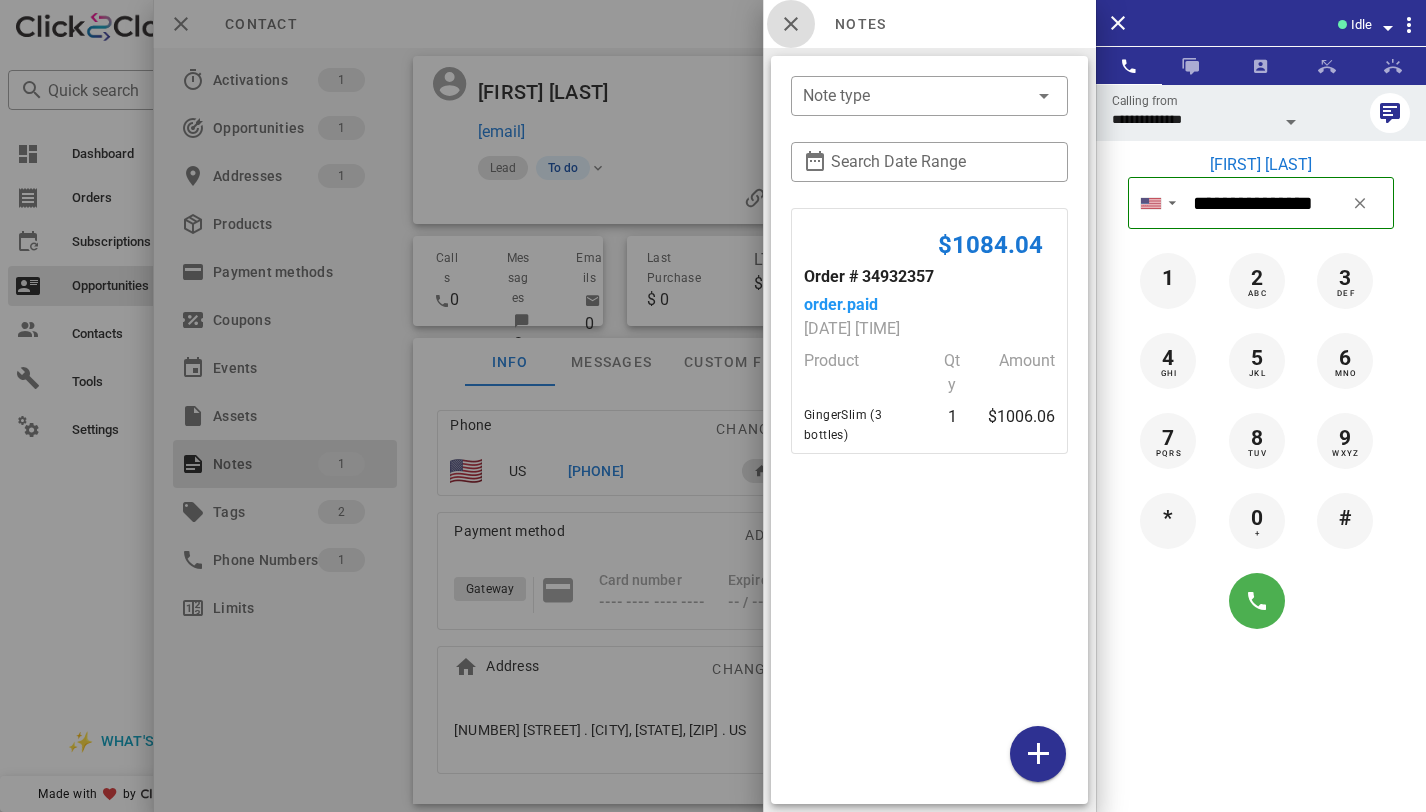 click at bounding box center [791, 24] 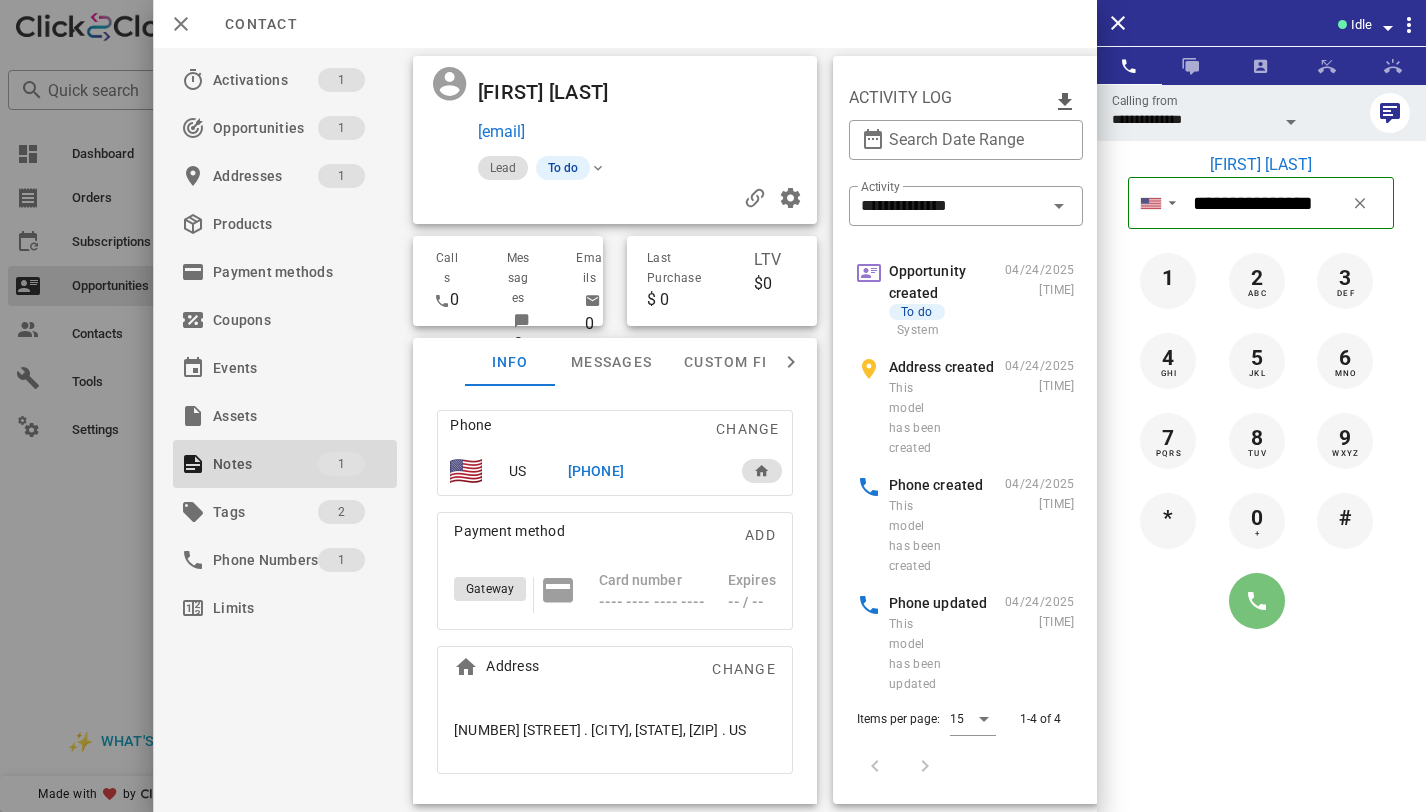 click at bounding box center (1257, 601) 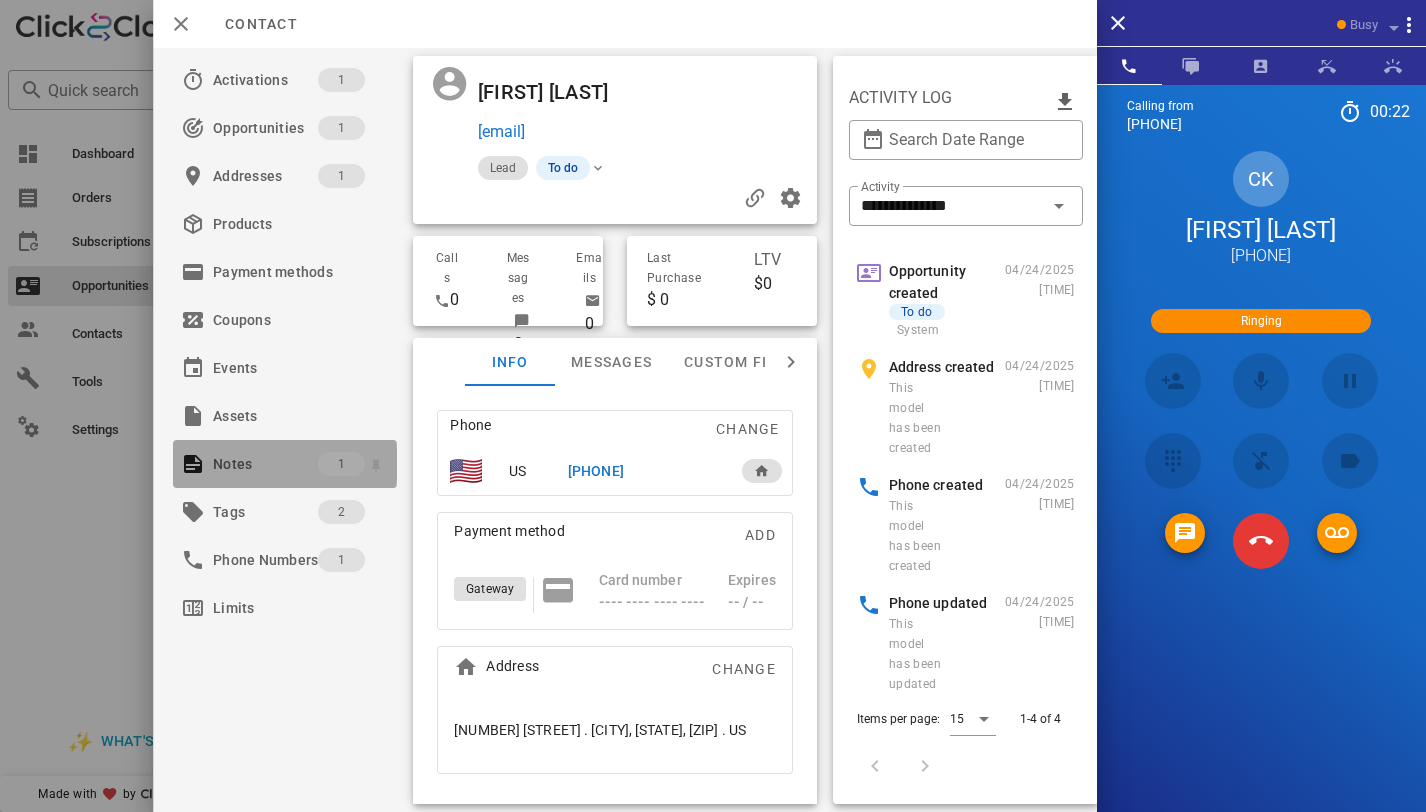 click on "1" at bounding box center (341, 464) 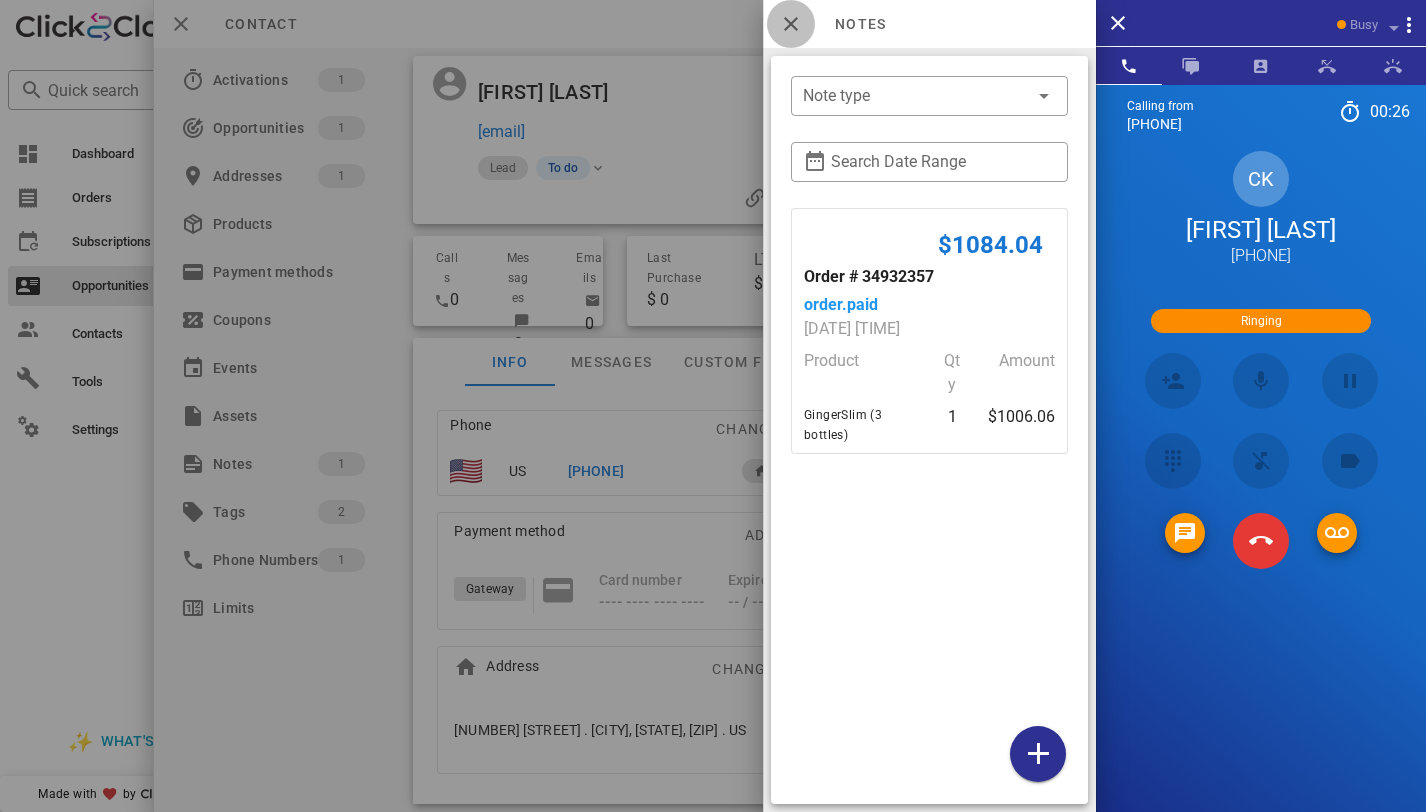 click at bounding box center (791, 24) 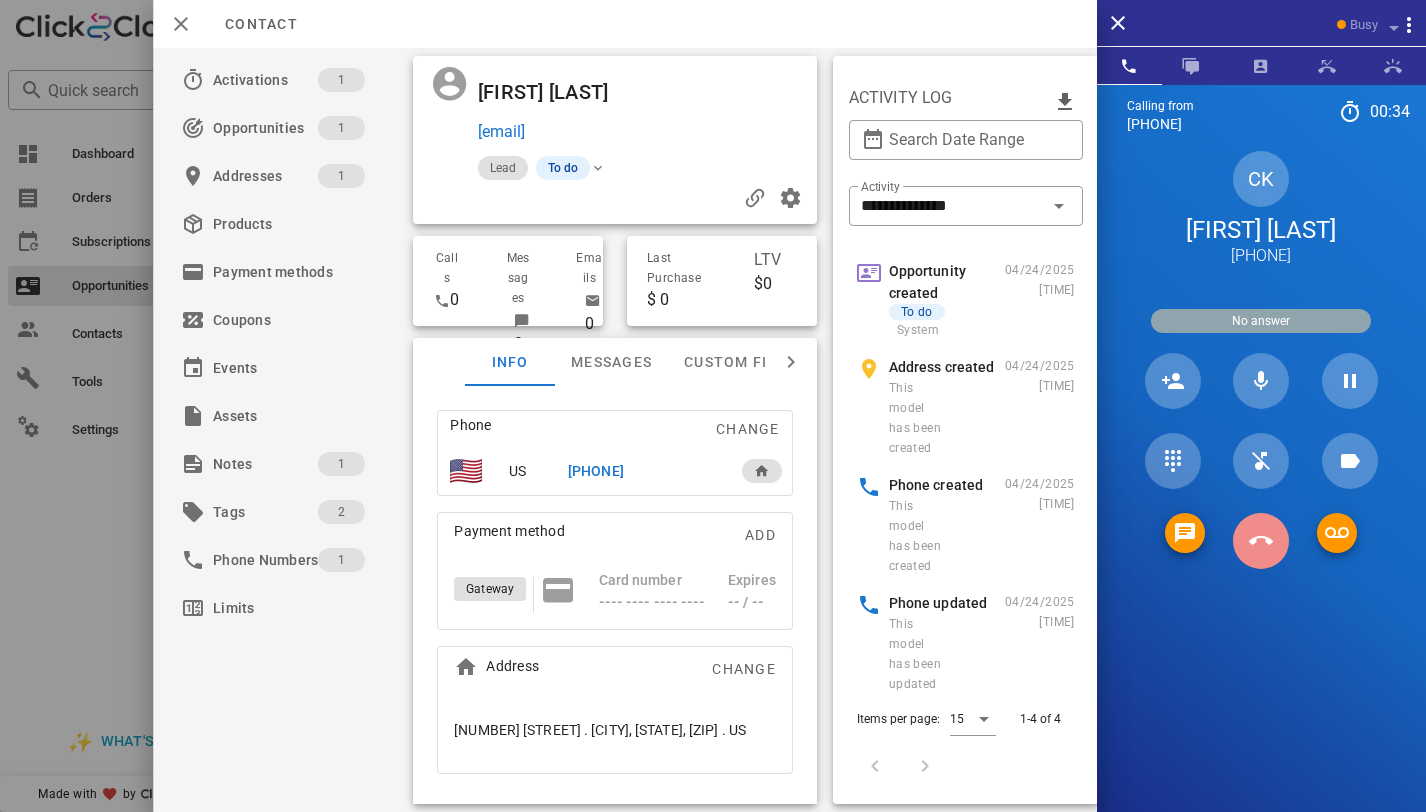 click at bounding box center [1261, 541] 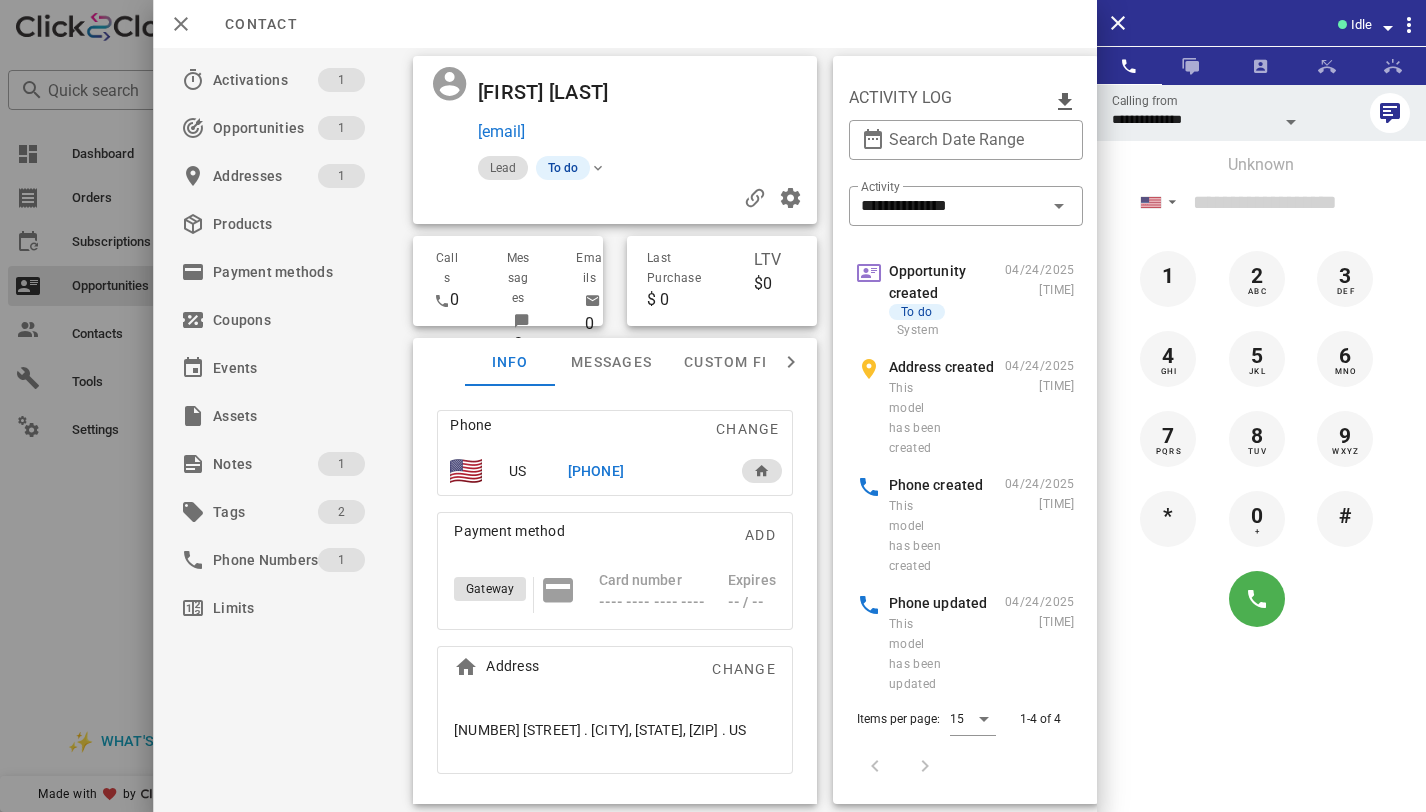 click on "+15676545308" at bounding box center [596, 471] 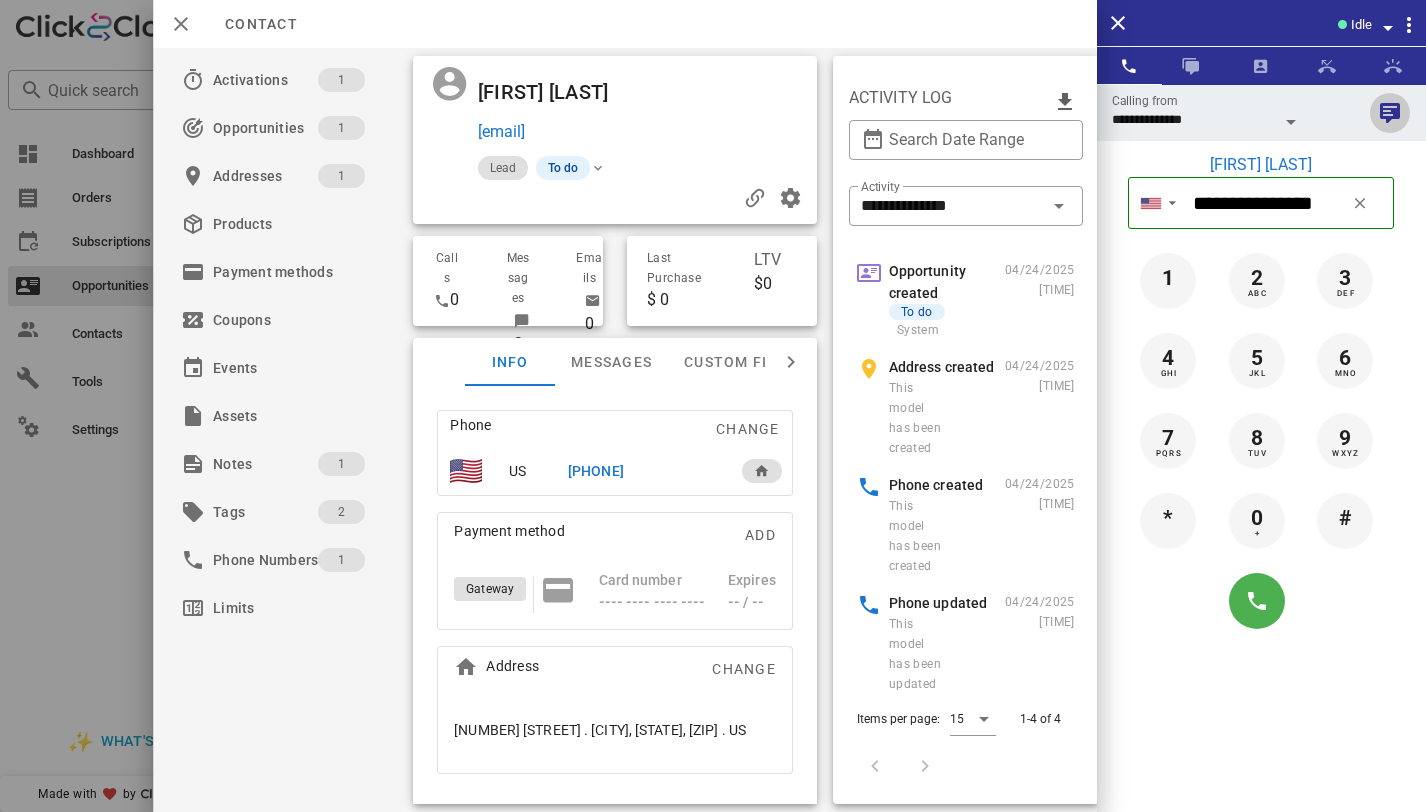 click at bounding box center (1390, 113) 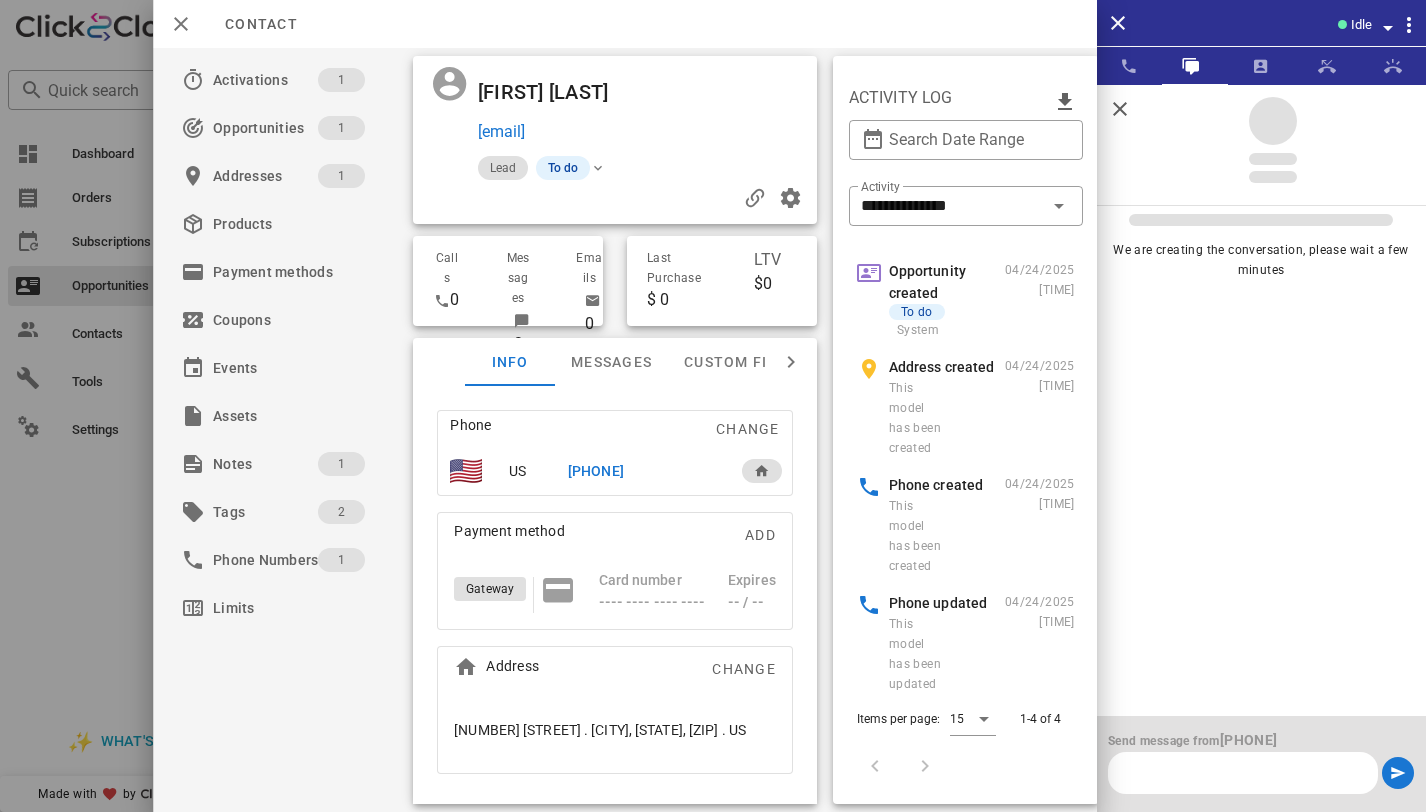 click at bounding box center [1243, 773] 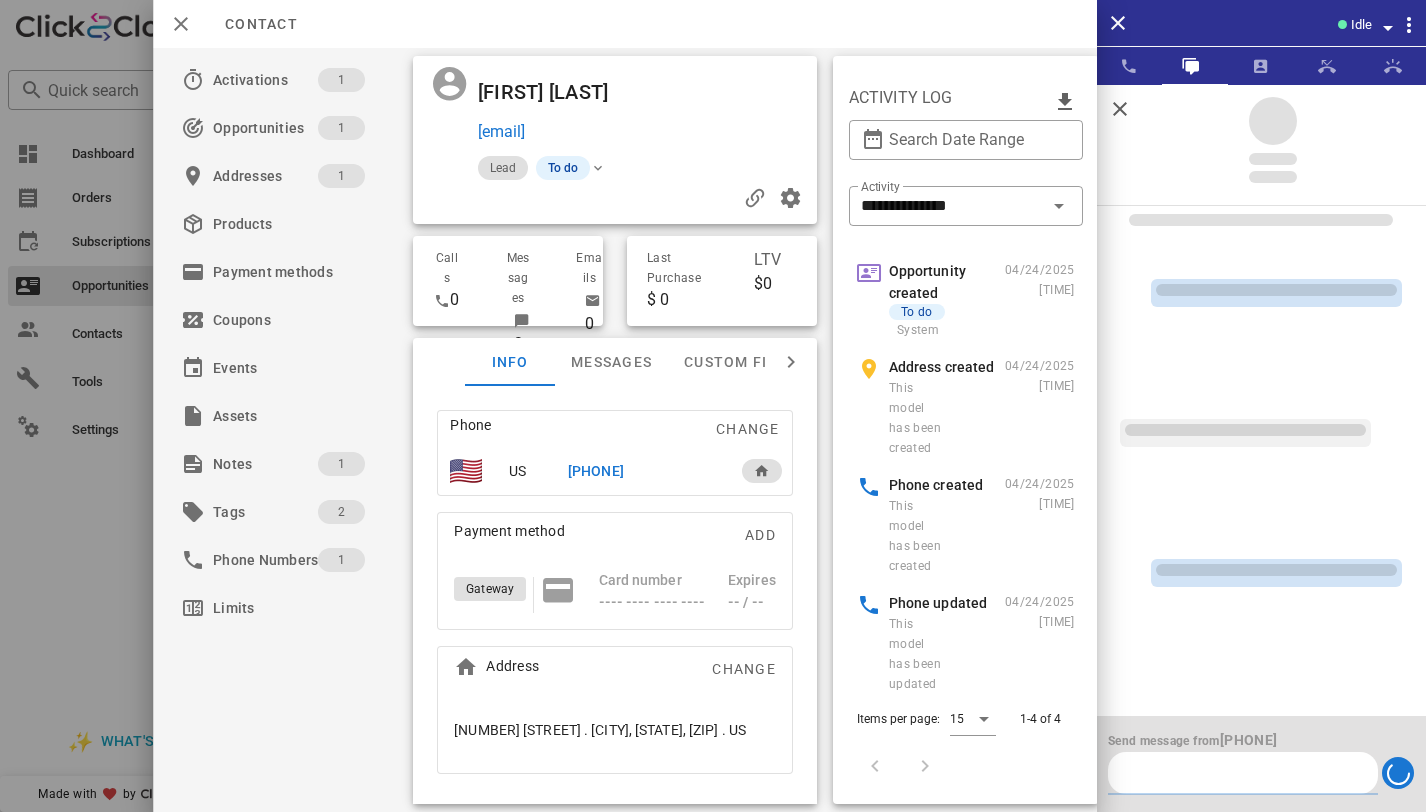 scroll, scrollTop: 0, scrollLeft: 0, axis: both 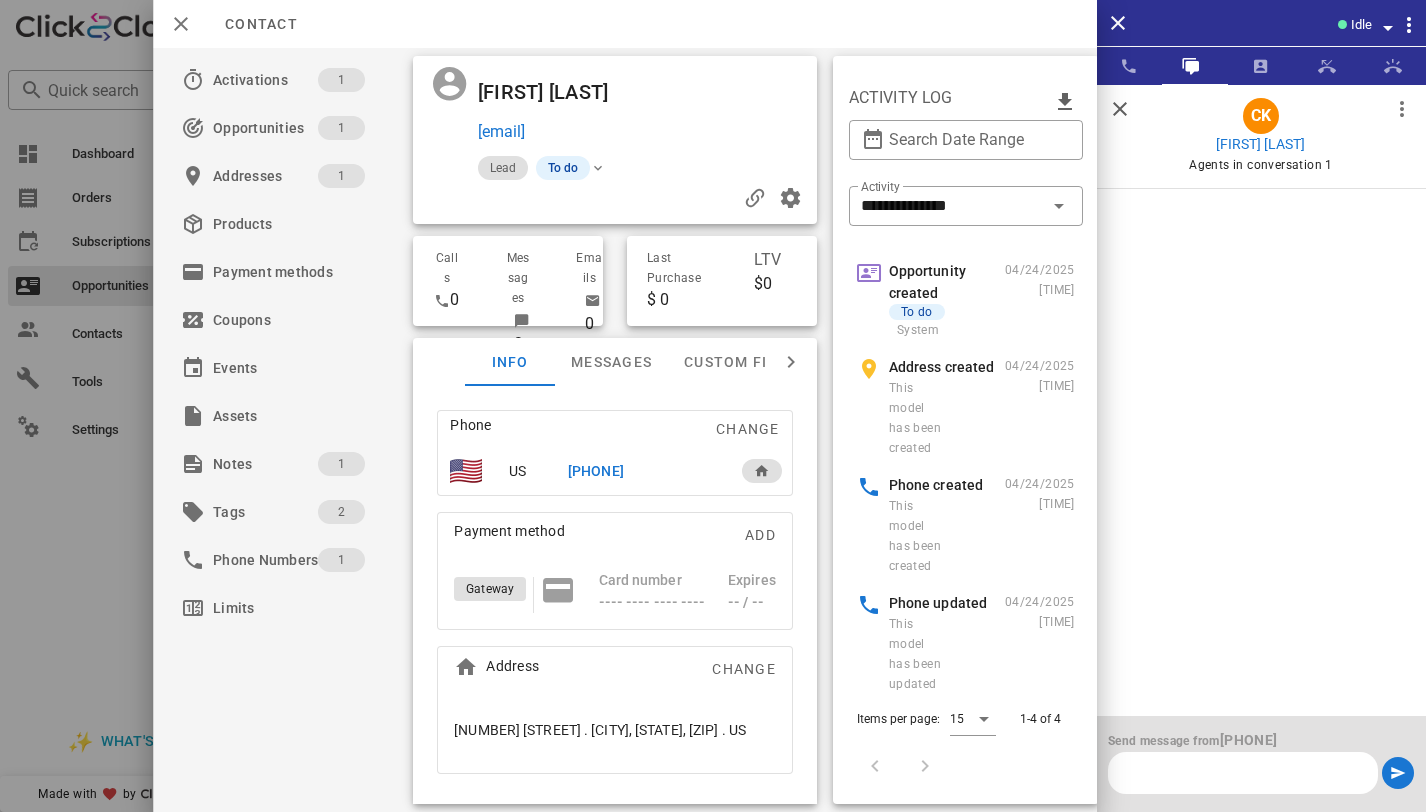 paste on "**********" 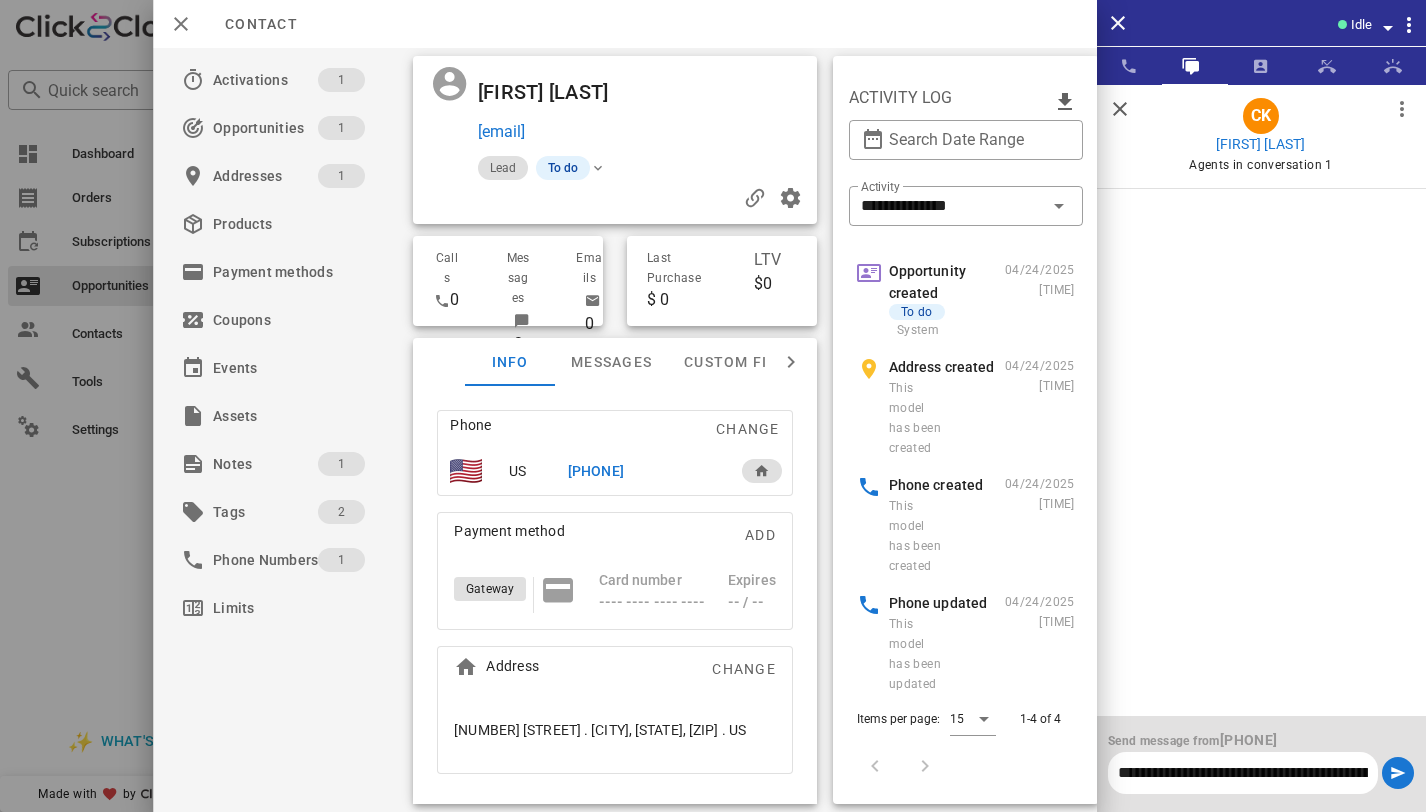 scroll, scrollTop: 0, scrollLeft: 1463, axis: horizontal 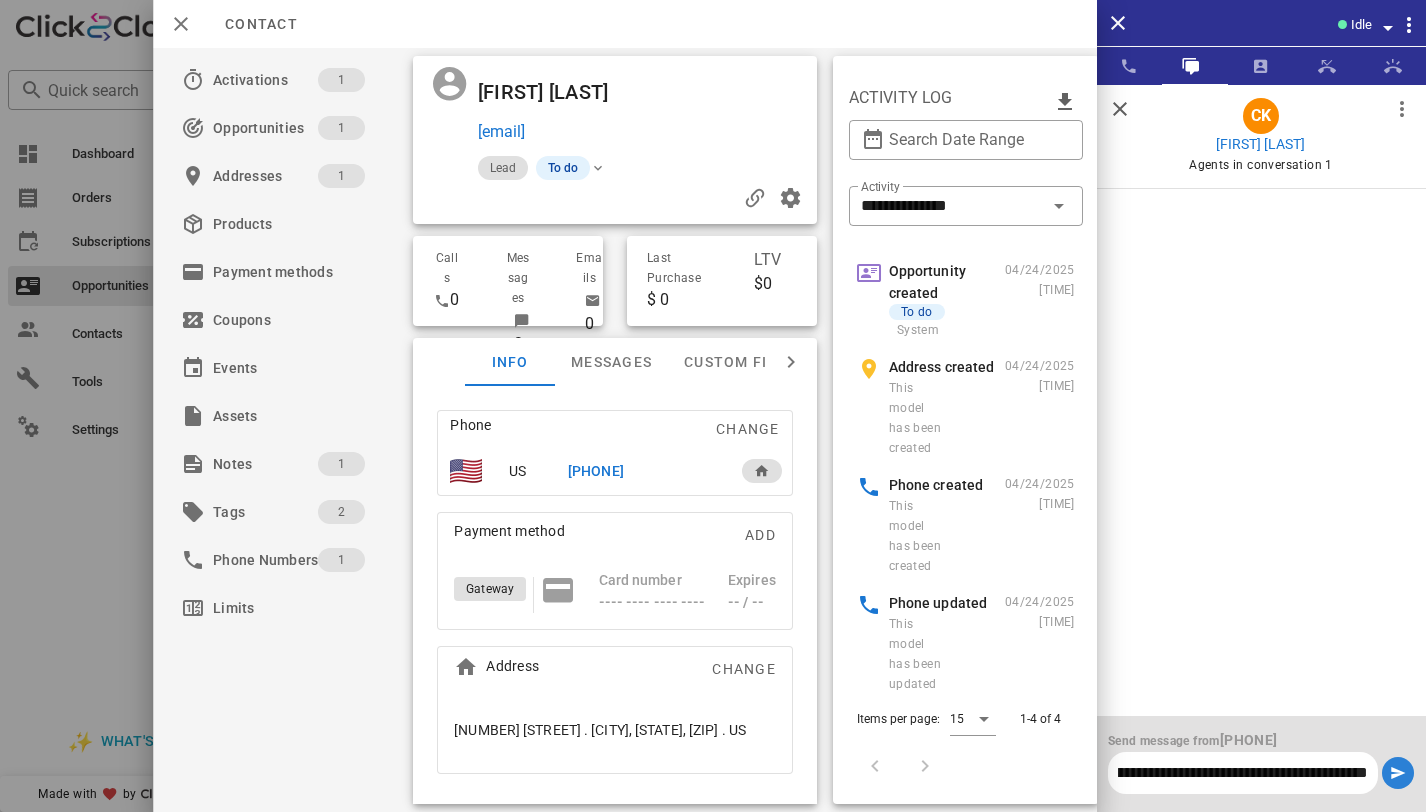 type on "**********" 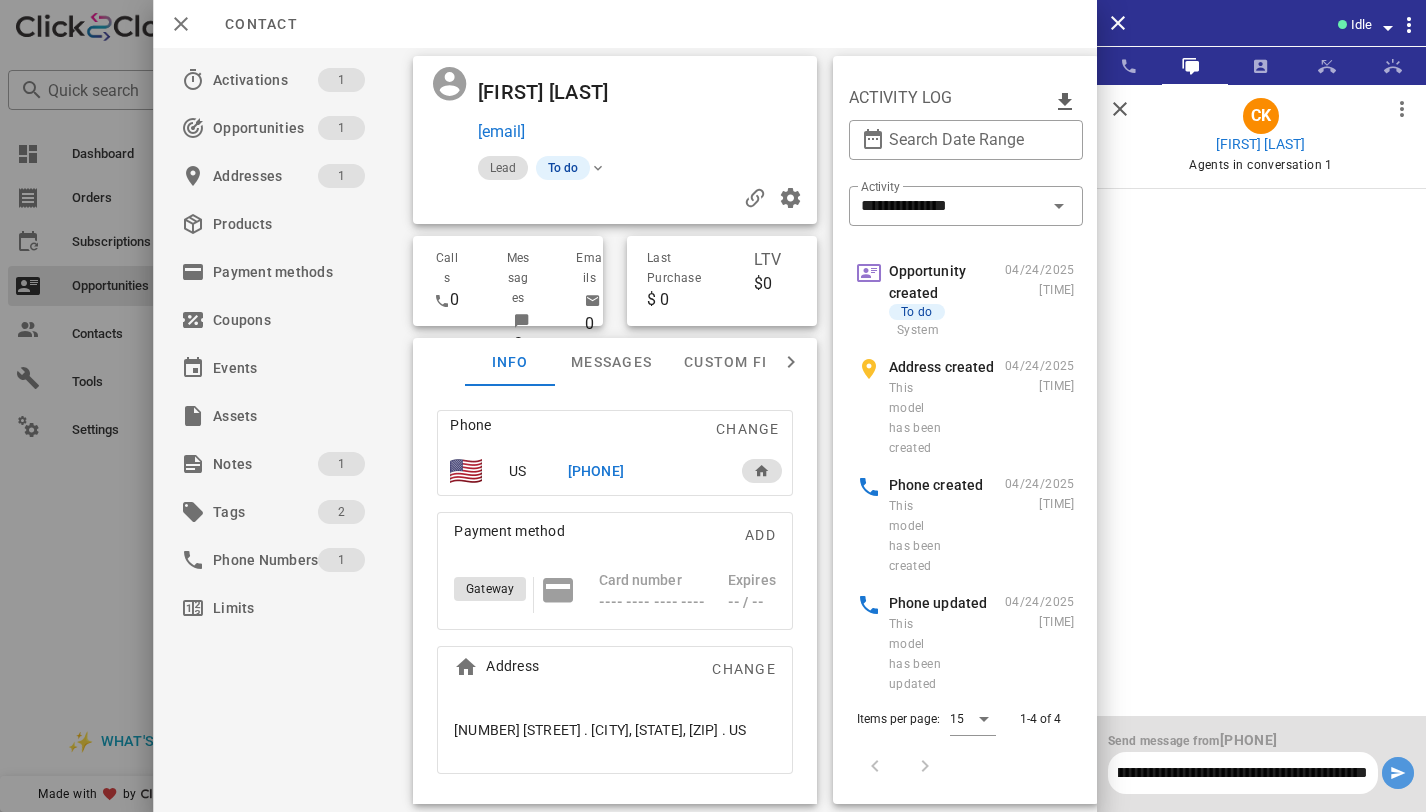 click at bounding box center (1398, 773) 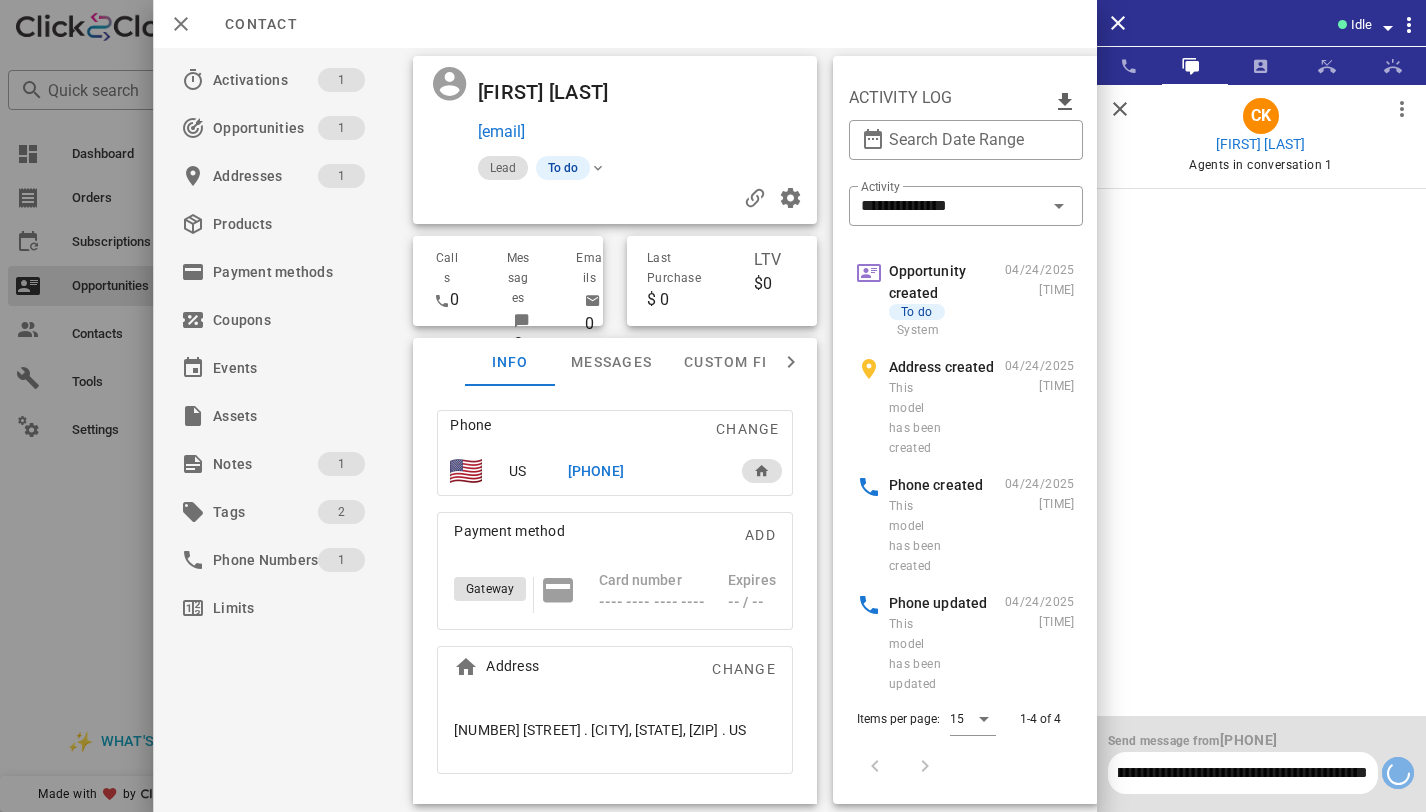 scroll, scrollTop: 0, scrollLeft: 0, axis: both 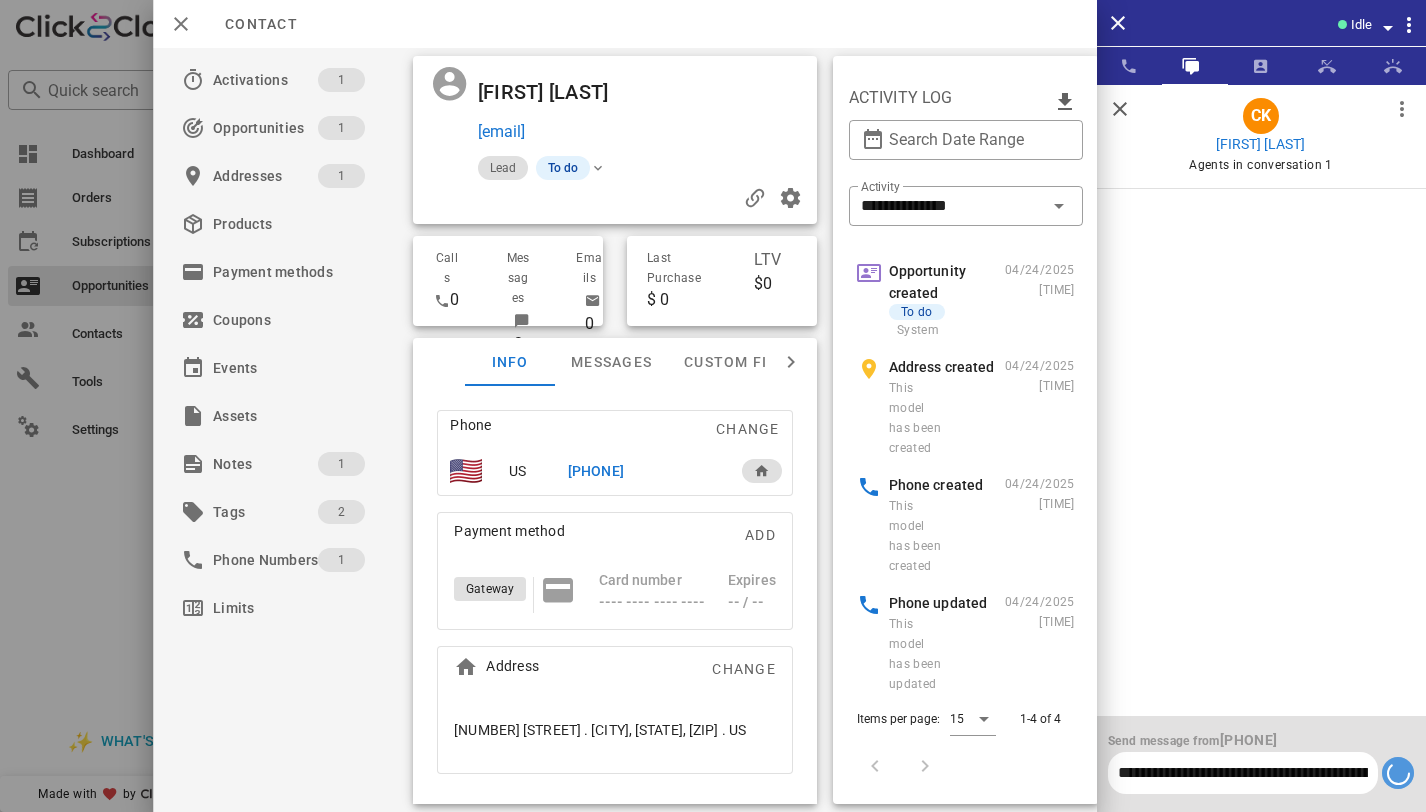 type 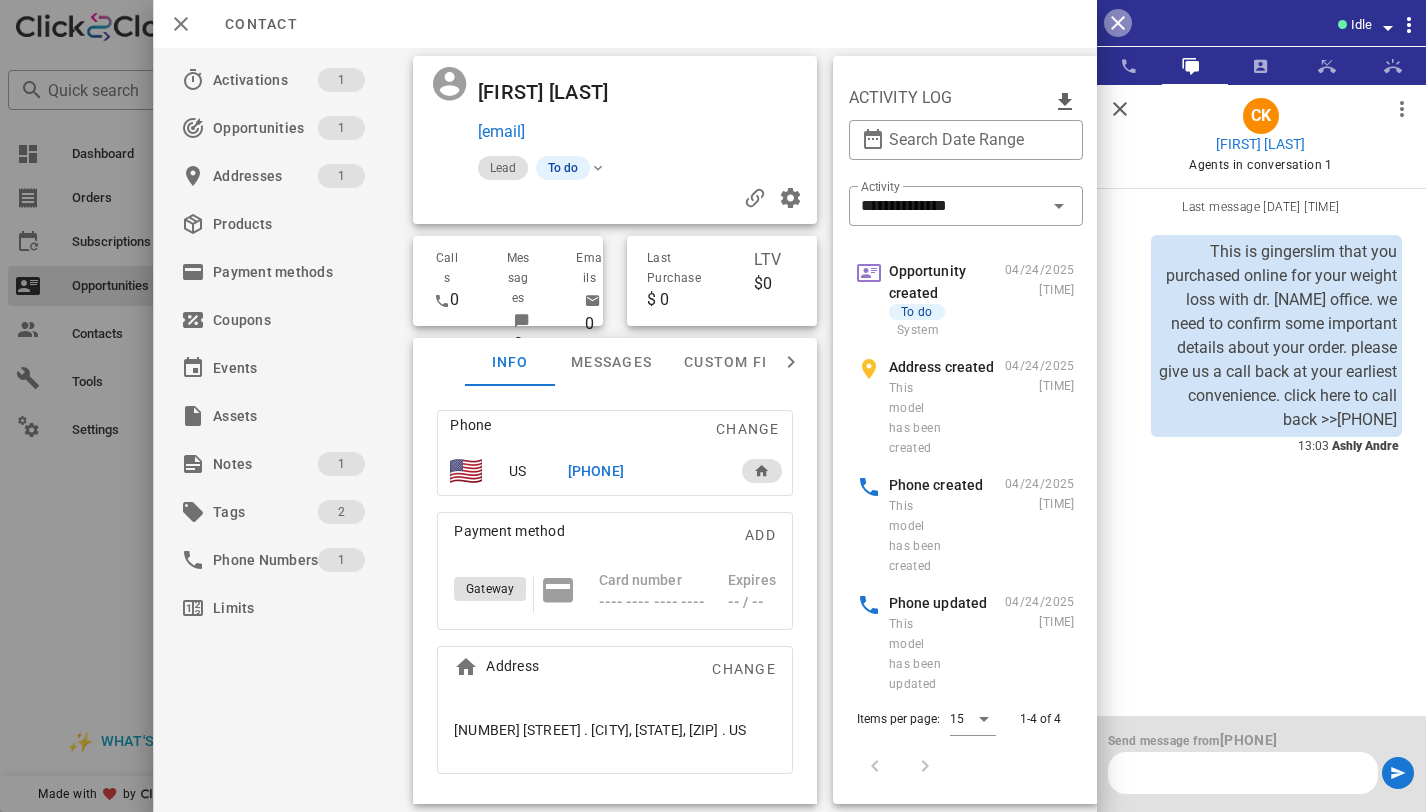 click at bounding box center [1118, 23] 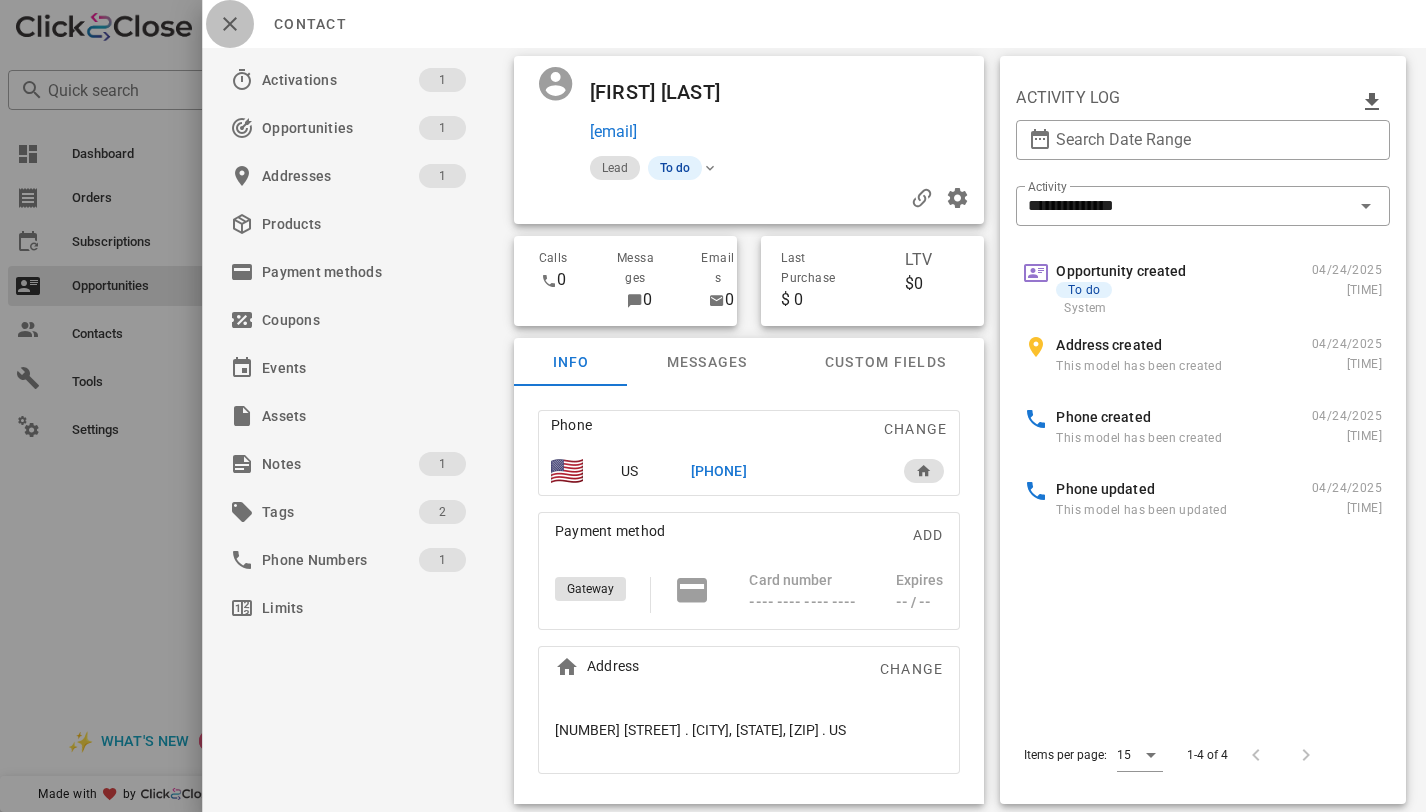 click at bounding box center (230, 24) 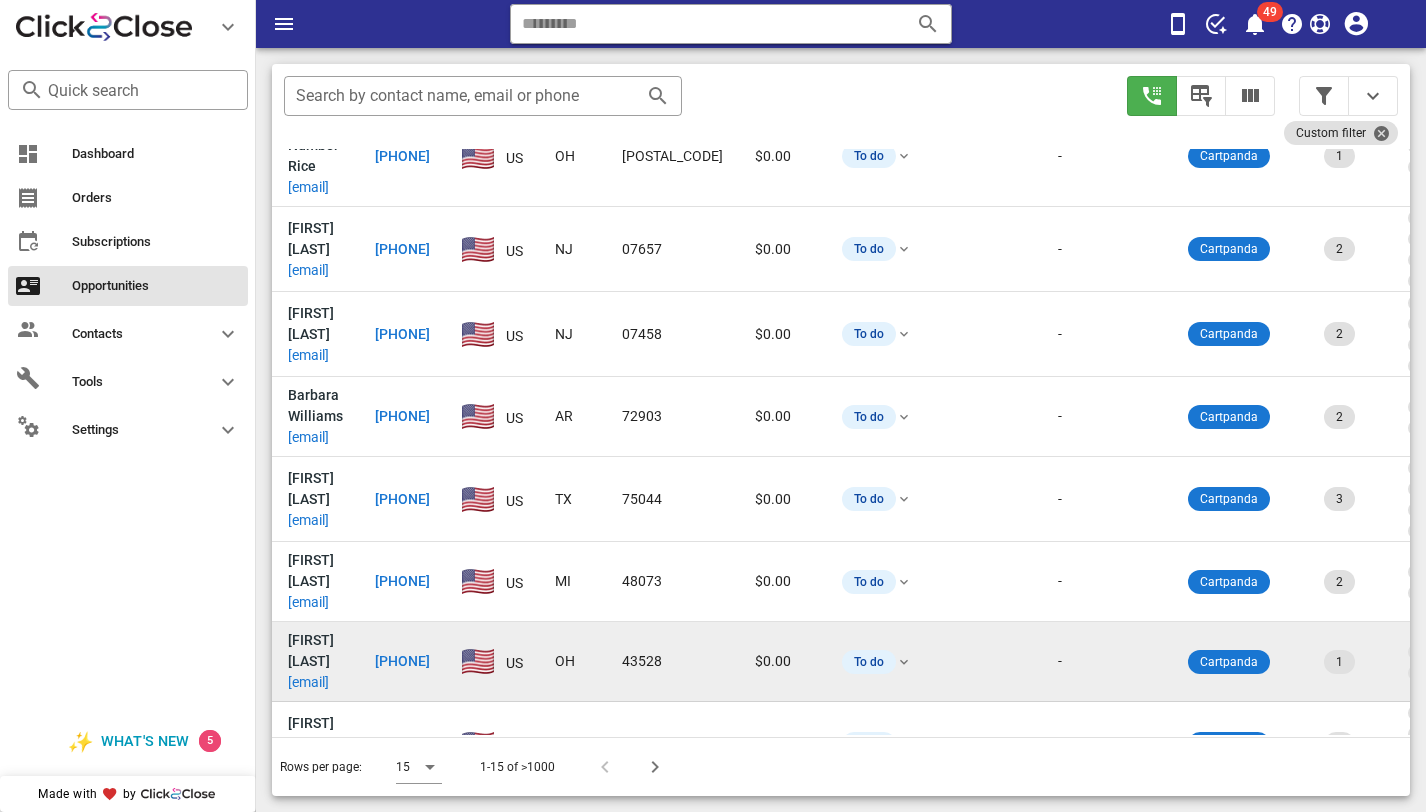 click on "cecille_kuyoth@yahoo.com" at bounding box center [308, 682] 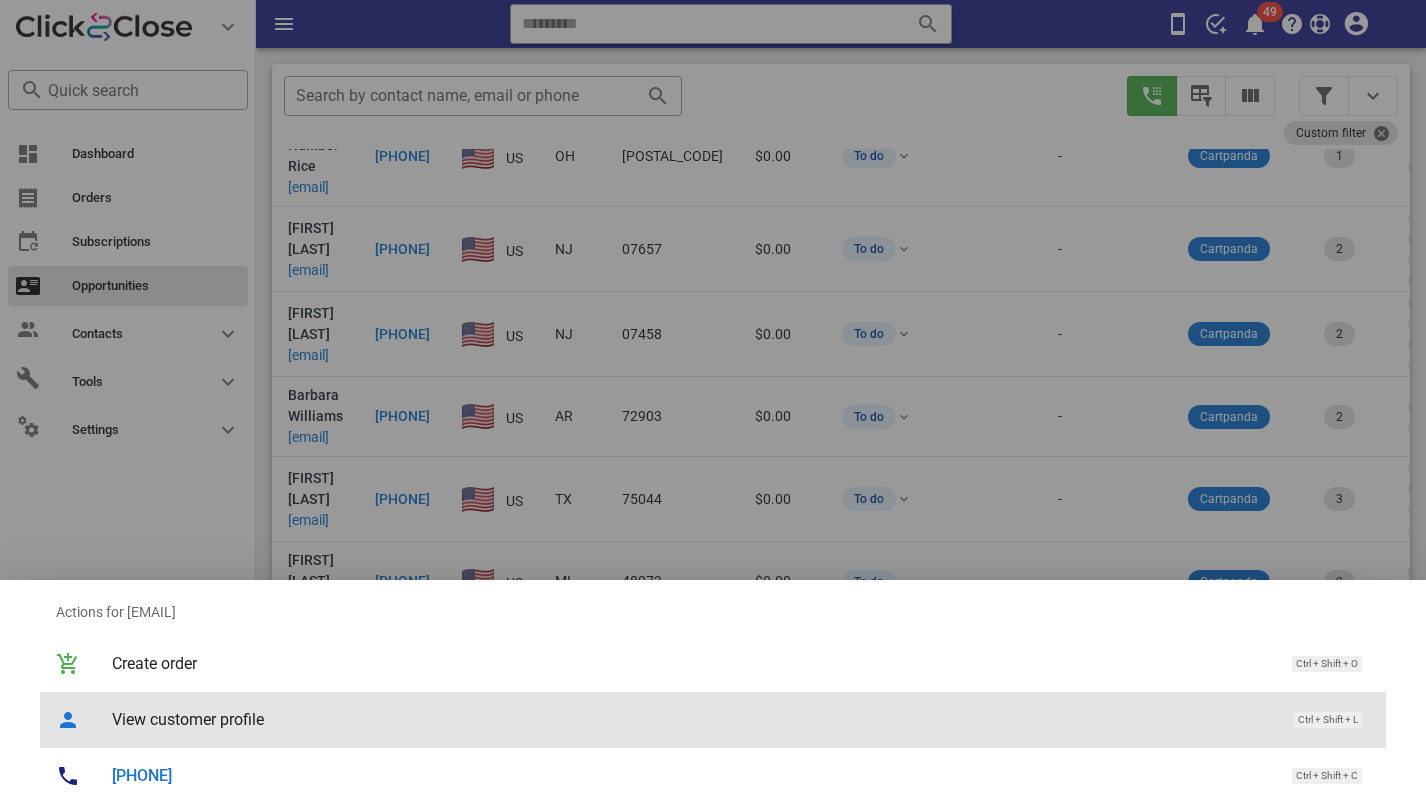 click on "View customer profile Ctrl + Shift + L" at bounding box center [741, 719] 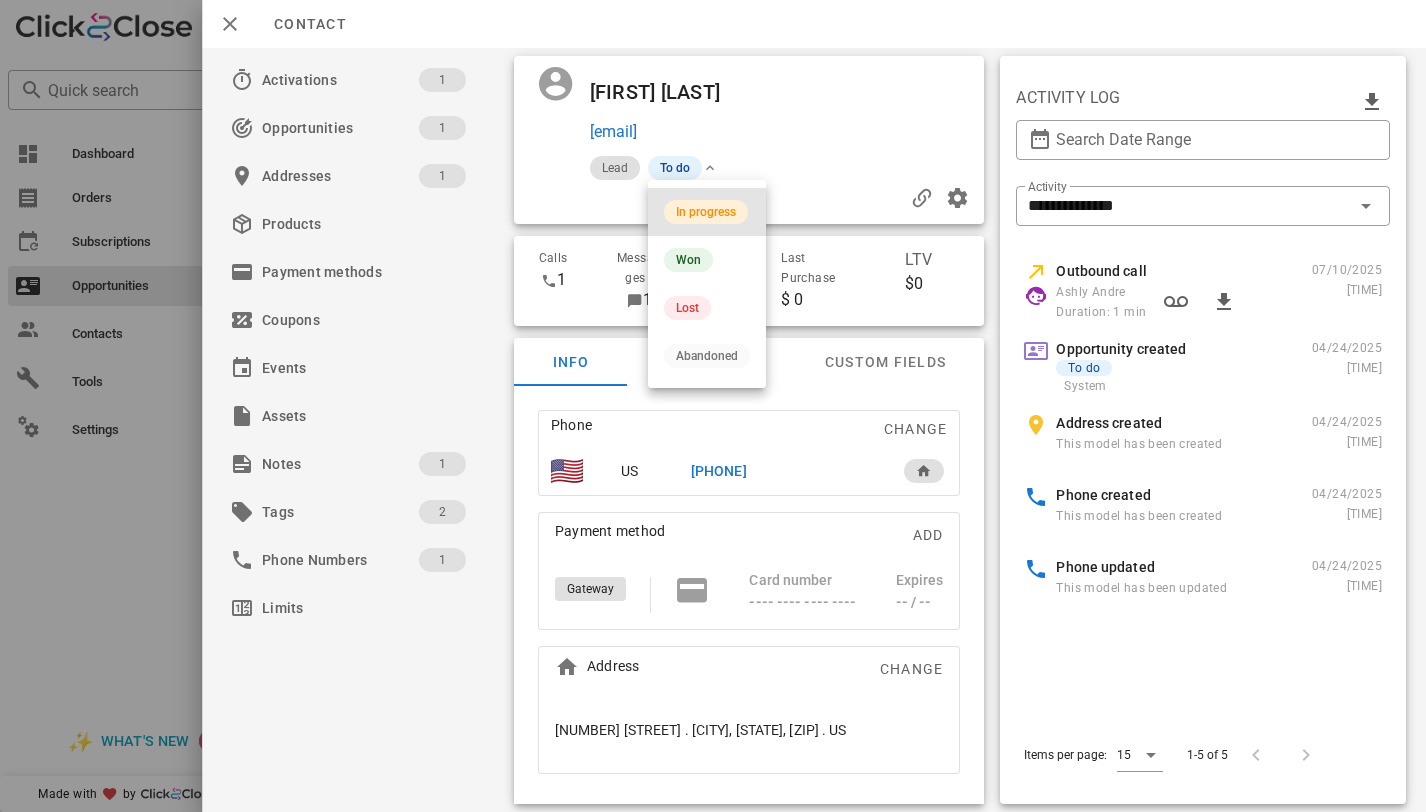 click on "In progress" at bounding box center [706, 212] 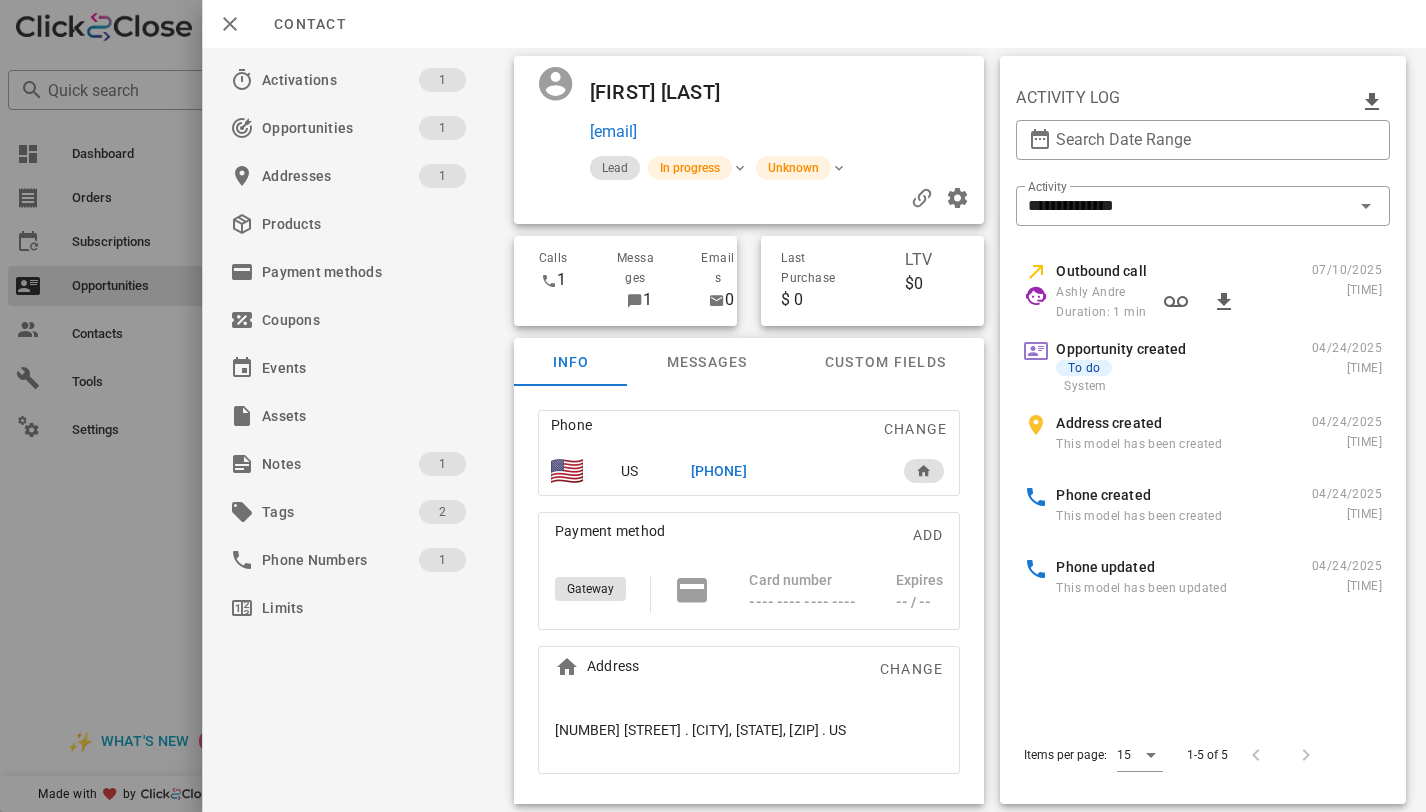 scroll, scrollTop: 112, scrollLeft: 0, axis: vertical 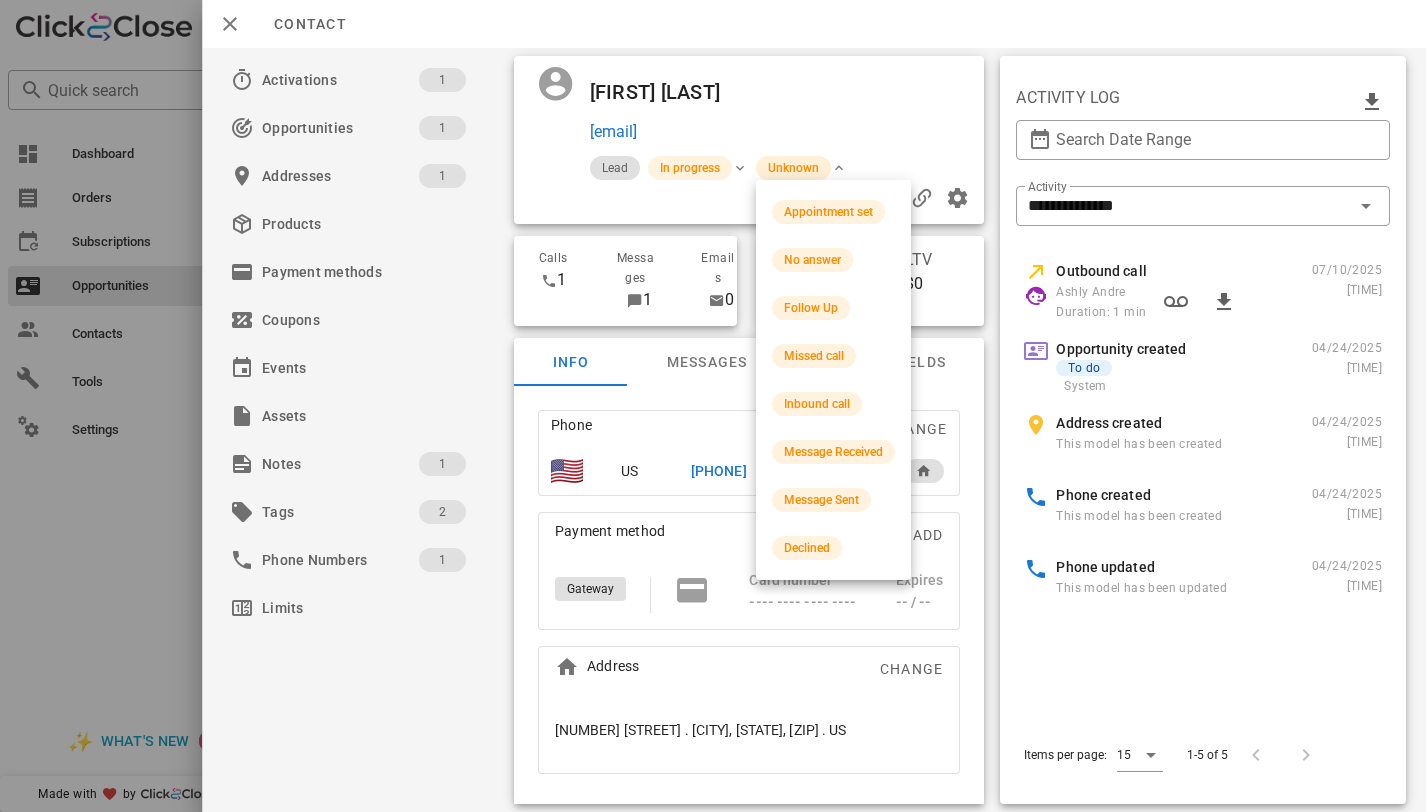 click on "Unknown" at bounding box center (793, 168) 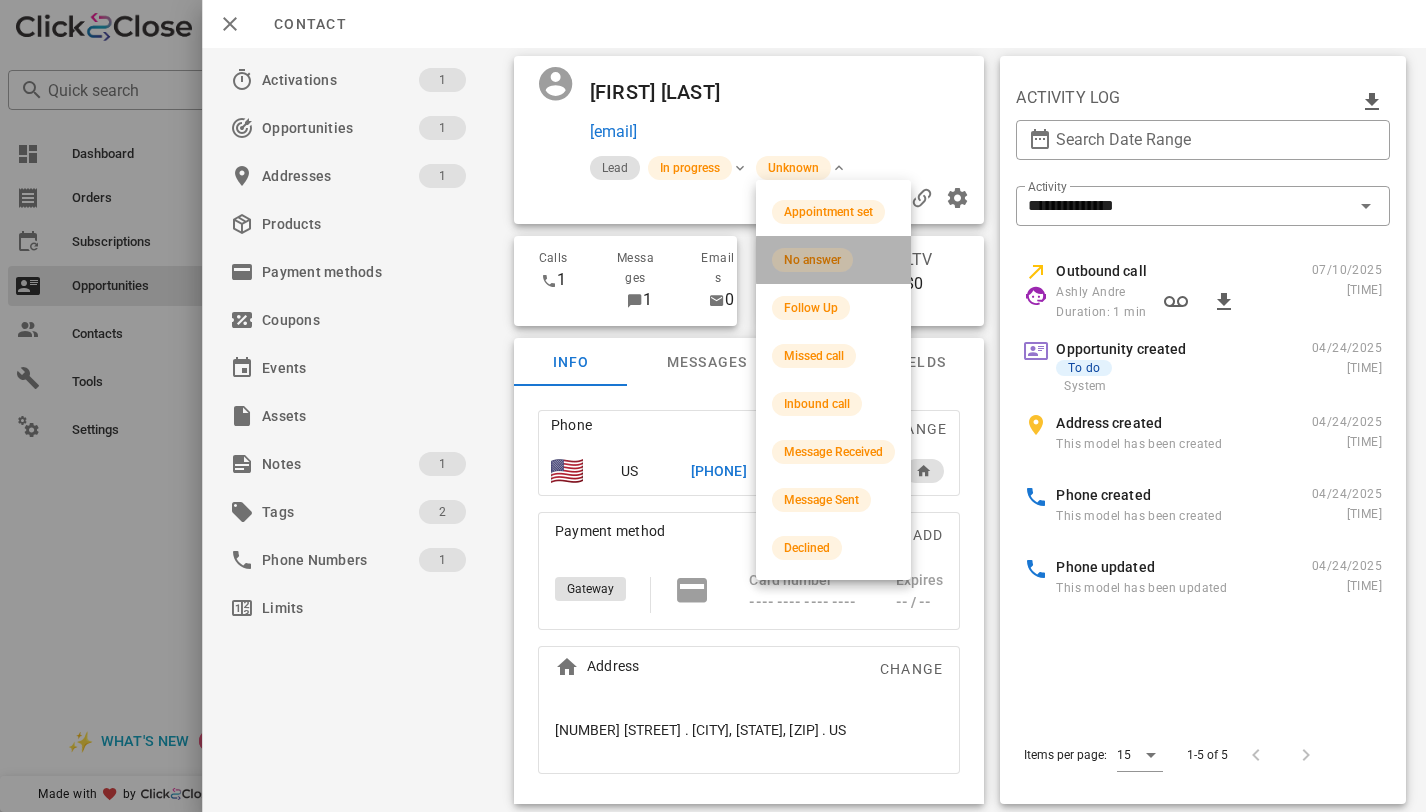 click on "No answer" at bounding box center [812, 260] 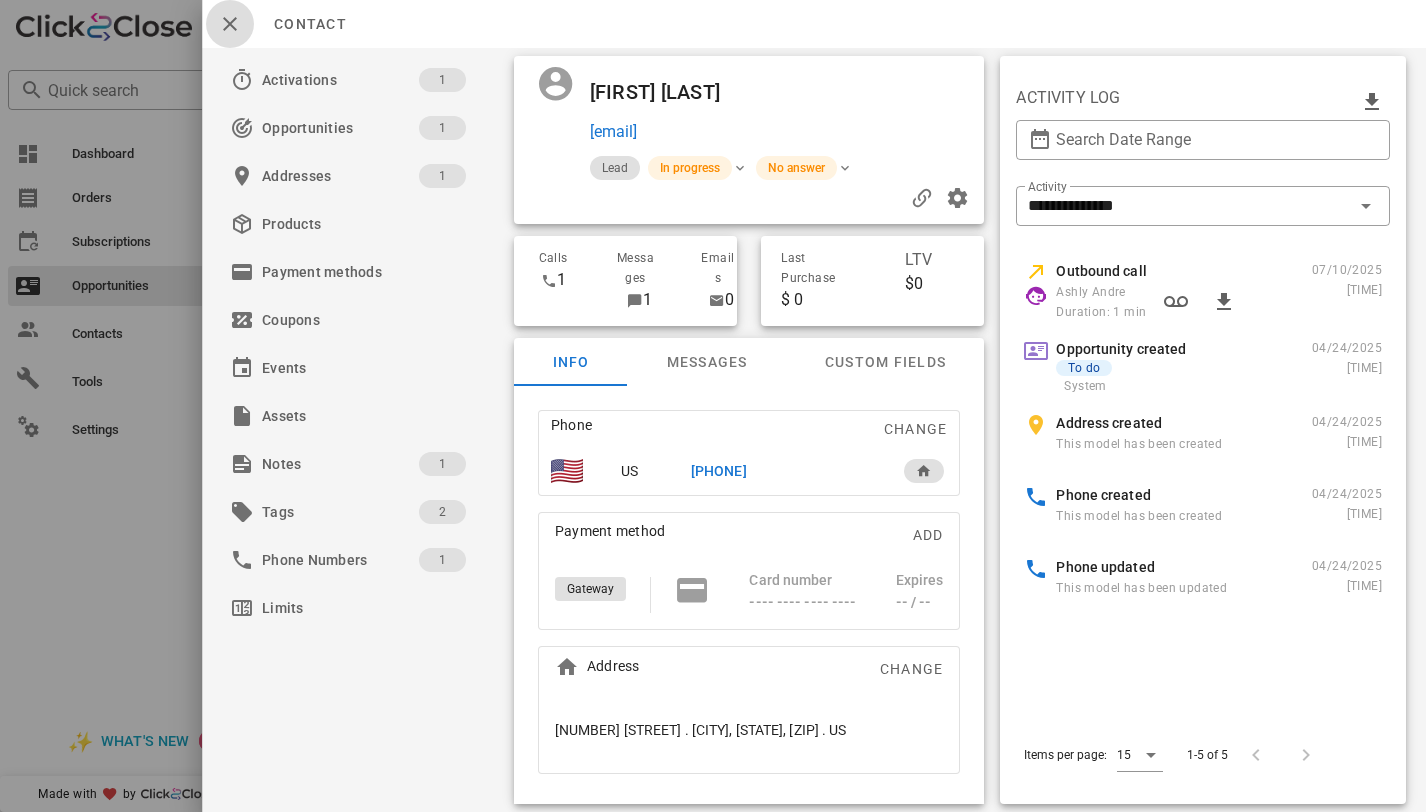 click at bounding box center [230, 24] 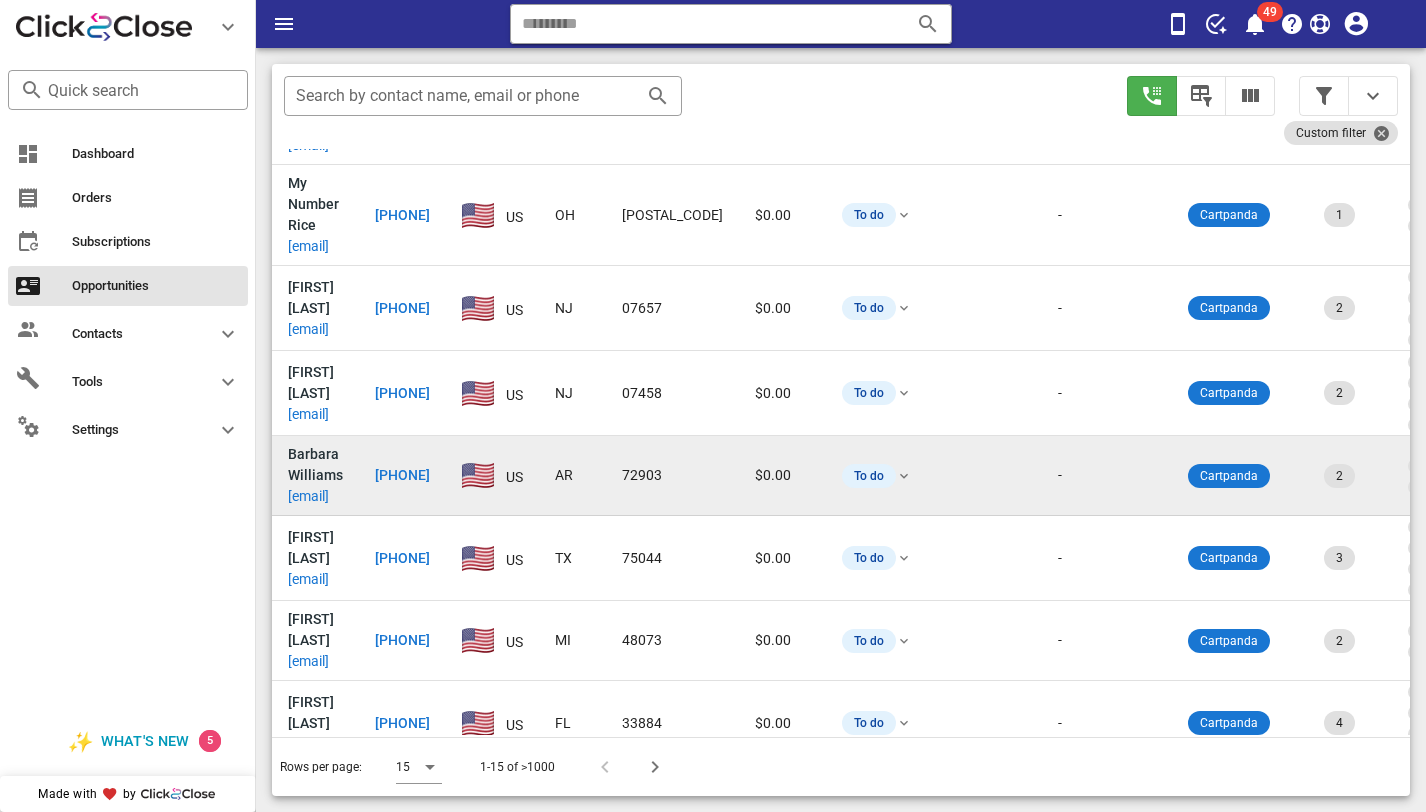 scroll, scrollTop: 367, scrollLeft: 0, axis: vertical 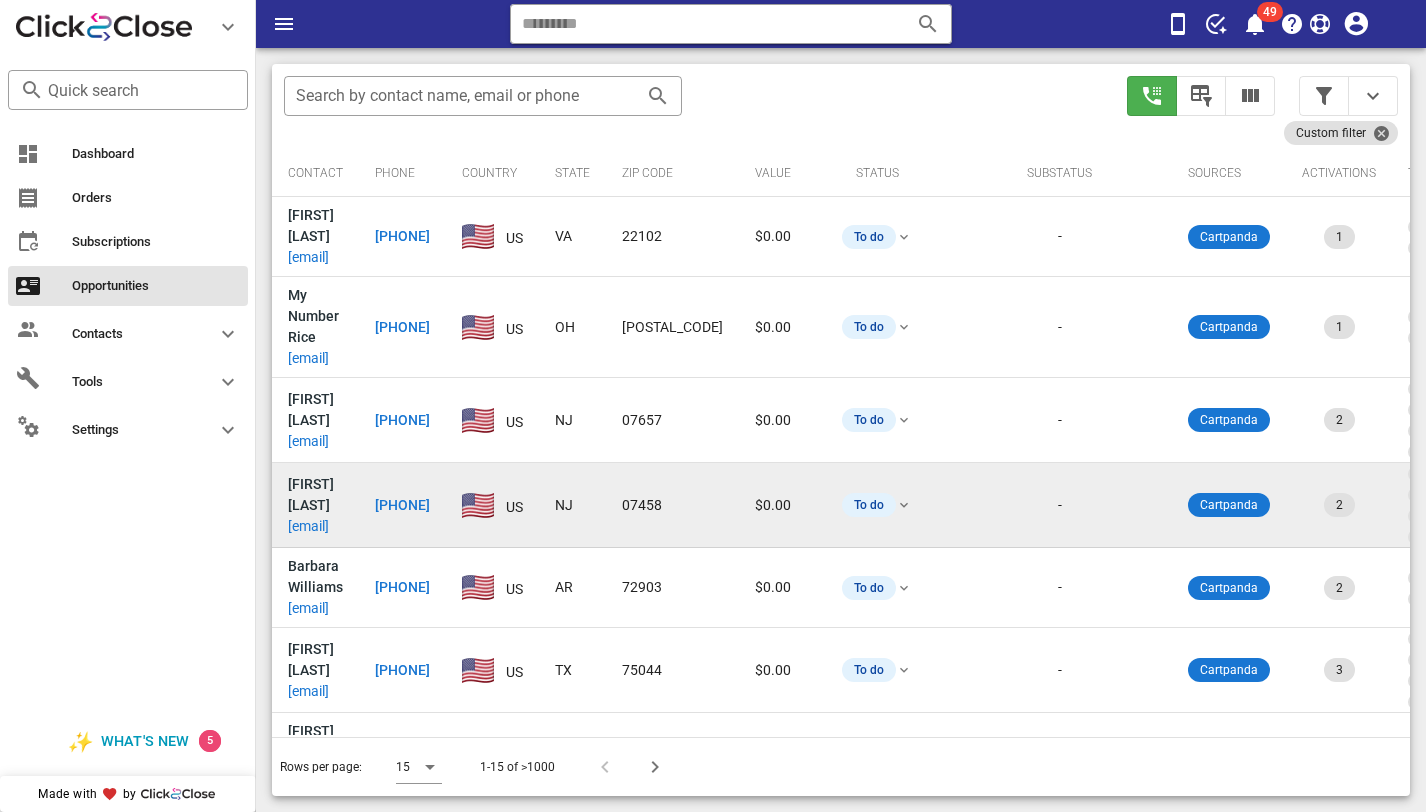 click on "marypalmadessa@gmail.com" at bounding box center [308, 526] 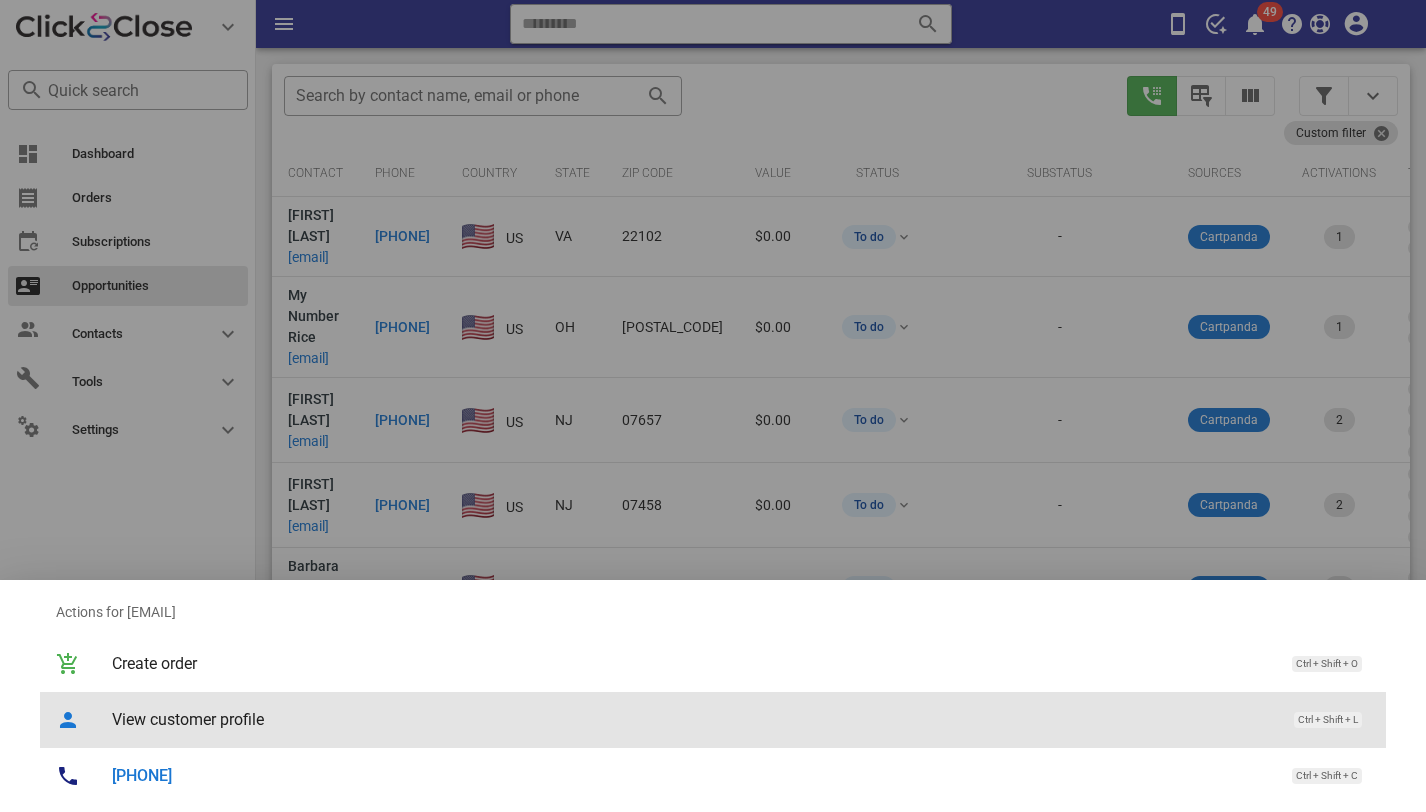 click on "View customer profile" at bounding box center (693, 719) 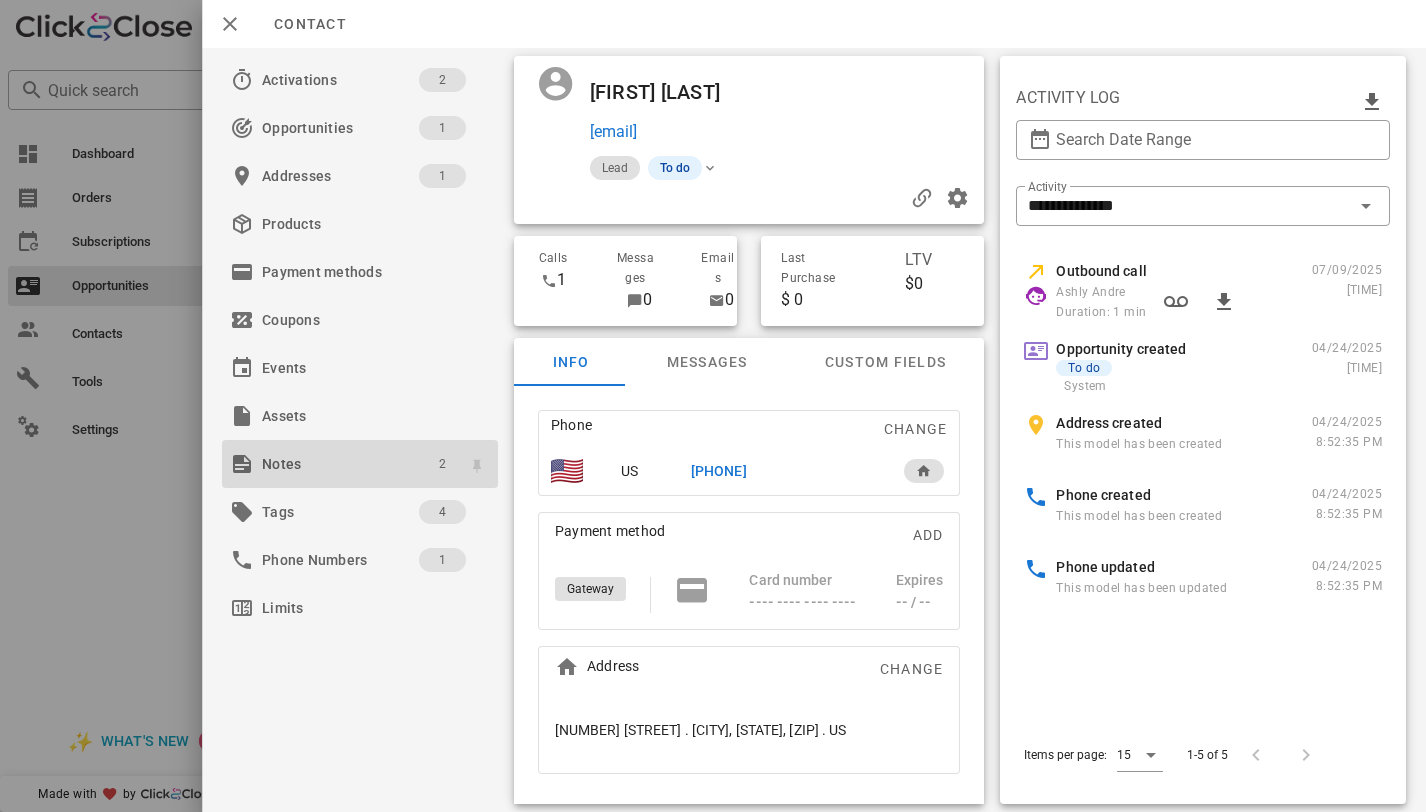 click on "2" at bounding box center [442, 464] 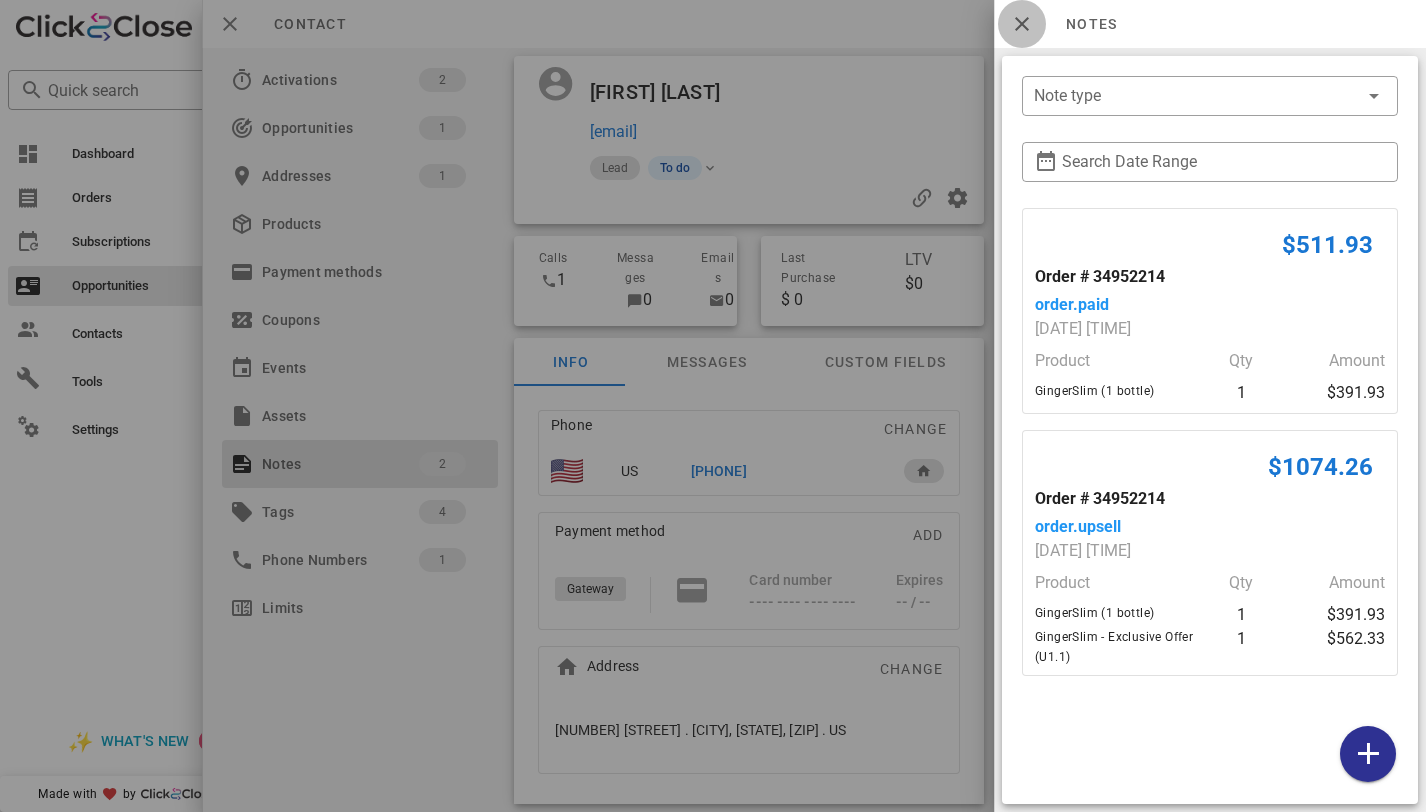 click at bounding box center [1022, 24] 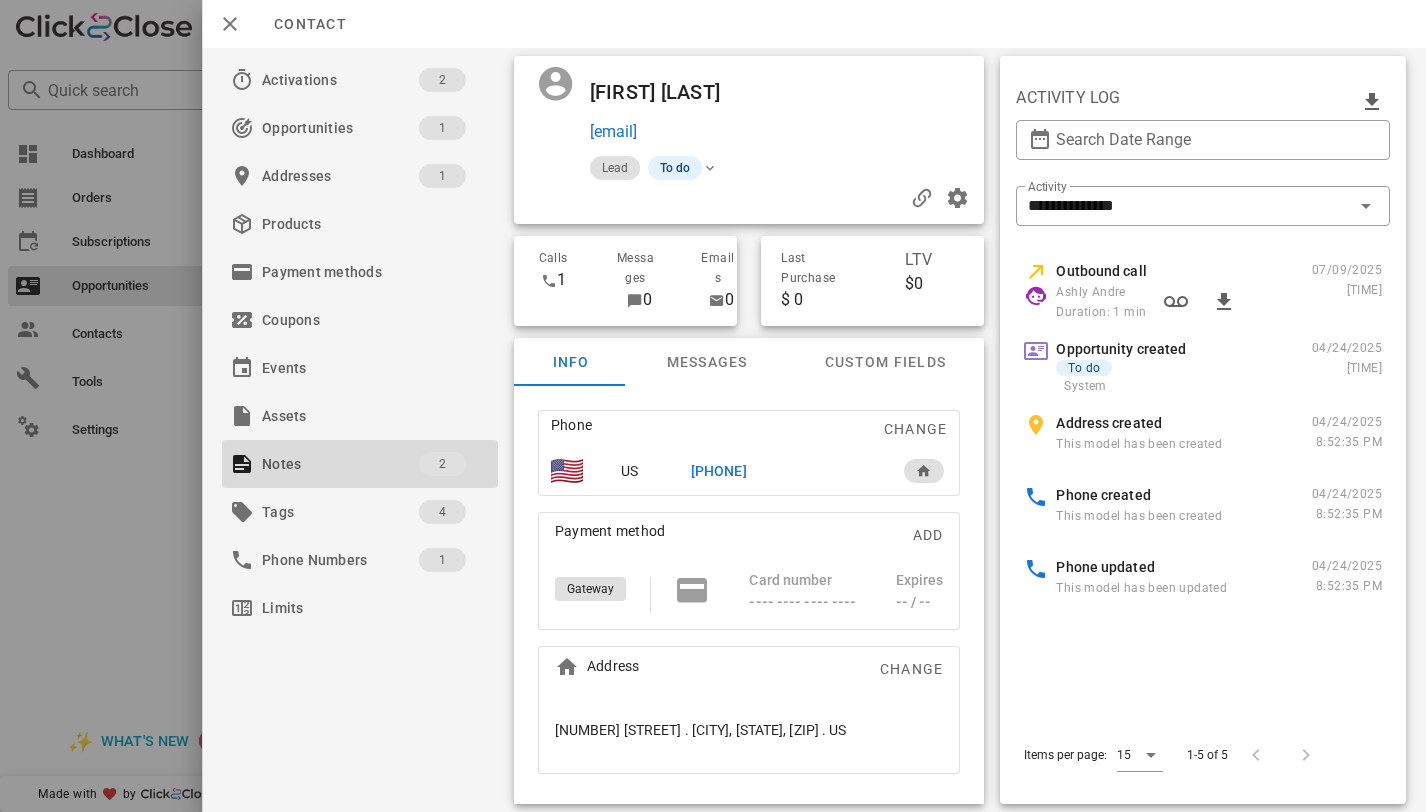 click on "+12013910589" at bounding box center (719, 471) 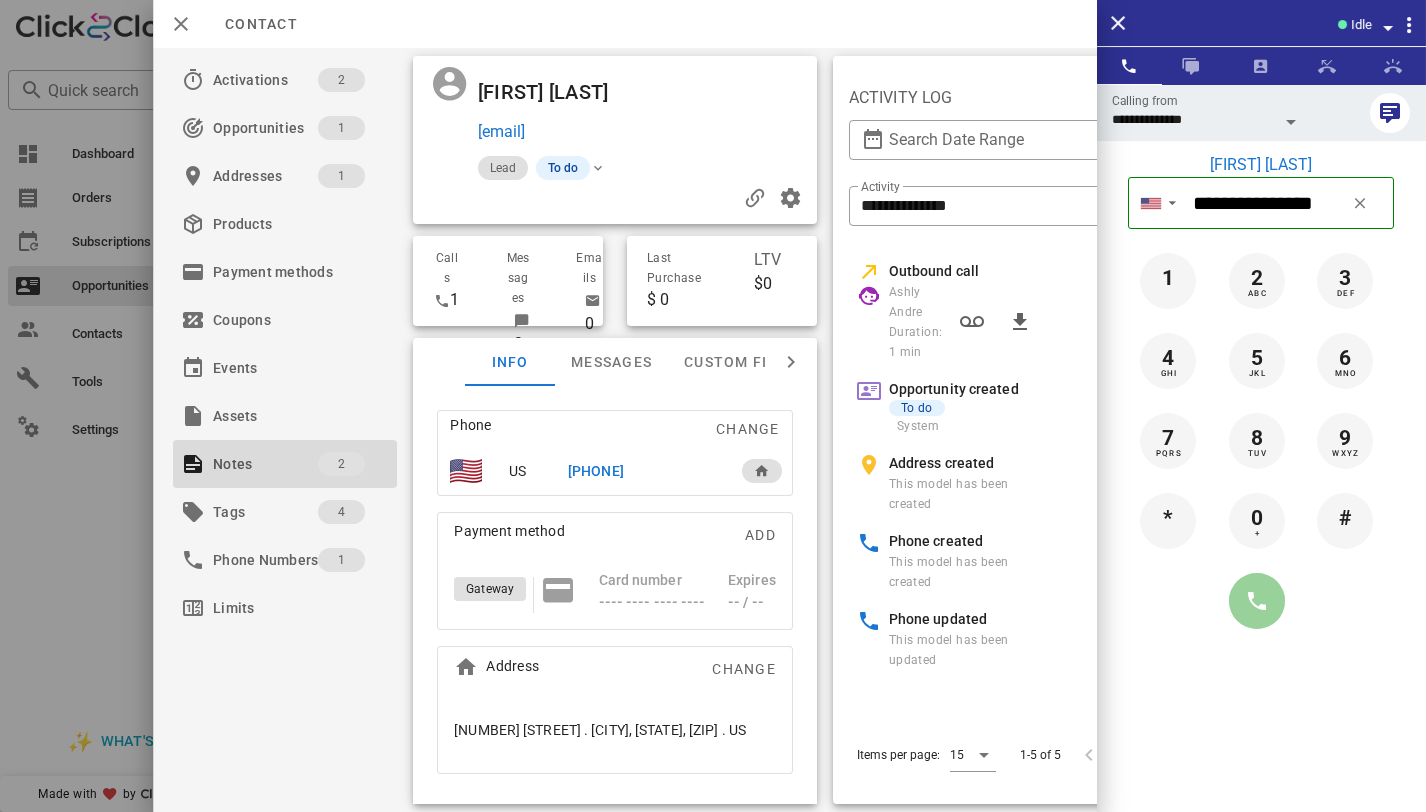 click at bounding box center (1257, 601) 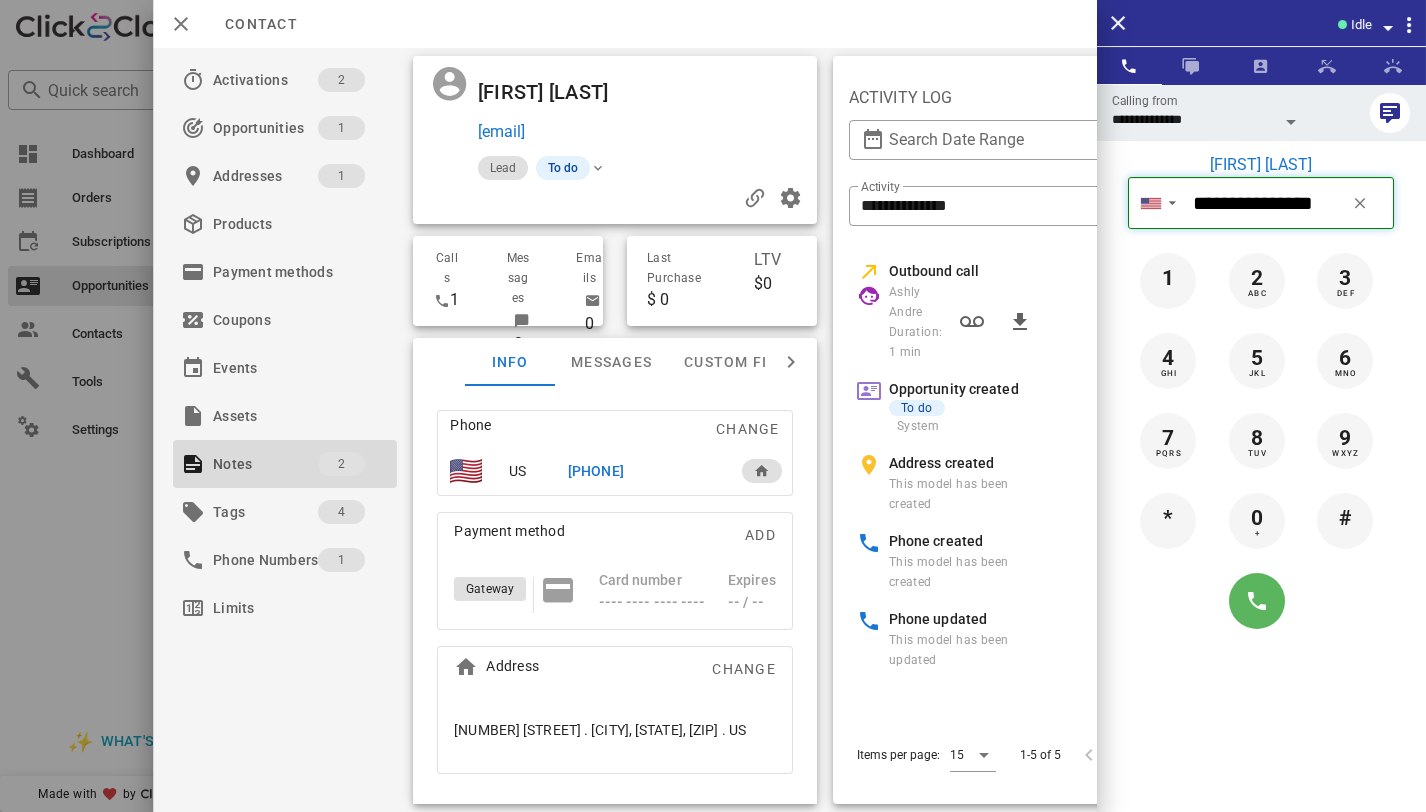 type 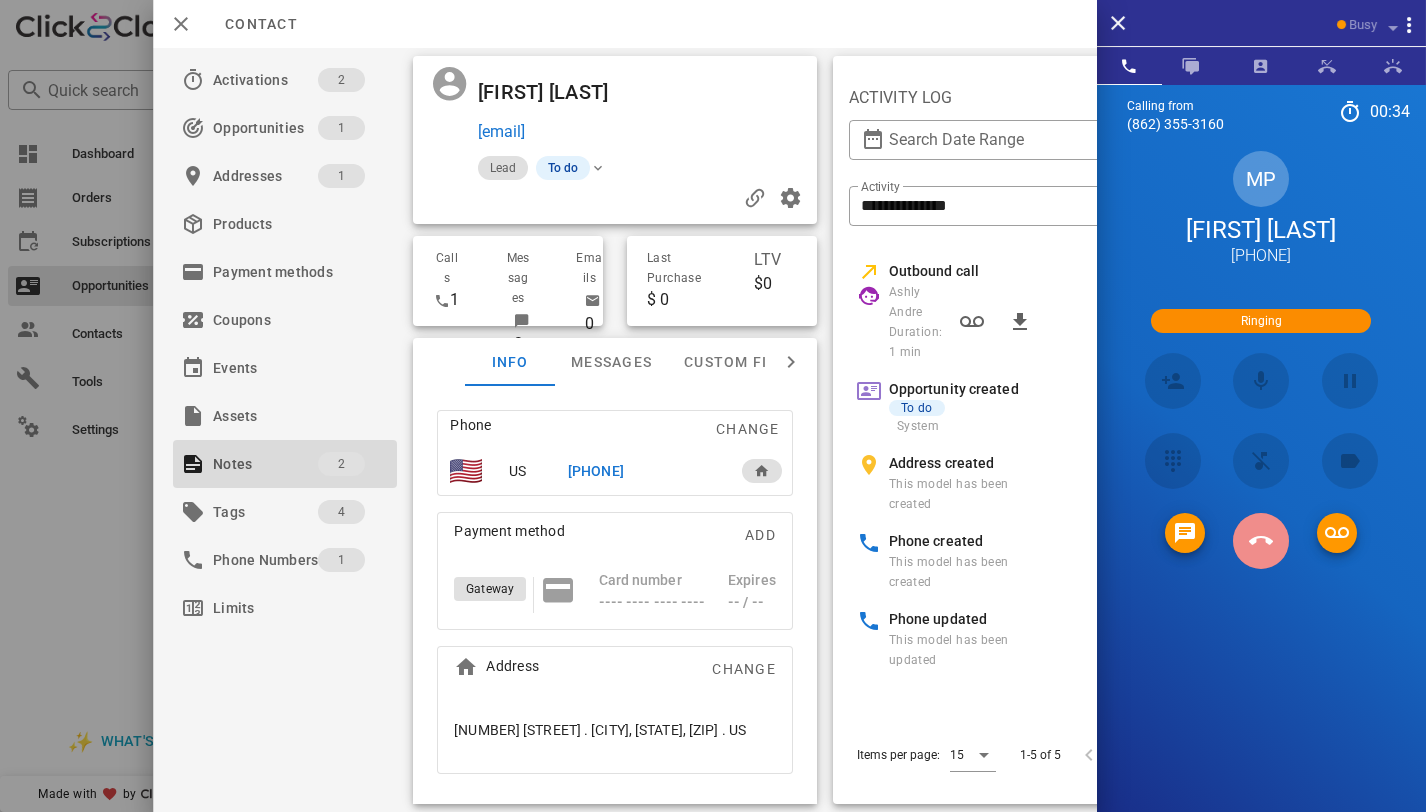 click at bounding box center (1261, 541) 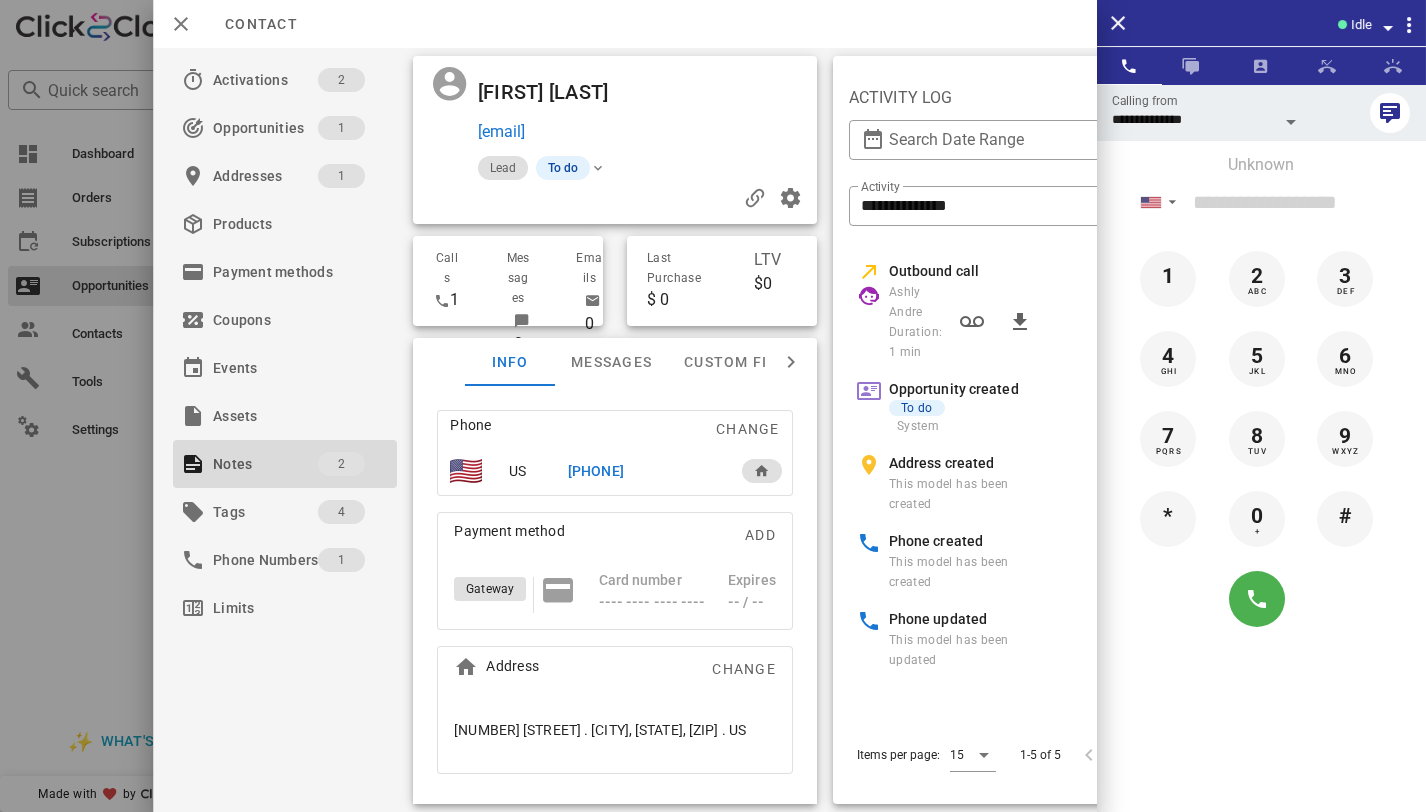 click on "Idle" at bounding box center (1261, 23) 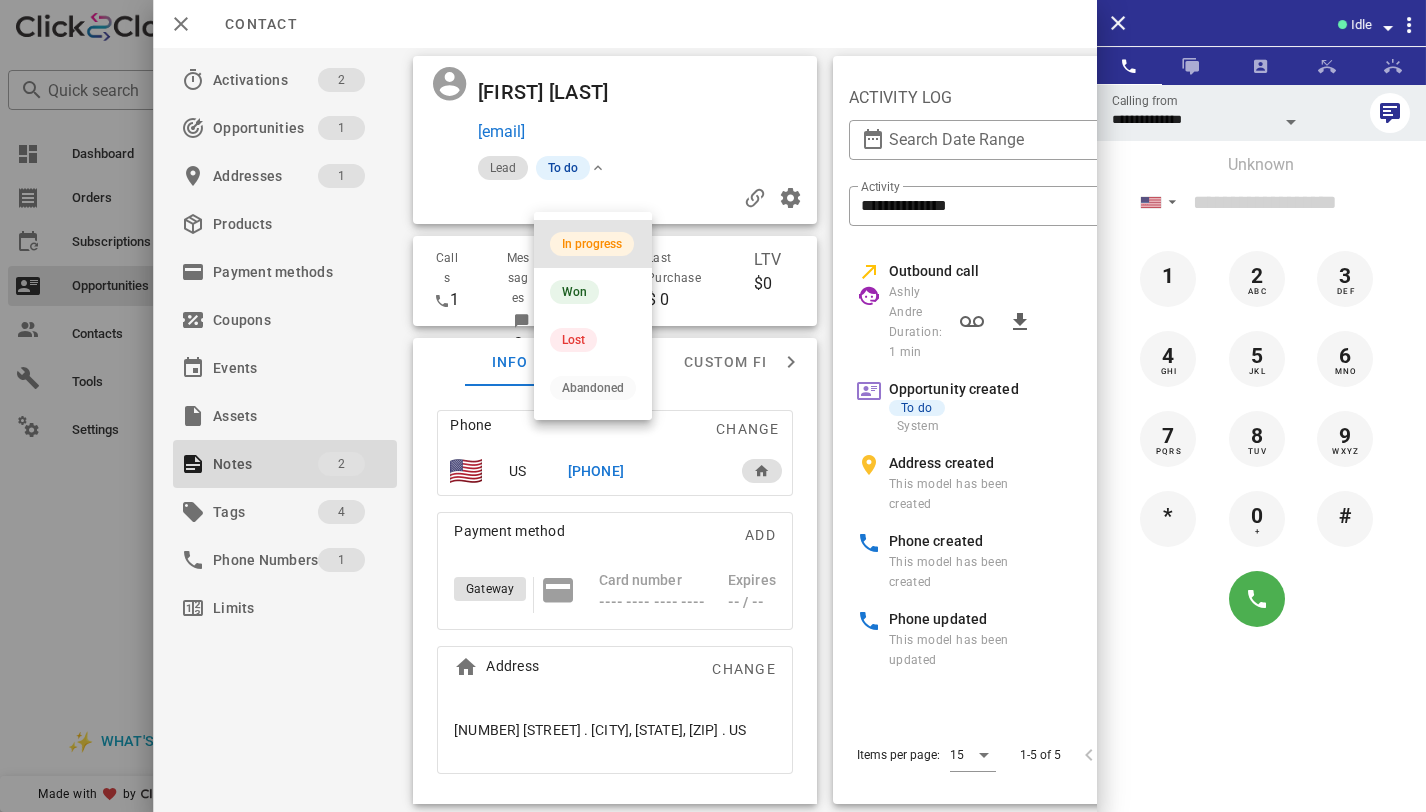 click on "In progress" at bounding box center [592, 244] 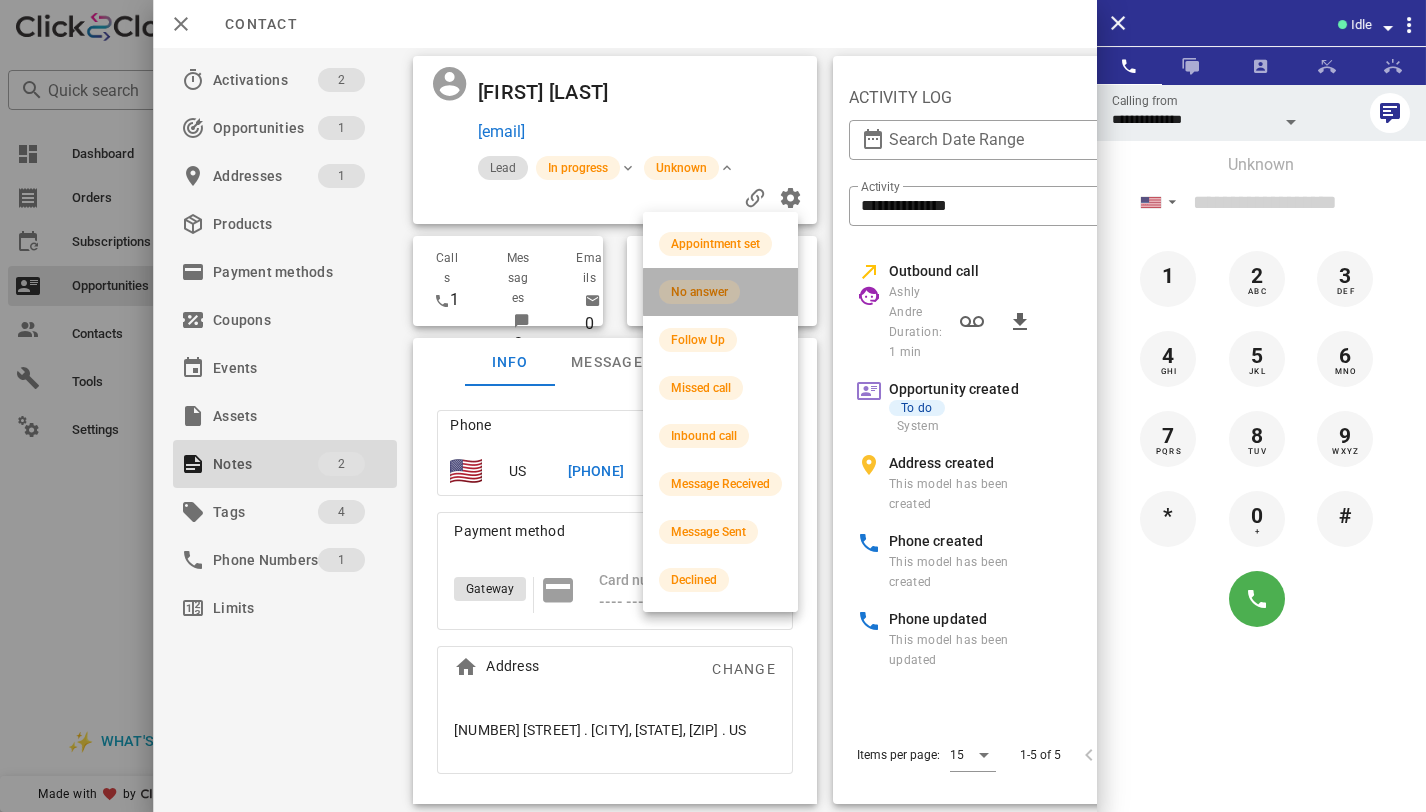 click on "No answer" at bounding box center [699, 292] 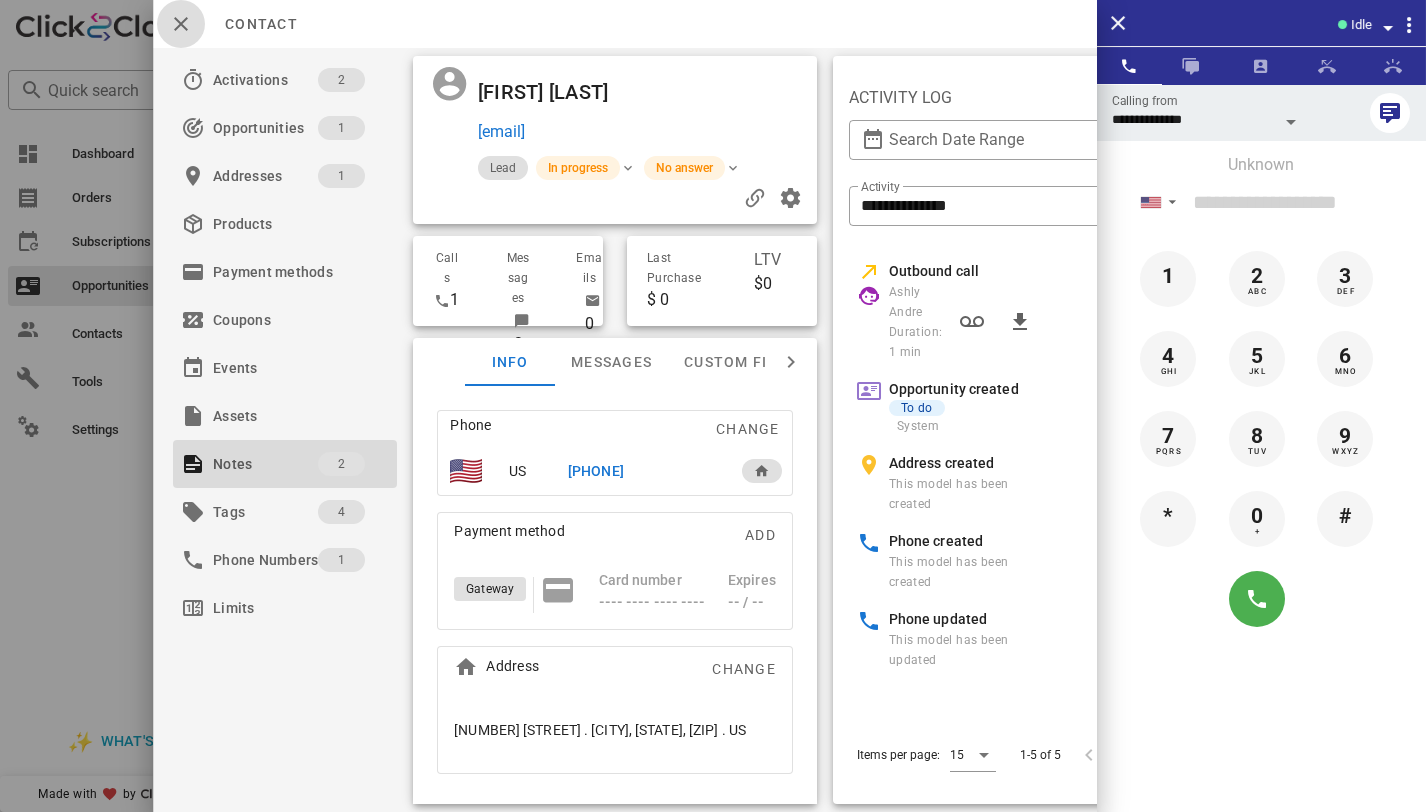 click at bounding box center (181, 24) 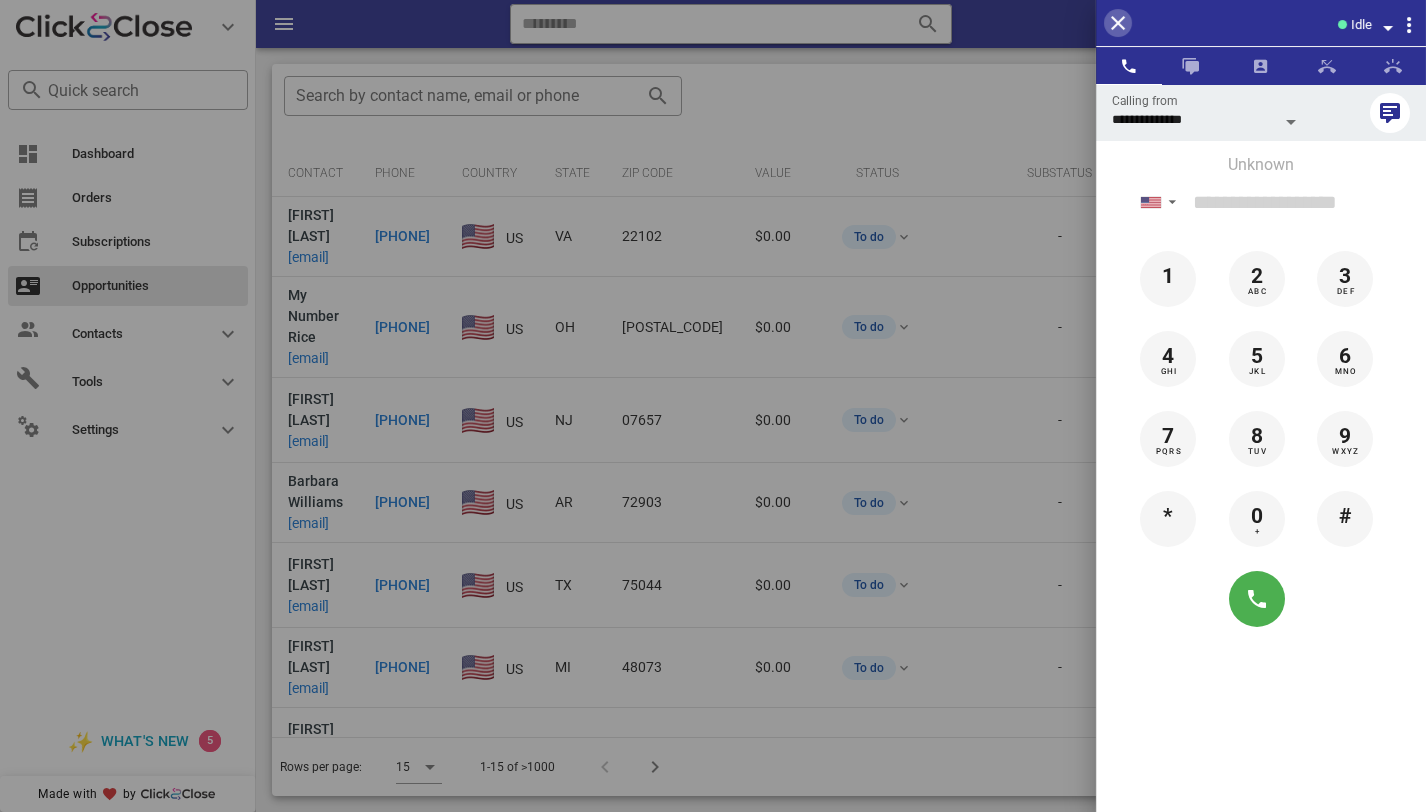 click at bounding box center (1118, 23) 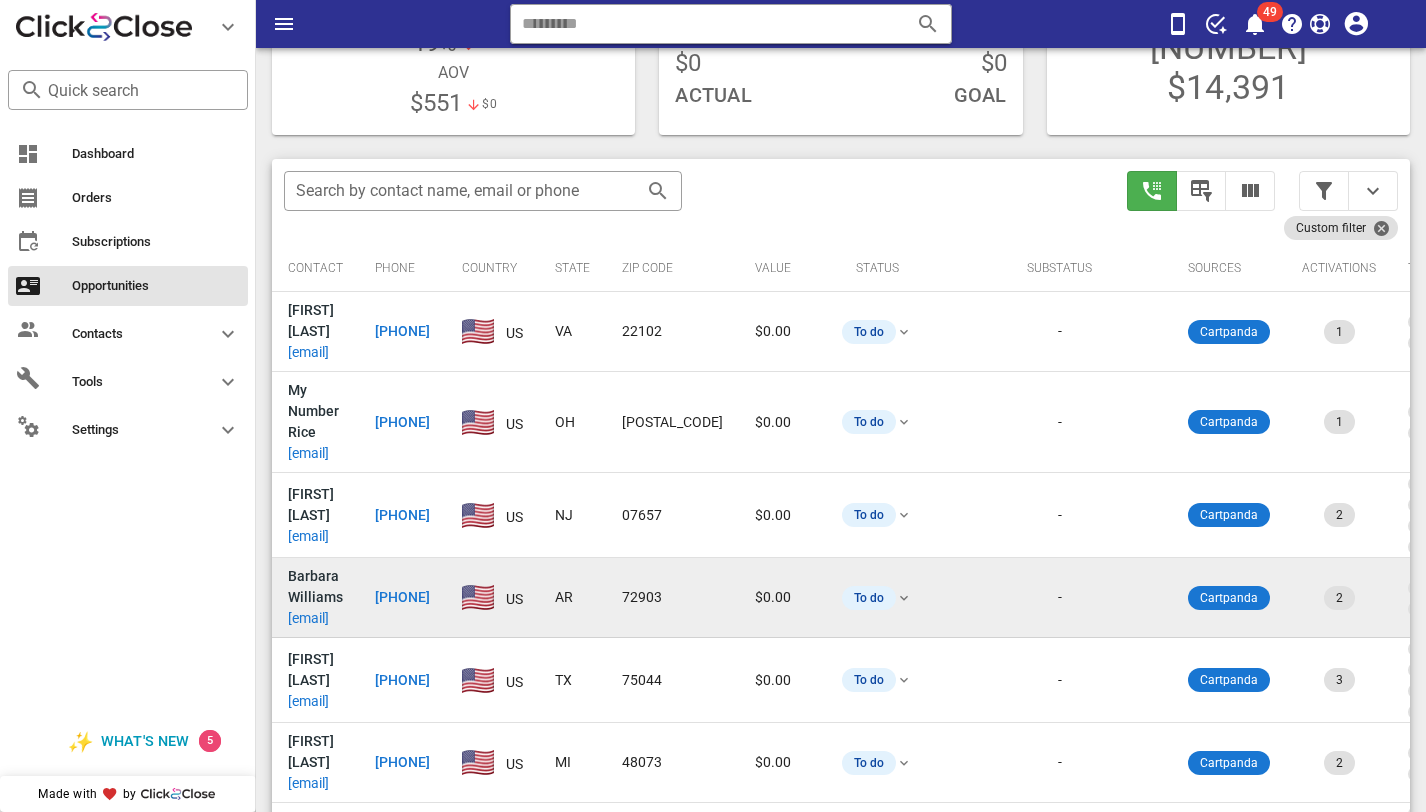 scroll, scrollTop: 276, scrollLeft: 0, axis: vertical 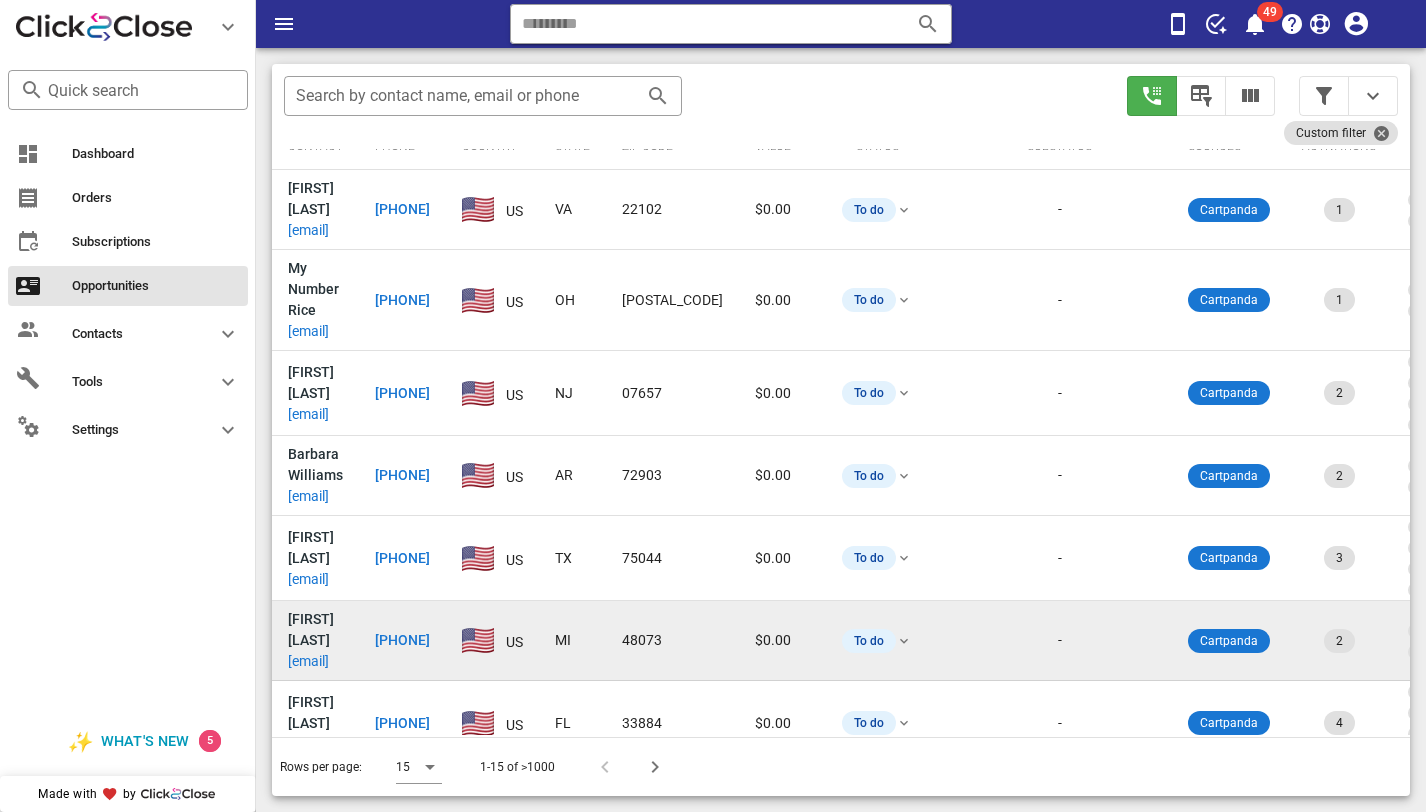 click on "joannehoover392@yahoo.com" at bounding box center (308, 661) 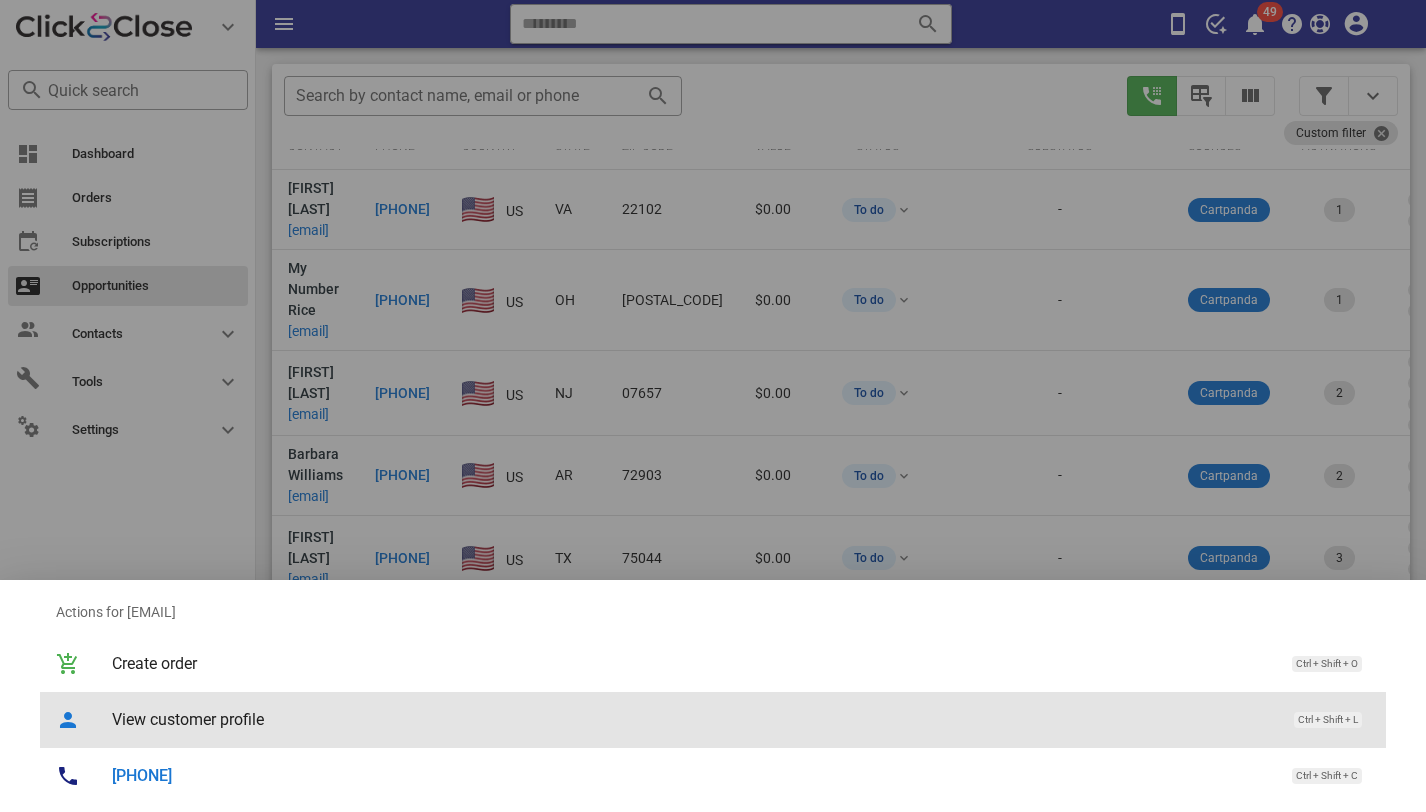 click on "View customer profile" at bounding box center (693, 719) 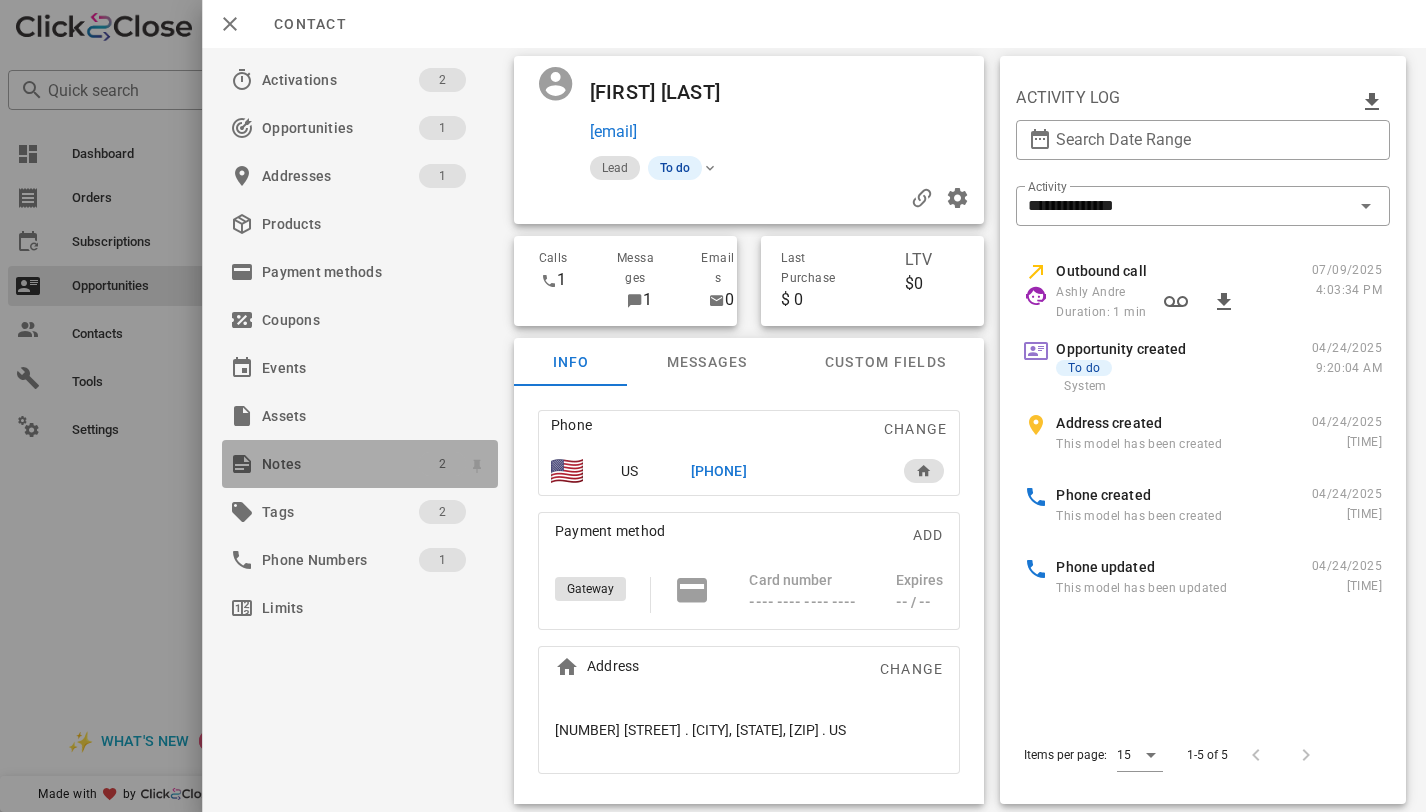 click on "2" at bounding box center [442, 464] 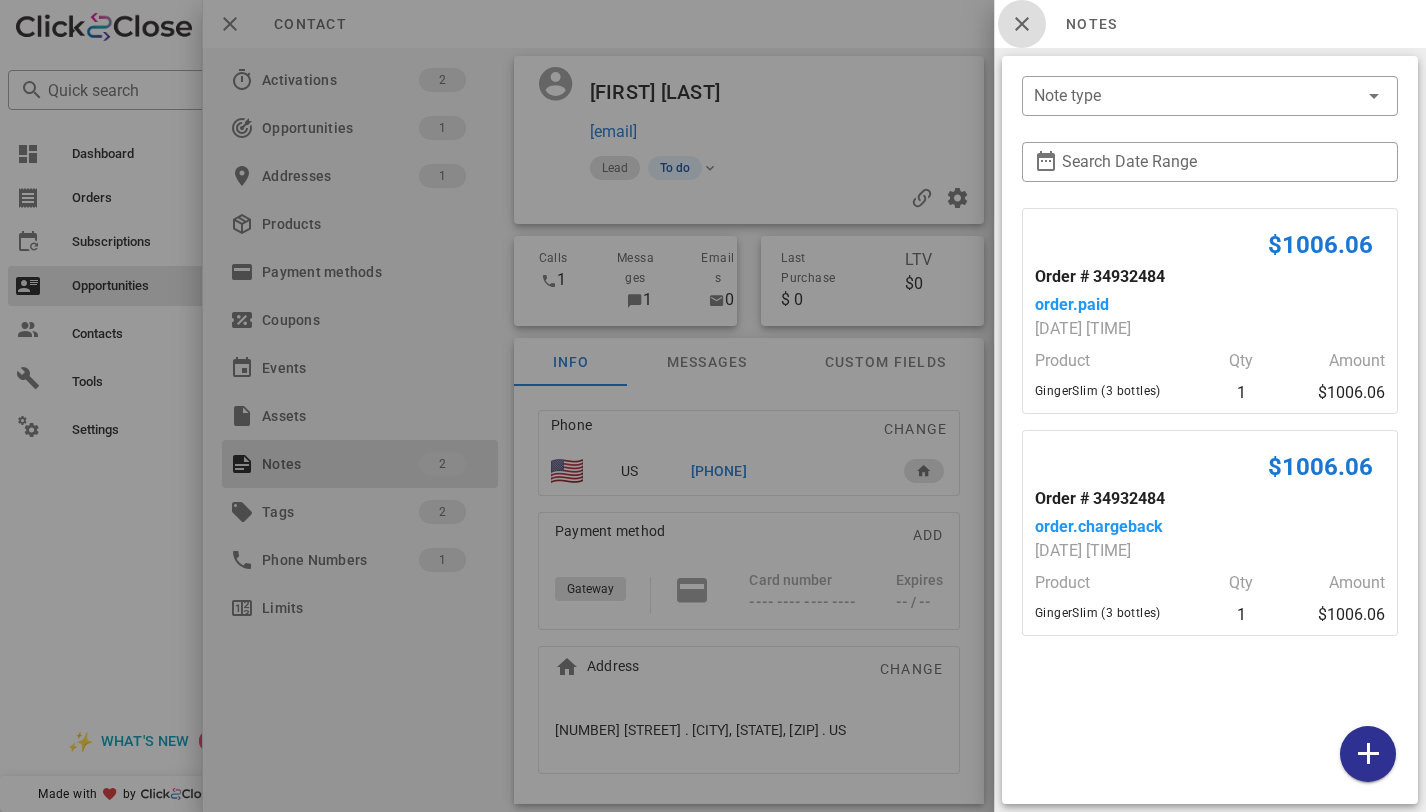 click at bounding box center [1022, 24] 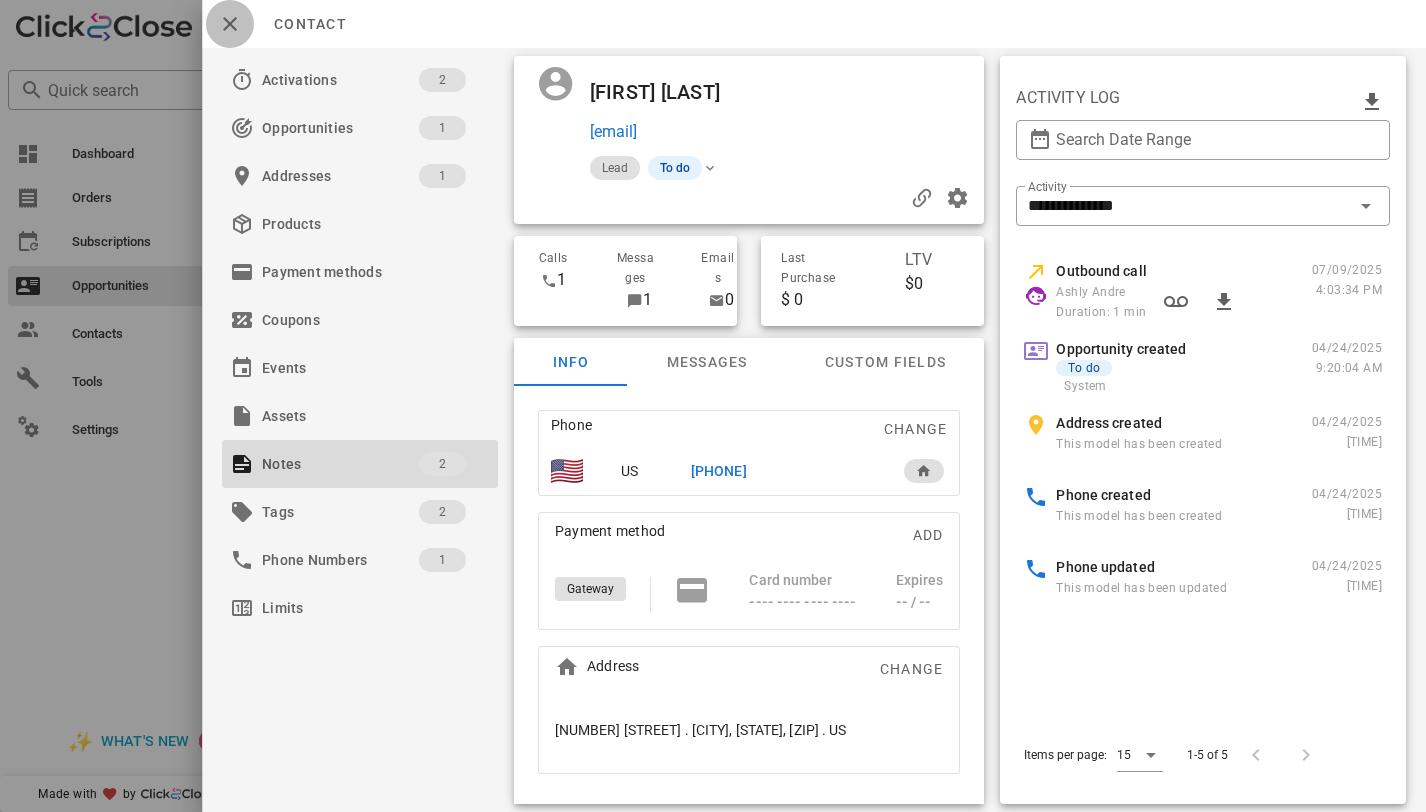 click at bounding box center [230, 24] 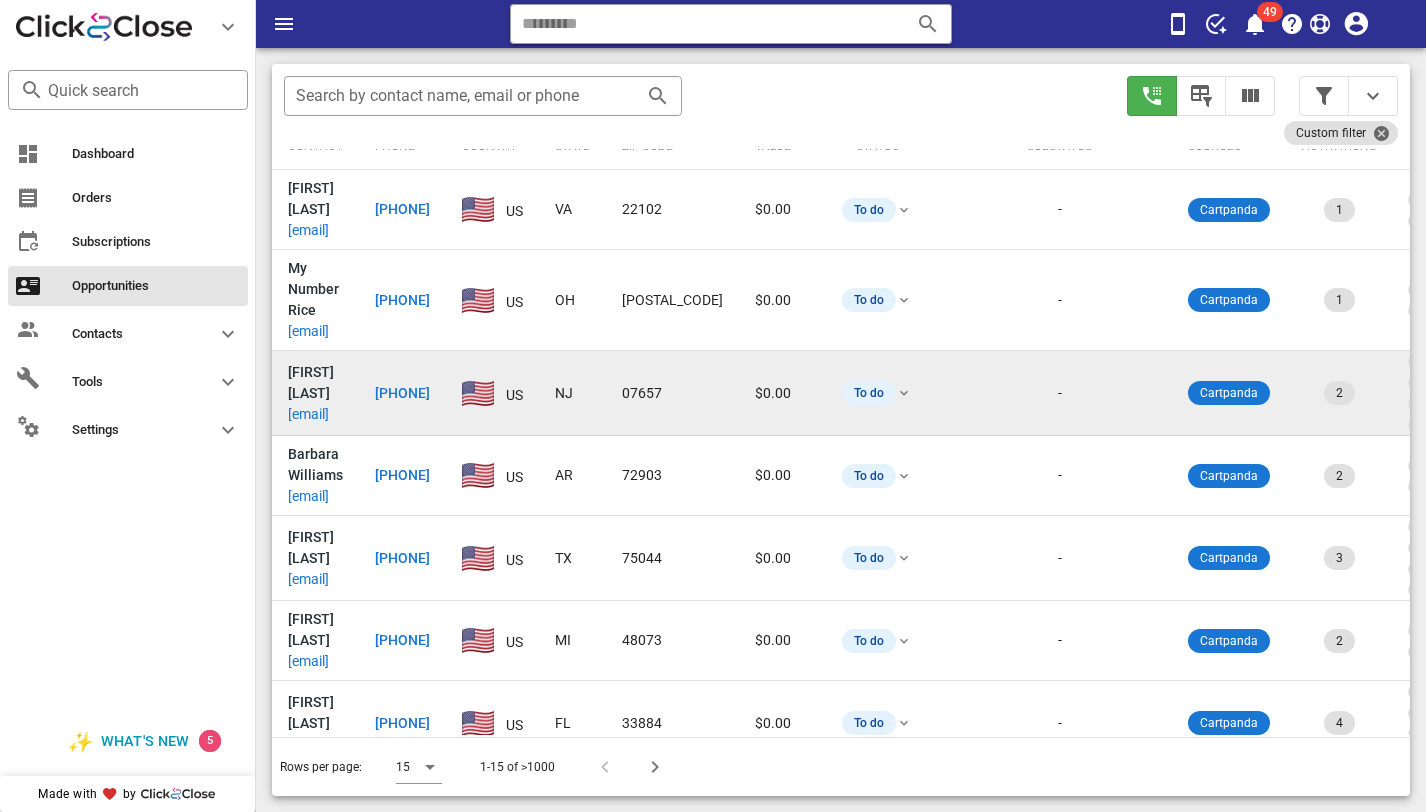 scroll, scrollTop: 0, scrollLeft: 0, axis: both 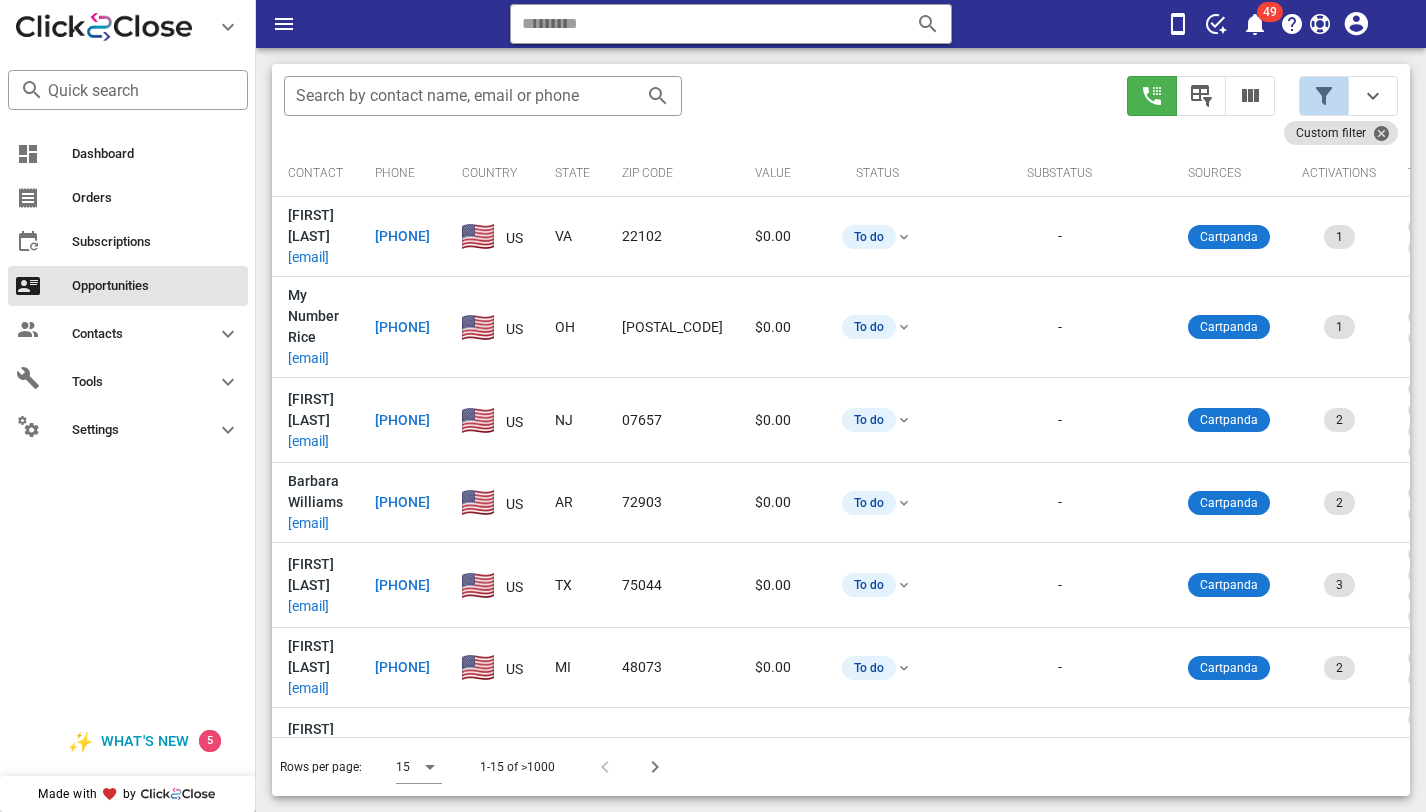 click at bounding box center [1324, 96] 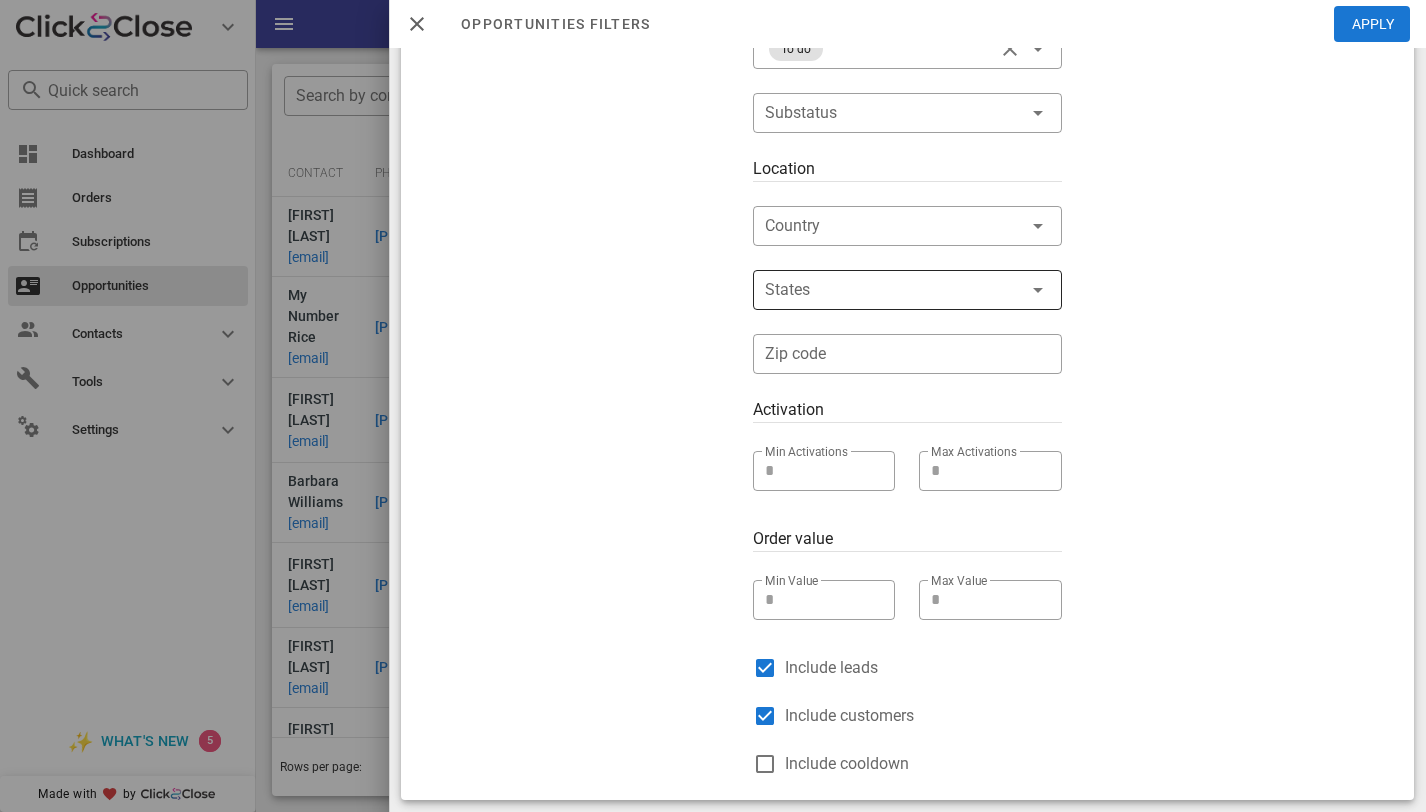 scroll, scrollTop: 471, scrollLeft: 0, axis: vertical 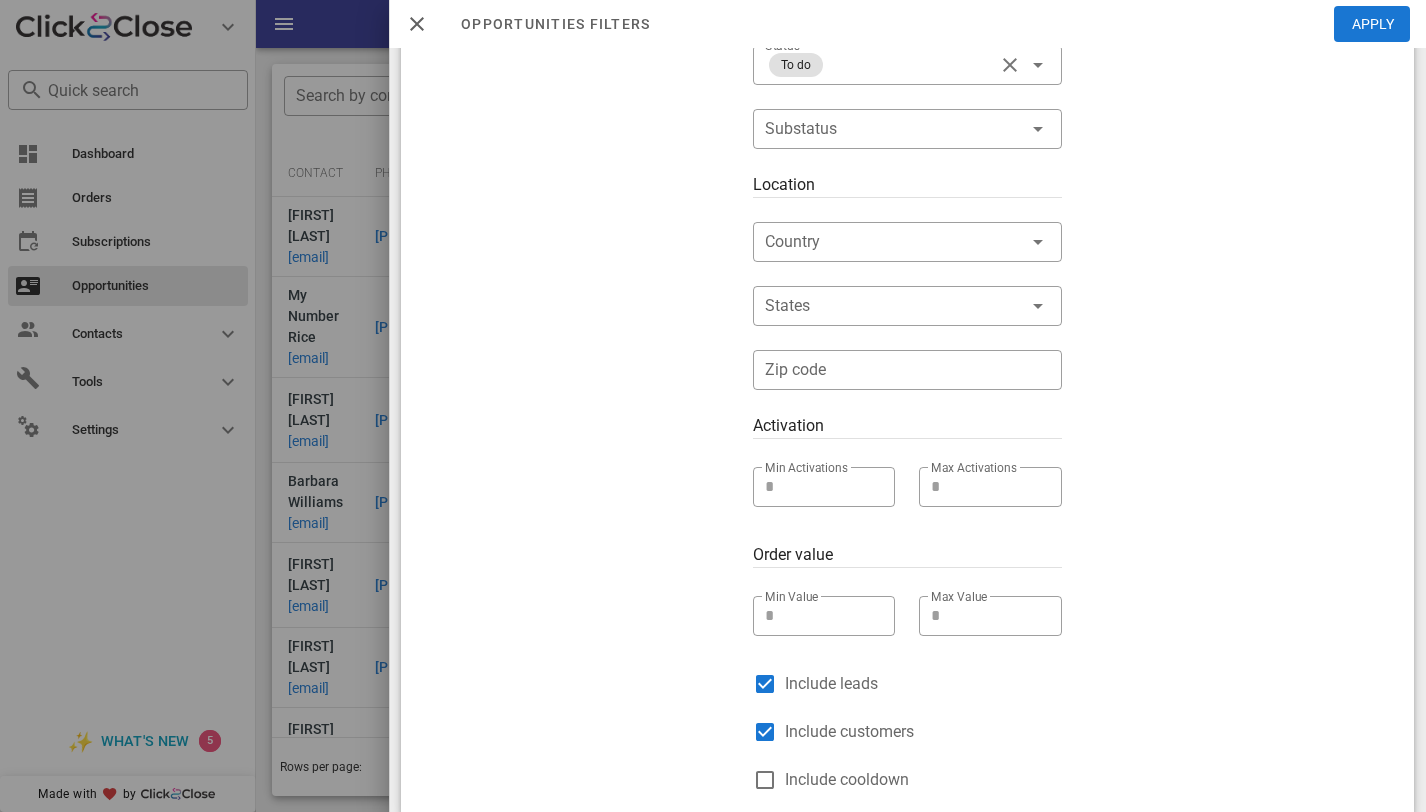 click on "Include customers" at bounding box center [923, 732] 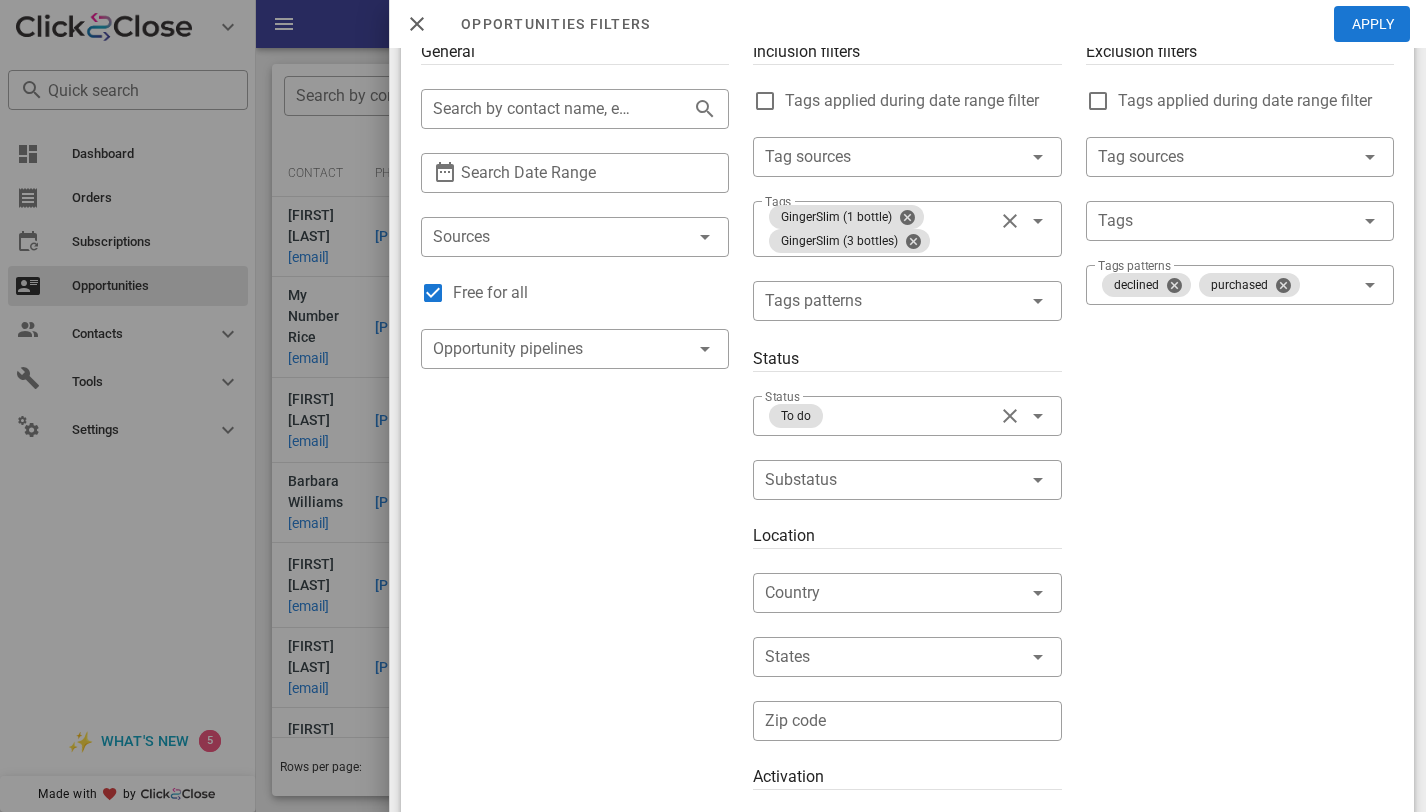 scroll, scrollTop: 48, scrollLeft: 0, axis: vertical 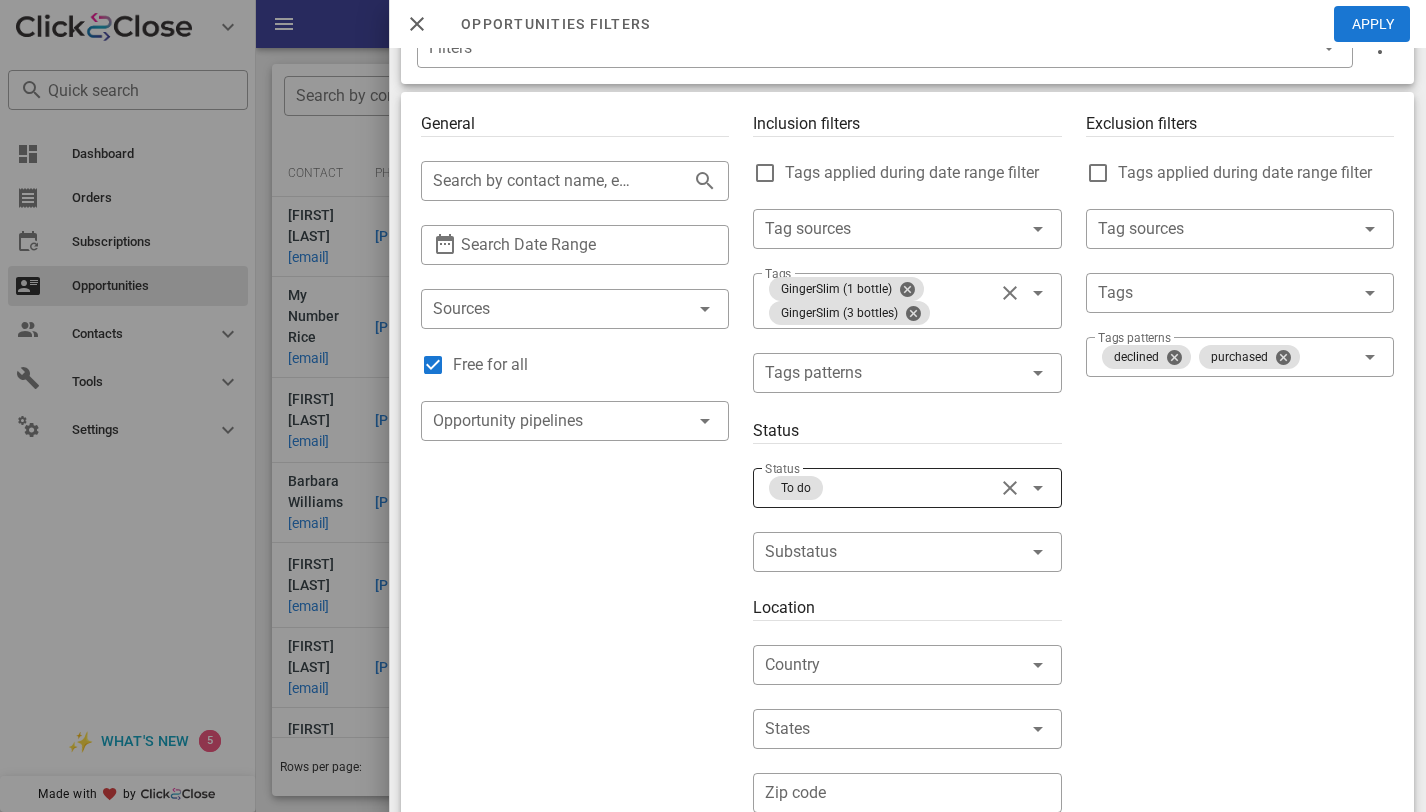 click on "To do" at bounding box center (879, 488) 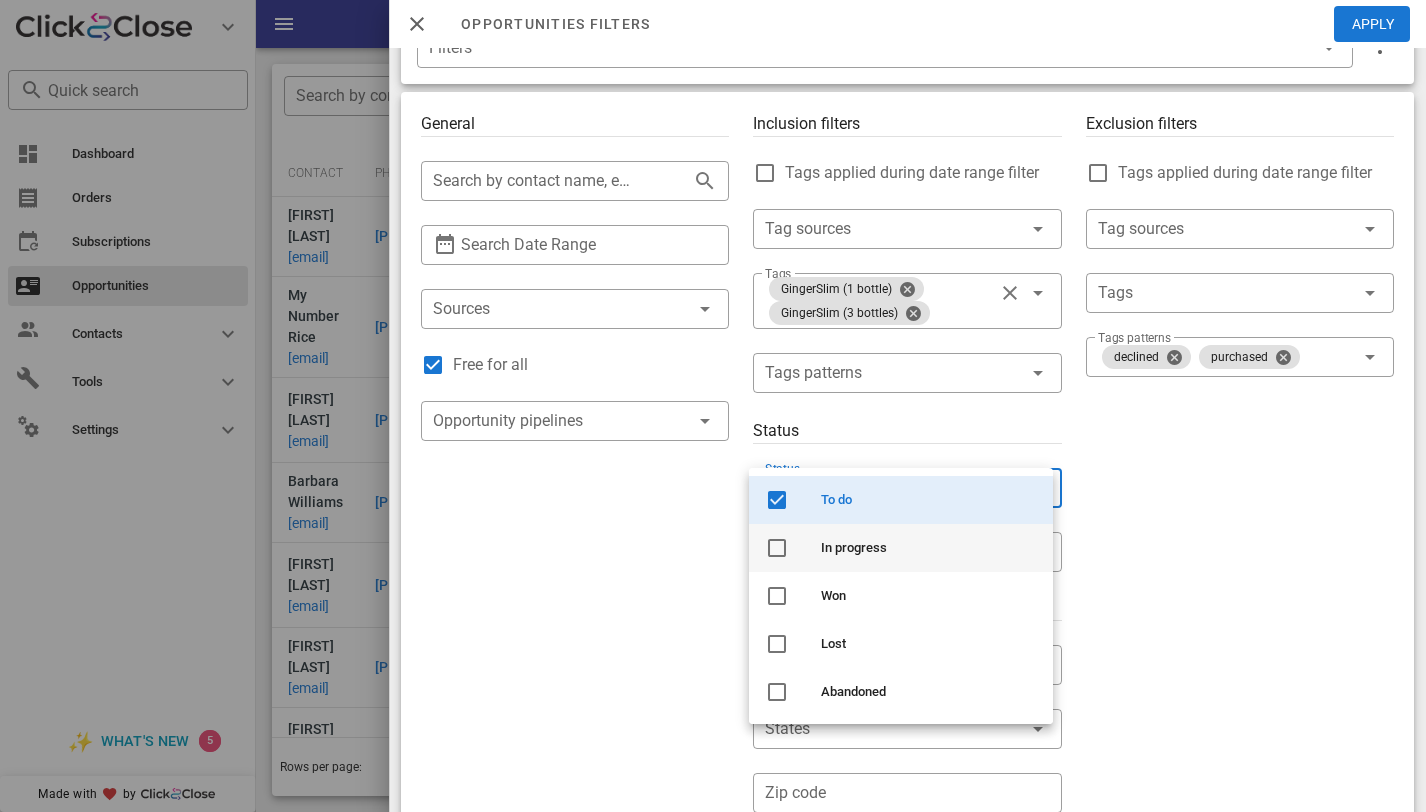click on "In progress" at bounding box center [929, 548] 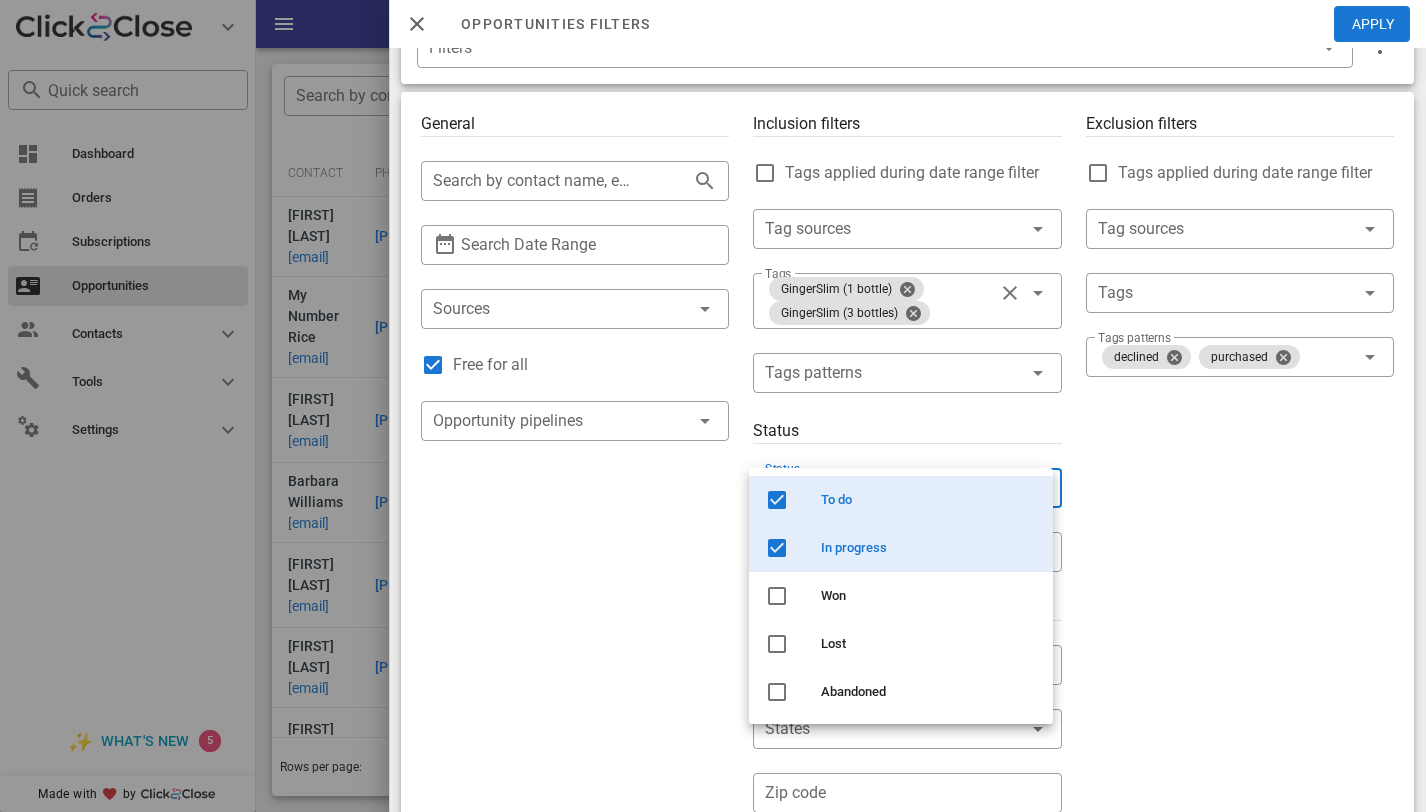 click on "Exclusion filters Tags applied during date range filter ​ Tag sources ​ Tags ​ Tags patterns declined purchased" at bounding box center [1240, 669] 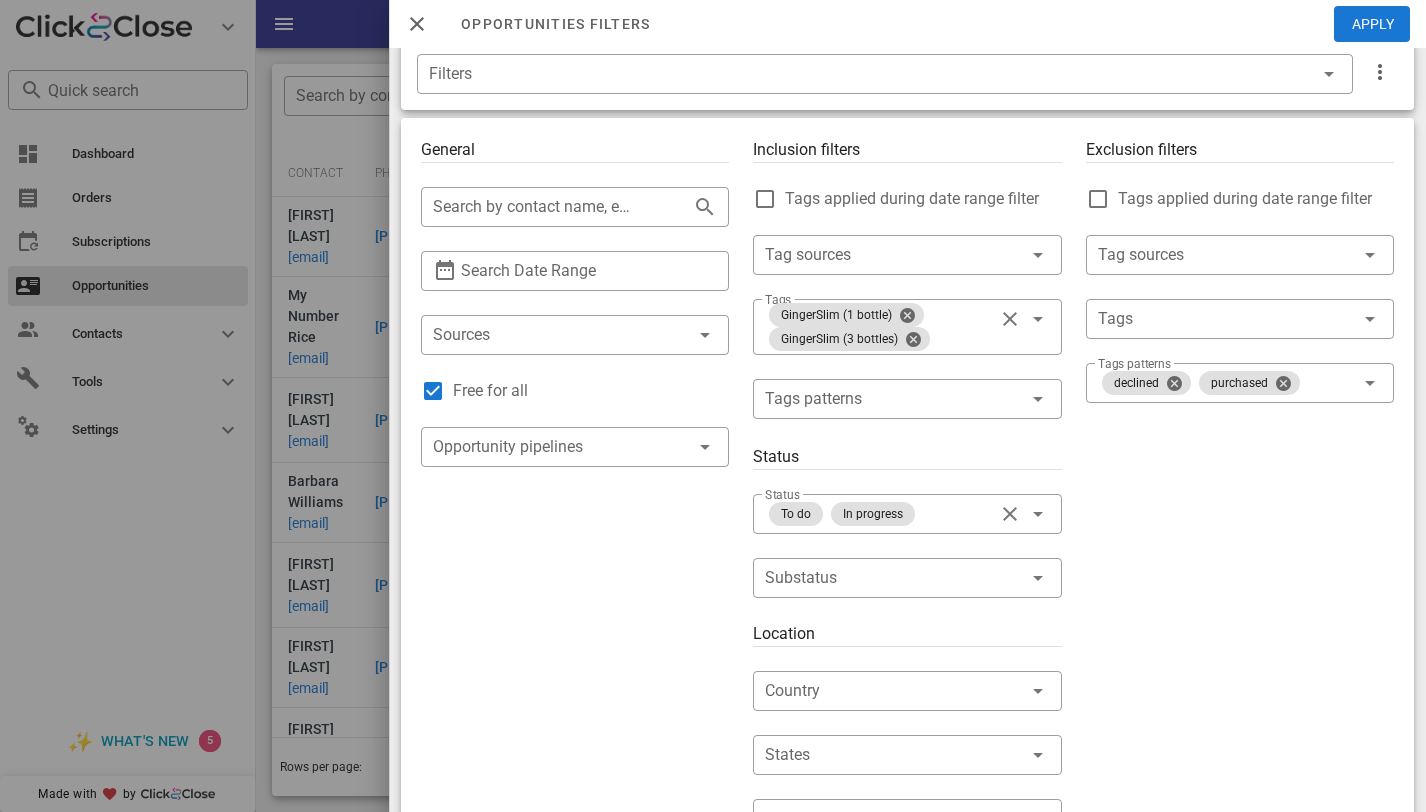scroll, scrollTop: 0, scrollLeft: 0, axis: both 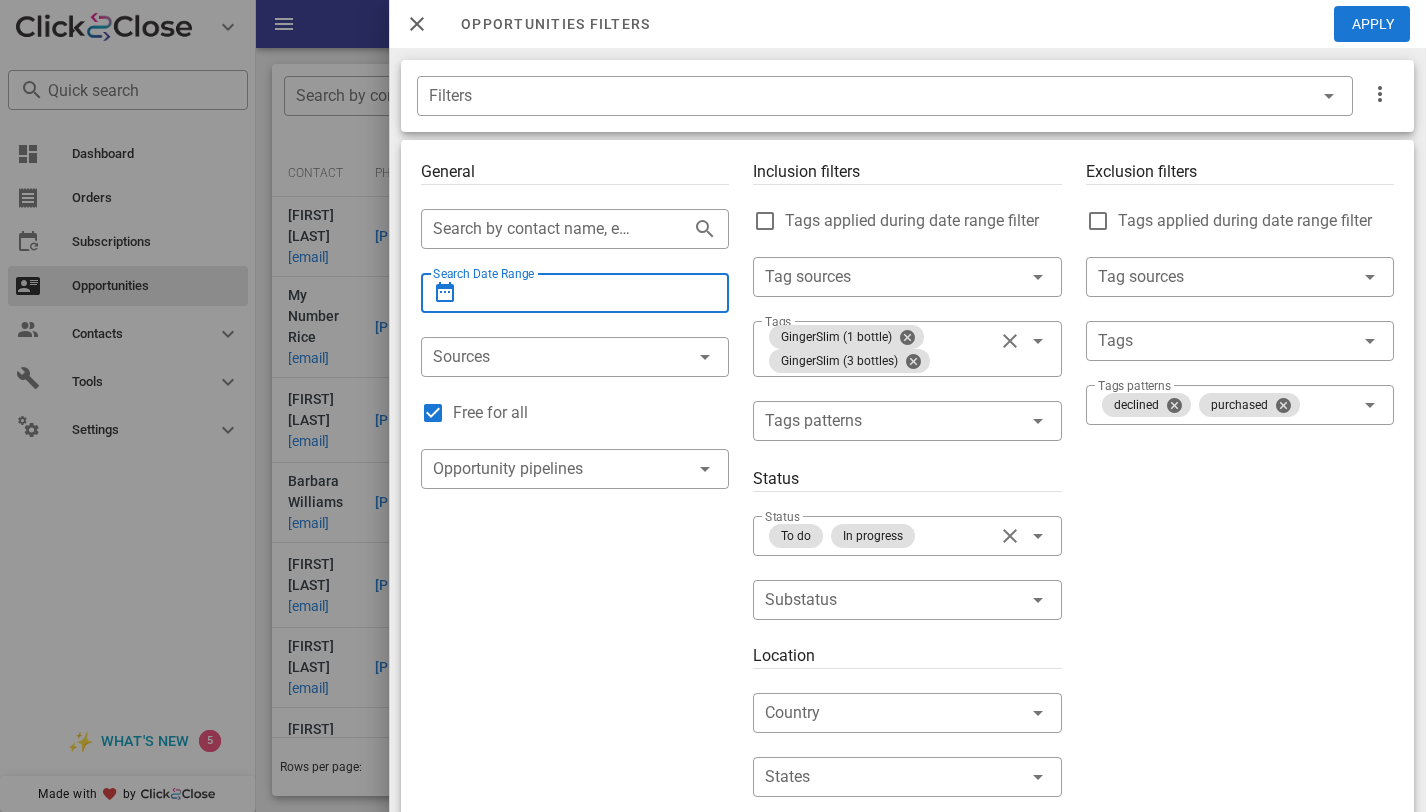 click on "Search Date Range" at bounding box center [575, 293] 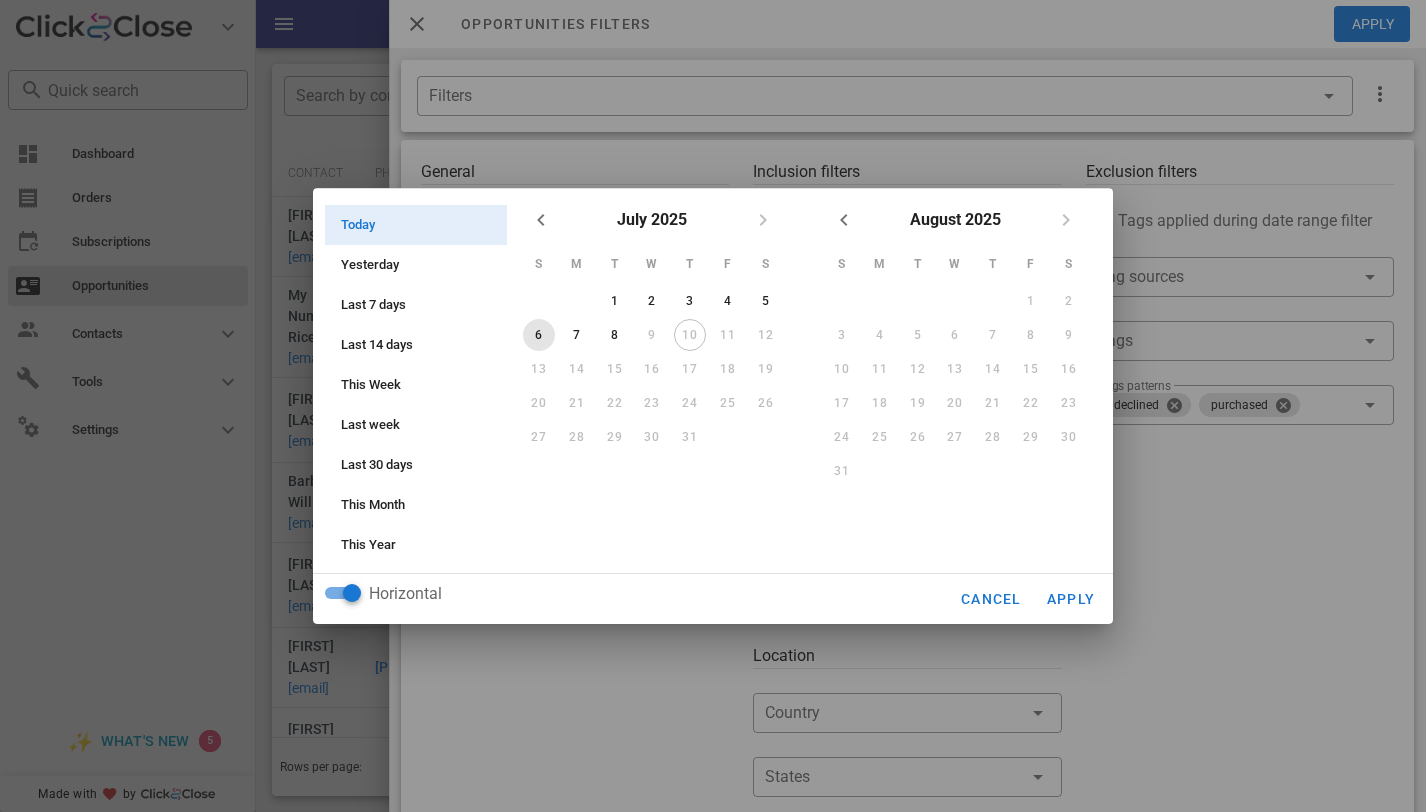 click on "6" at bounding box center (539, 335) 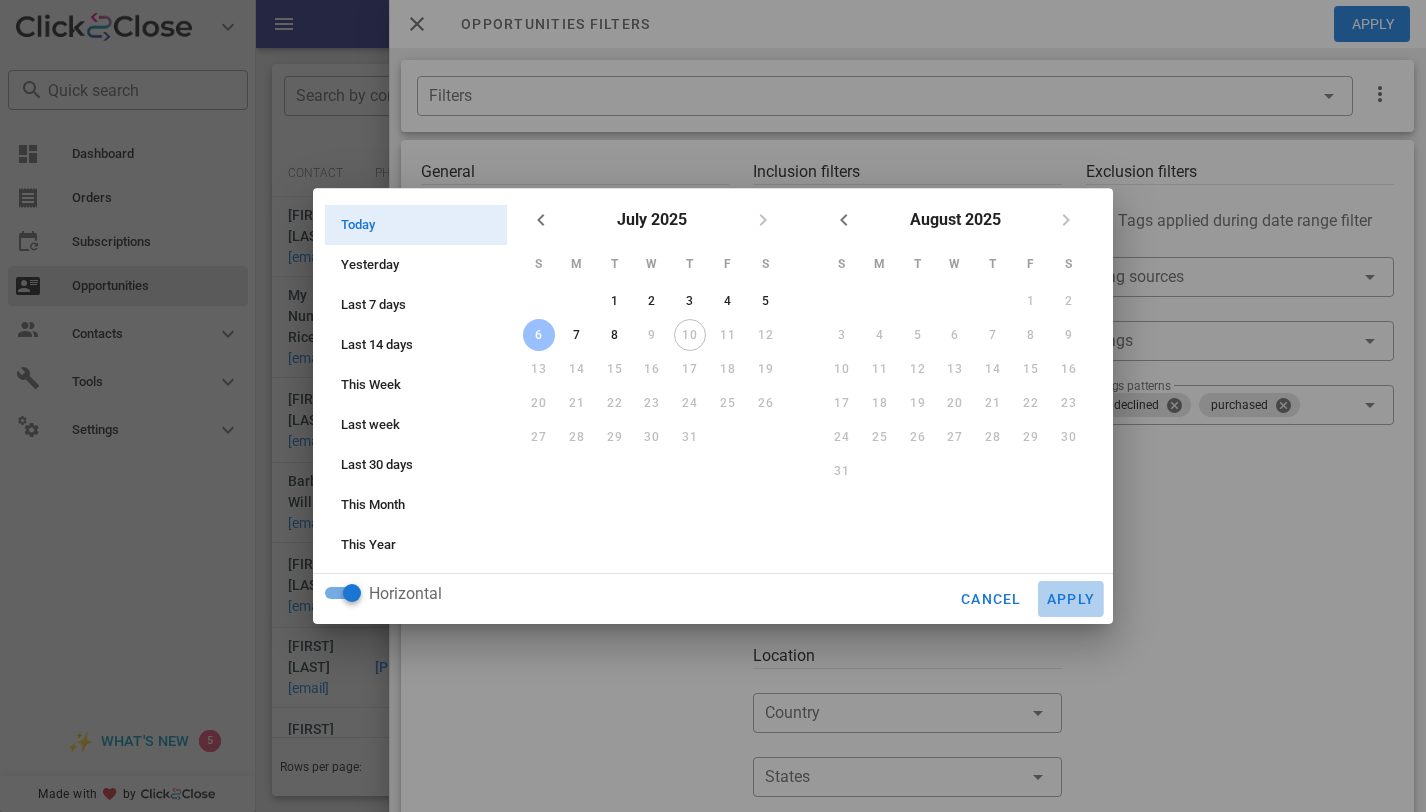 click on "Apply" at bounding box center [1071, 599] 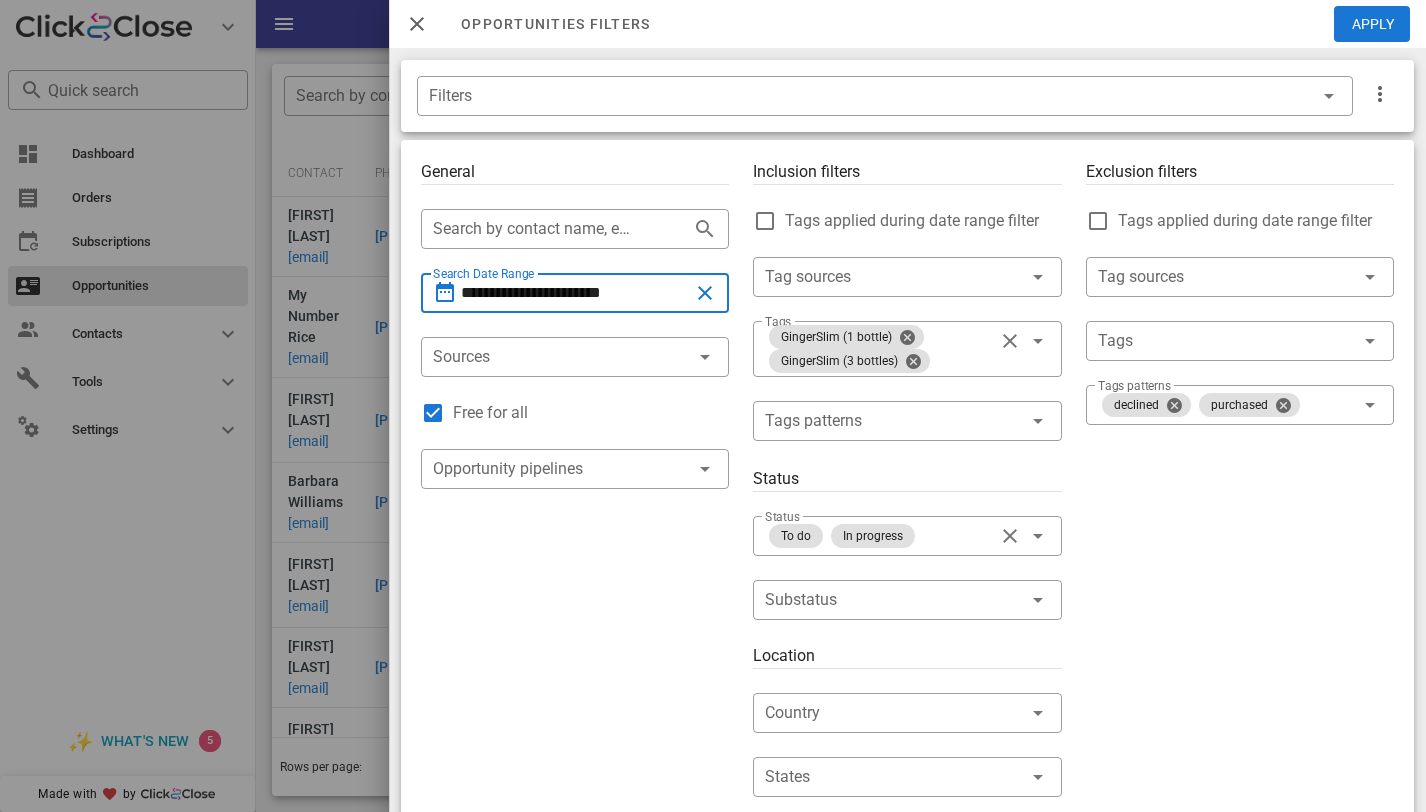 click on "**********" at bounding box center (575, 293) 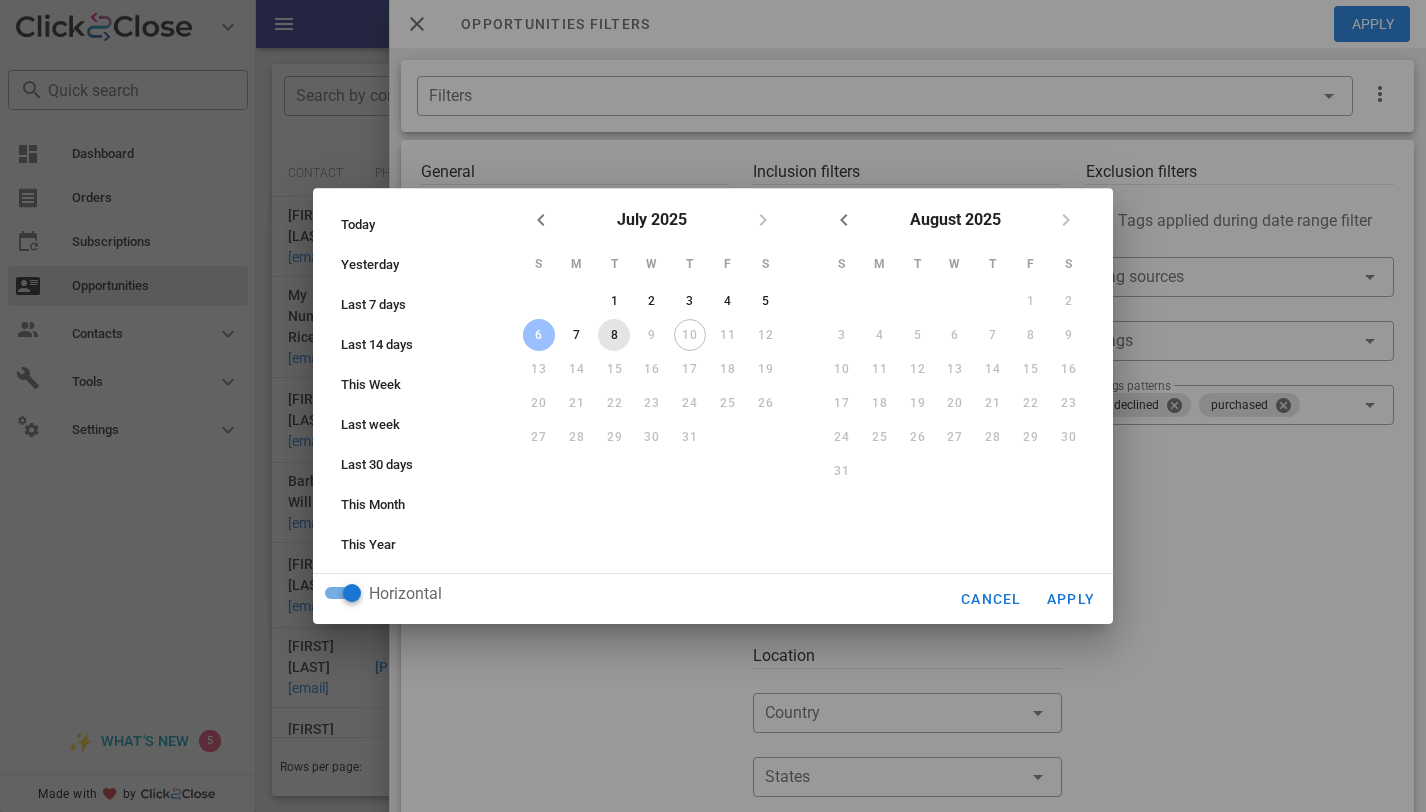 click on "8" at bounding box center [614, 335] 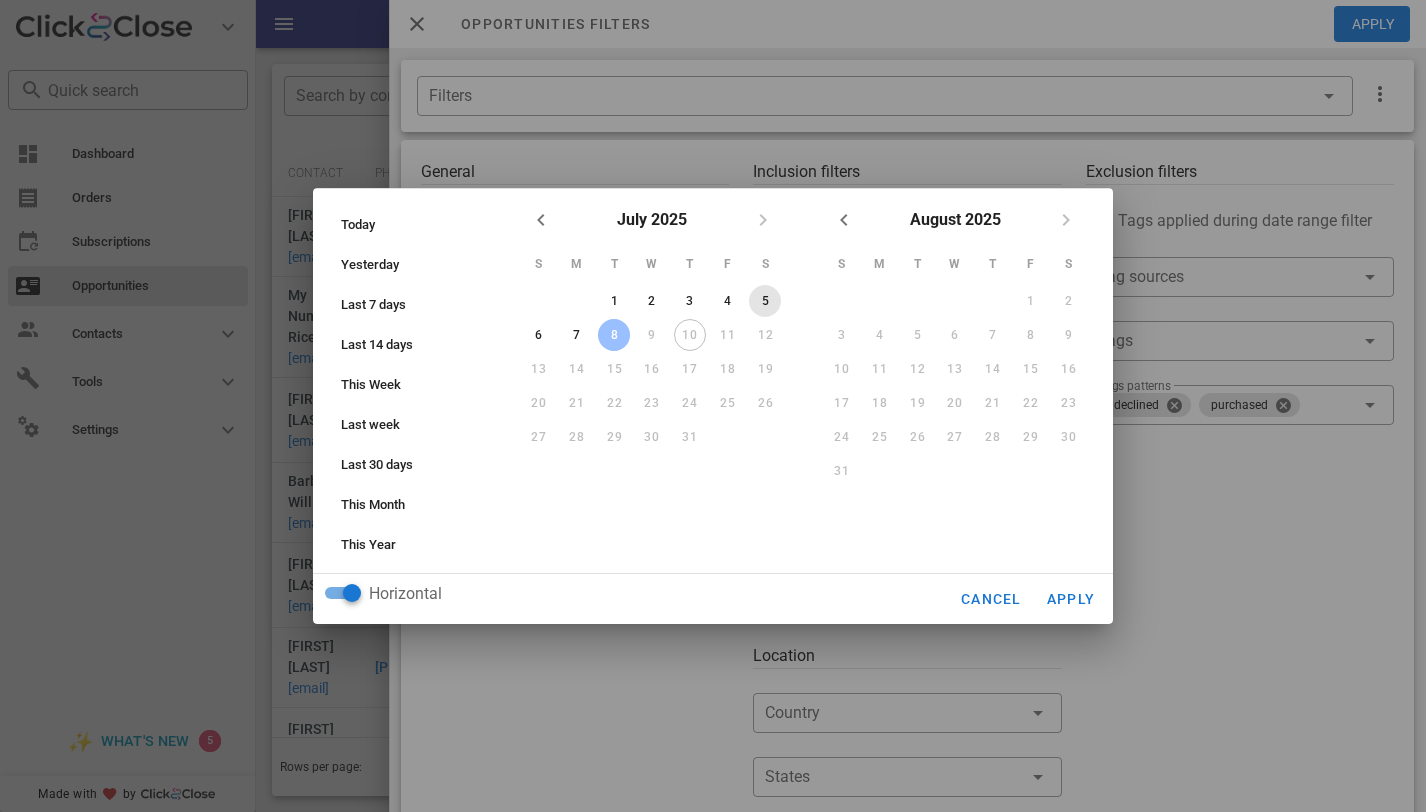click on "5" at bounding box center [765, 301] 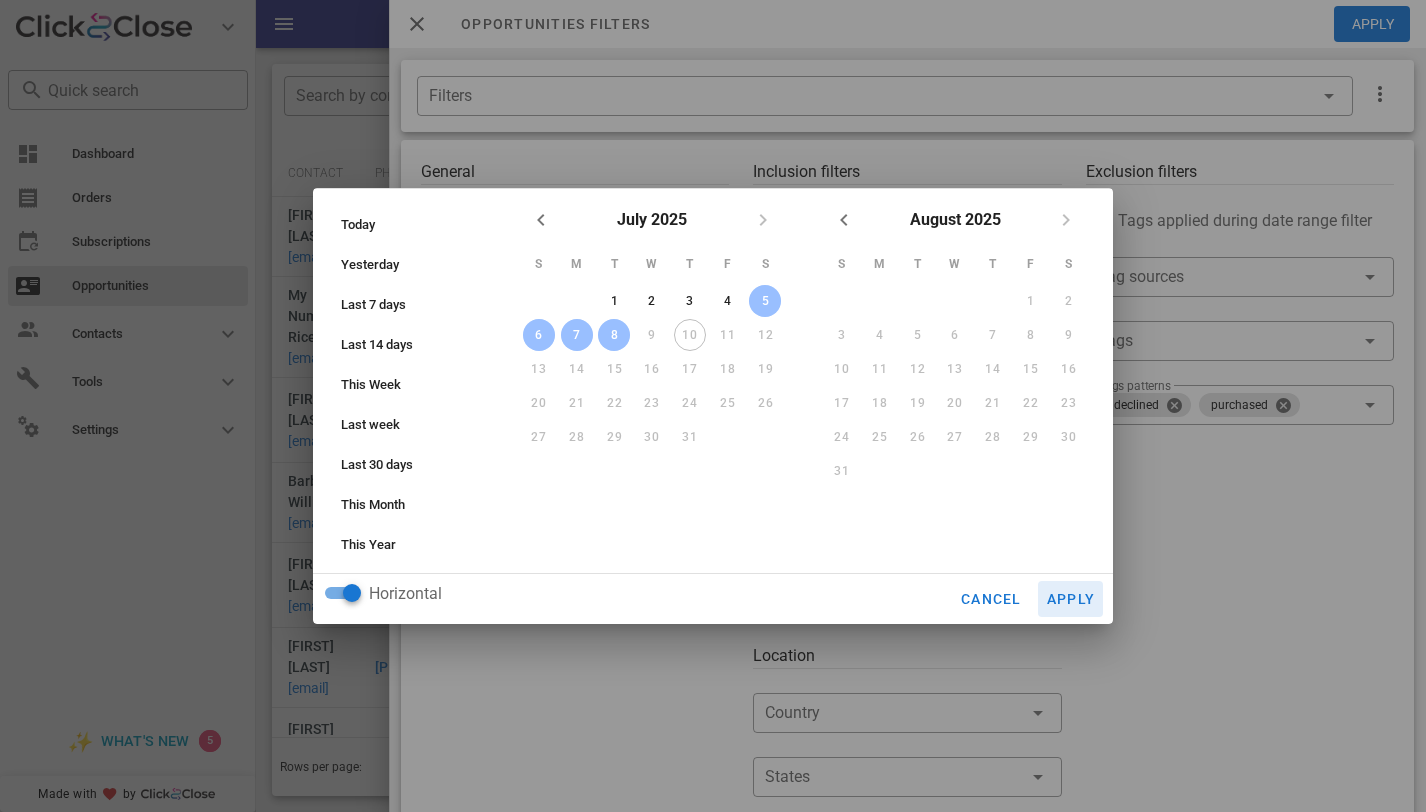 click on "Apply" at bounding box center [1071, 599] 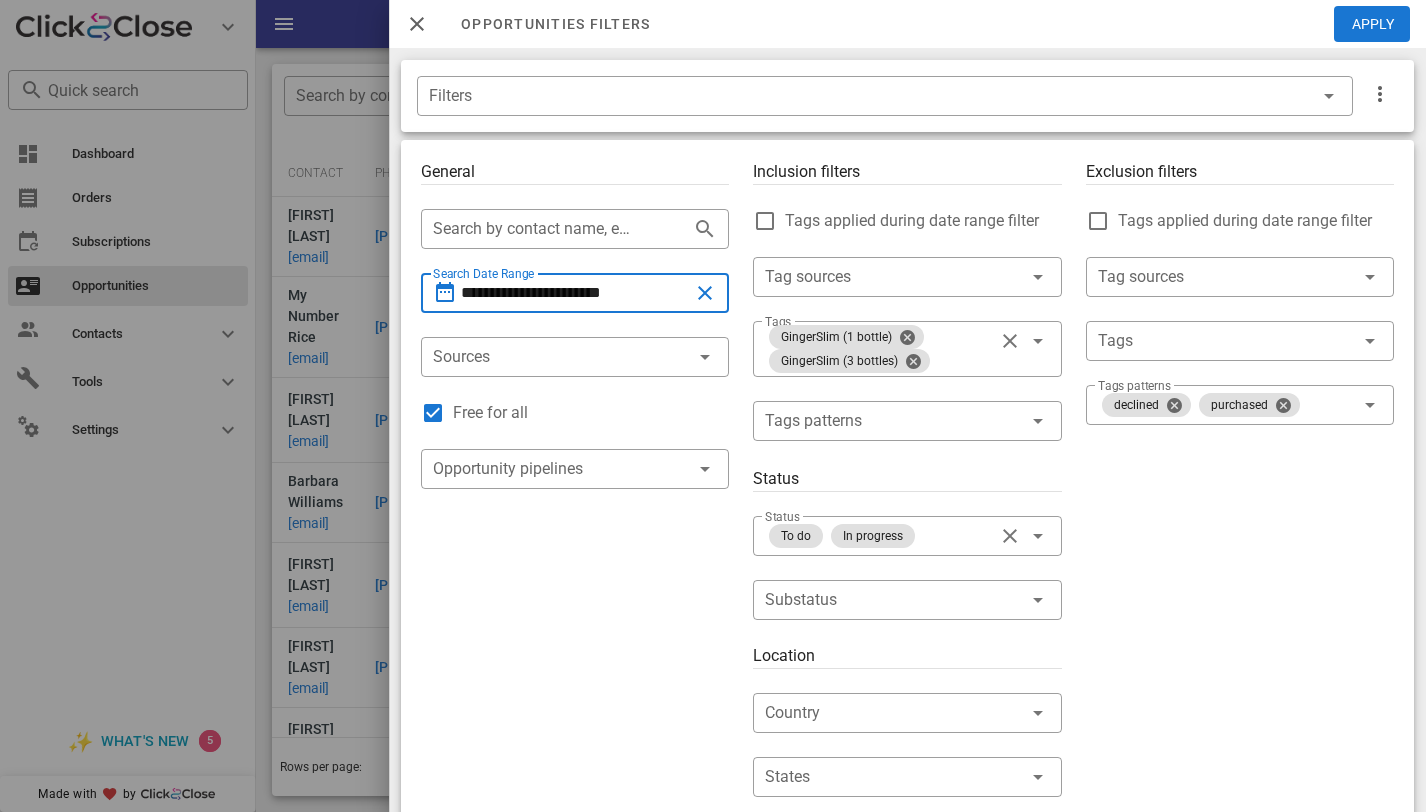click on "**********" at bounding box center (575, 293) 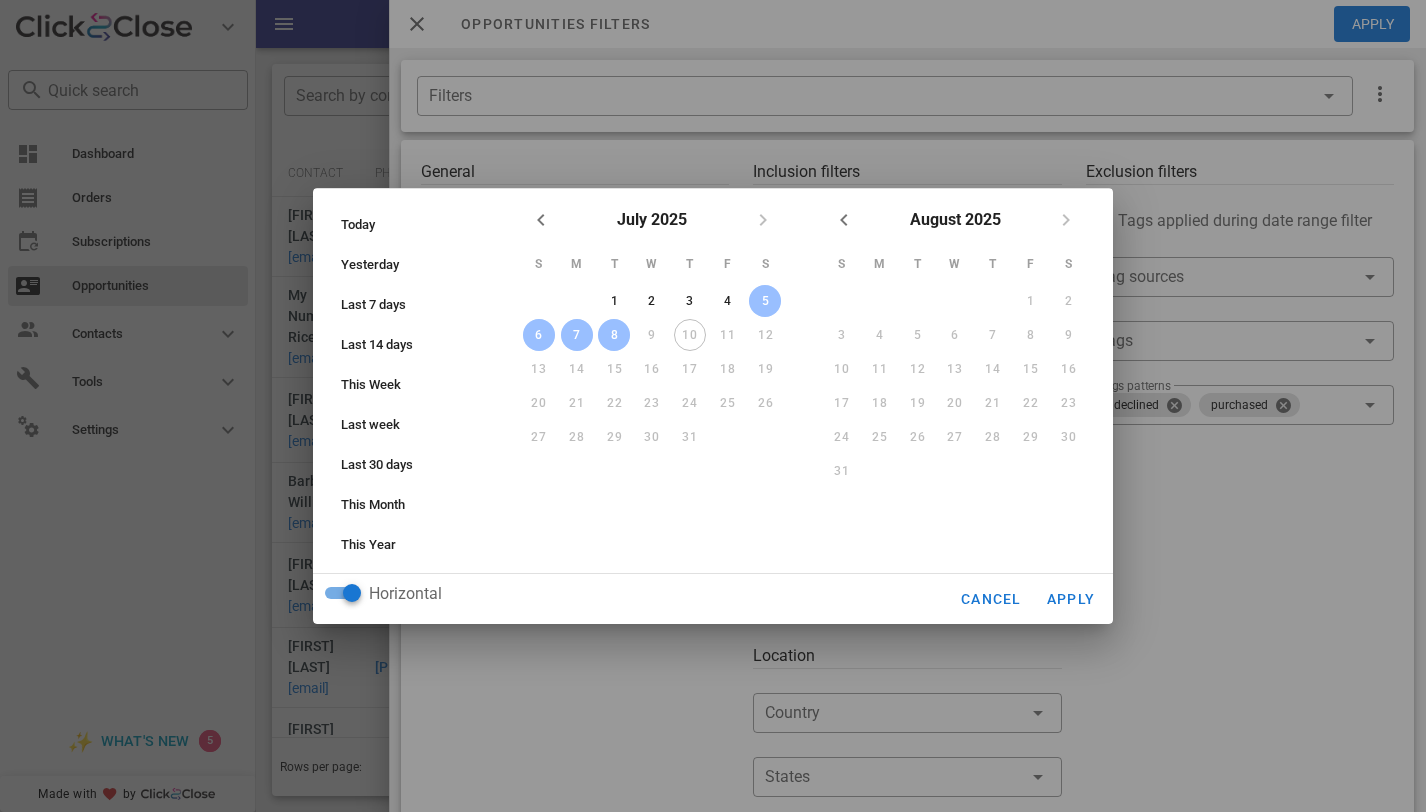 click on "10" at bounding box center [690, 335] 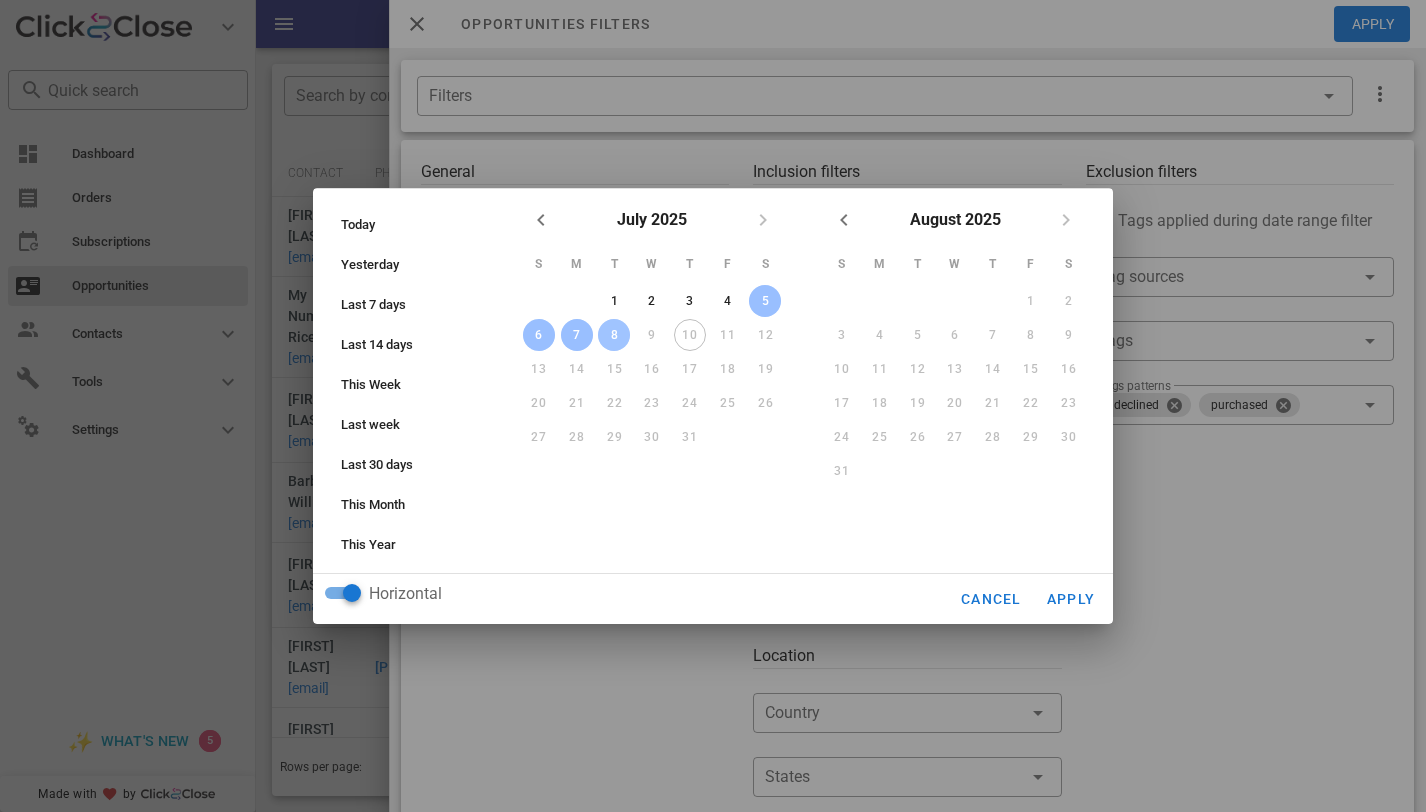 click on "8" at bounding box center [614, 335] 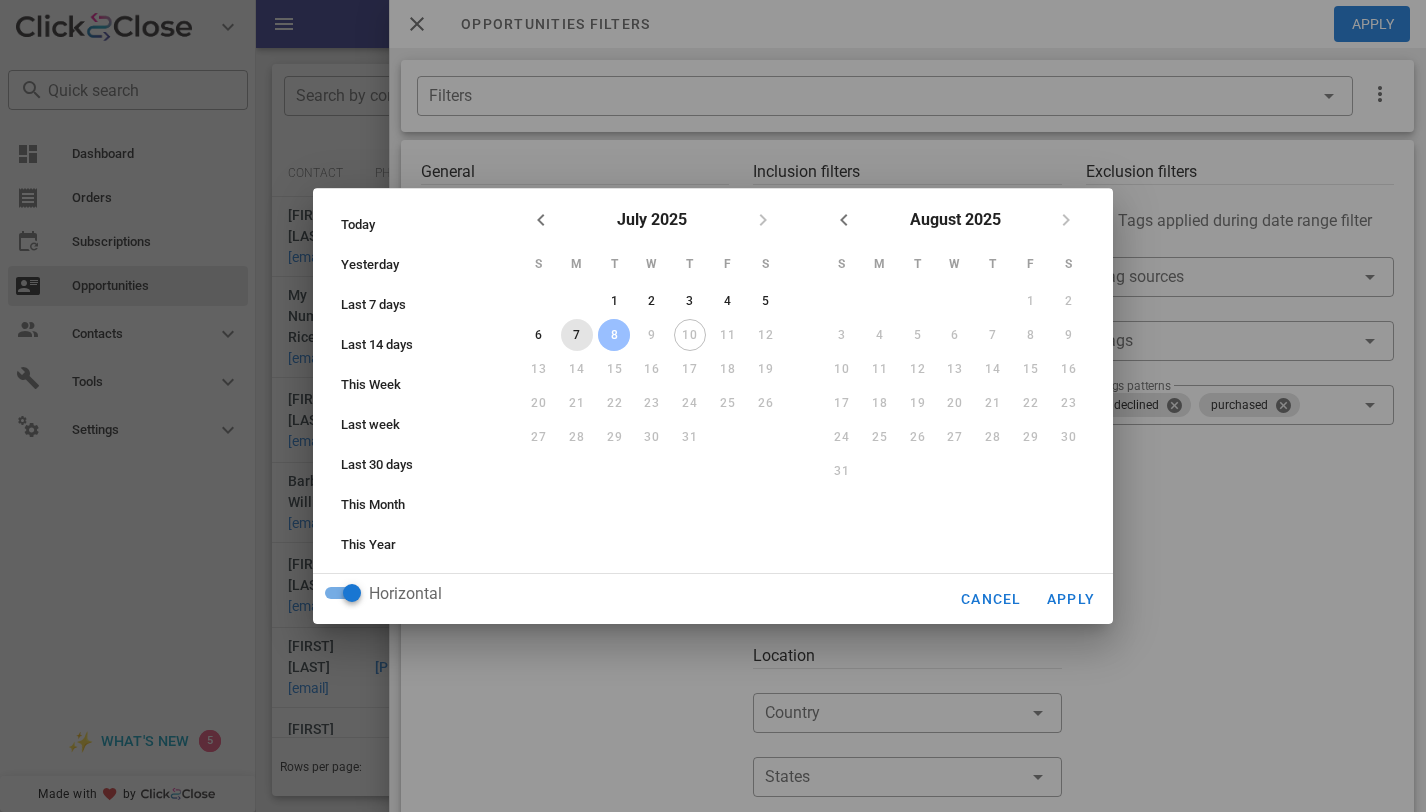 click on "7" at bounding box center (577, 335) 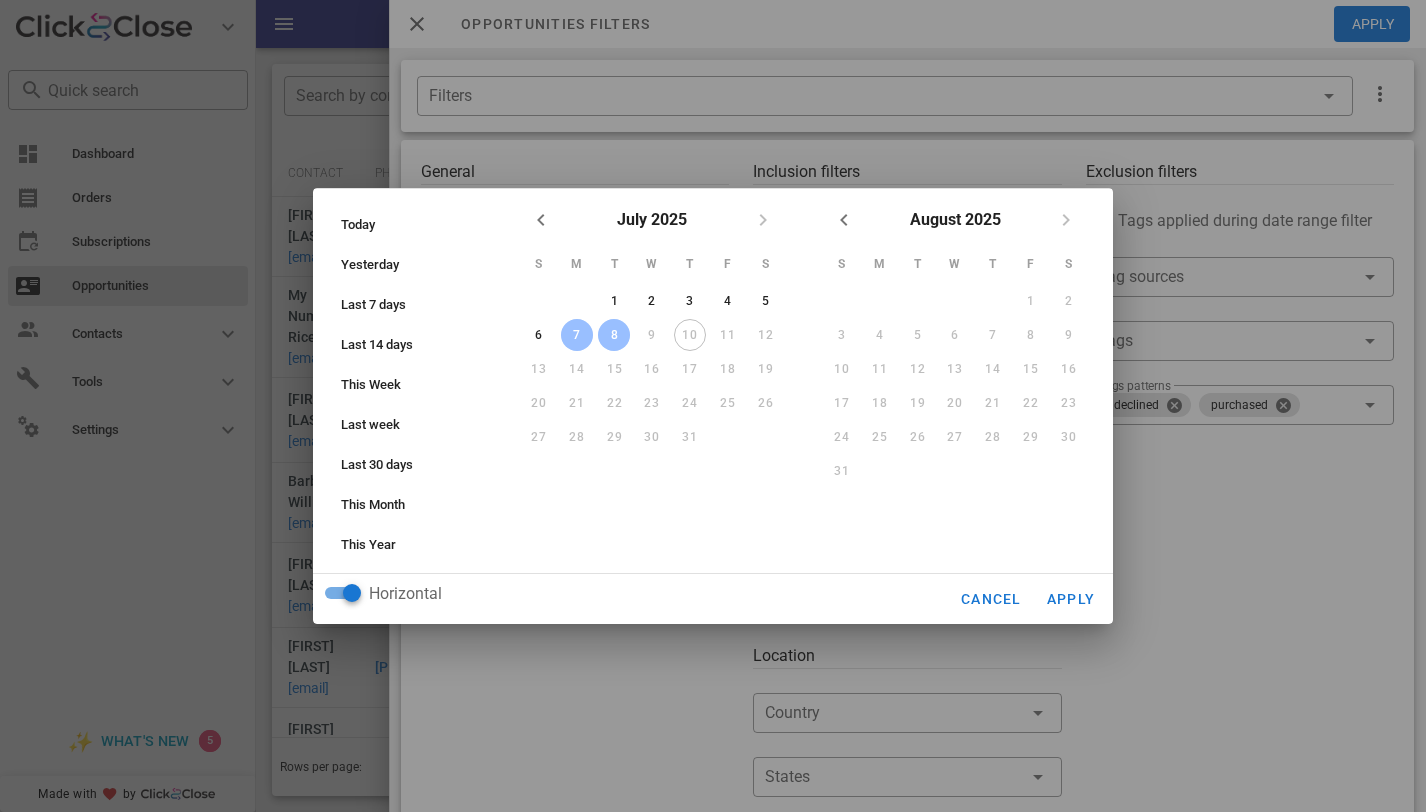 click on "10" at bounding box center [690, 335] 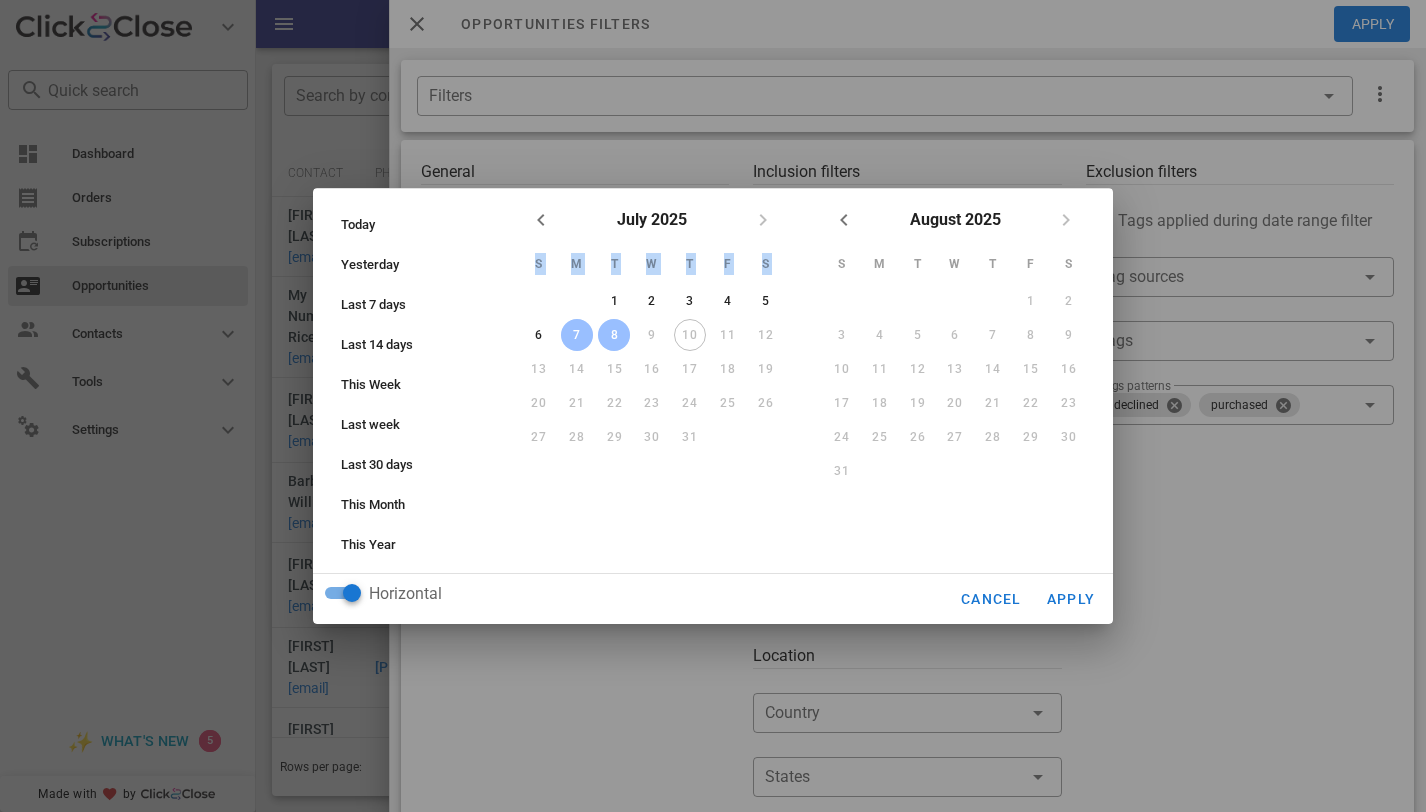 click on "10" at bounding box center [690, 335] 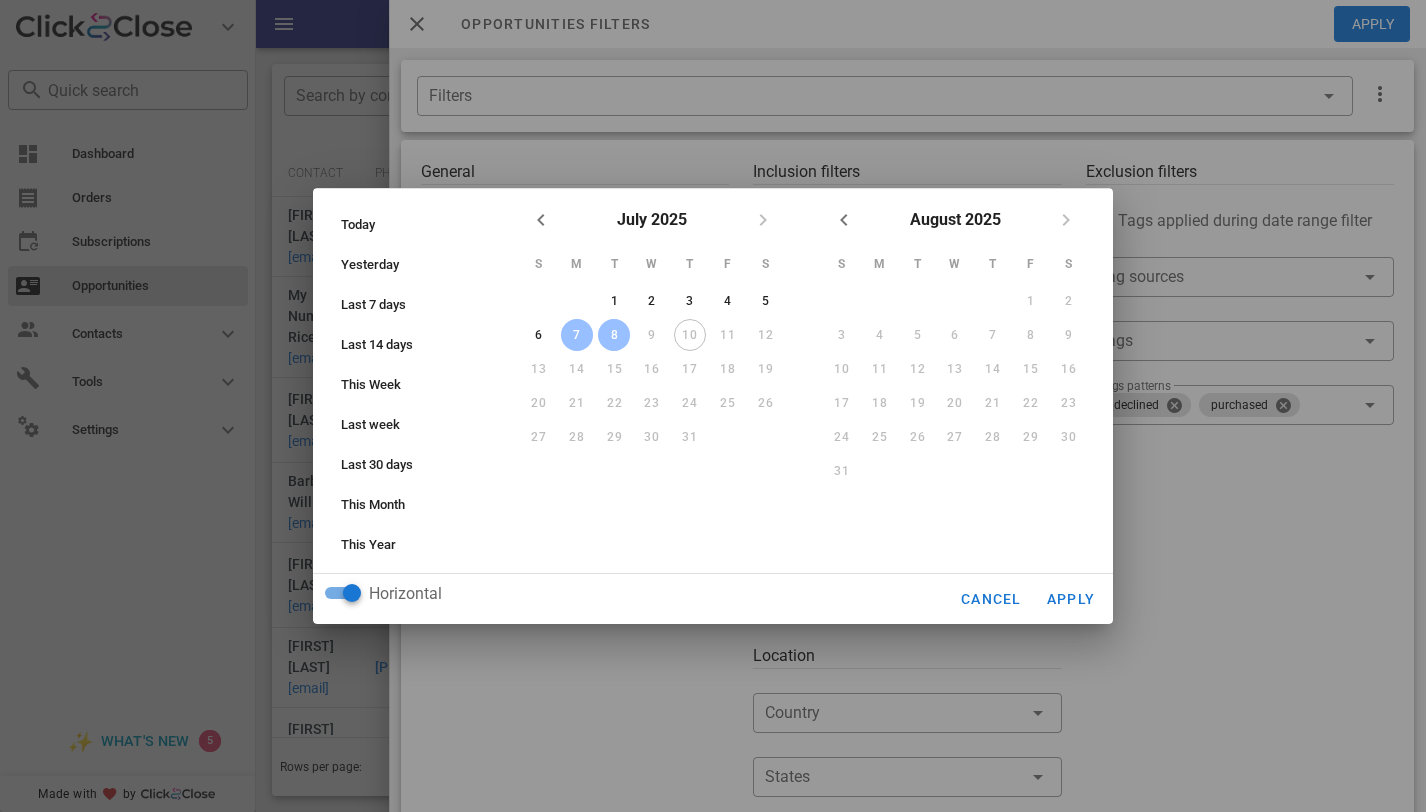 click on "10" at bounding box center (690, 335) 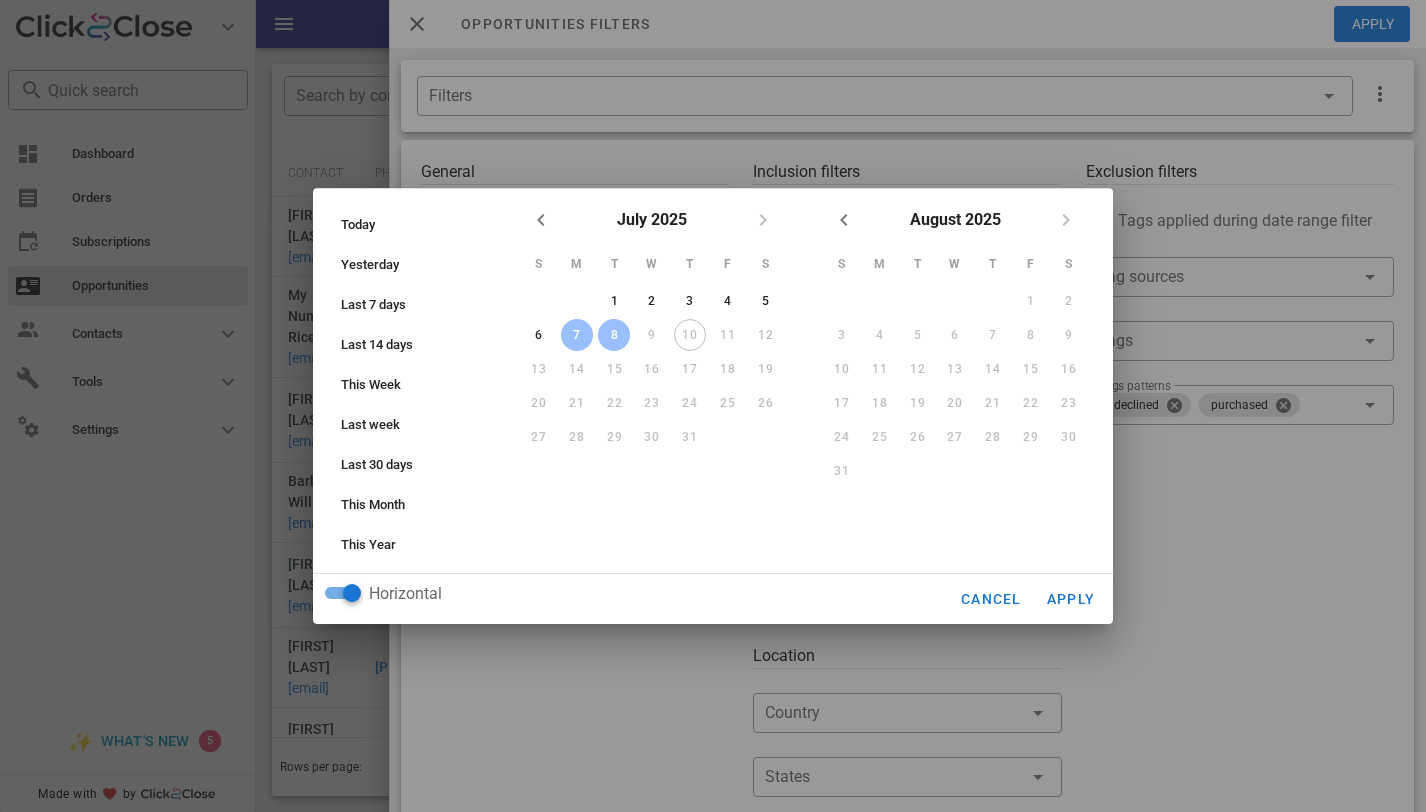 click on "9" at bounding box center [652, 335] 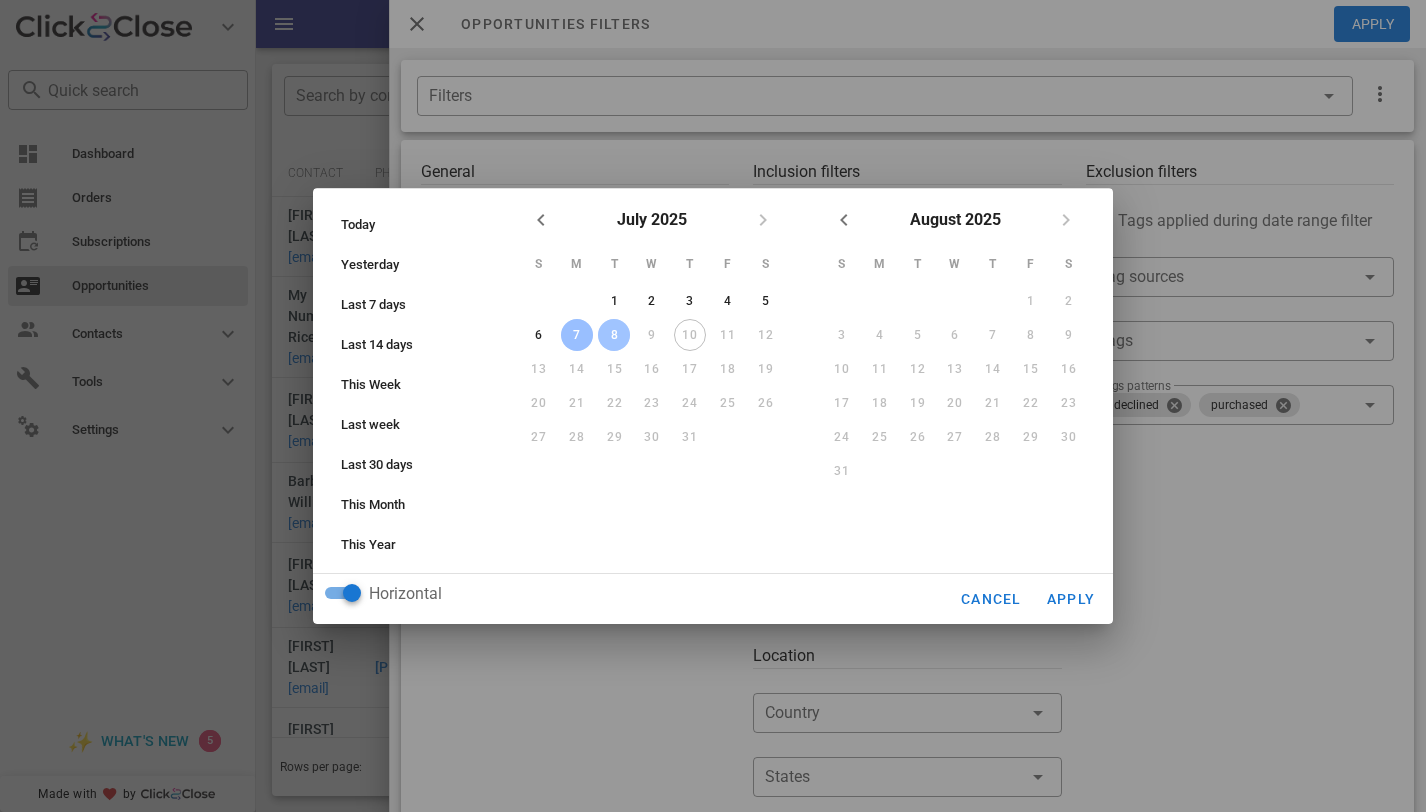 click on "8" at bounding box center [614, 335] 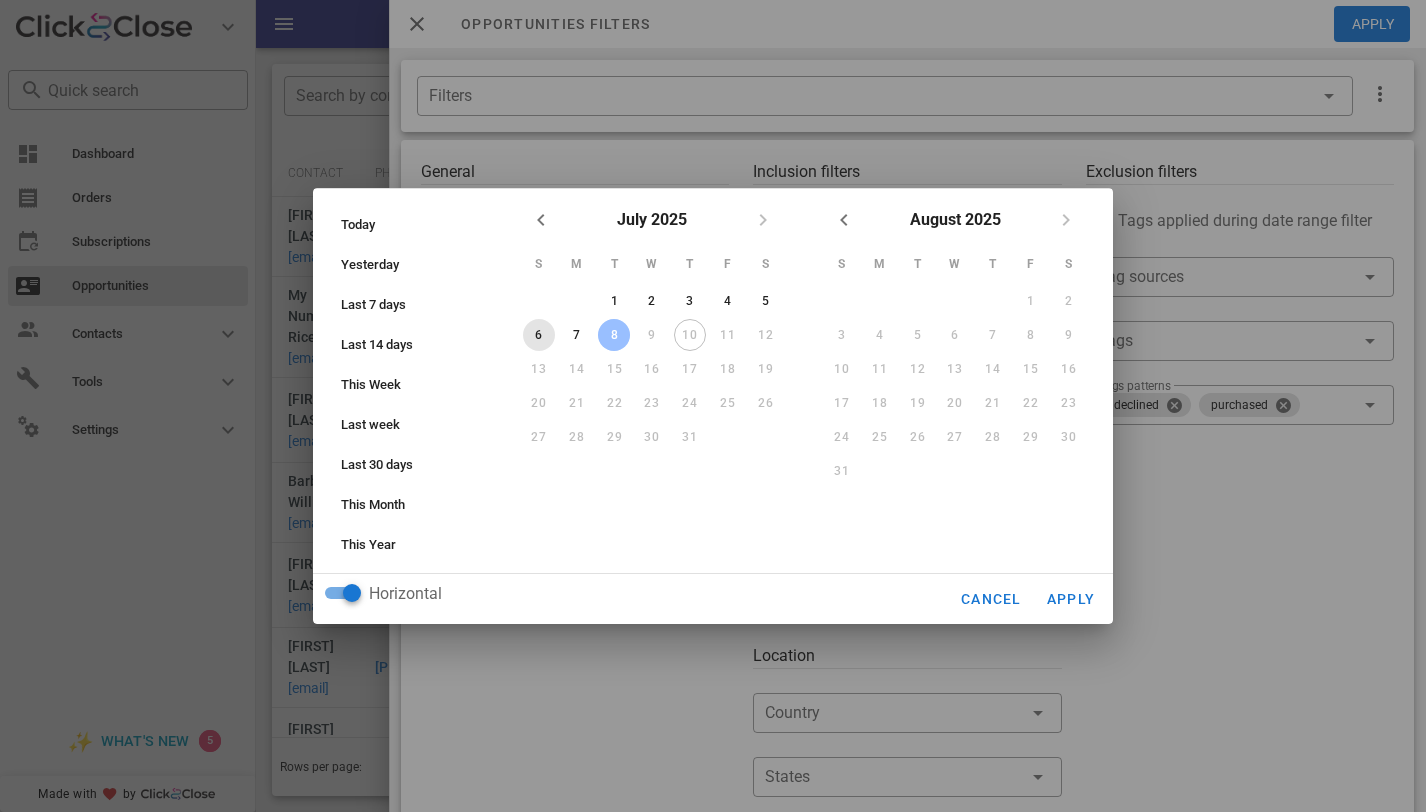 click on "6" at bounding box center [539, 335] 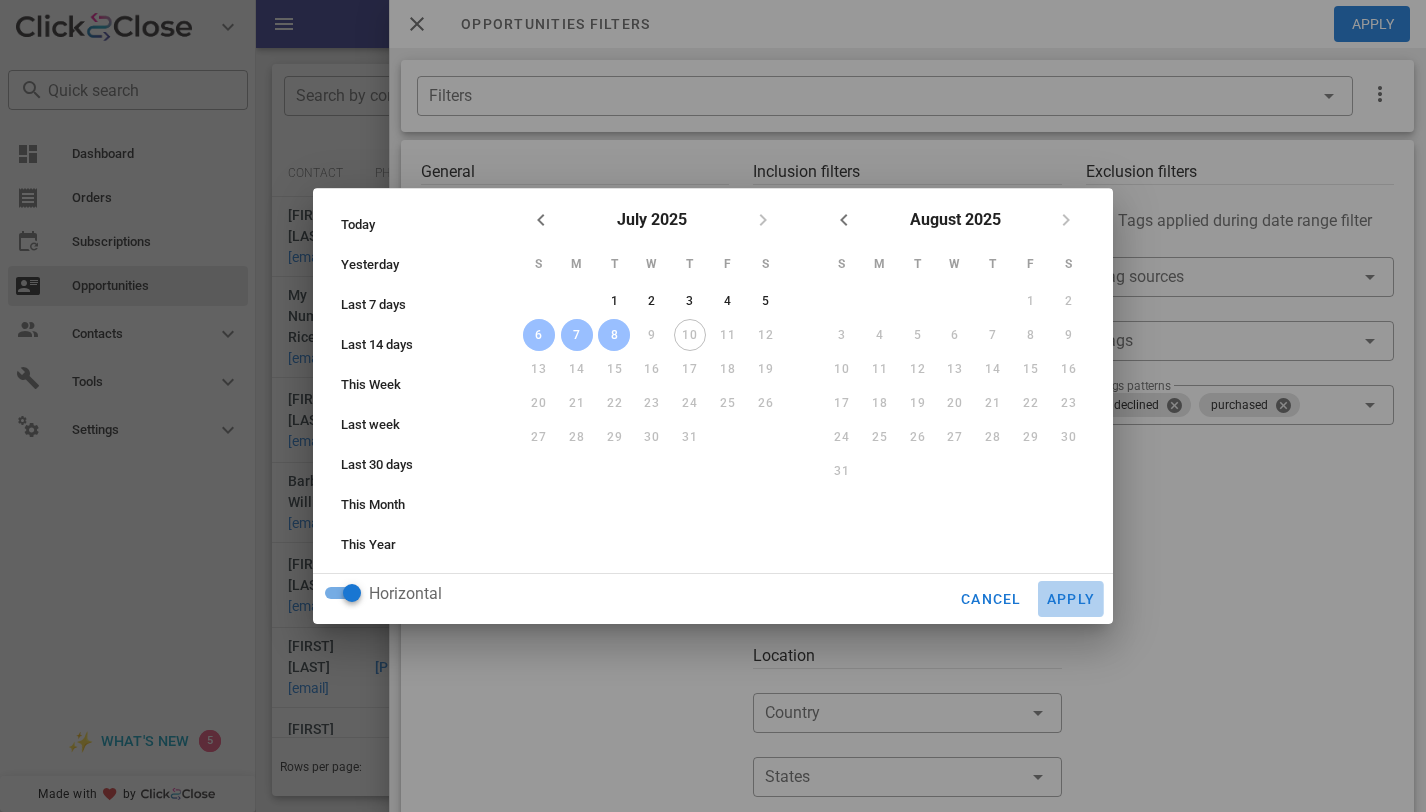 click on "Apply" at bounding box center [1071, 599] 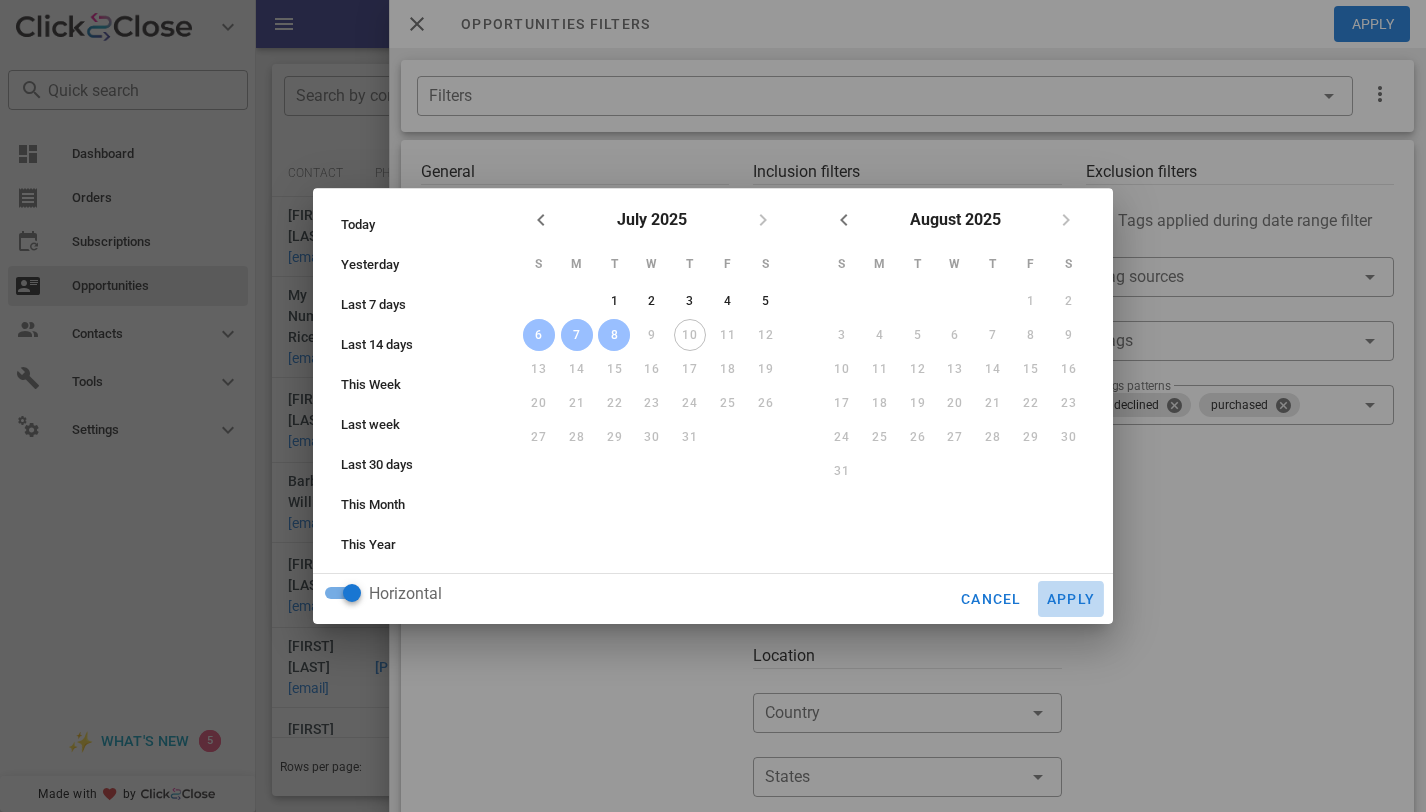type on "**********" 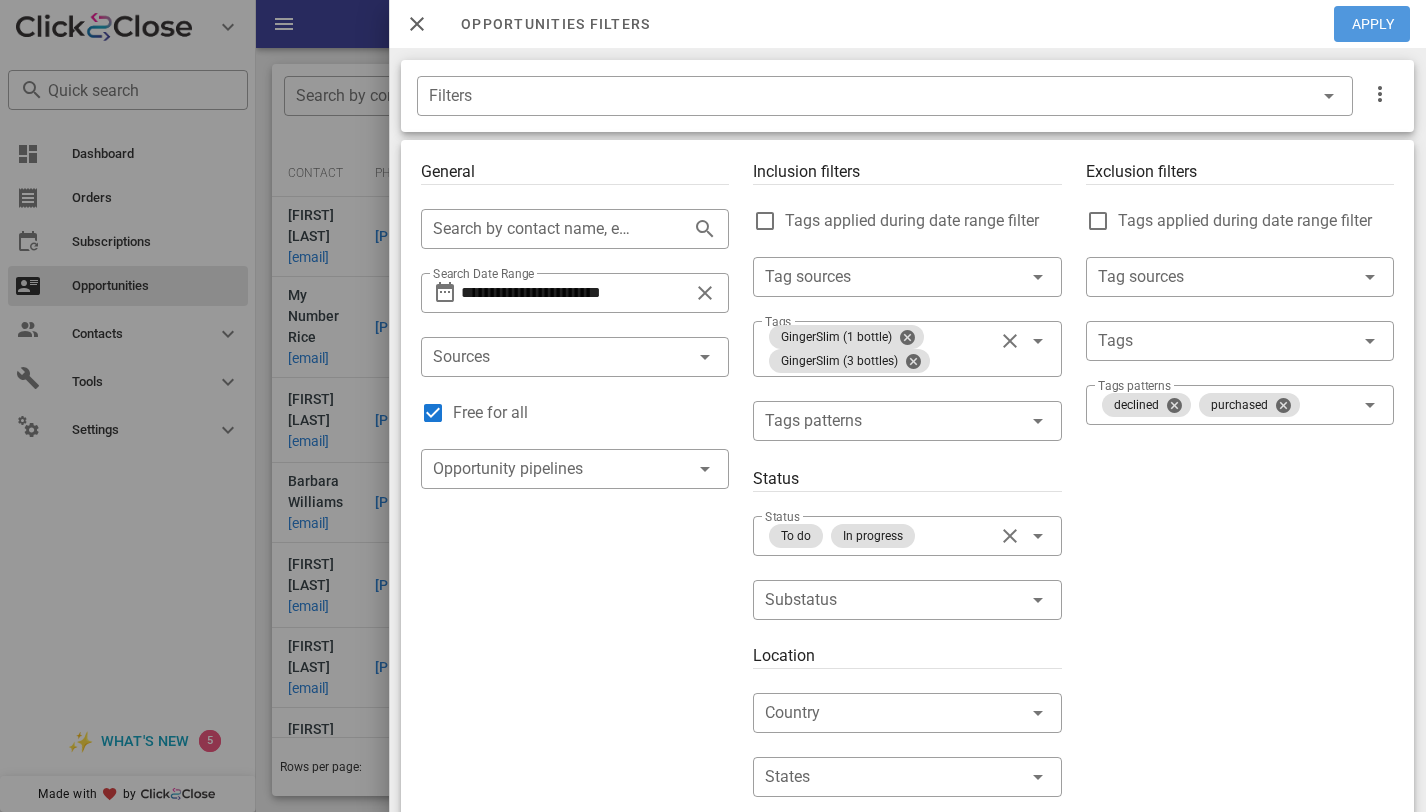 click on "Apply" at bounding box center (1373, 24) 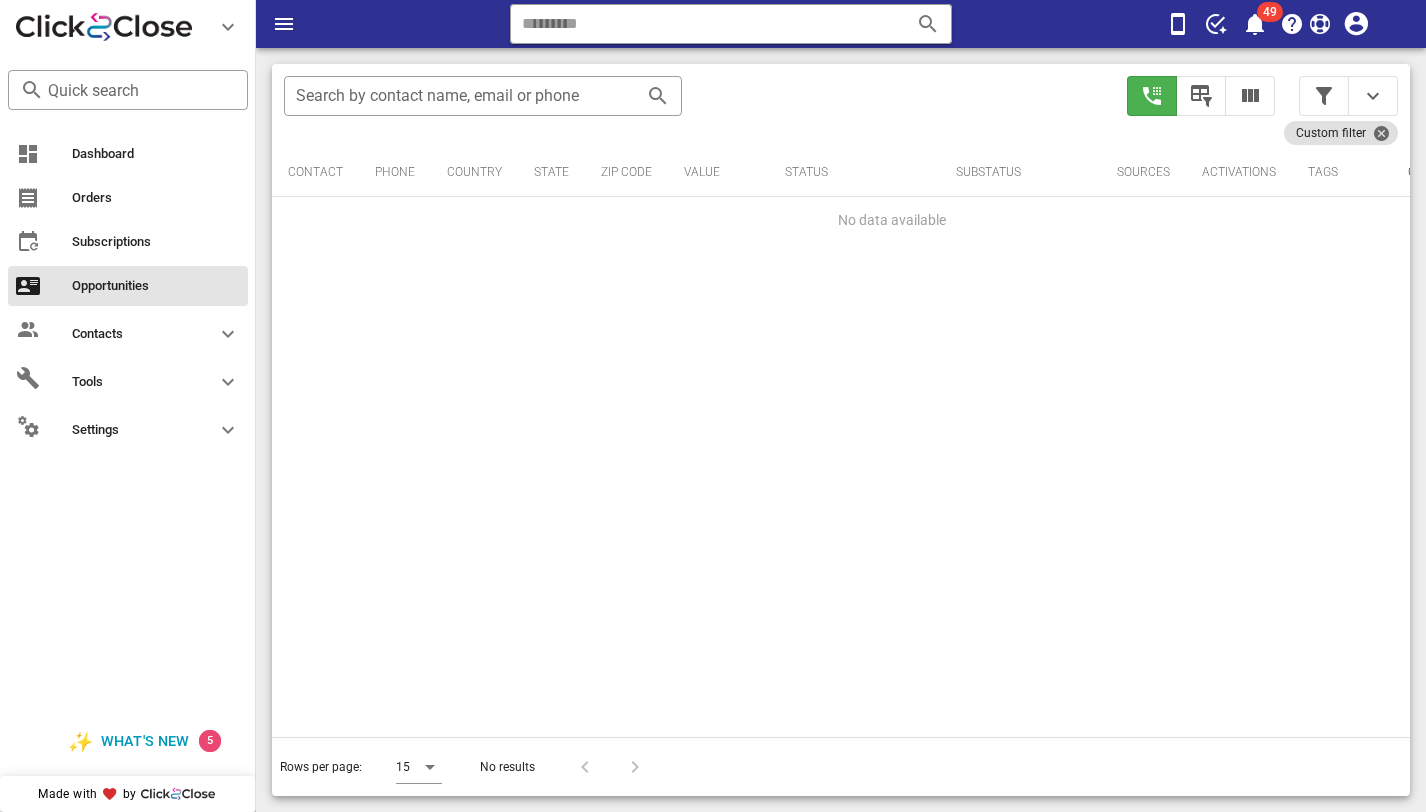 scroll, scrollTop: 379, scrollLeft: 0, axis: vertical 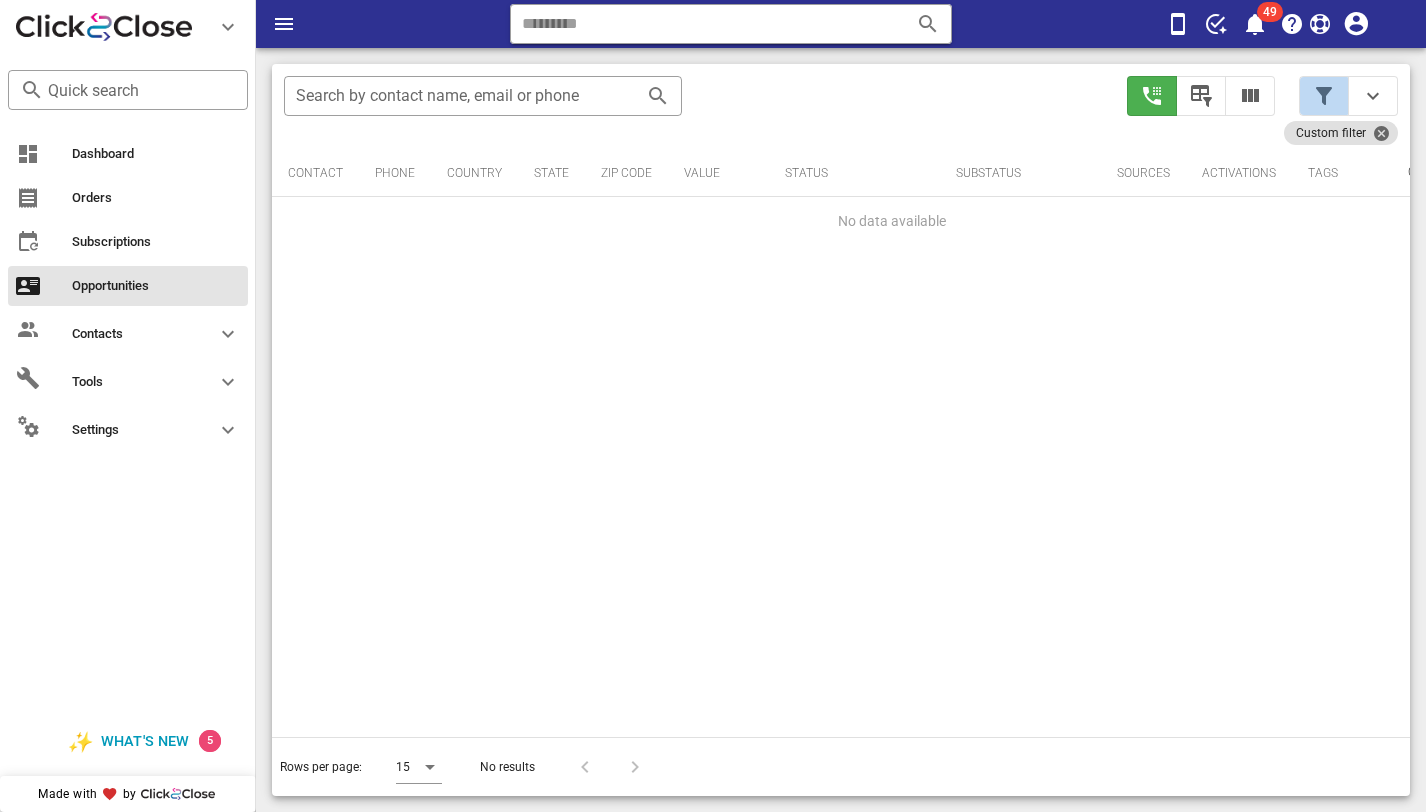click at bounding box center (1324, 96) 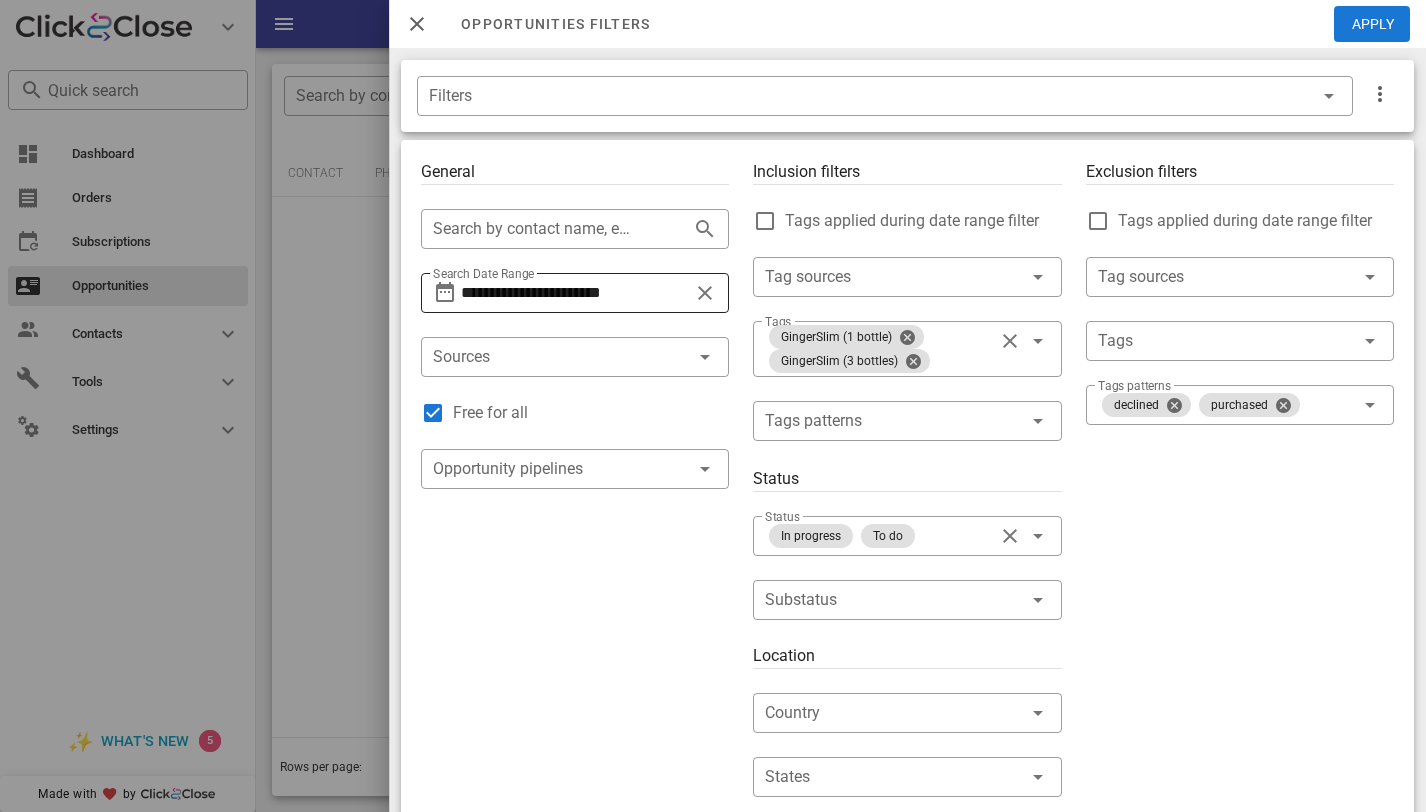 click at bounding box center [705, 293] 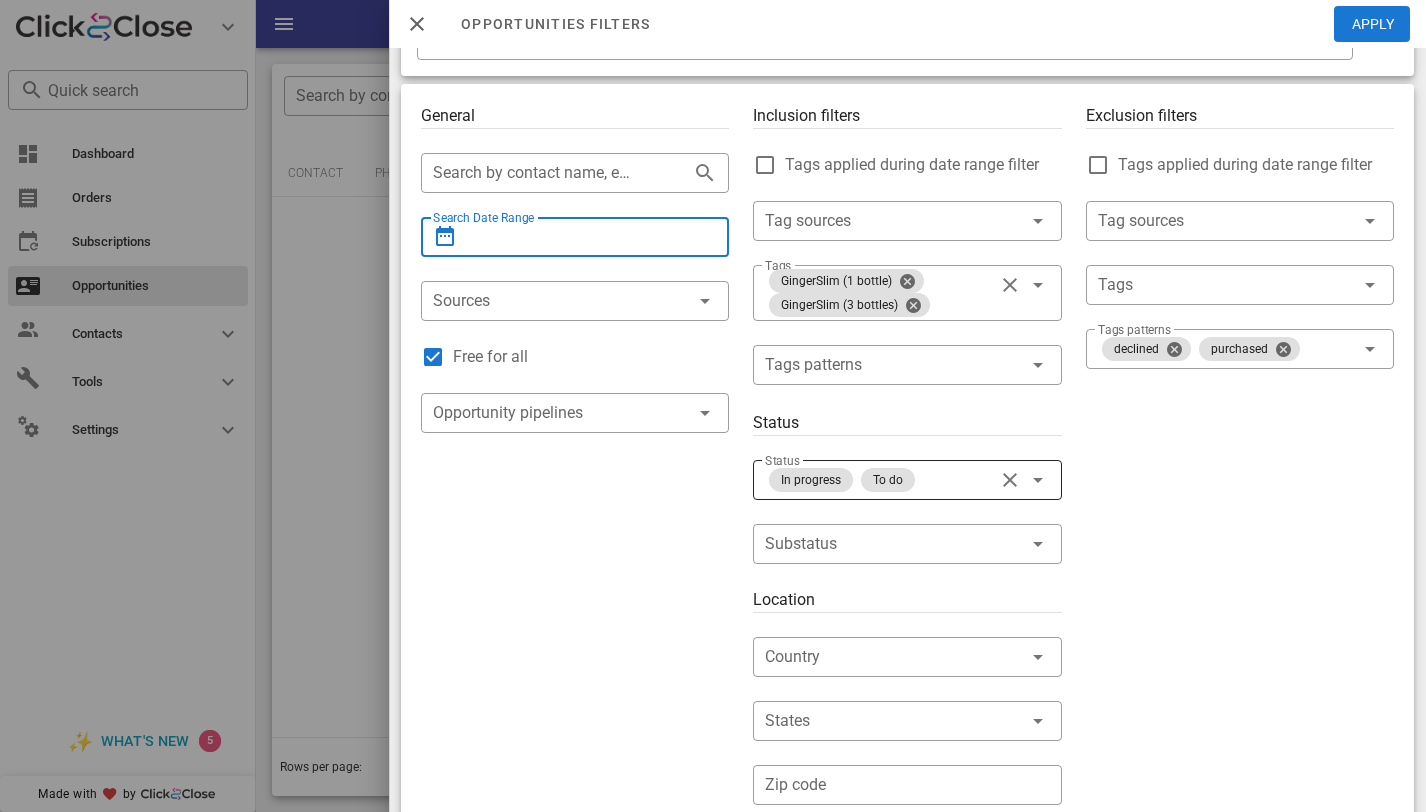 scroll, scrollTop: 0, scrollLeft: 0, axis: both 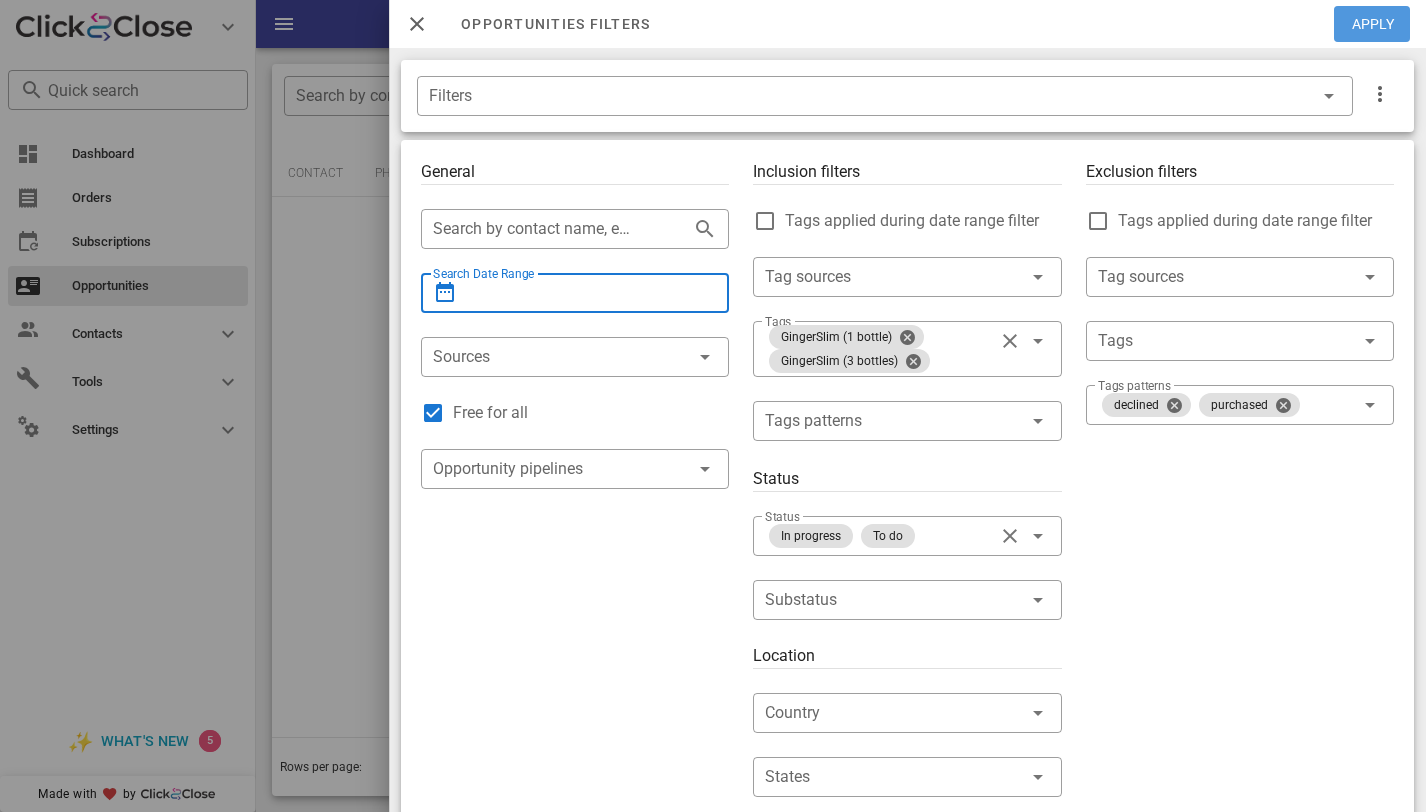 click on "Apply" at bounding box center (1373, 24) 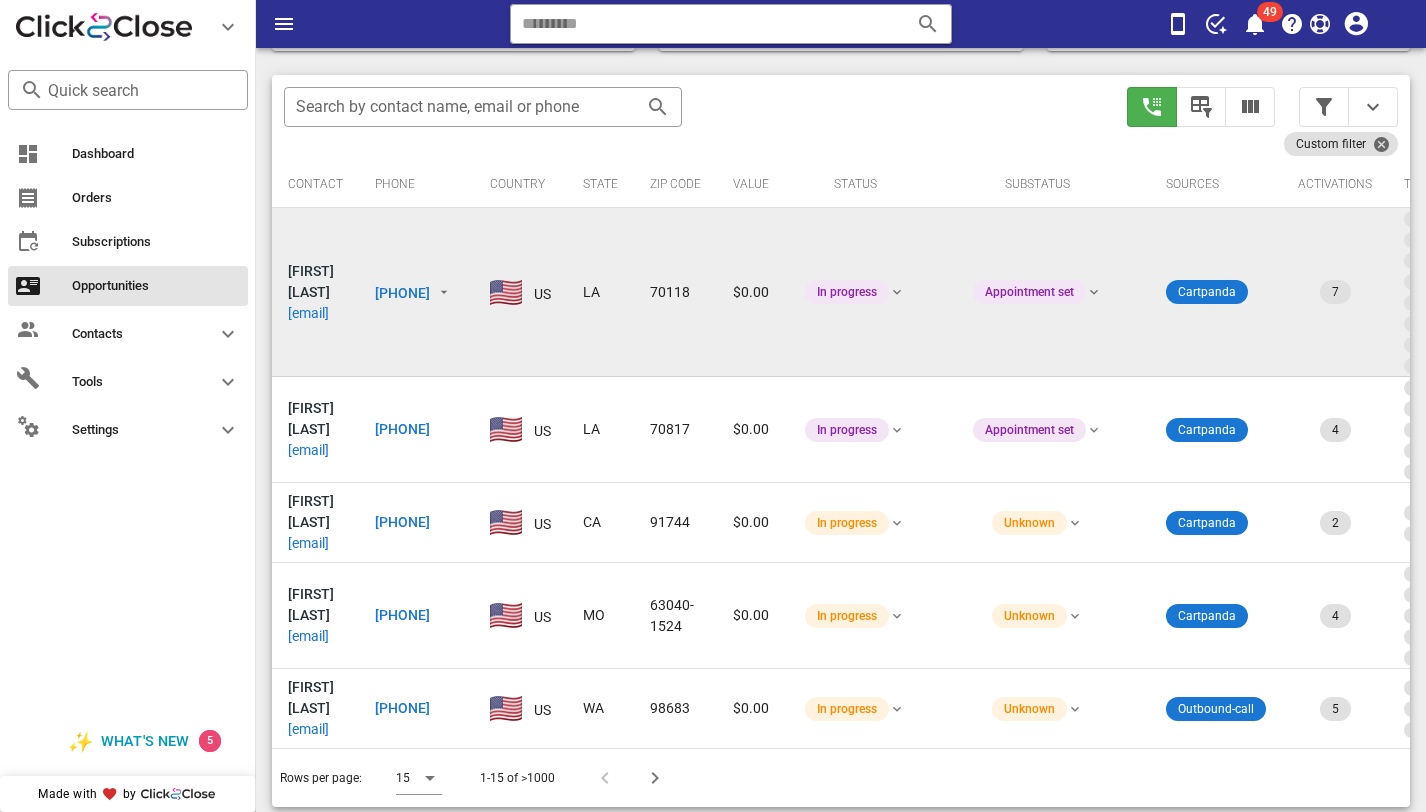 scroll, scrollTop: 379, scrollLeft: 0, axis: vertical 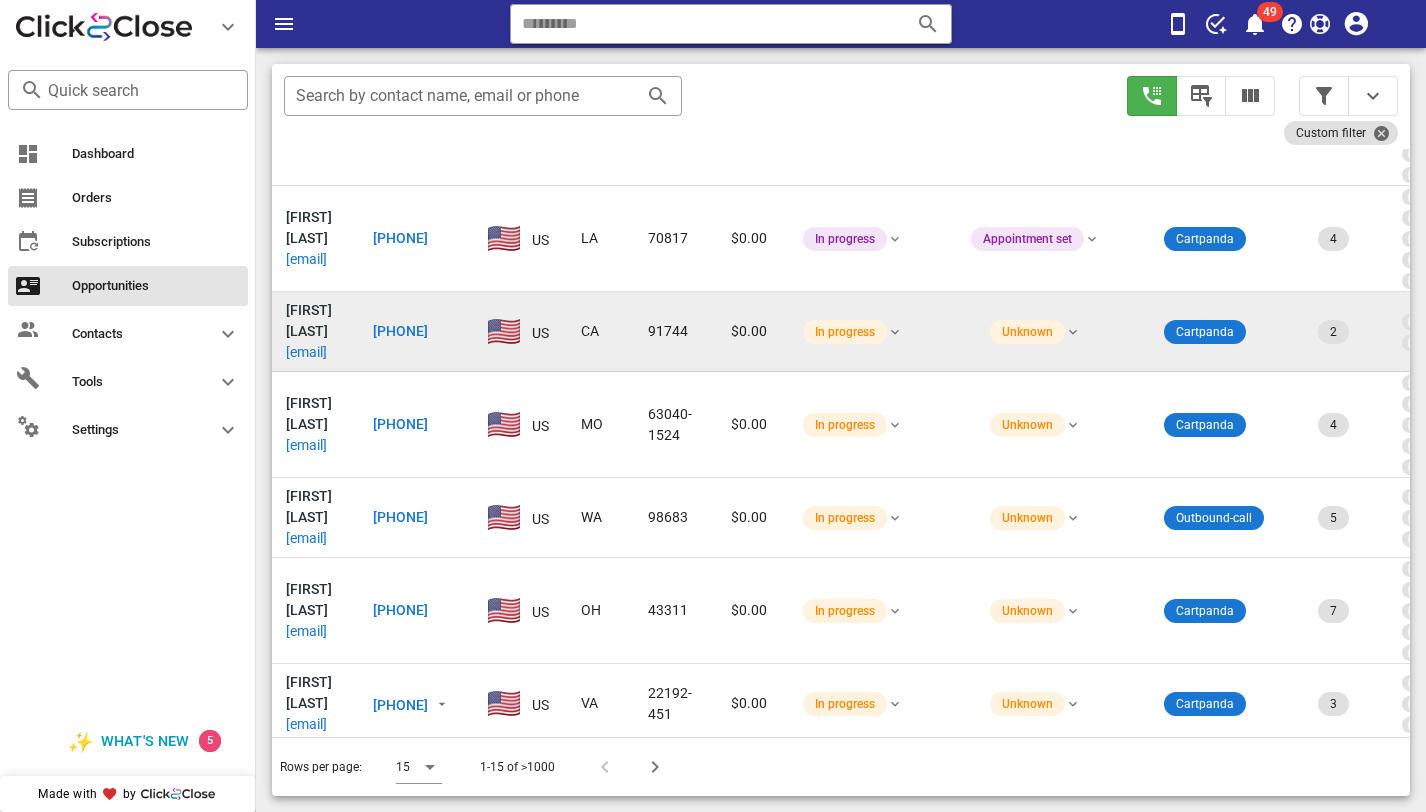 click on "lupelopez69@yahoo.com" at bounding box center (306, 352) 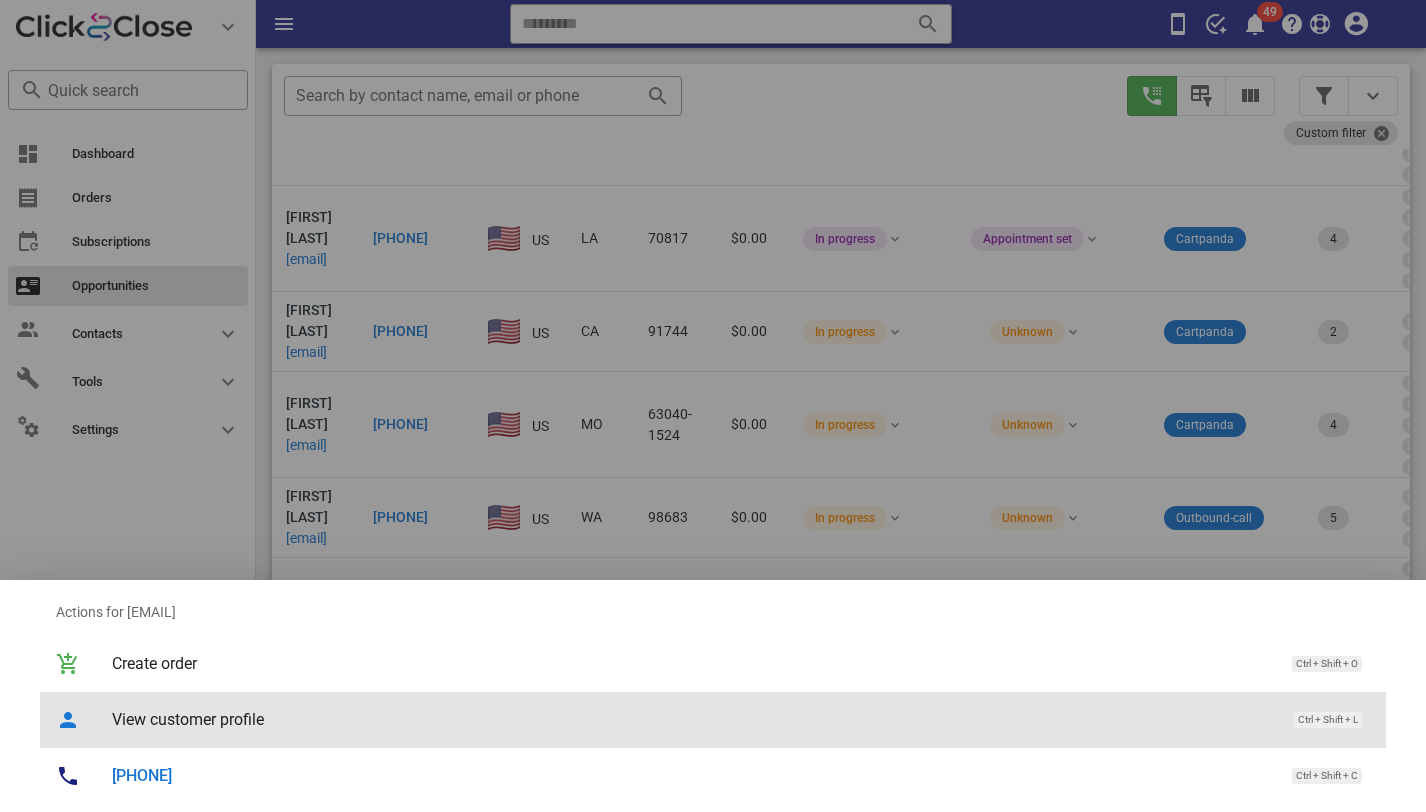 click on "View customer profile Ctrl + Shift + L" at bounding box center (741, 719) 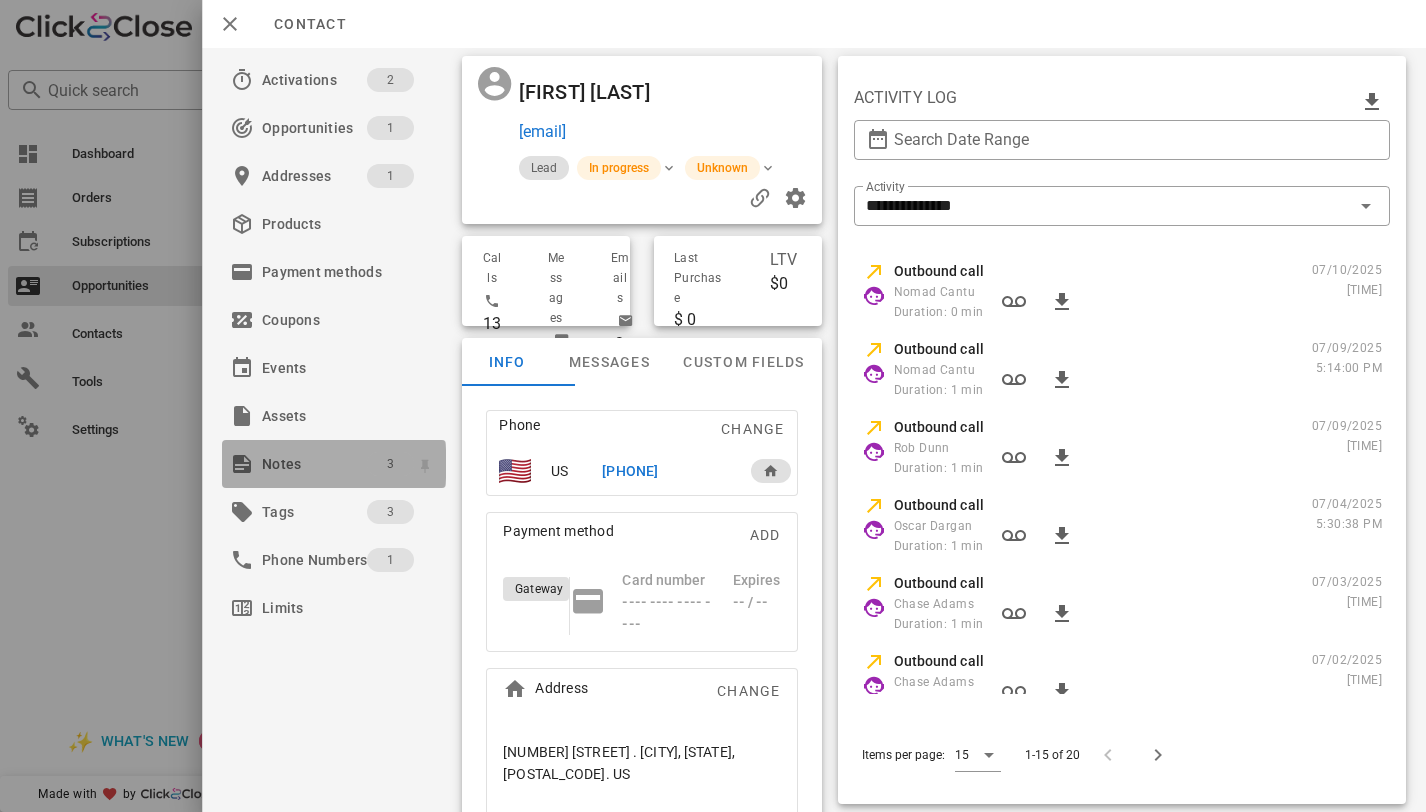 click on "3" at bounding box center (390, 464) 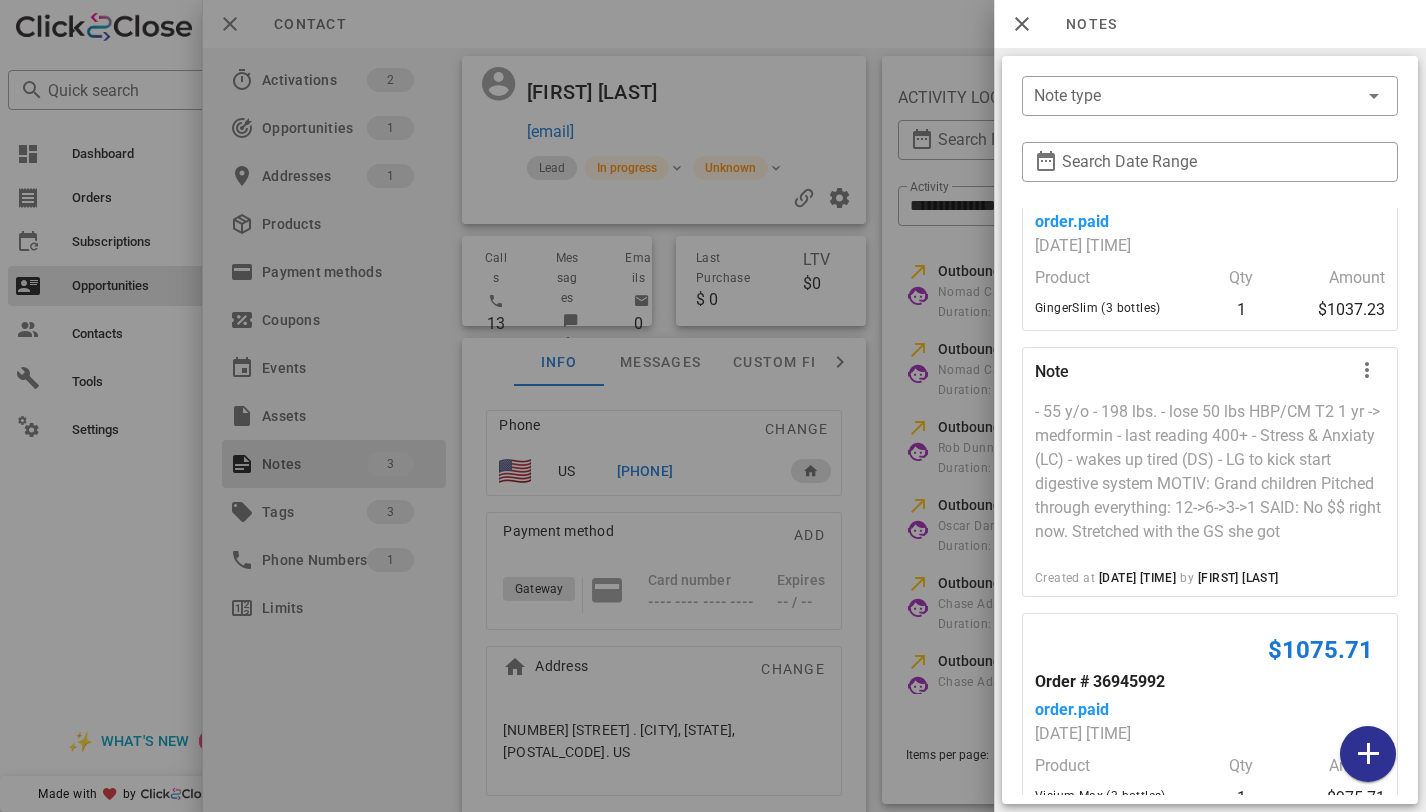 scroll, scrollTop: 135, scrollLeft: 0, axis: vertical 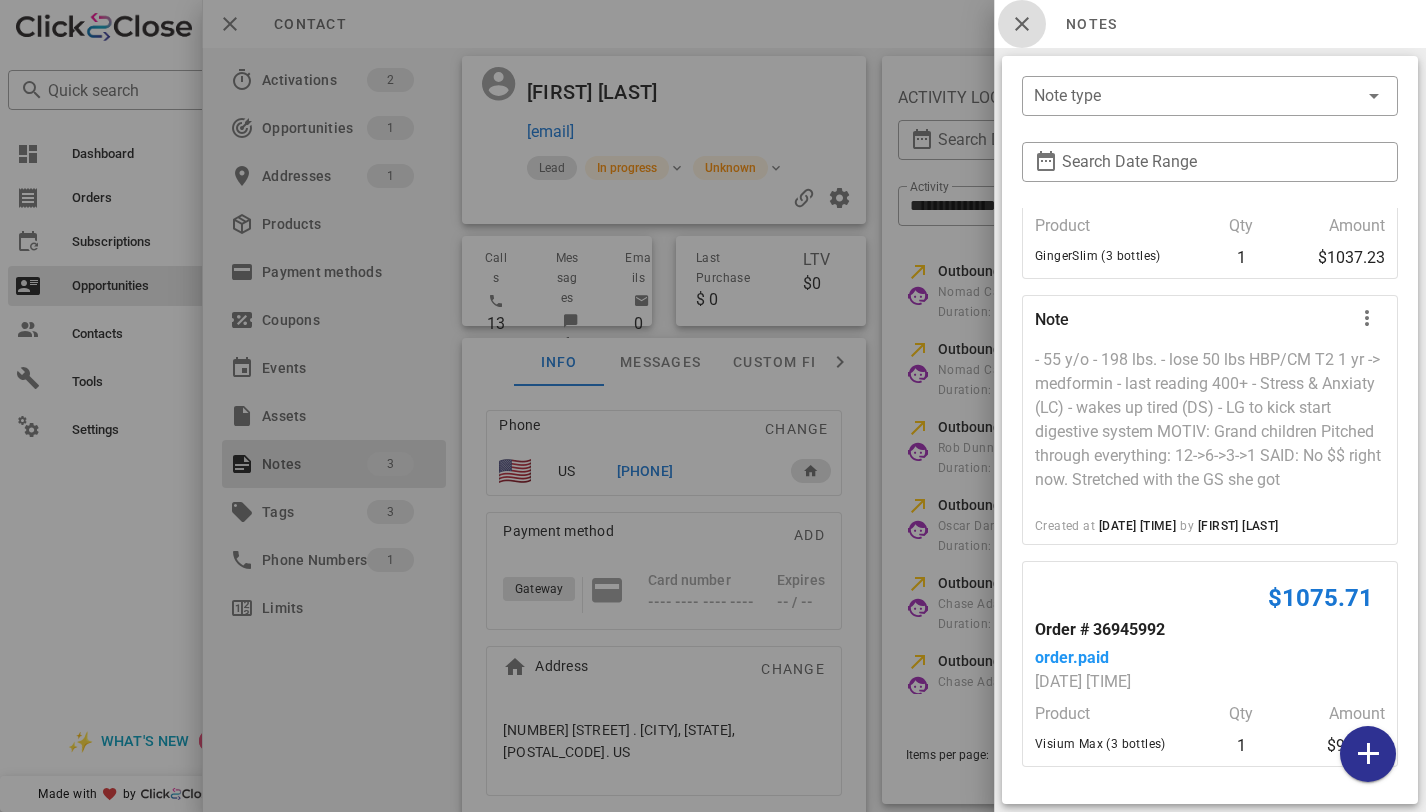 click at bounding box center (1022, 24) 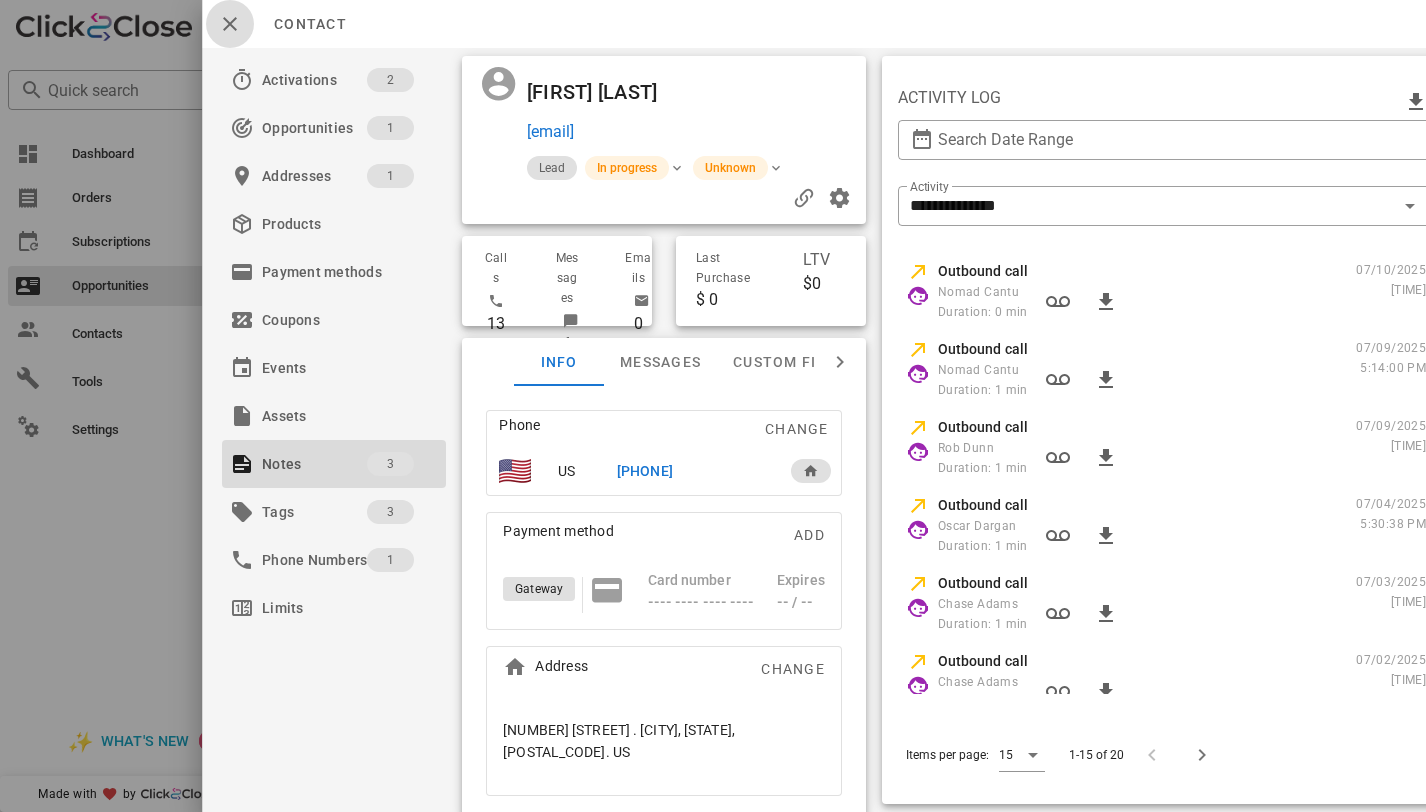click at bounding box center (230, 24) 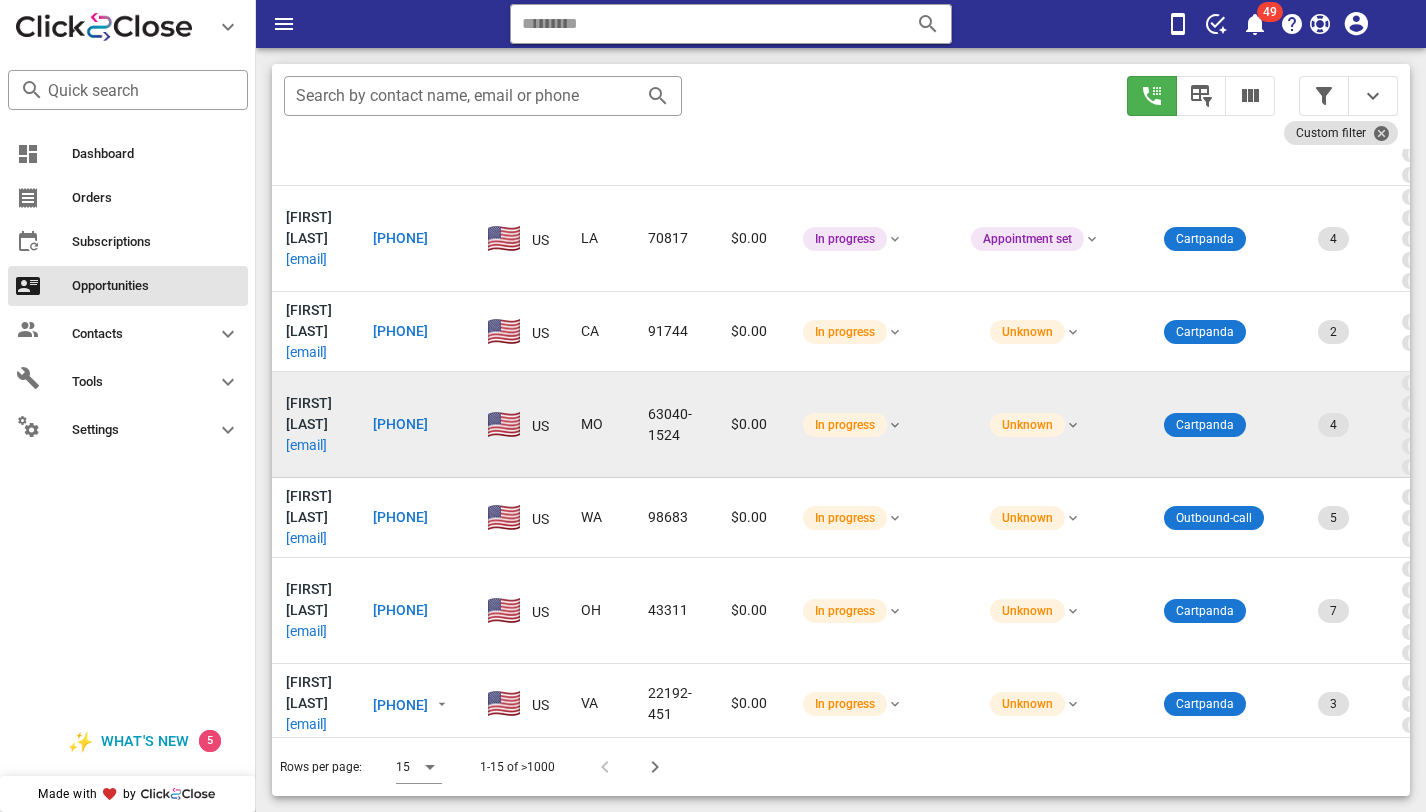 click on "shelley.matlock@yahoo.com" at bounding box center [306, 445] 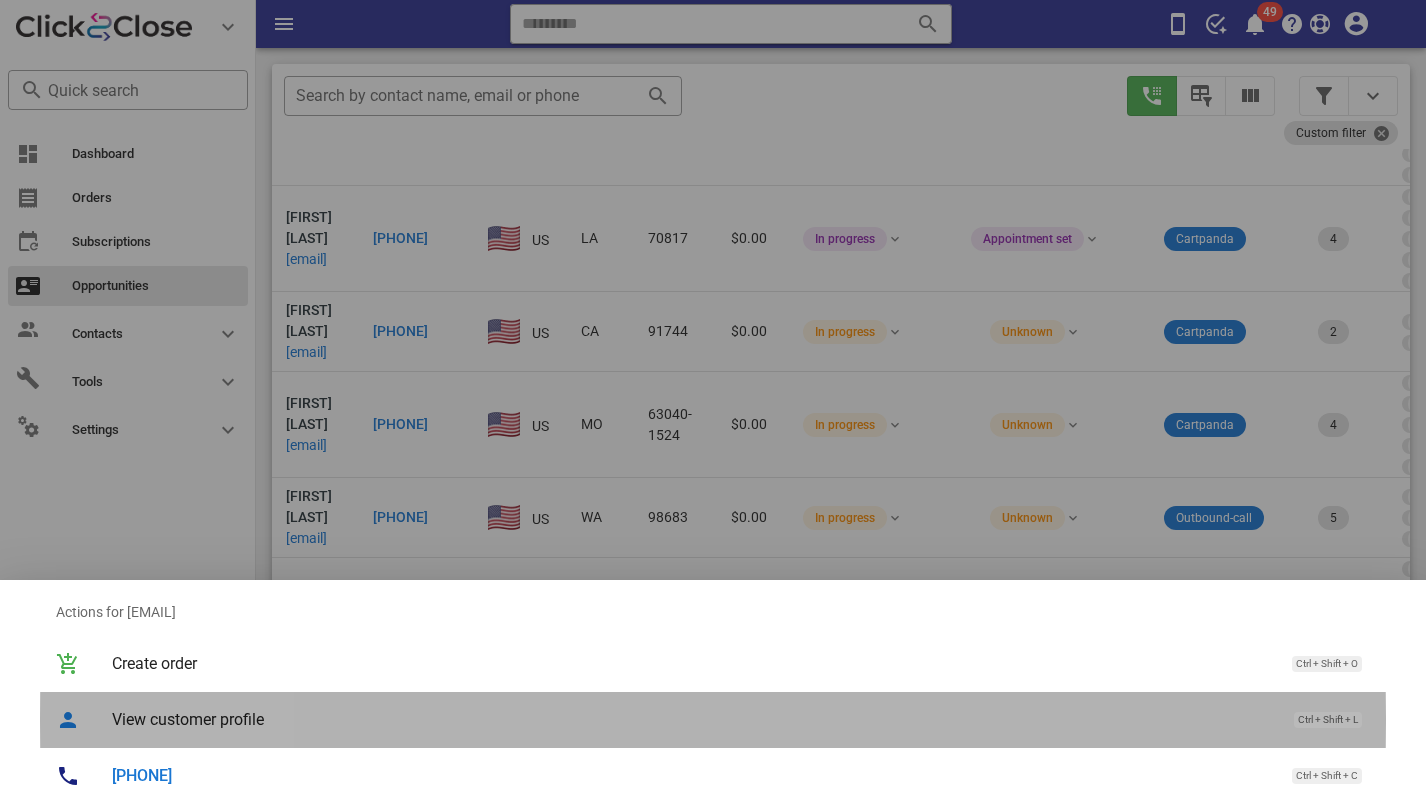 click on "View customer profile" at bounding box center [693, 719] 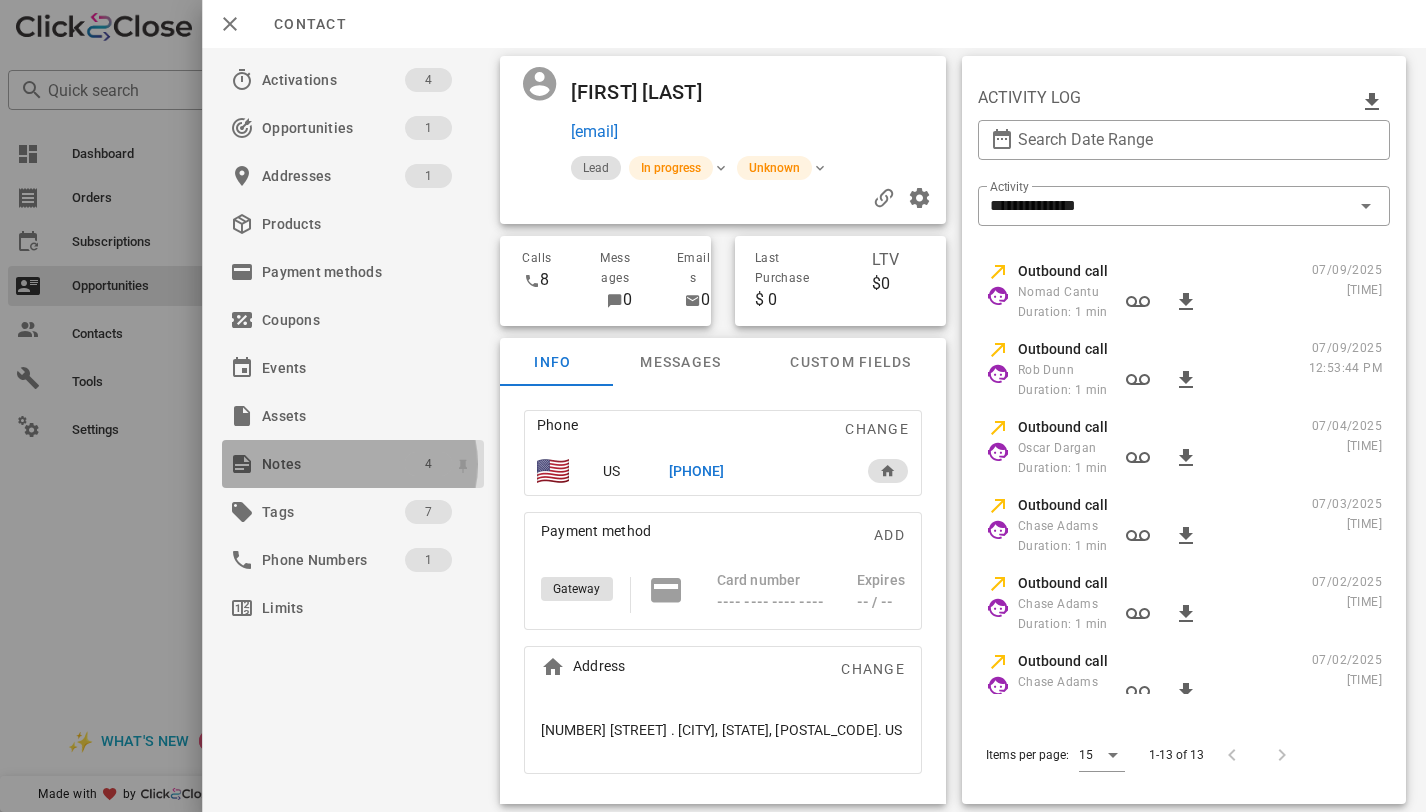 click on "4" at bounding box center (428, 464) 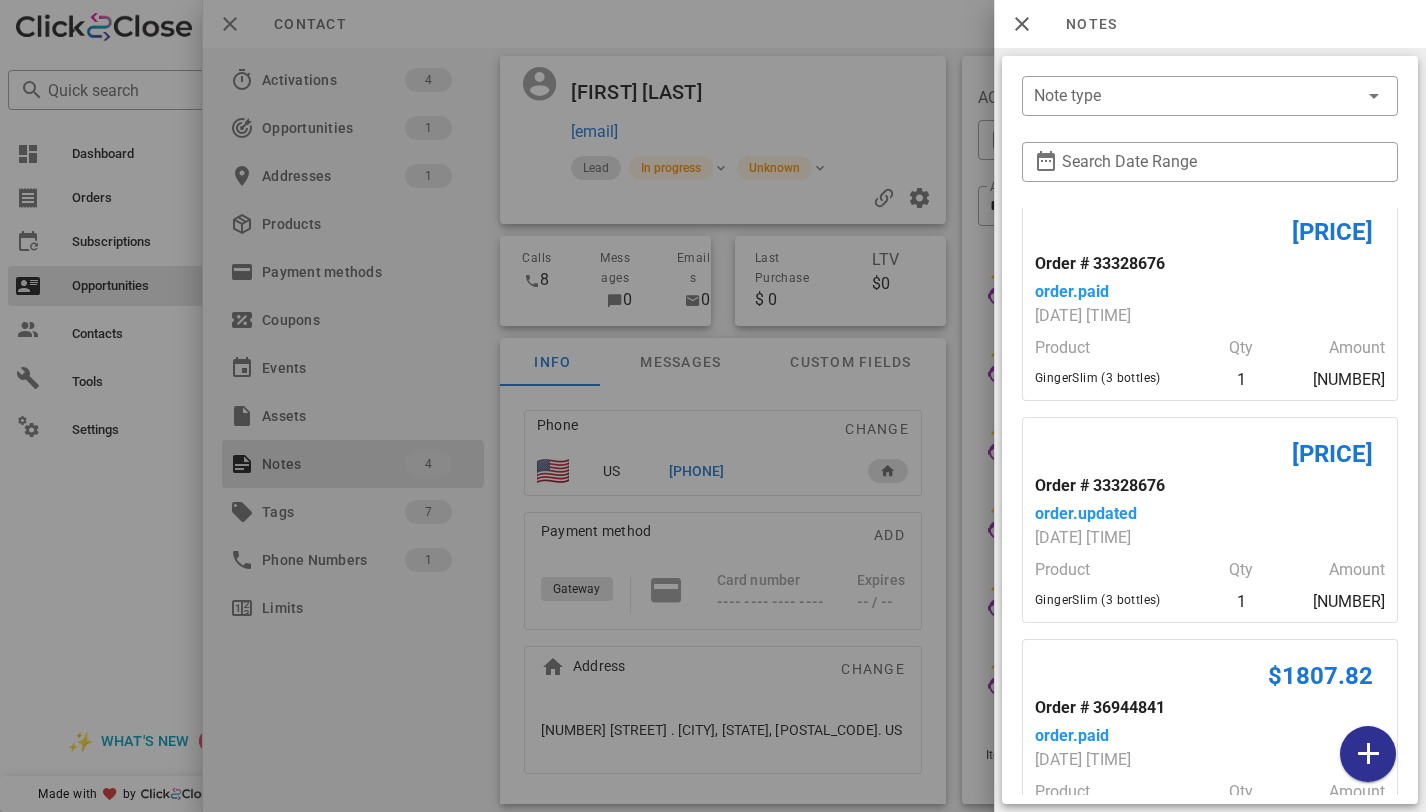 scroll, scrollTop: 433, scrollLeft: 0, axis: vertical 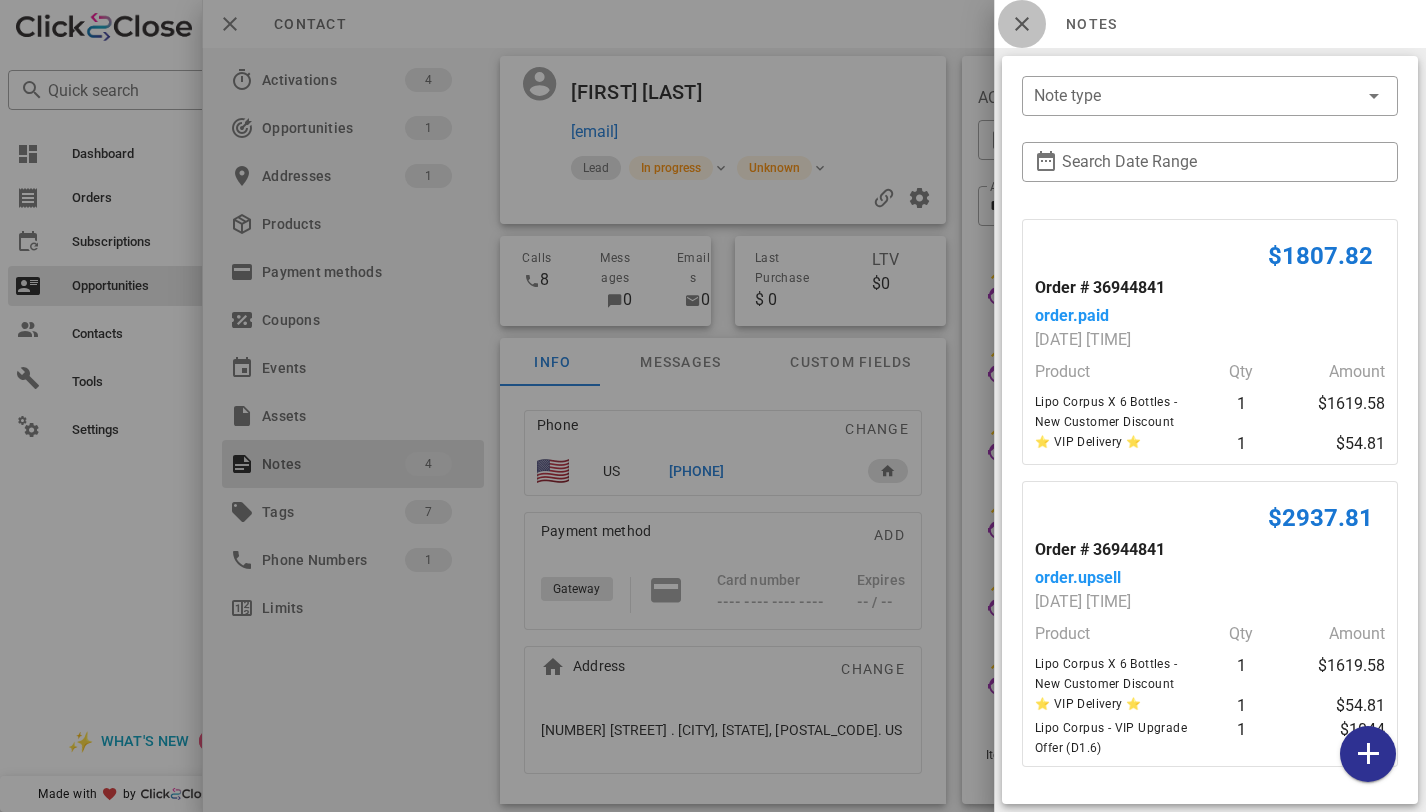 click at bounding box center (1022, 24) 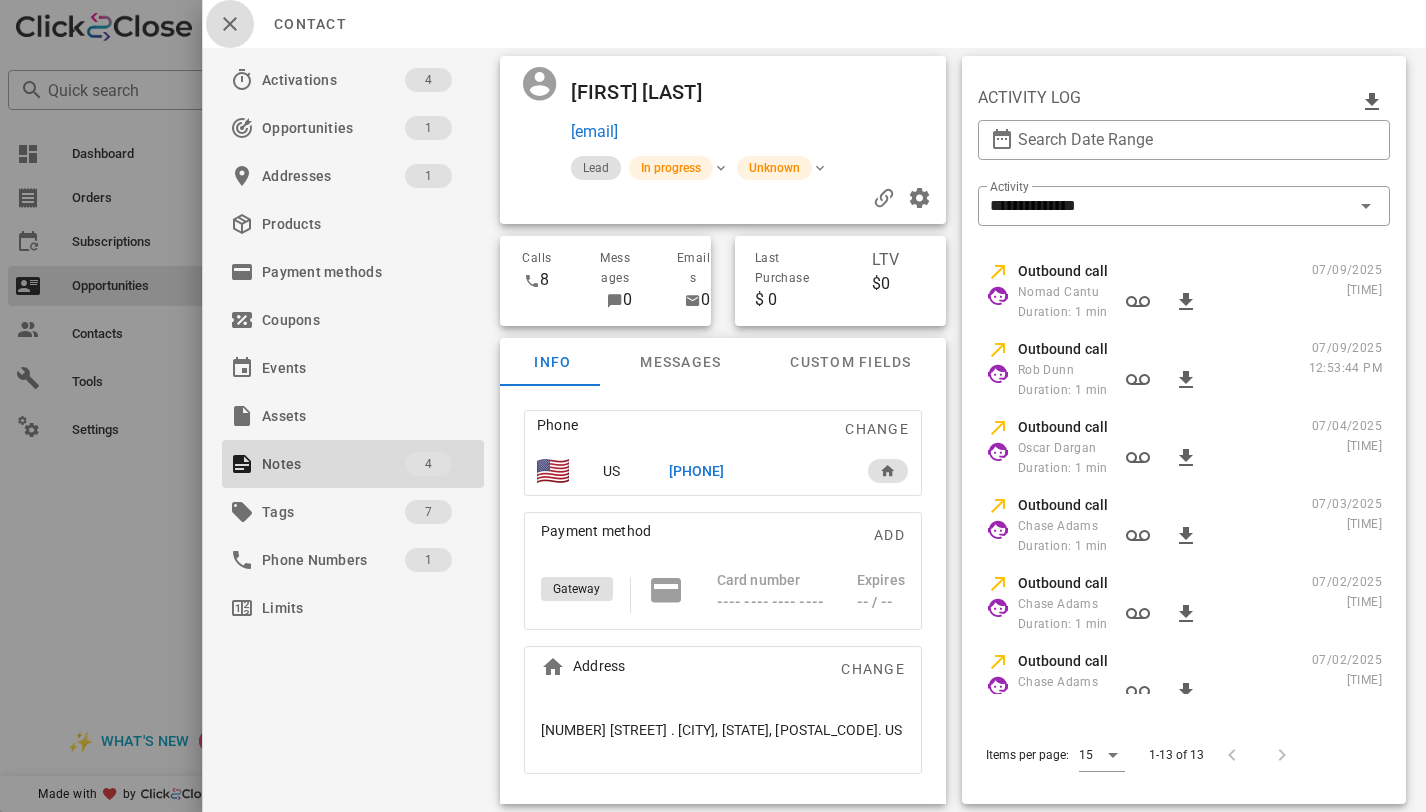 click at bounding box center [230, 24] 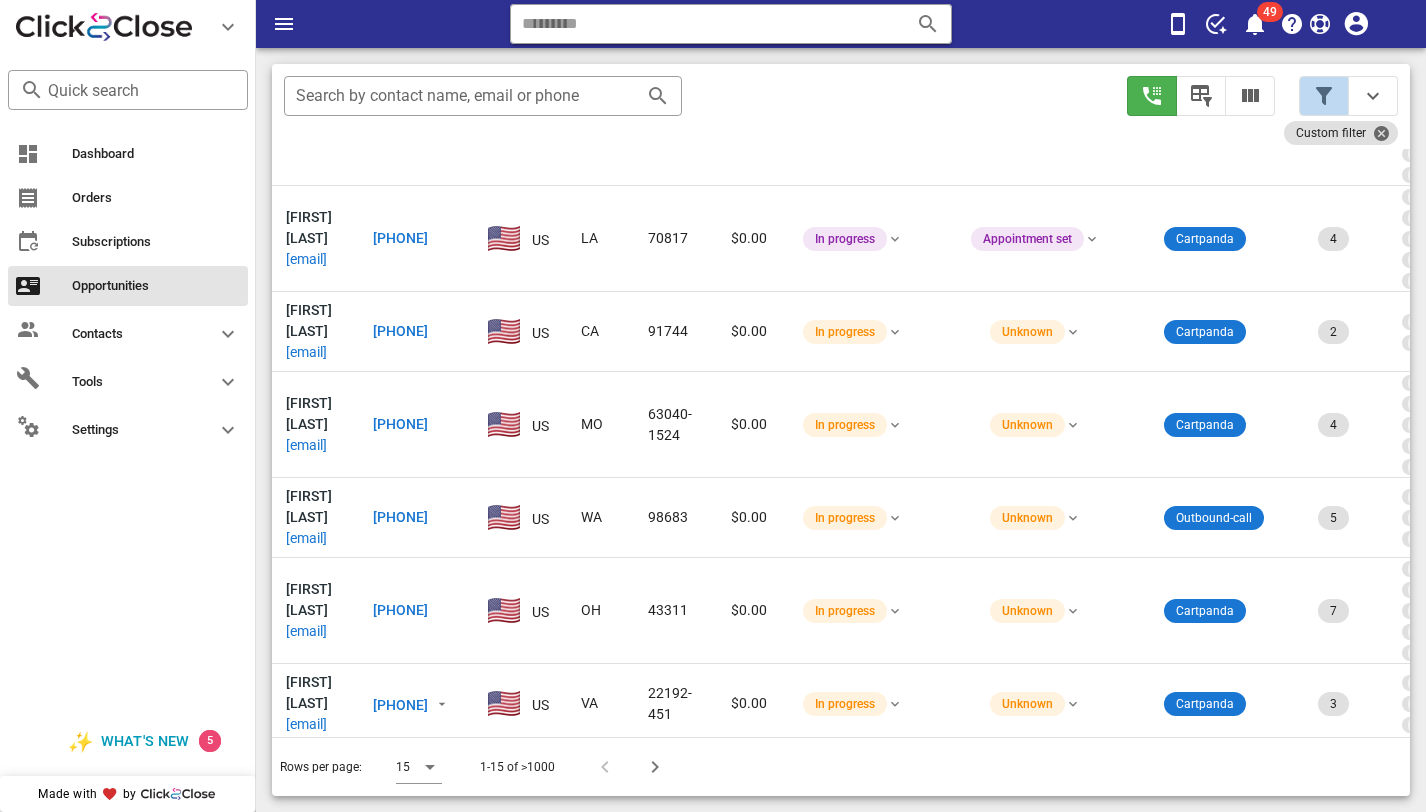 click at bounding box center [1324, 96] 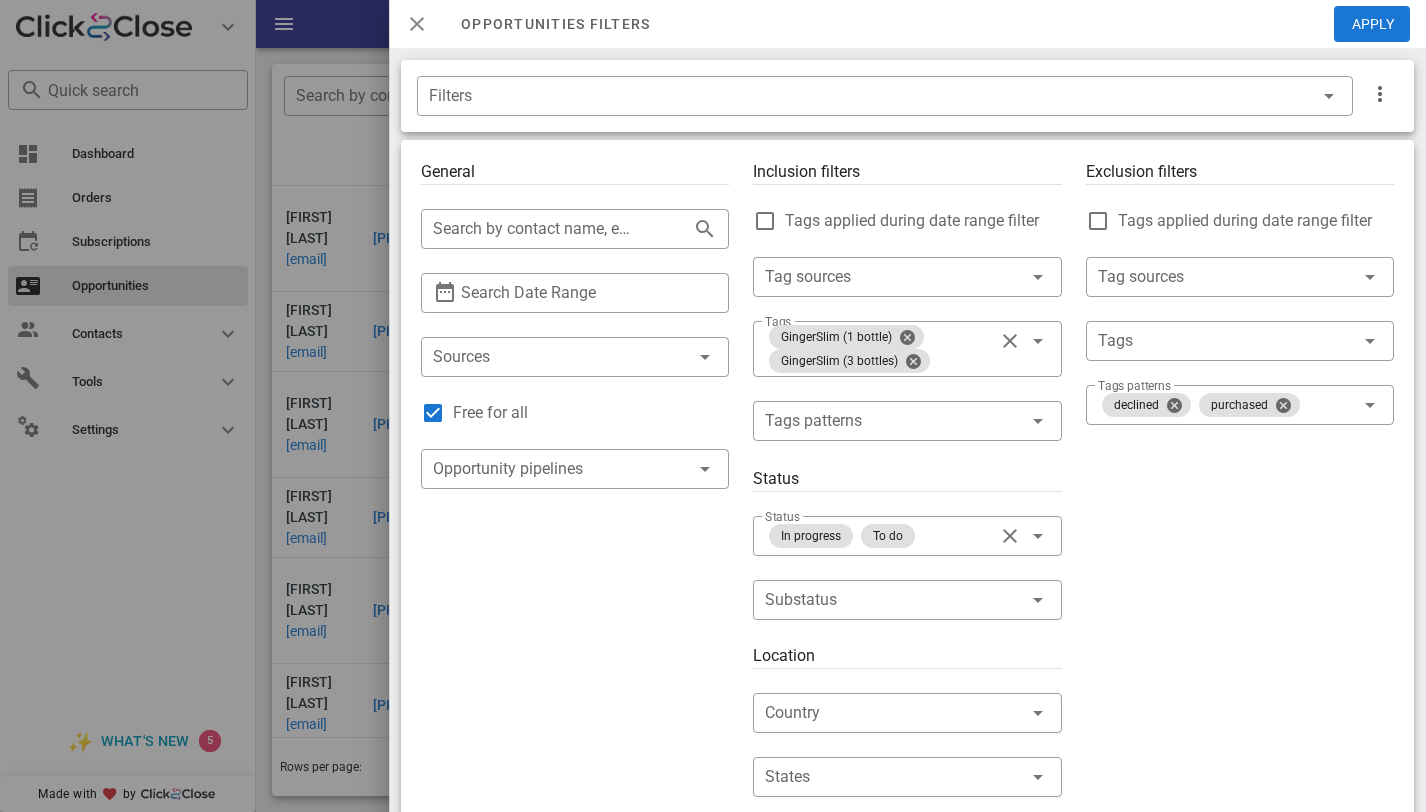 click at bounding box center [417, 24] 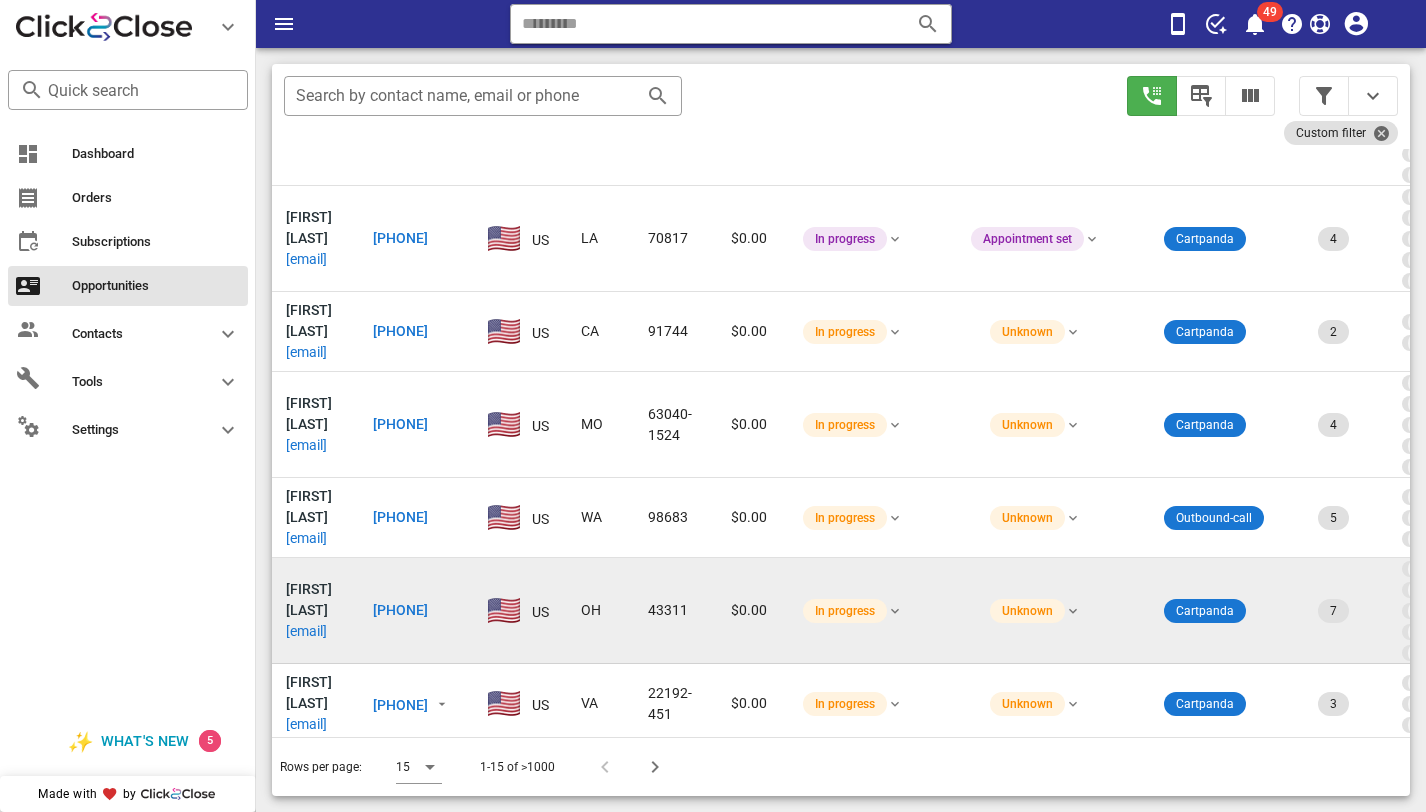 click on "fross60@gmail.com" at bounding box center [306, 631] 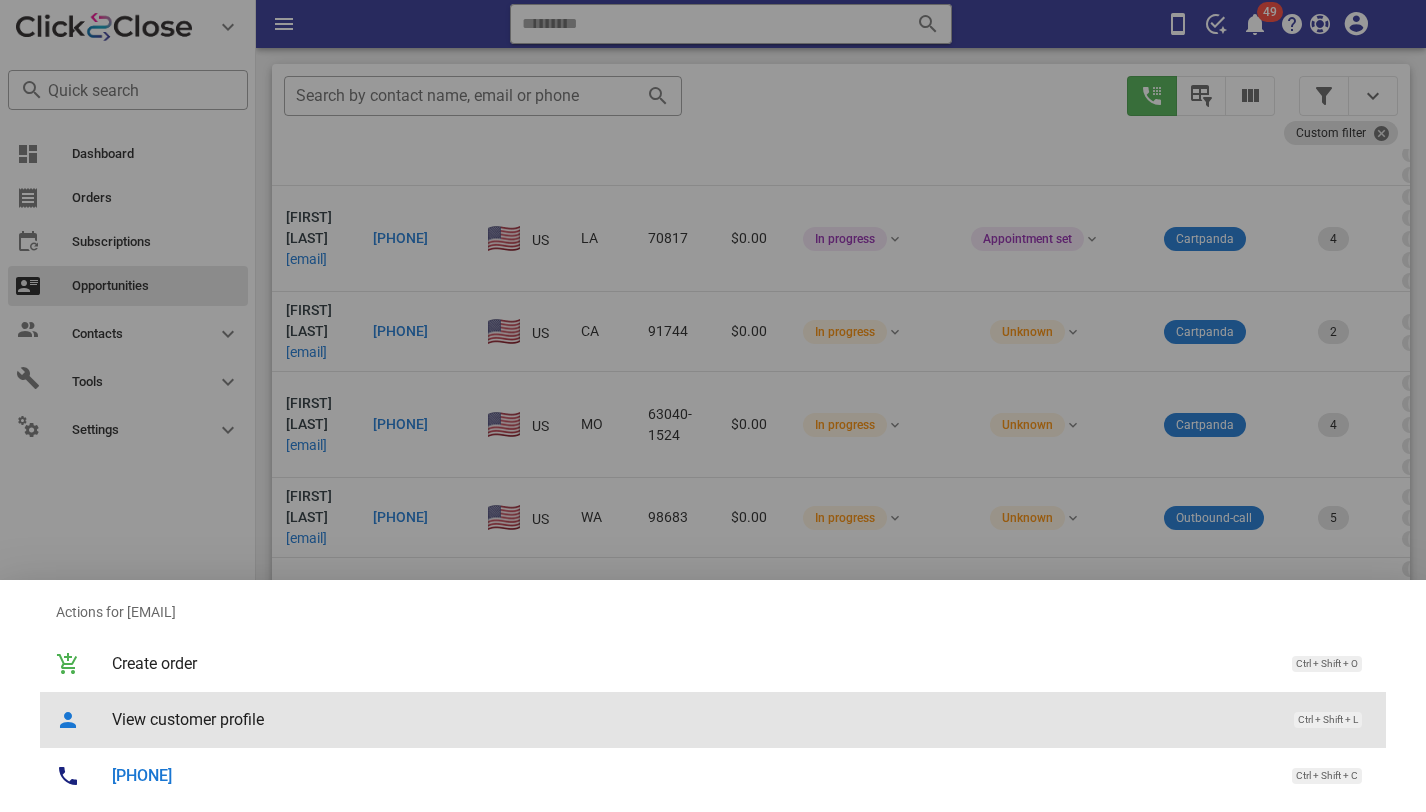 click on "View customer profile Ctrl + Shift + L" at bounding box center (741, 719) 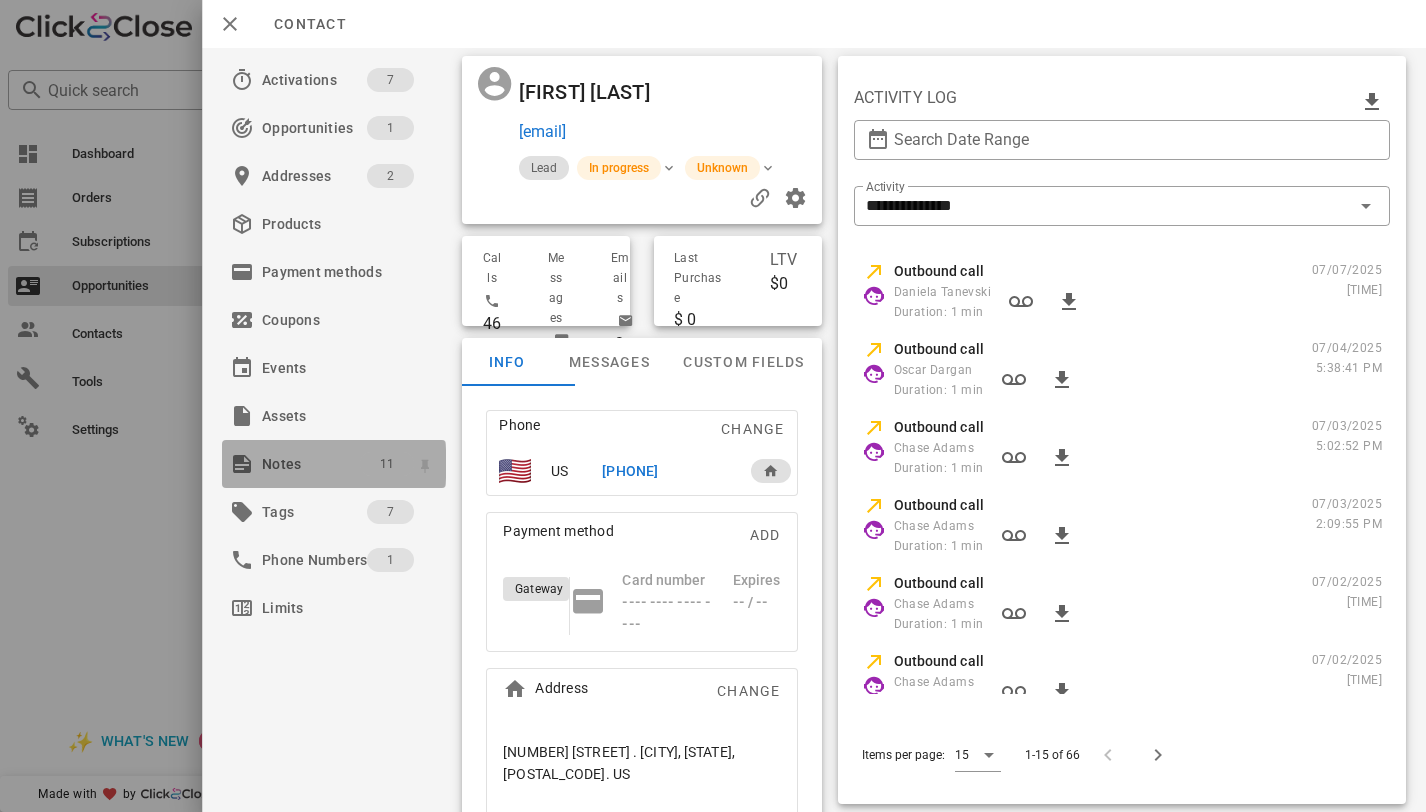 click on "11" at bounding box center [387, 464] 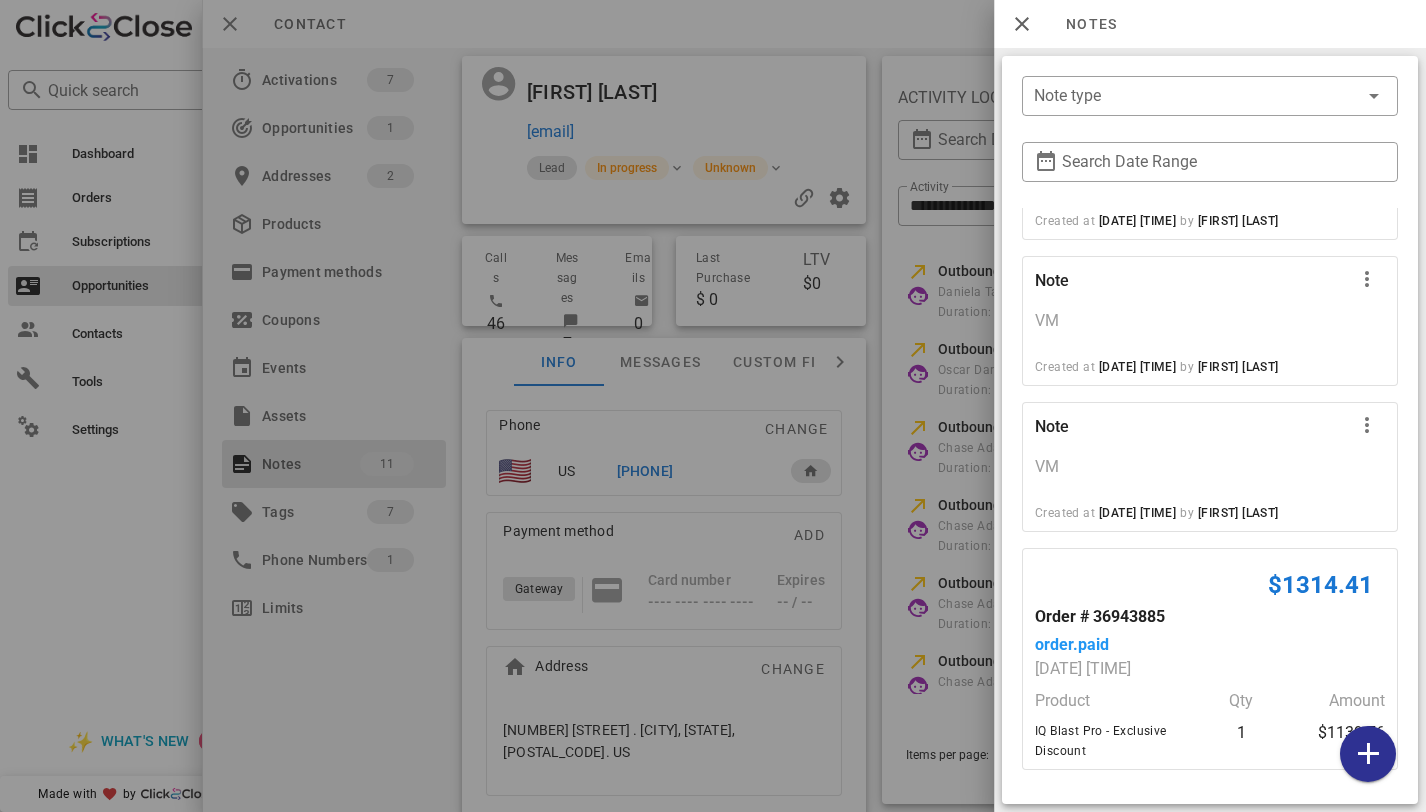 scroll, scrollTop: 1603, scrollLeft: 0, axis: vertical 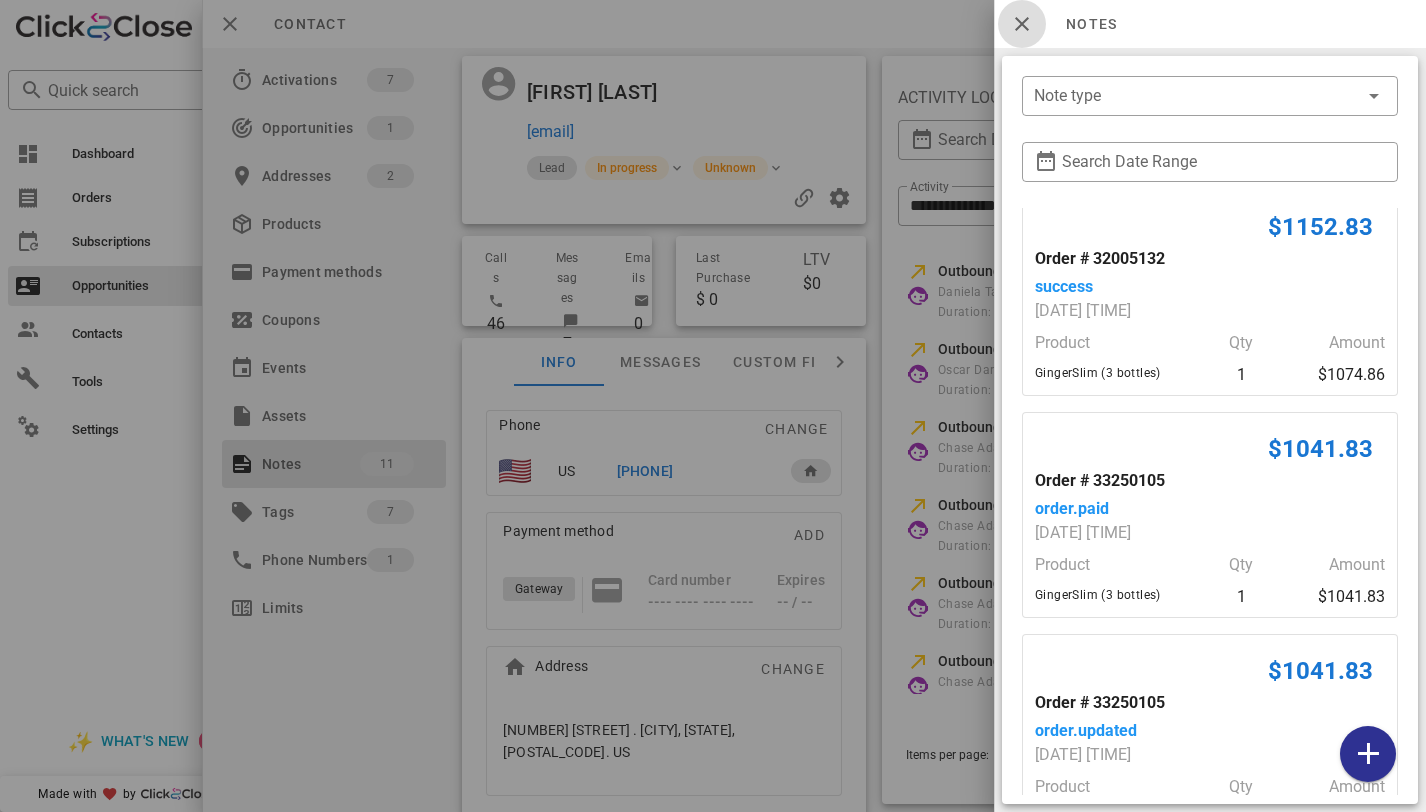 click at bounding box center [1022, 24] 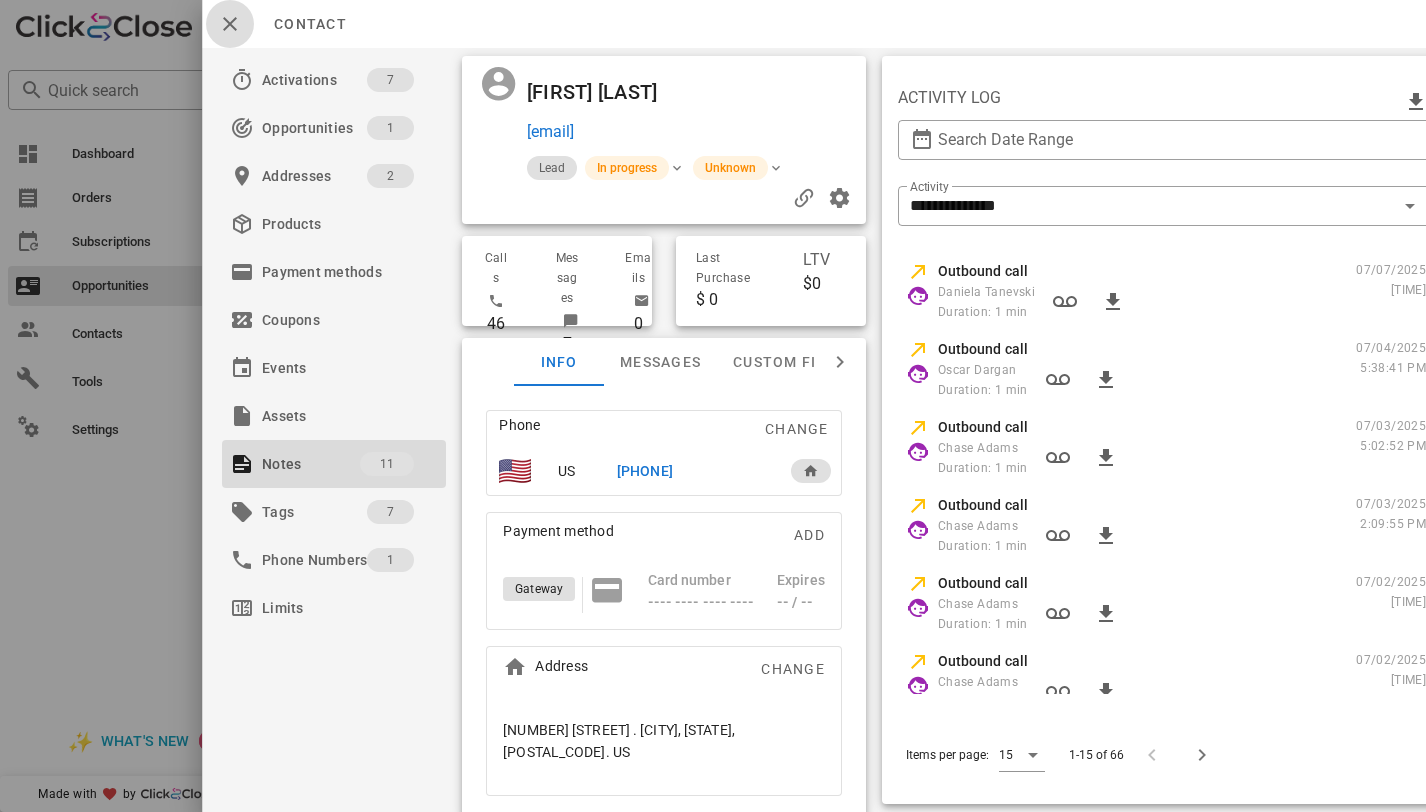 click at bounding box center (230, 24) 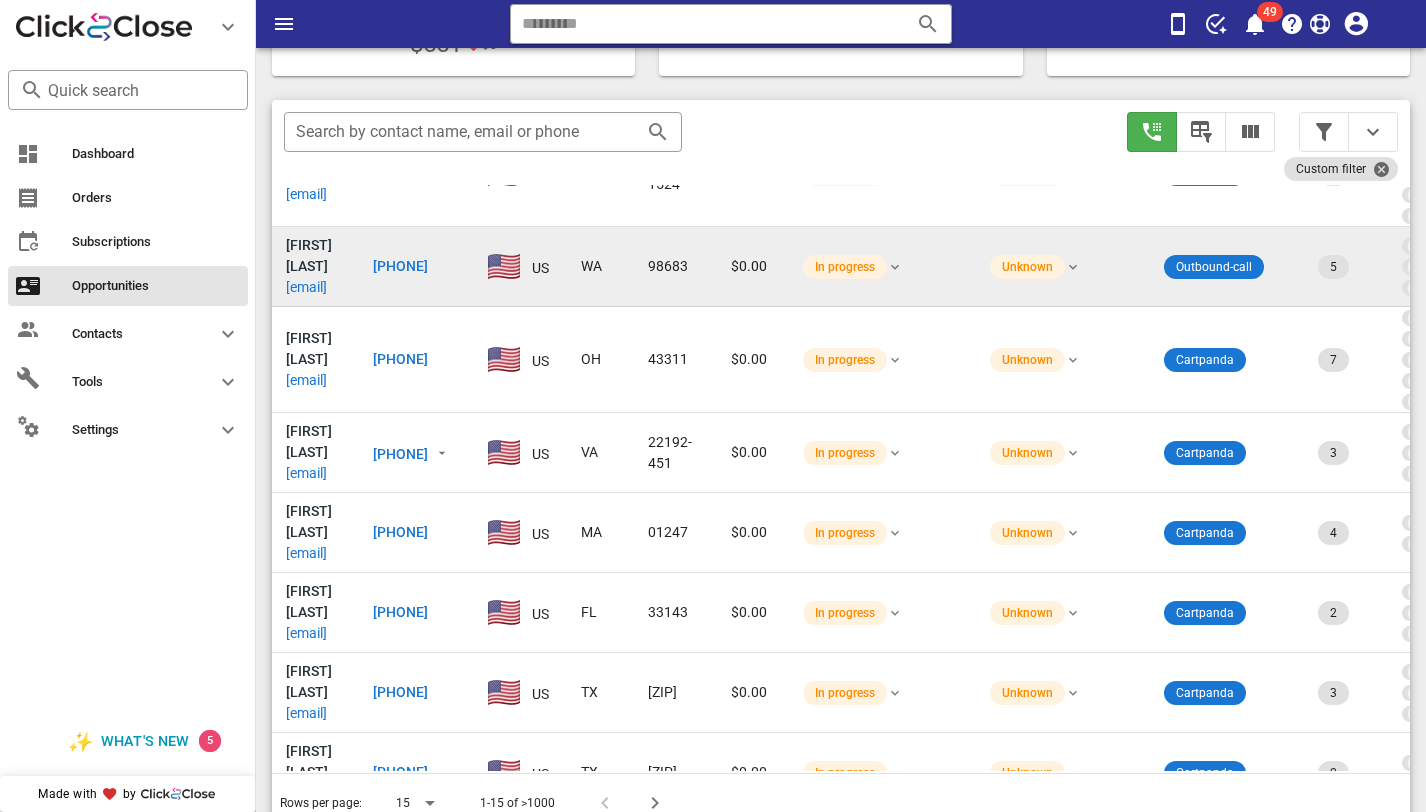 scroll, scrollTop: 0, scrollLeft: 2, axis: horizontal 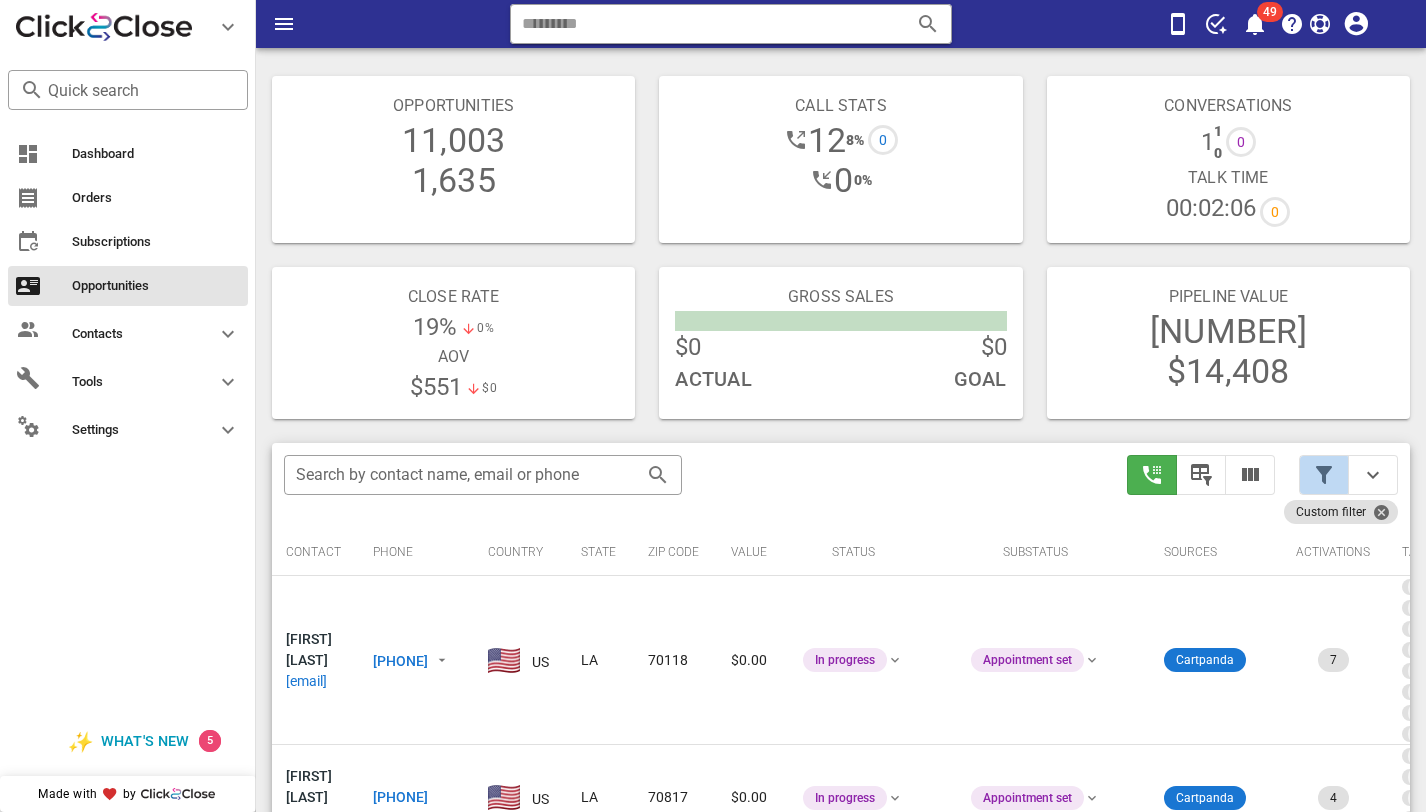 click at bounding box center (1324, 475) 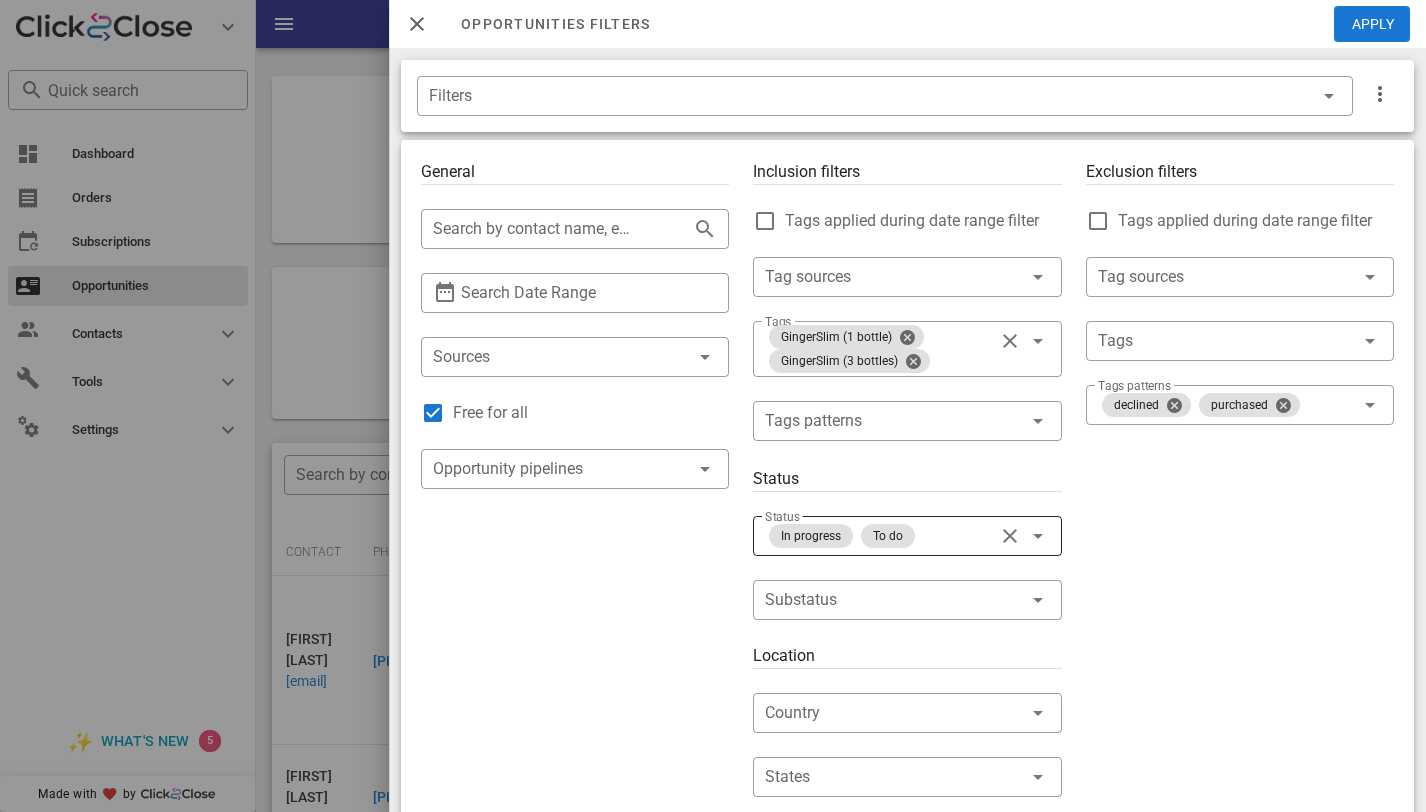 click at bounding box center [1008, 536] 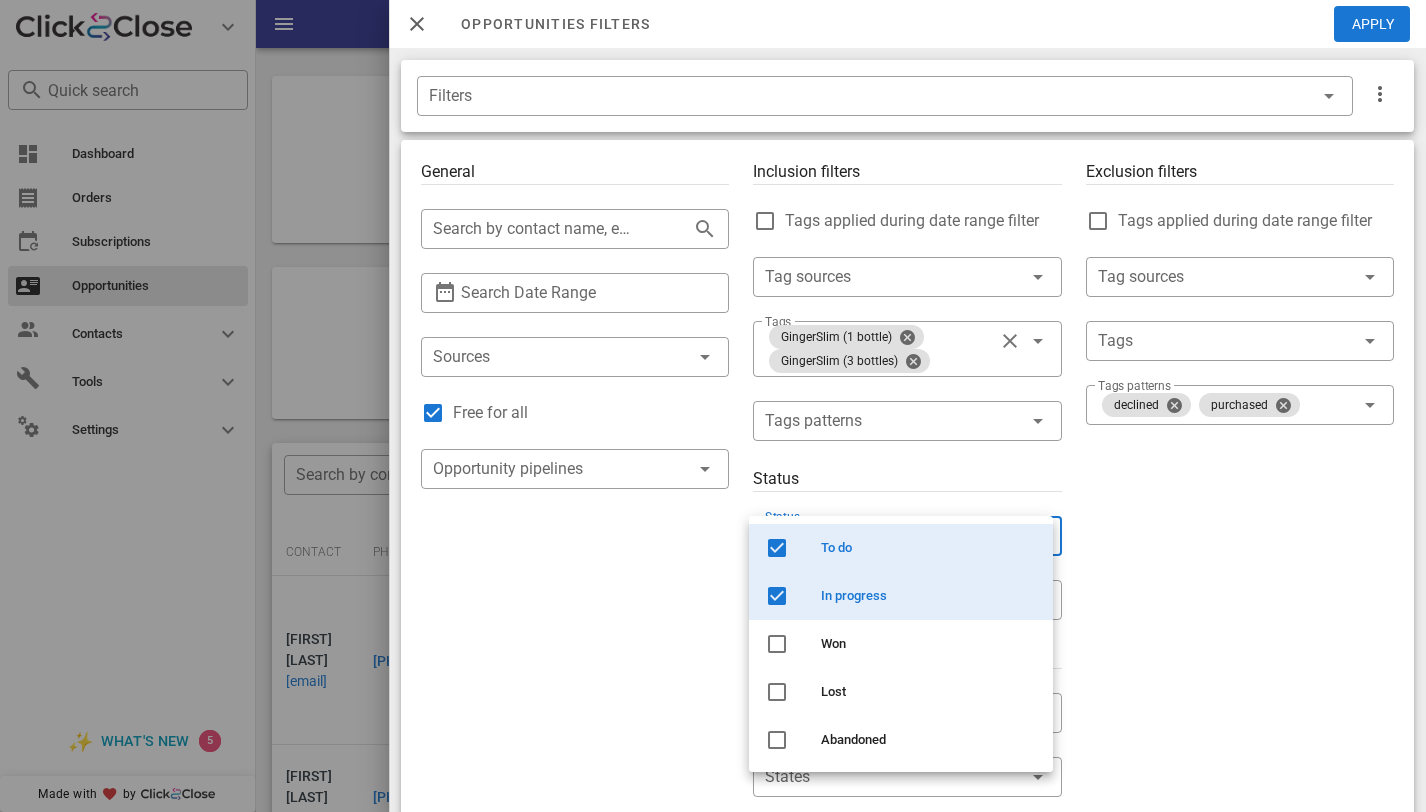 click on "In progress" at bounding box center (929, 596) 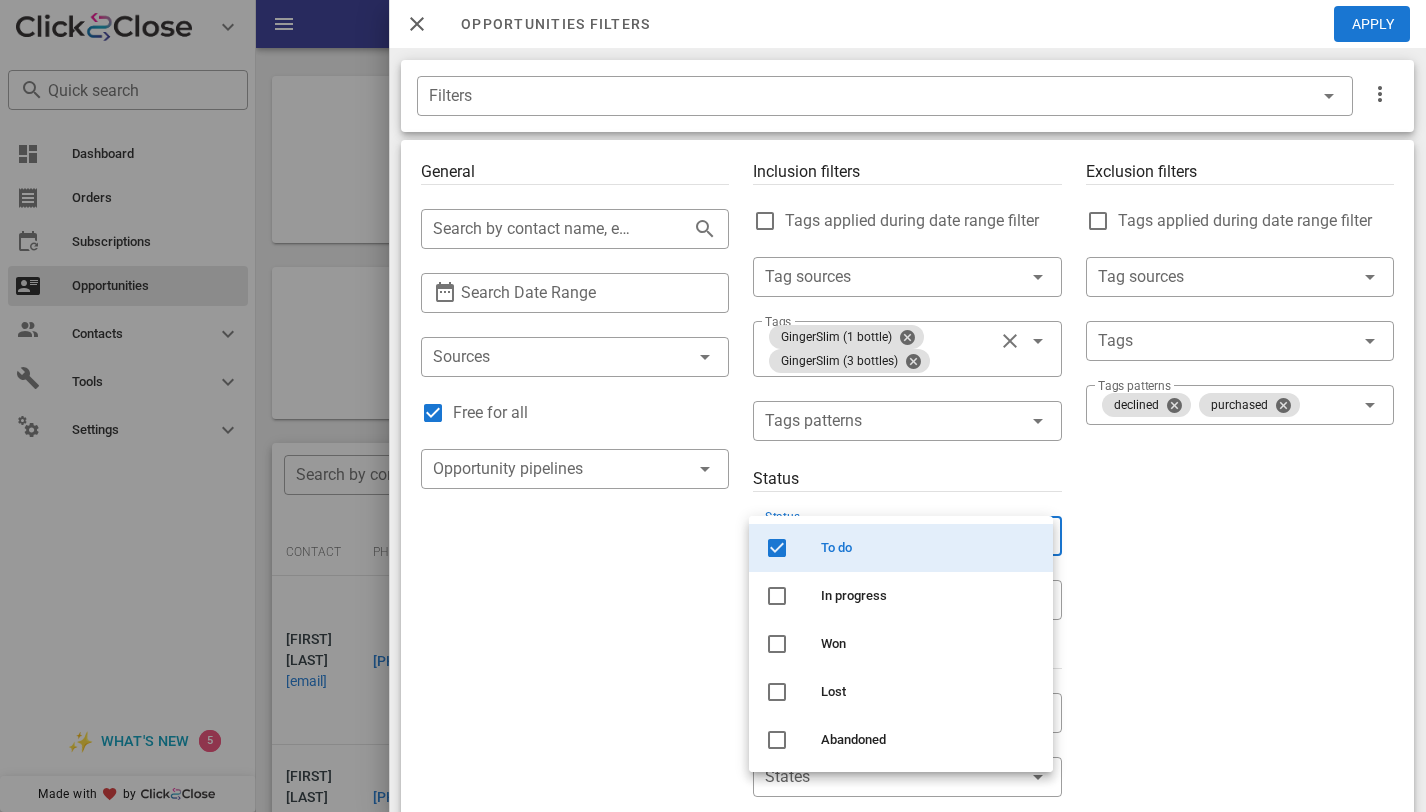 click on "Exclusion filters Tags applied during date range filter ​ Tag sources ​ Tags ​ Tags patterns declined purchased" at bounding box center (1240, 717) 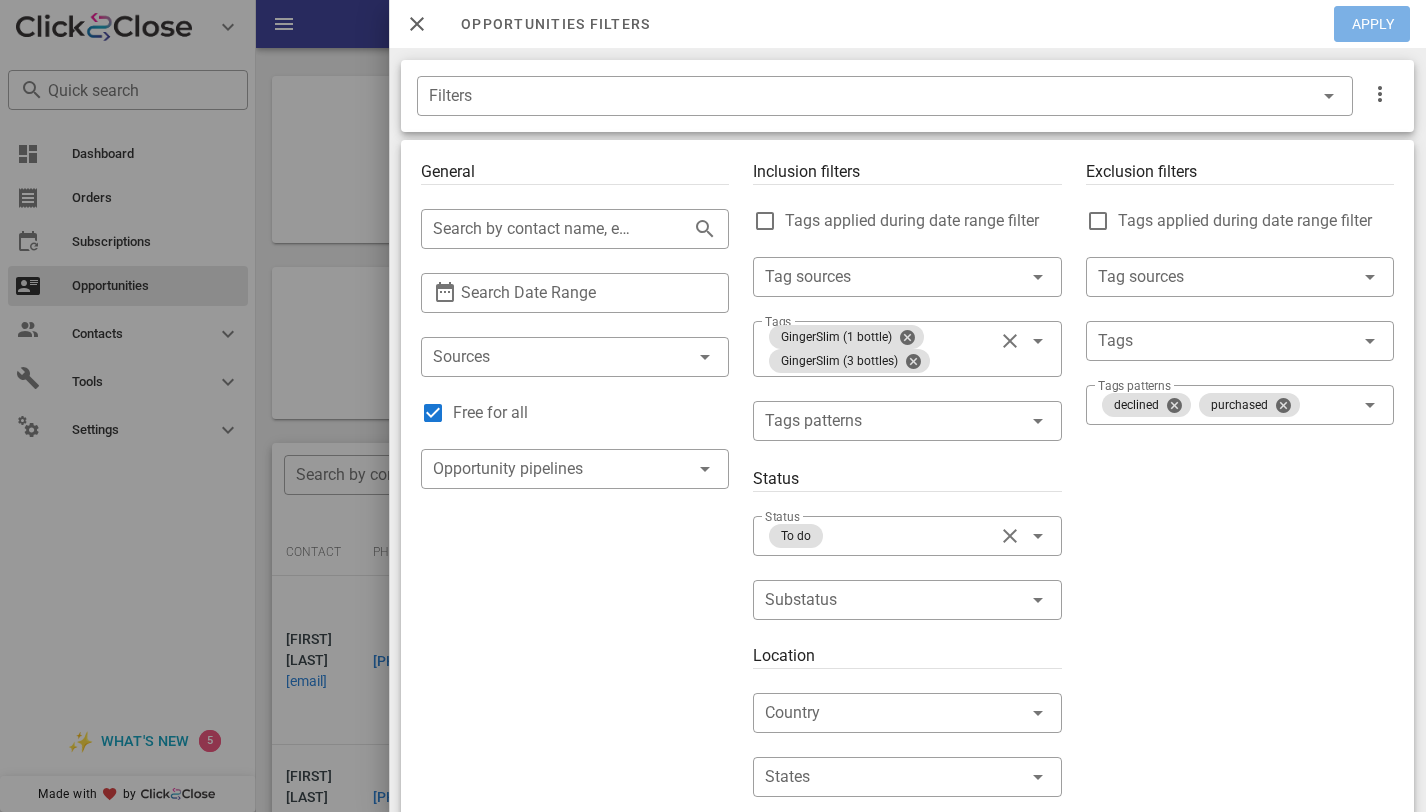 click on "Apply" at bounding box center (1373, 24) 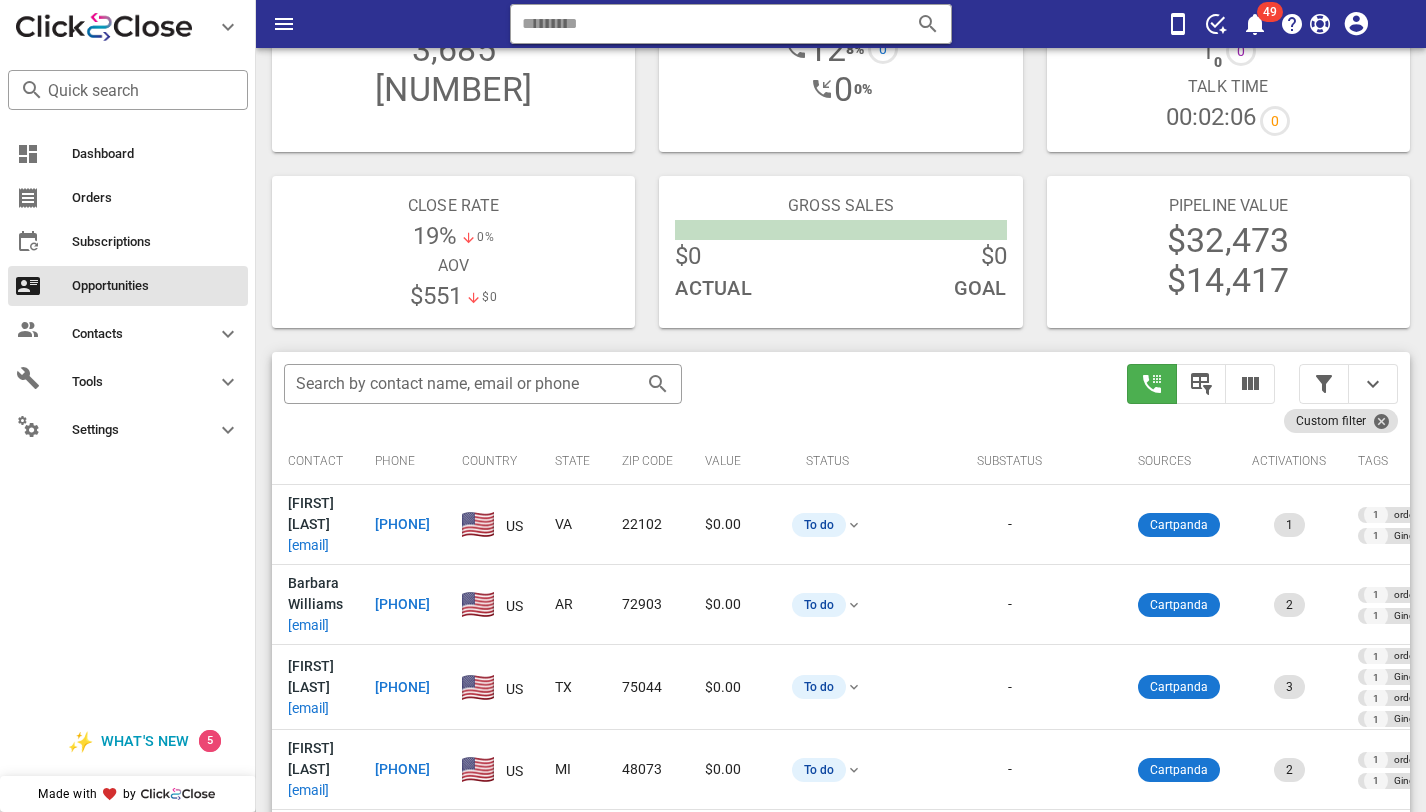 scroll, scrollTop: 113, scrollLeft: 0, axis: vertical 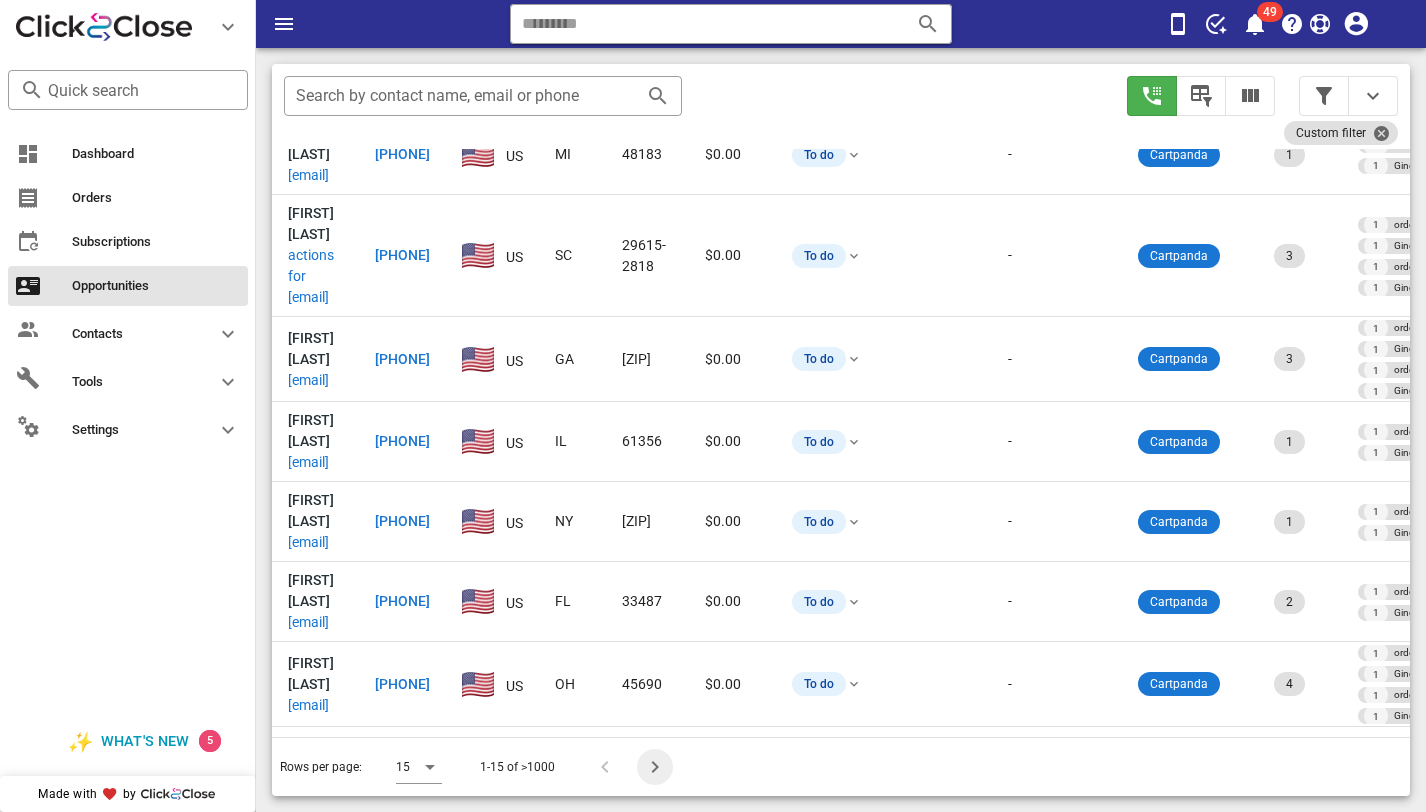 click at bounding box center [655, 767] 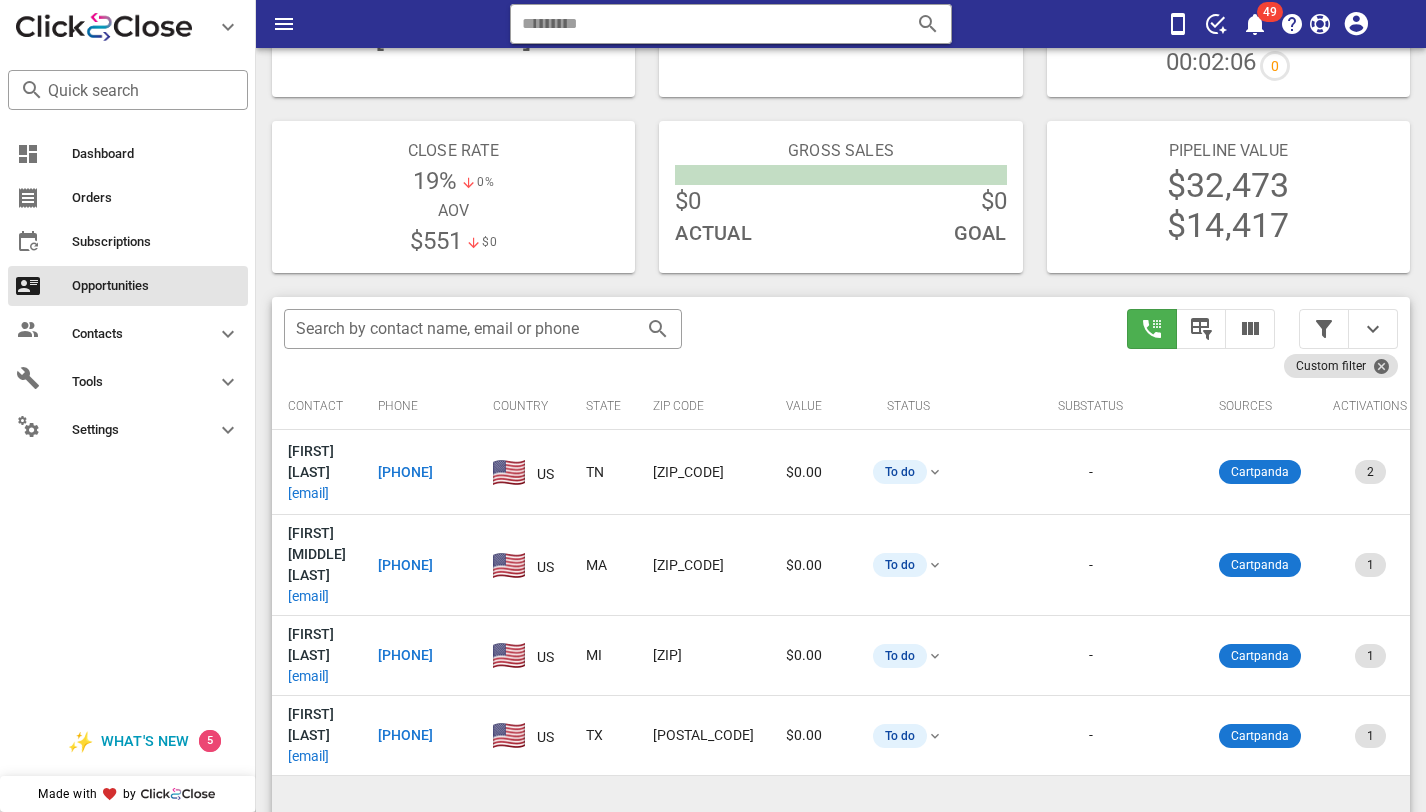 scroll, scrollTop: 93, scrollLeft: 0, axis: vertical 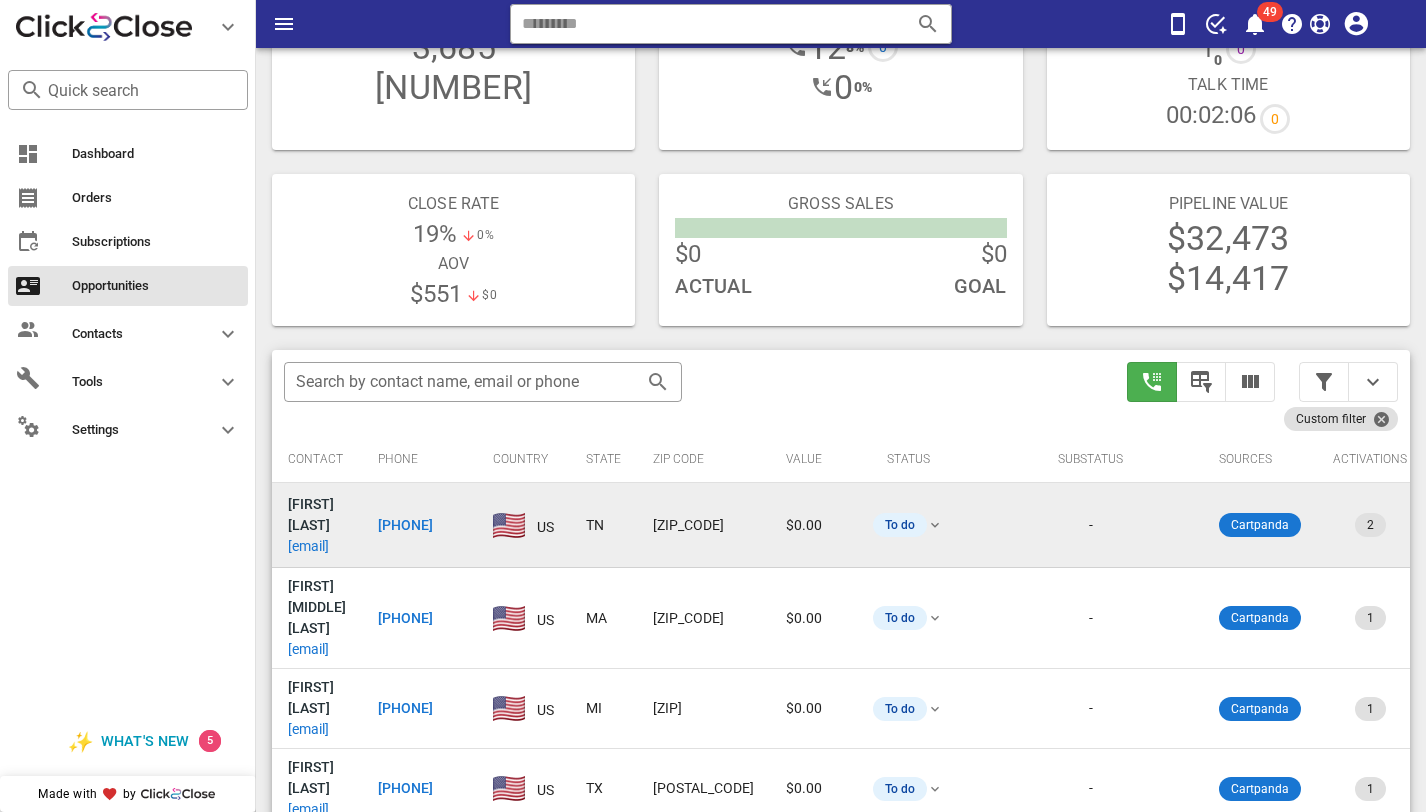 click on "miladybugj@aol.com" at bounding box center [308, 546] 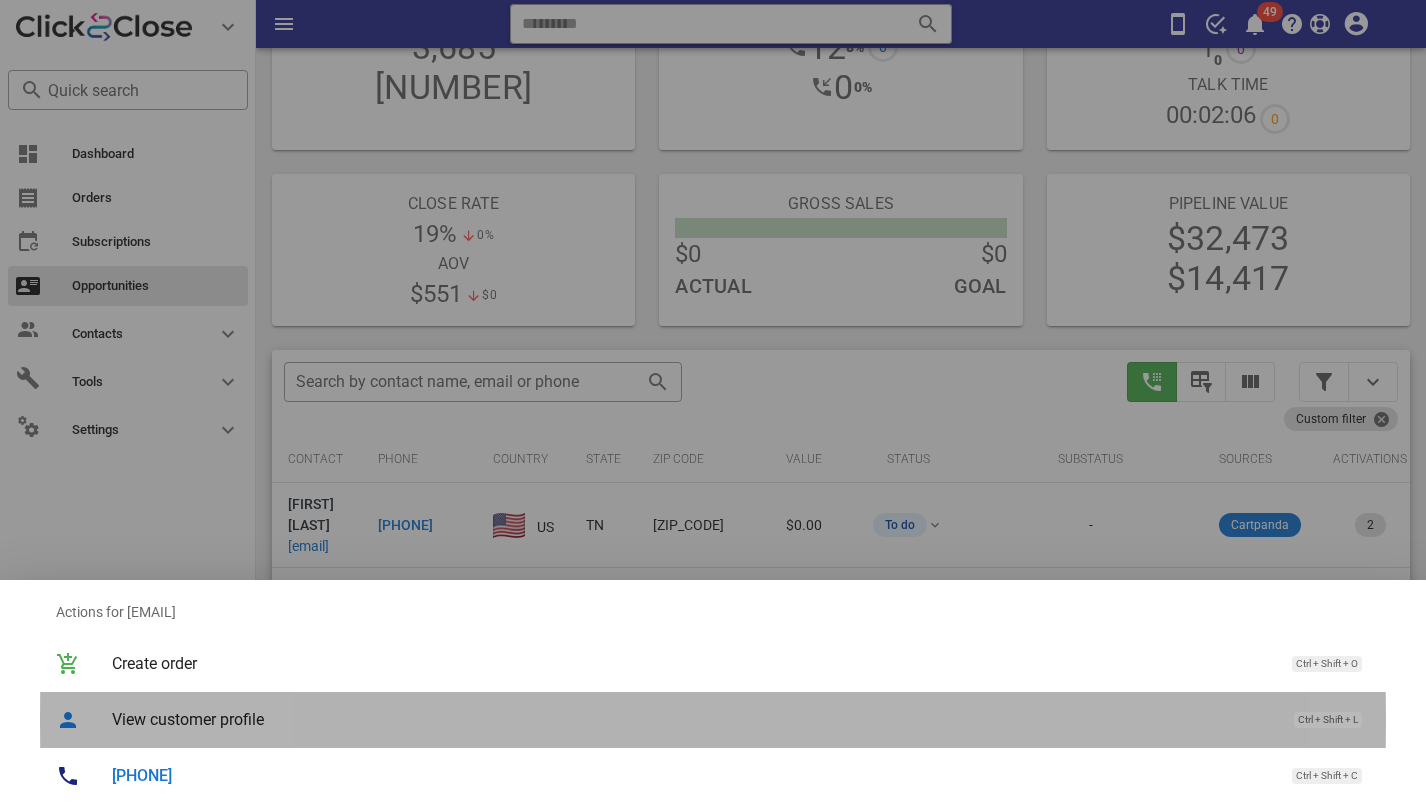 click on "View customer profile" at bounding box center (693, 719) 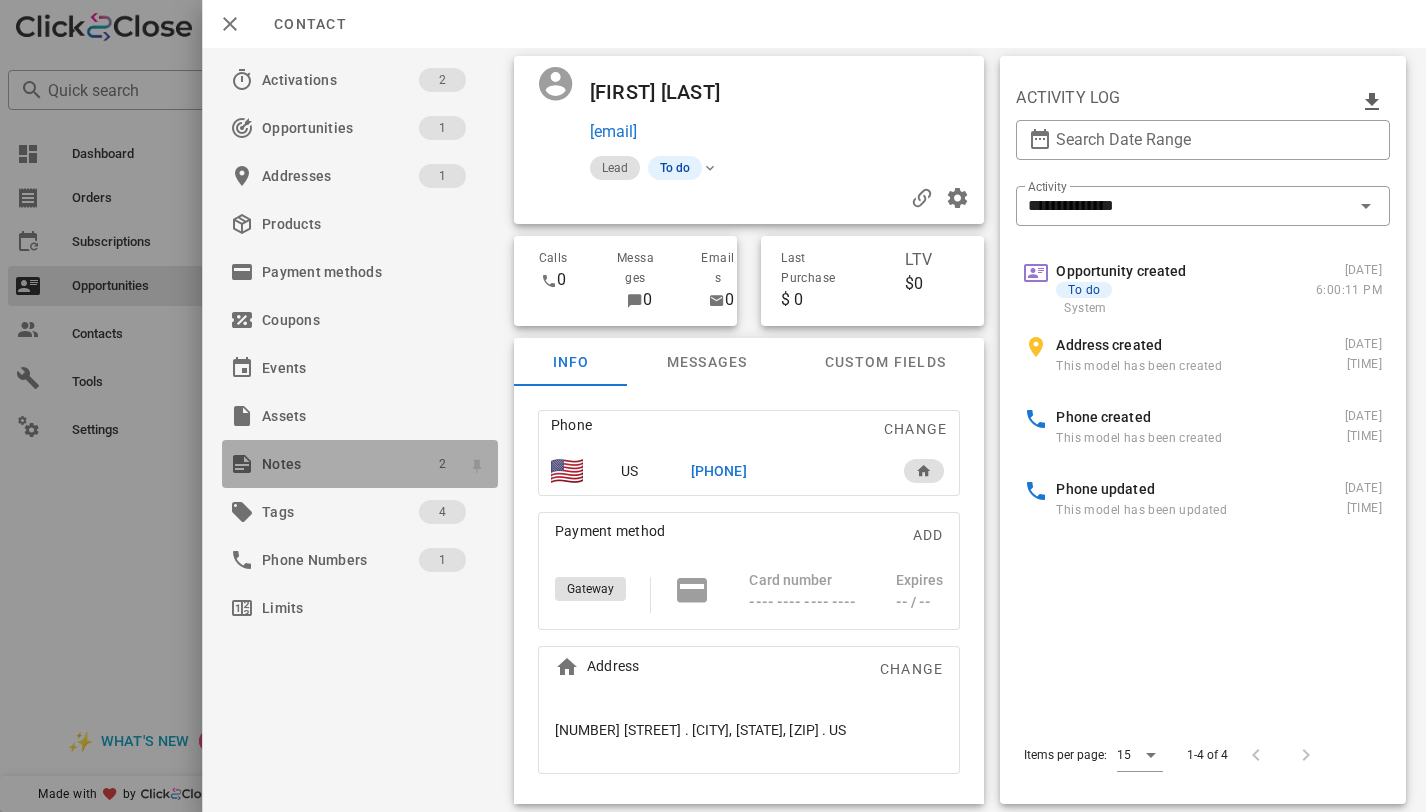 click on "2" at bounding box center (442, 464) 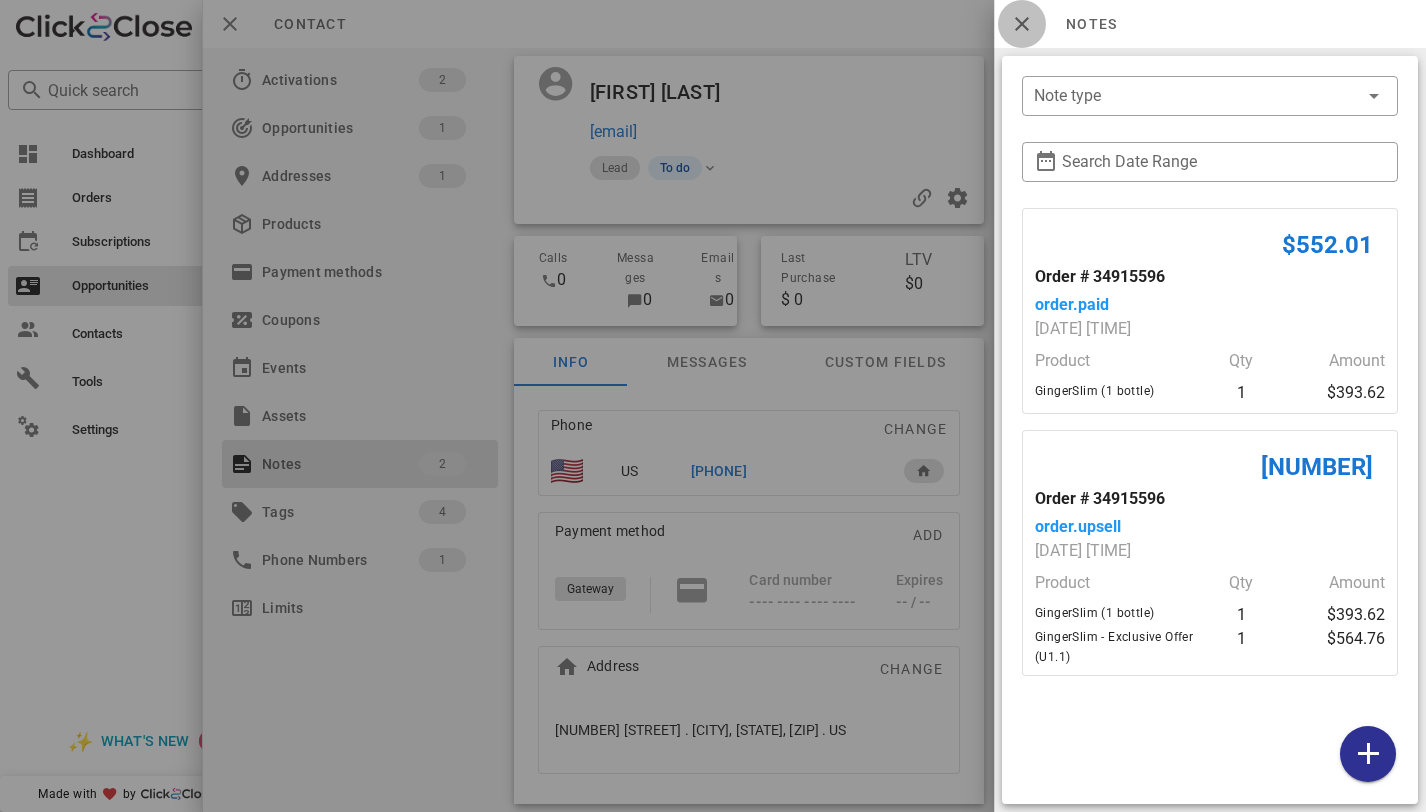 click at bounding box center (1022, 24) 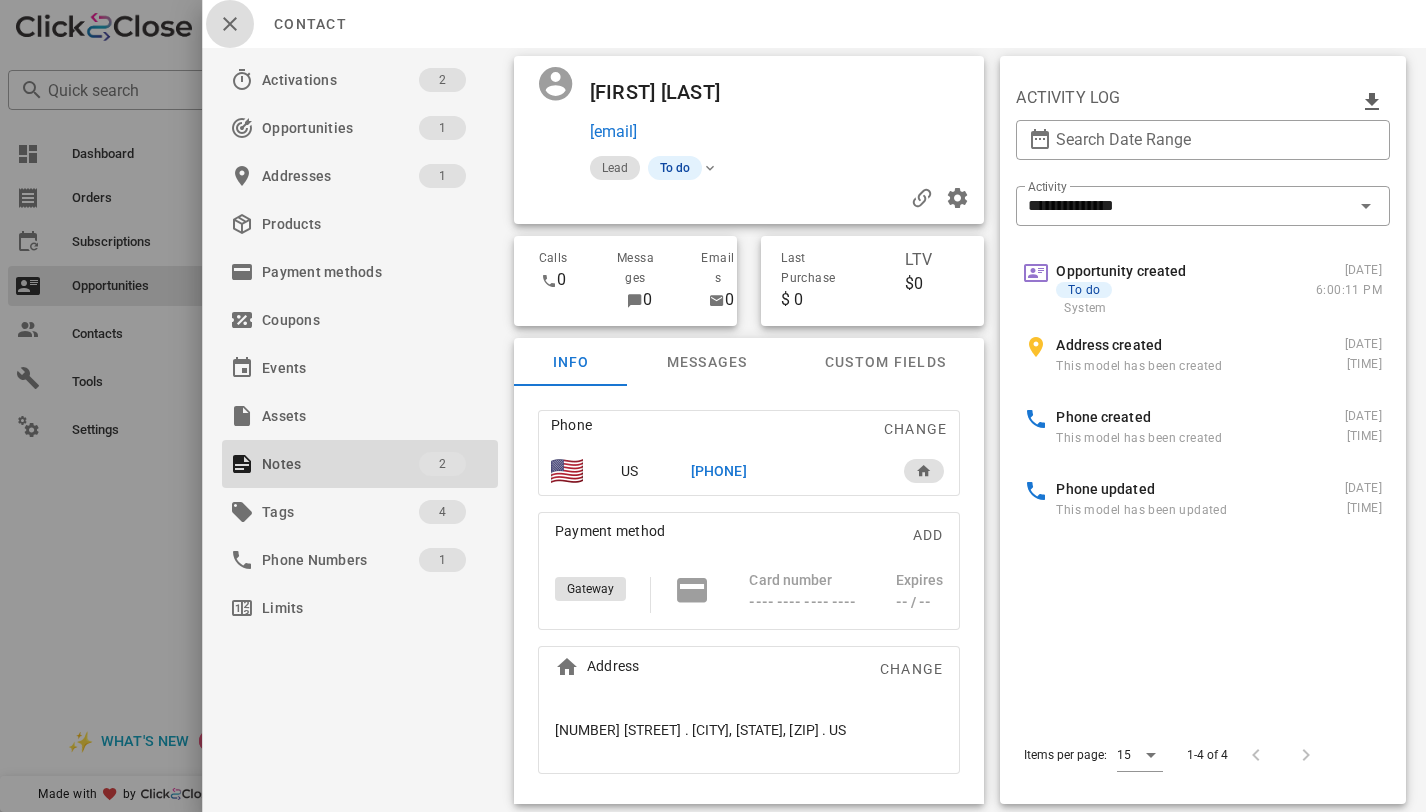 drag, startPoint x: 231, startPoint y: 25, endPoint x: 277, endPoint y: 62, distance: 59.03389 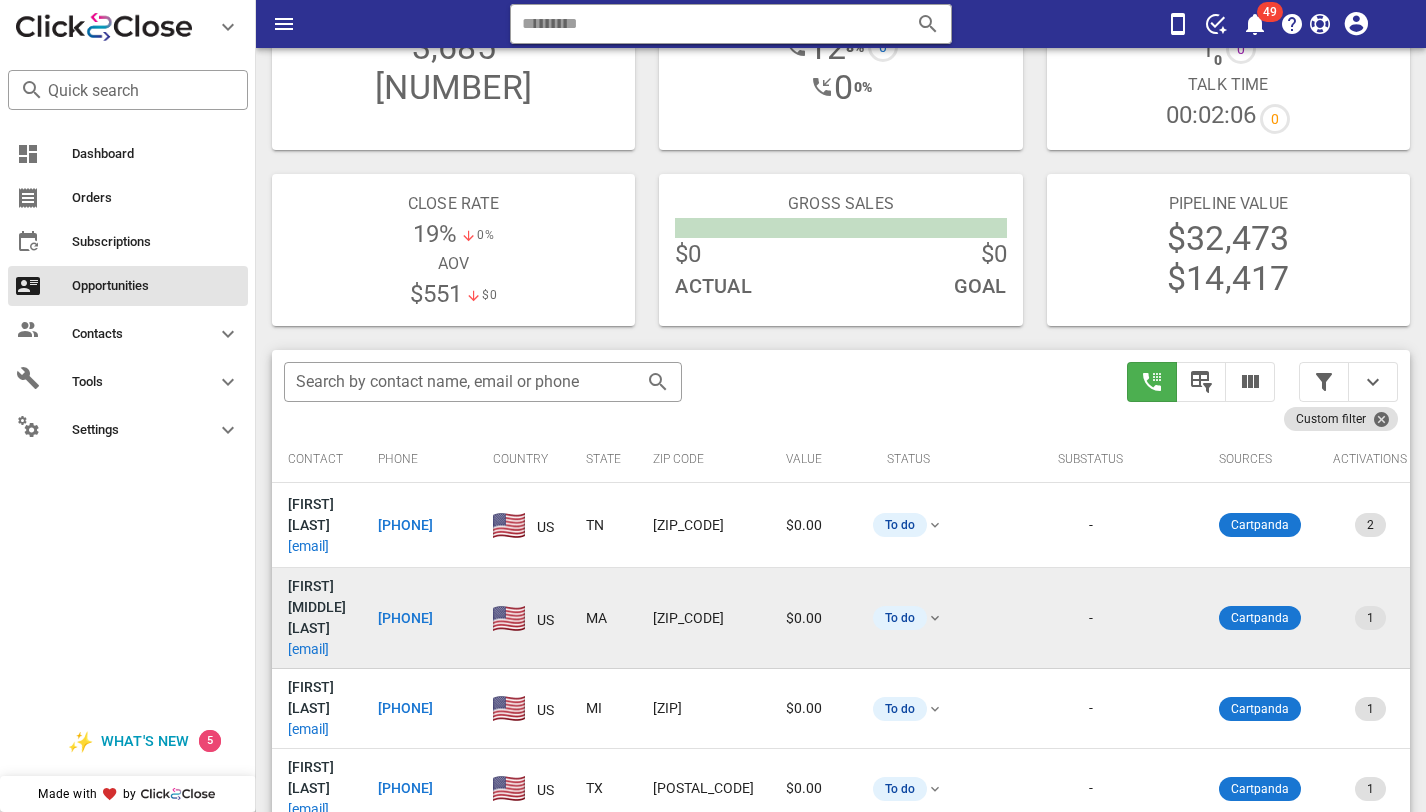 click on "christinecopans7160@gmail.com" at bounding box center (308, 649) 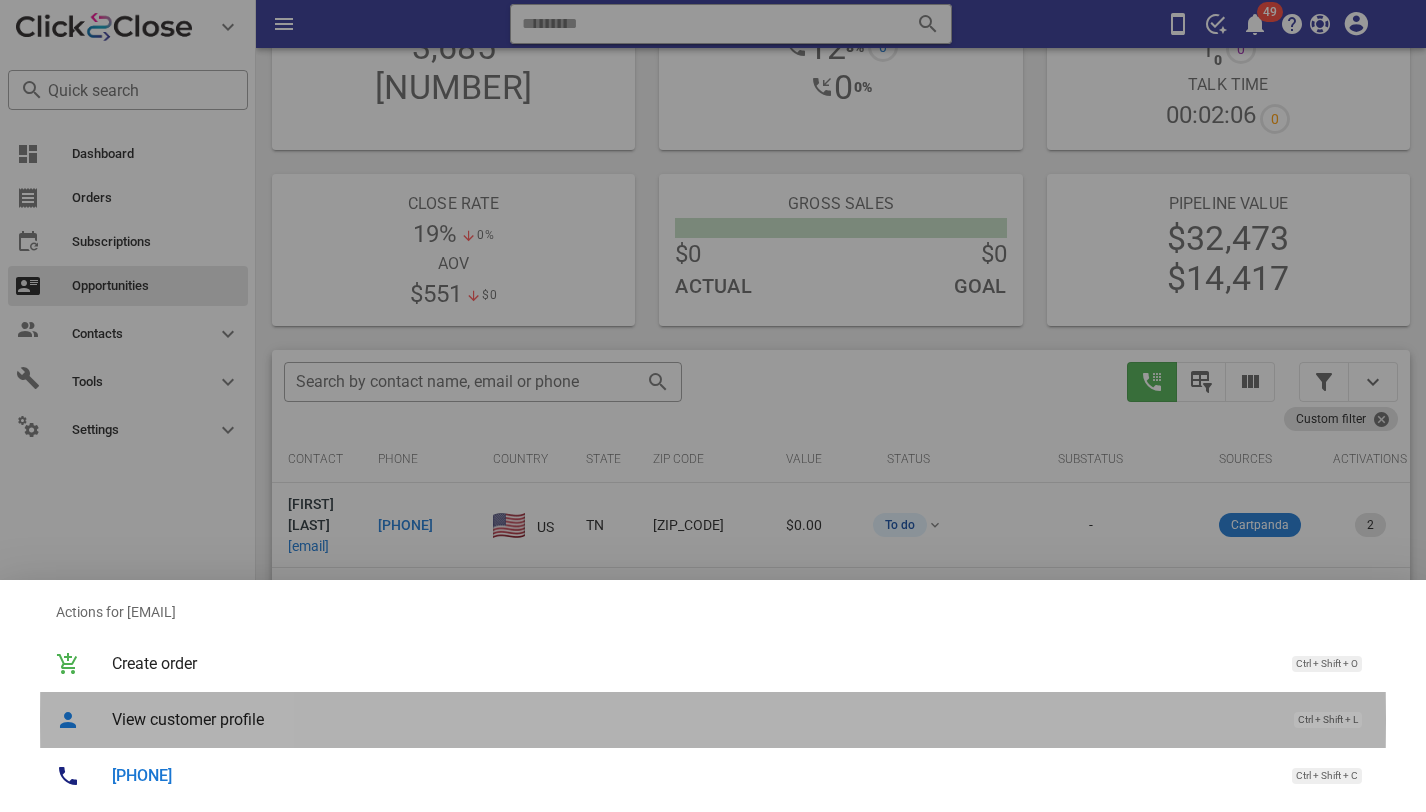 click on "View customer profile" at bounding box center (693, 719) 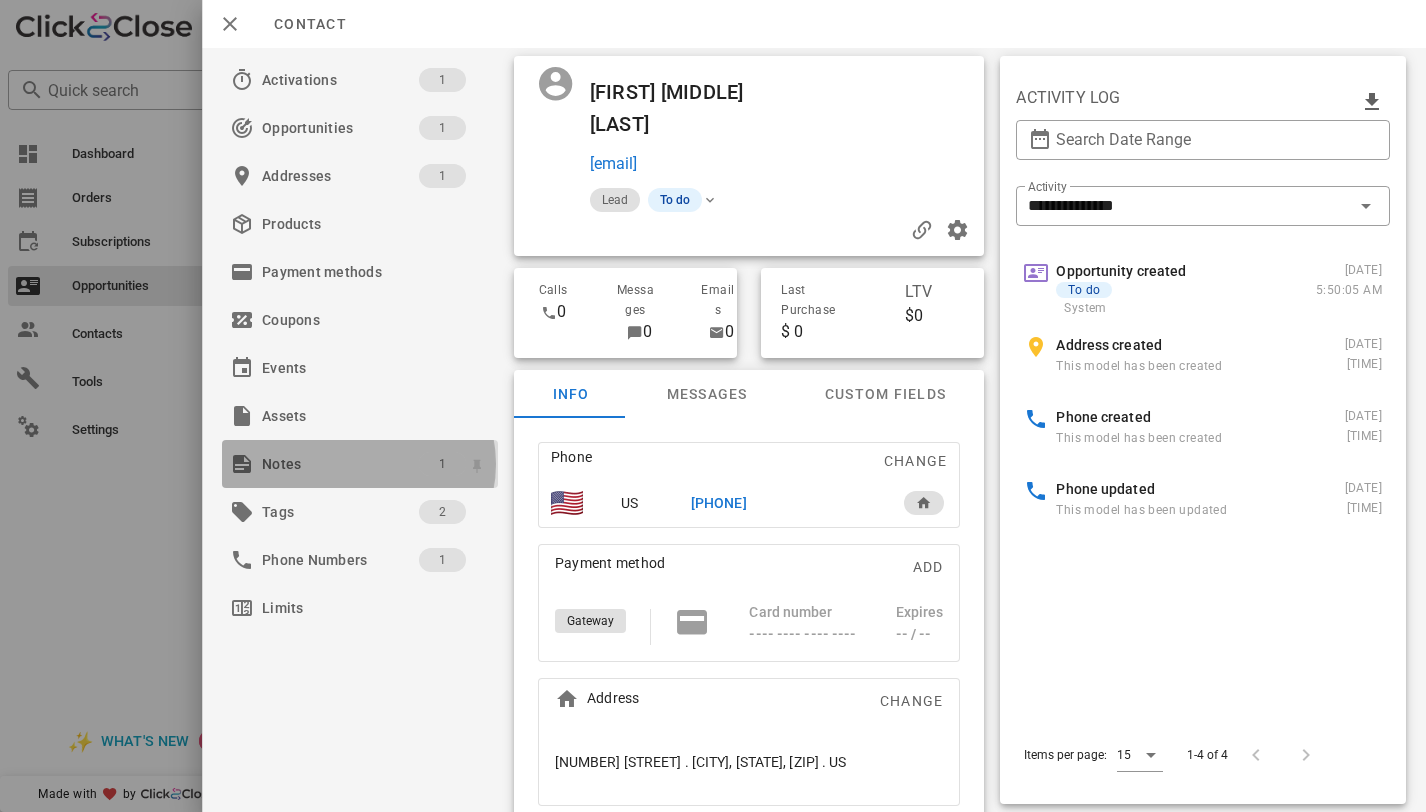 click on "1" at bounding box center (442, 464) 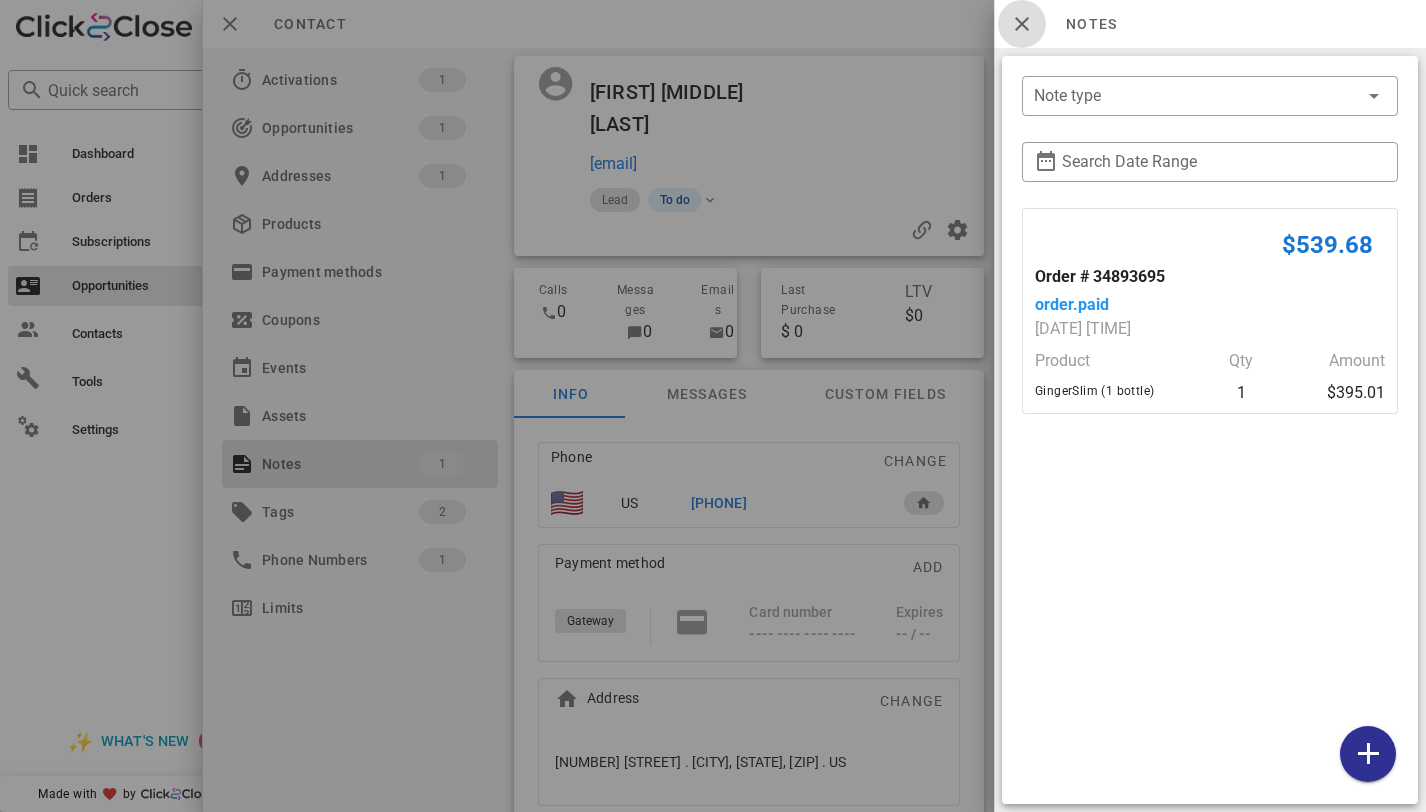click at bounding box center (1022, 24) 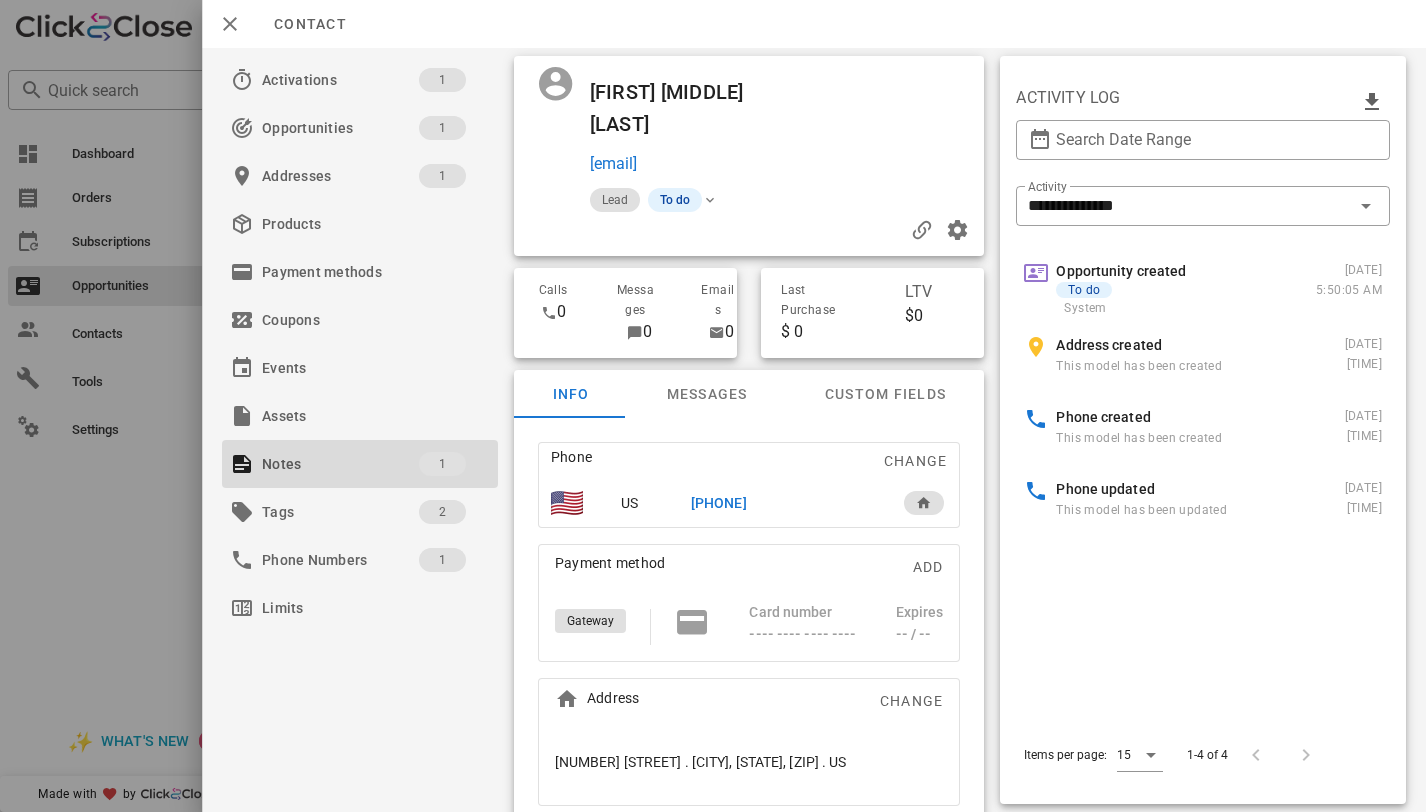 click on "+19786976874" at bounding box center [719, 503] 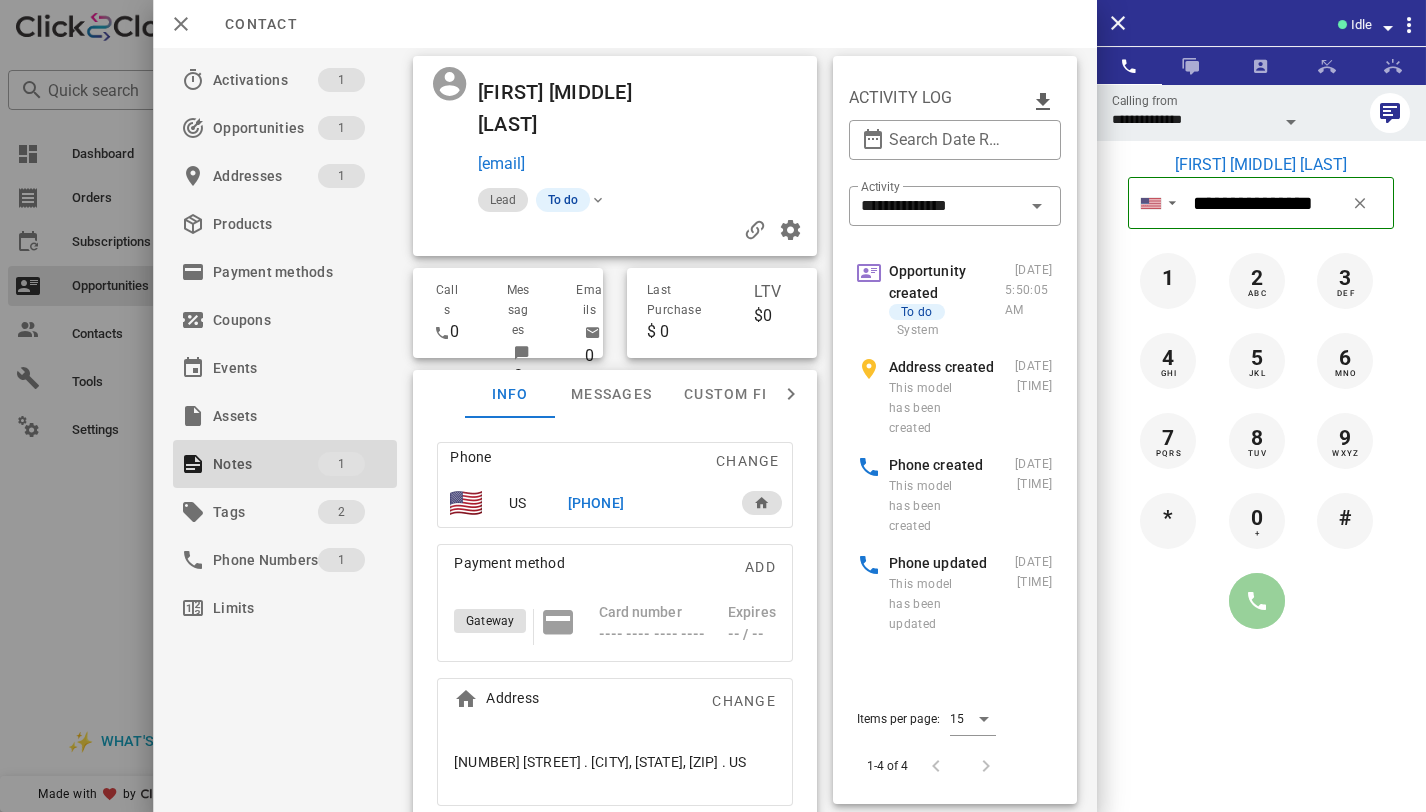 click at bounding box center [1257, 601] 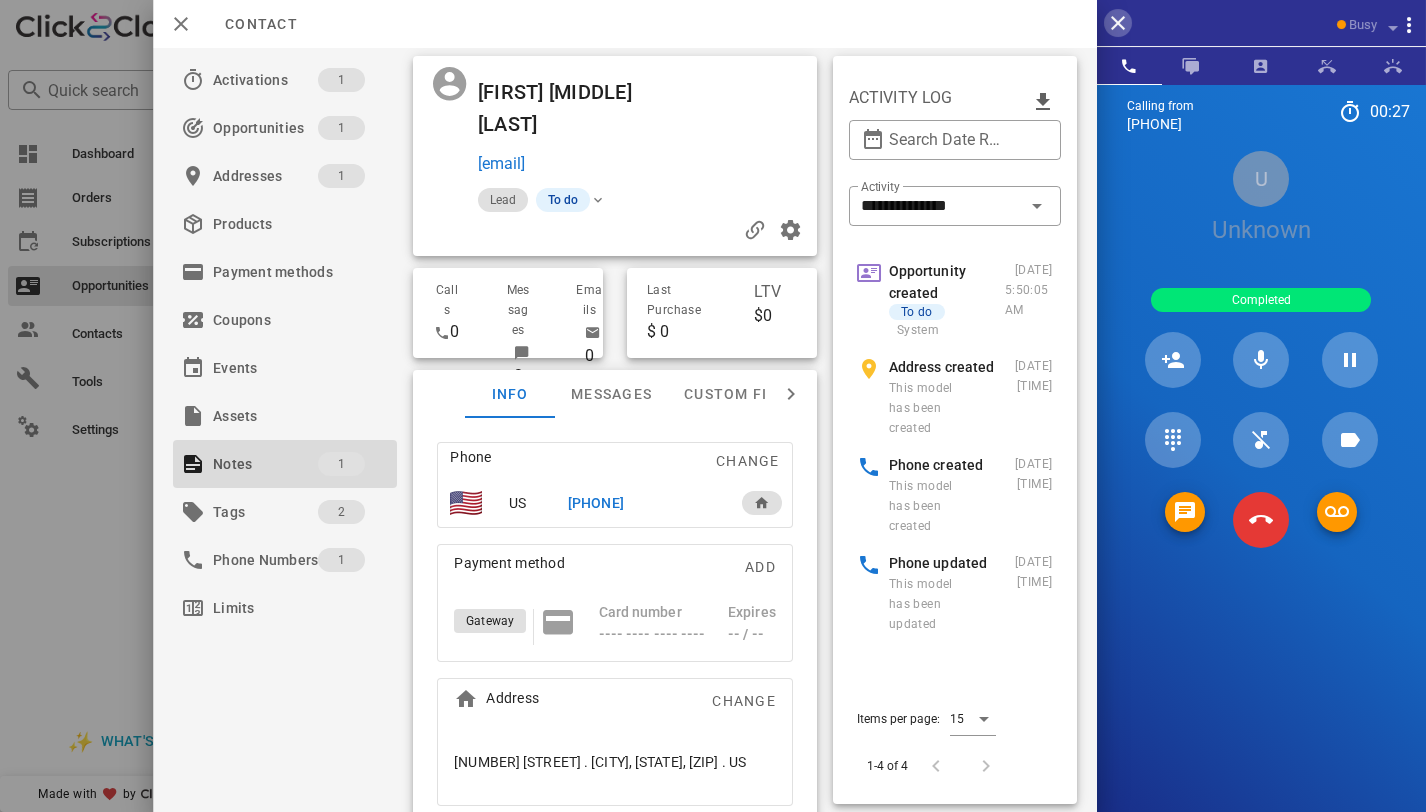 click at bounding box center [1118, 23] 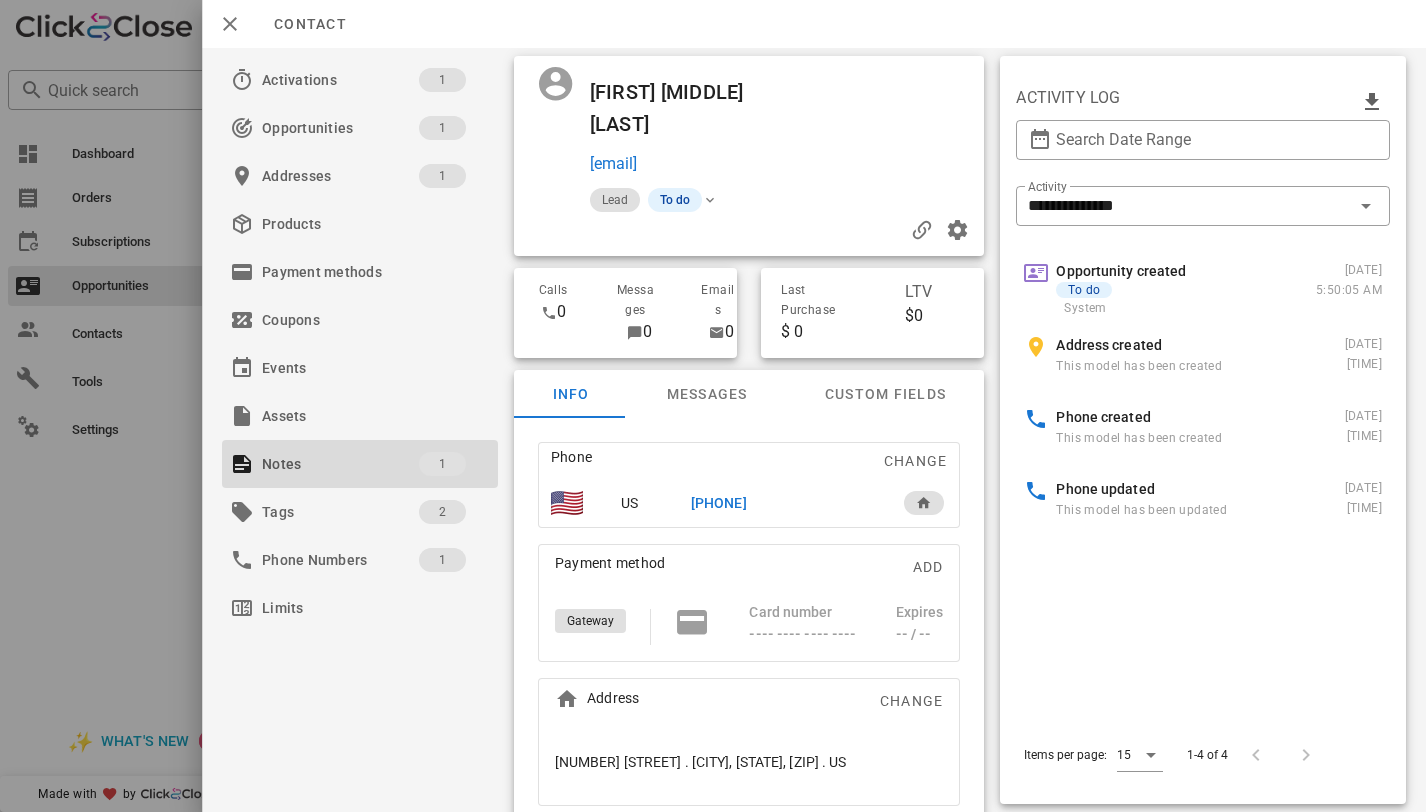 click on "+19786976874" at bounding box center (719, 503) 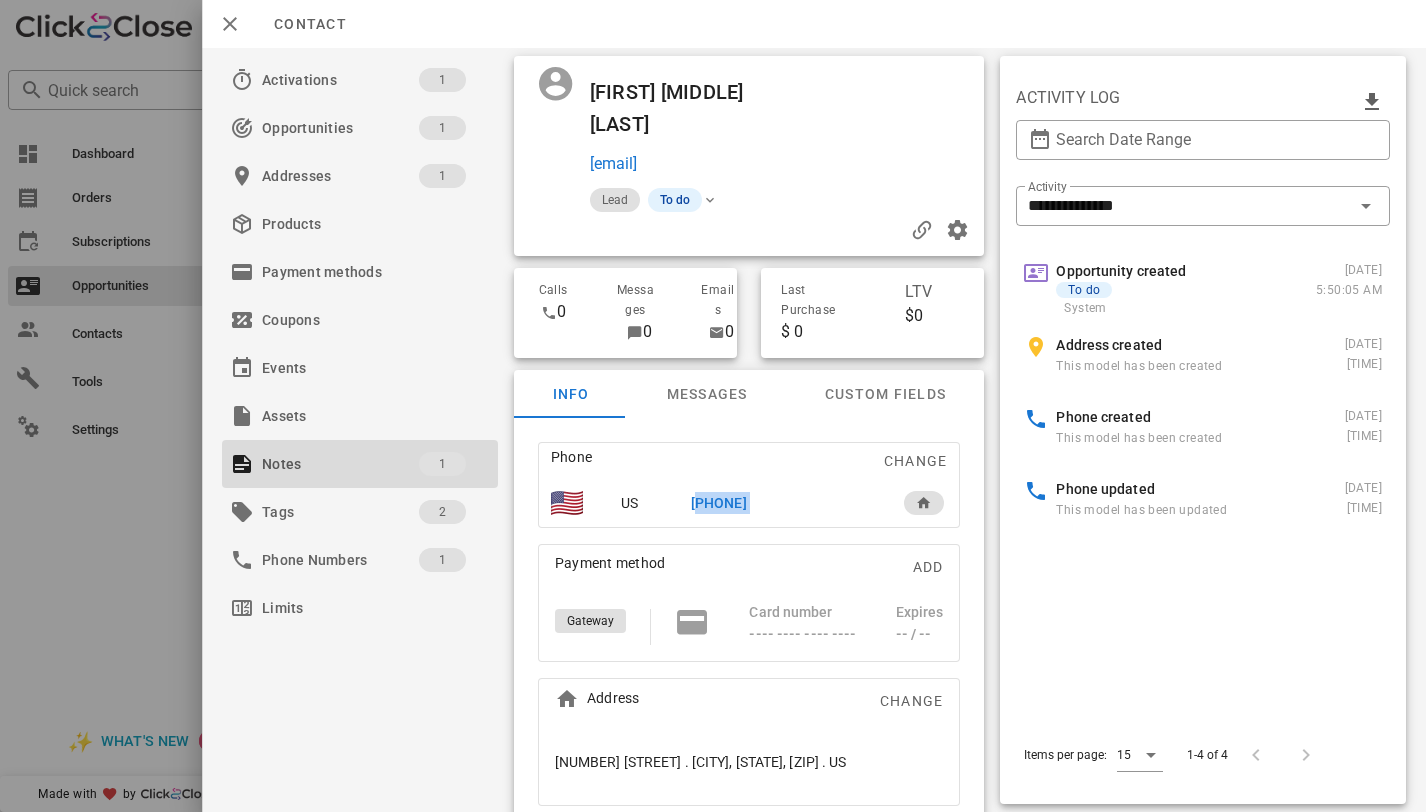 click on "+19786976874" at bounding box center (719, 503) 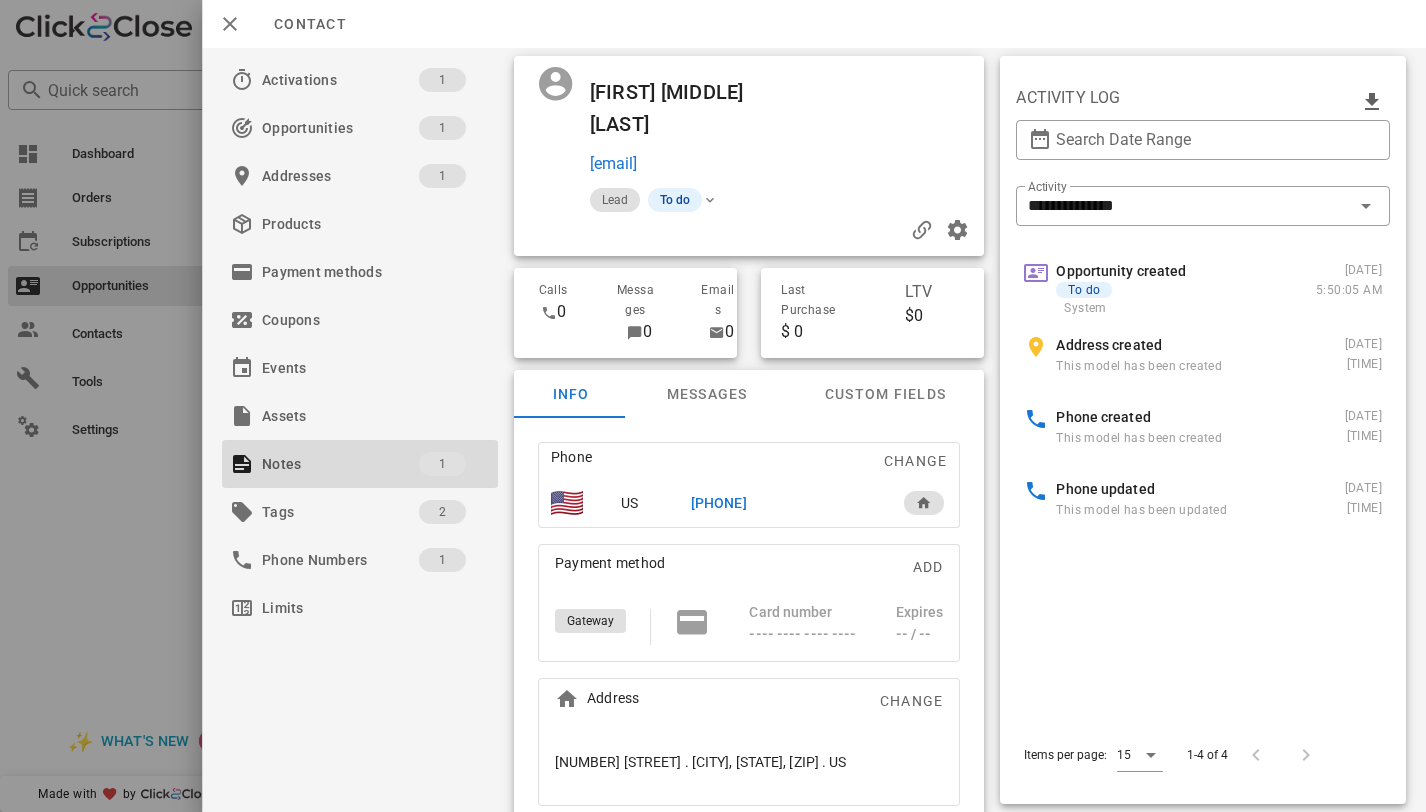 click on "+19786976874" at bounding box center (719, 503) 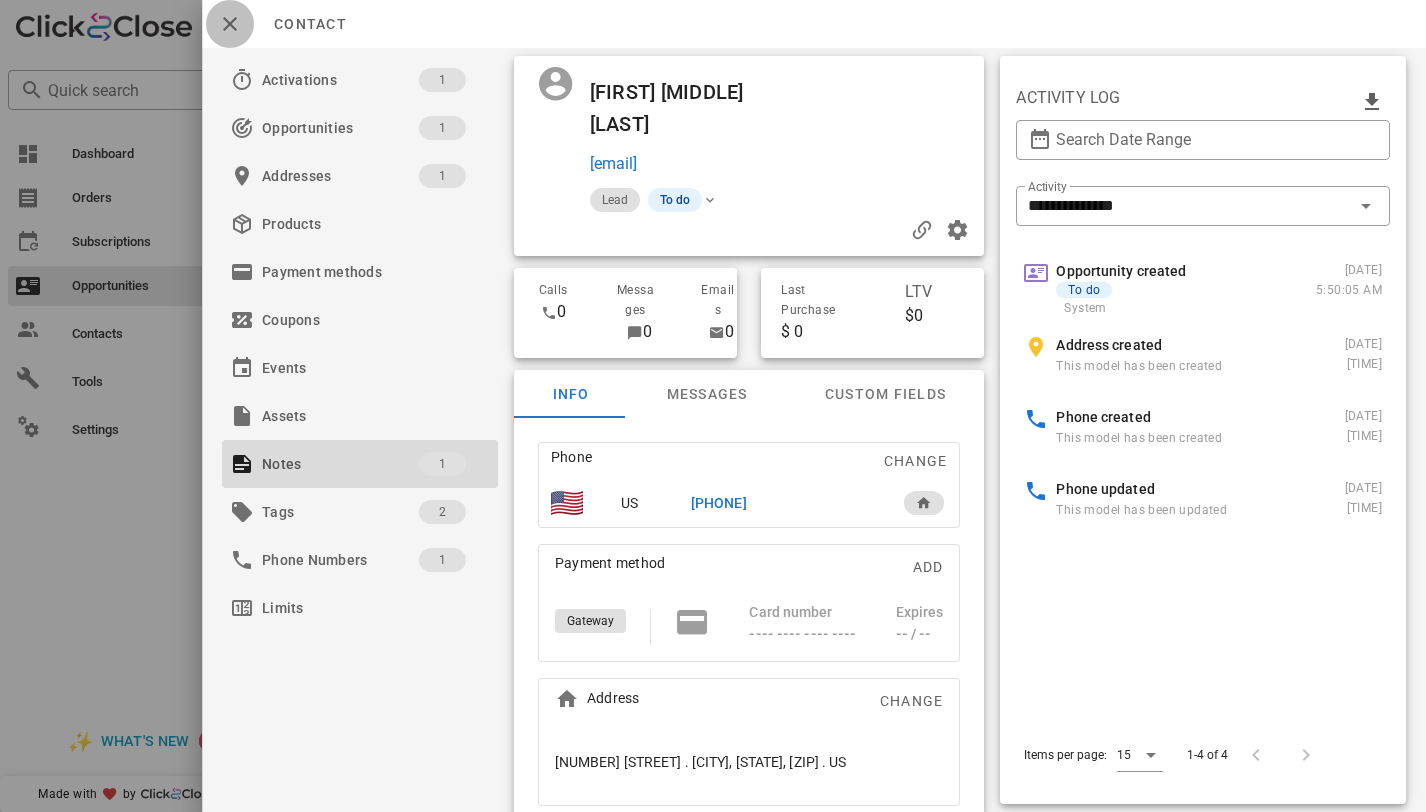 click at bounding box center [230, 24] 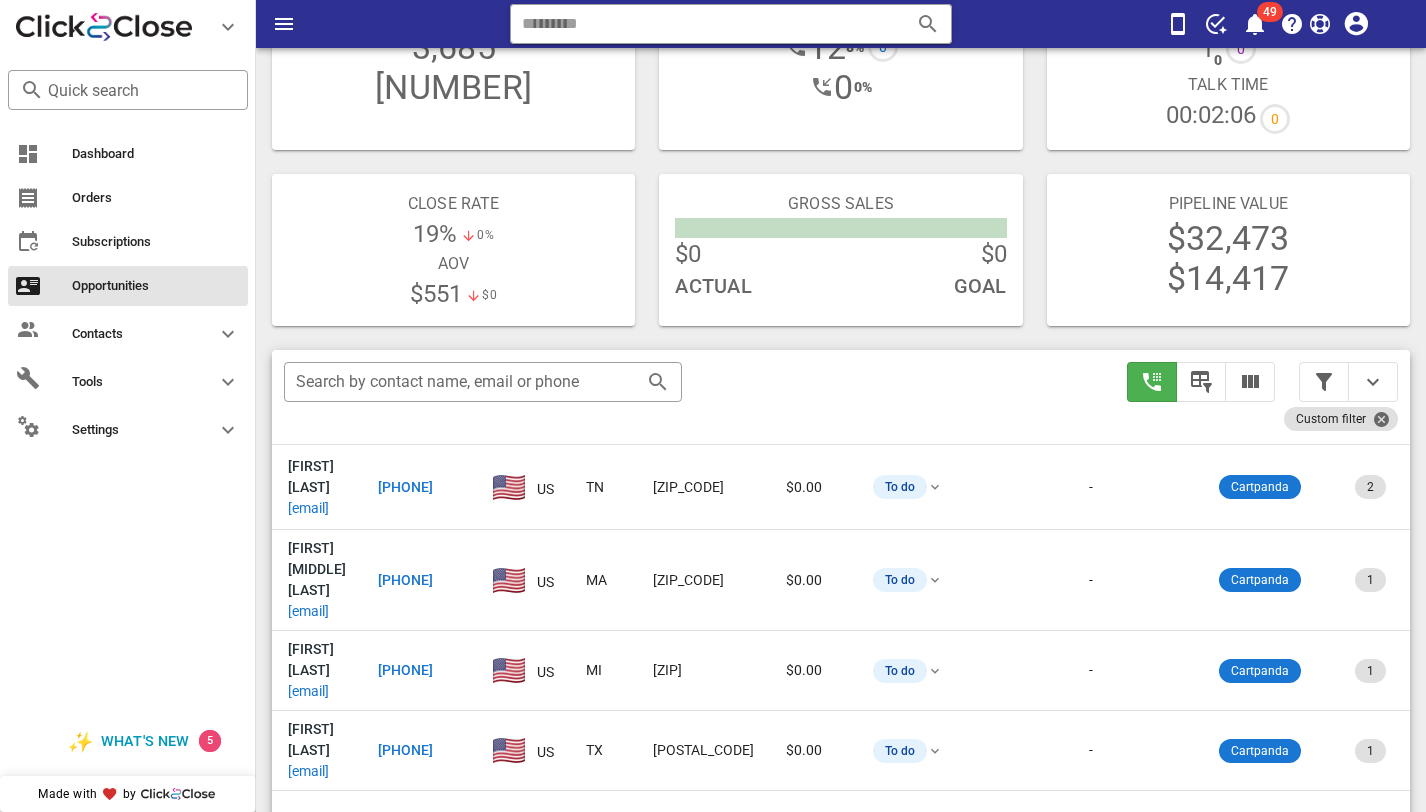 scroll, scrollTop: 12, scrollLeft: 0, axis: vertical 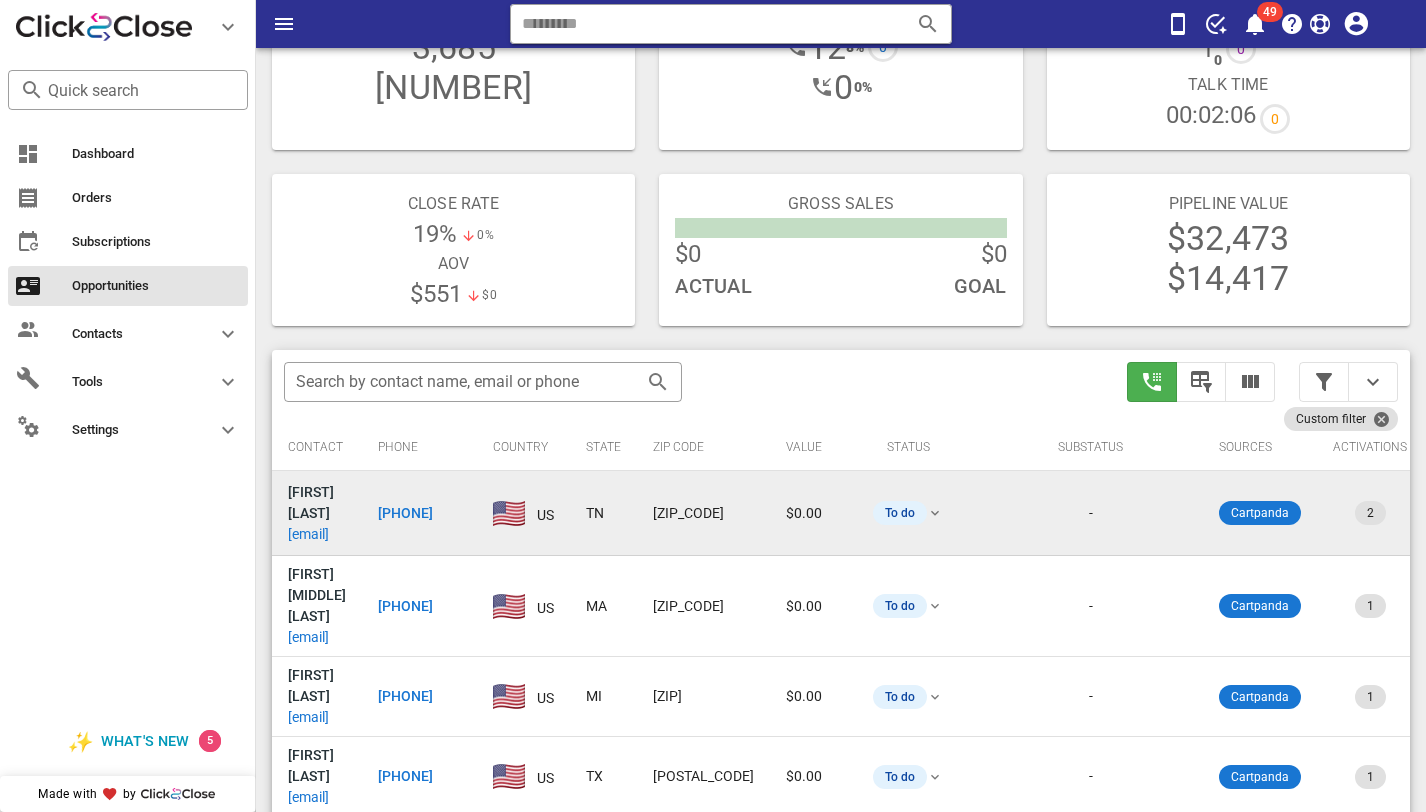 click on "miladybugj@aol.com" at bounding box center [308, 534] 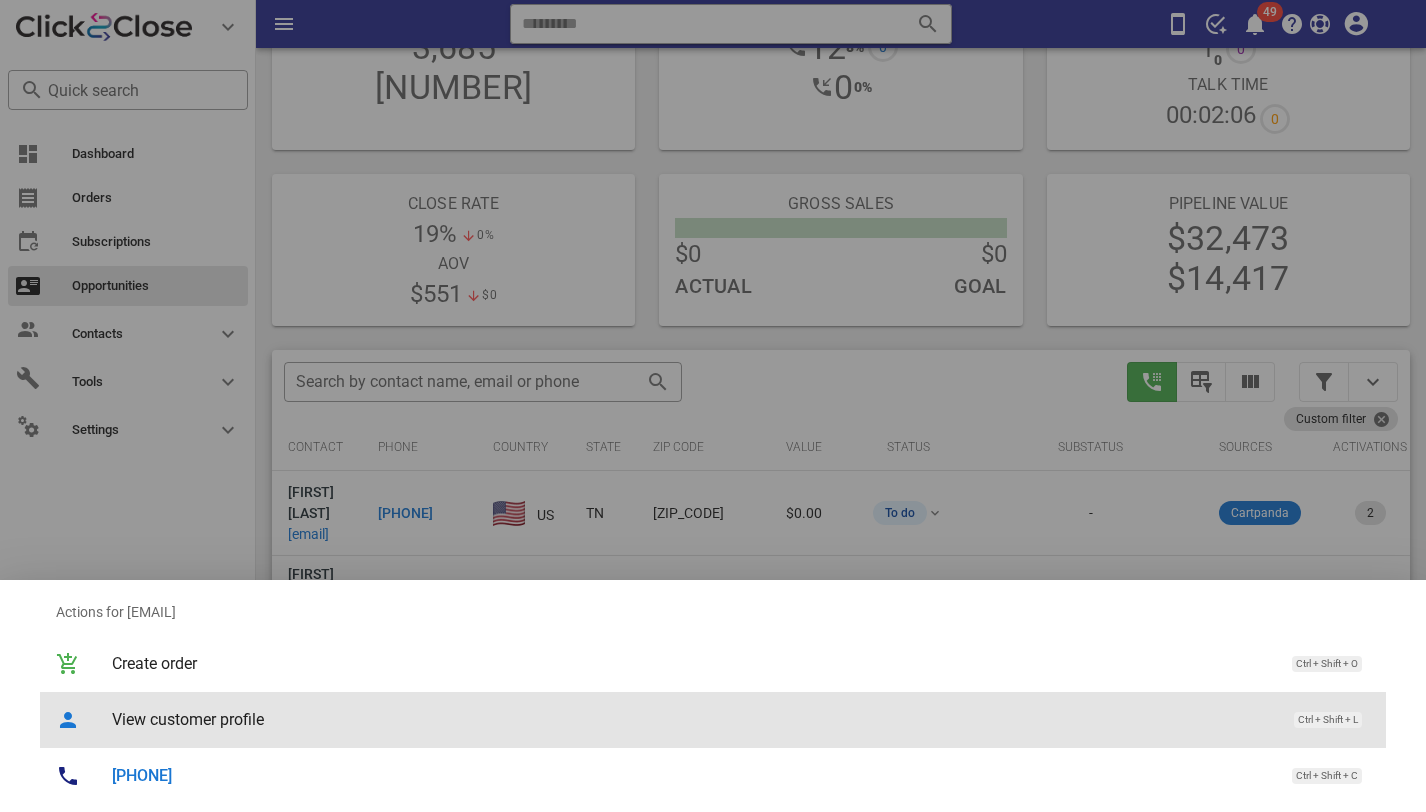 click on "View customer profile Ctrl + Shift + L" at bounding box center (741, 719) 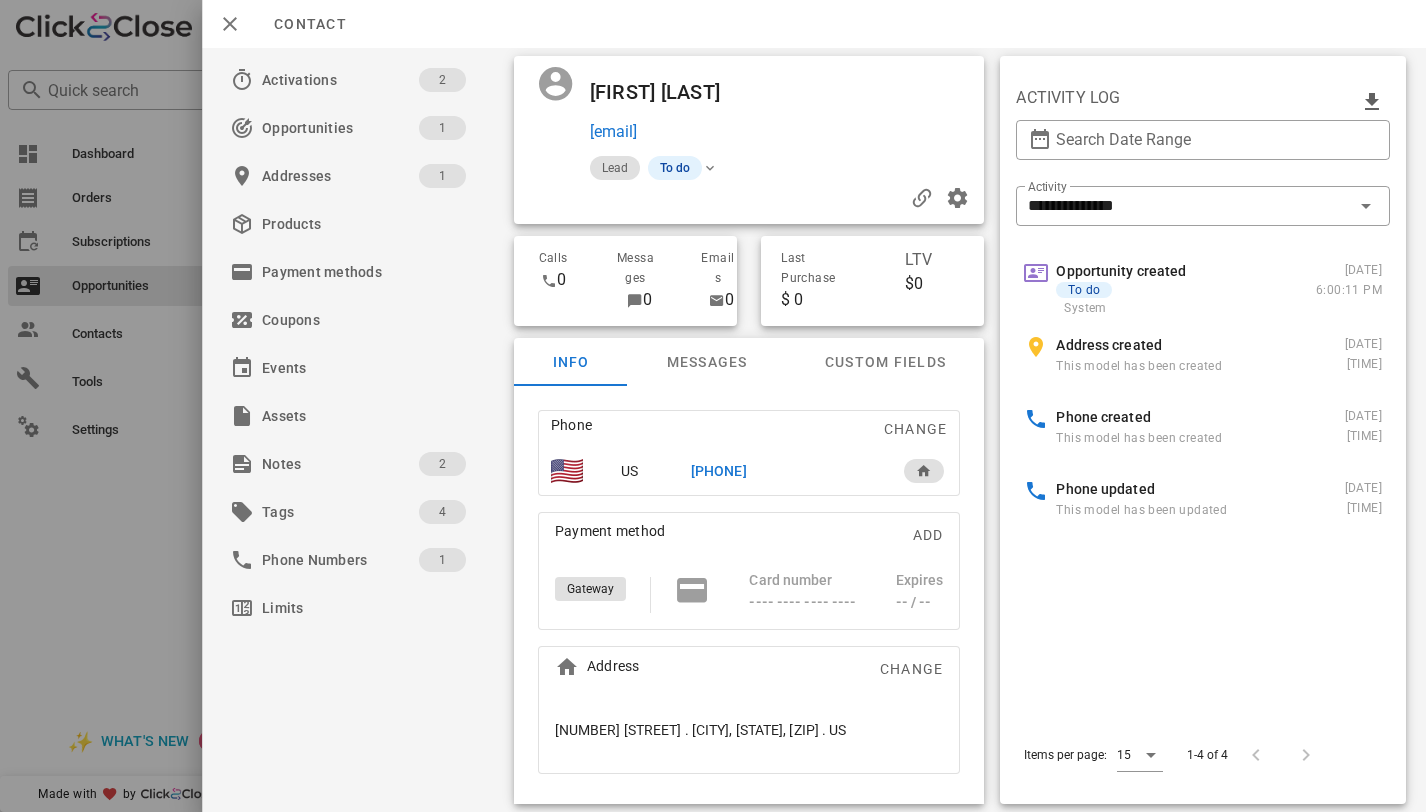 click on "+18659847039" at bounding box center [719, 471] 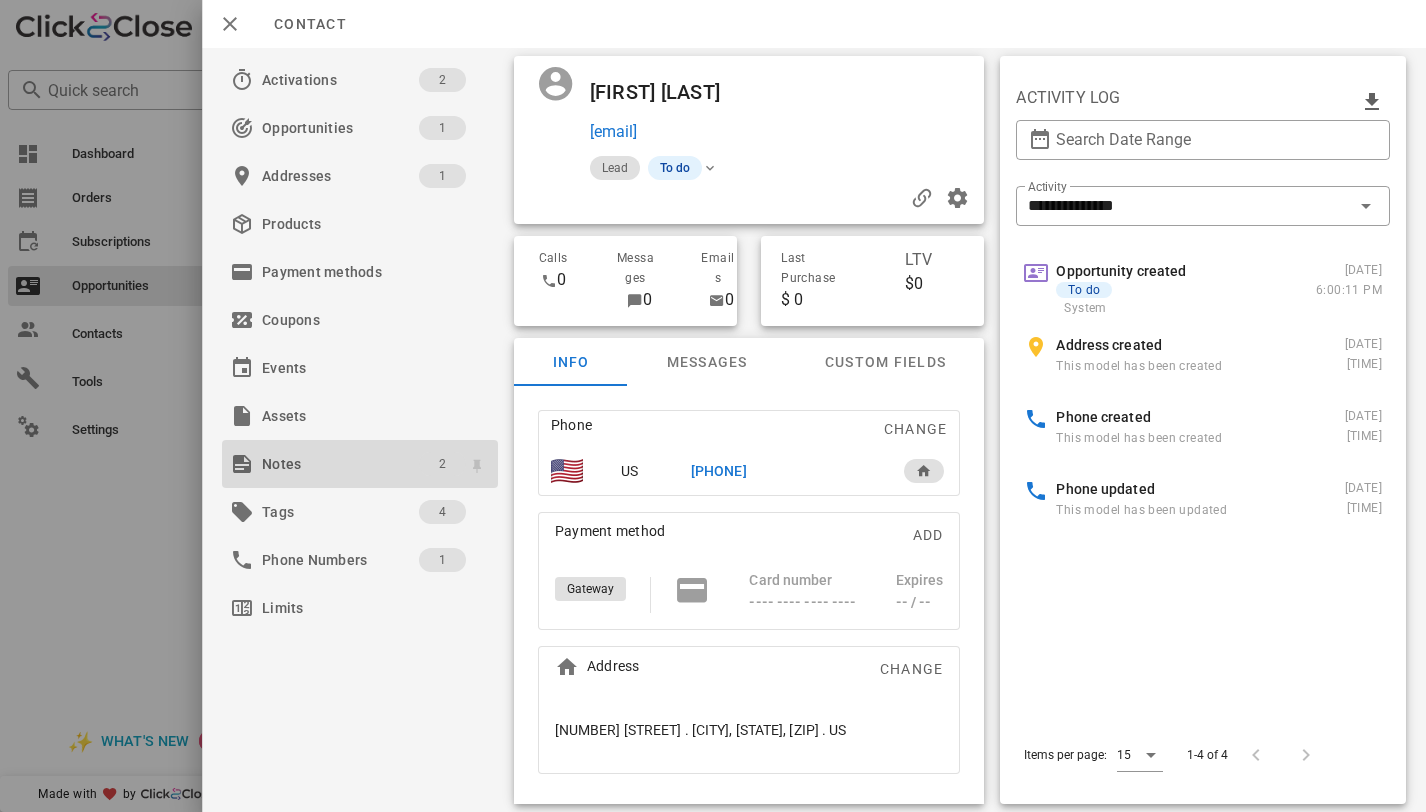 click on "2" at bounding box center [442, 464] 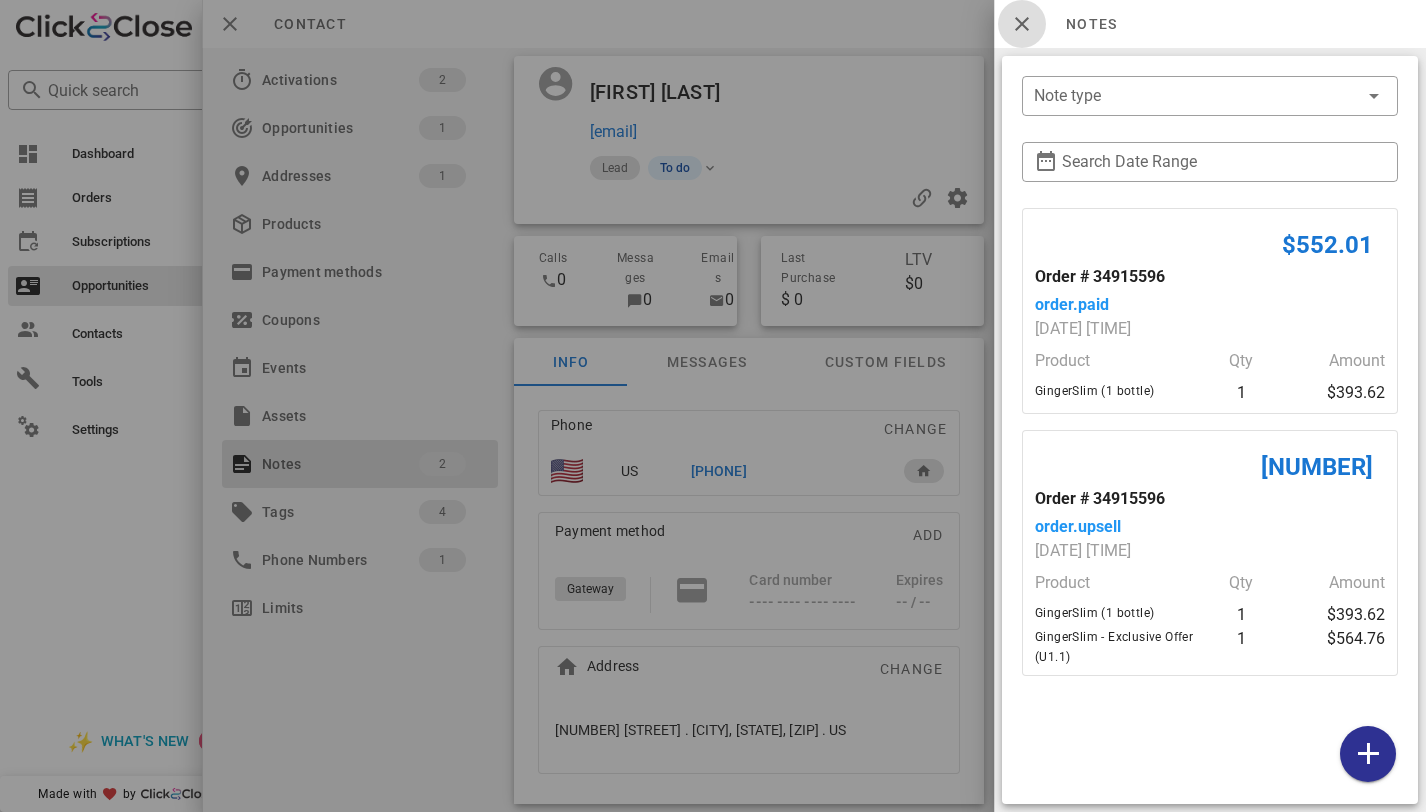 click at bounding box center [1022, 24] 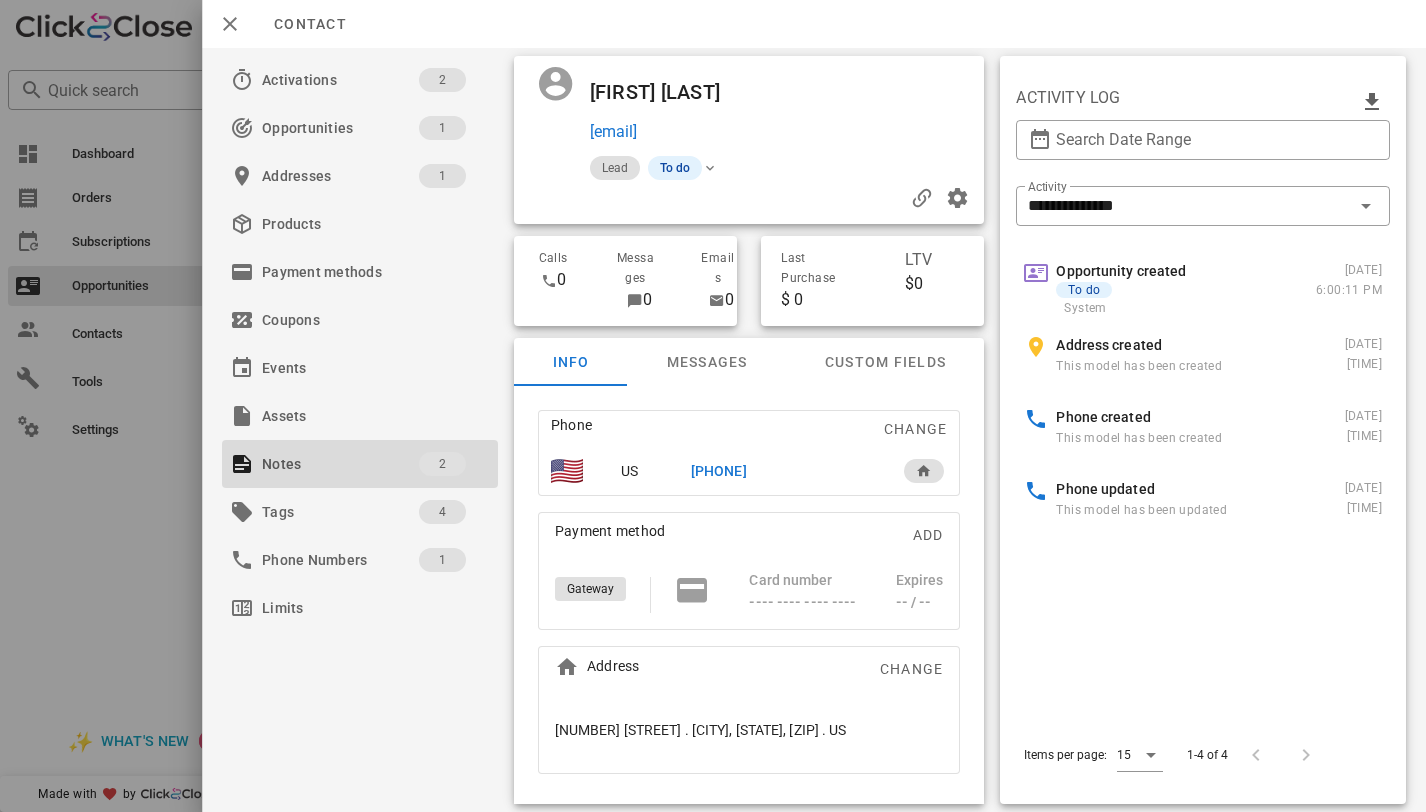 click on "+18659847039" at bounding box center [719, 471] 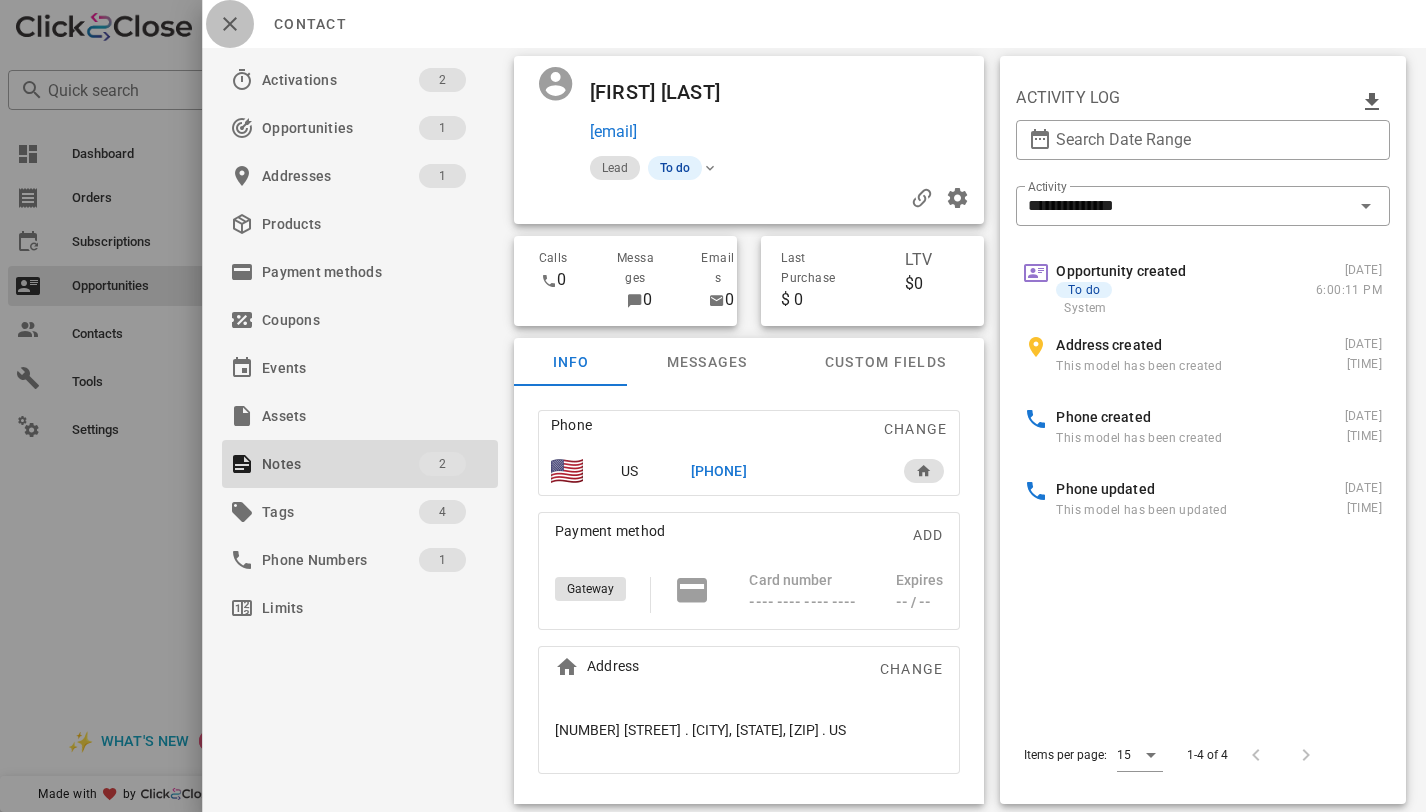 click at bounding box center (230, 24) 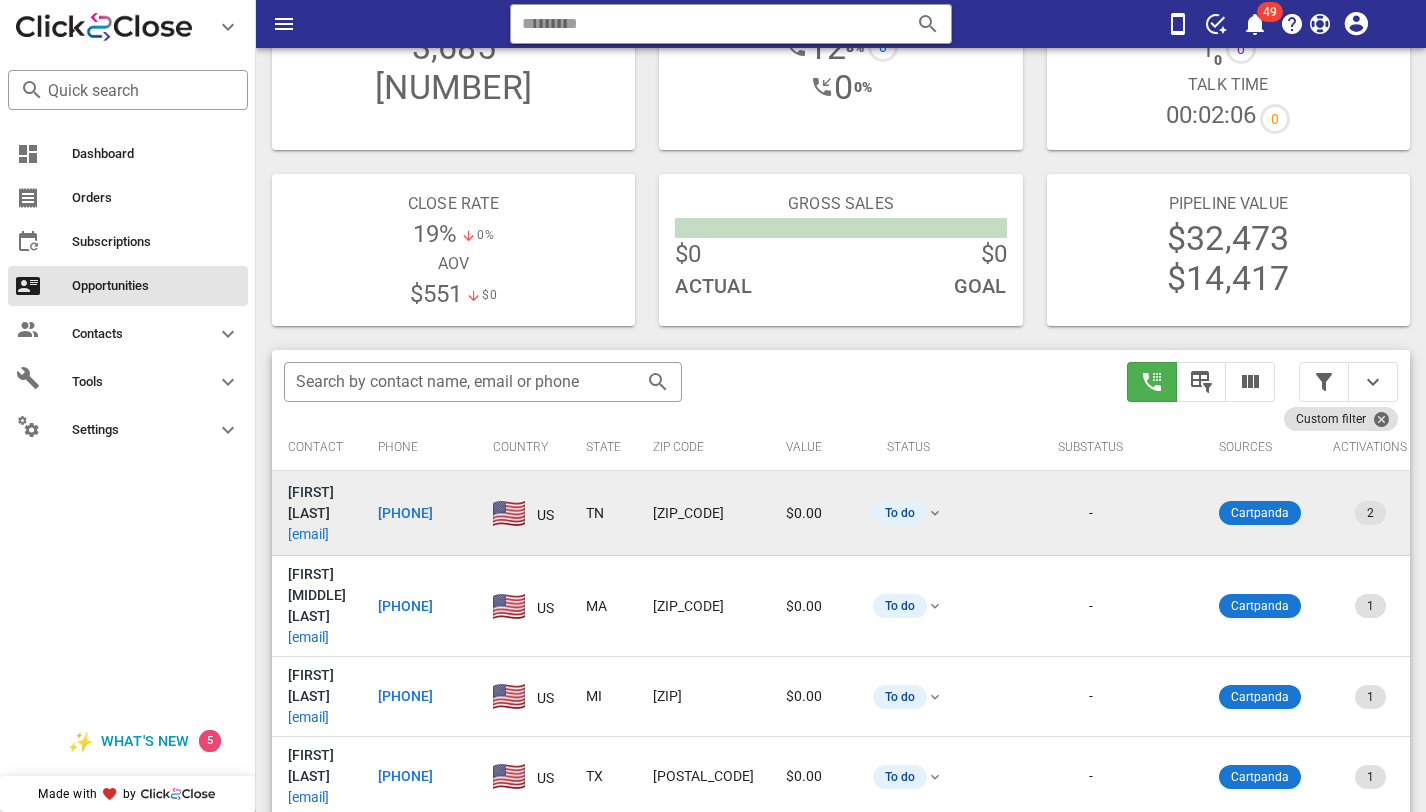 click on "miladybugj@aol.com" at bounding box center [308, 534] 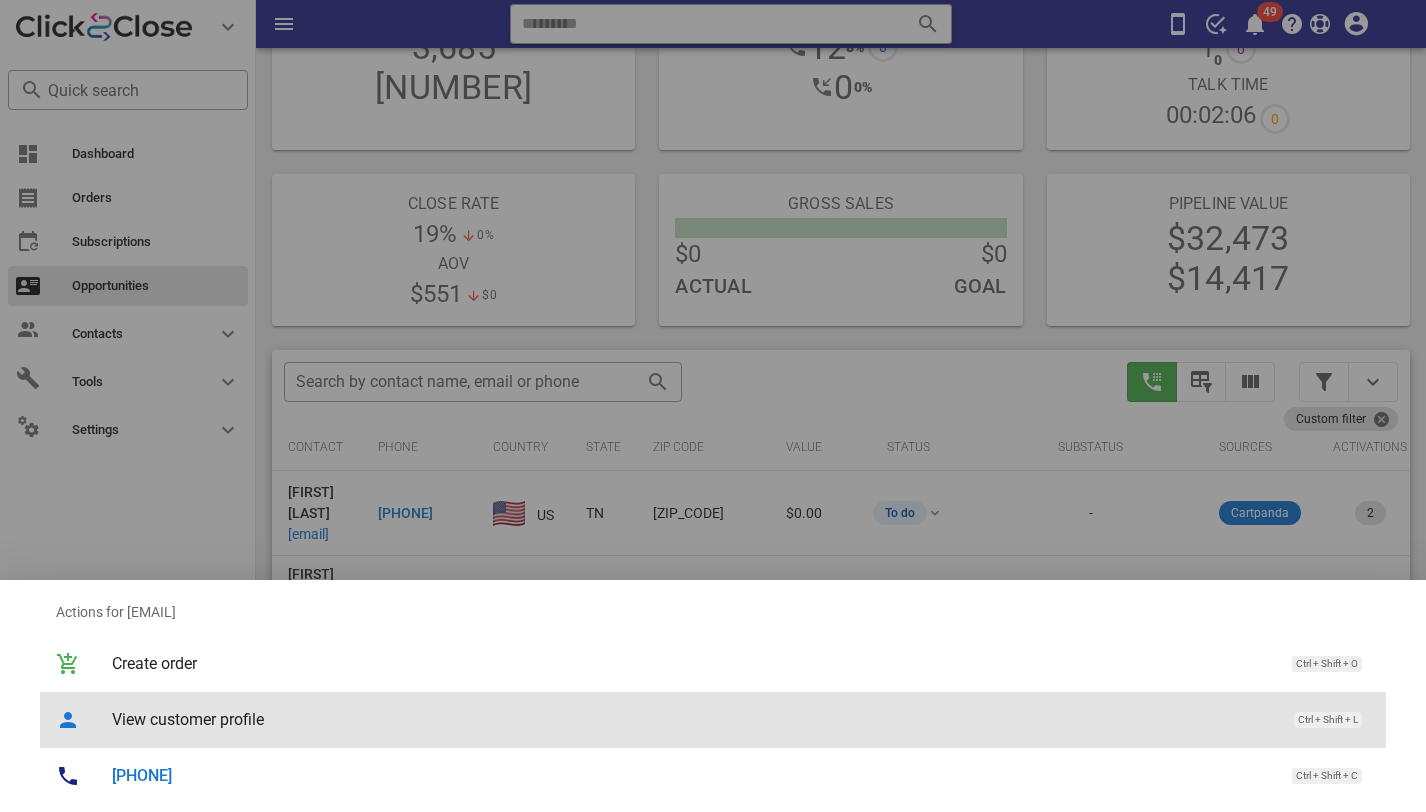 click on "View customer profile" at bounding box center [693, 719] 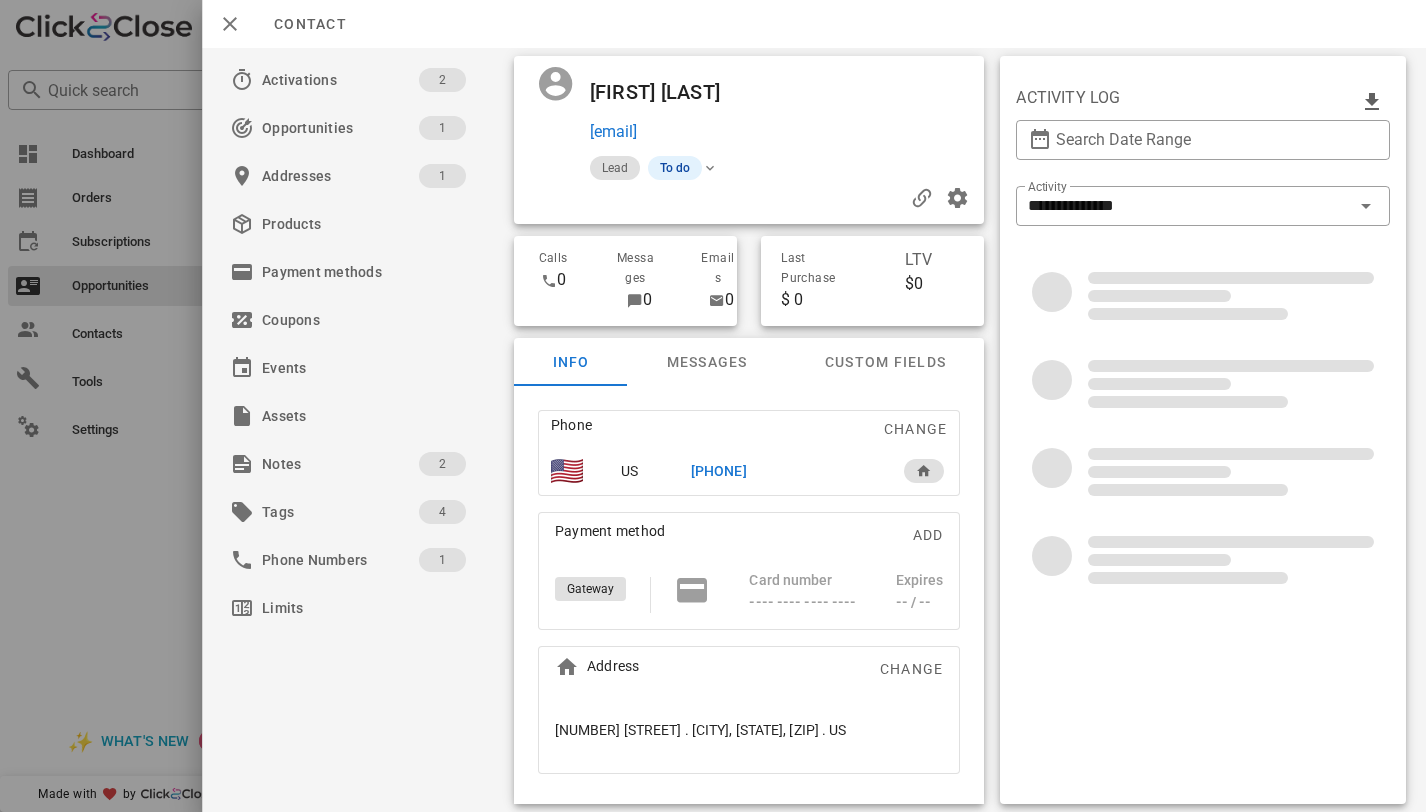 click on "+18659847039" at bounding box center (719, 471) 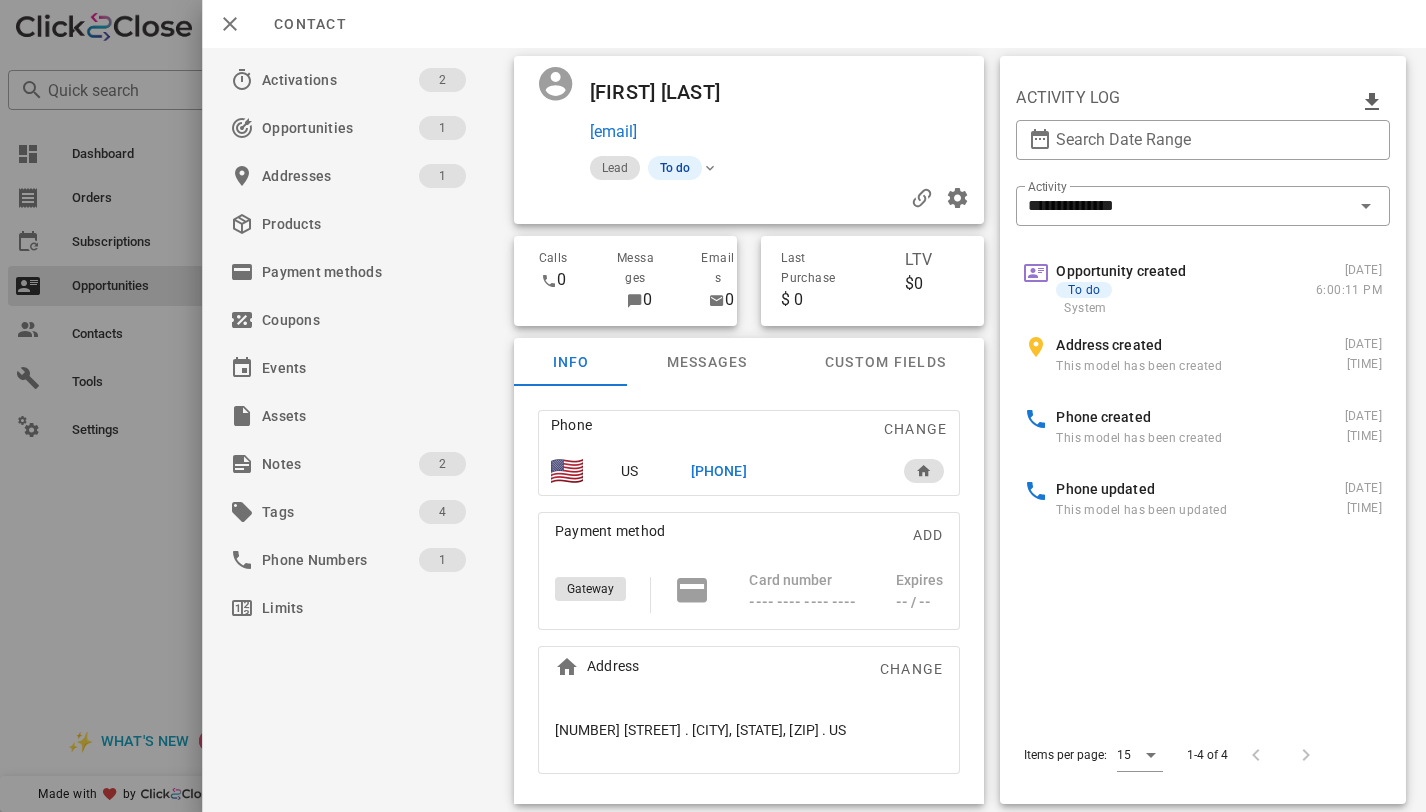 click on "+18659847039" at bounding box center (719, 471) 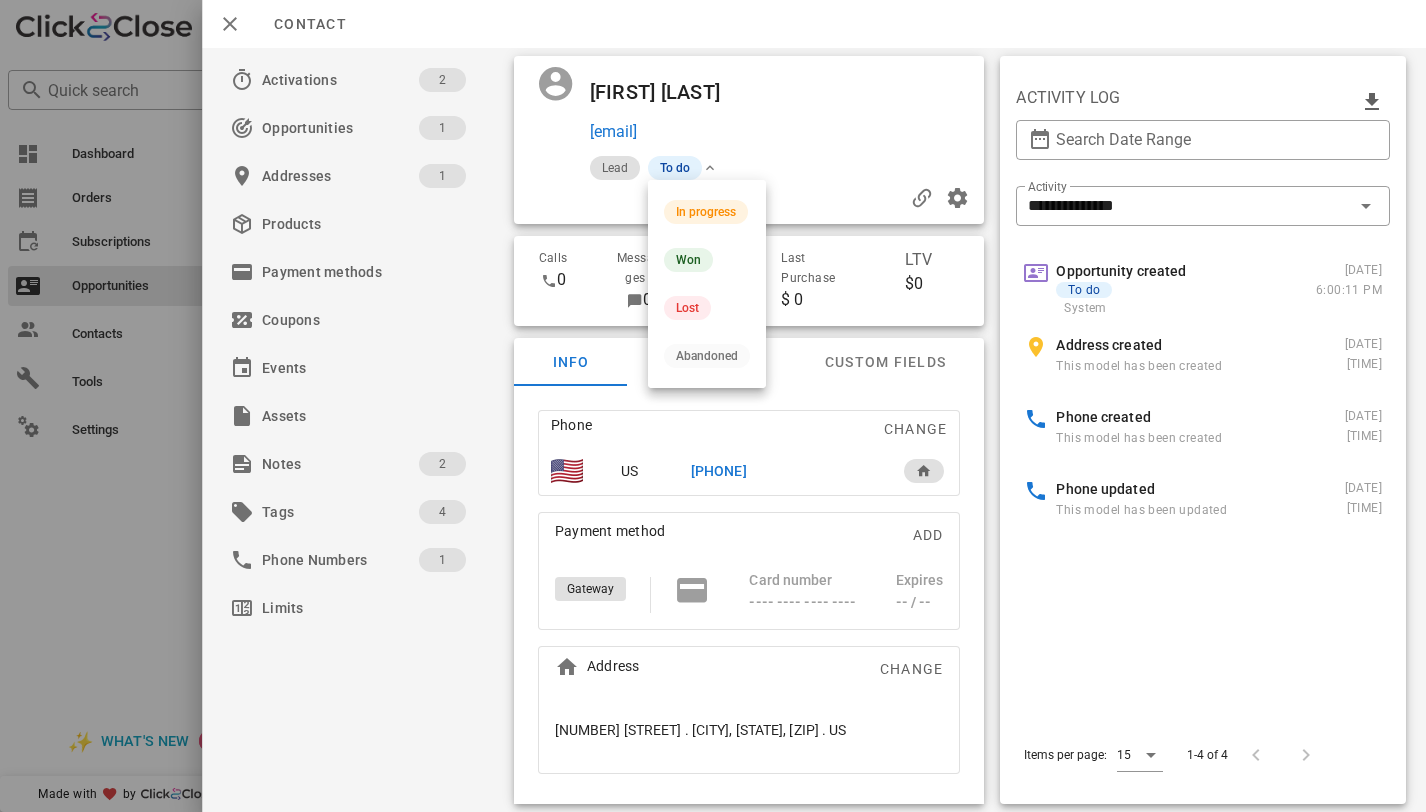 click at bounding box center [710, 168] 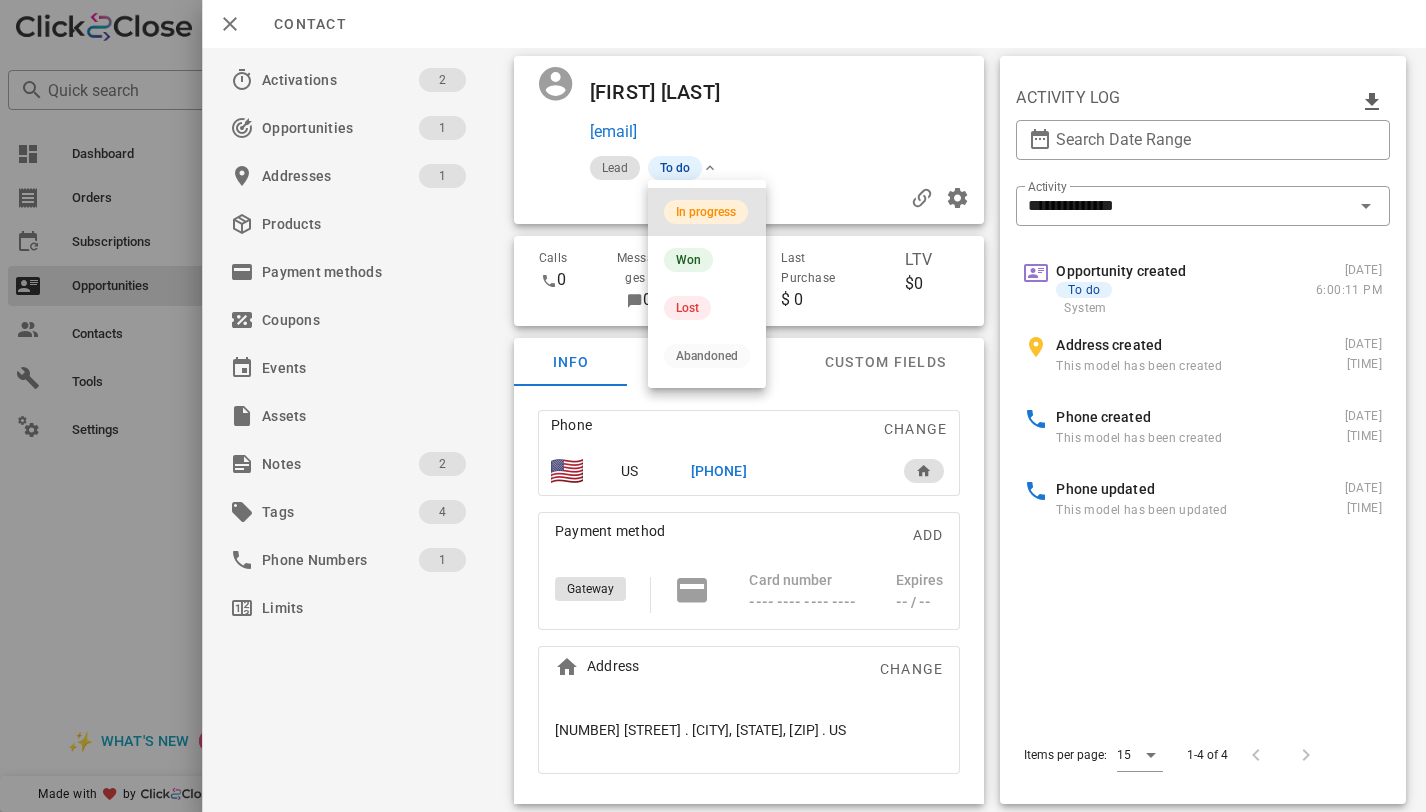 click on "In progress" at bounding box center (706, 212) 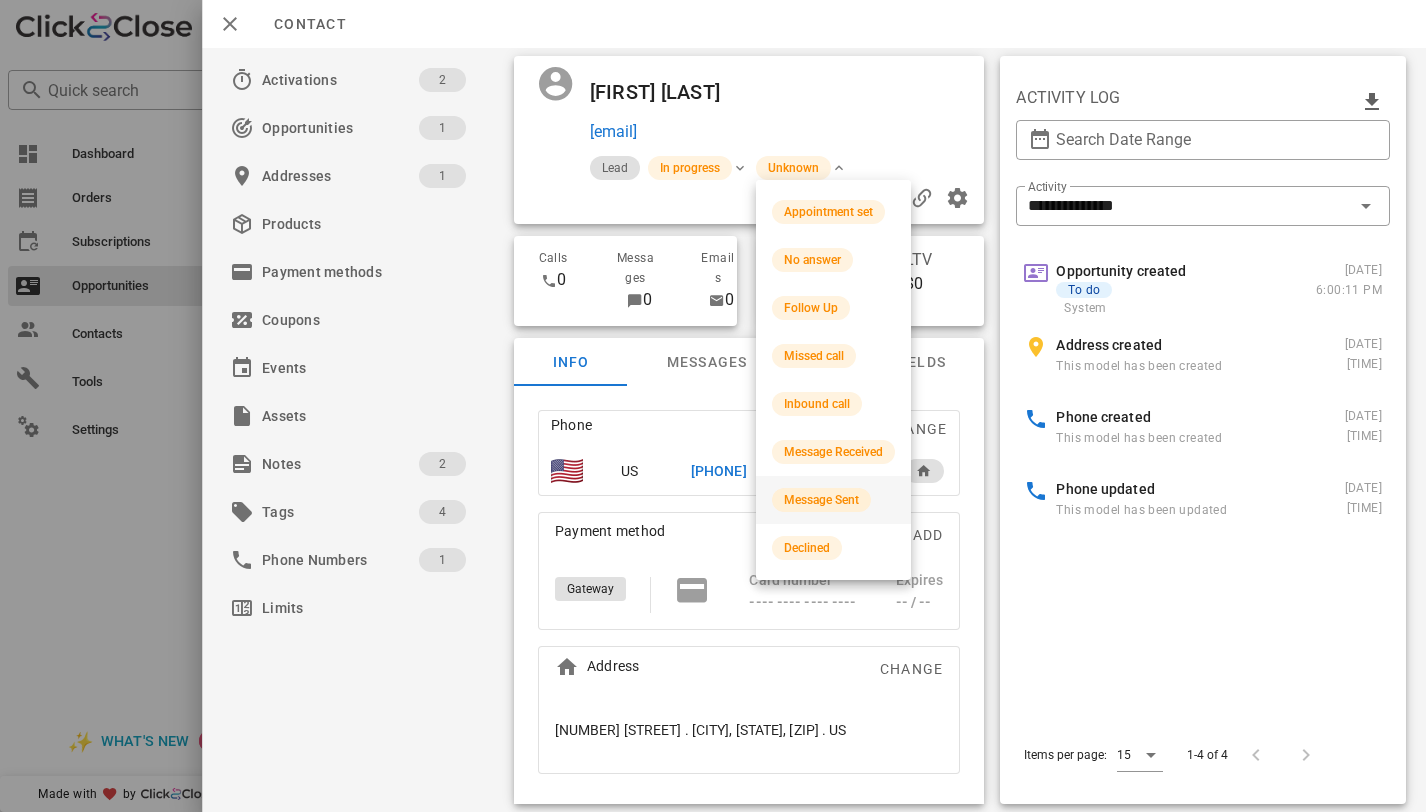 scroll, scrollTop: 200, scrollLeft: 0, axis: vertical 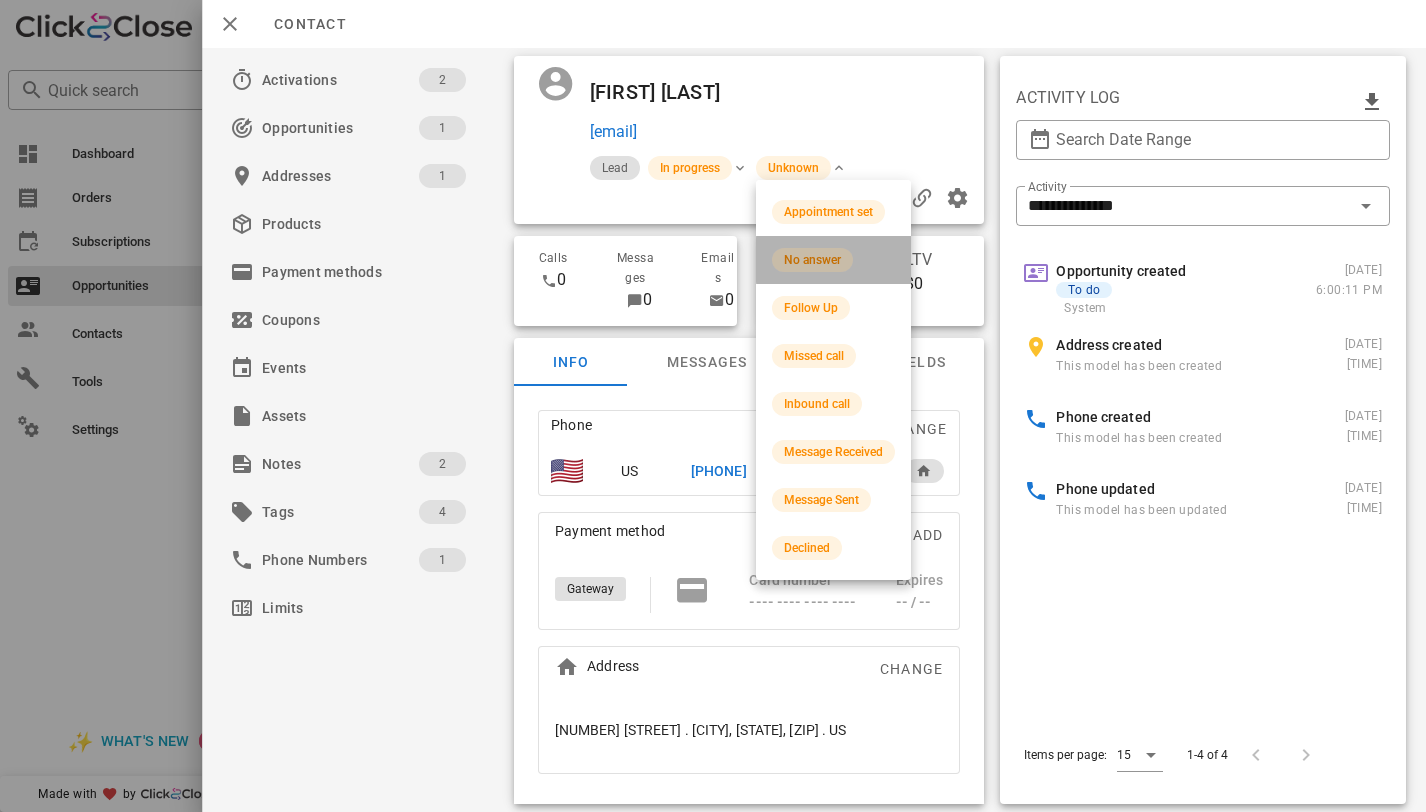 click on "No answer" at bounding box center (812, 260) 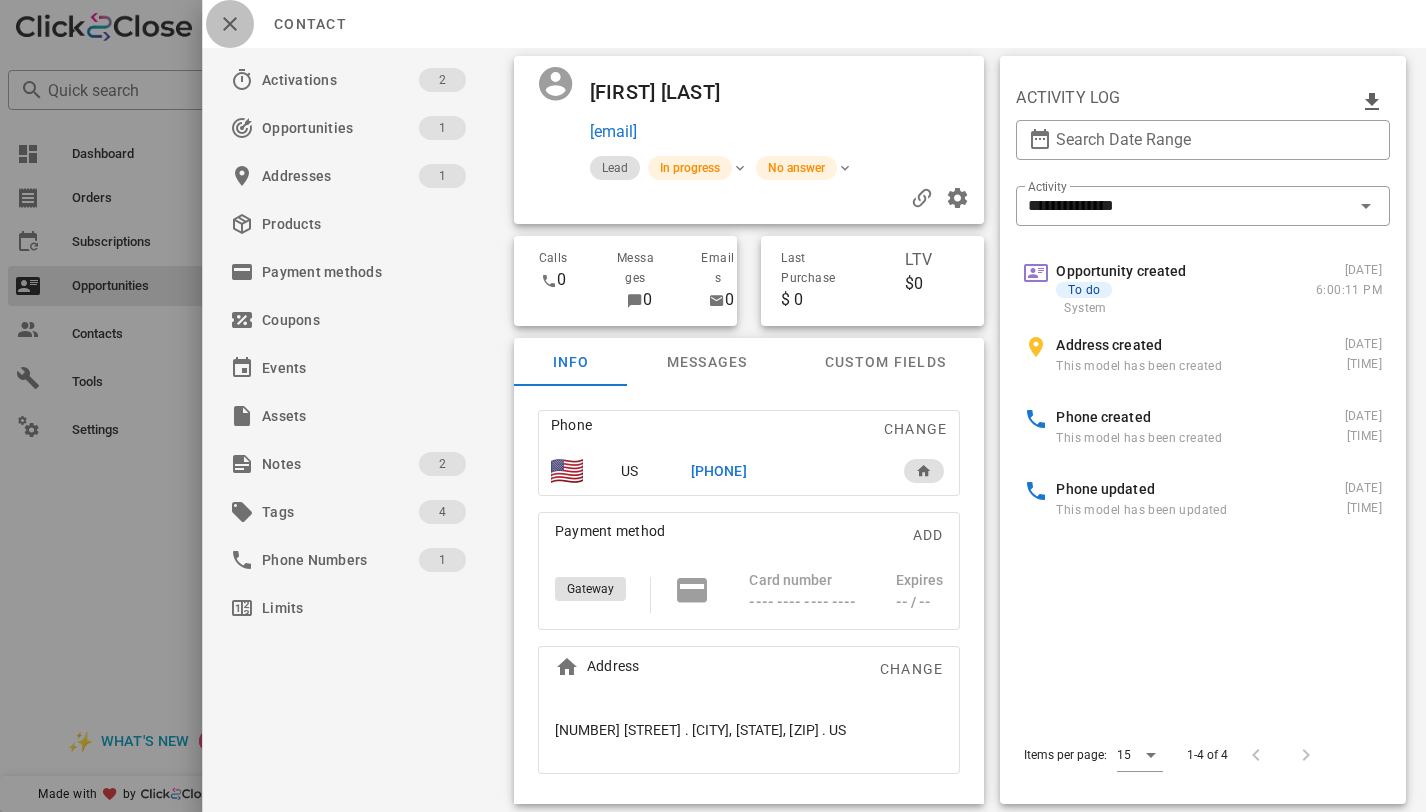 click at bounding box center (230, 24) 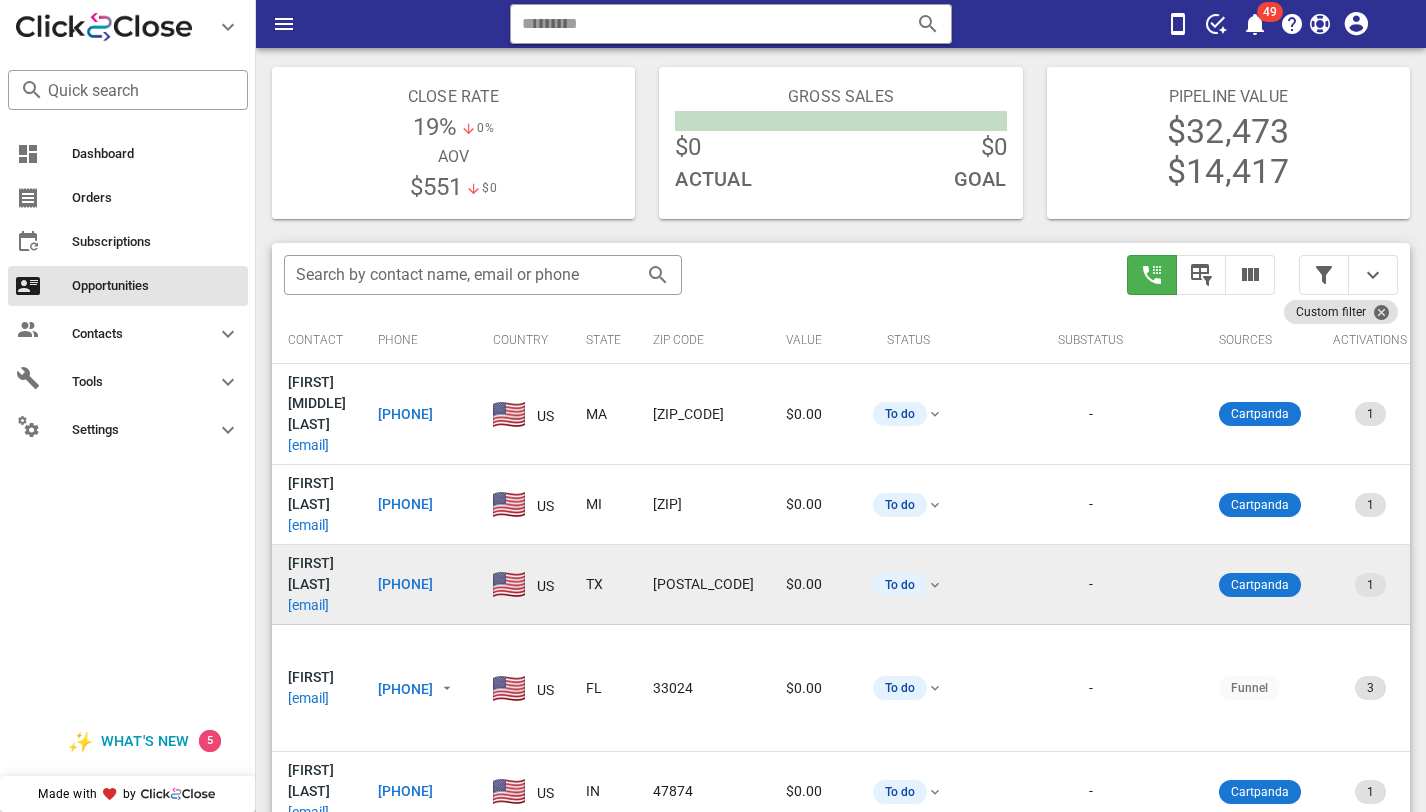 click on "saltermsn@yahoo.com" at bounding box center (308, 605) 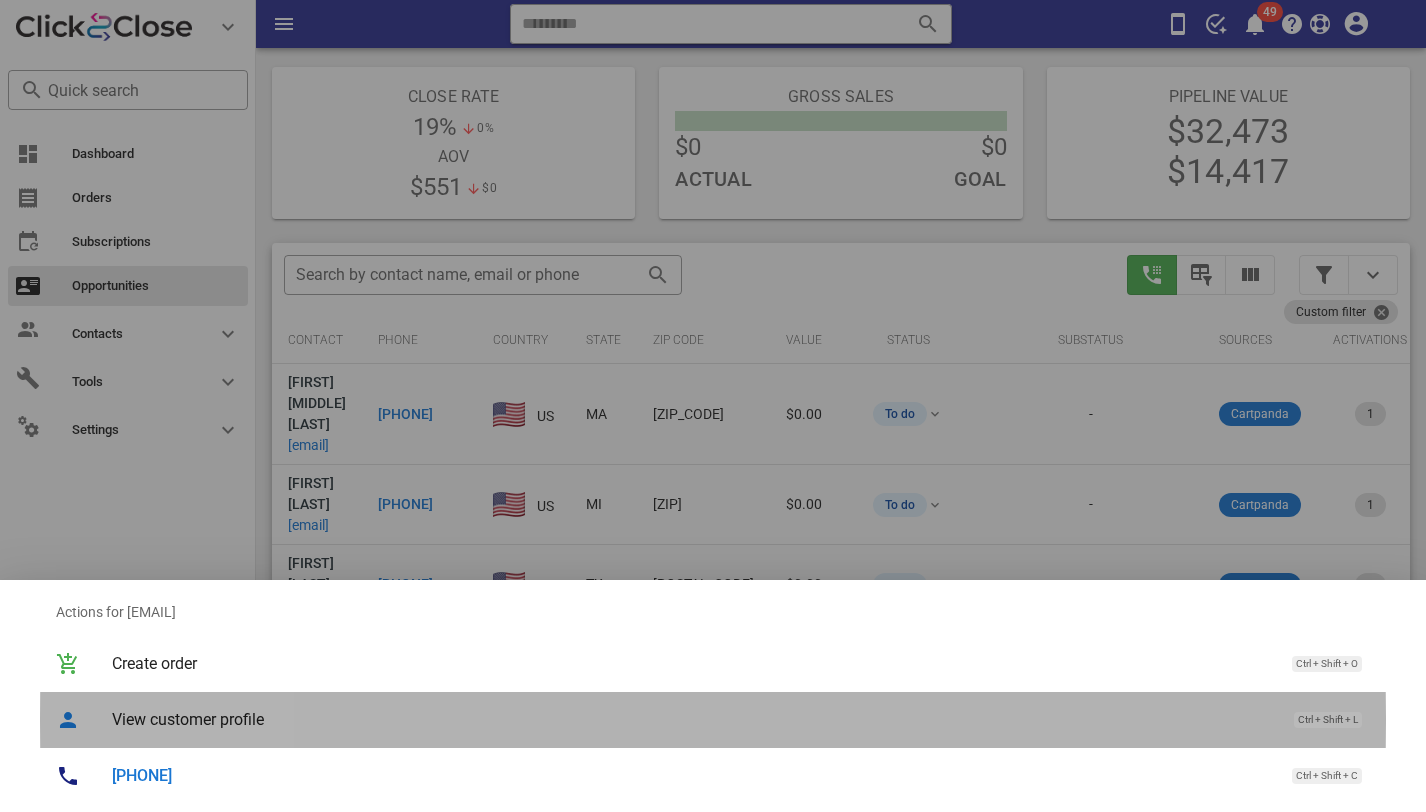 click on "View customer profile" at bounding box center [693, 719] 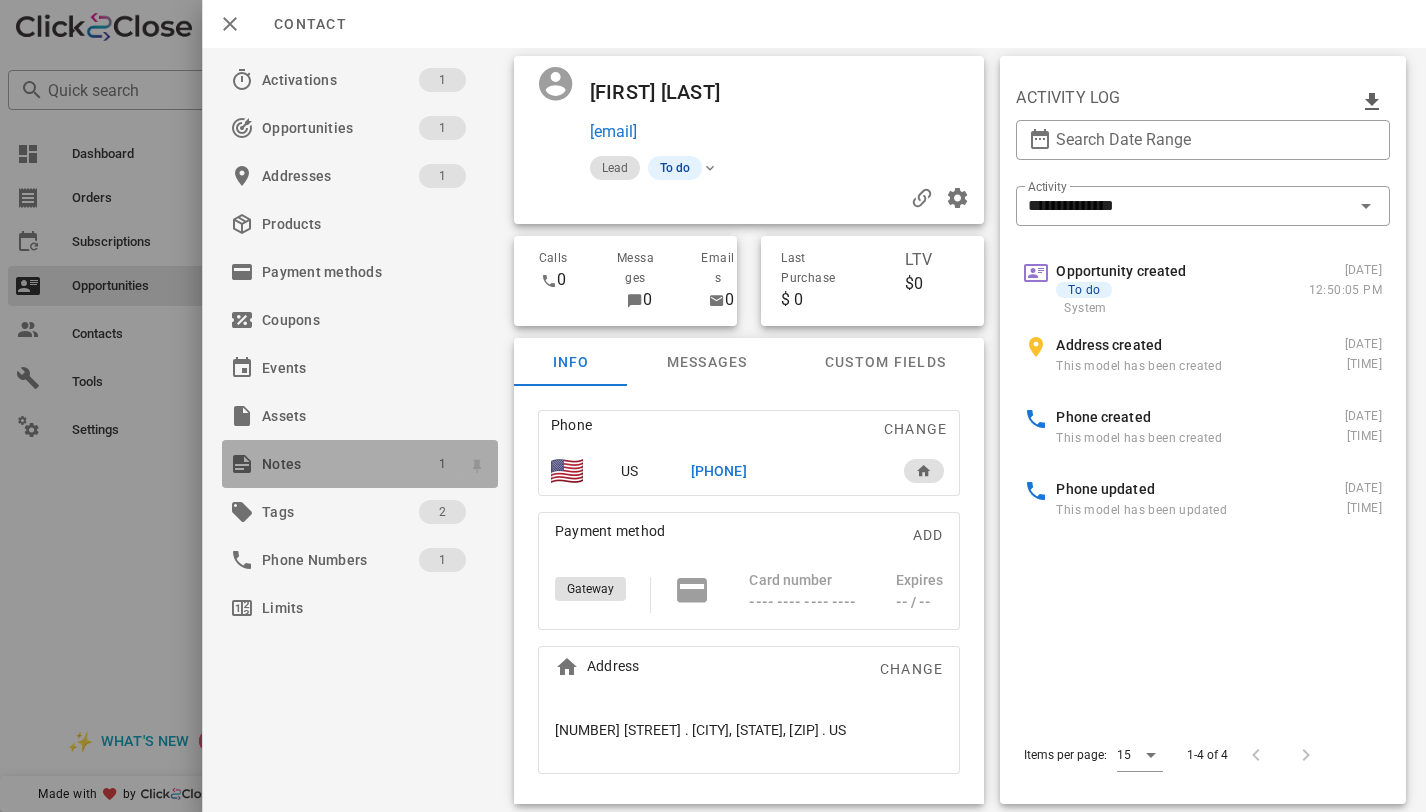 click on "1" at bounding box center (442, 464) 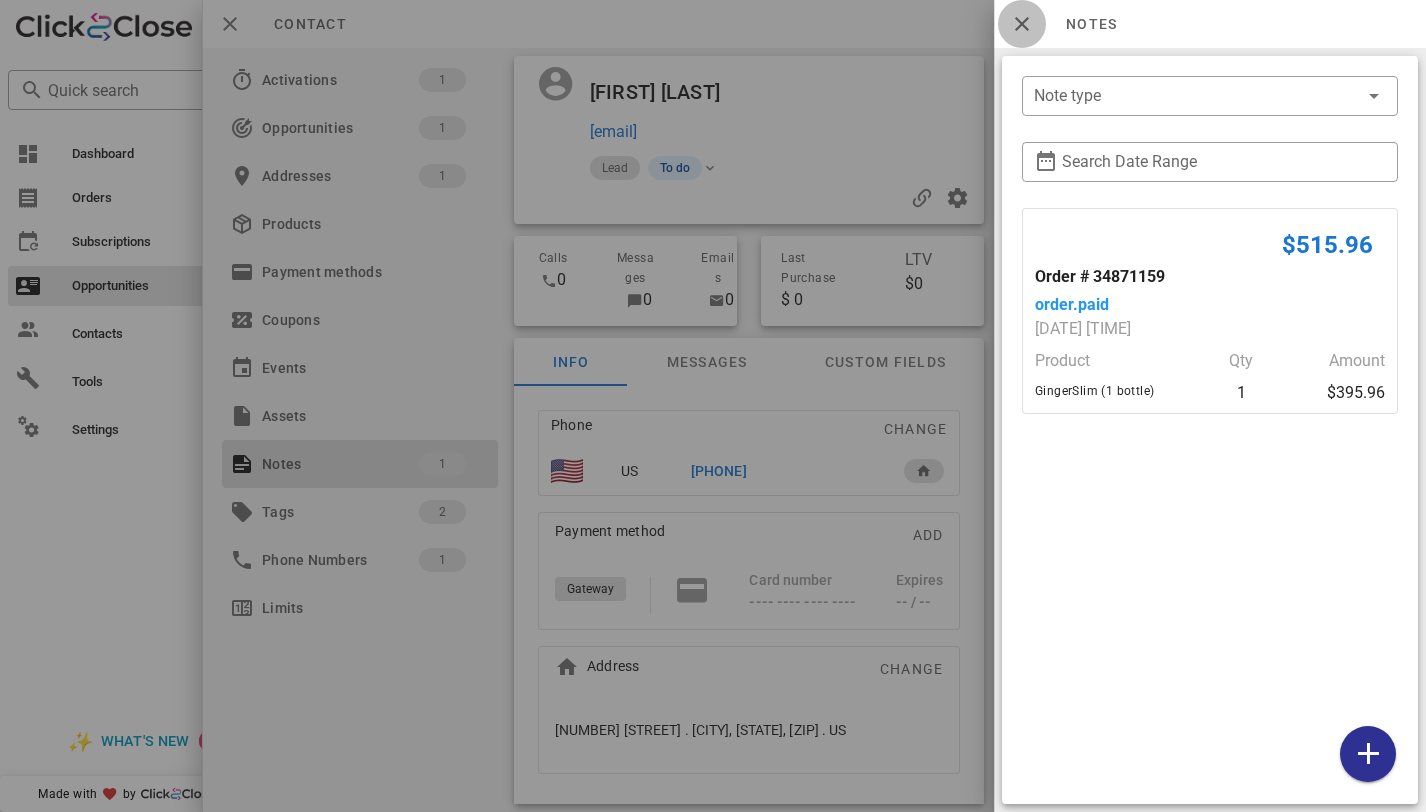 click at bounding box center [1022, 24] 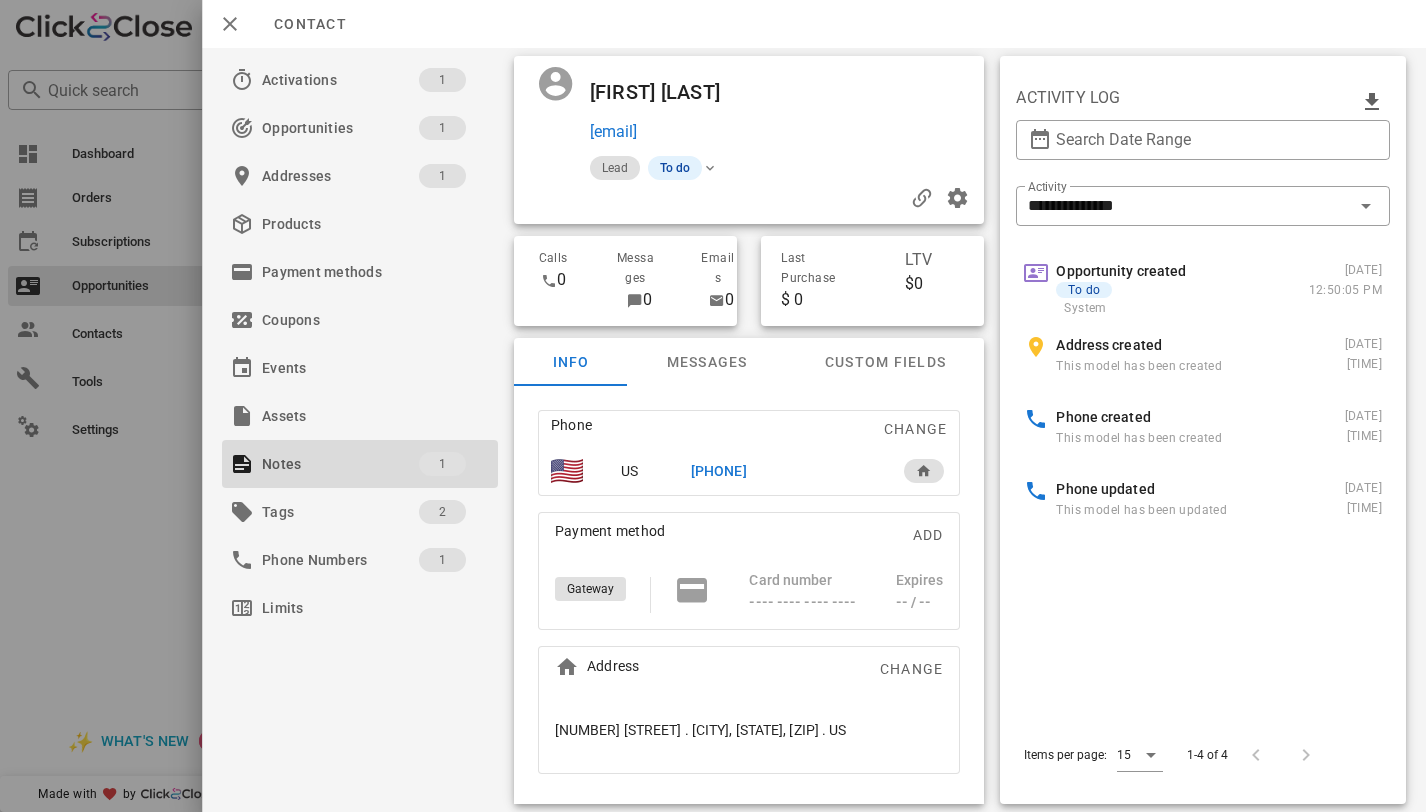 click on "+18329691290" at bounding box center (719, 471) 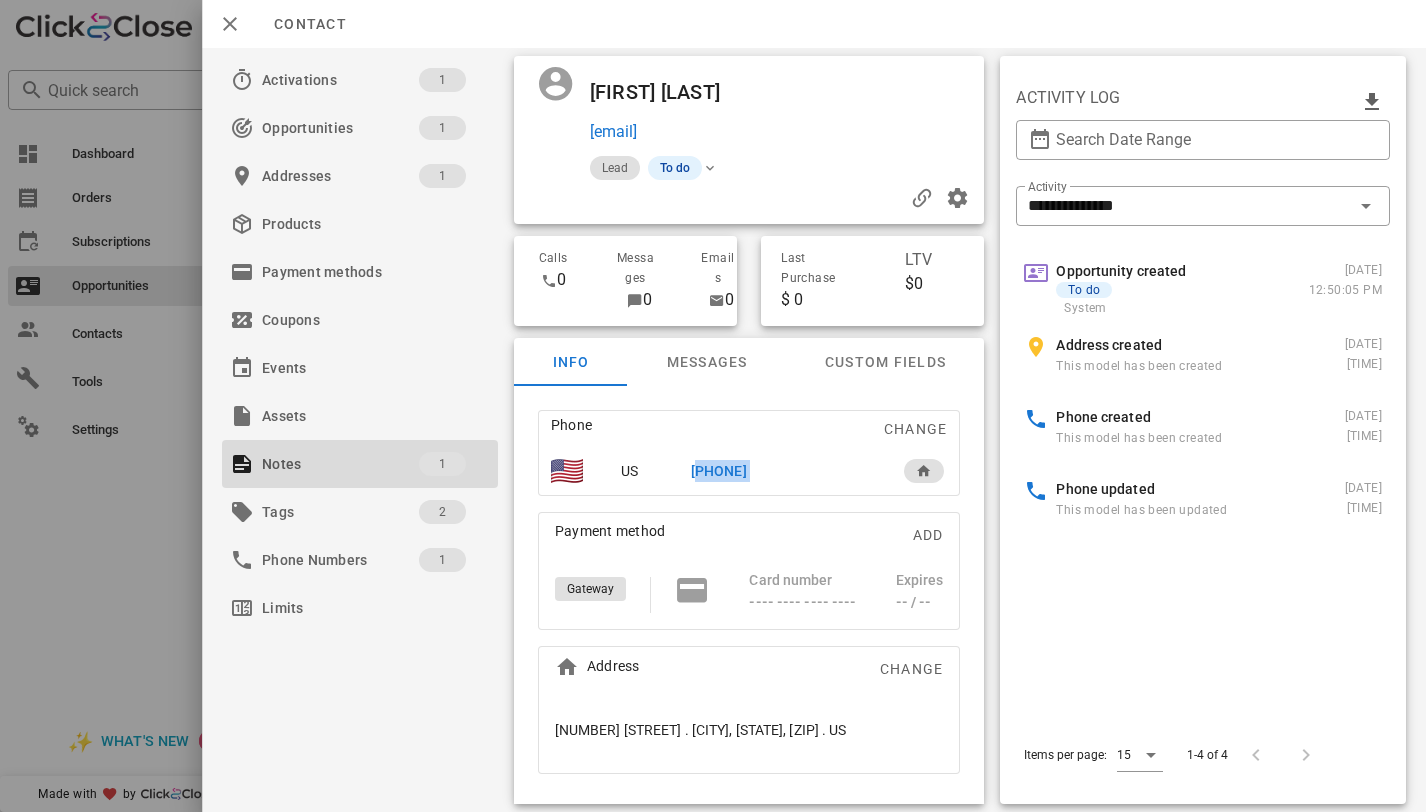 click on "+18329691290" at bounding box center [719, 471] 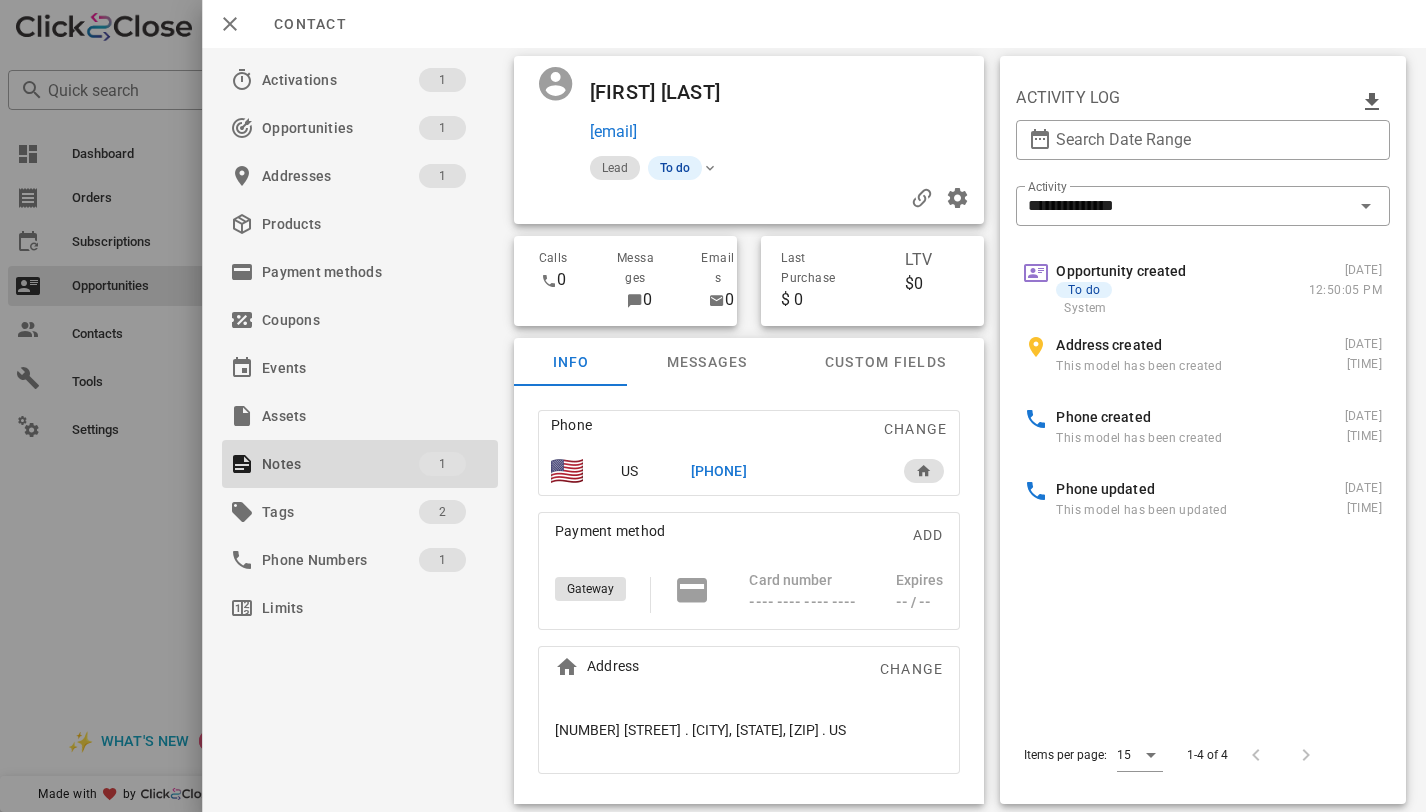 click on "+18329691290" at bounding box center [719, 471] 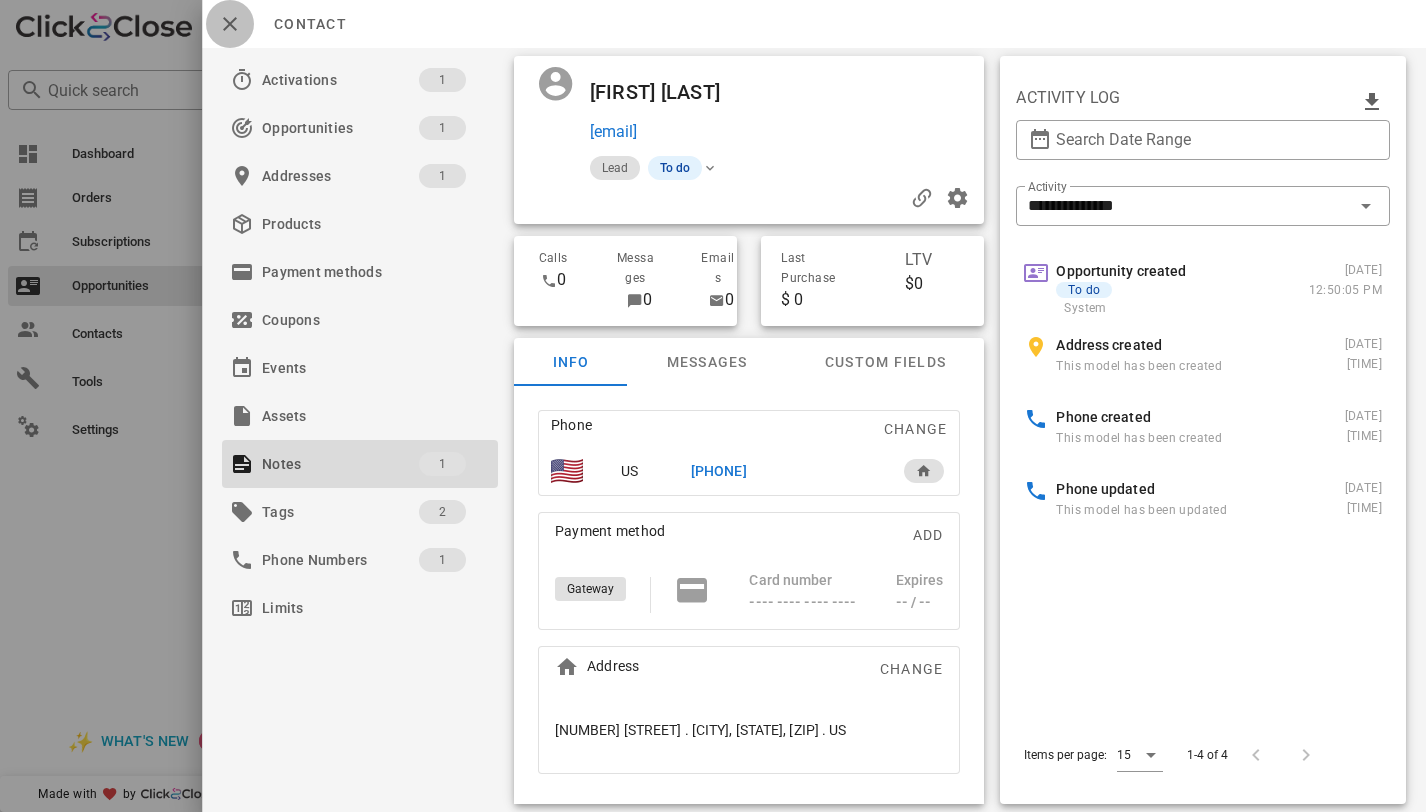 click at bounding box center (230, 24) 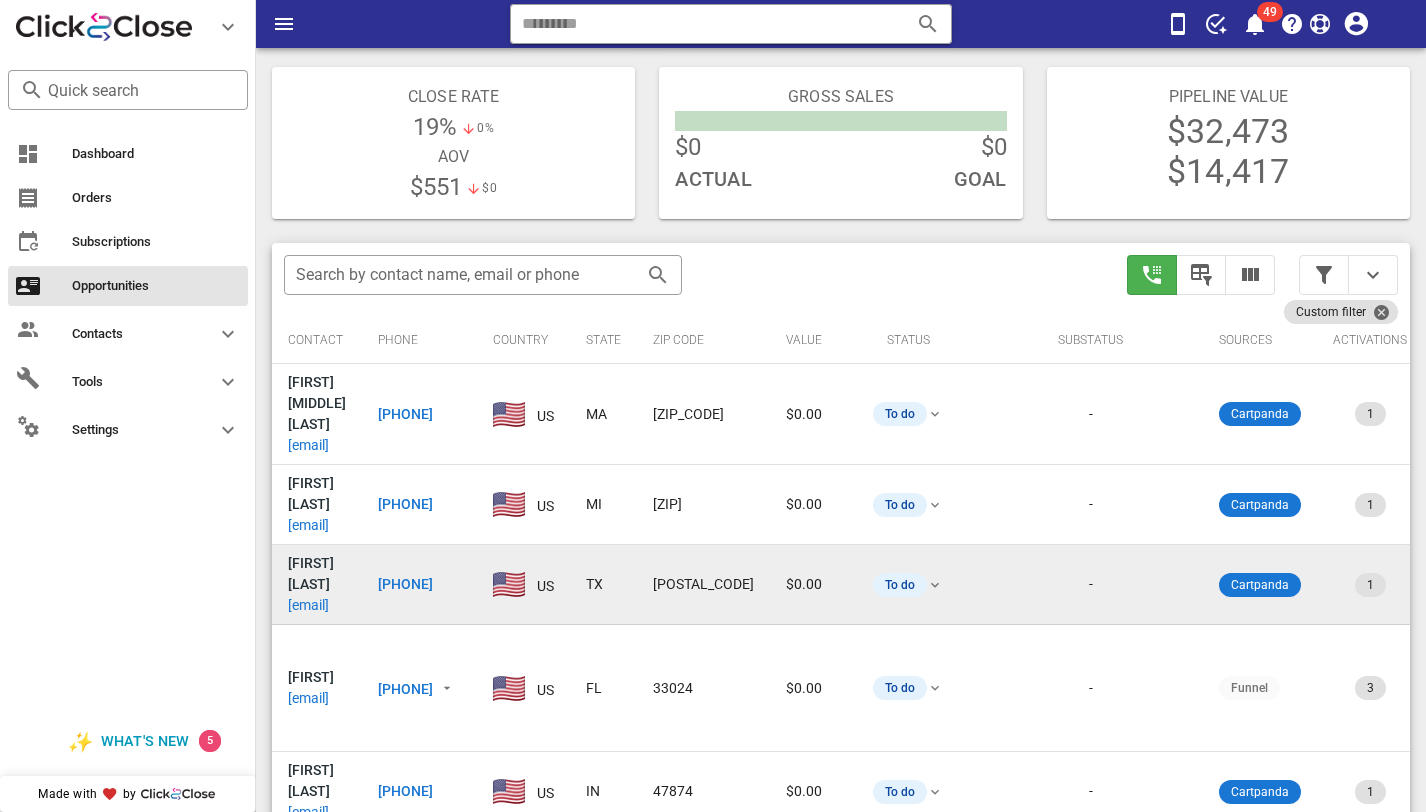 click on "+18329691290" at bounding box center [405, 584] 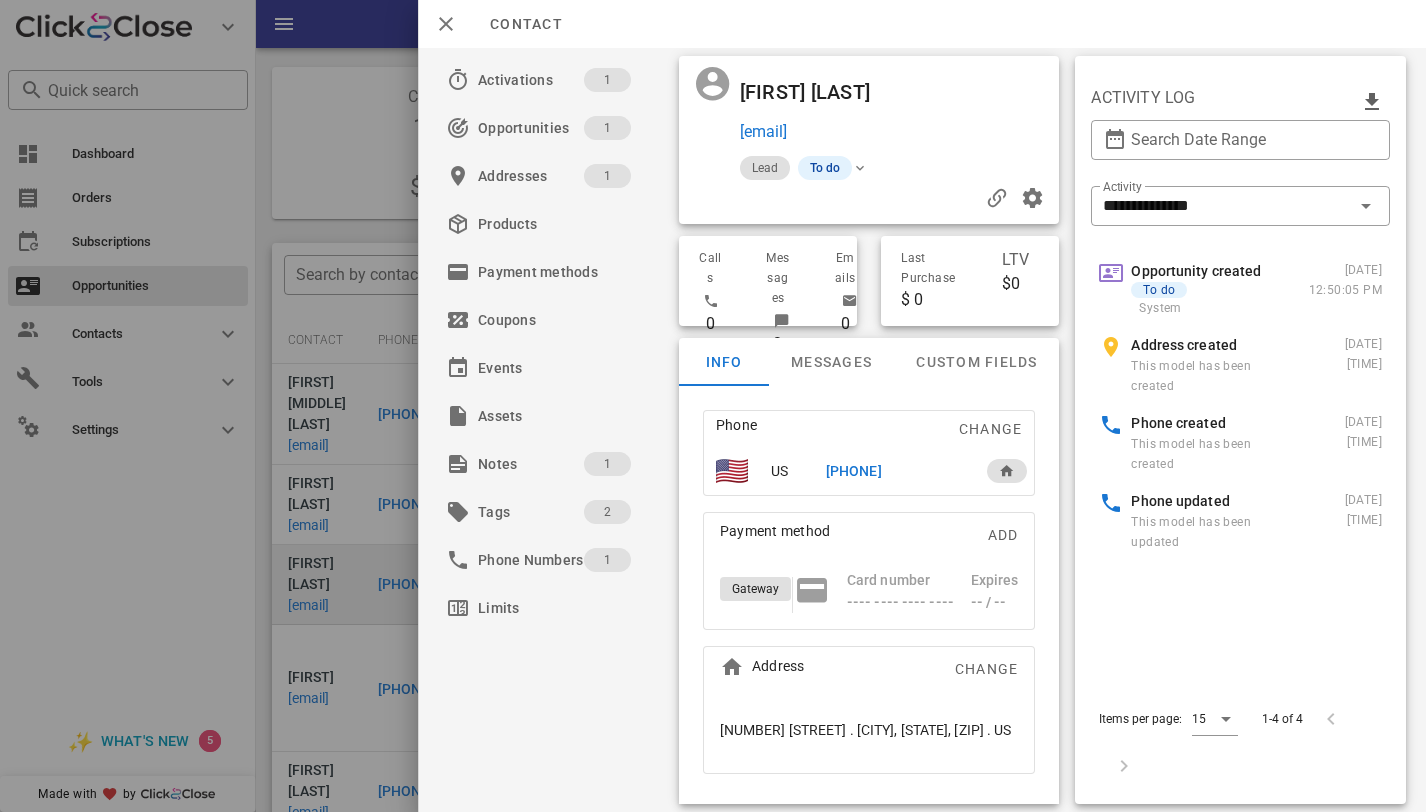 click on "+18329691290" at bounding box center (854, 471) 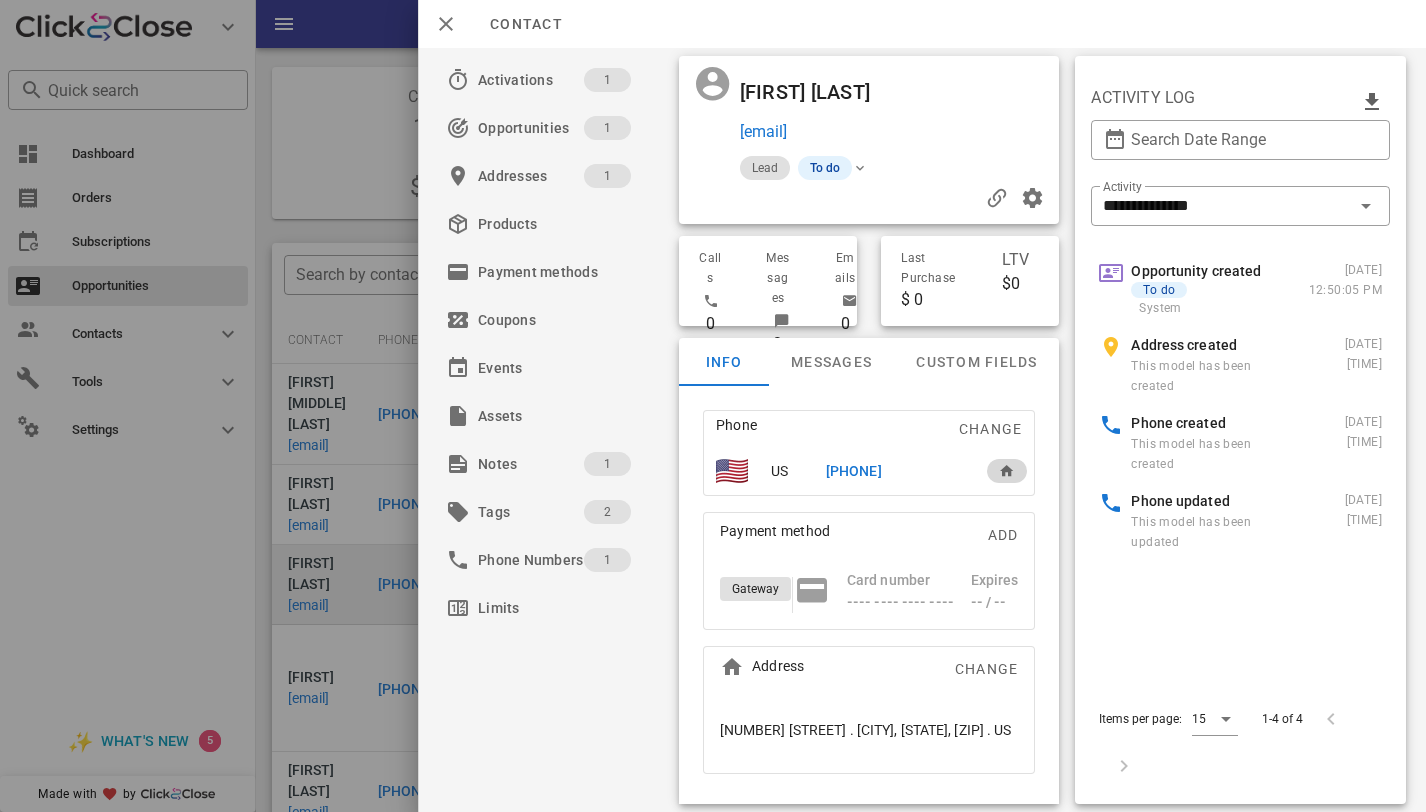 click at bounding box center (1007, 471) 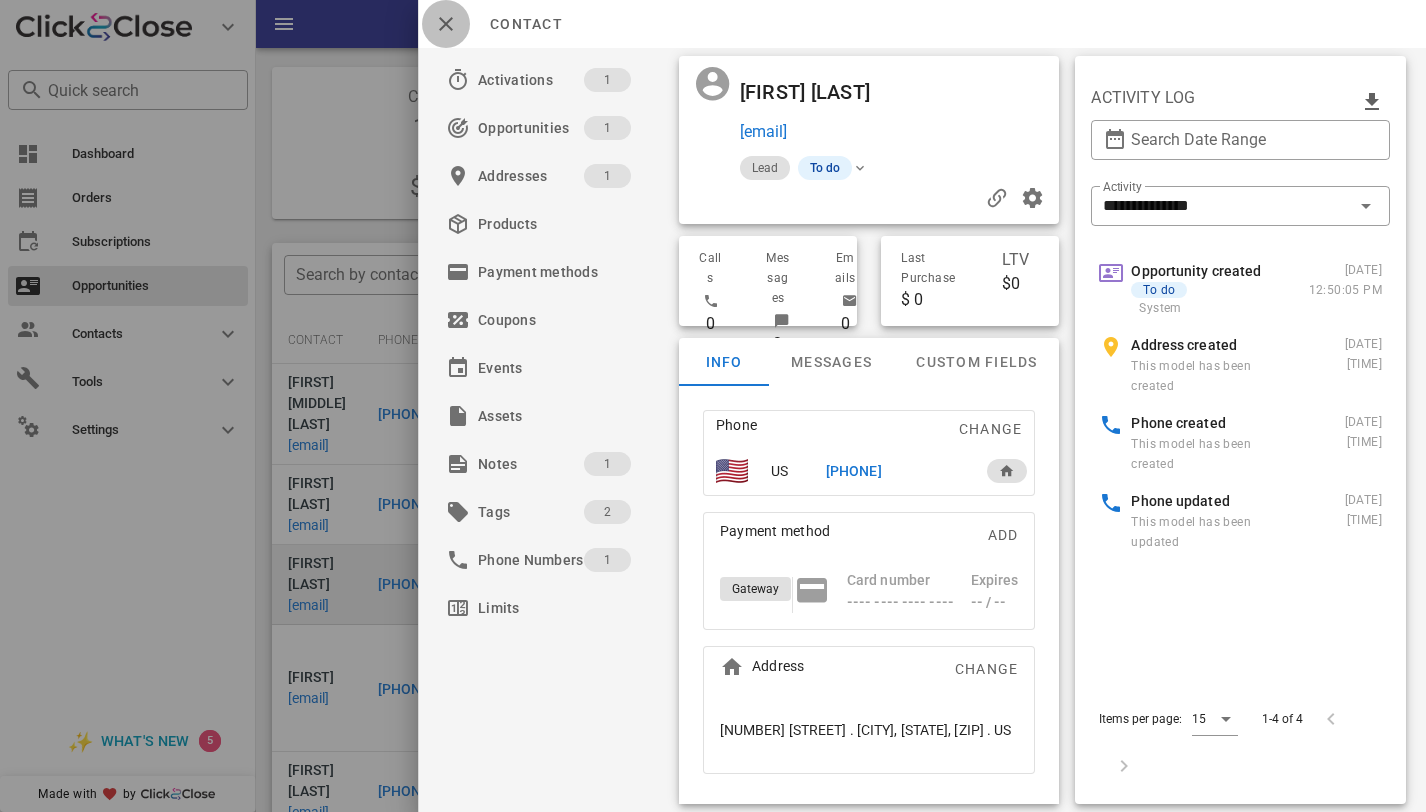 click at bounding box center (446, 24) 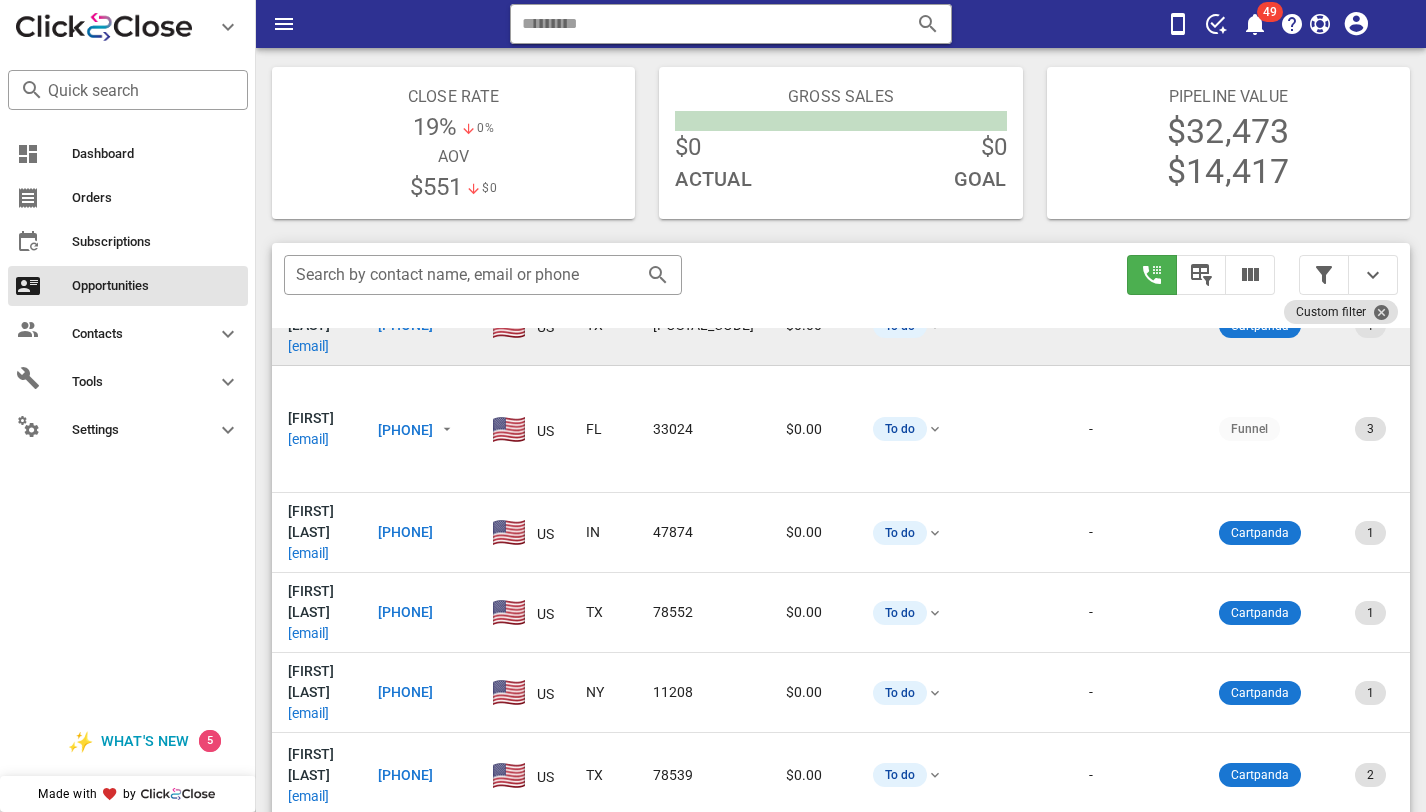scroll, scrollTop: 423, scrollLeft: 0, axis: vertical 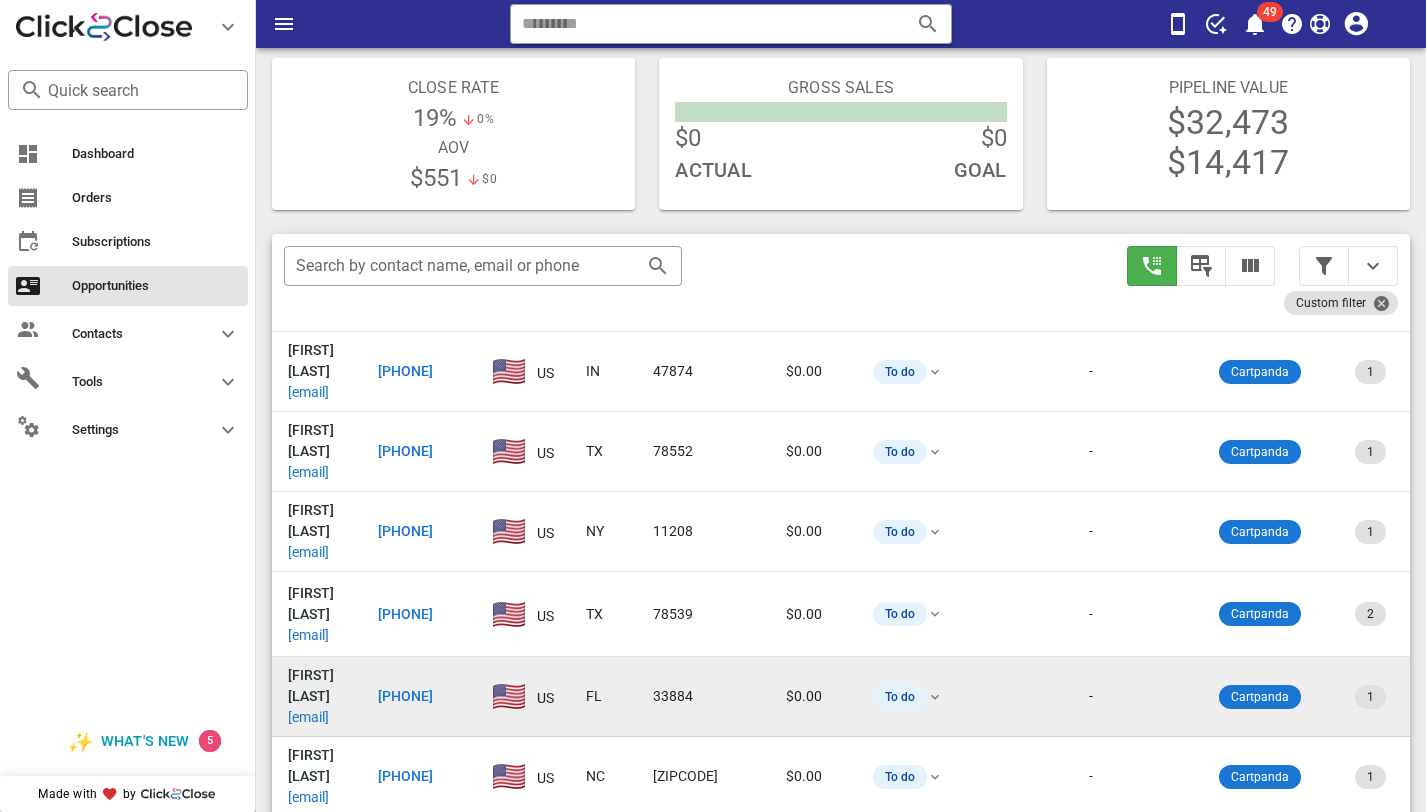 click on "gladyssoto@stevemadden.com" at bounding box center [308, 717] 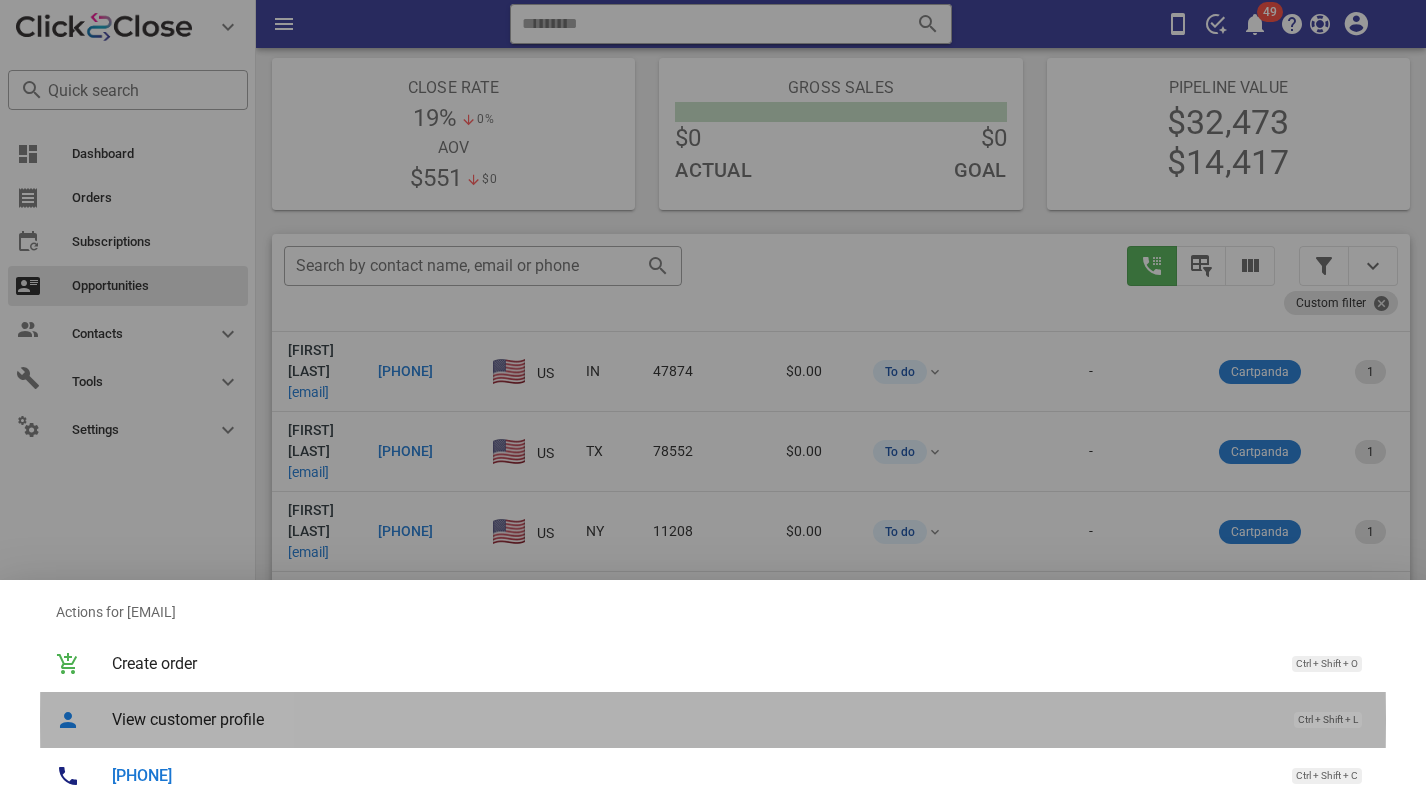 click on "View customer profile Ctrl + Shift + L" at bounding box center [741, 719] 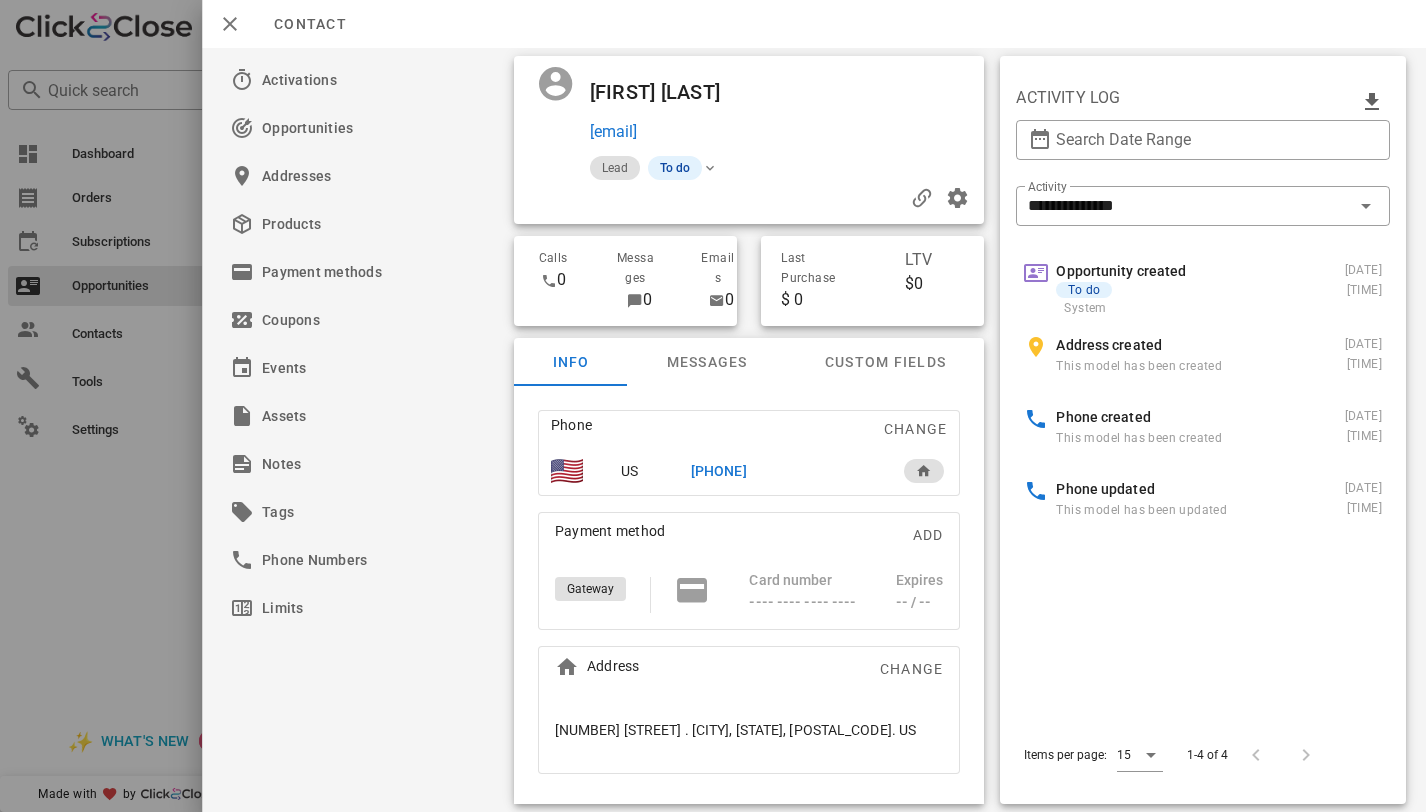 click on "+13476933248" at bounding box center [719, 471] 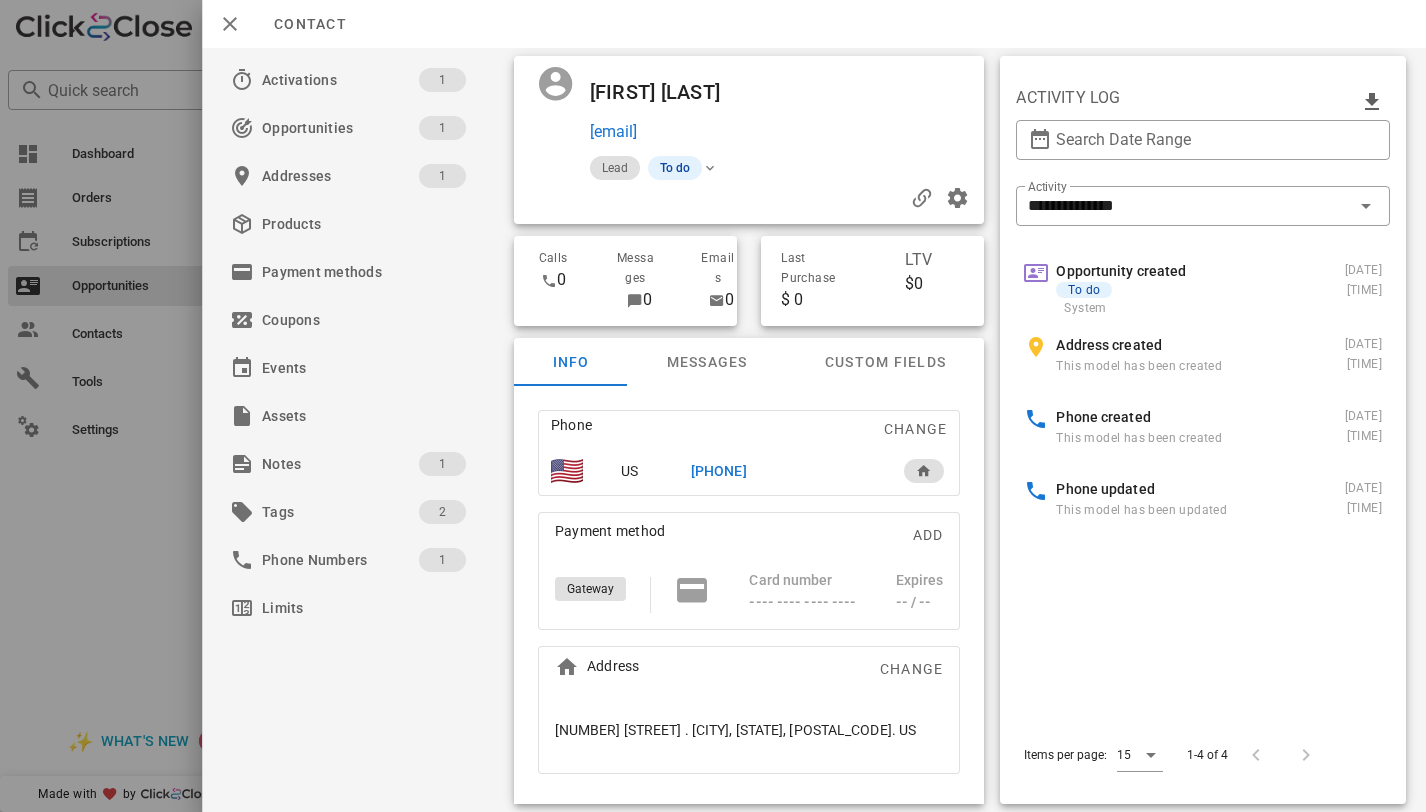 click on "+13476933248" at bounding box center (719, 471) 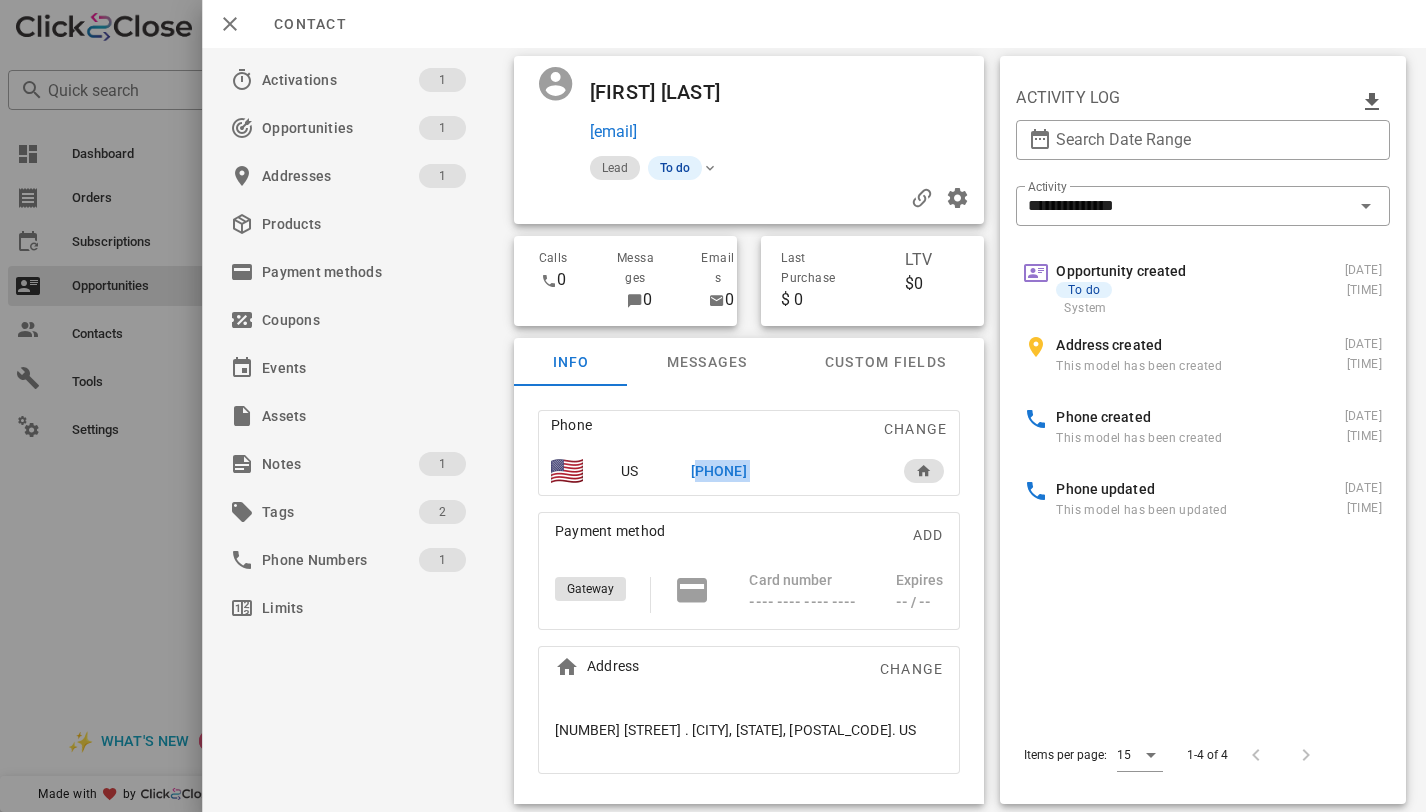 click on "+13476933248" at bounding box center [719, 471] 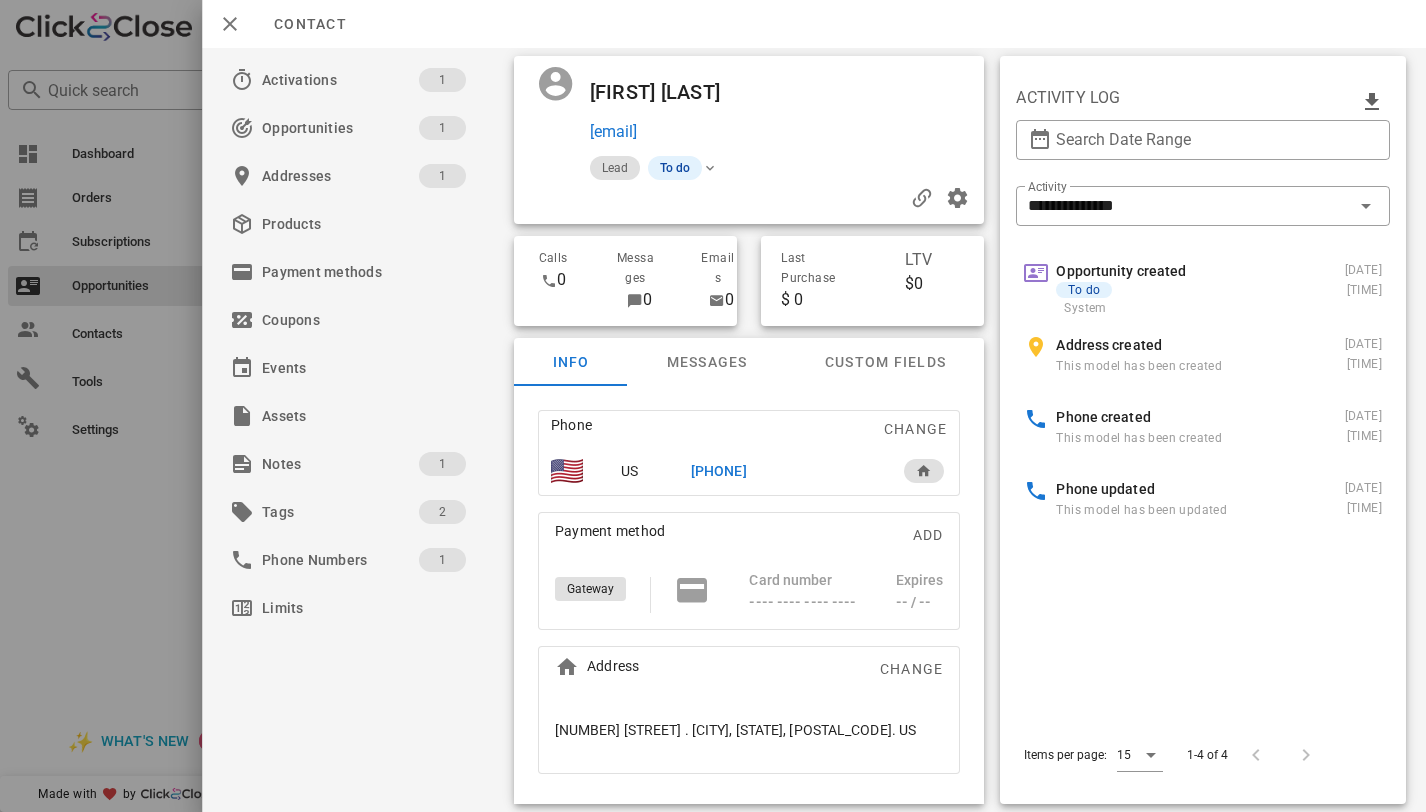 click on "+13476933248" at bounding box center (719, 471) 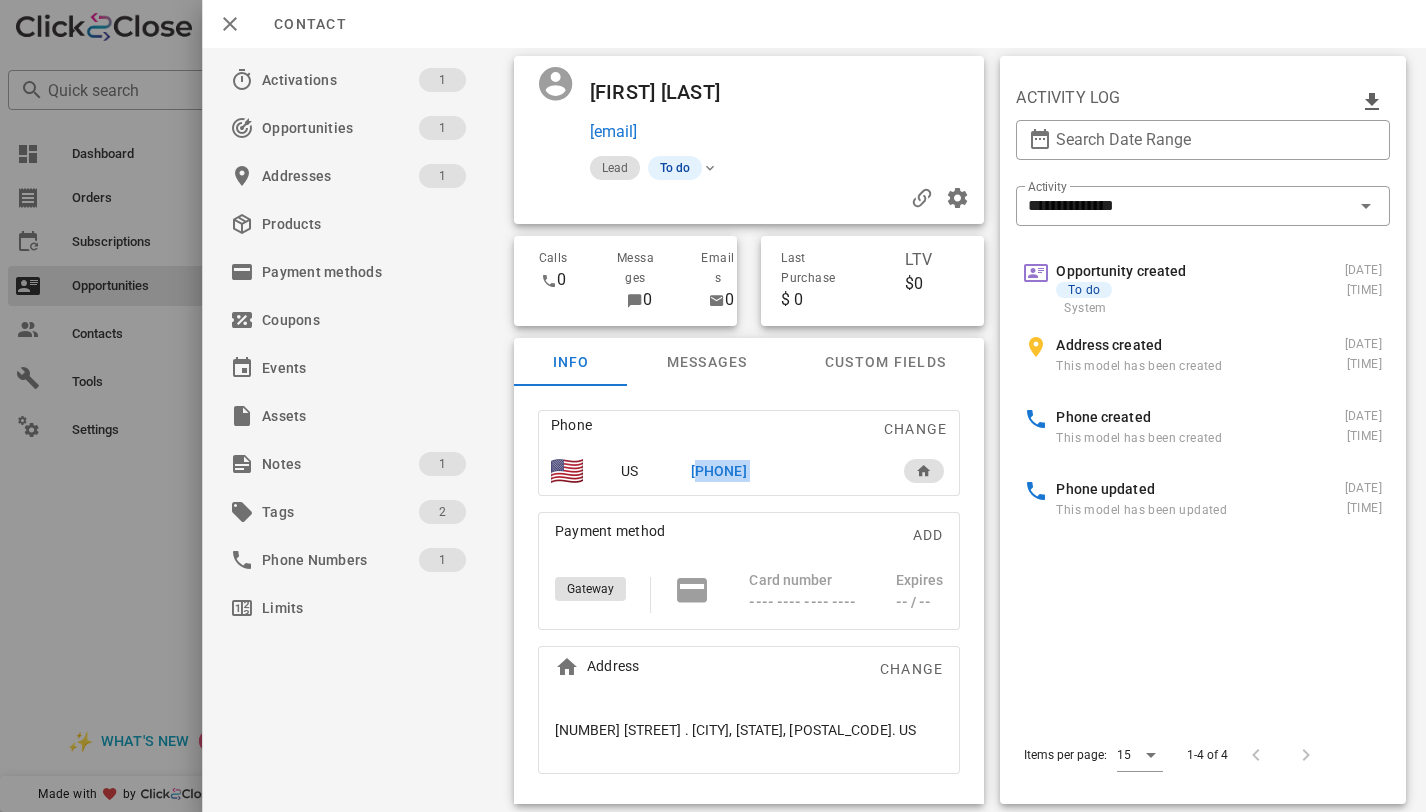 click on "+13476933248" at bounding box center [719, 471] 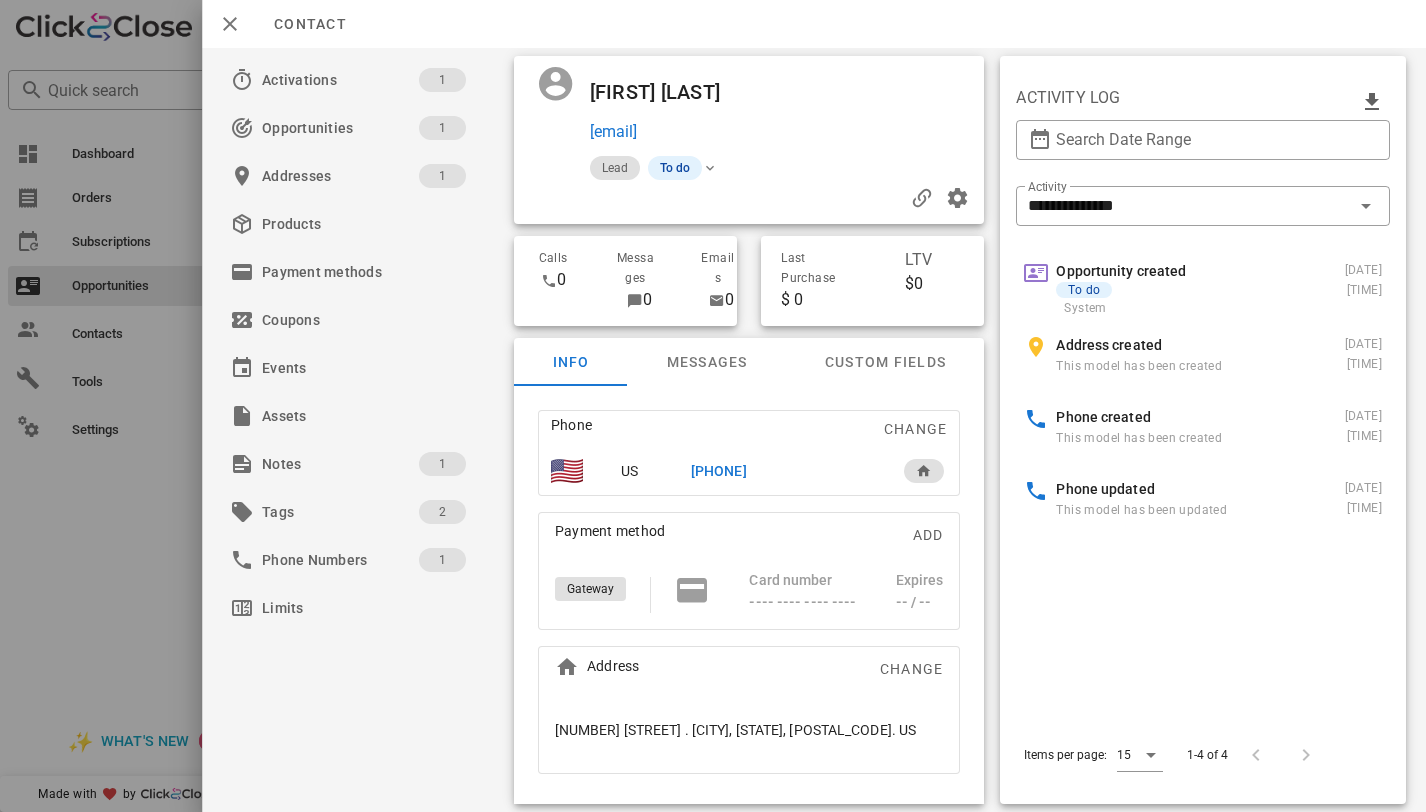 click on "+13476933248" at bounding box center (784, 471) 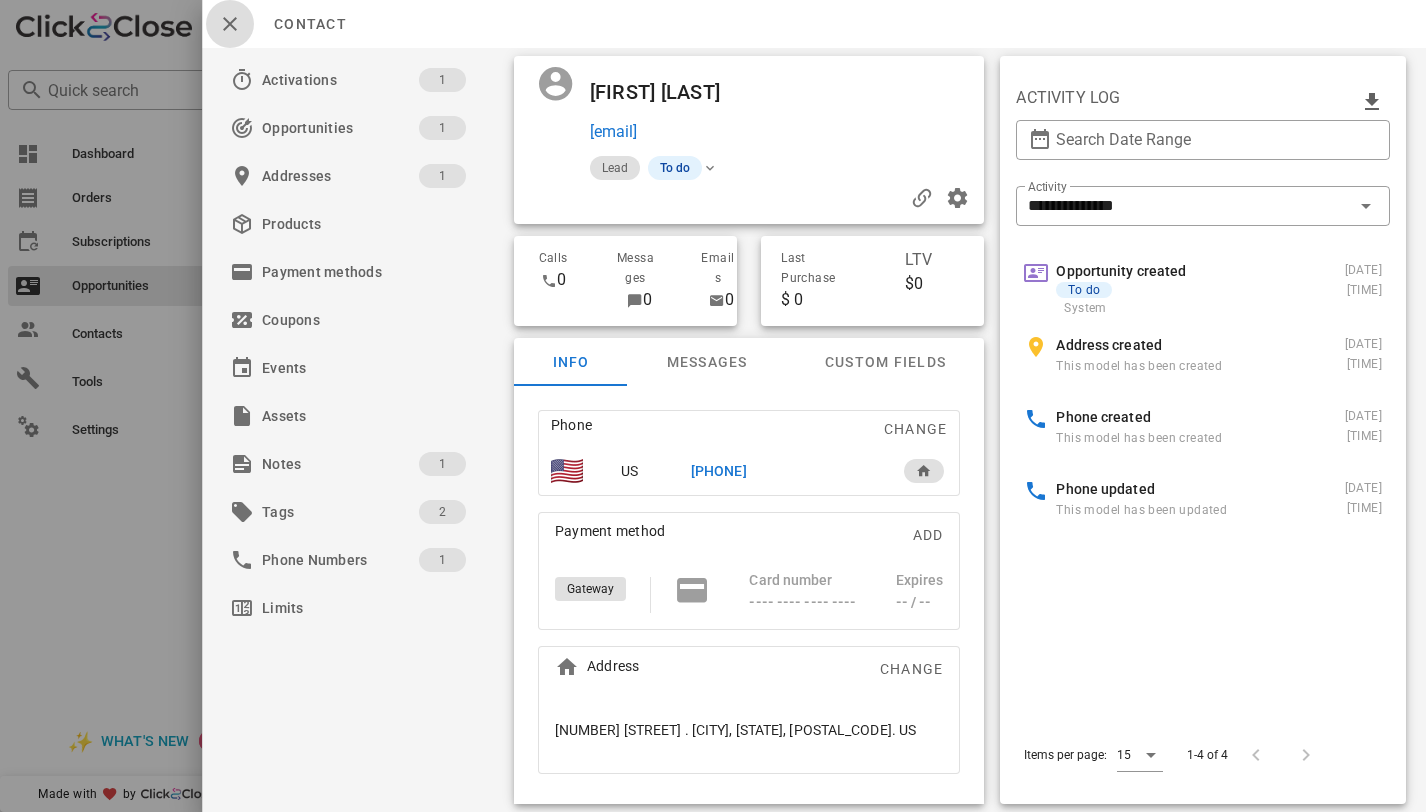 click at bounding box center [230, 24] 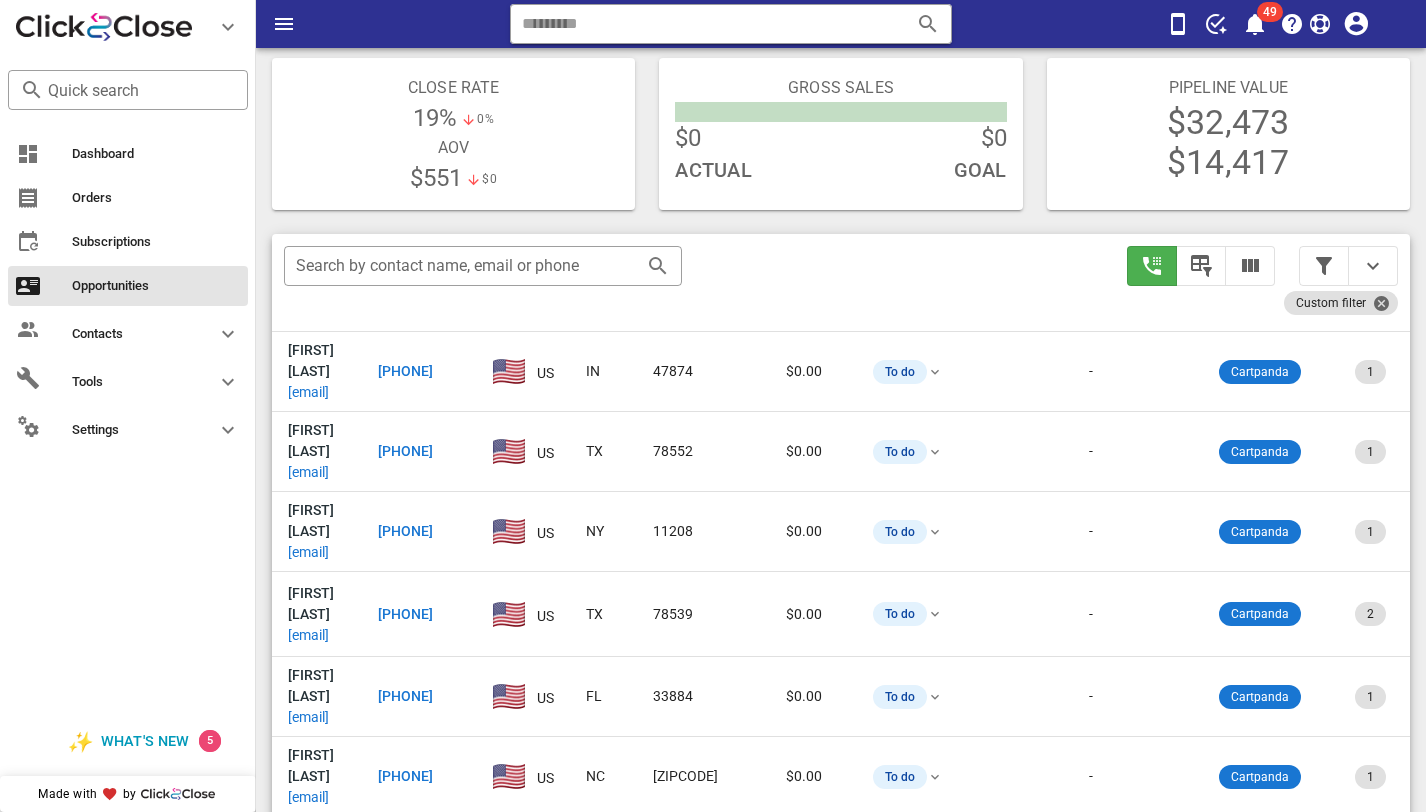 scroll, scrollTop: 175, scrollLeft: 0, axis: vertical 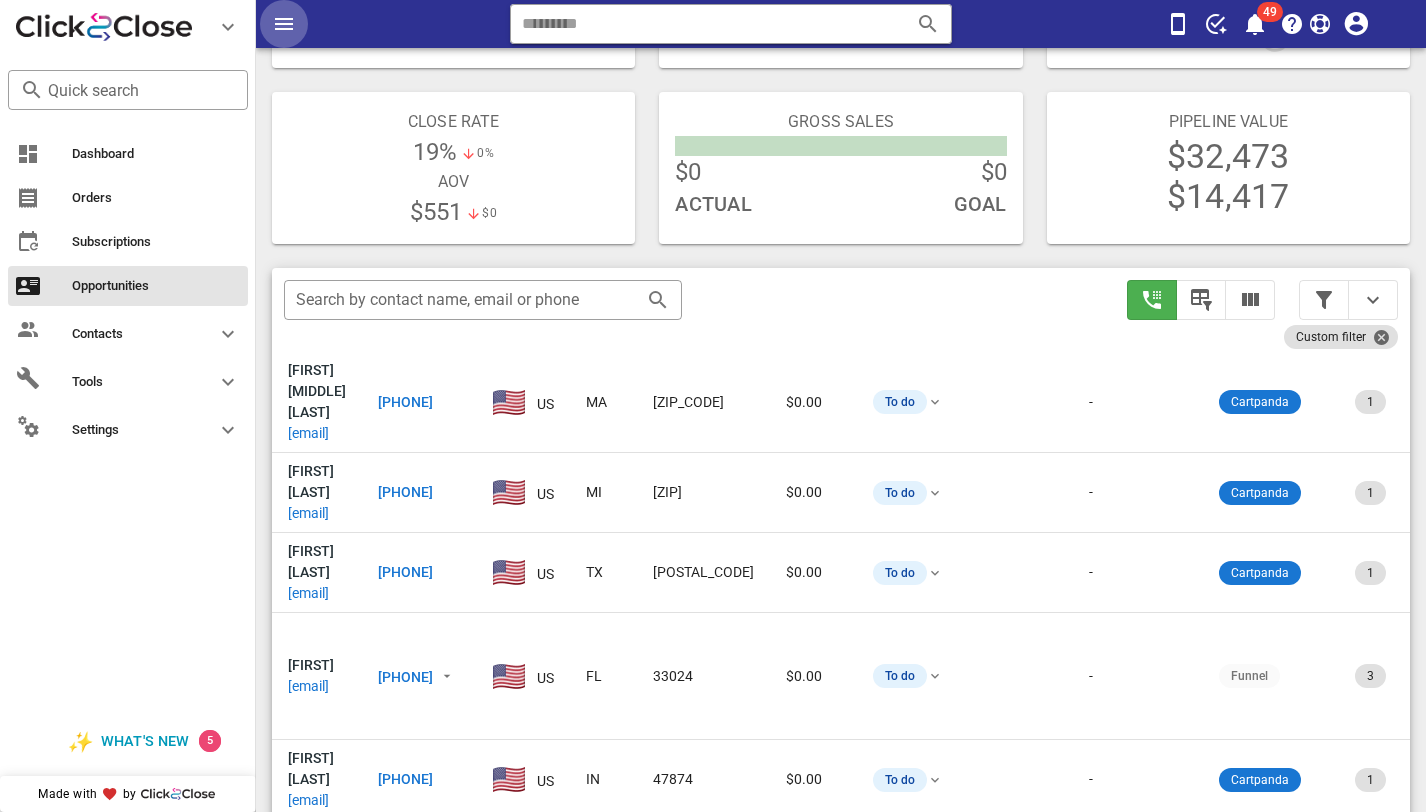 click at bounding box center (284, 24) 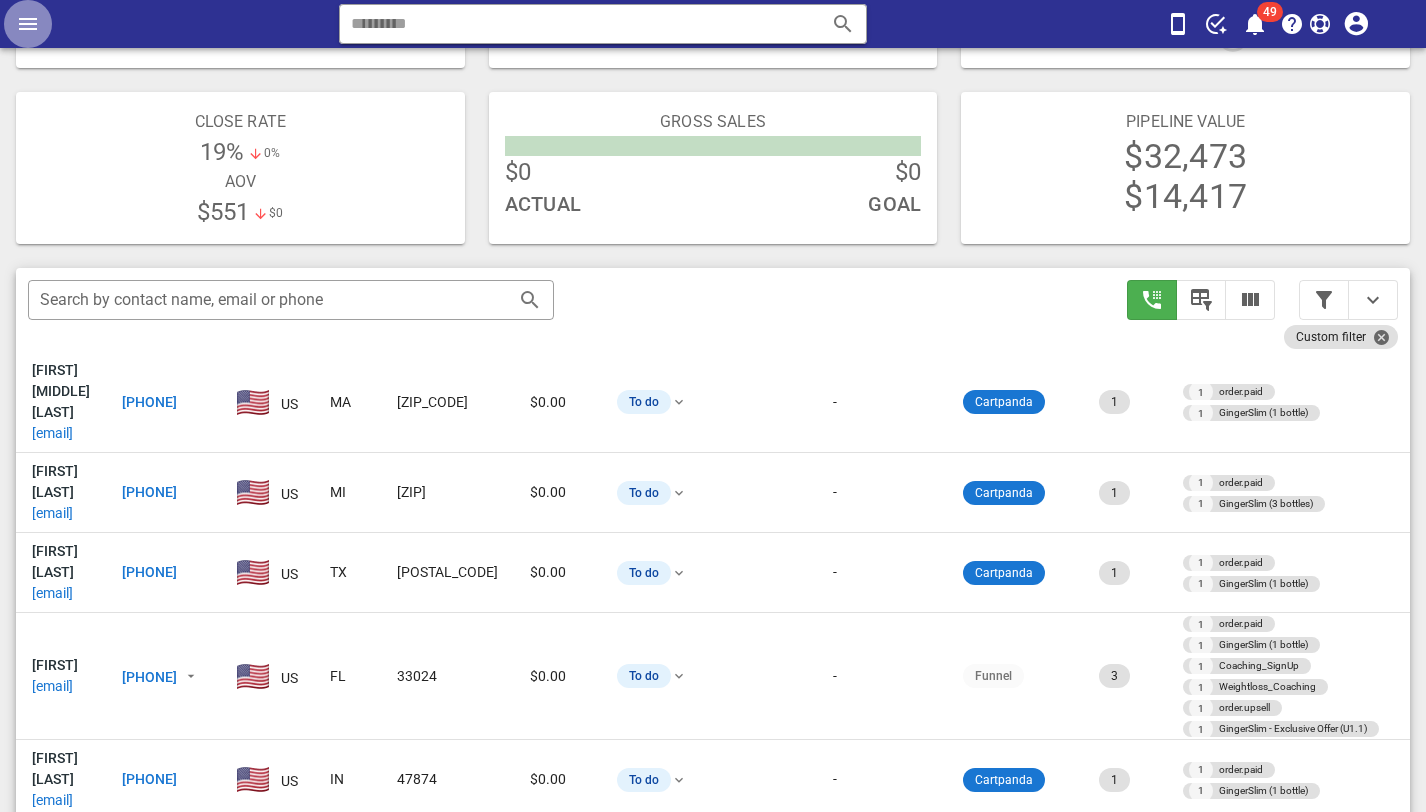 click at bounding box center [28, 24] 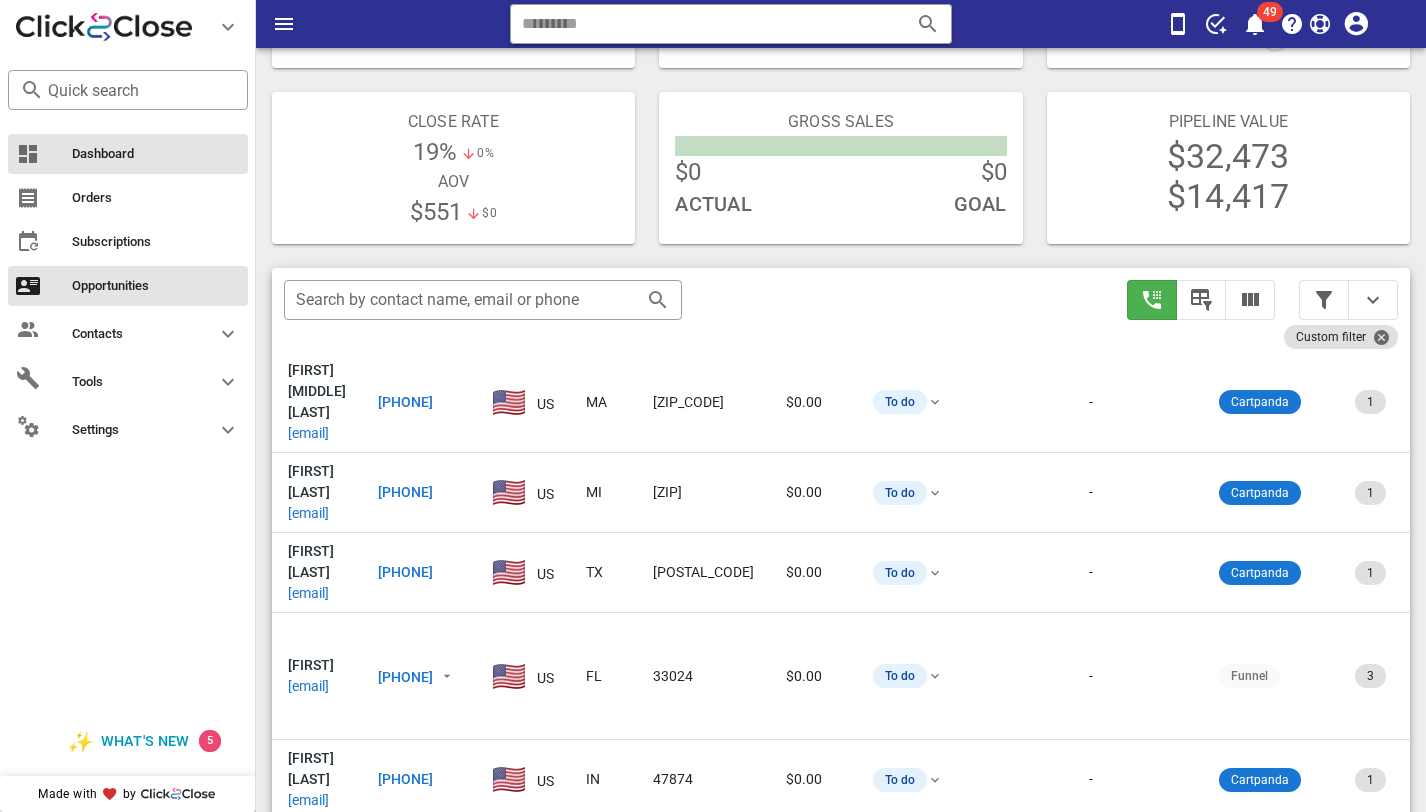 click on "Dashboard" at bounding box center [128, 154] 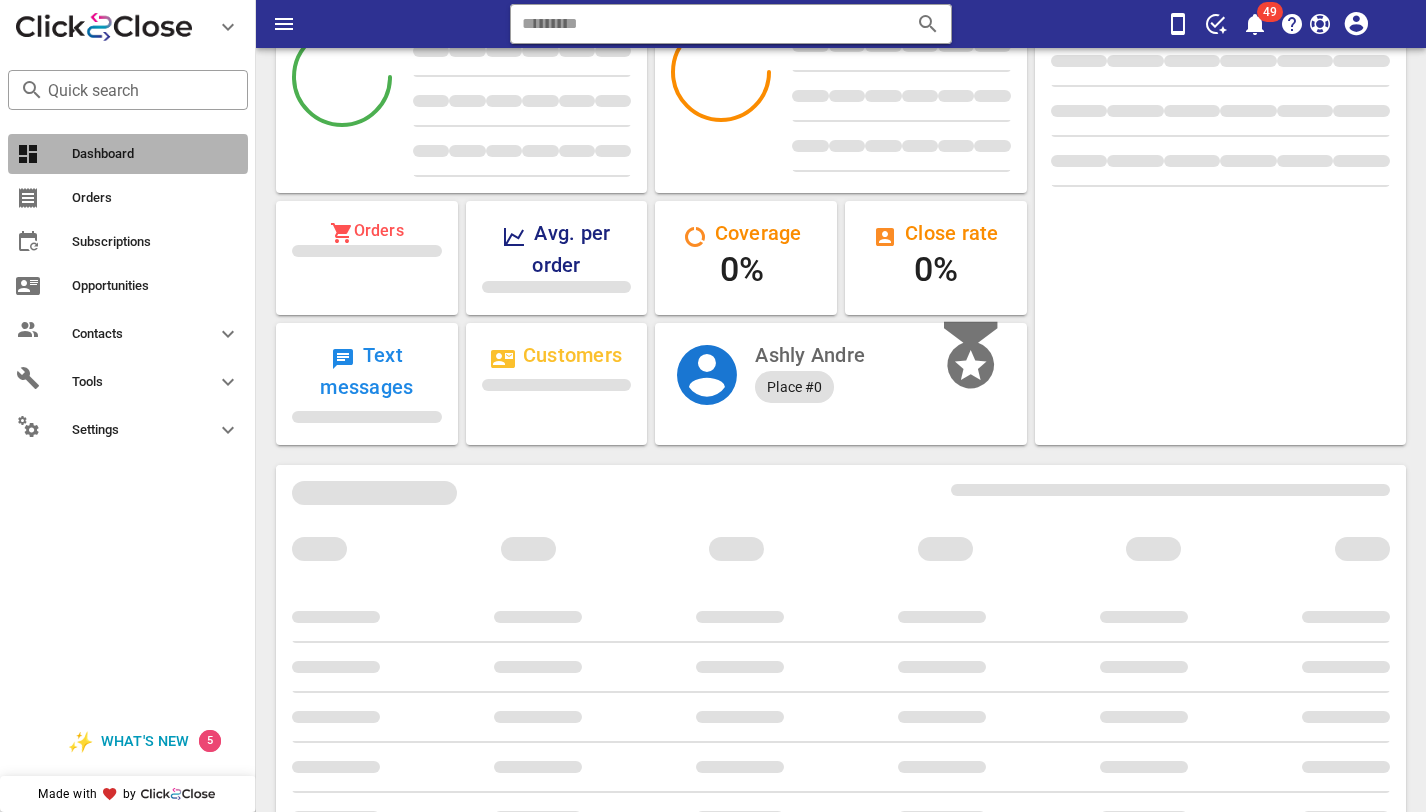 scroll, scrollTop: 0, scrollLeft: 0, axis: both 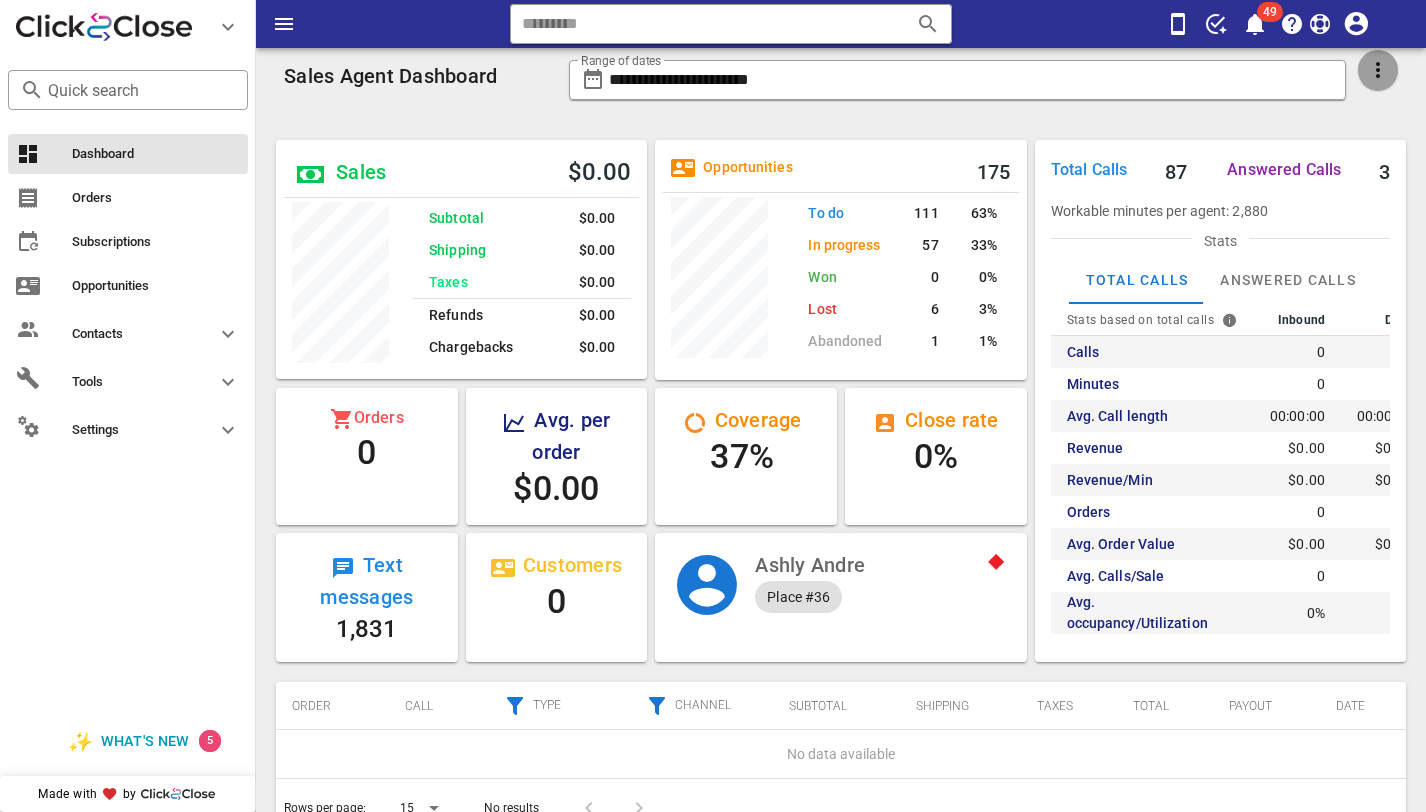 click at bounding box center [1378, 70] 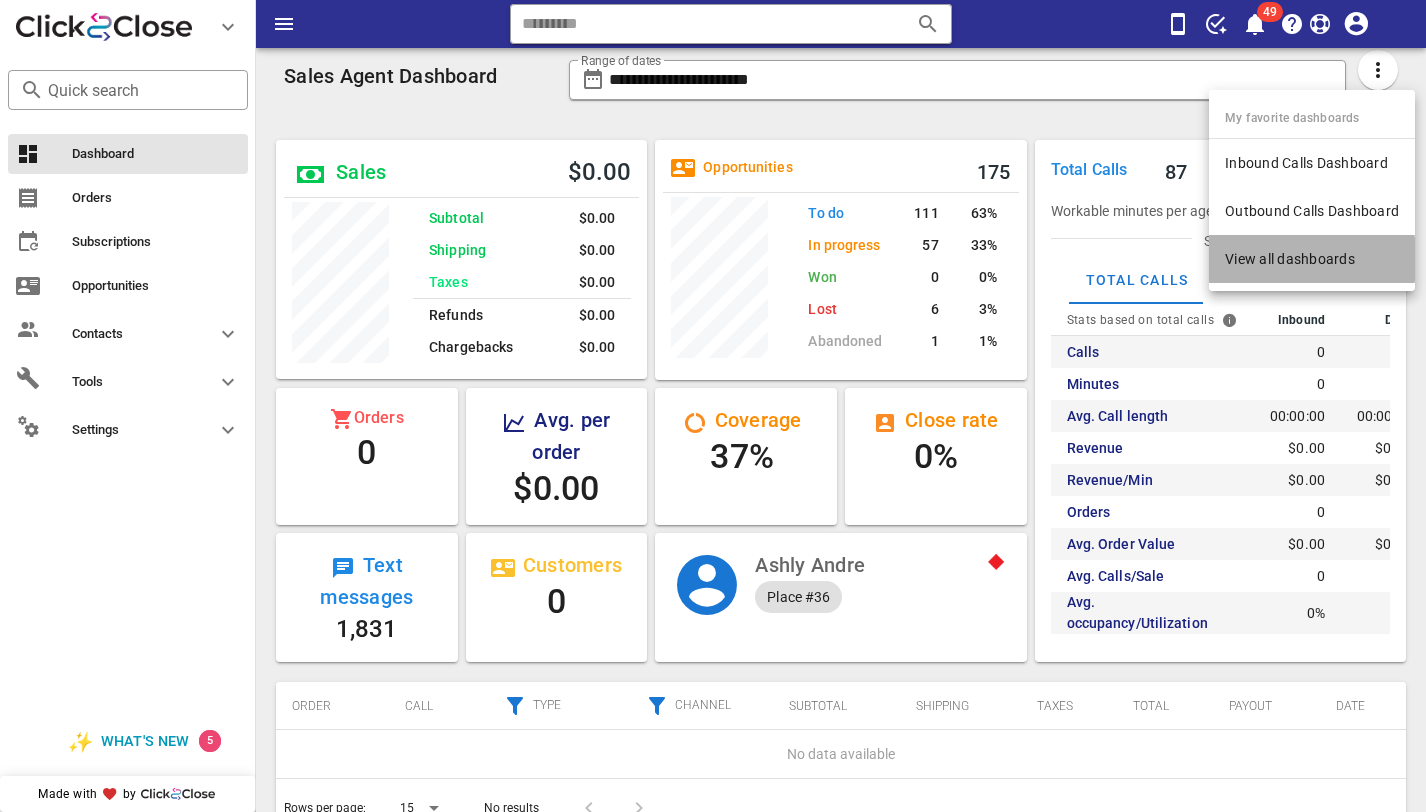 click on "View all dashboards" at bounding box center [1312, 259] 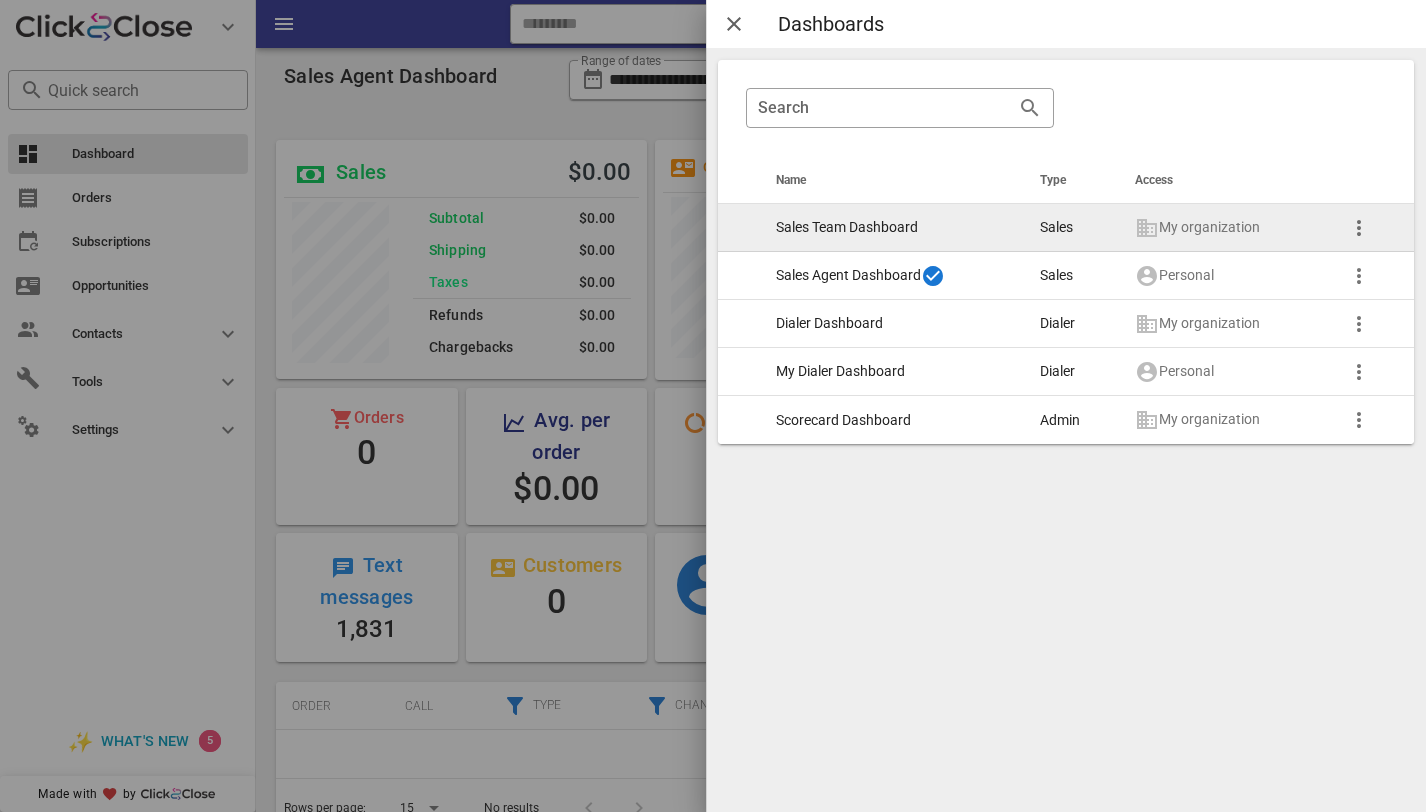 click on "Sales Team Dashboard" at bounding box center [892, 228] 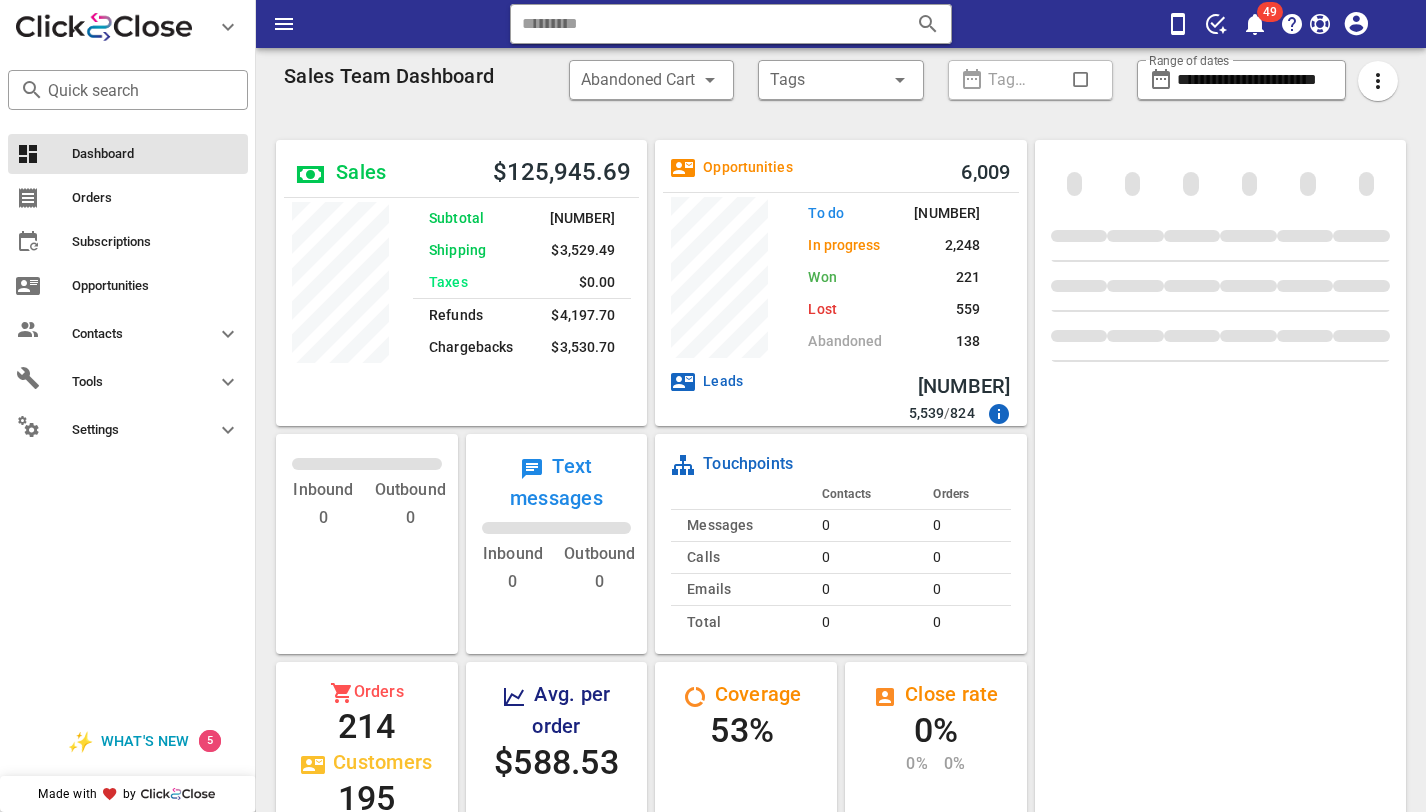 scroll, scrollTop: 999699, scrollLeft: 999628, axis: both 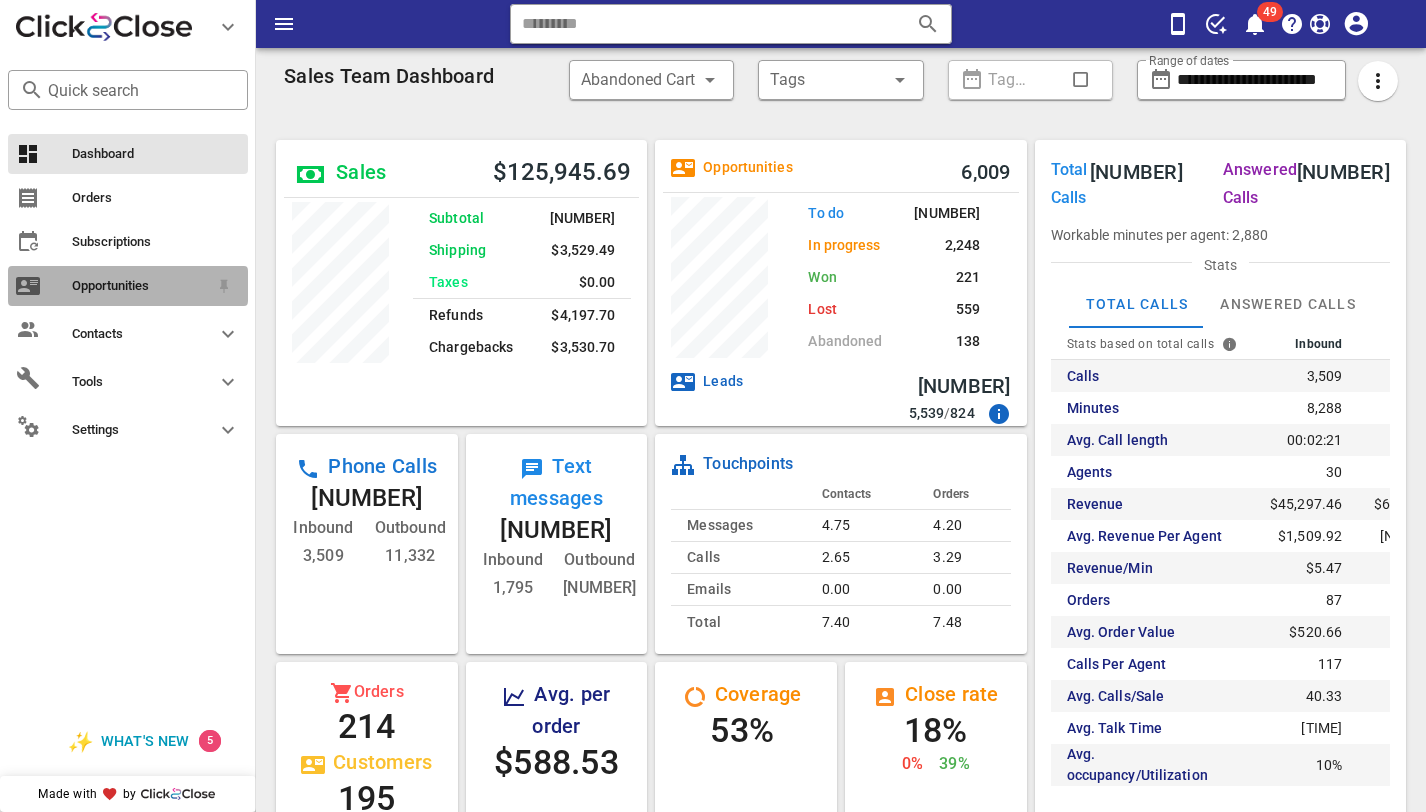 click on "Opportunities" at bounding box center [140, 286] 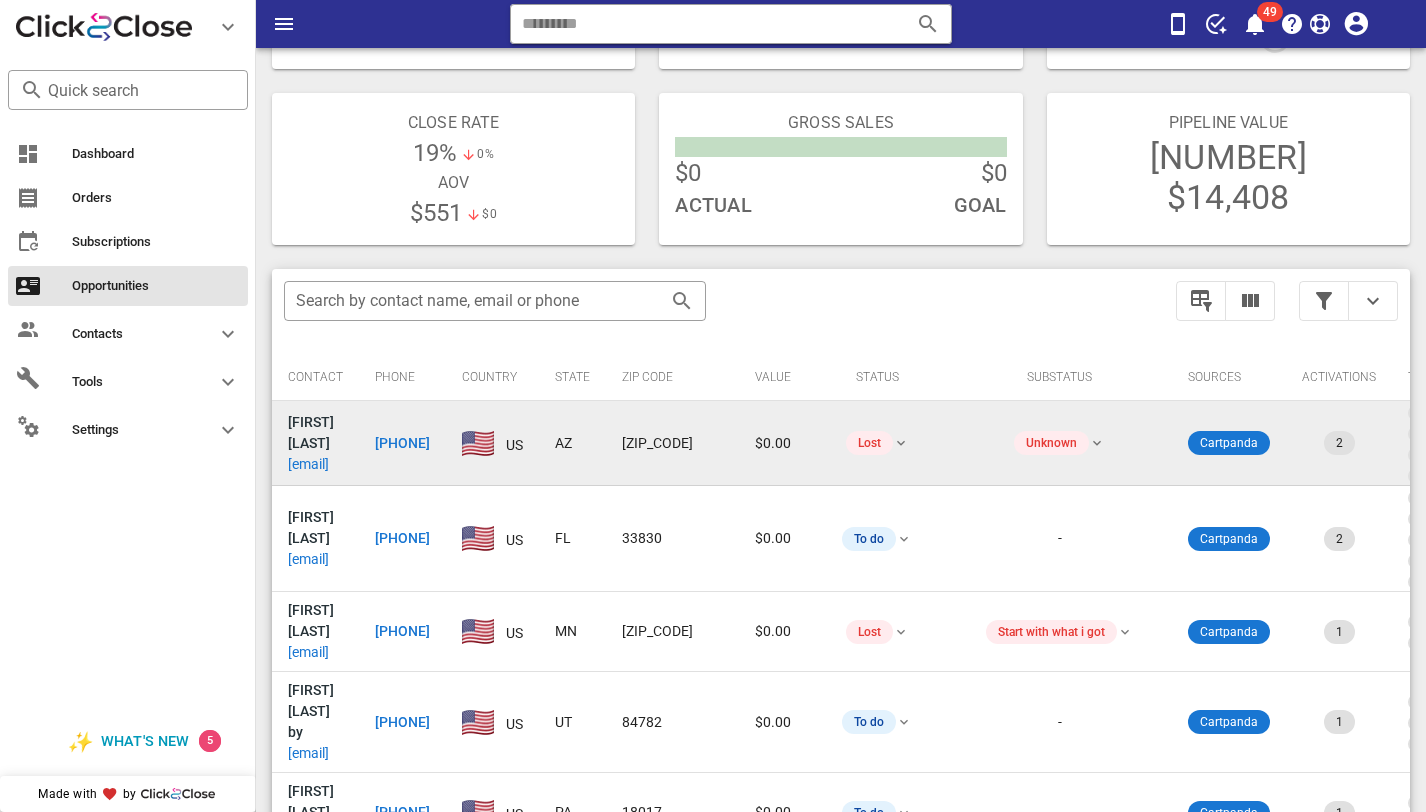 scroll, scrollTop: 176, scrollLeft: 0, axis: vertical 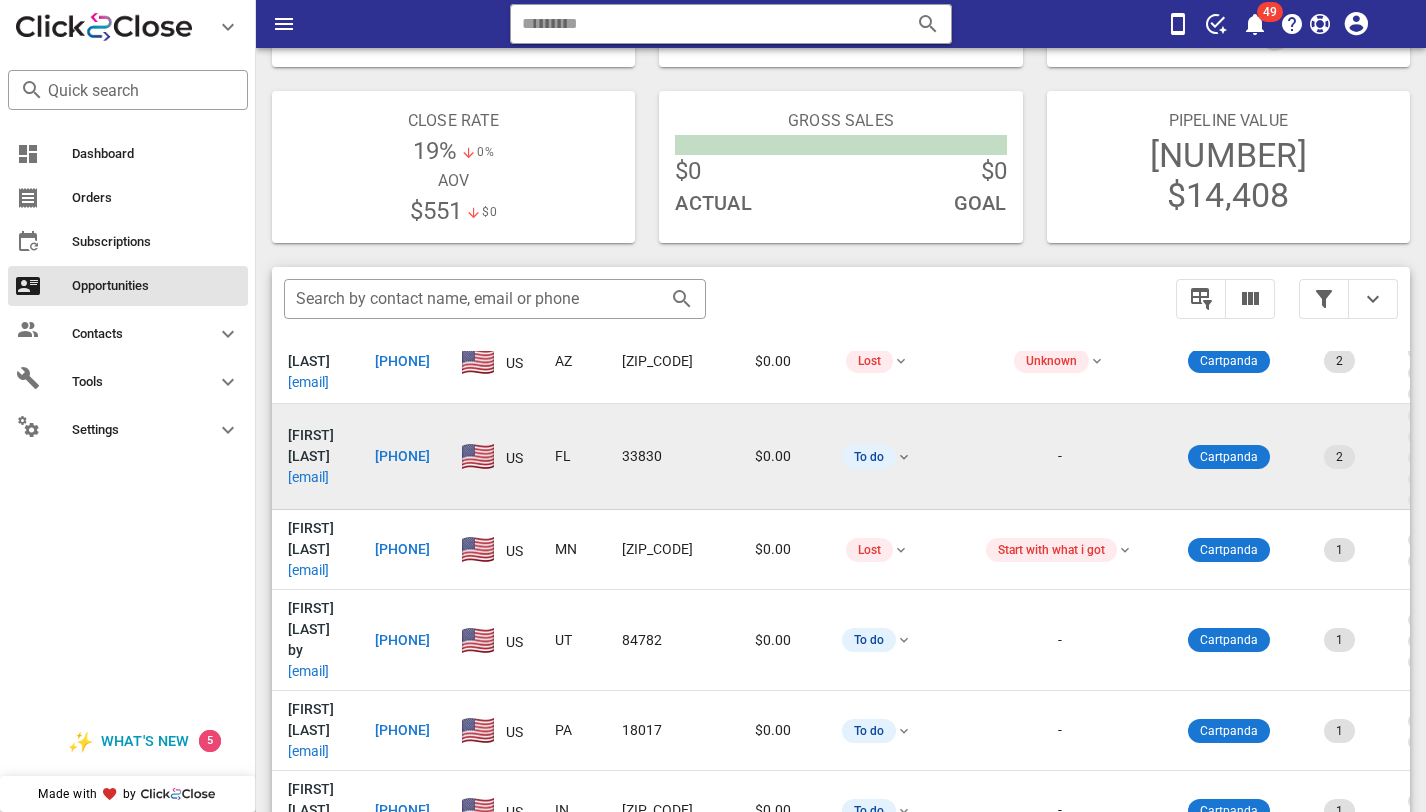 click on "[EMAIL]" at bounding box center (308, 477) 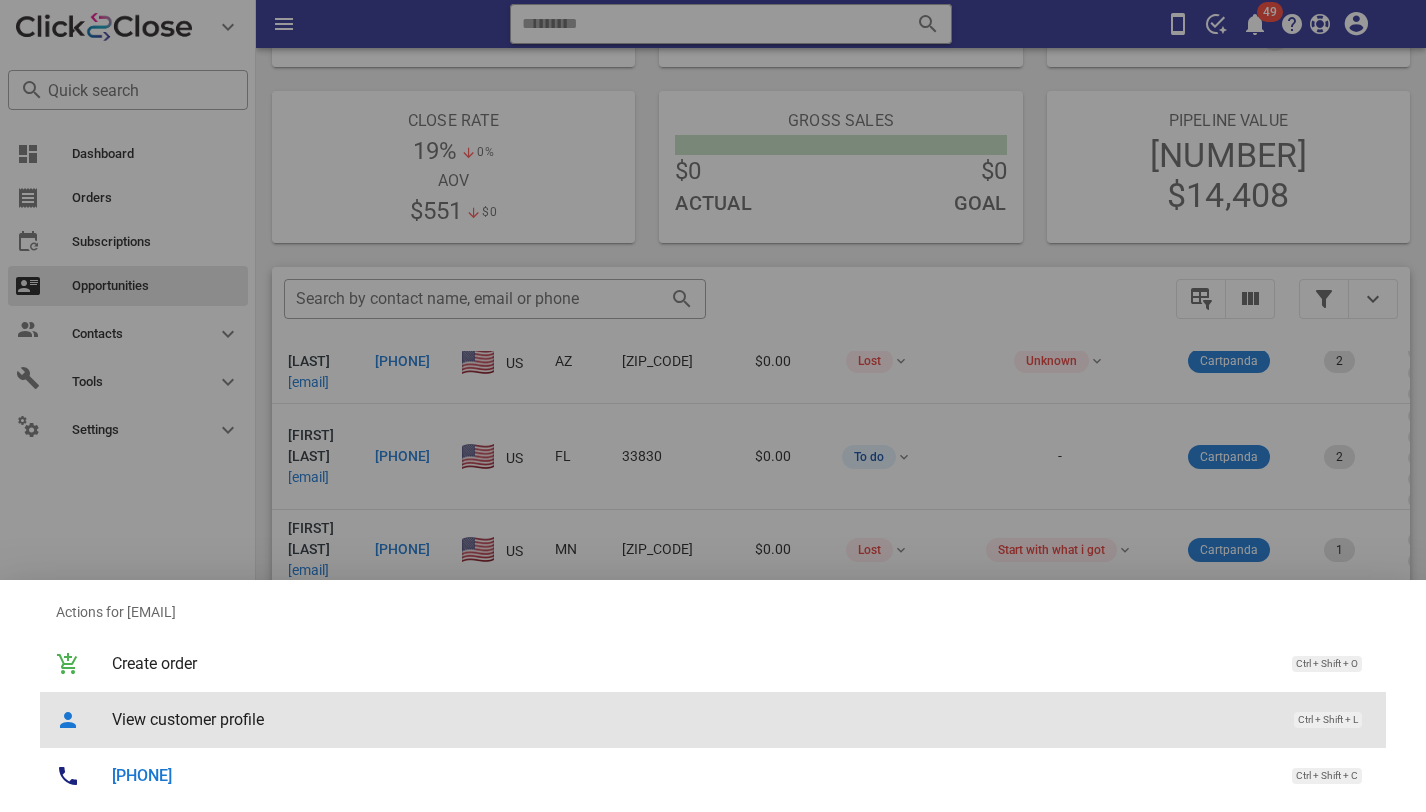 click on "View customer profile" at bounding box center [693, 719] 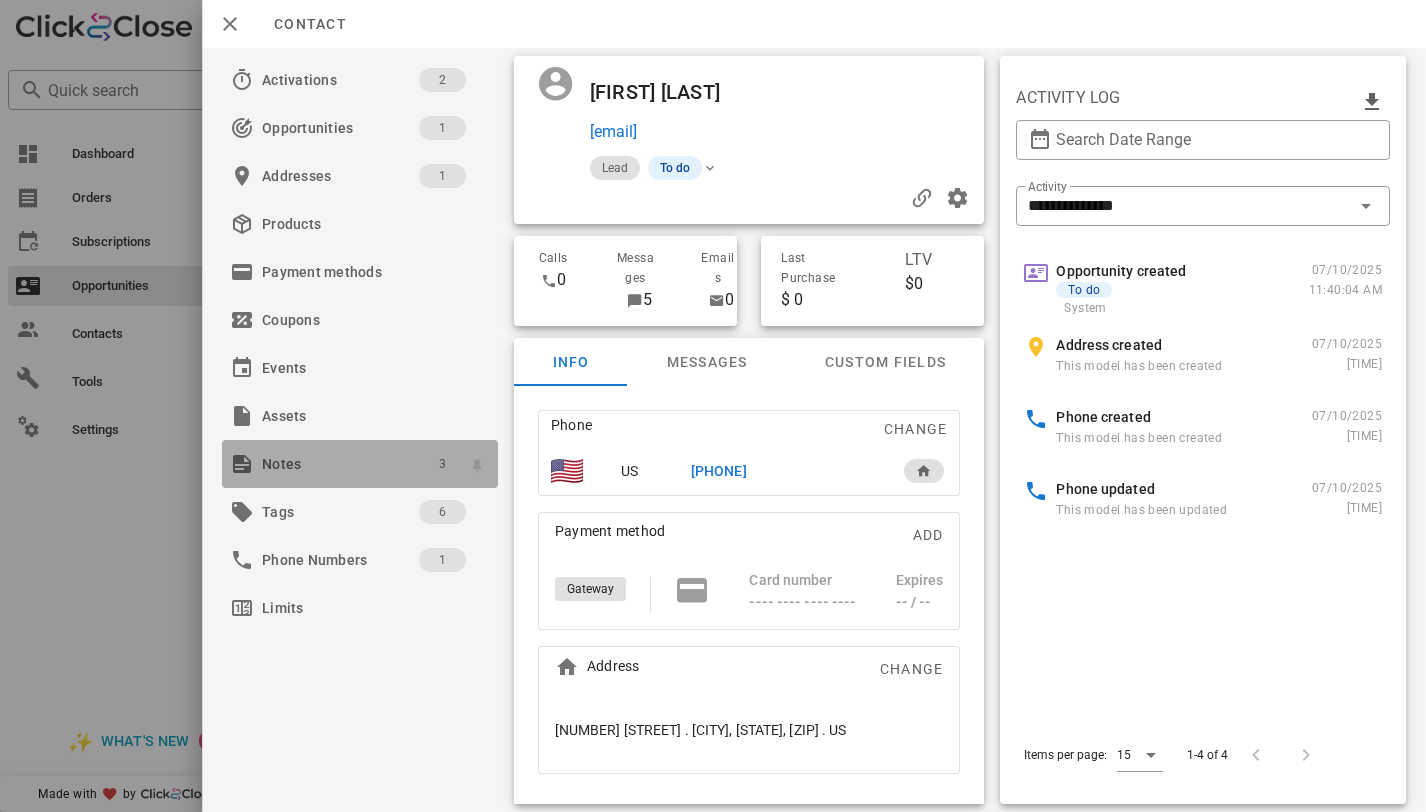 click on "3" at bounding box center (442, 464) 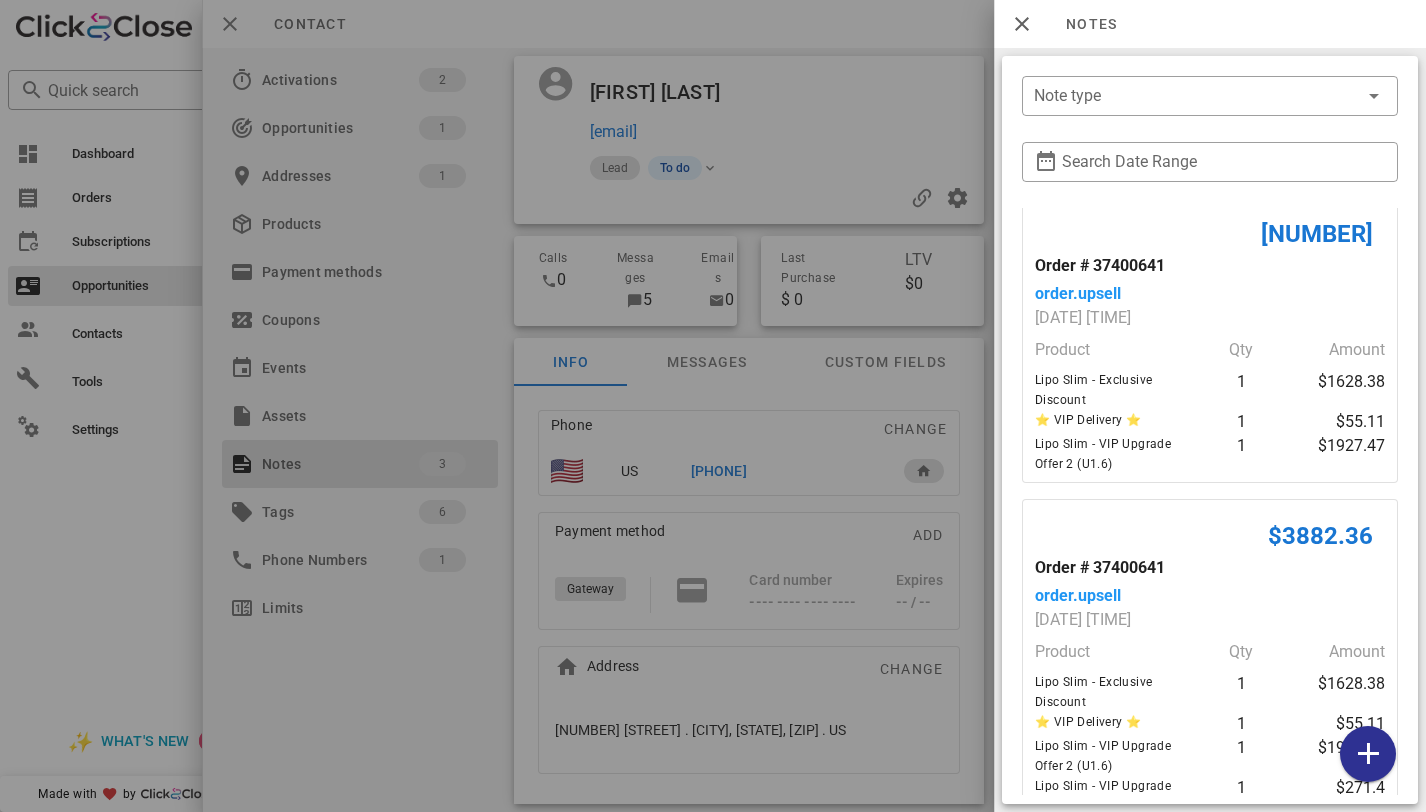 scroll, scrollTop: 331, scrollLeft: 0, axis: vertical 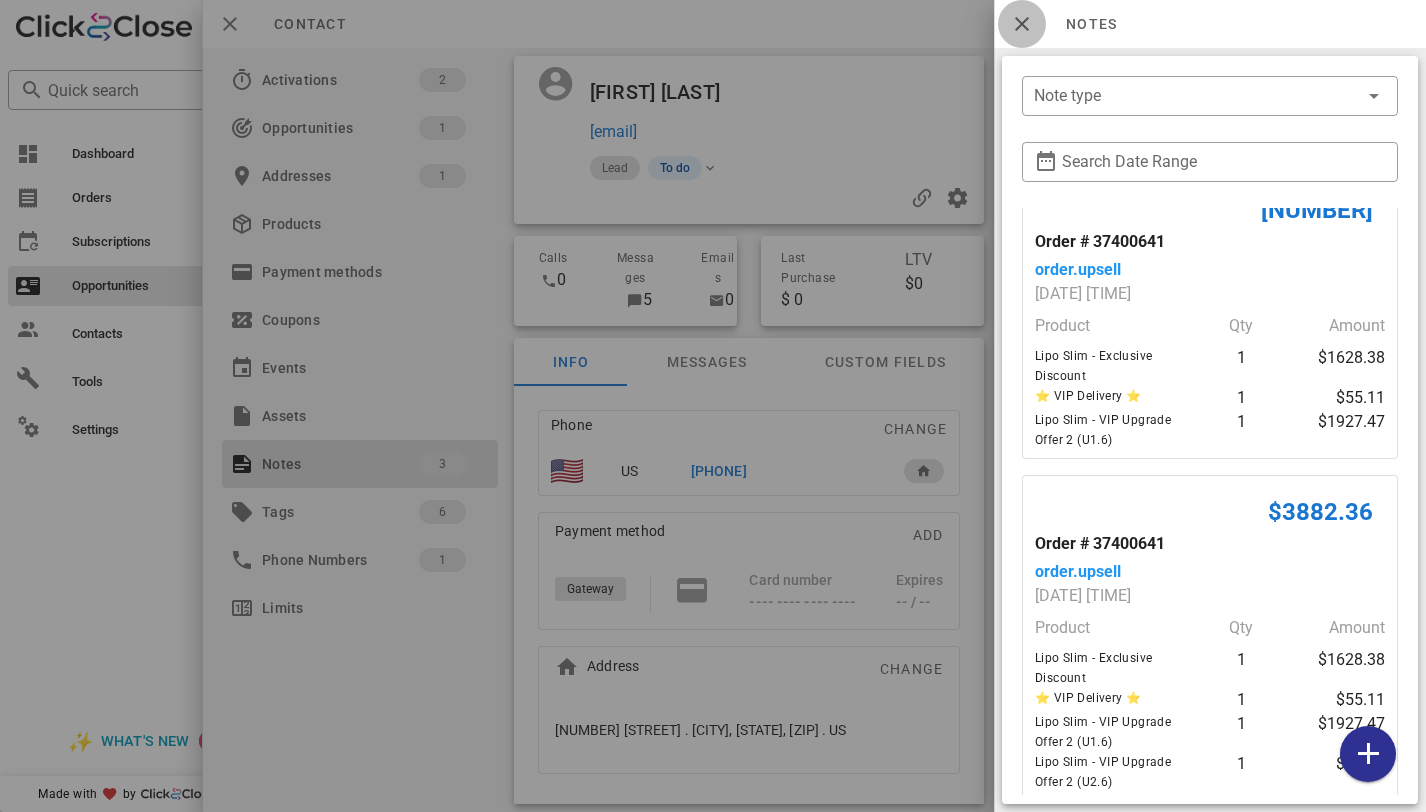 click at bounding box center [1022, 24] 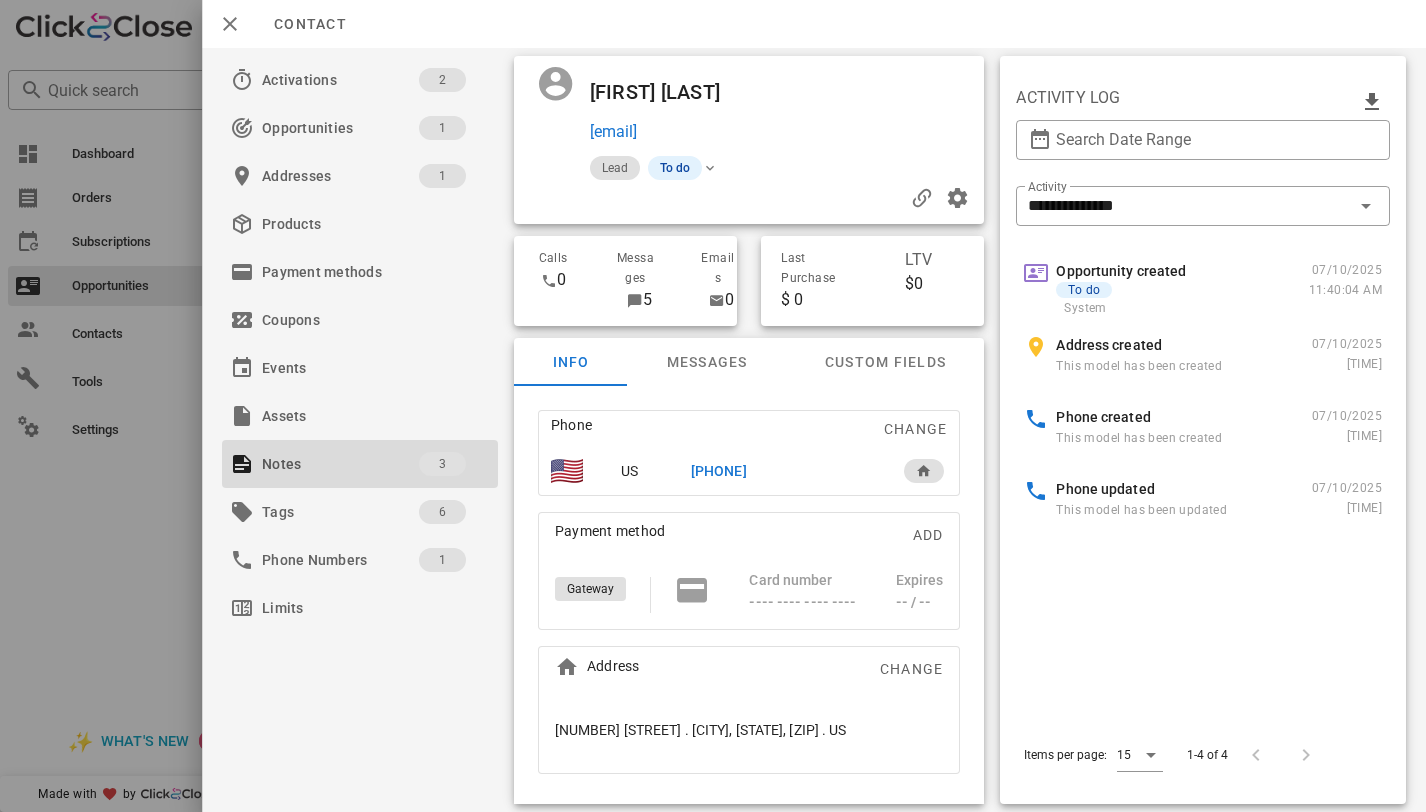 click on "[PHONE]" at bounding box center (719, 471) 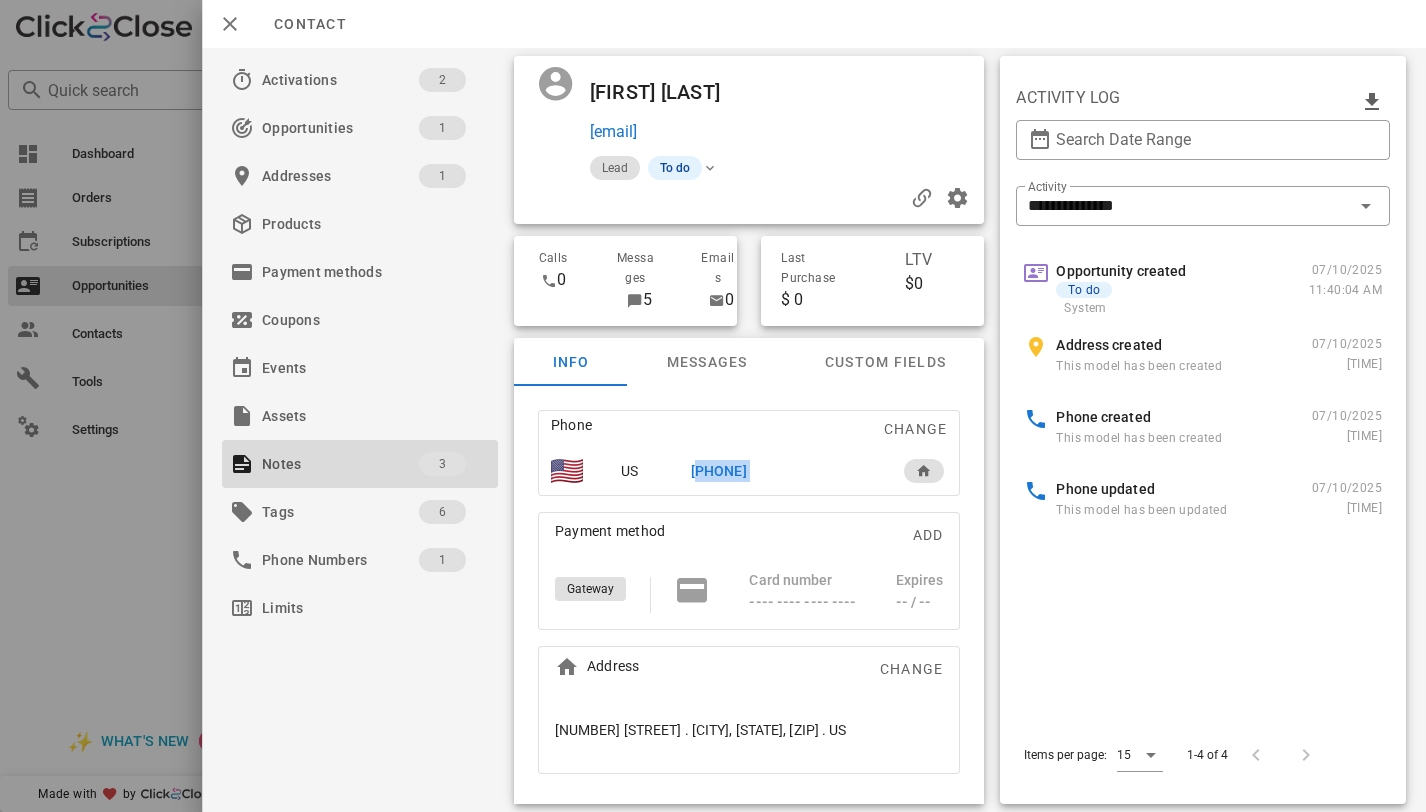 click on "[PHONE]" at bounding box center (719, 471) 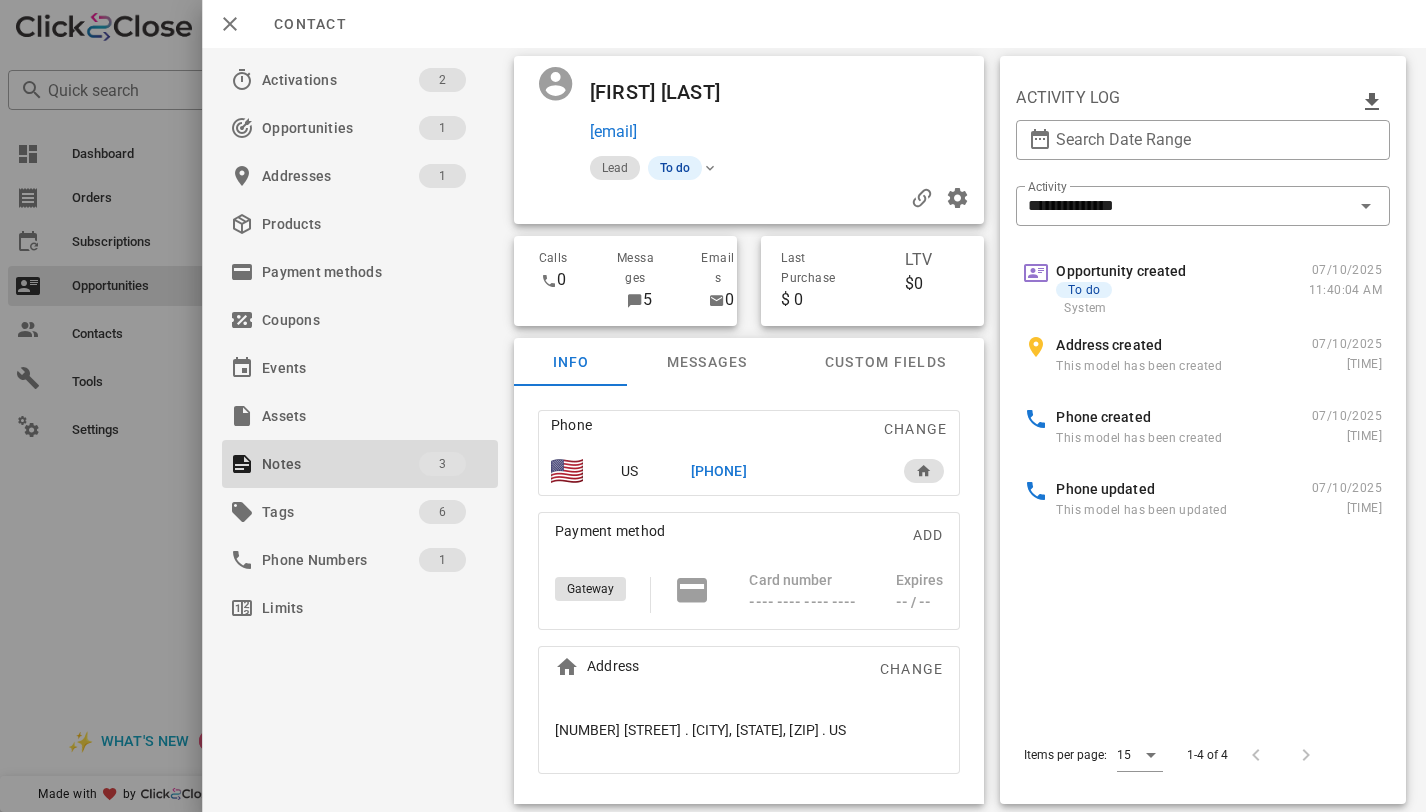 click on "[PHONE]" at bounding box center [784, 471] 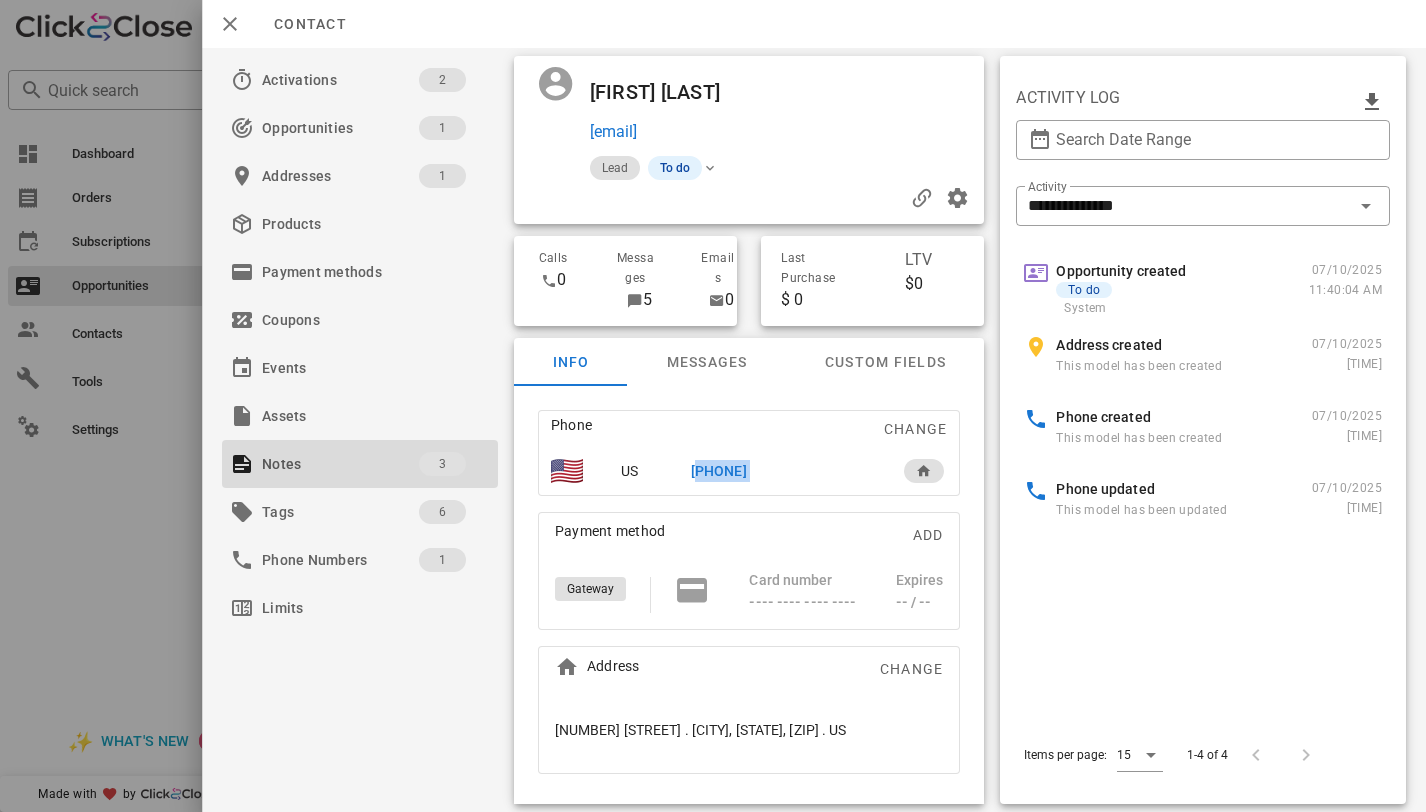 click on "[PHONE]" at bounding box center [719, 471] 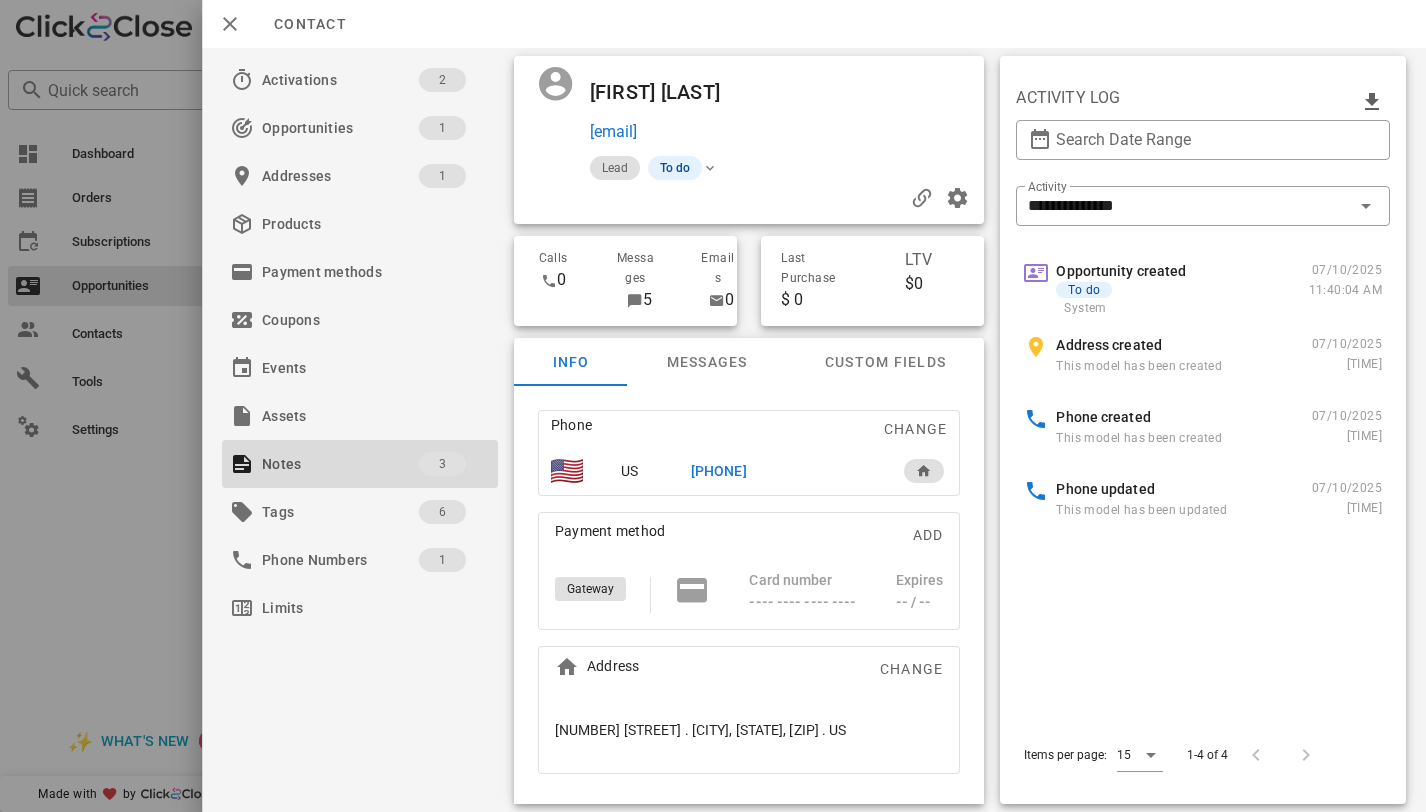 click on "[PHONE]" at bounding box center [784, 471] 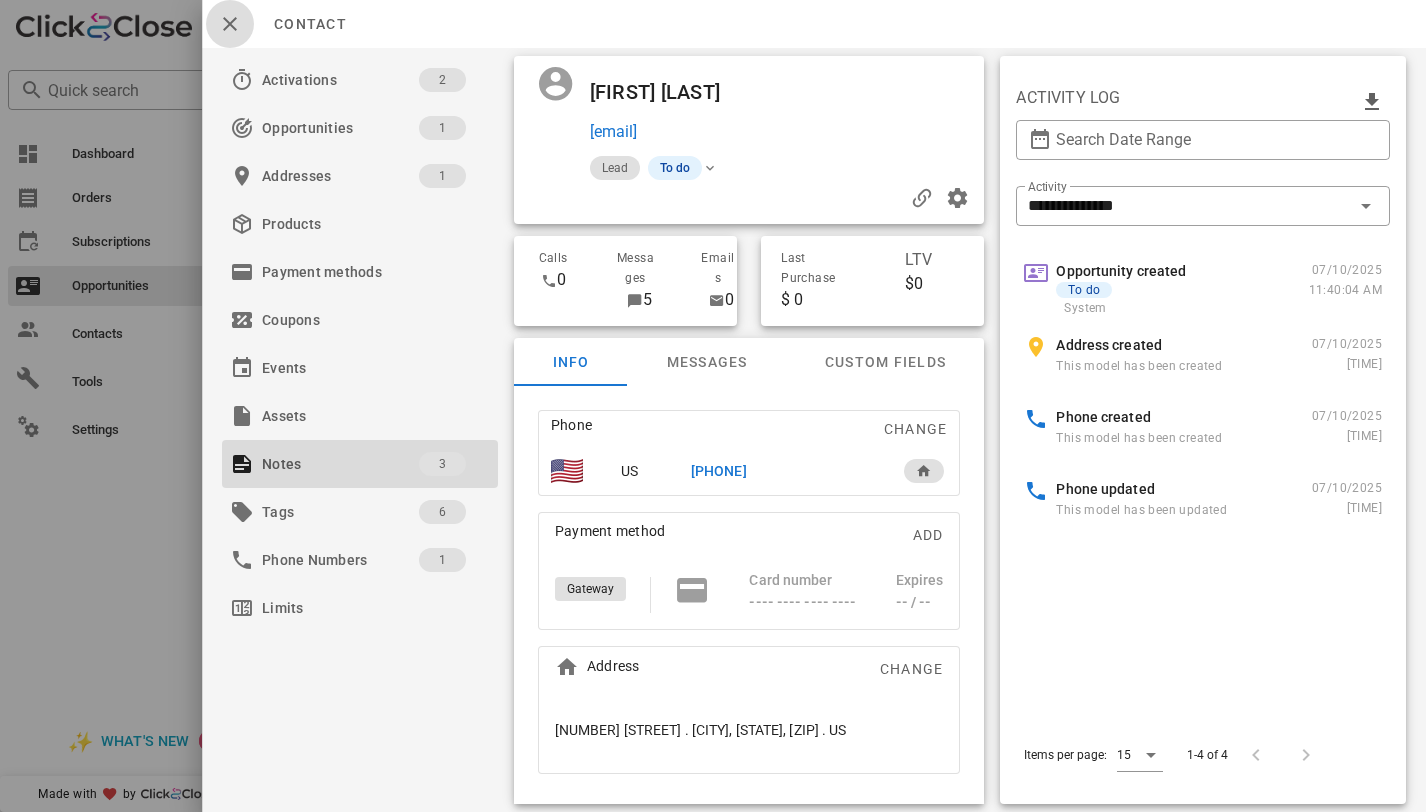 click at bounding box center (230, 24) 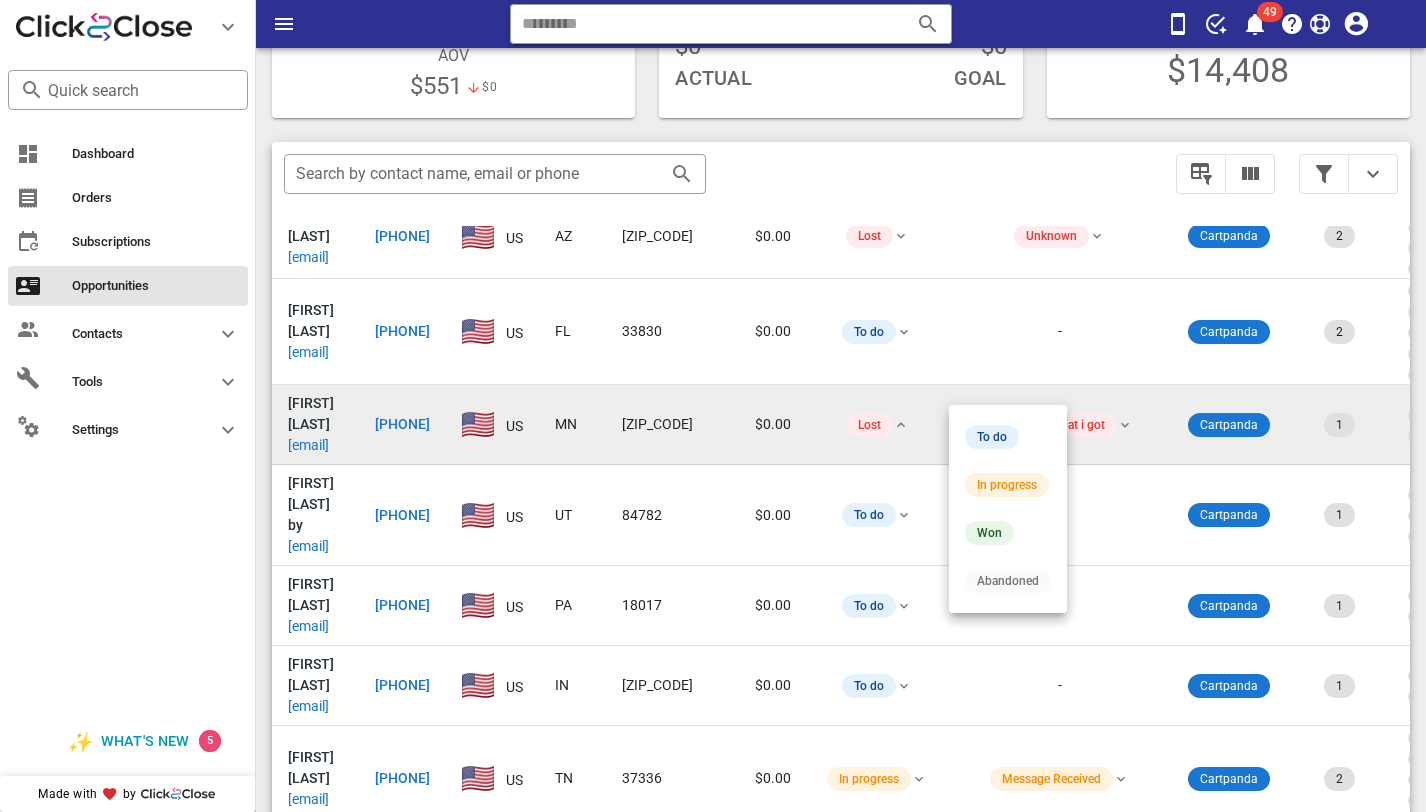 scroll, scrollTop: 302, scrollLeft: 0, axis: vertical 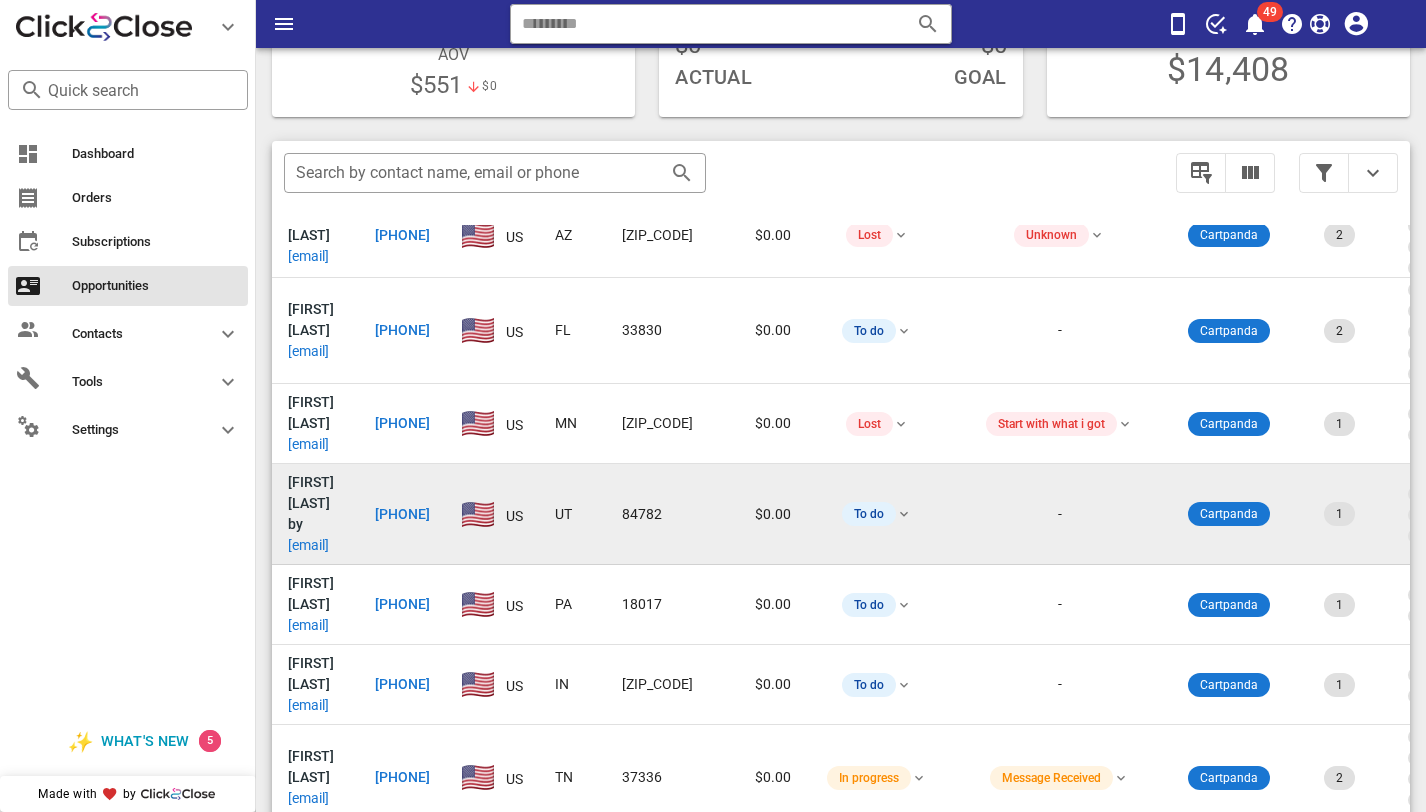 click on "[PHONE]" at bounding box center (402, 514) 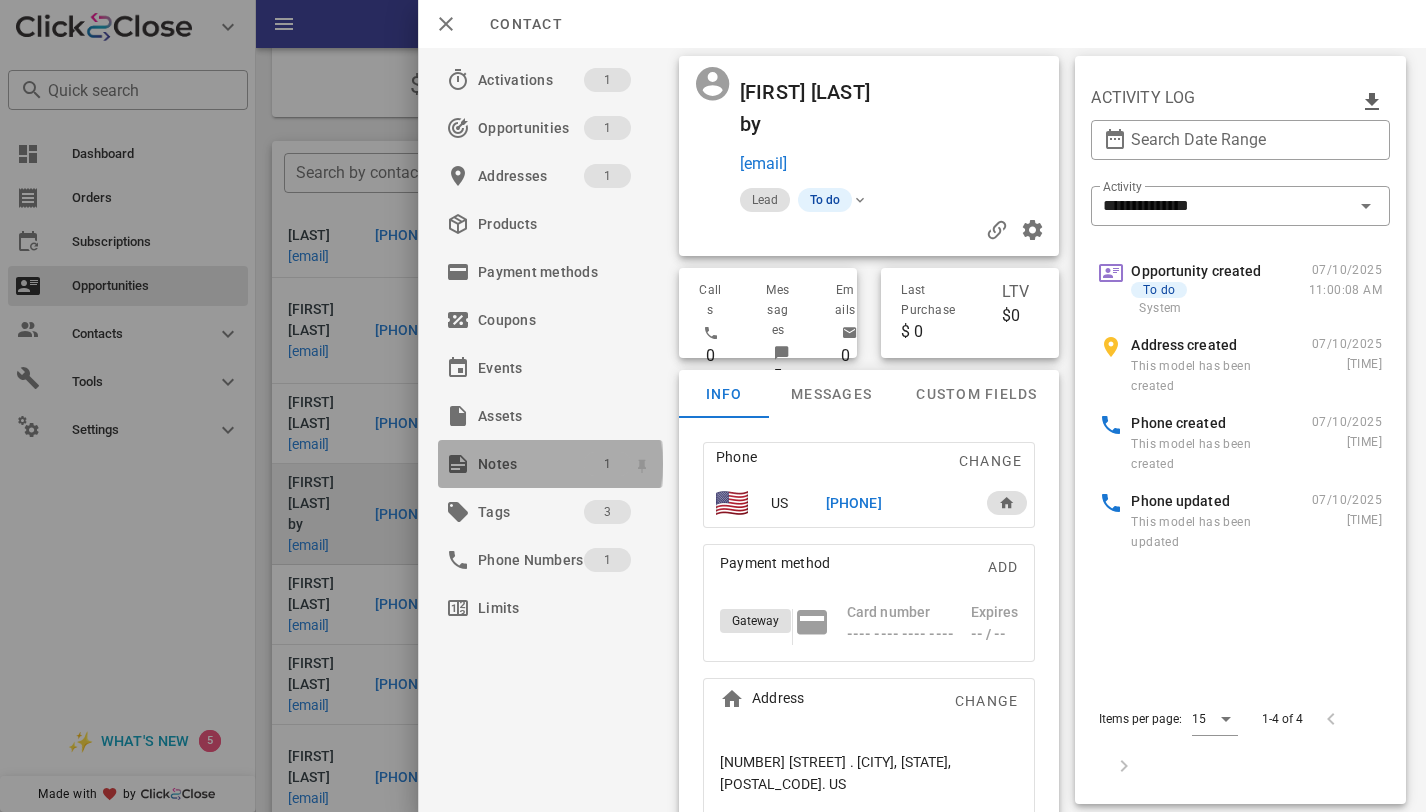 click on "1" at bounding box center [607, 464] 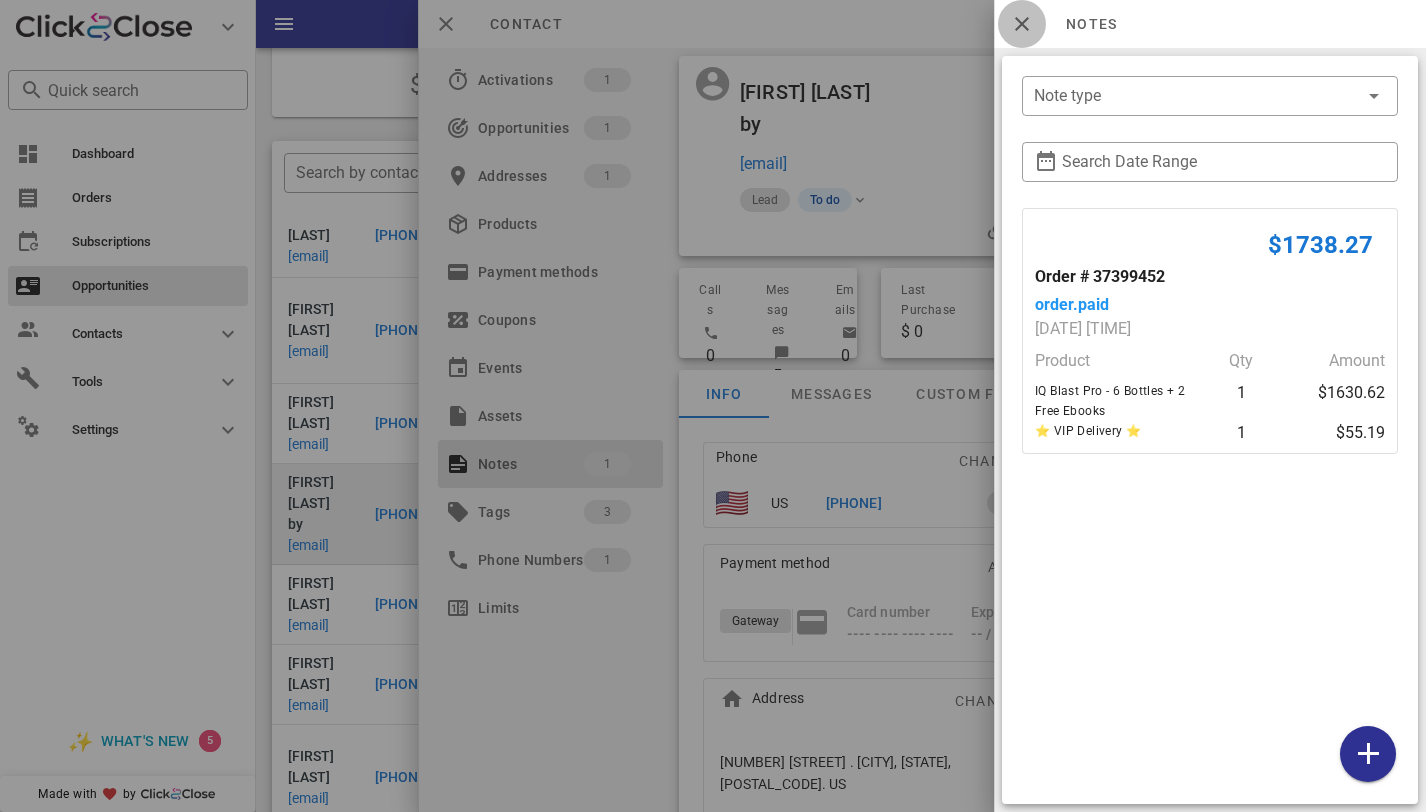 click at bounding box center [1022, 24] 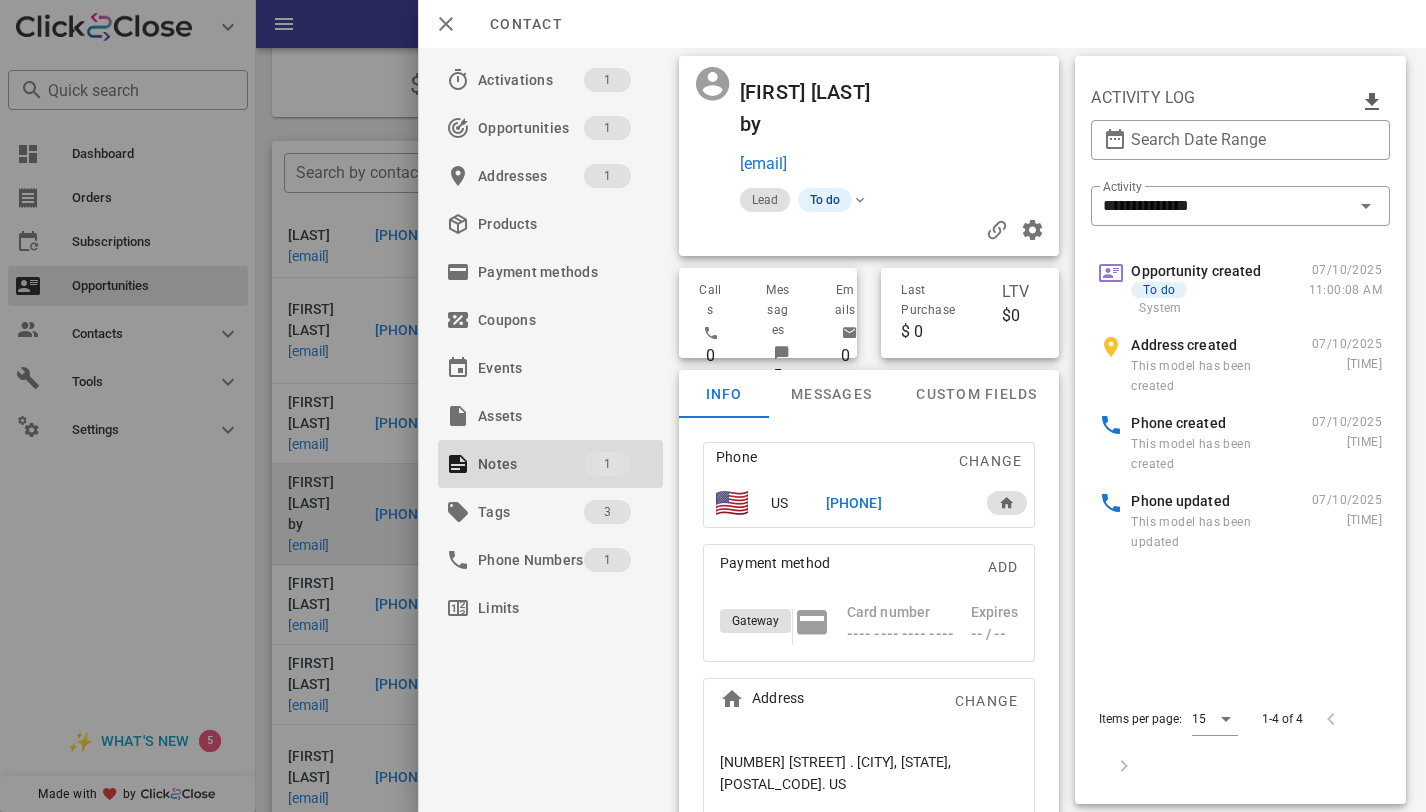 click on "[PHONE]" at bounding box center (854, 503) 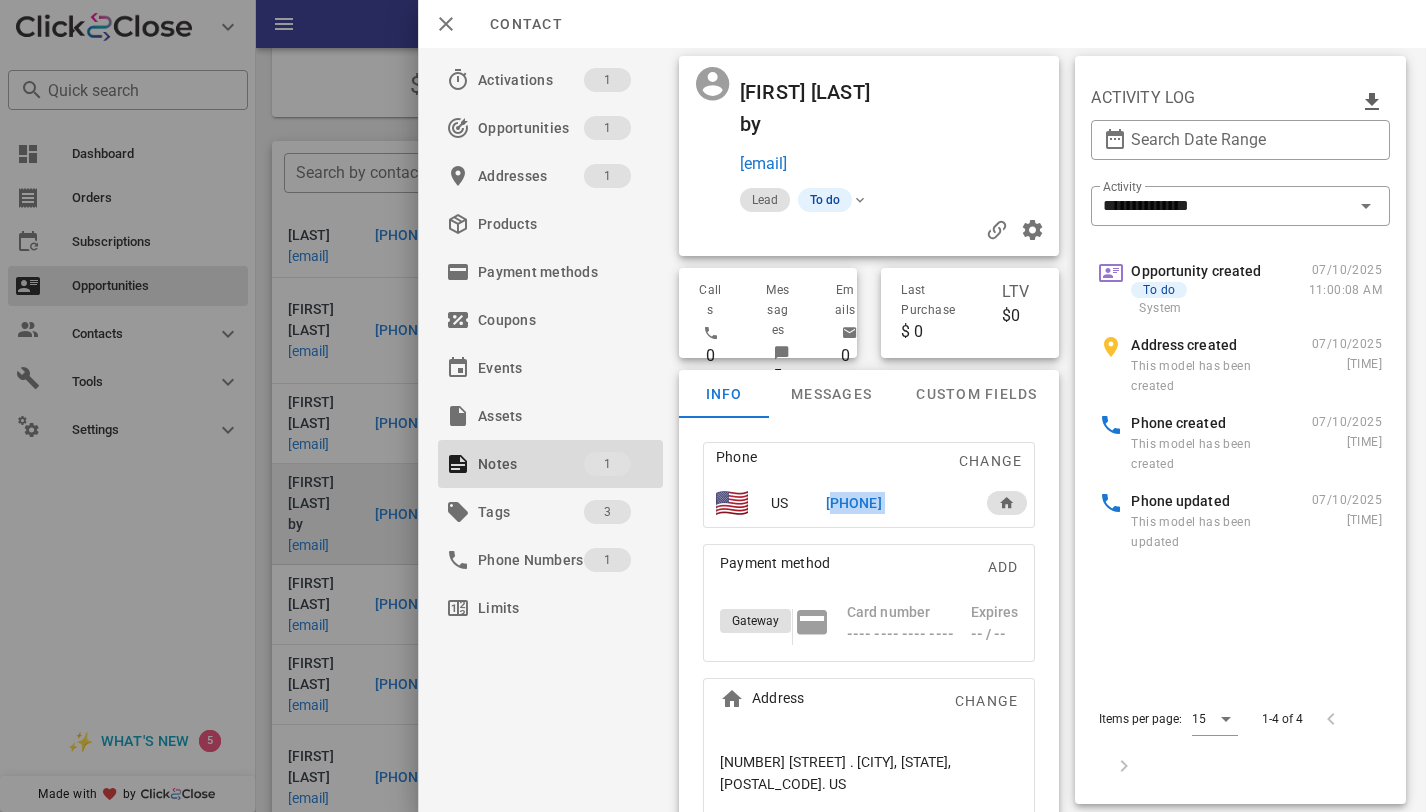 click on "[PHONE]" at bounding box center [854, 503] 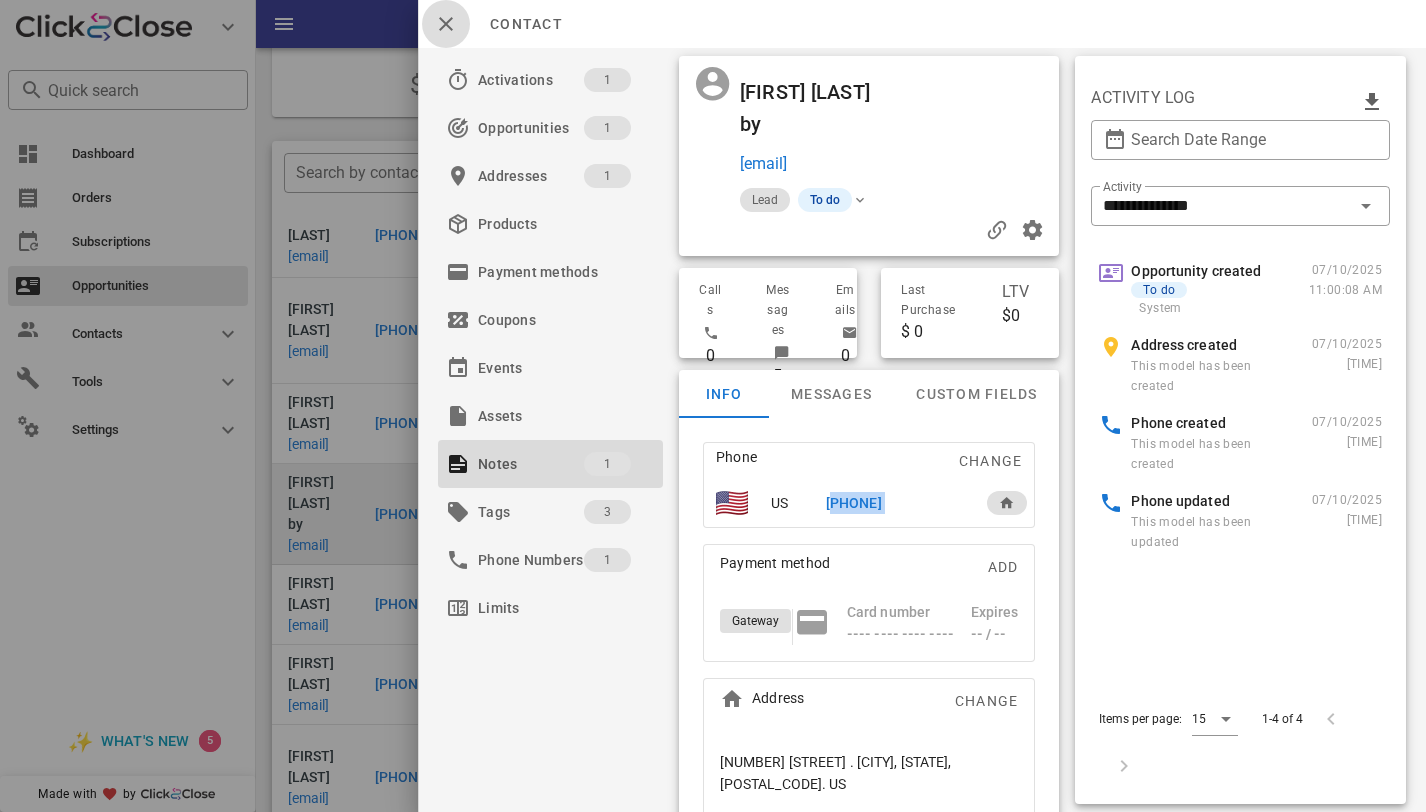 click at bounding box center (446, 24) 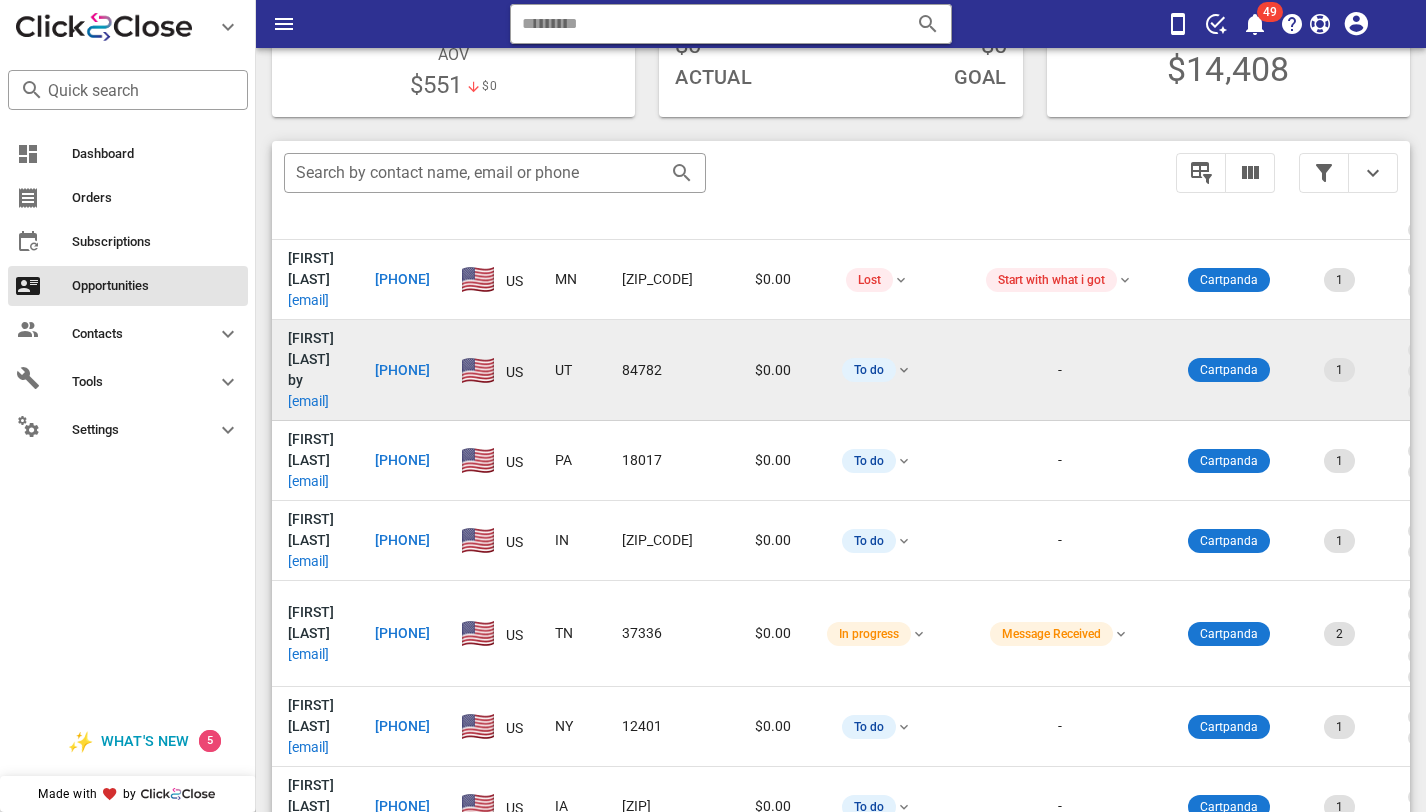 scroll, scrollTop: 206, scrollLeft: 0, axis: vertical 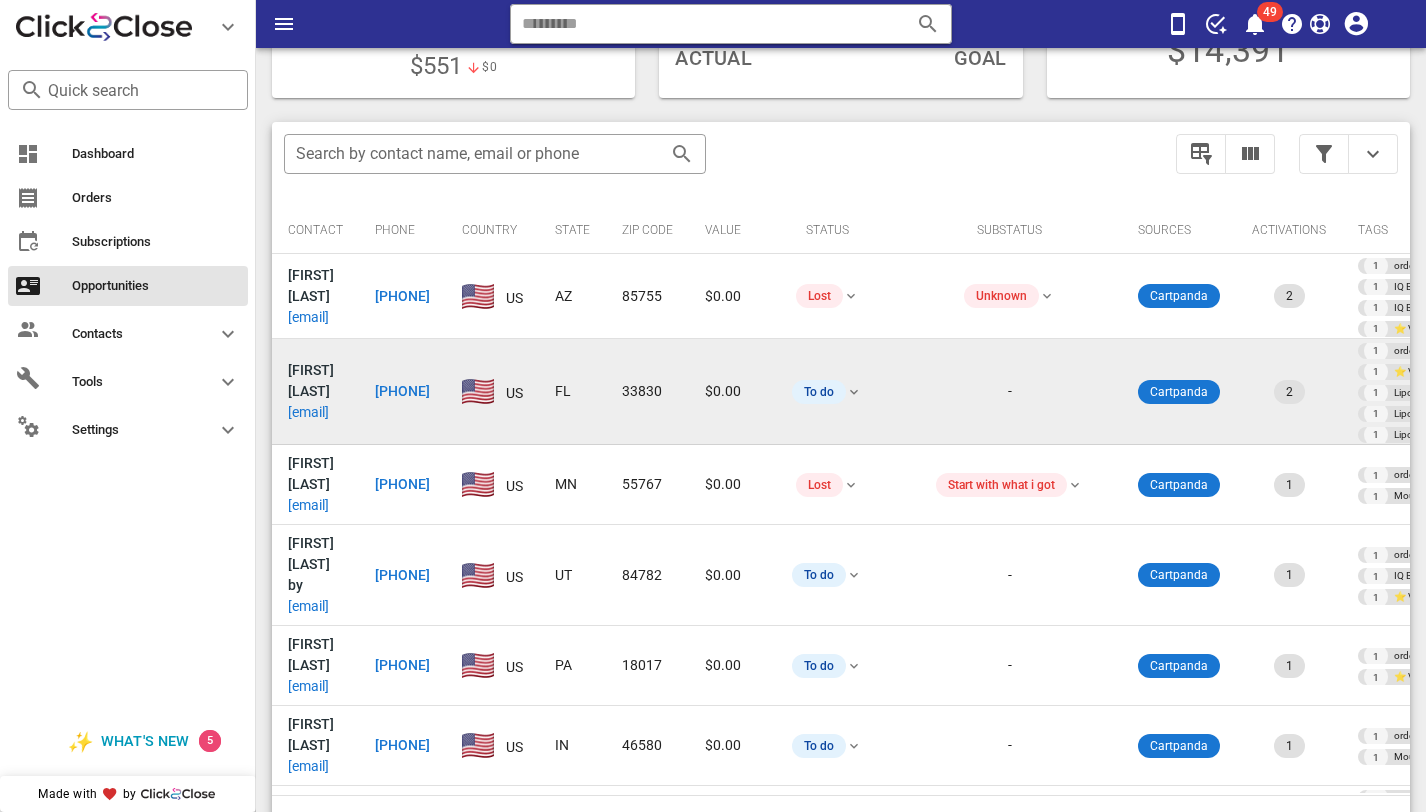 click on "[EMAIL]" at bounding box center [308, 412] 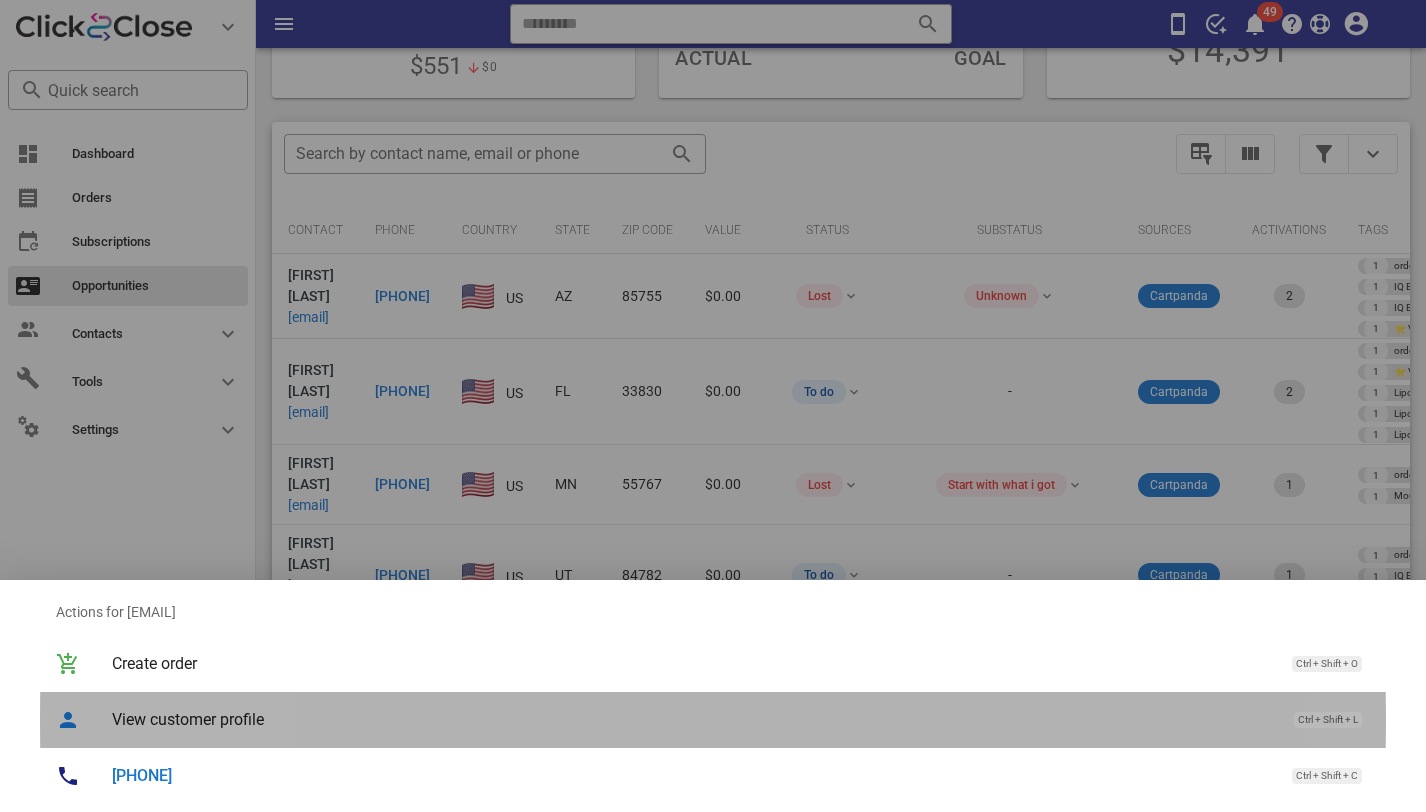 click on "View customer profile" at bounding box center [693, 719] 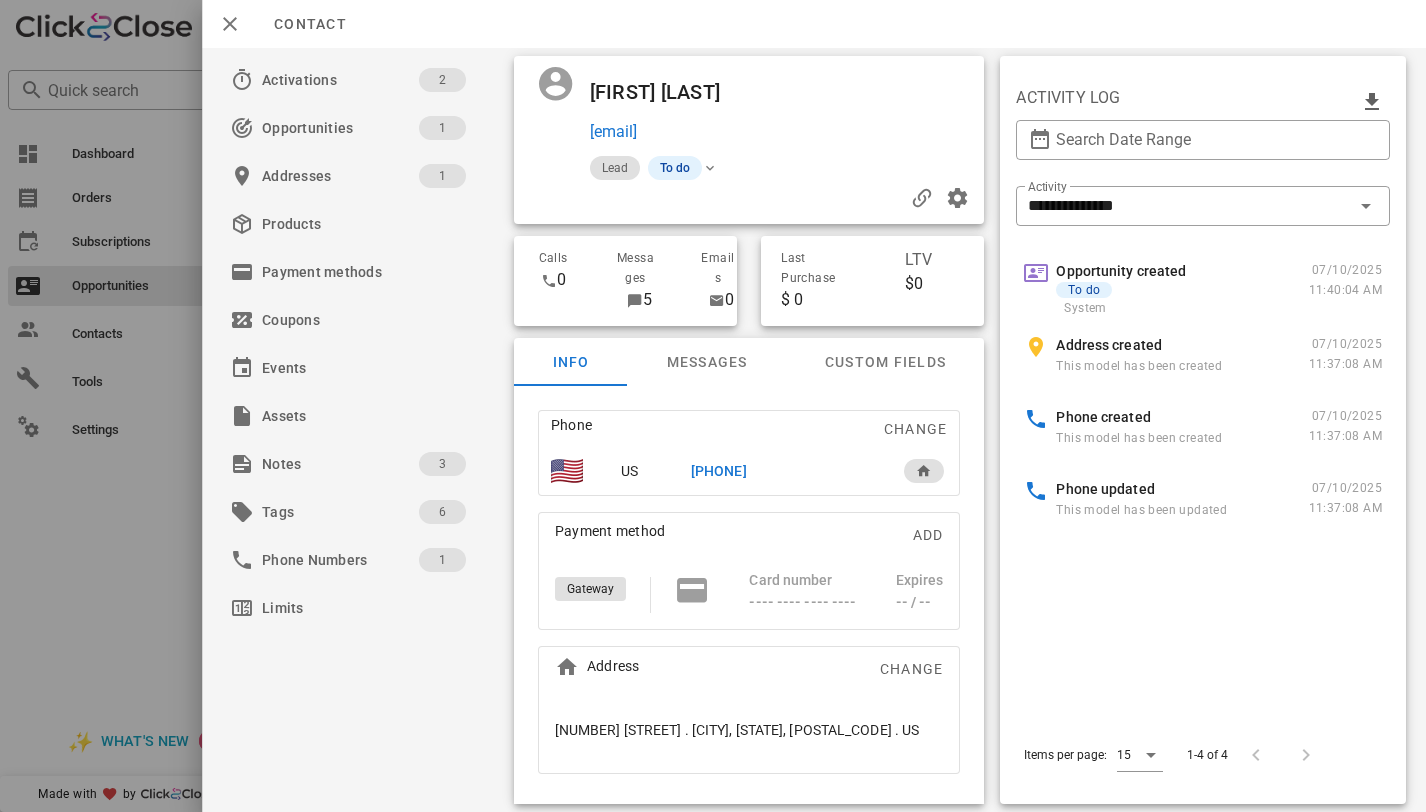 click on "[PHONE]" at bounding box center [719, 471] 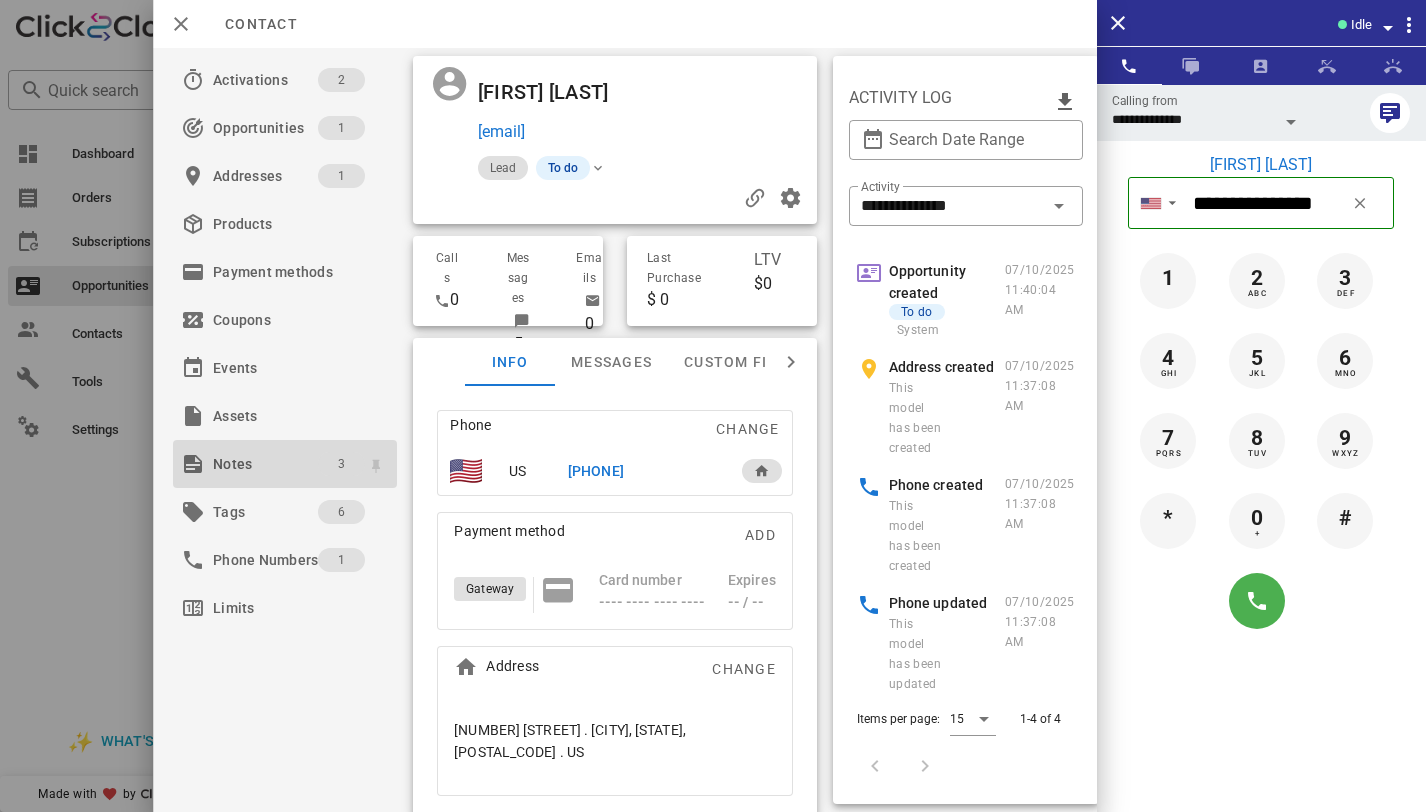 click on "3" at bounding box center (341, 464) 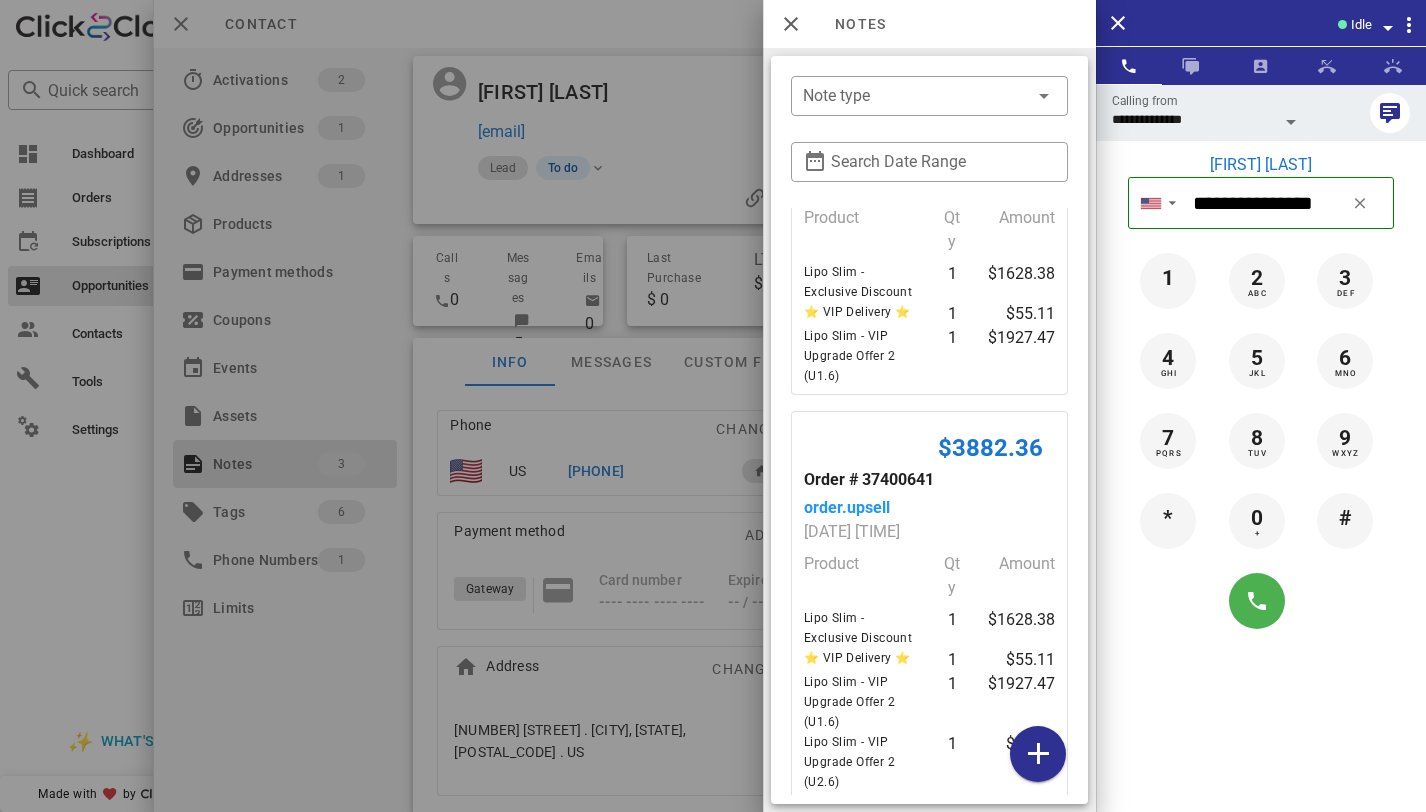 scroll, scrollTop: 523, scrollLeft: 0, axis: vertical 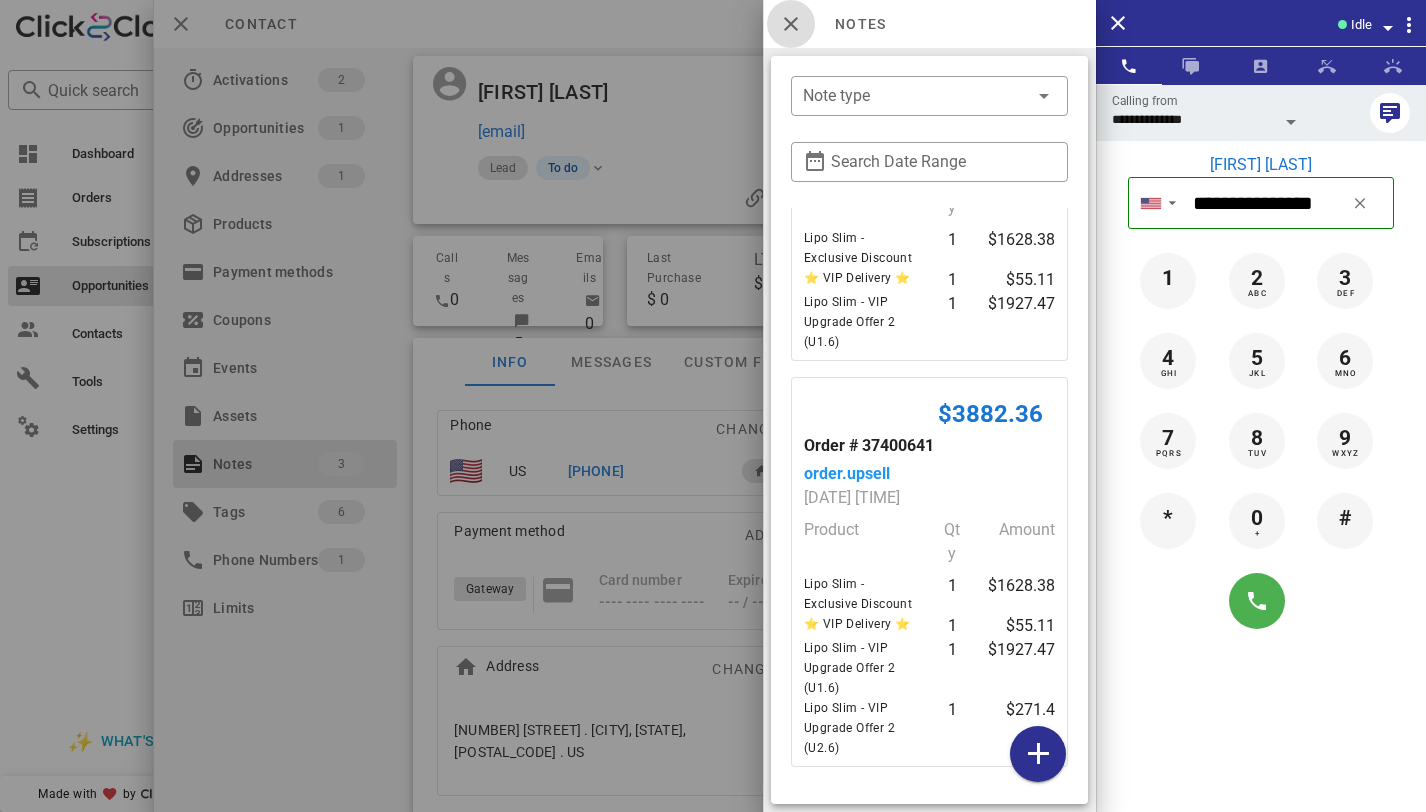 click at bounding box center (791, 24) 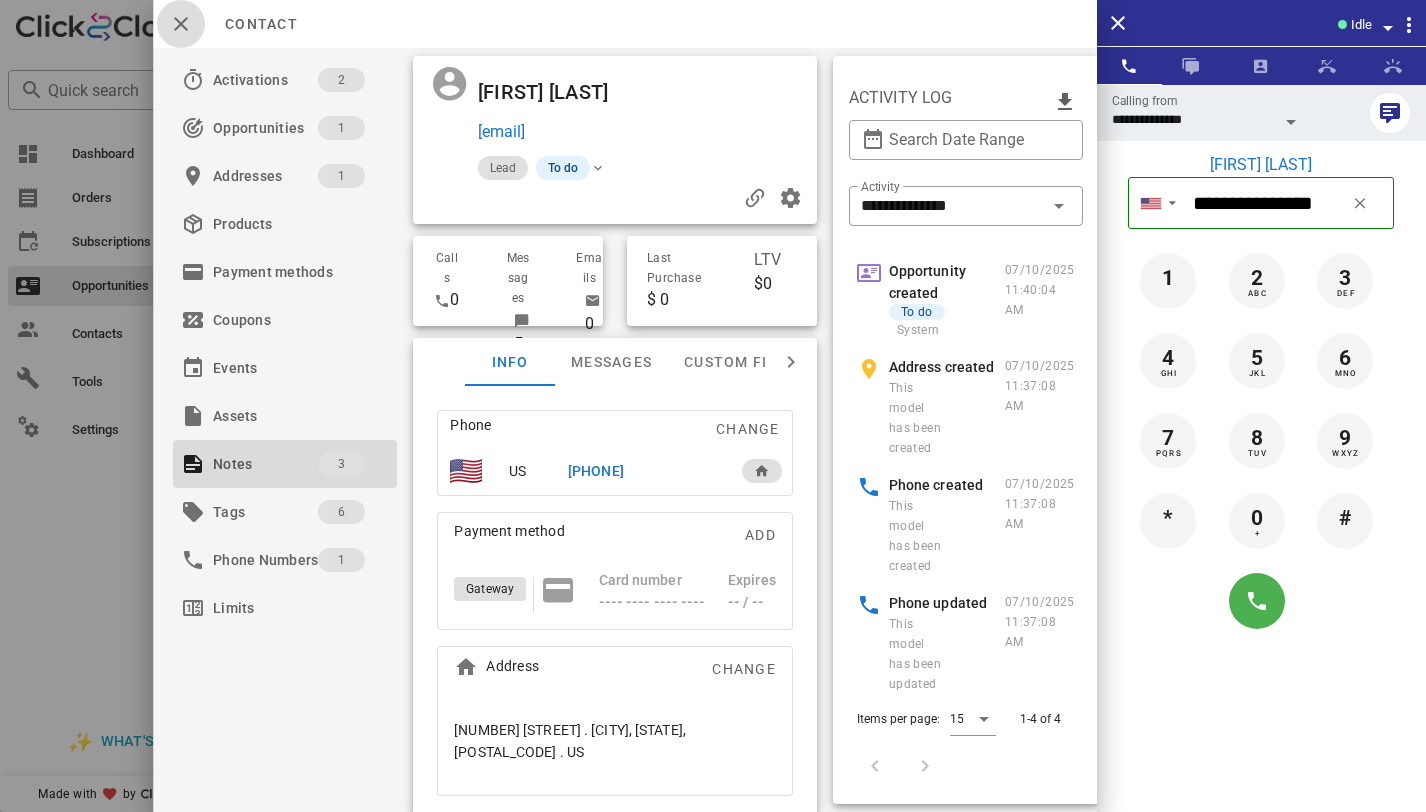 click at bounding box center (181, 24) 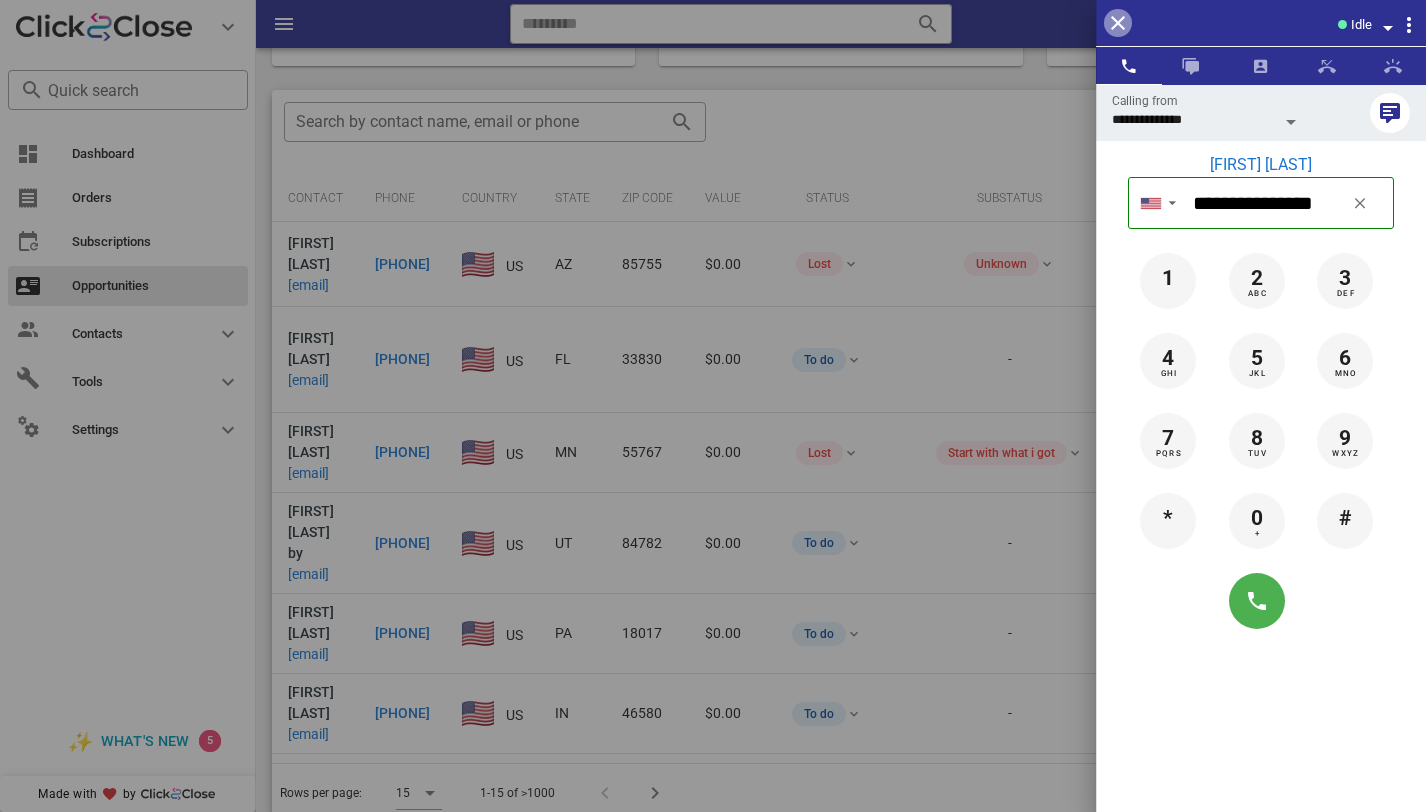 click at bounding box center [1118, 23] 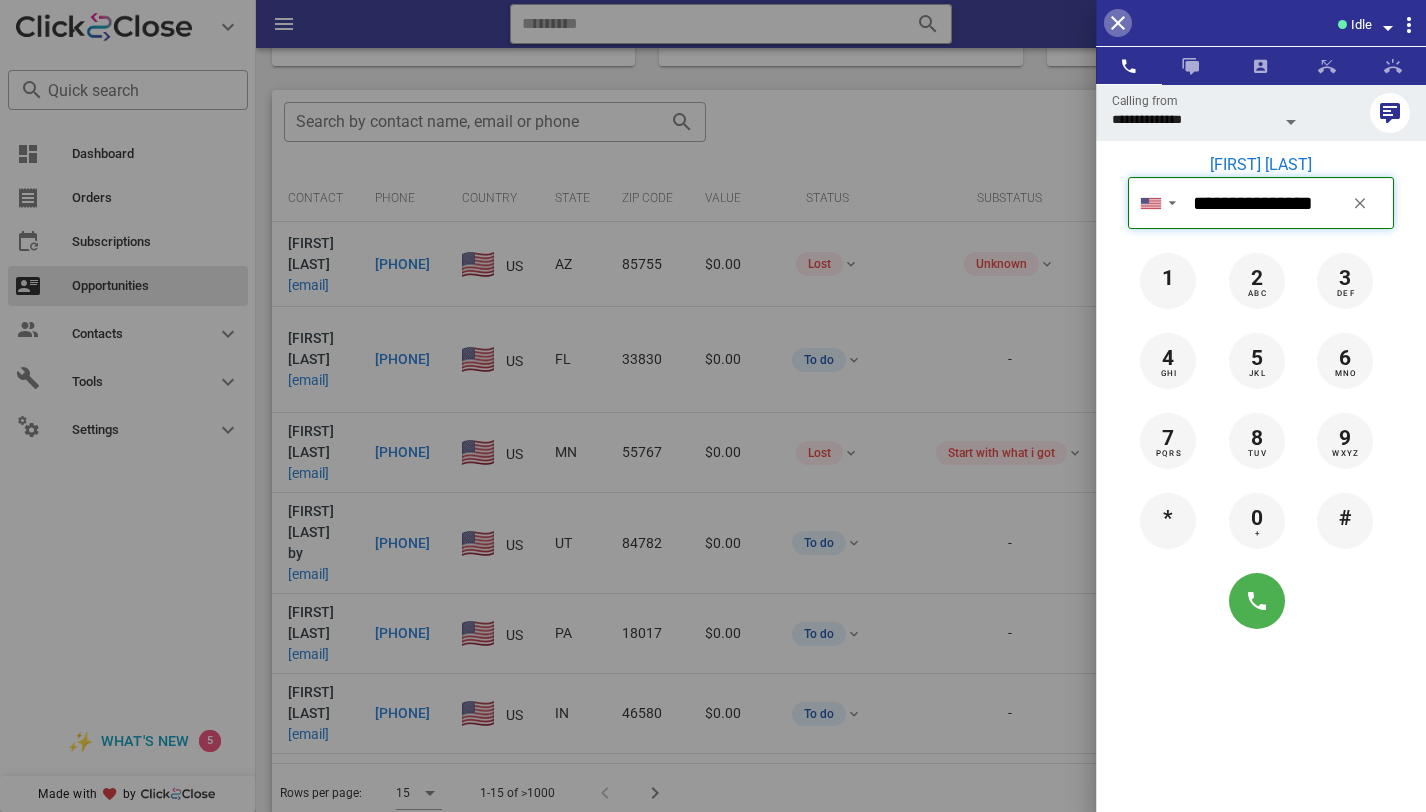 type 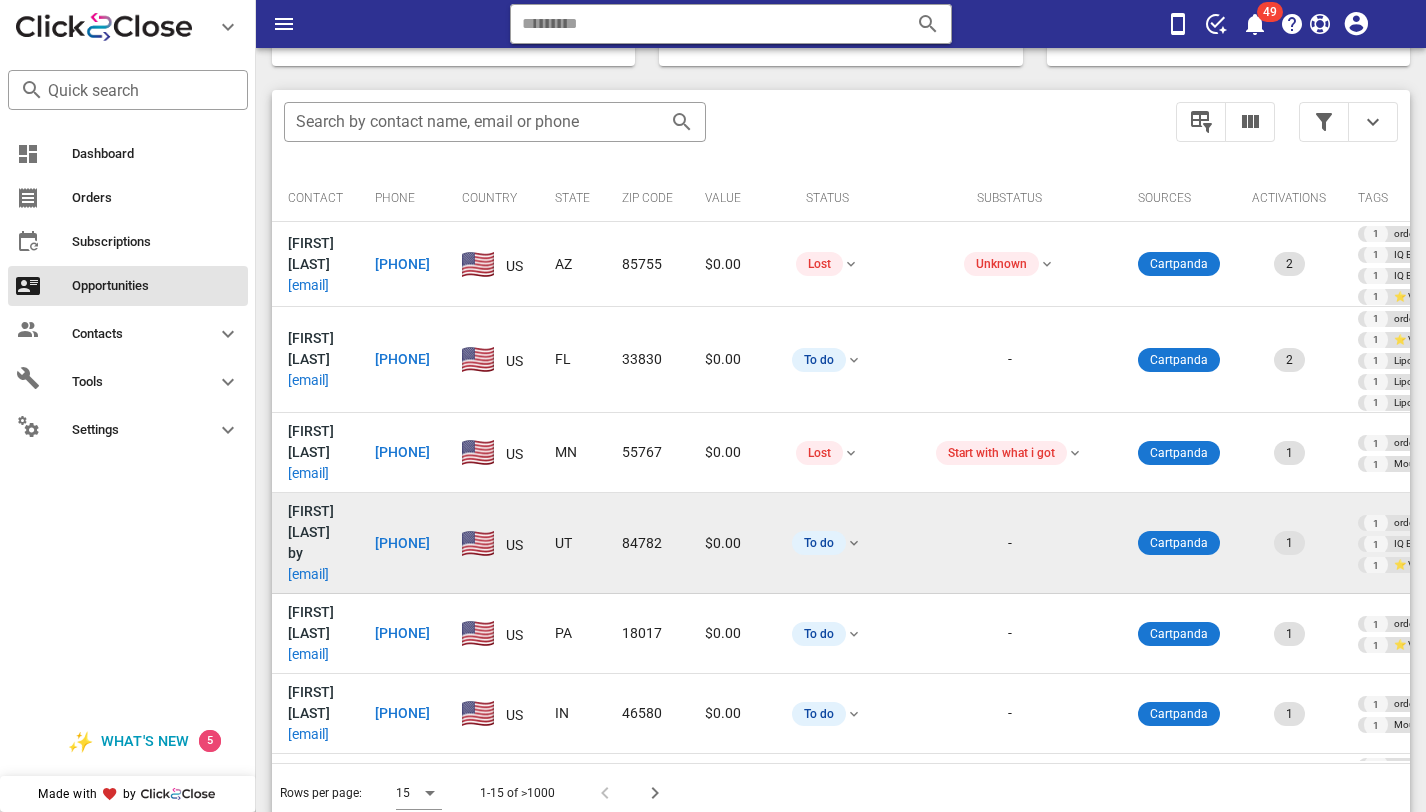 click on "[EMAIL]" at bounding box center (308, 574) 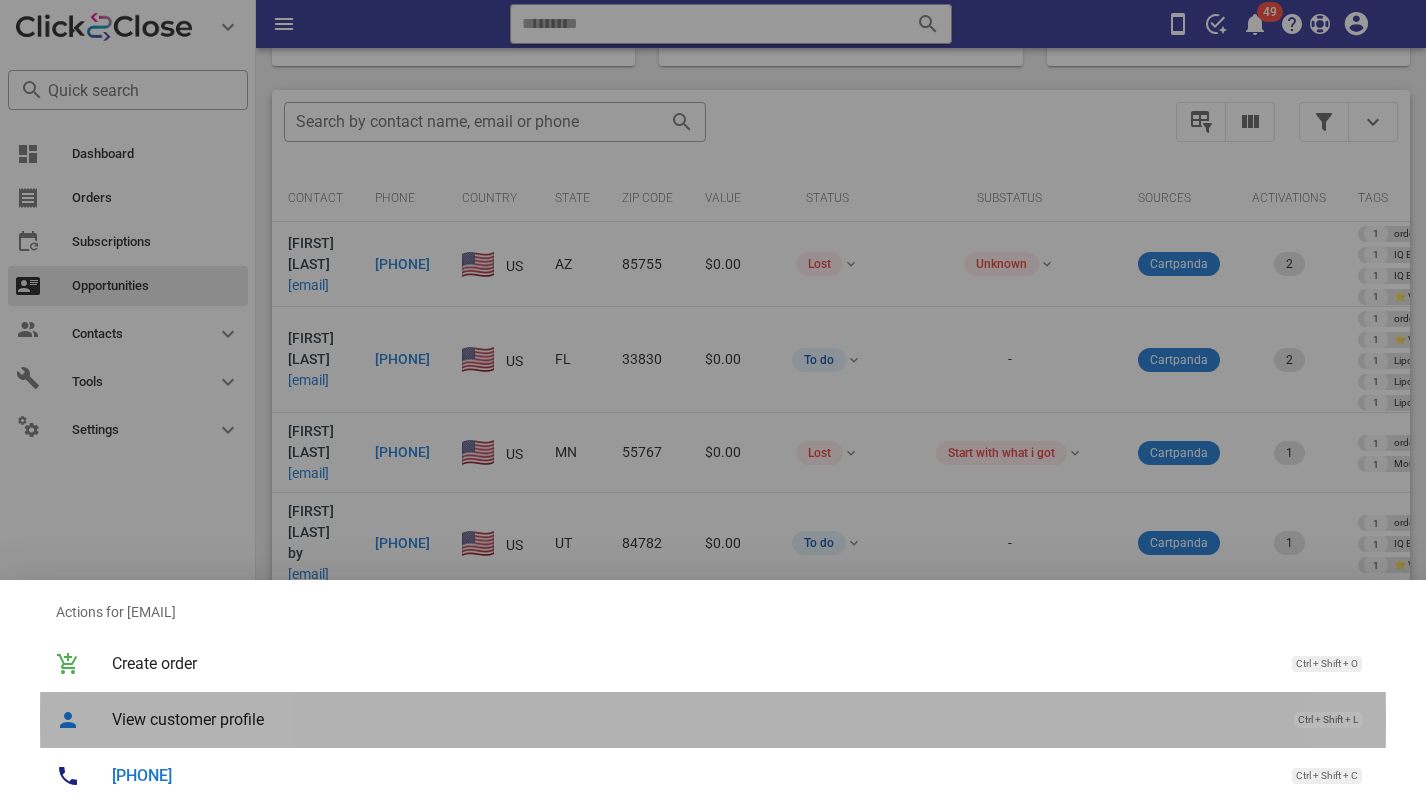 click on "View customer profile" at bounding box center (693, 719) 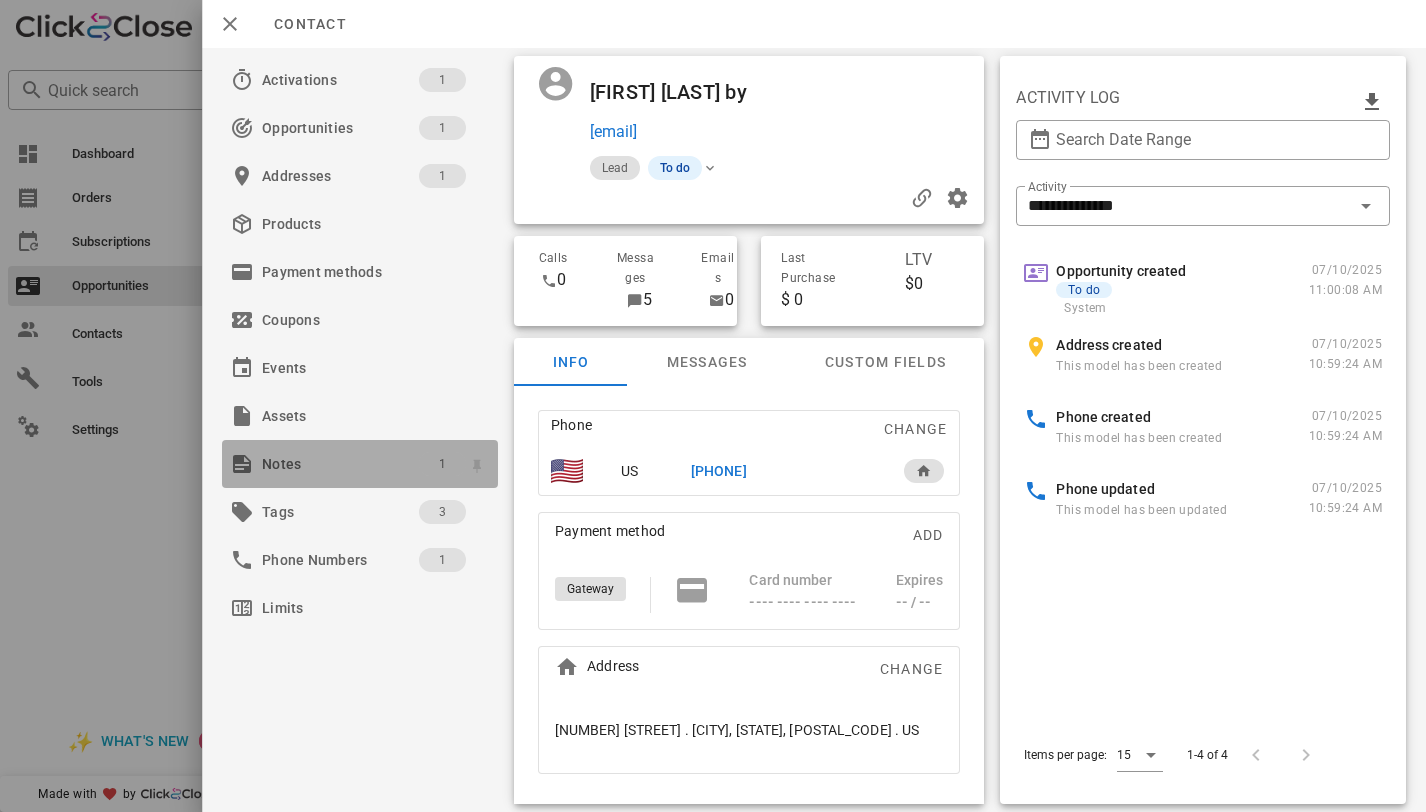 click on "1" at bounding box center (442, 464) 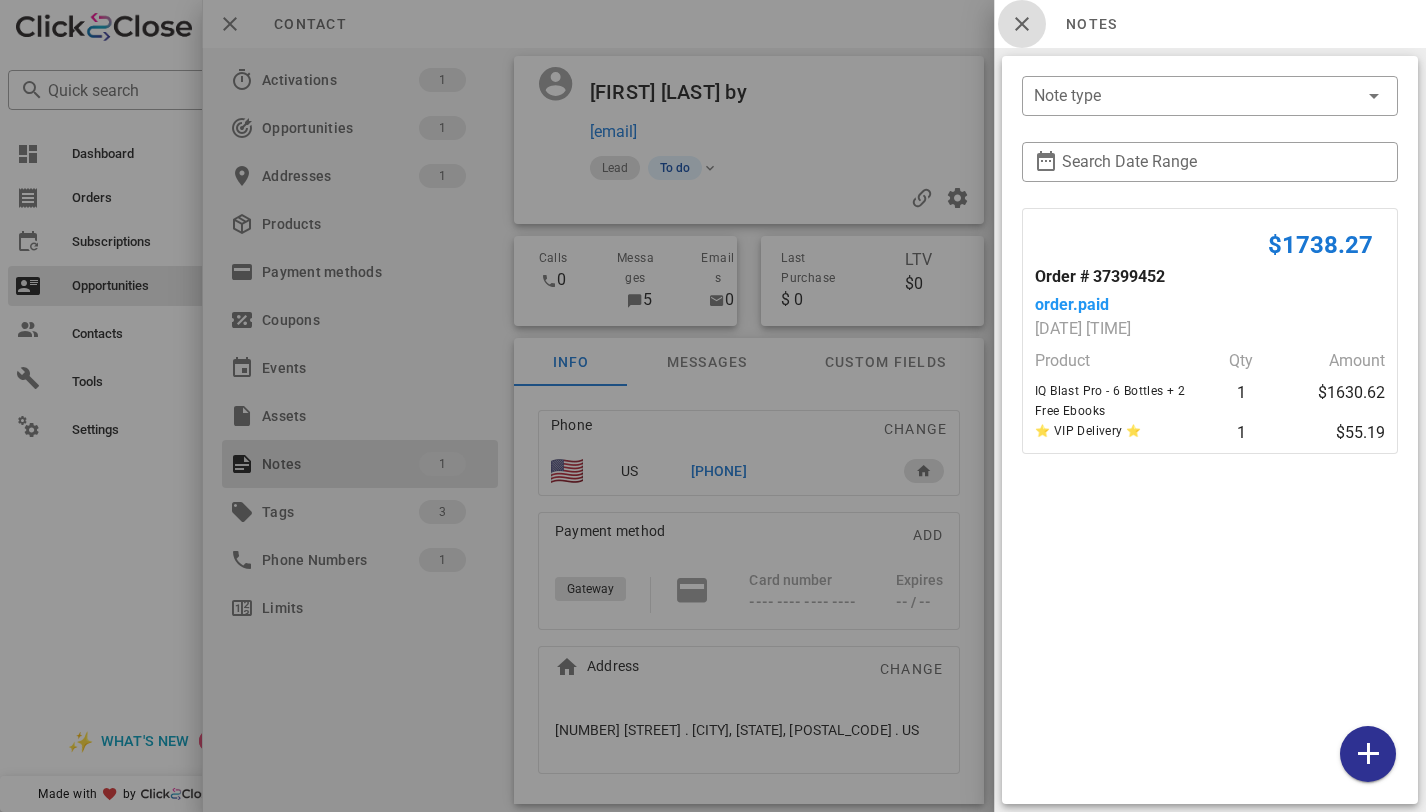 click at bounding box center [1022, 24] 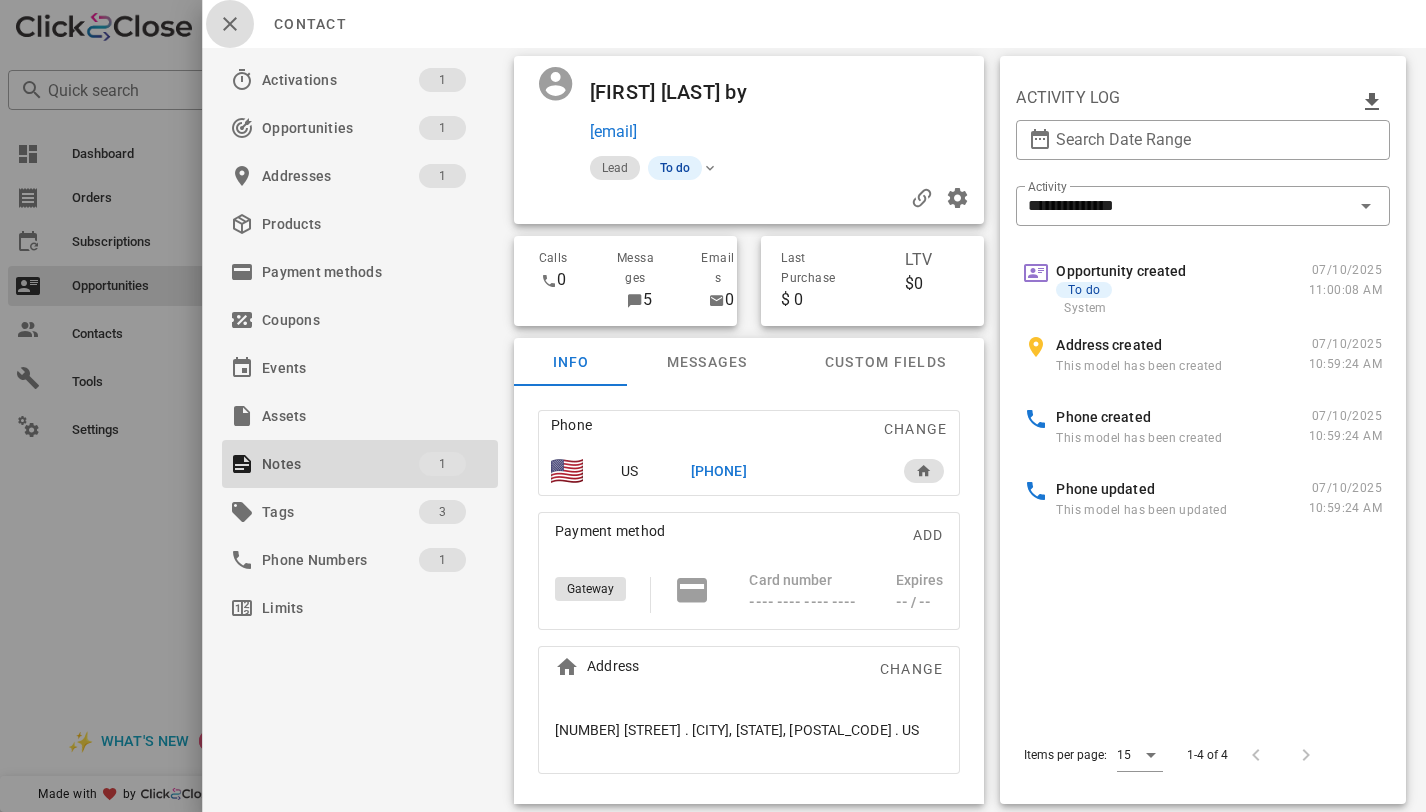 click at bounding box center [230, 24] 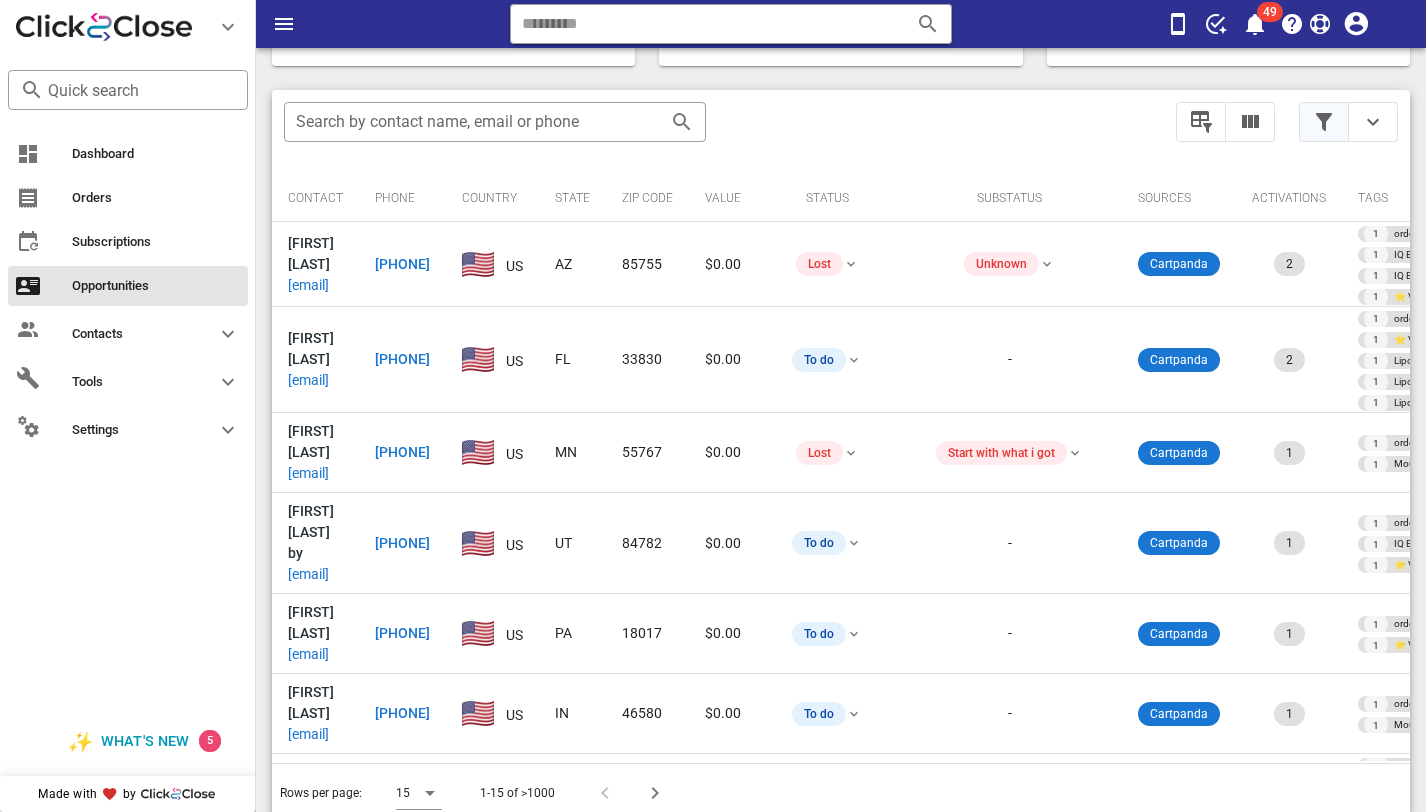 click at bounding box center [1324, 122] 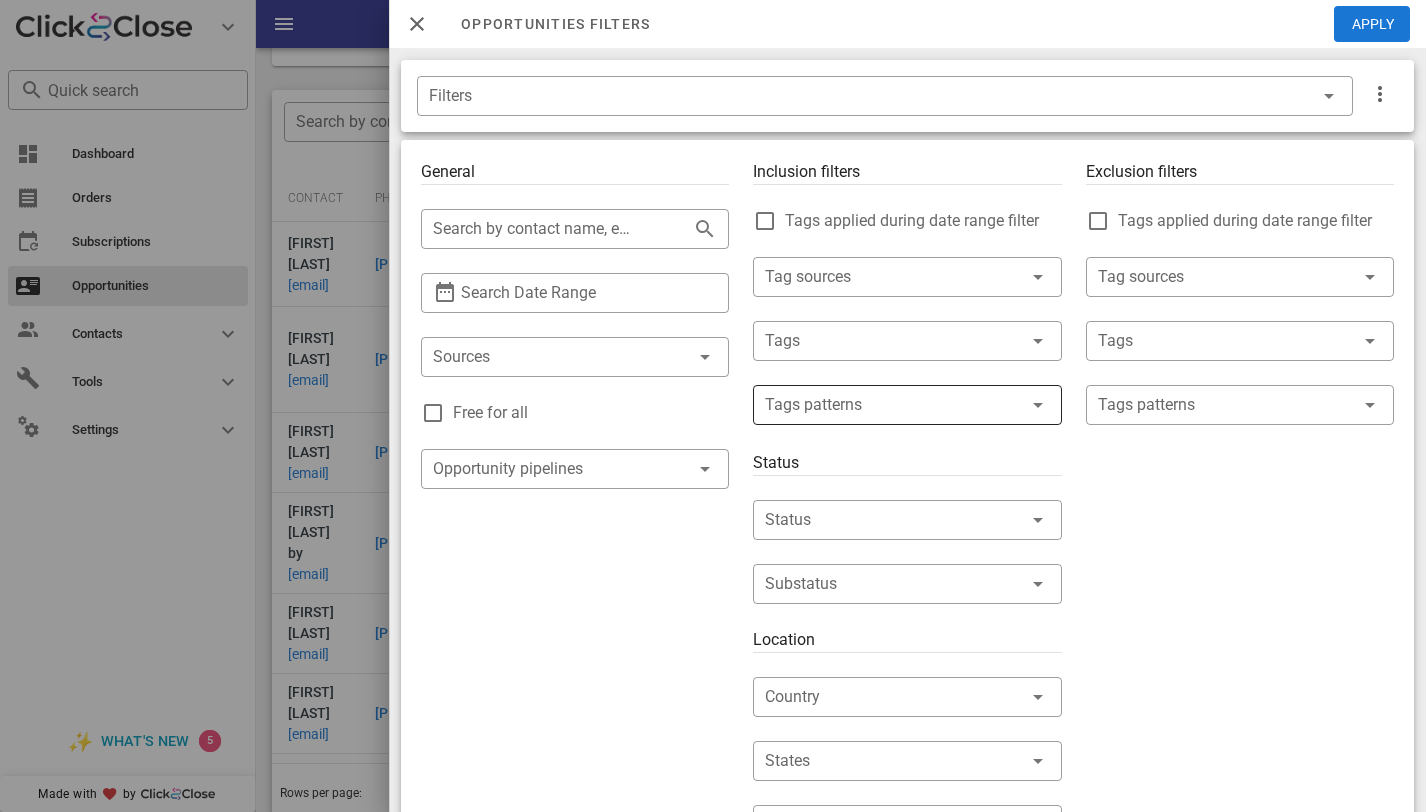 click at bounding box center (893, 405) 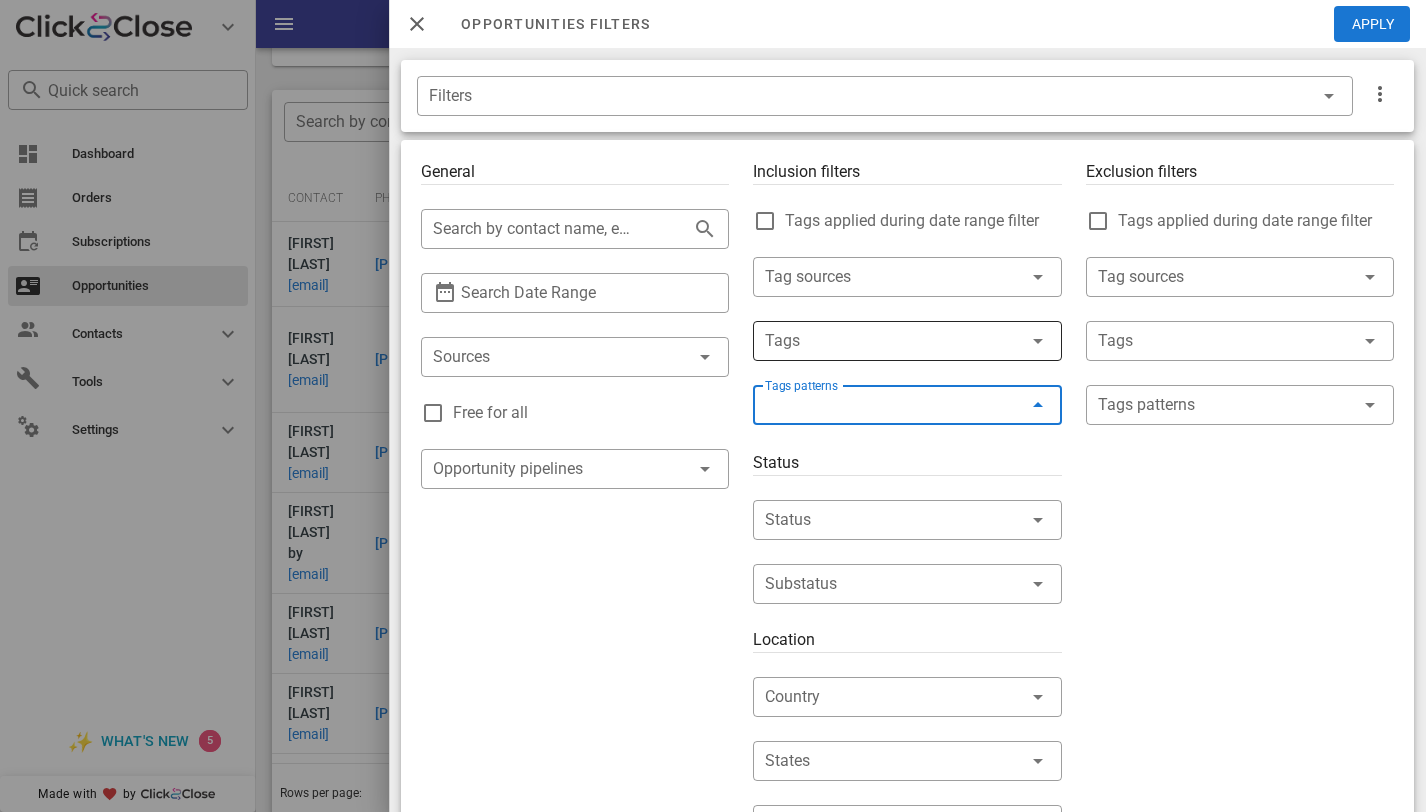 click at bounding box center (879, 341) 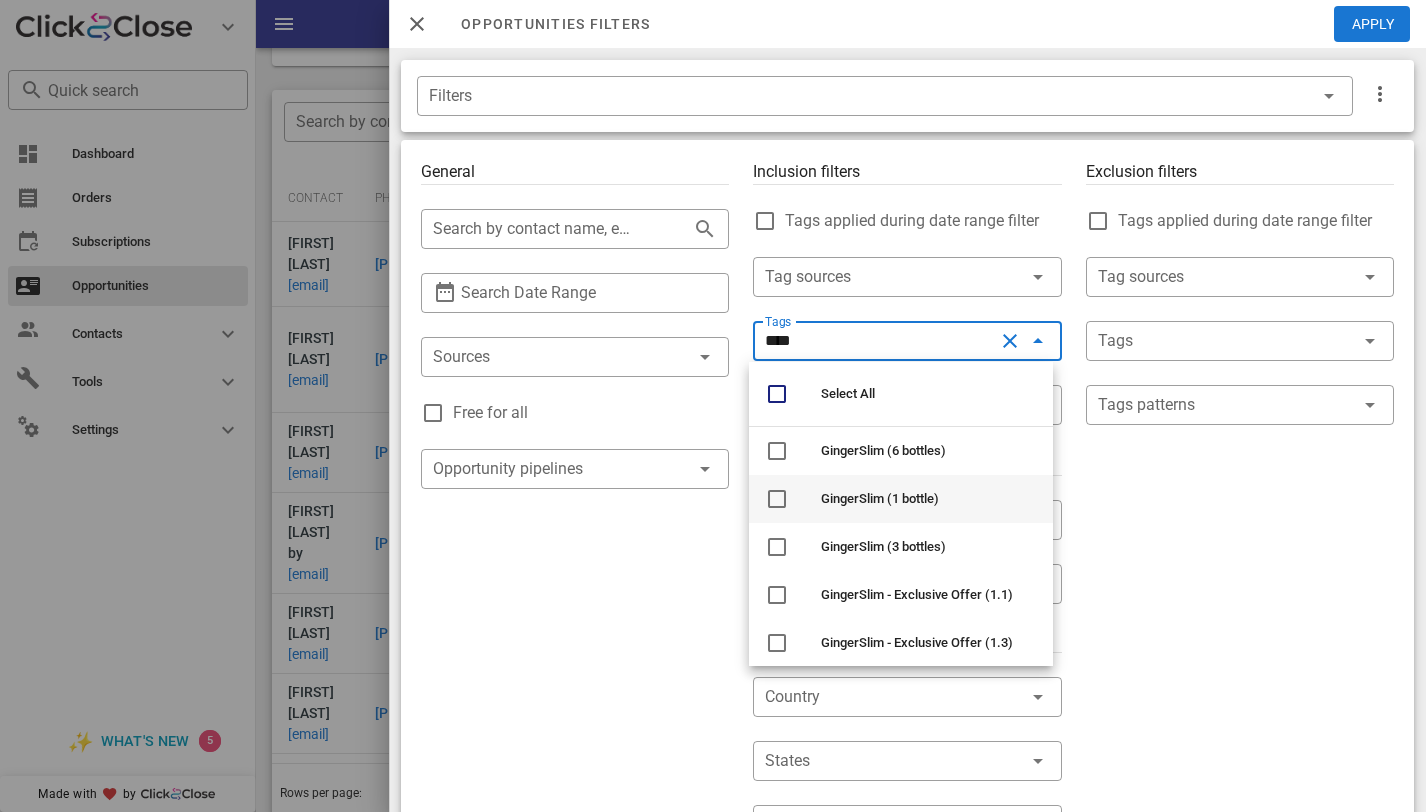 click on "GingerSlim (1 bottle)" at bounding box center [880, 498] 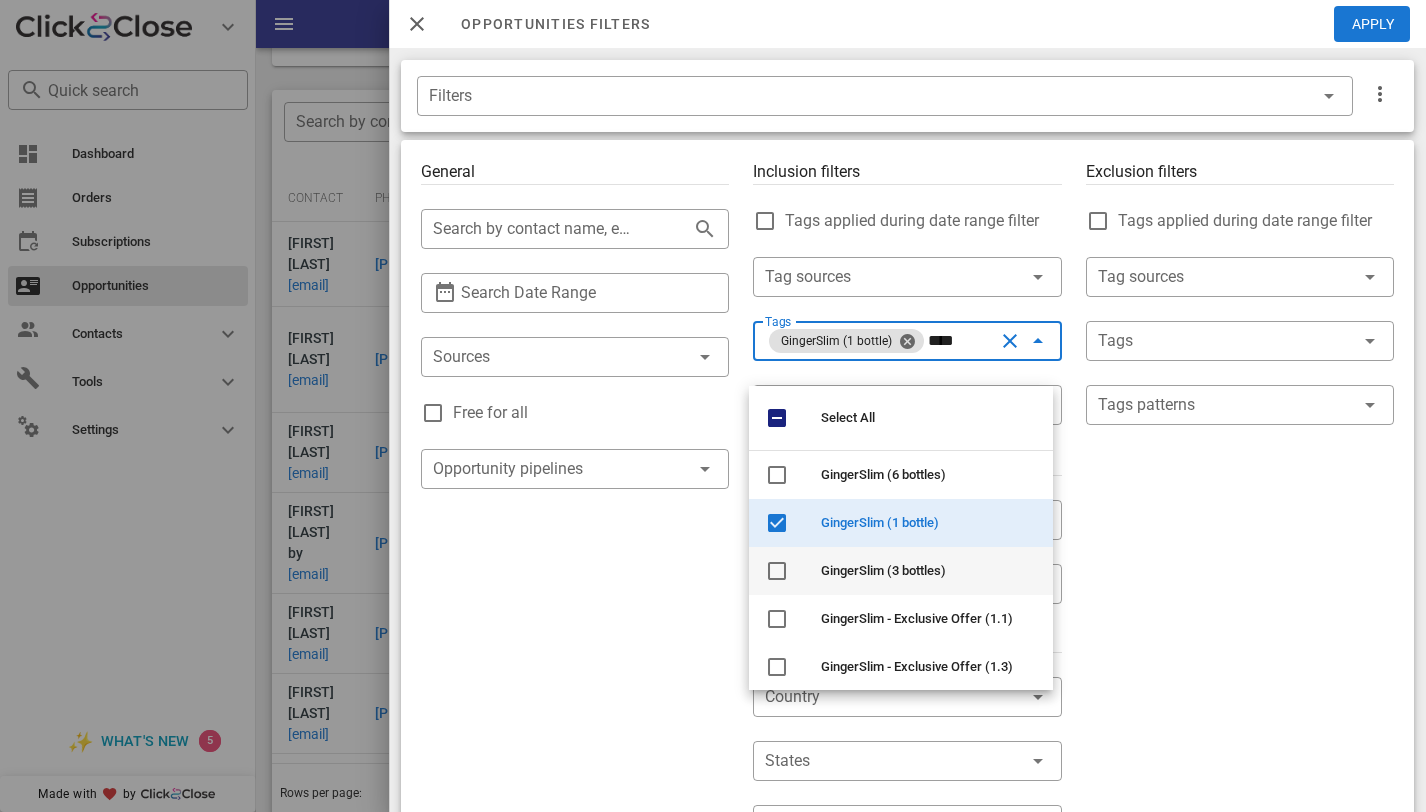 click on "GingerSlim (3 bottles)" at bounding box center (883, 570) 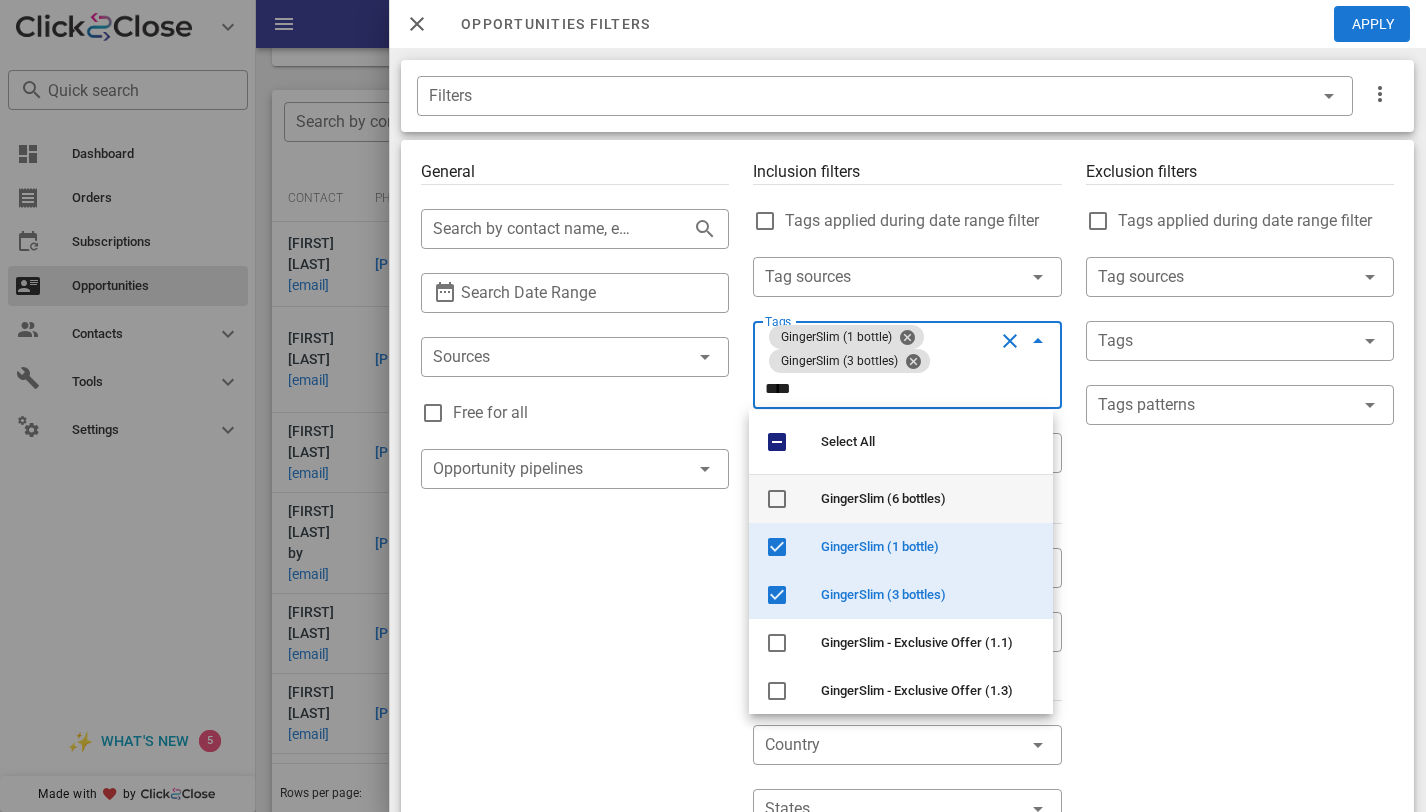 click on "GingerSlim (6 bottles)" at bounding box center [883, 498] 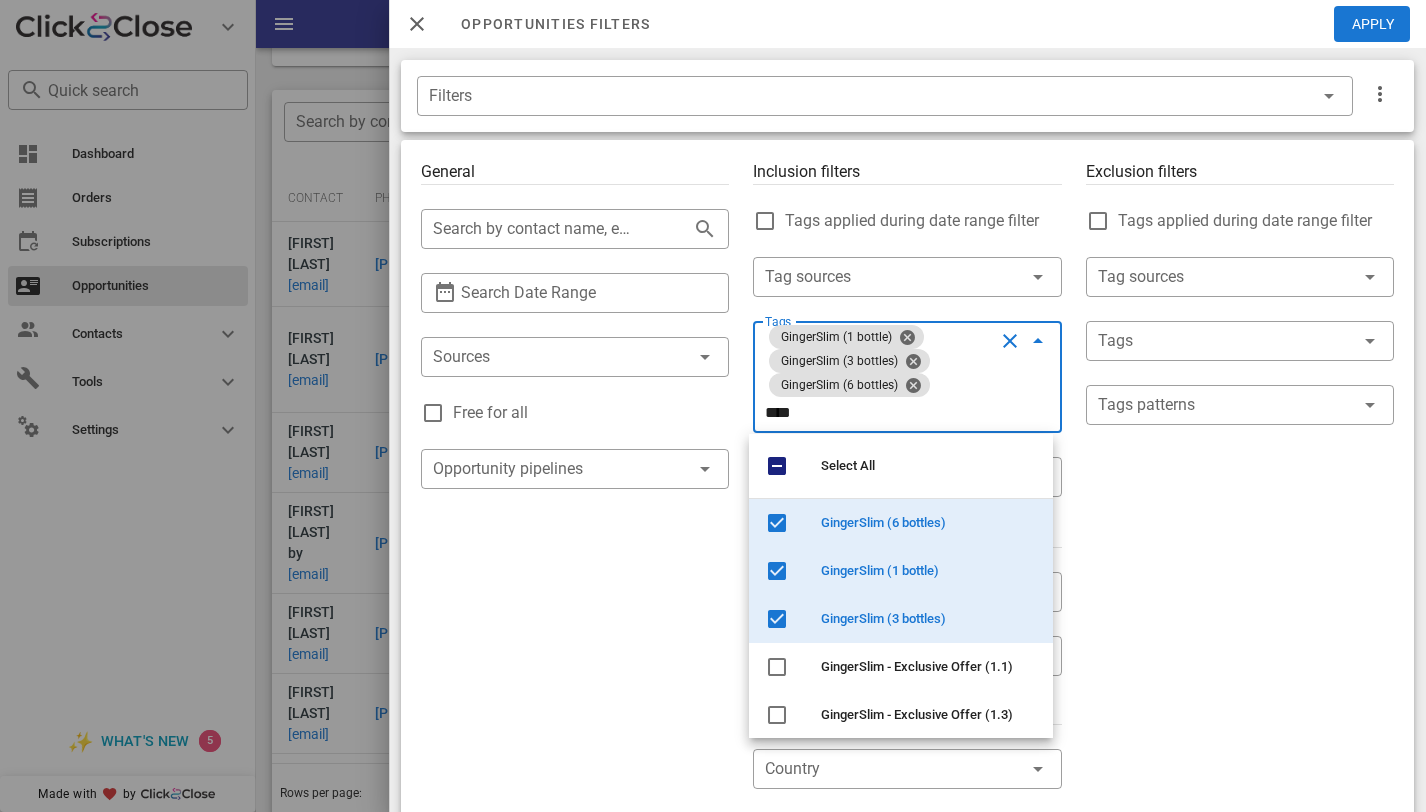 type on "****" 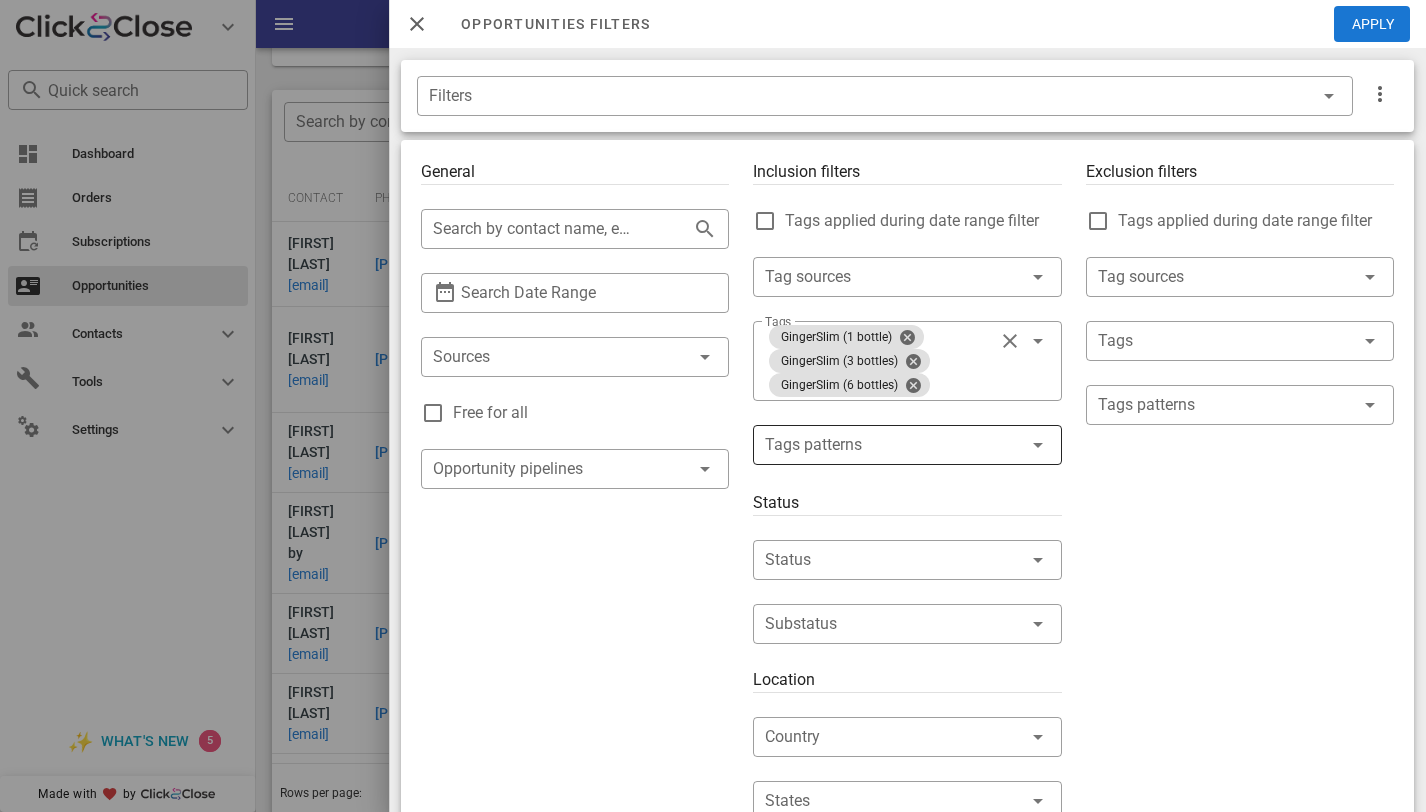 click at bounding box center (893, 445) 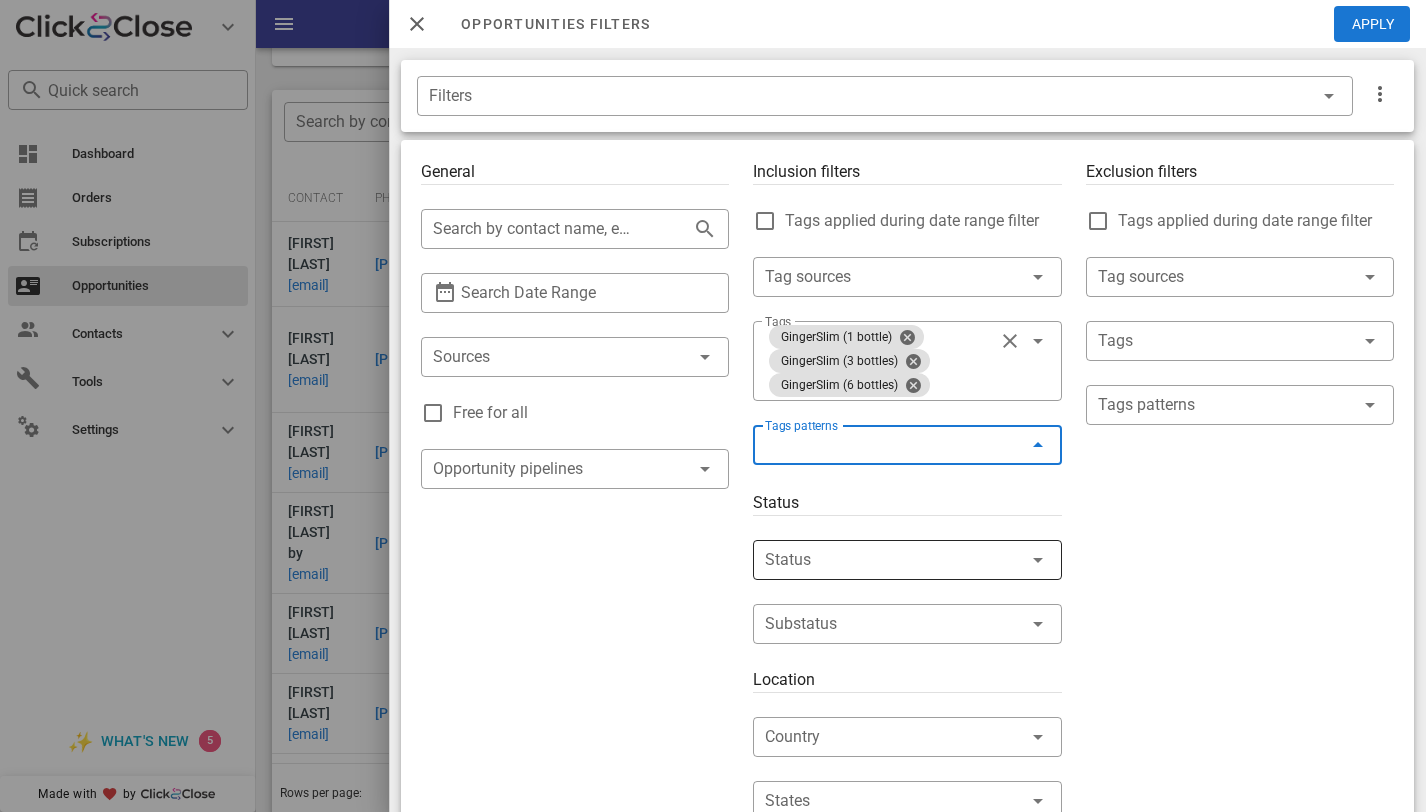 click at bounding box center (879, 560) 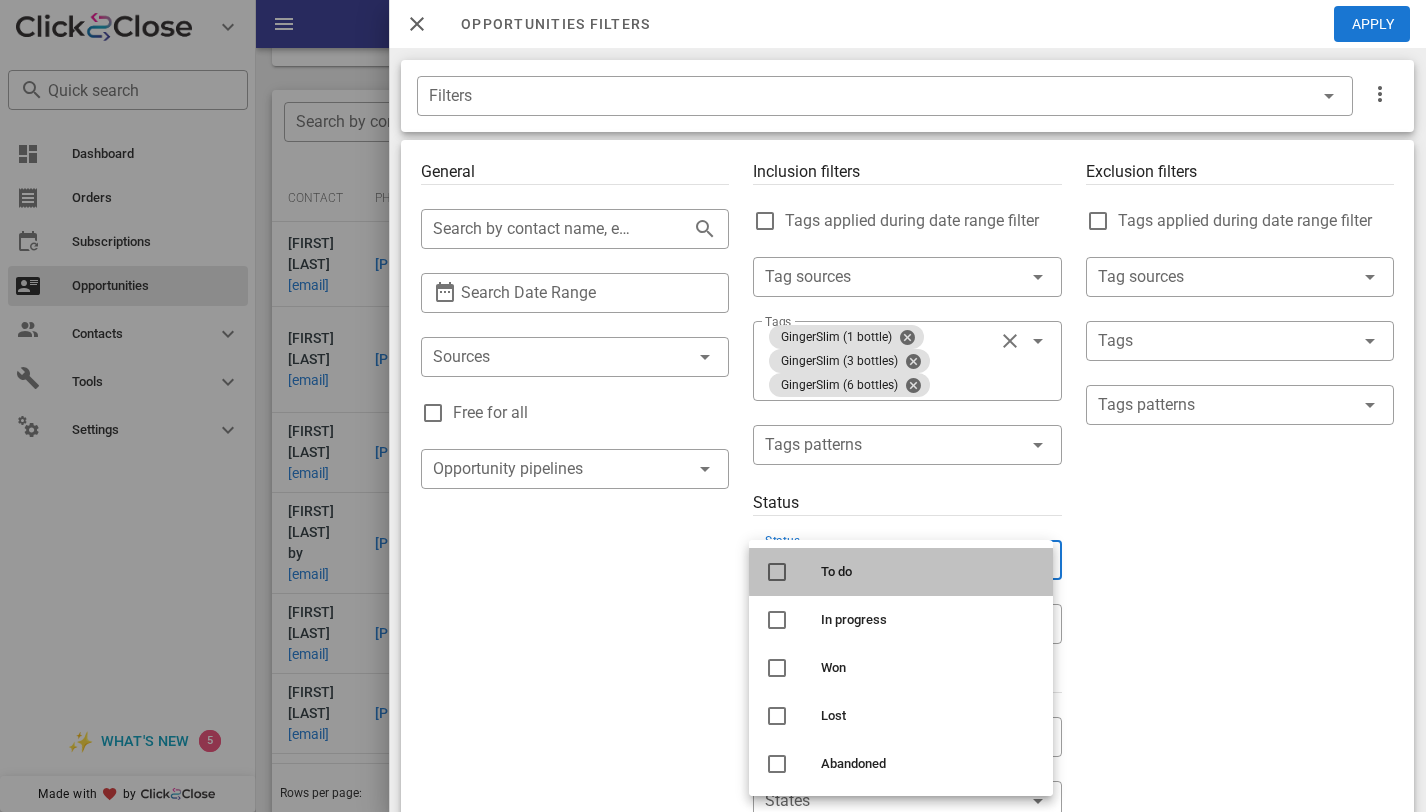 click on "To do" at bounding box center (929, 572) 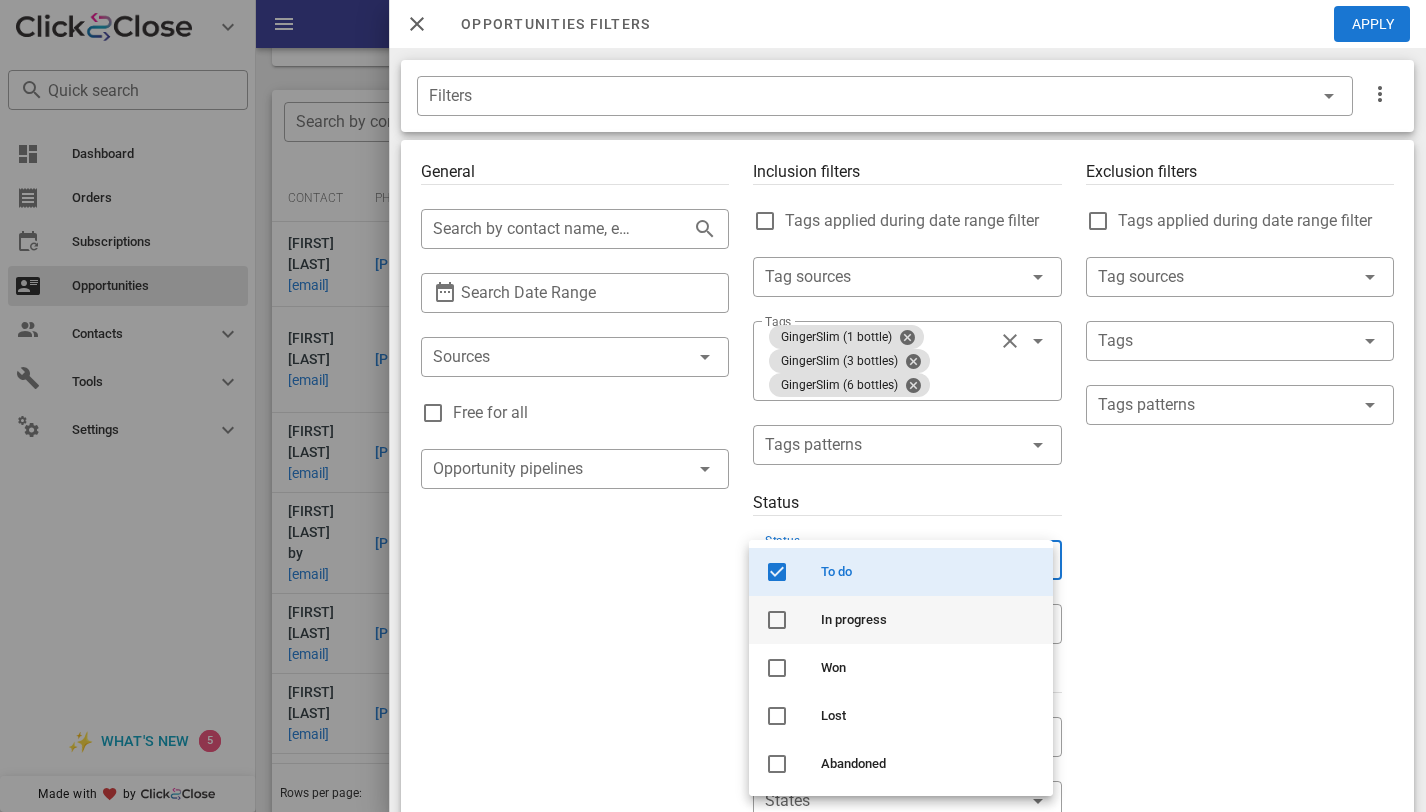 click on "In progress" at bounding box center (929, 620) 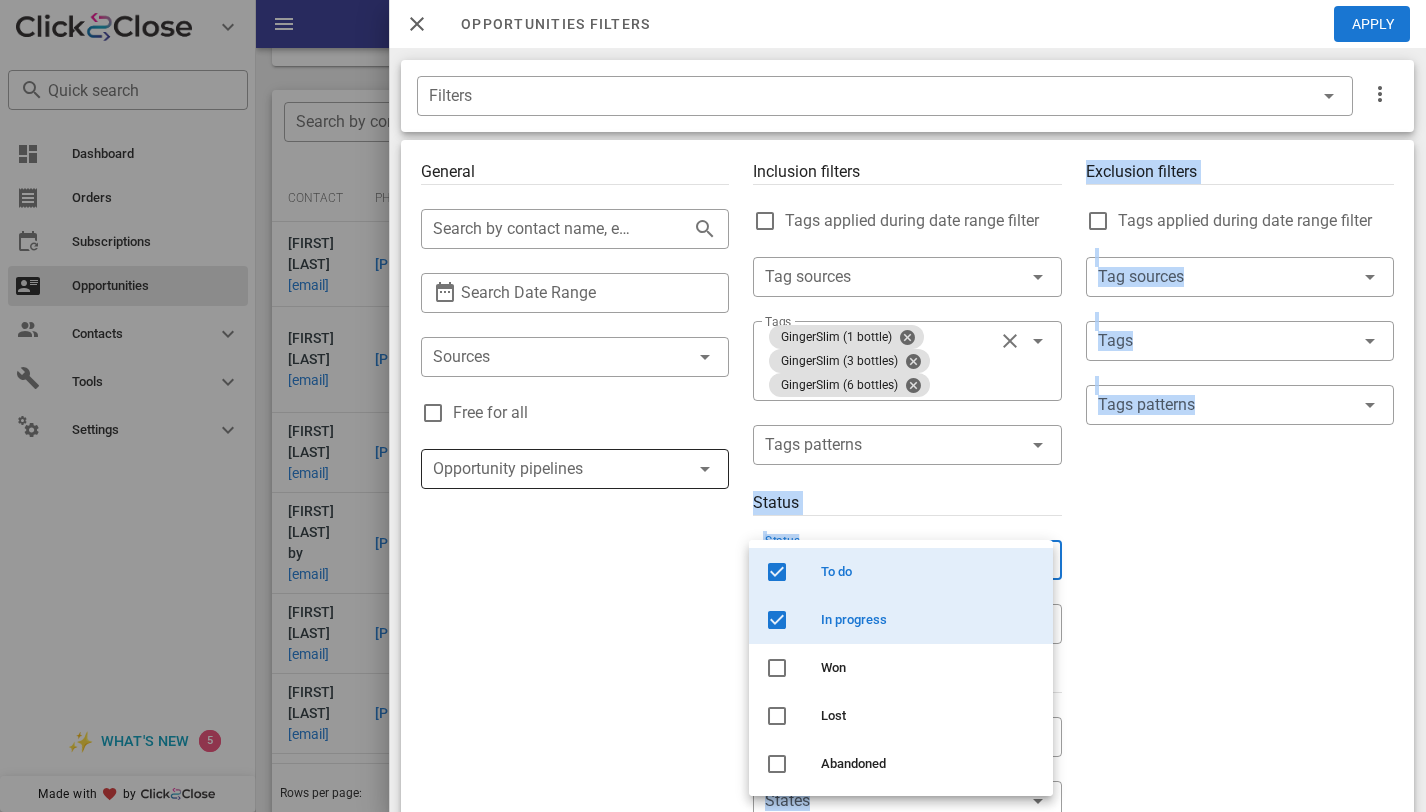 drag, startPoint x: 1168, startPoint y: 523, endPoint x: 563, endPoint y: 457, distance: 608.58936 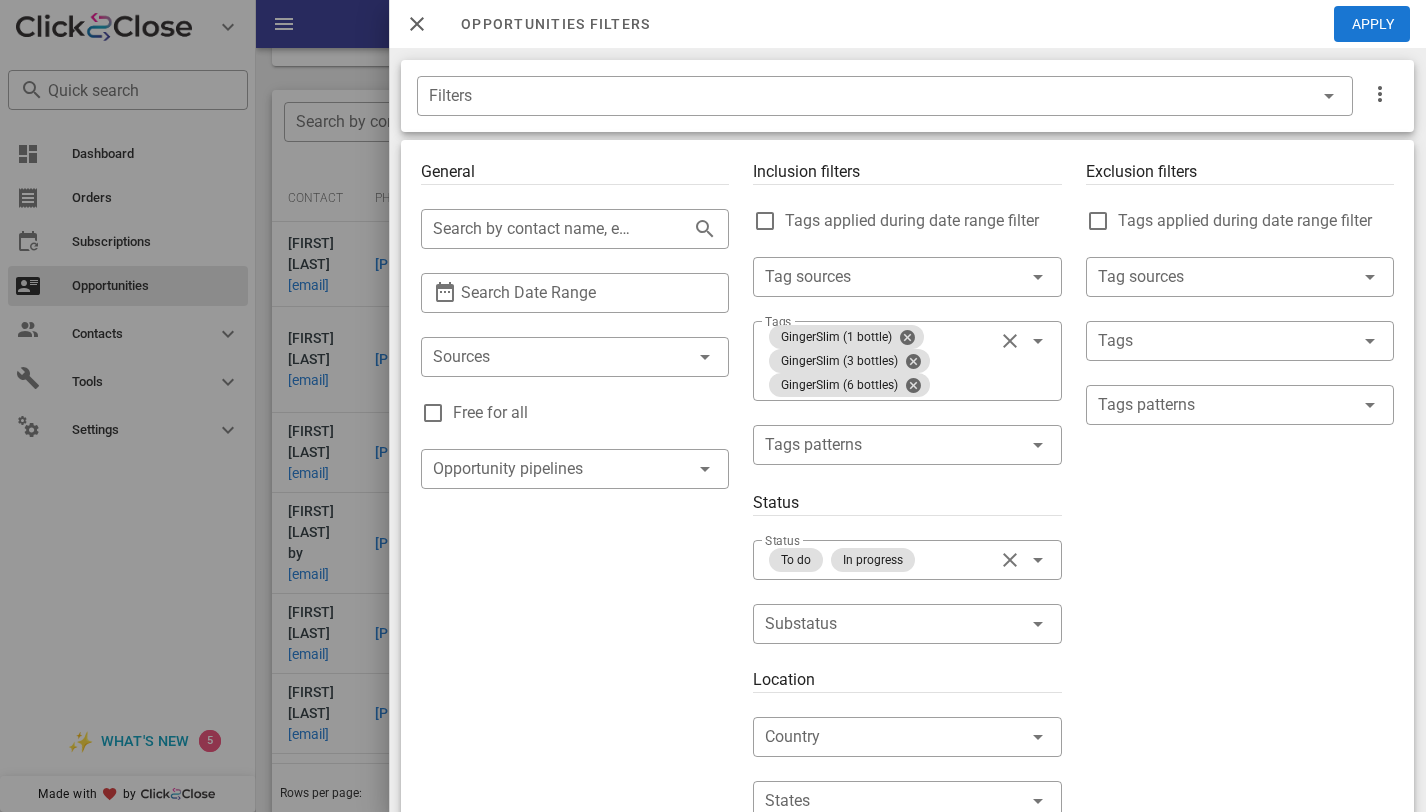 click on "Free for all" at bounding box center (575, 413) 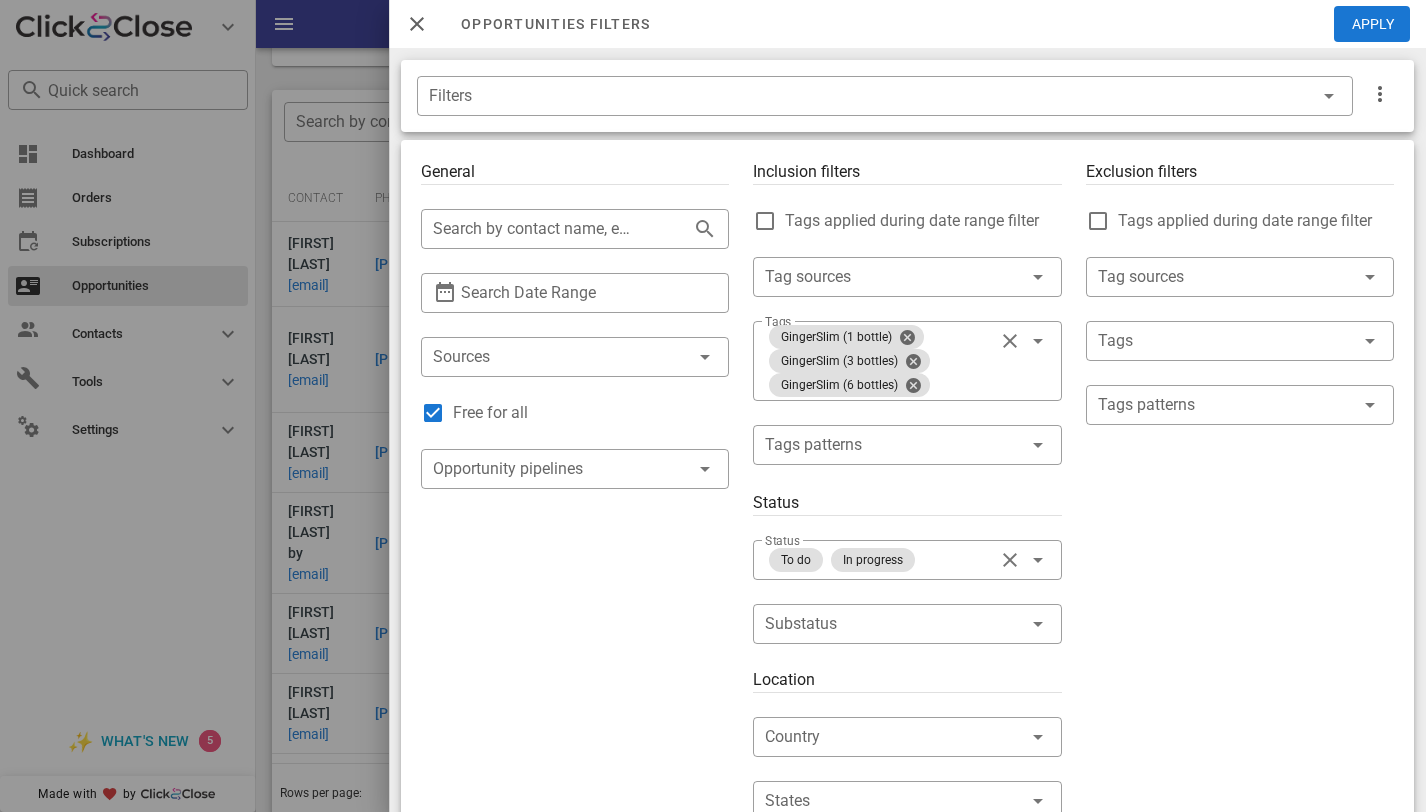 click on "Free for all" at bounding box center (591, 413) 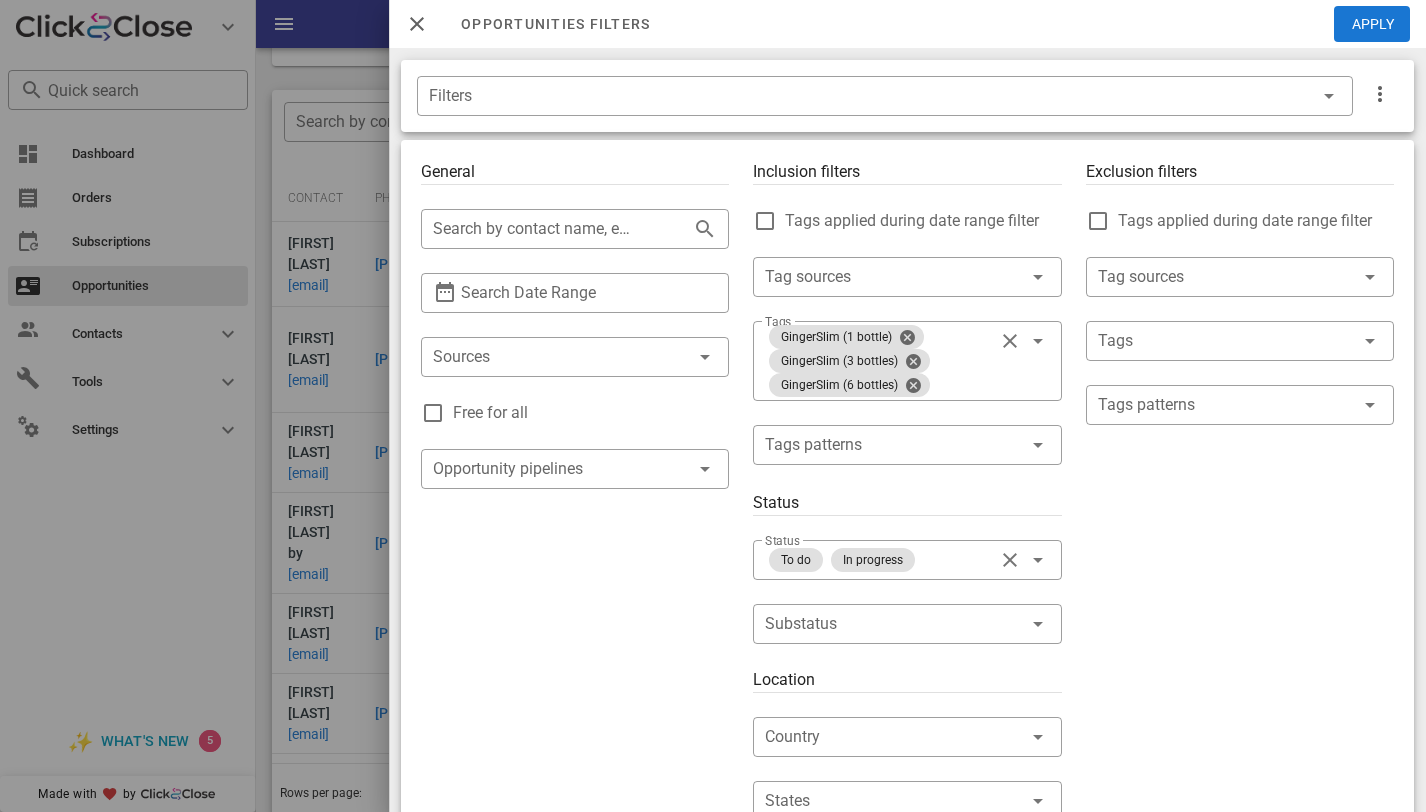 click on "Free for all" at bounding box center (591, 413) 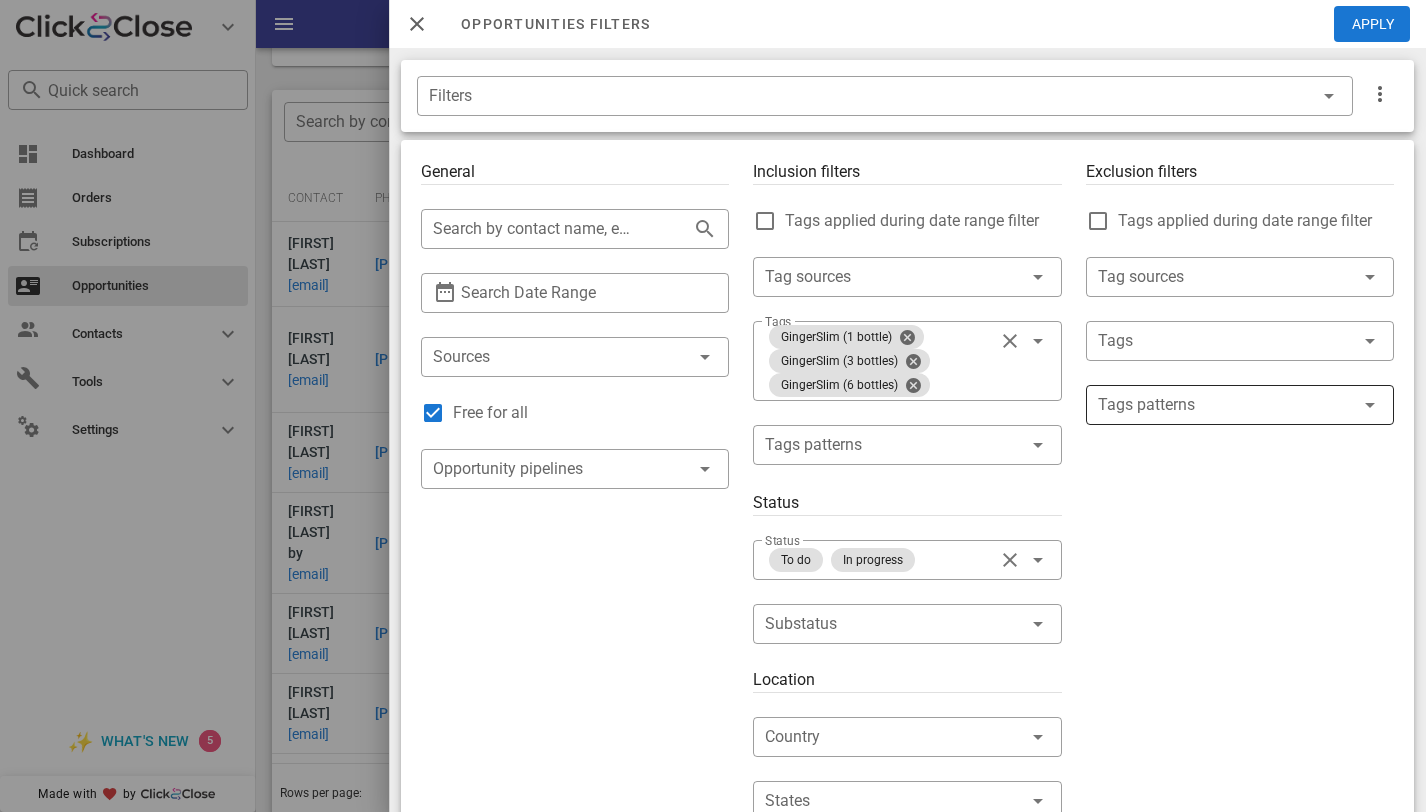 click at bounding box center (1226, 405) 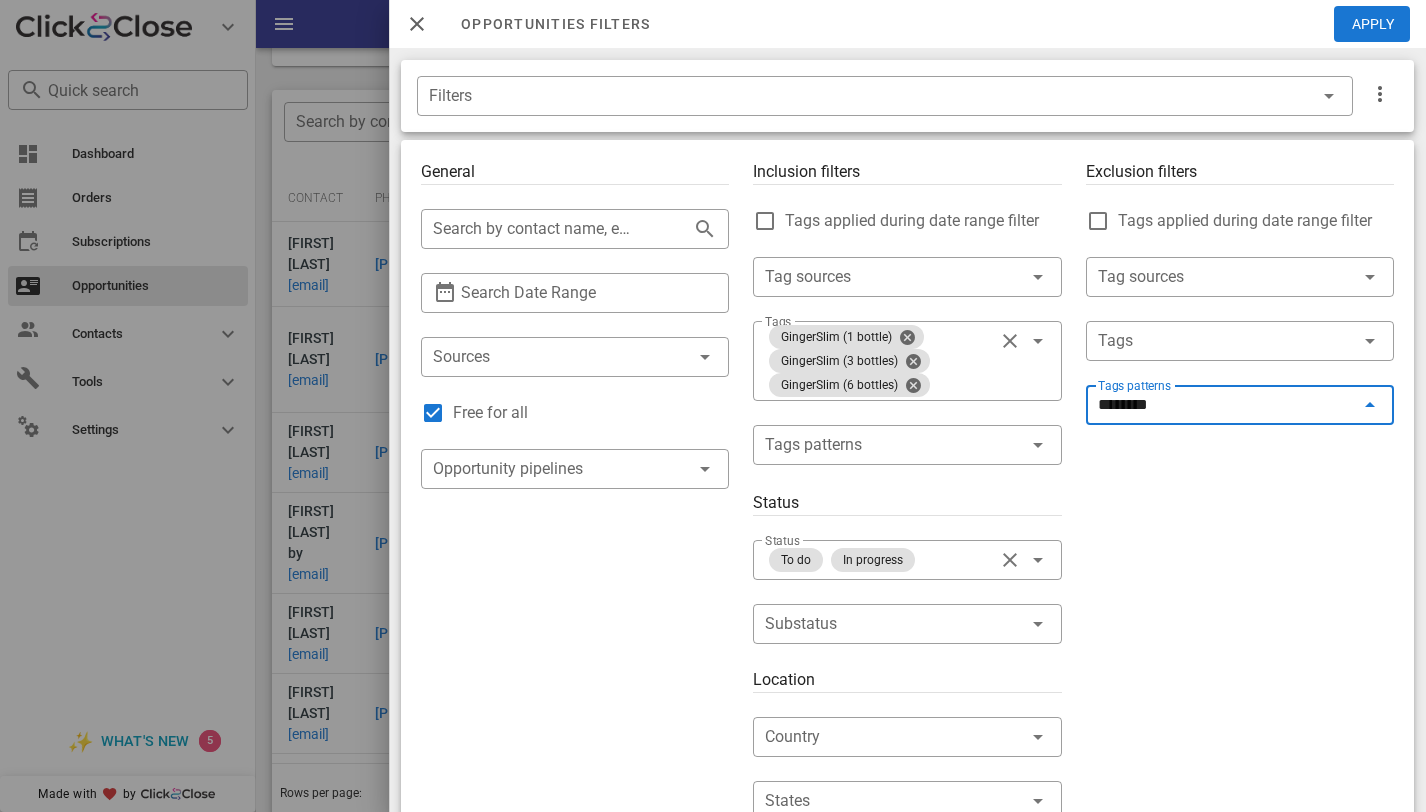 type on "*********" 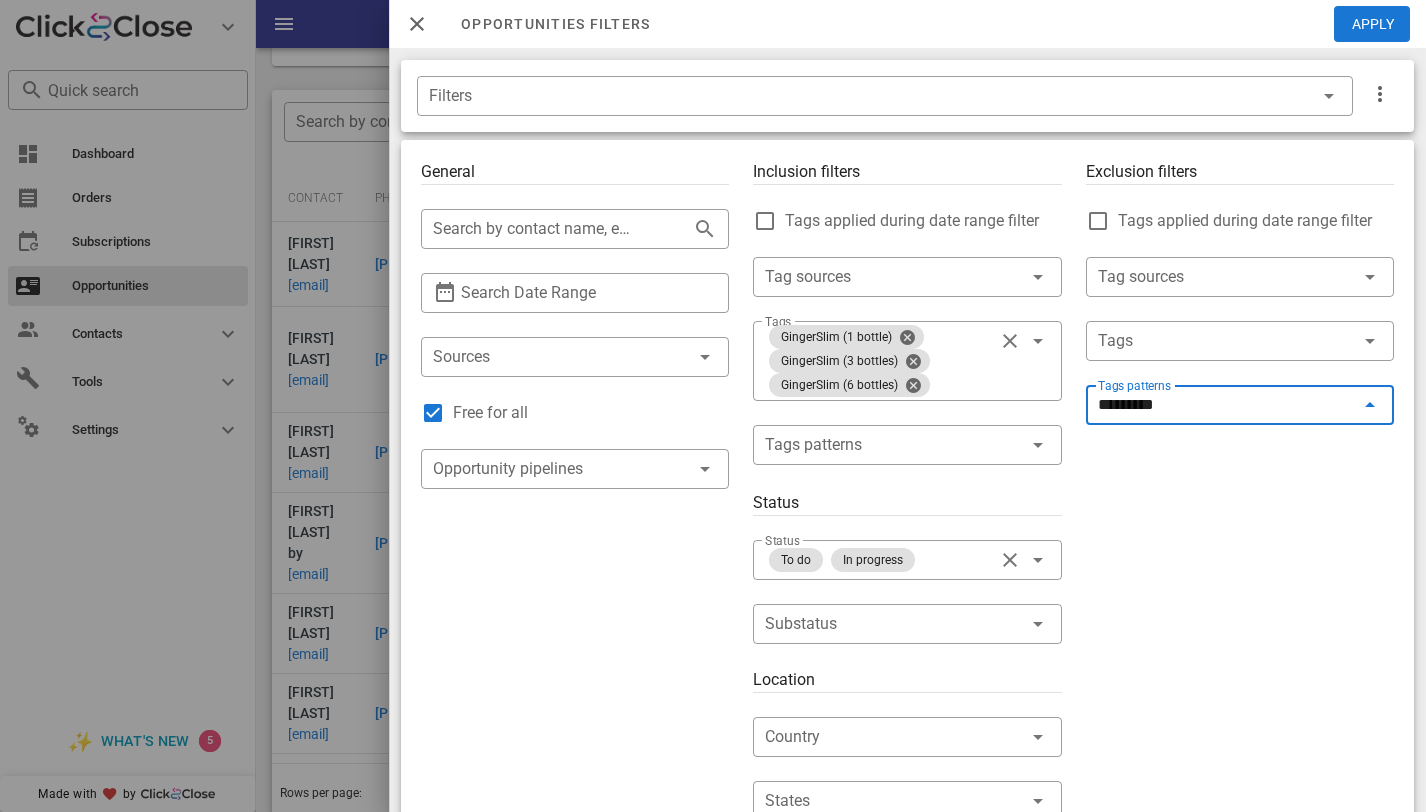 type 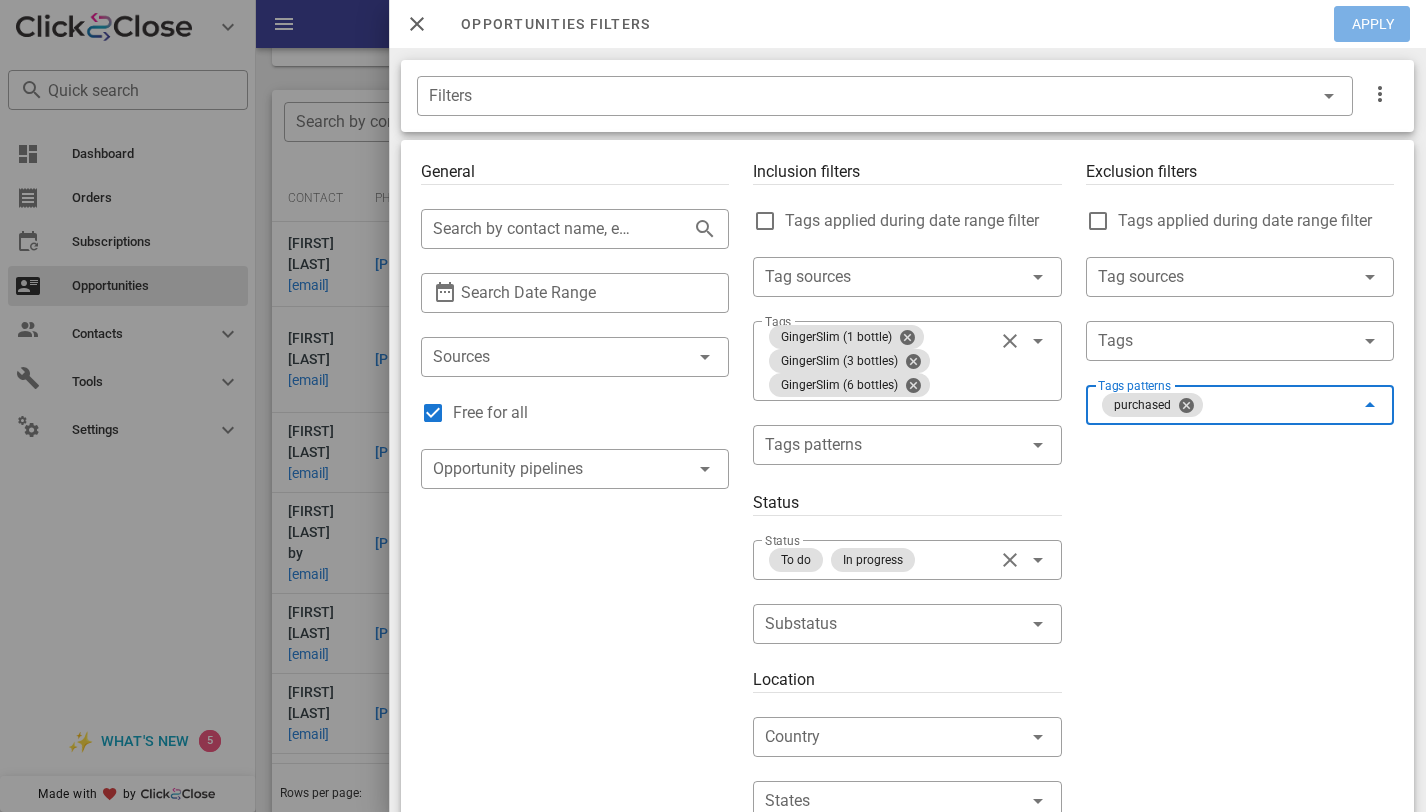 click on "Apply" at bounding box center (1373, 24) 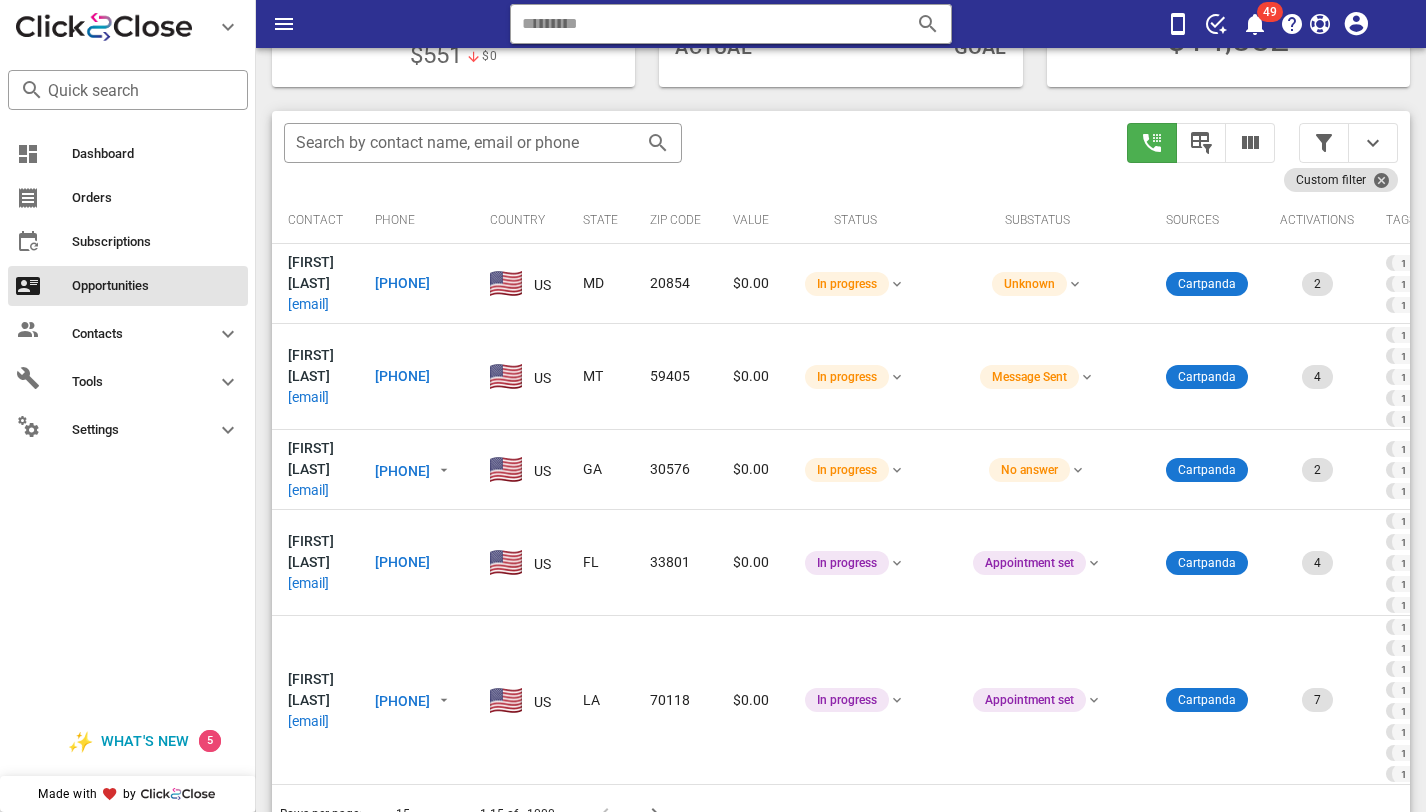 scroll, scrollTop: 353, scrollLeft: 0, axis: vertical 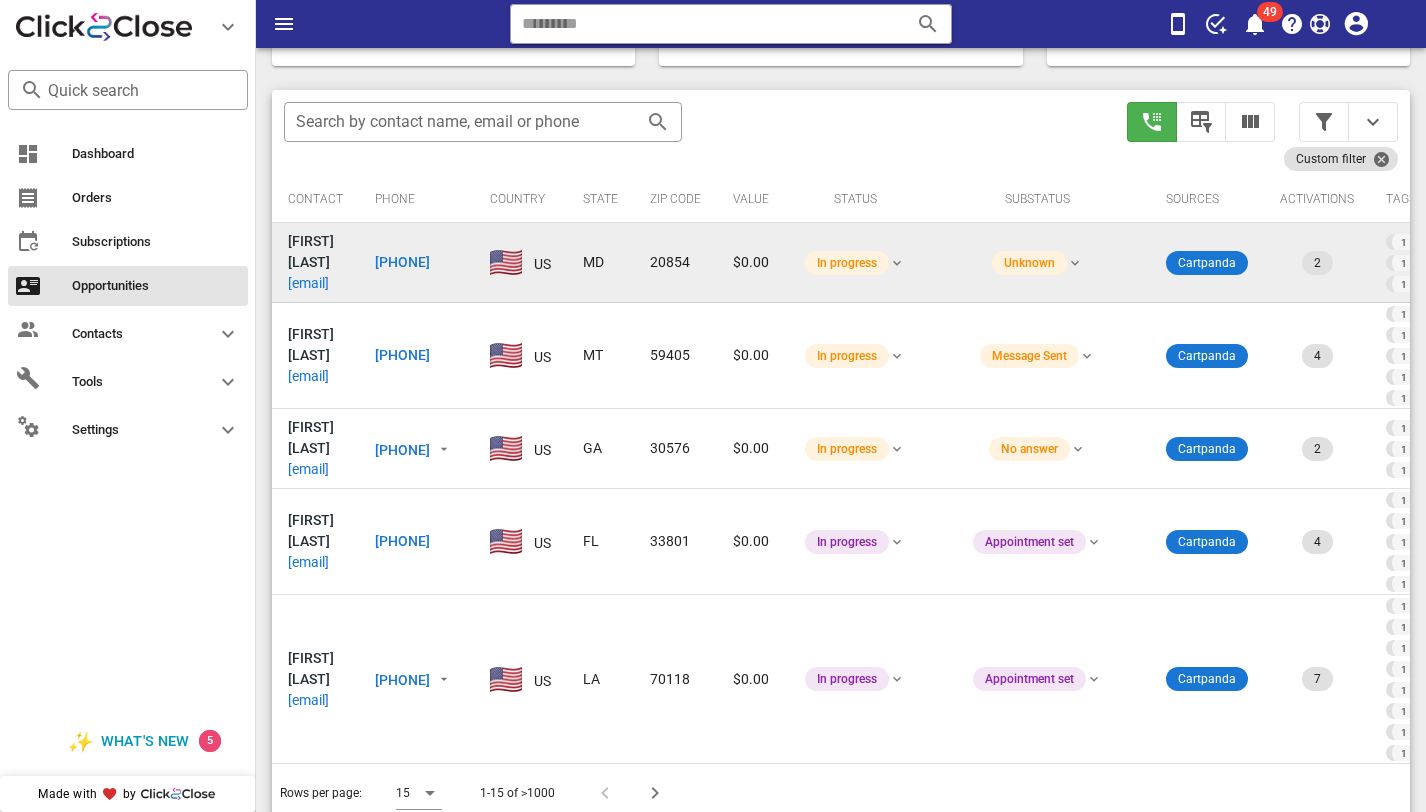 click on "dk@contemporaria.com" at bounding box center (308, 283) 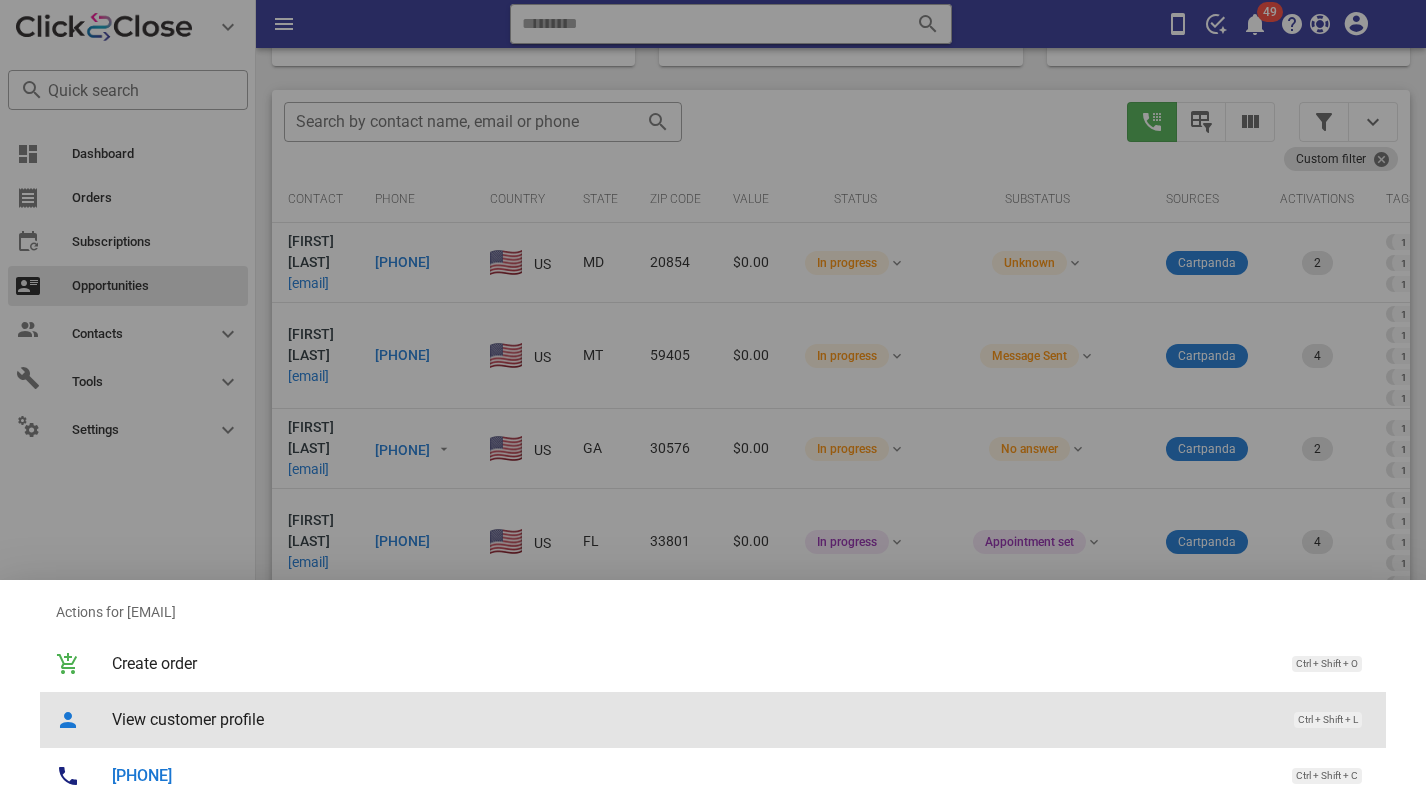 click on "View customer profile Ctrl + Shift + L" at bounding box center (713, 720) 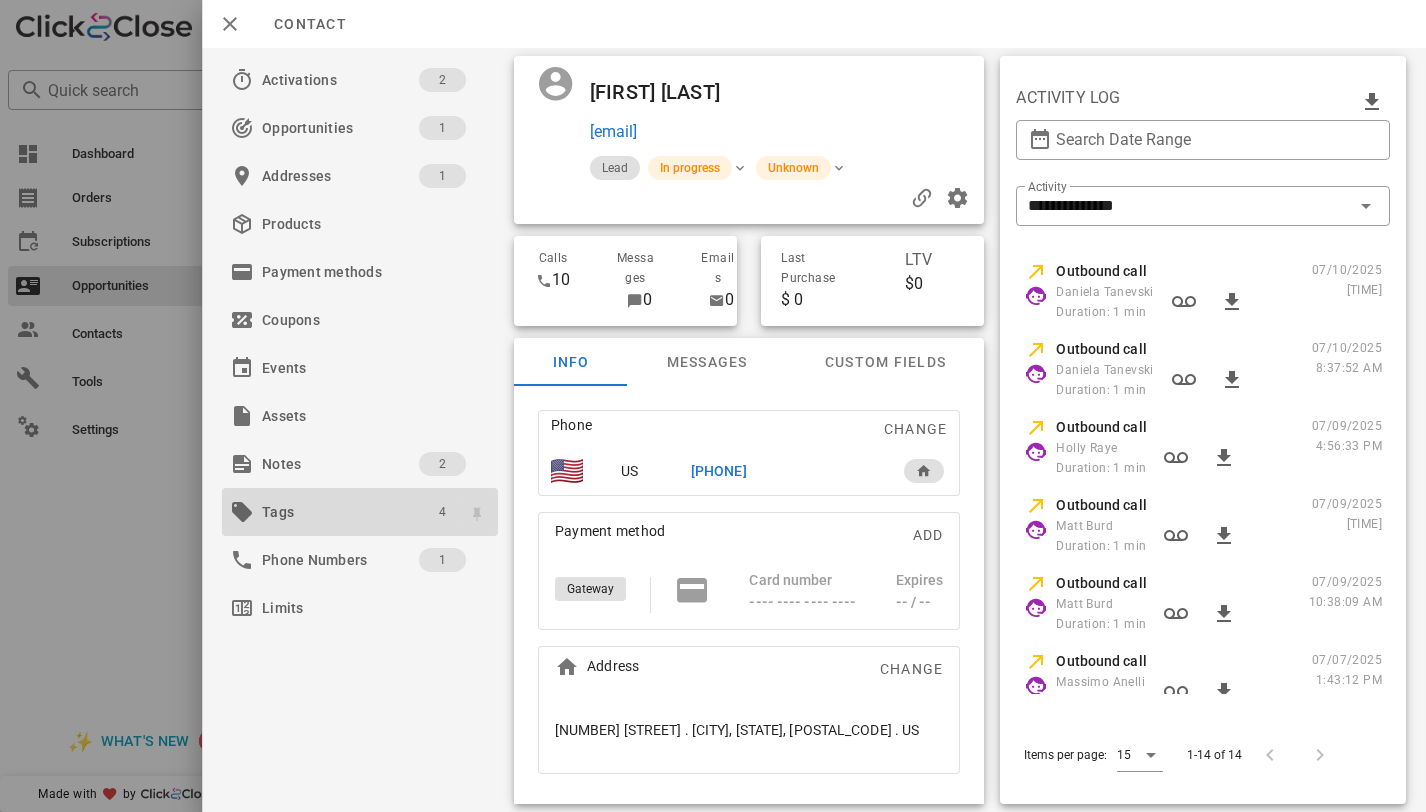 click on "4" at bounding box center (442, 512) 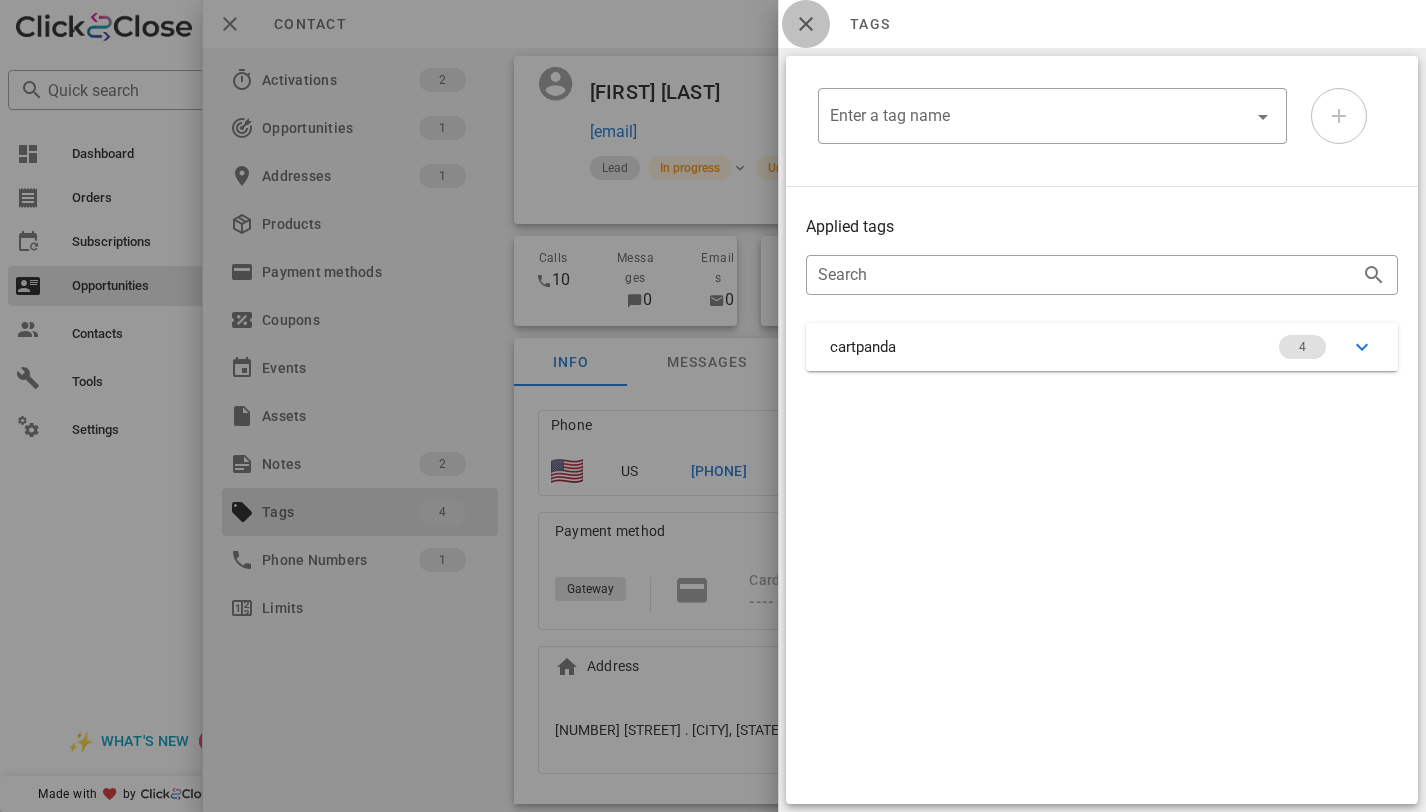 click at bounding box center (806, 24) 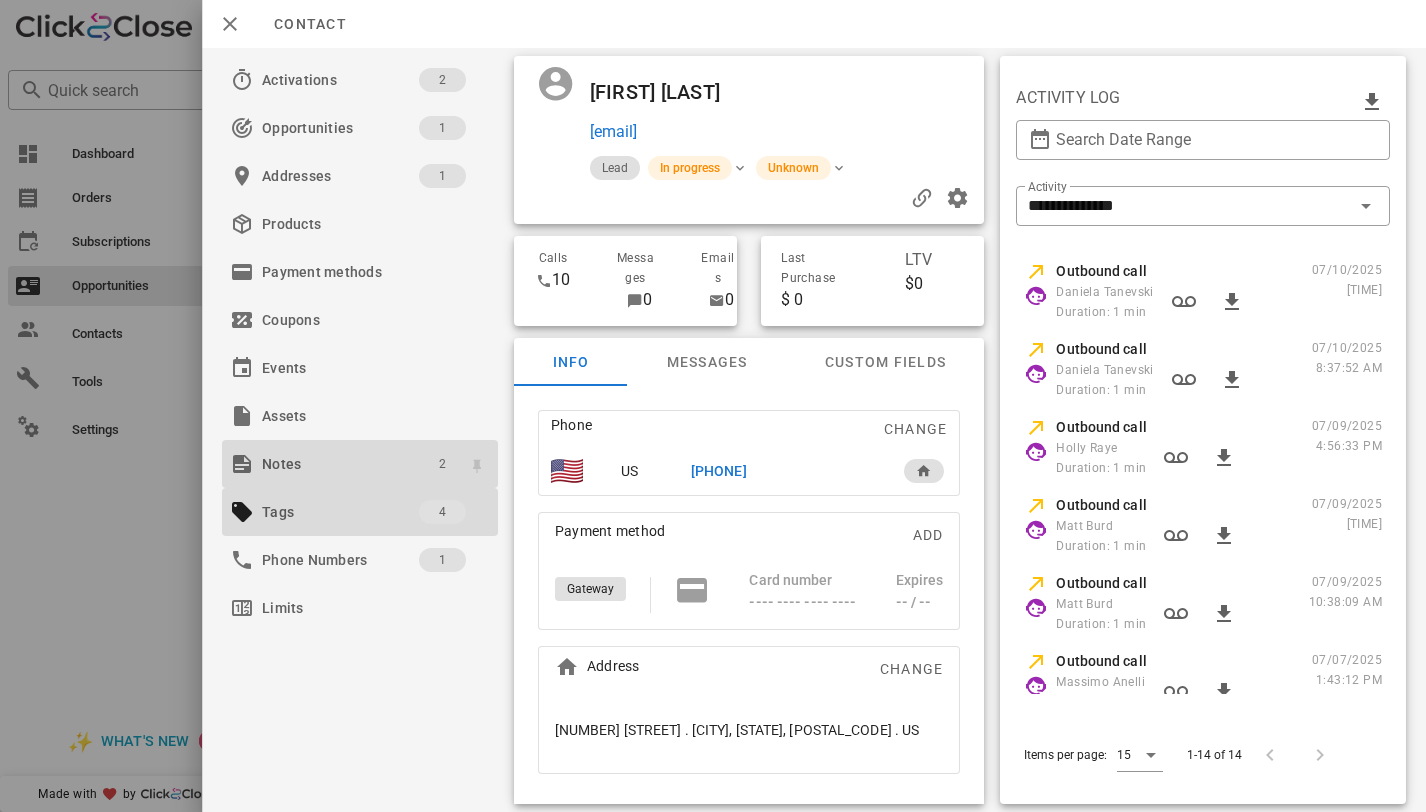 click on "2" at bounding box center (442, 464) 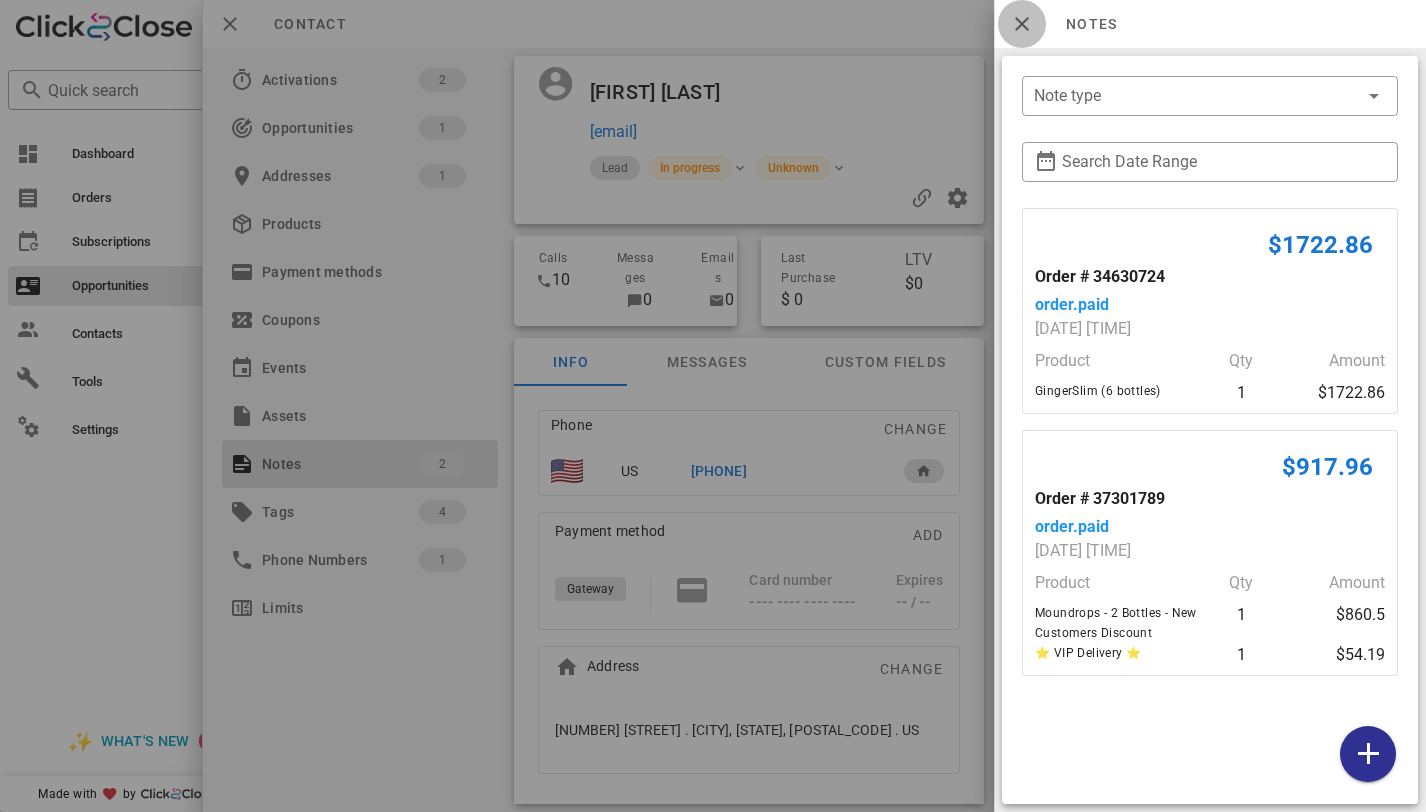 click at bounding box center (1022, 24) 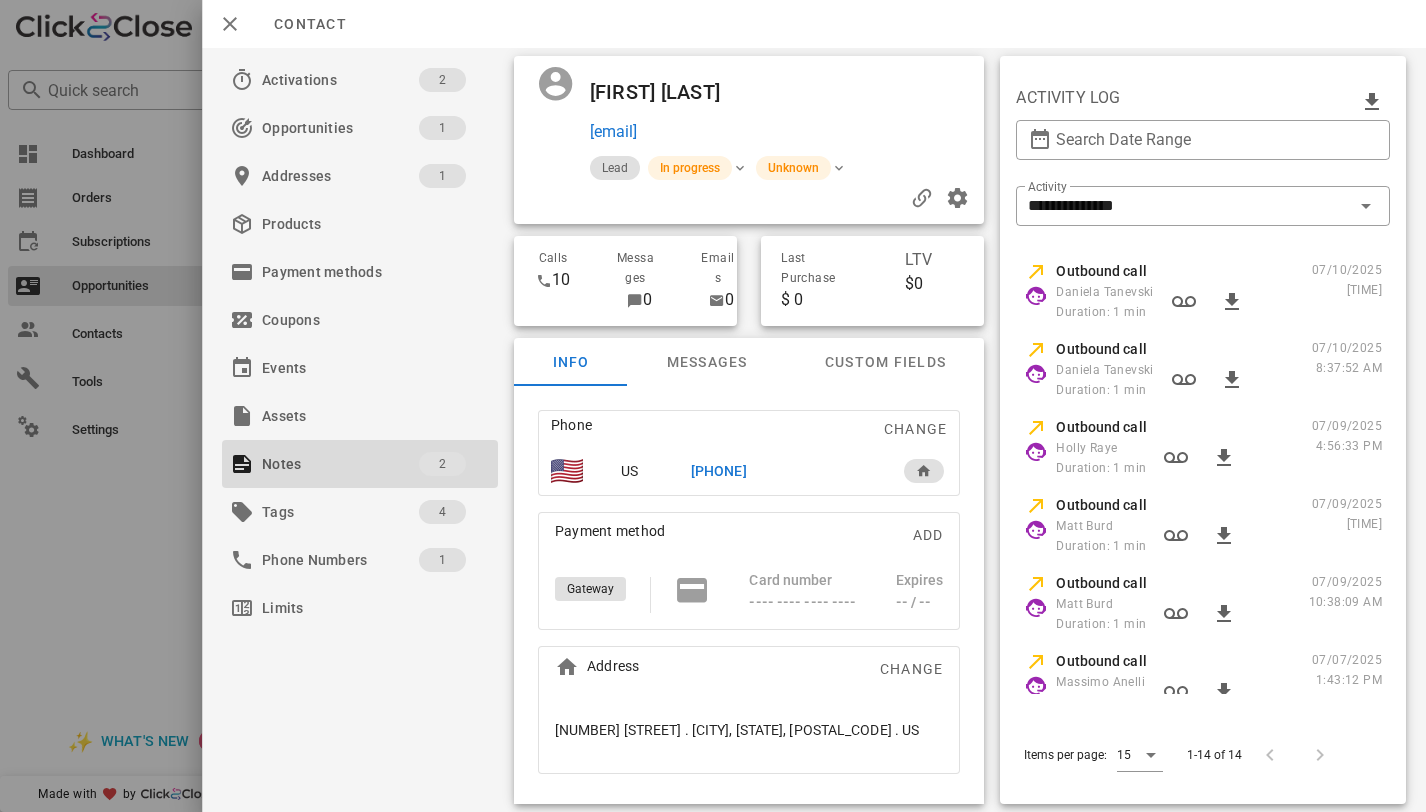 click on "+13017650883" at bounding box center (719, 471) 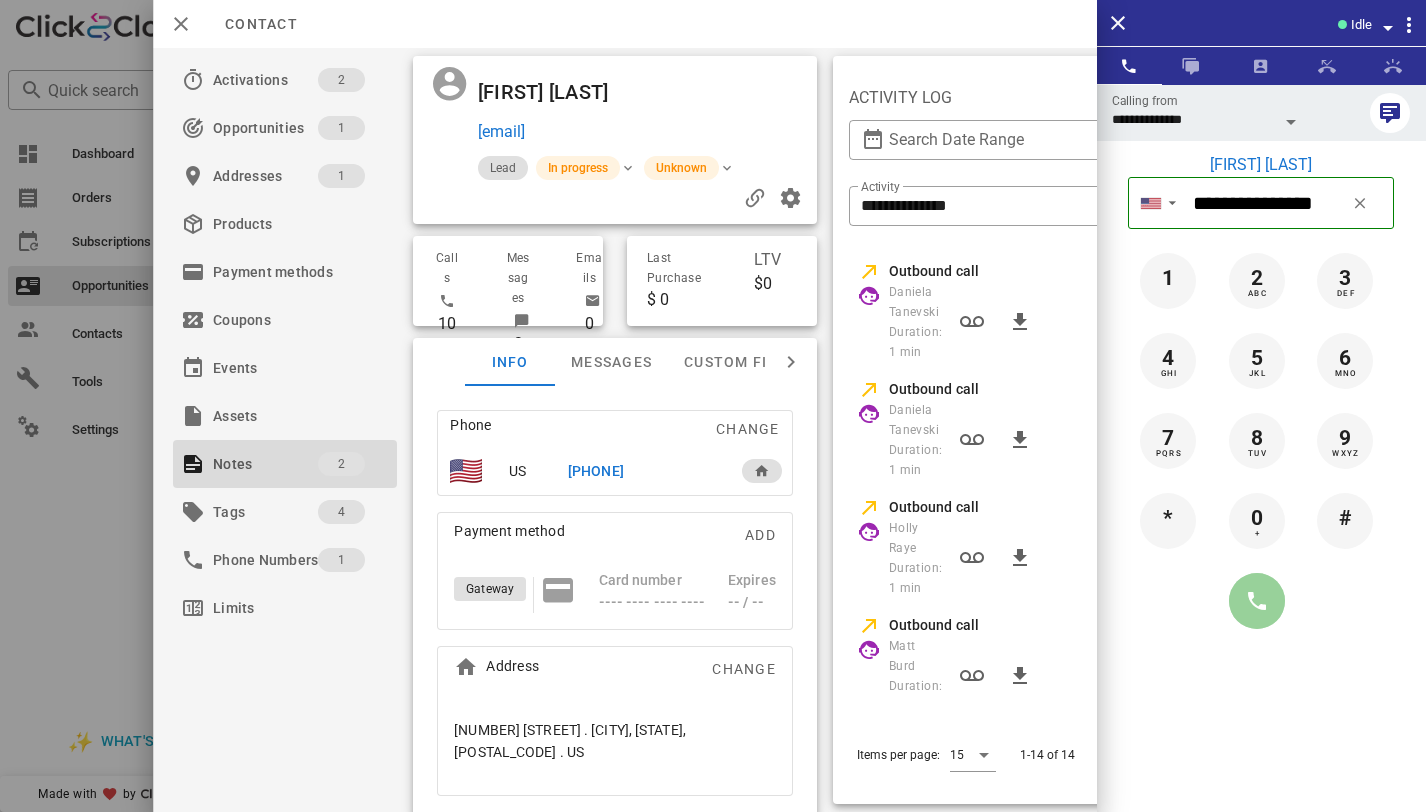 click at bounding box center [1257, 601] 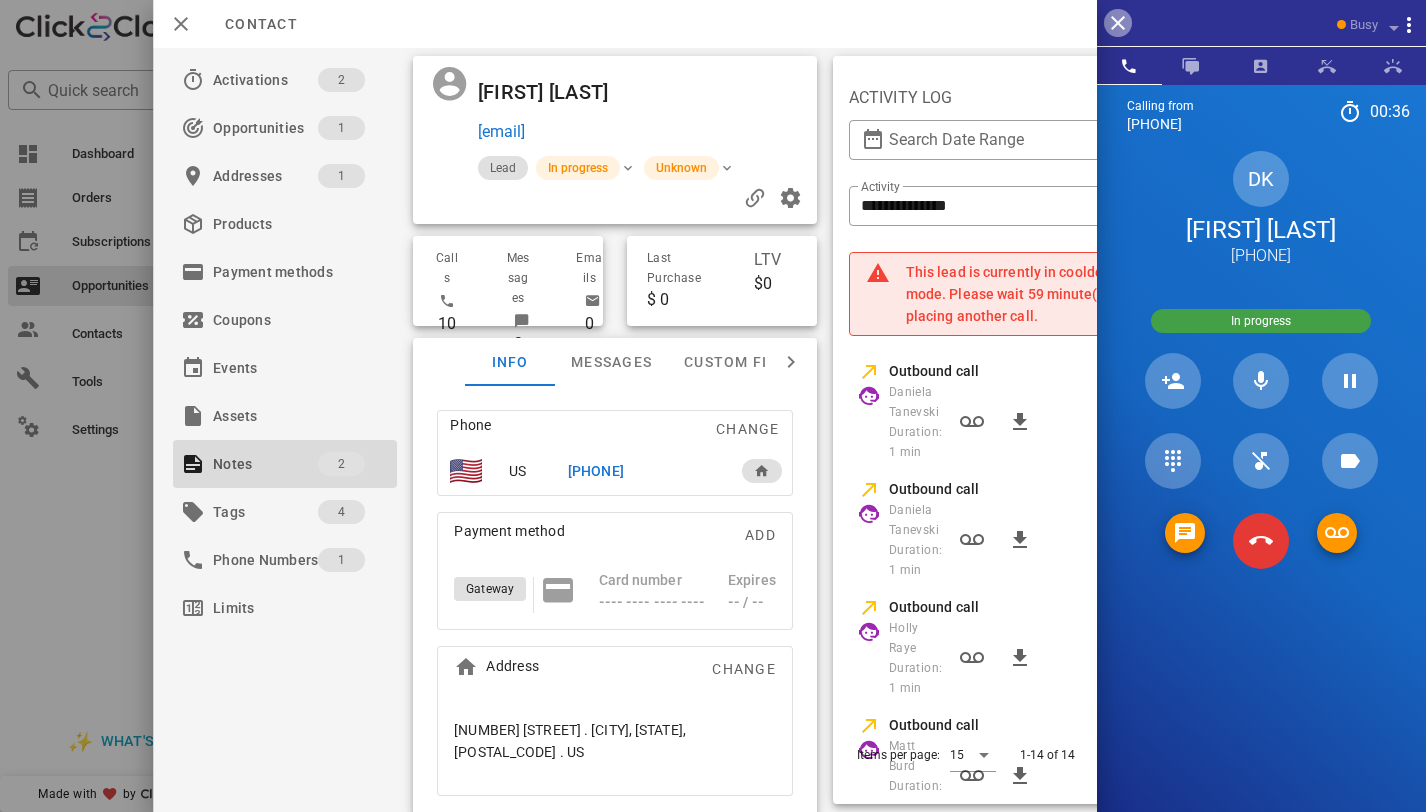click at bounding box center (1118, 23) 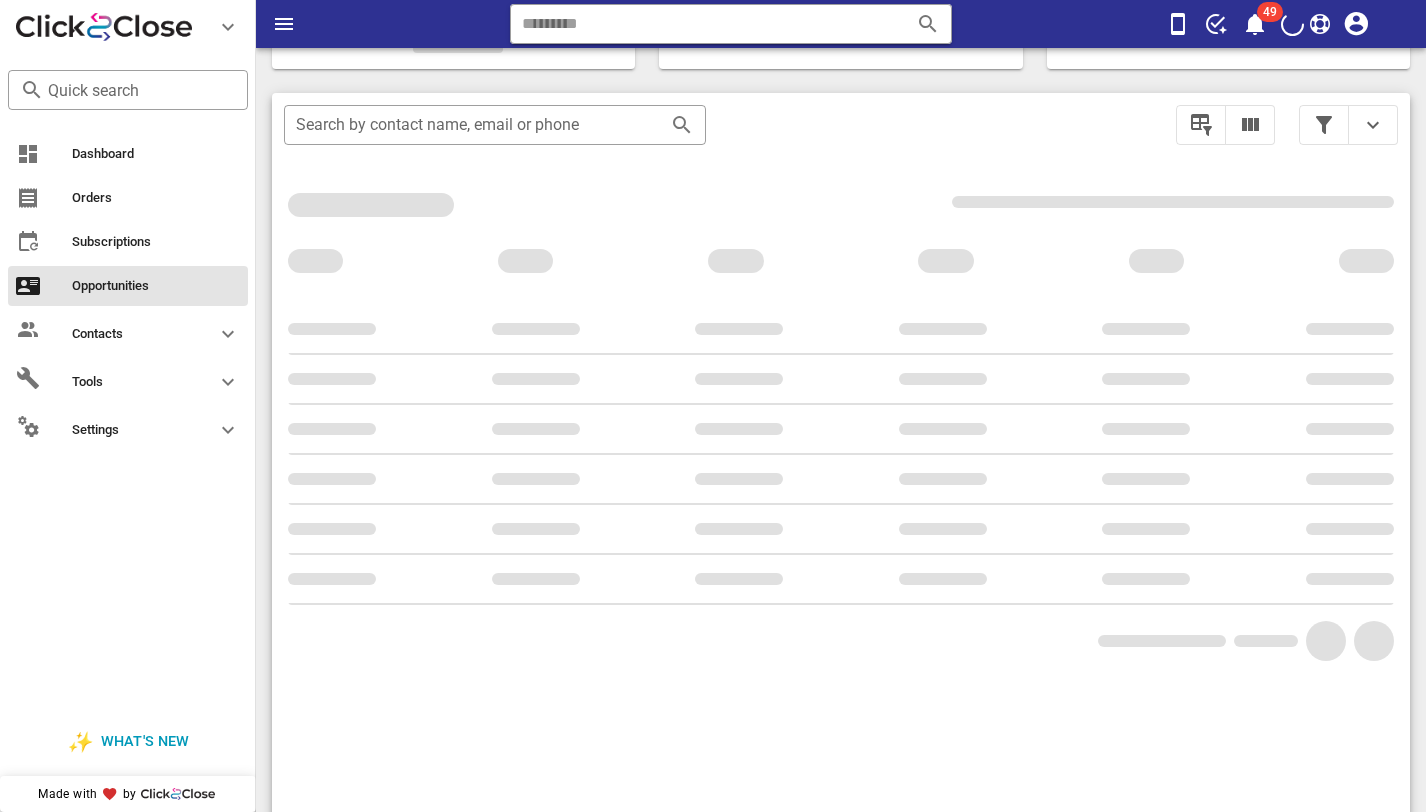 scroll, scrollTop: 327, scrollLeft: 0, axis: vertical 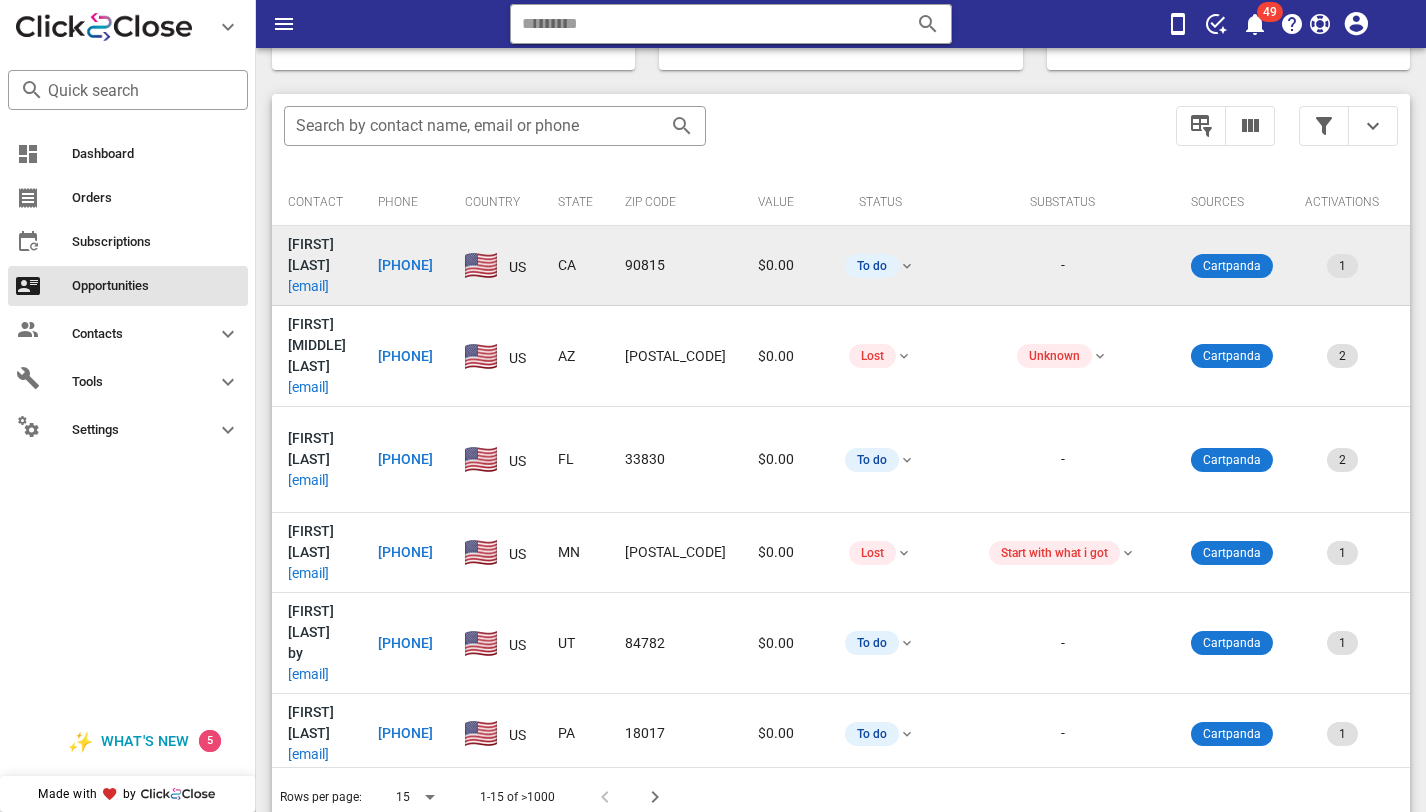 click on "[EMAIL]" at bounding box center (308, 286) 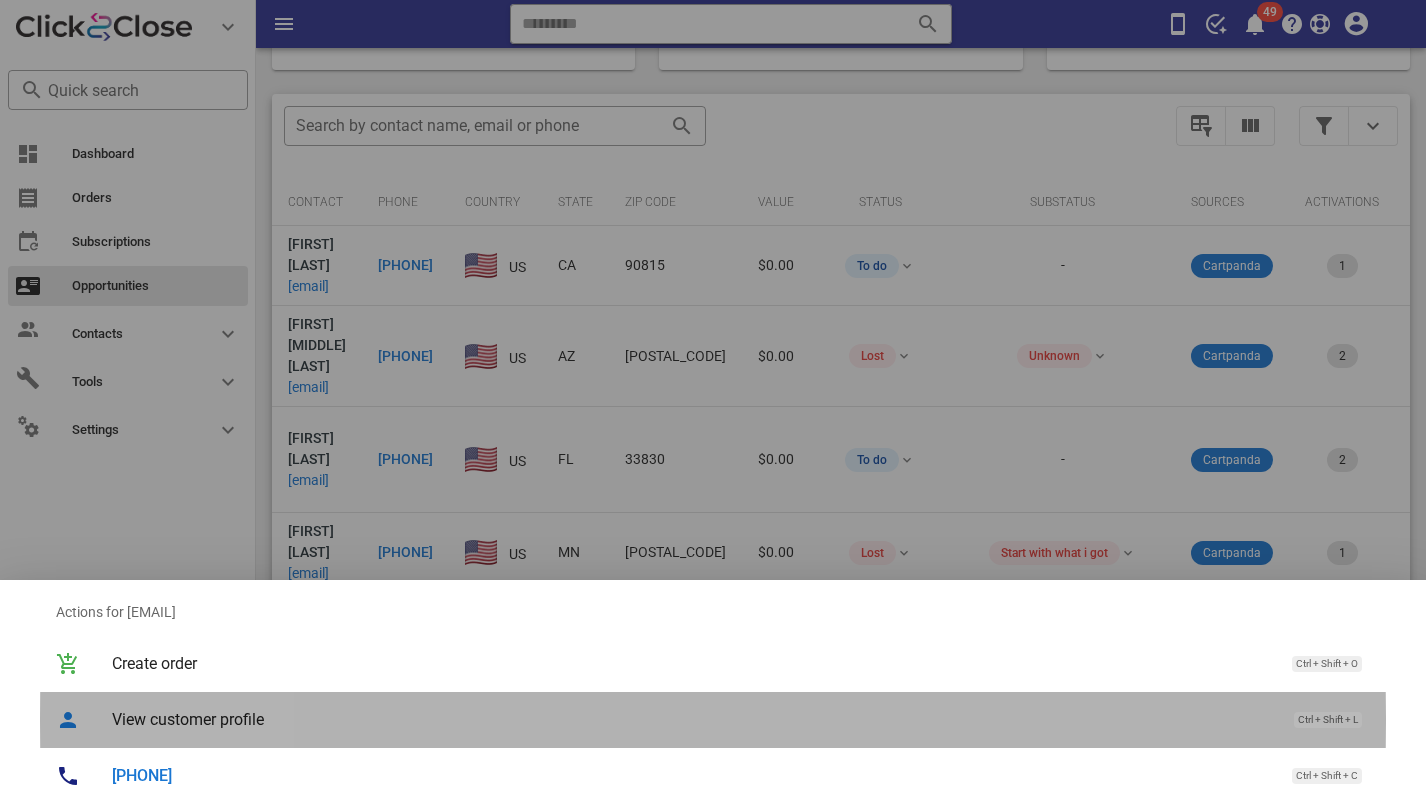 click on "View customer profile" at bounding box center (693, 719) 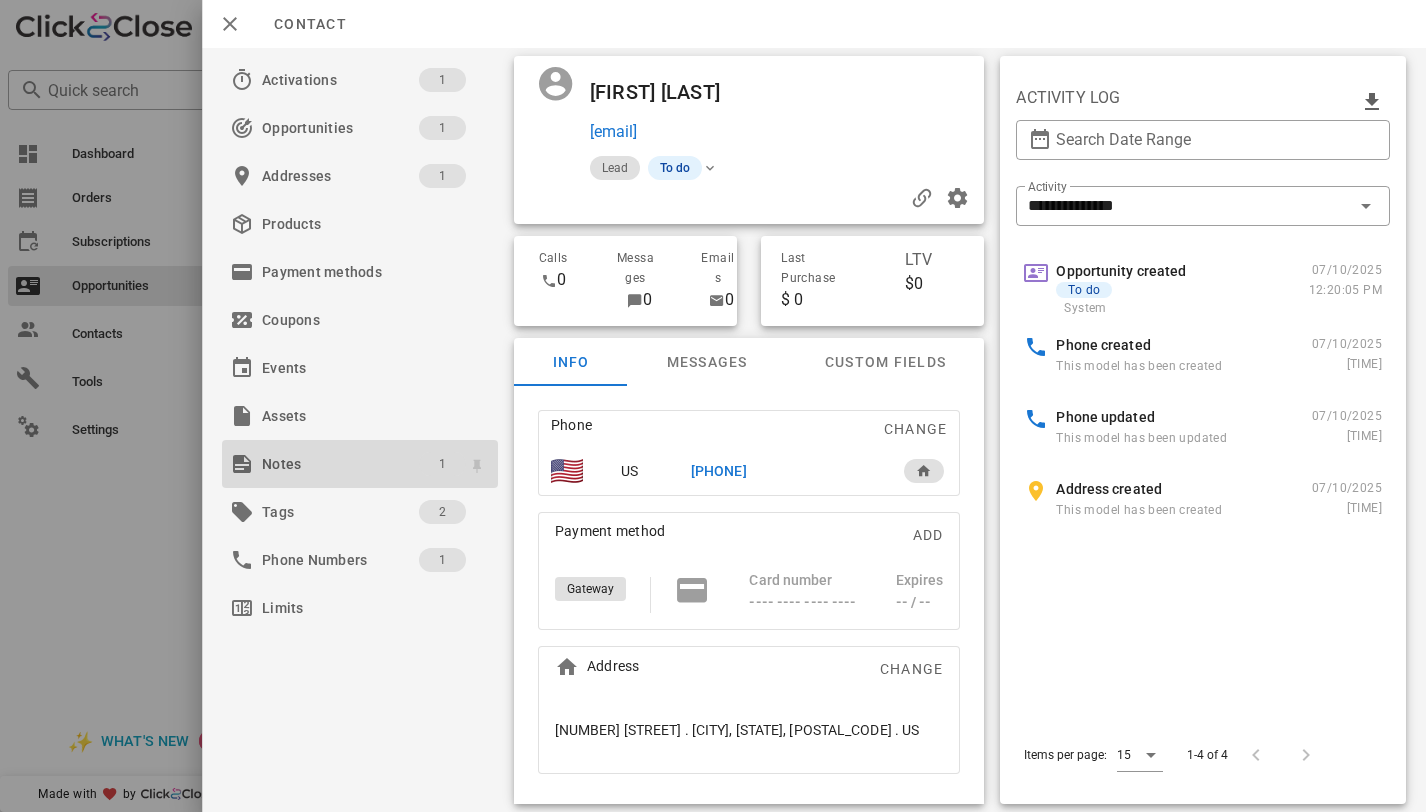 click on "1" at bounding box center (442, 464) 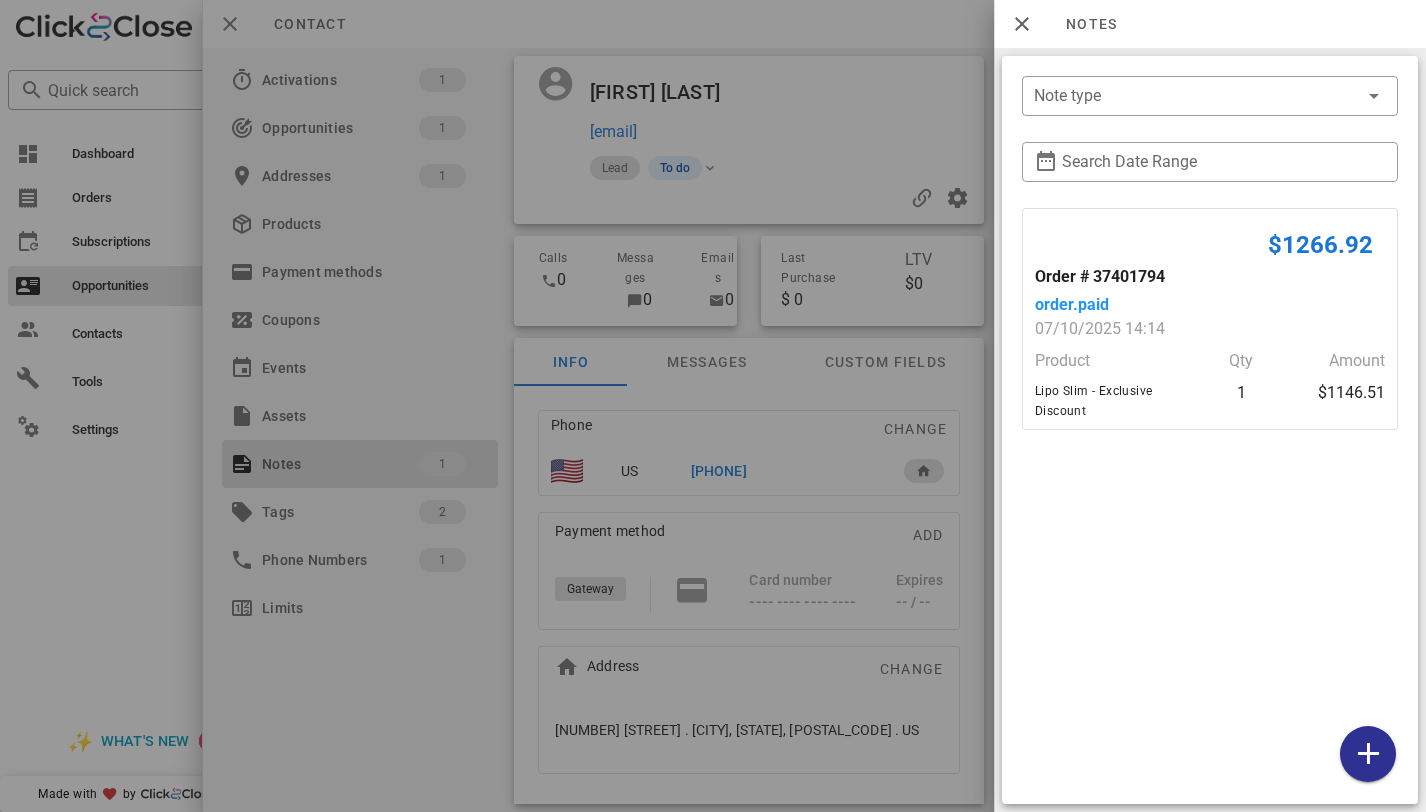 click at bounding box center (713, 406) 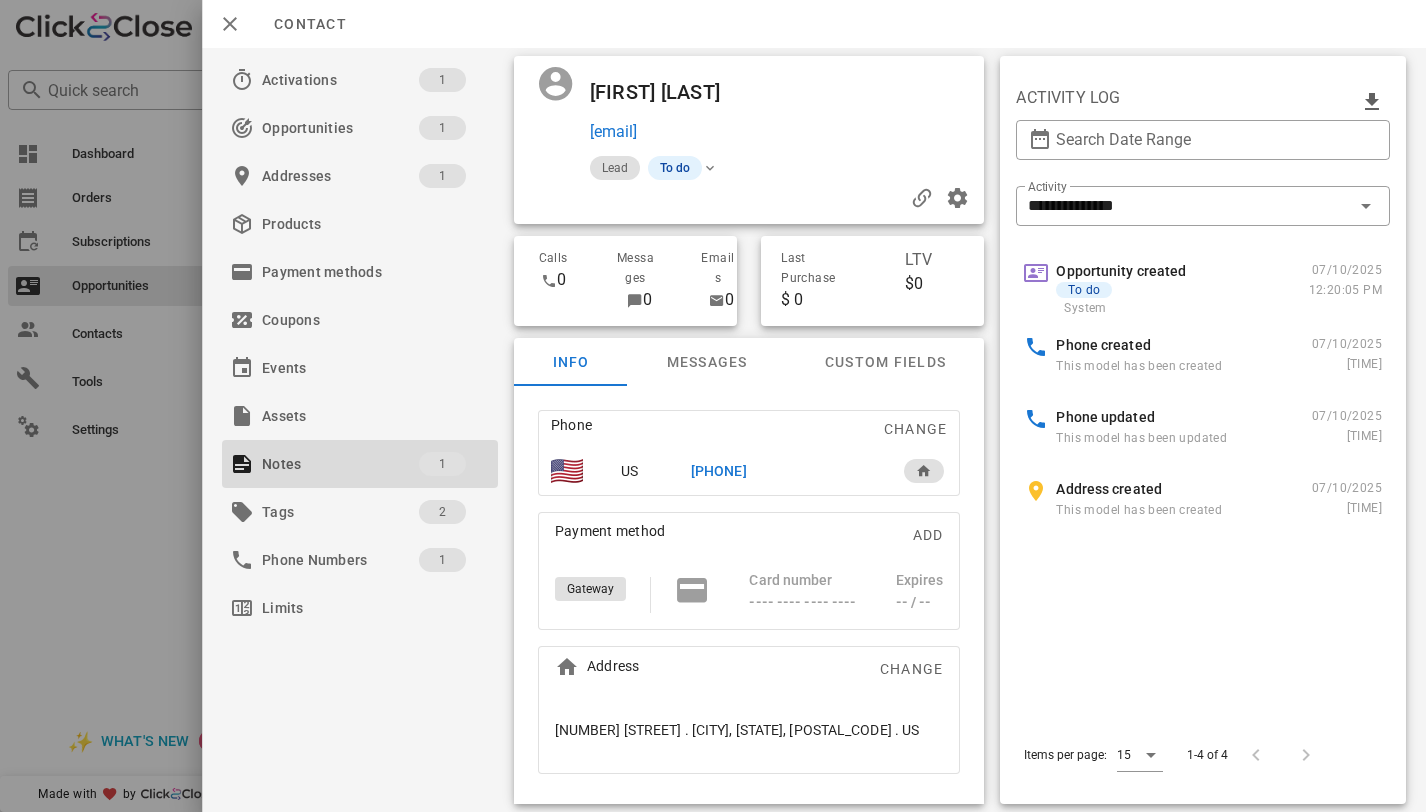 click on "[PHONE]" at bounding box center (719, 471) 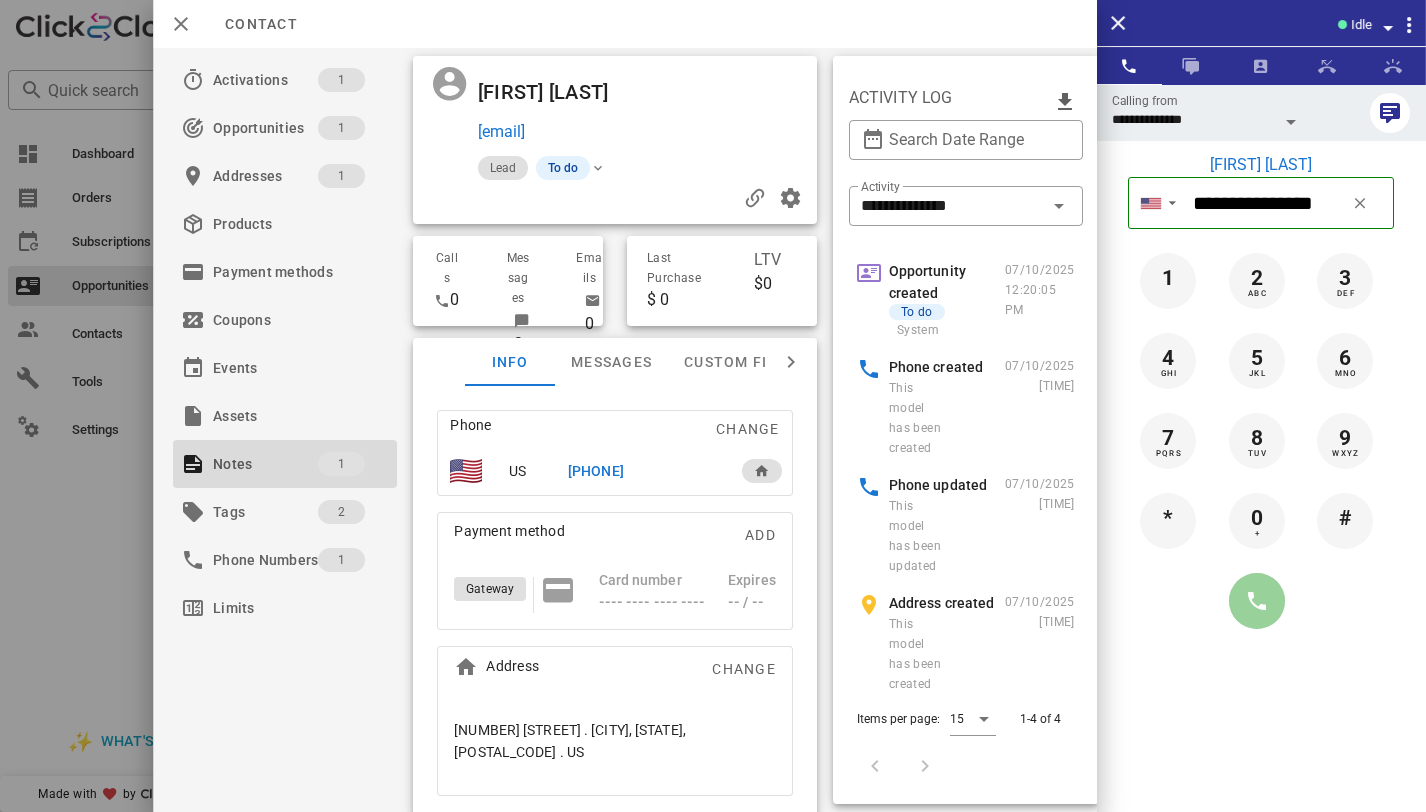 click at bounding box center [1257, 601] 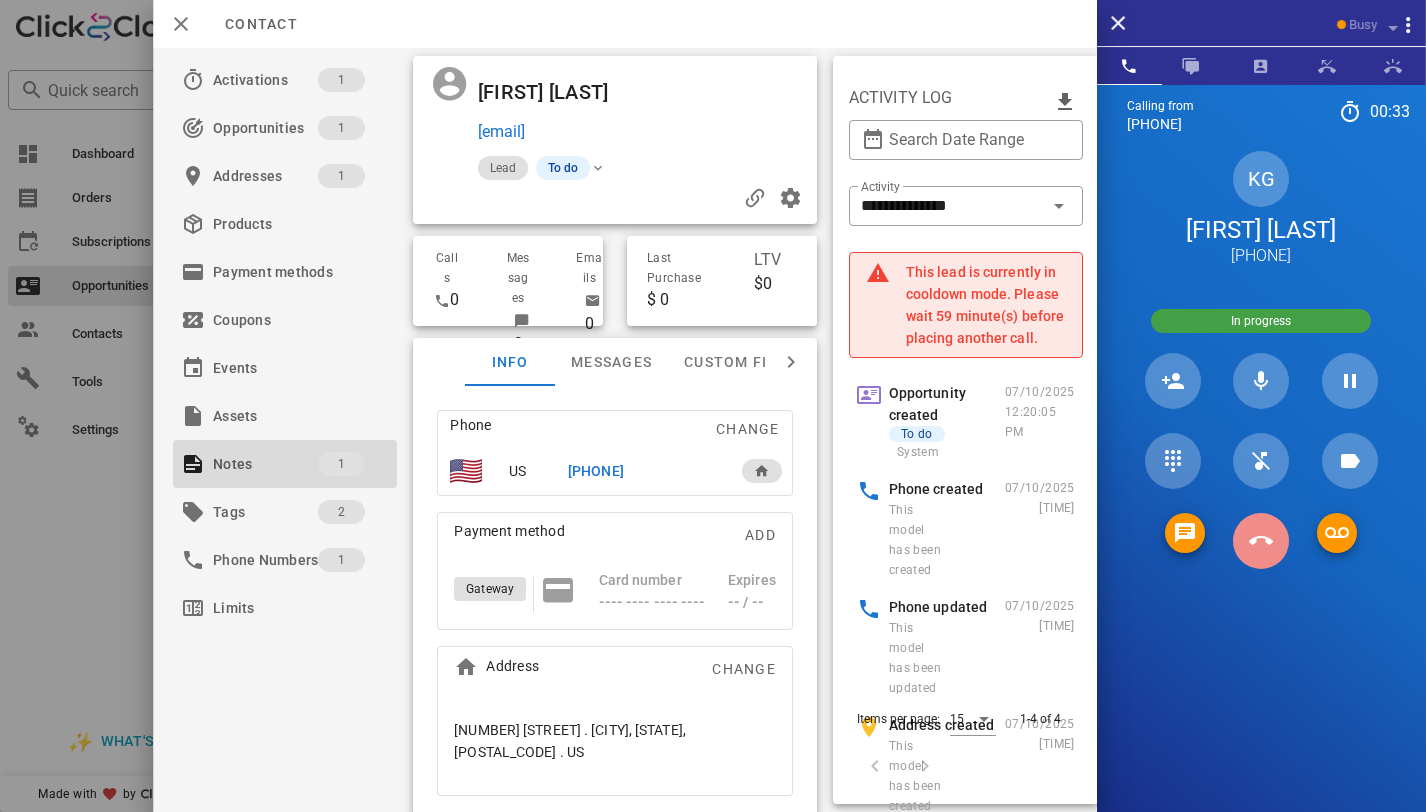 click at bounding box center [1261, 541] 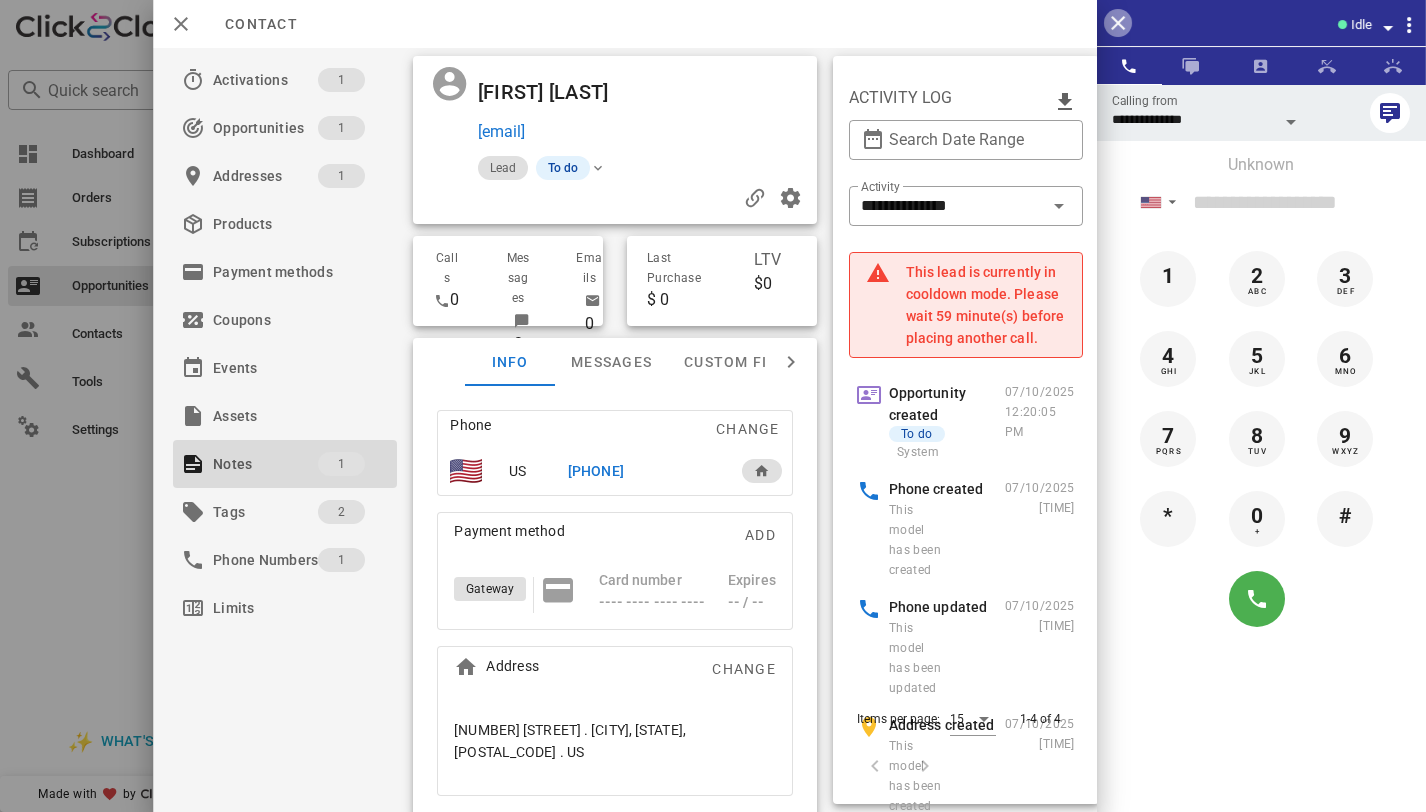 click at bounding box center [1118, 23] 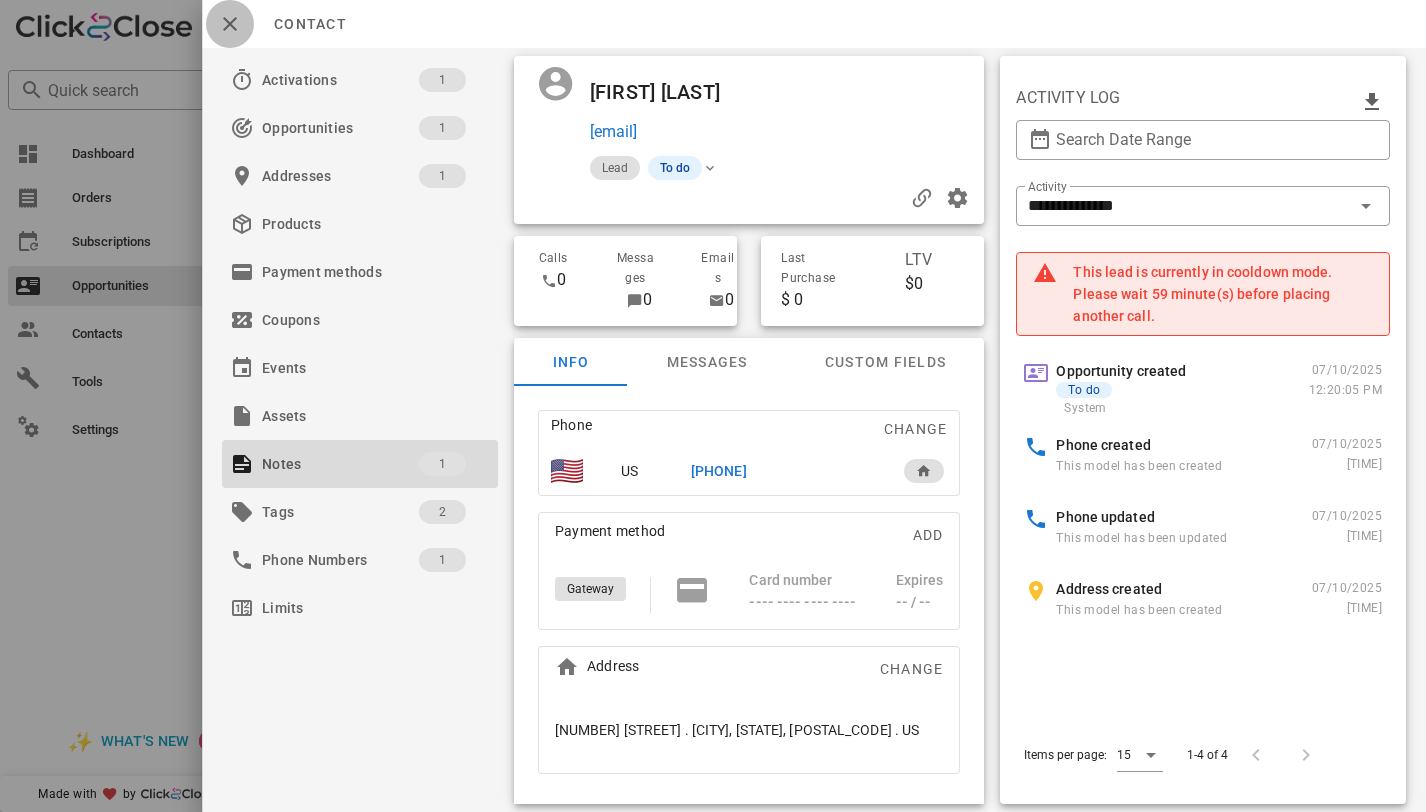 click at bounding box center [230, 24] 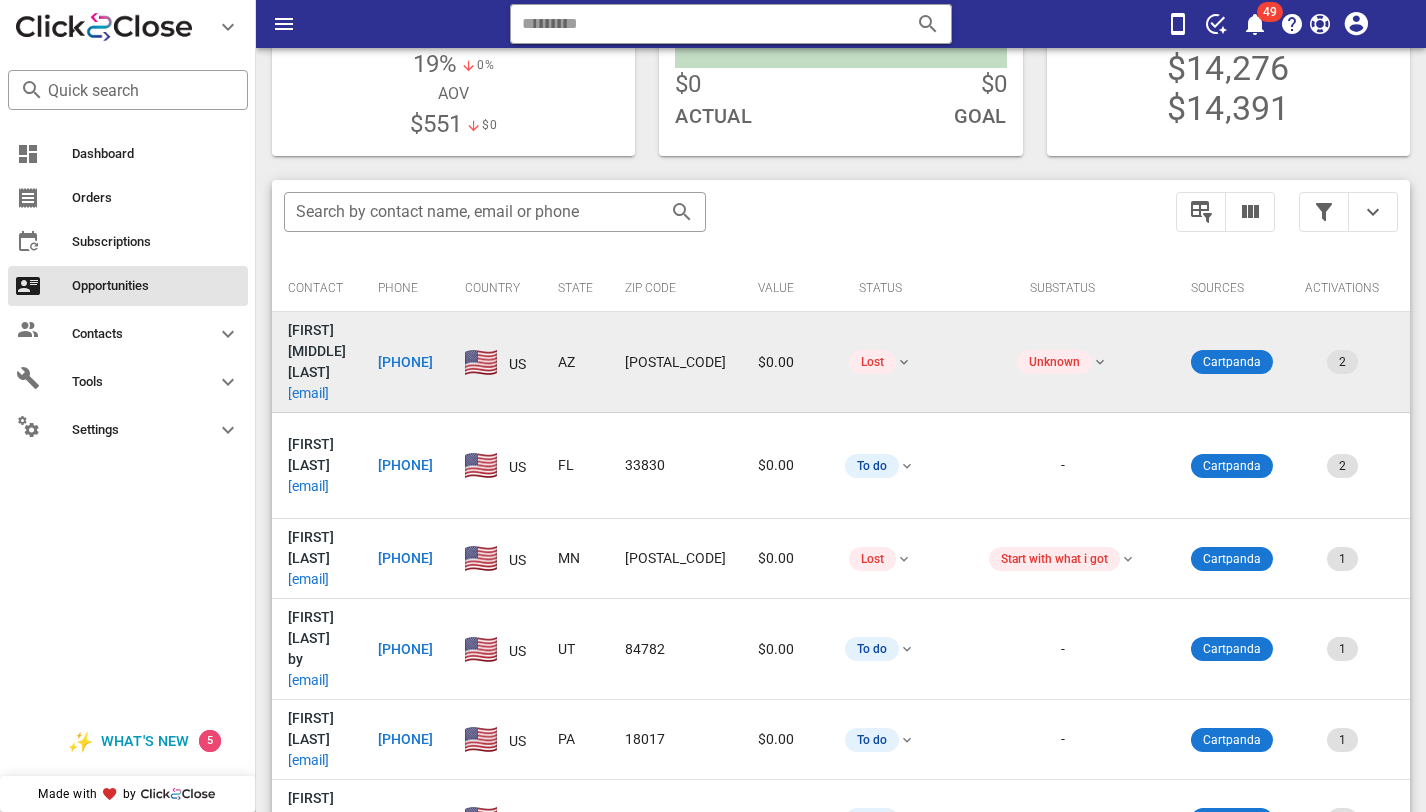 scroll, scrollTop: 243, scrollLeft: 0, axis: vertical 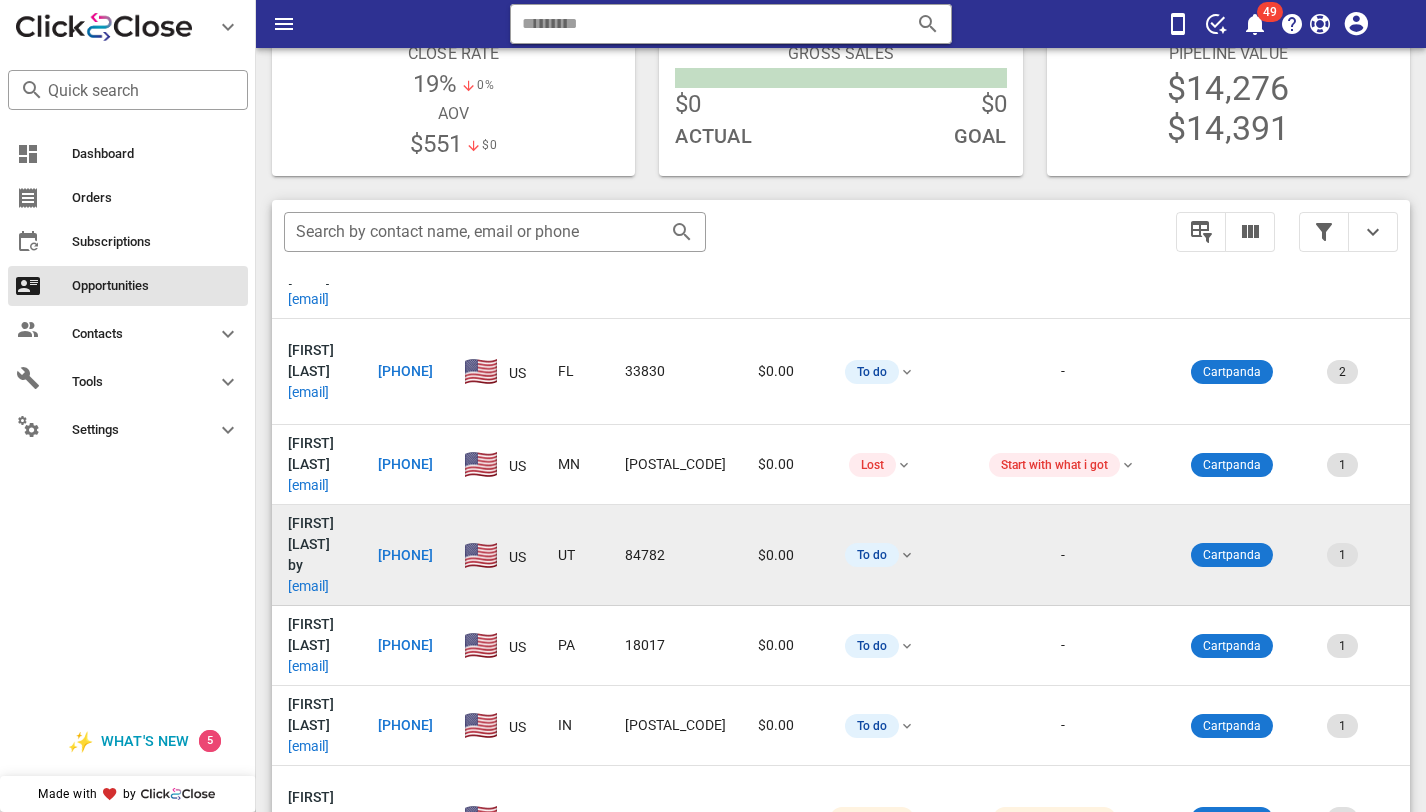 click on "[EMAIL]" at bounding box center (308, 586) 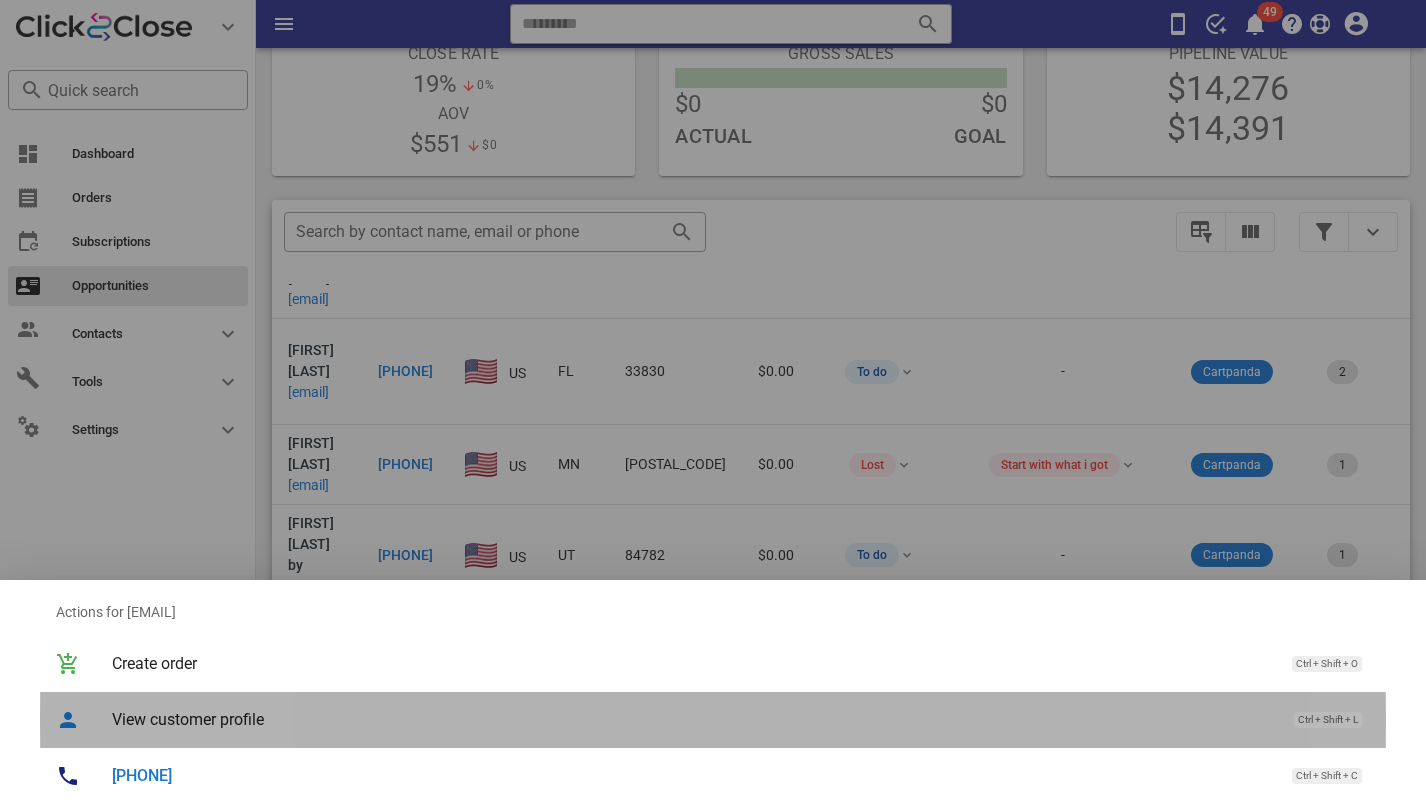 click on "View customer profile Ctrl + Shift + L" at bounding box center [741, 719] 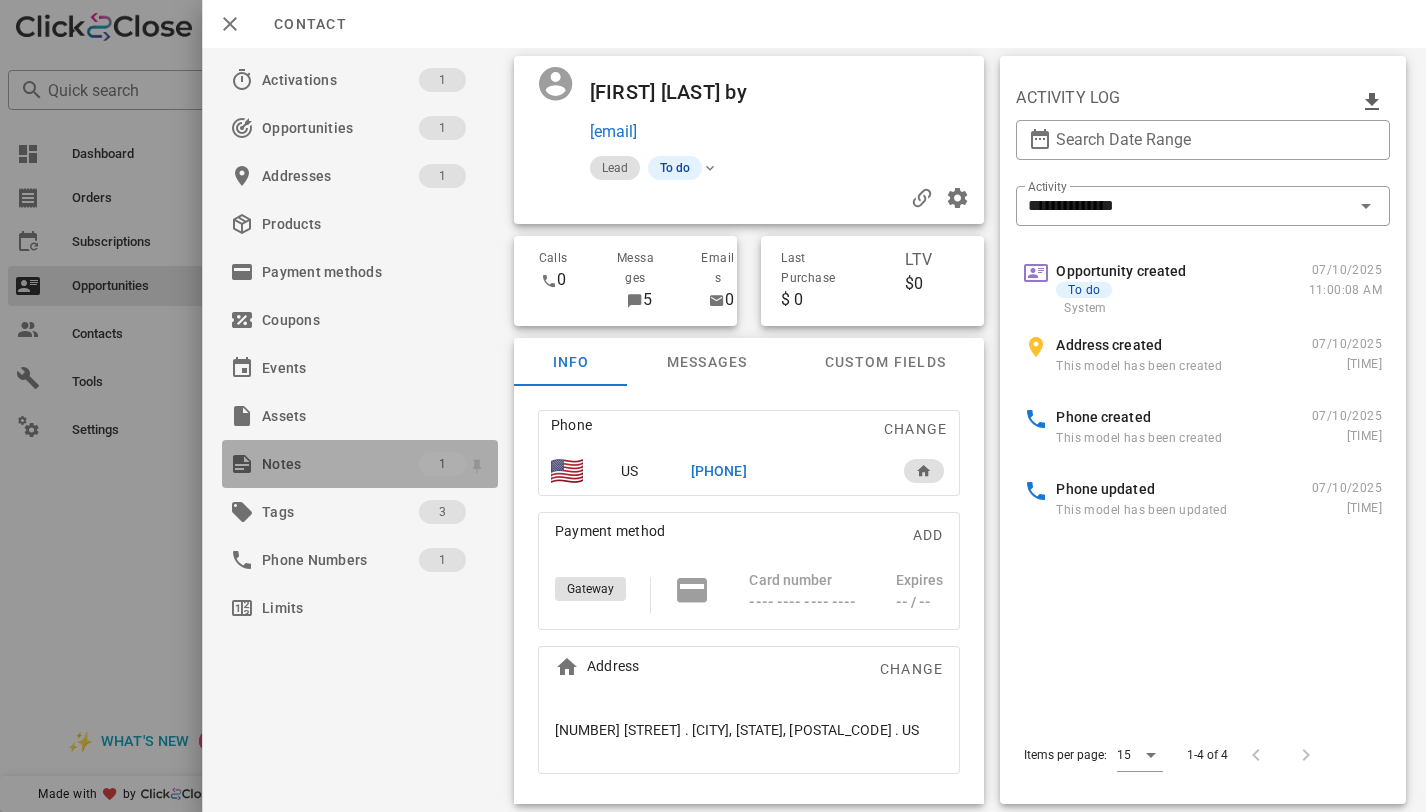 click on "Notes" at bounding box center (340, 464) 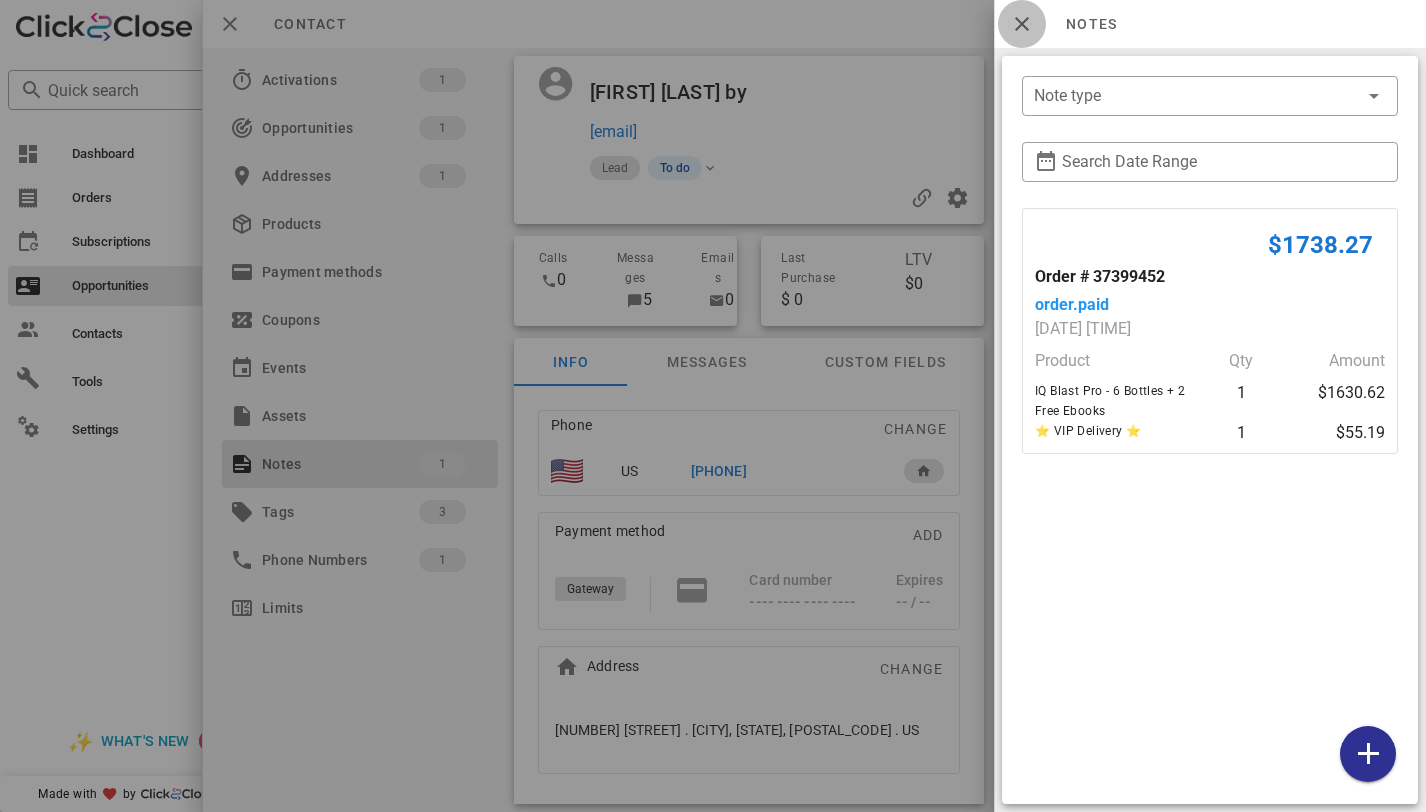 click at bounding box center [1022, 24] 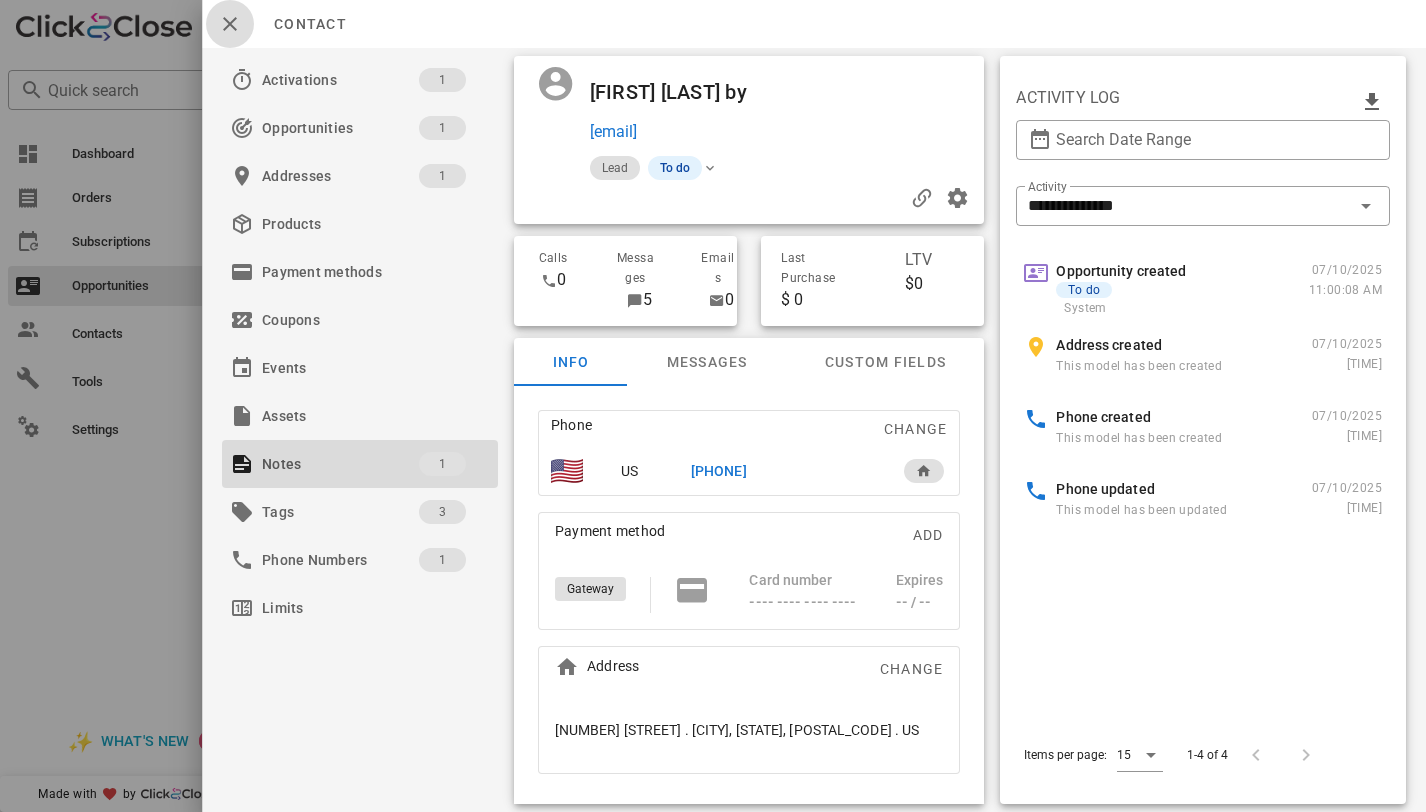 click at bounding box center (230, 24) 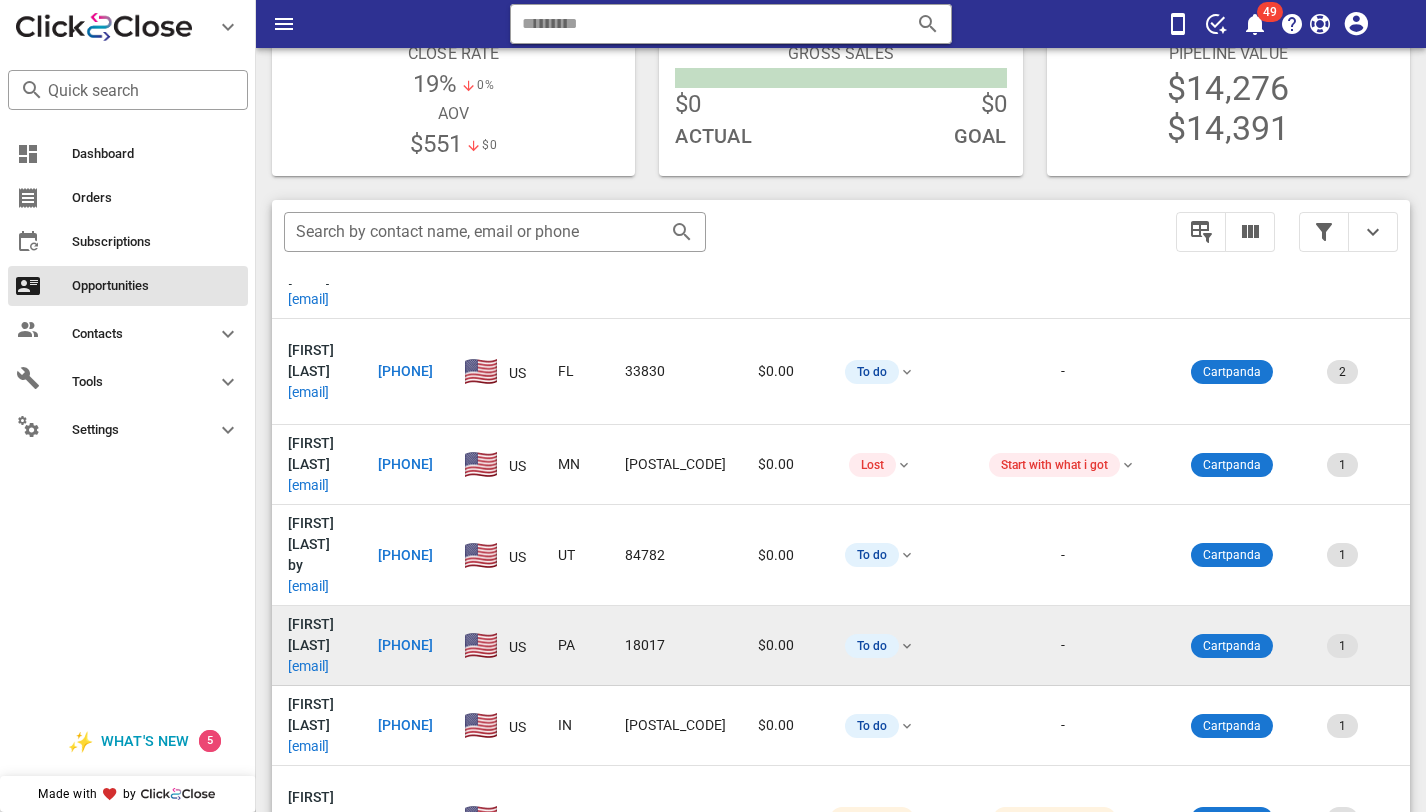 click on "[EMAIL]" at bounding box center (308, 666) 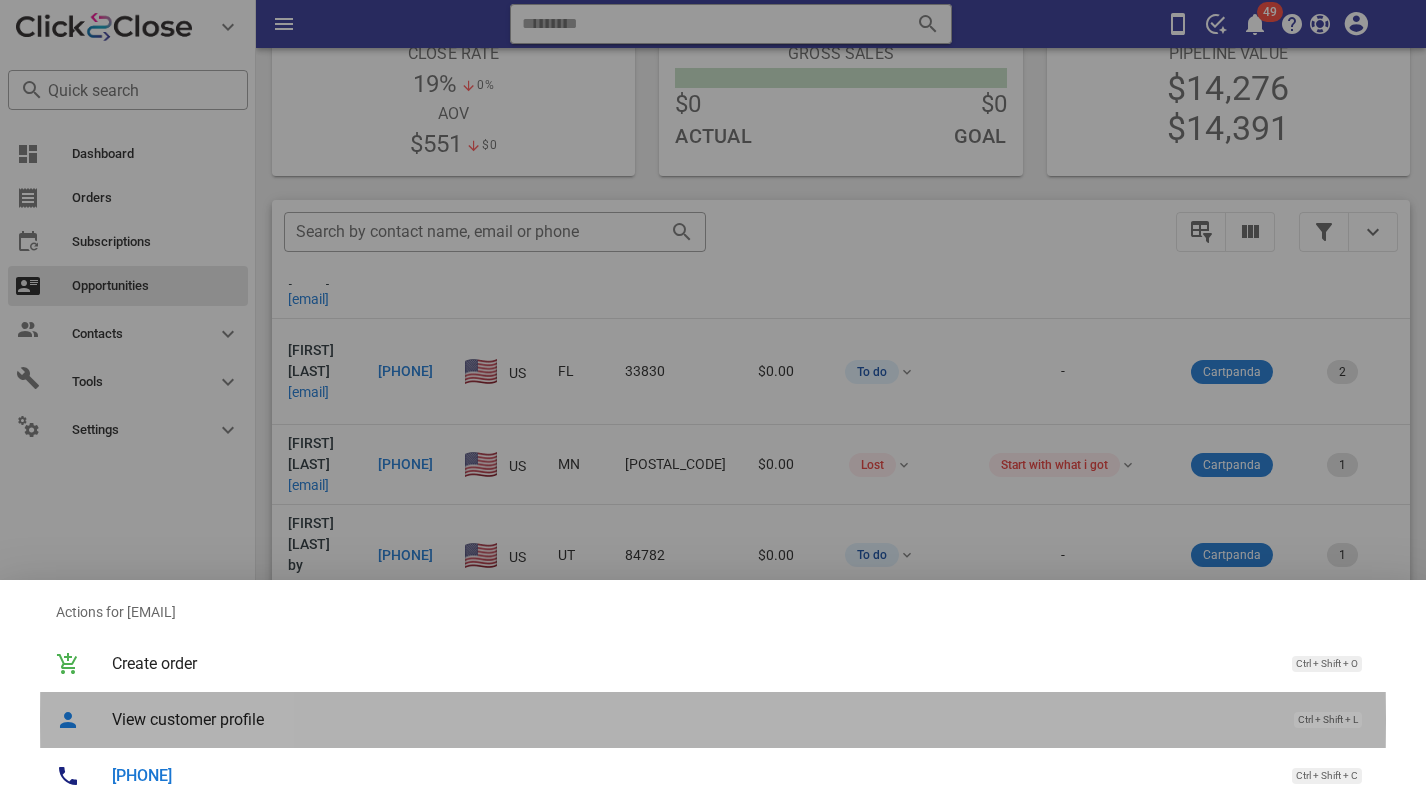 click on "View customer profile Ctrl + Shift + L" at bounding box center (741, 719) 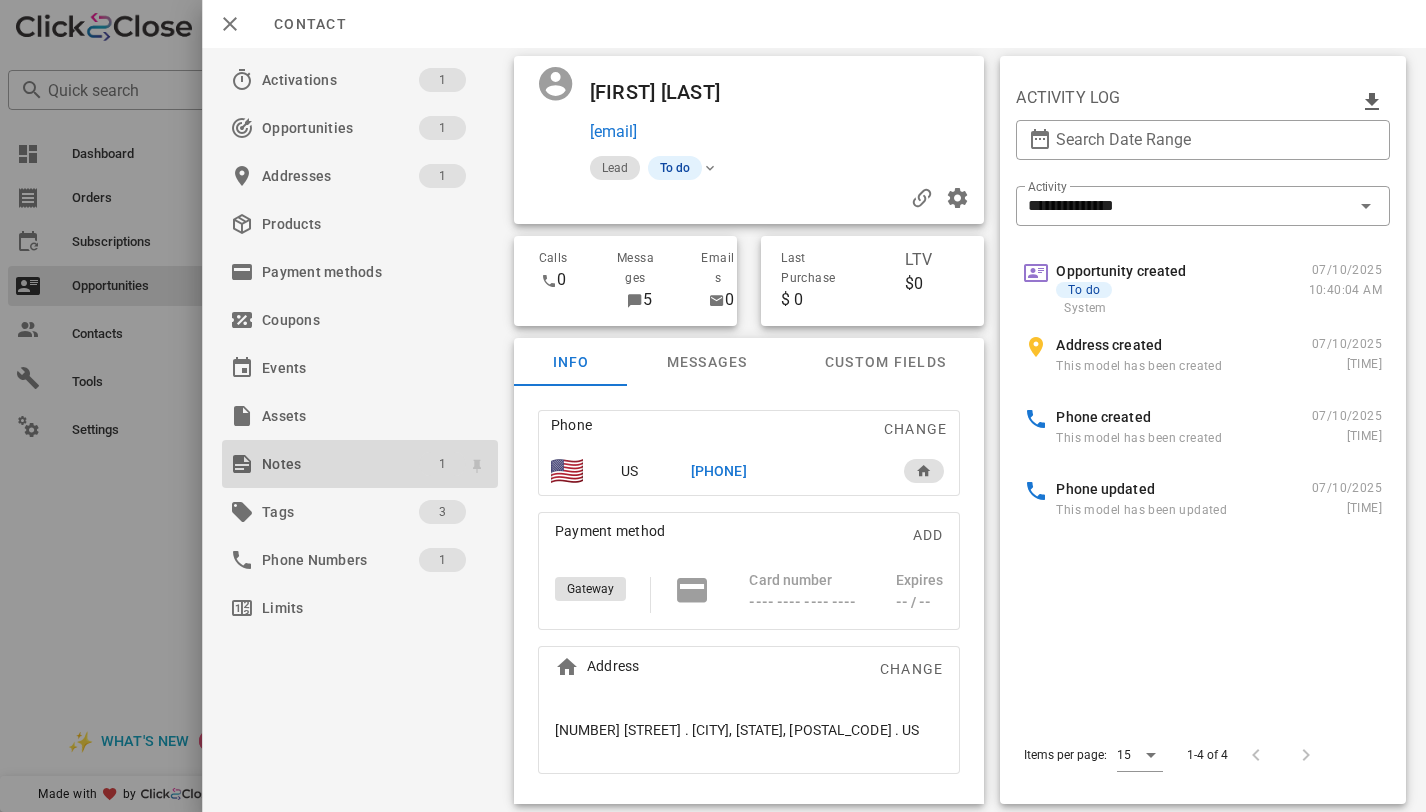 click on "1" at bounding box center [442, 464] 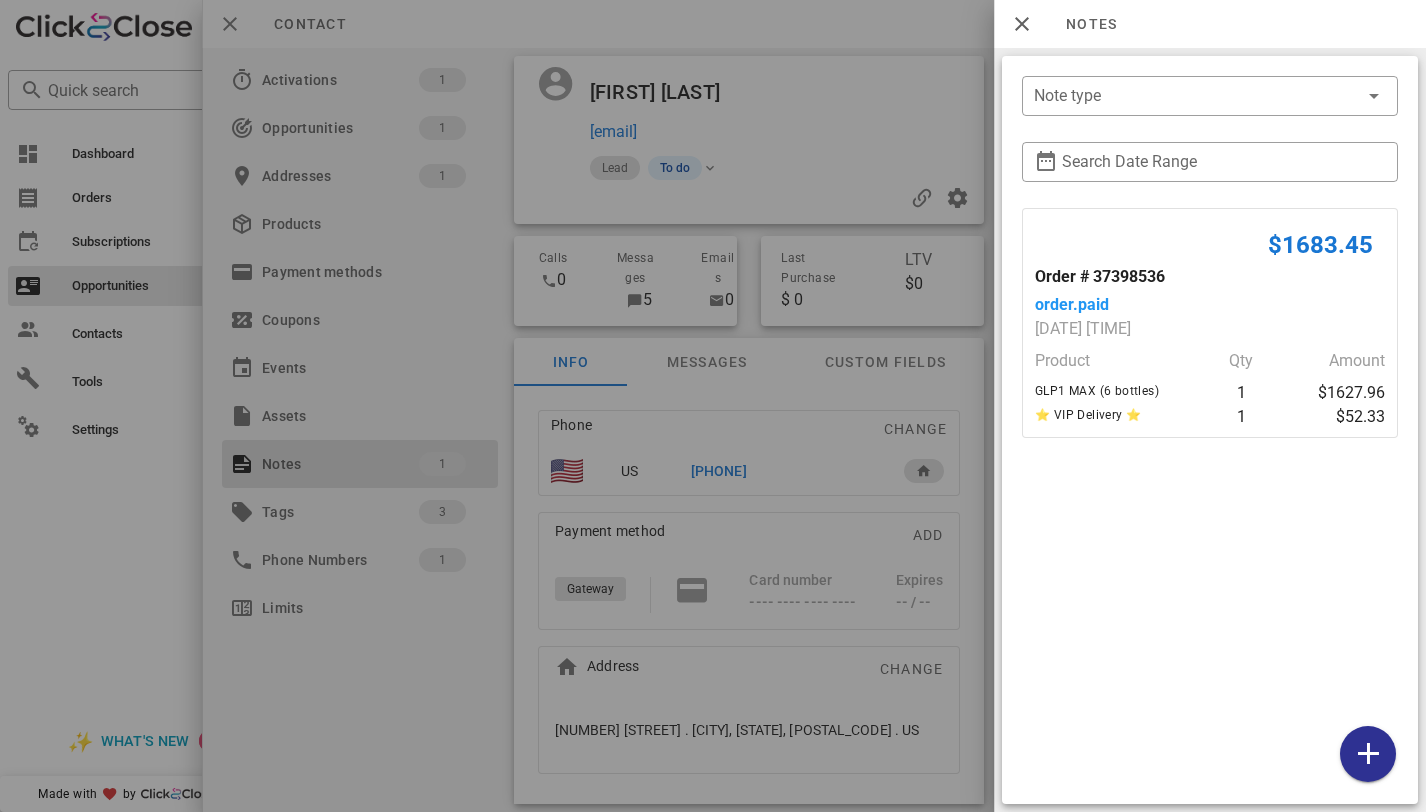 click at bounding box center (713, 406) 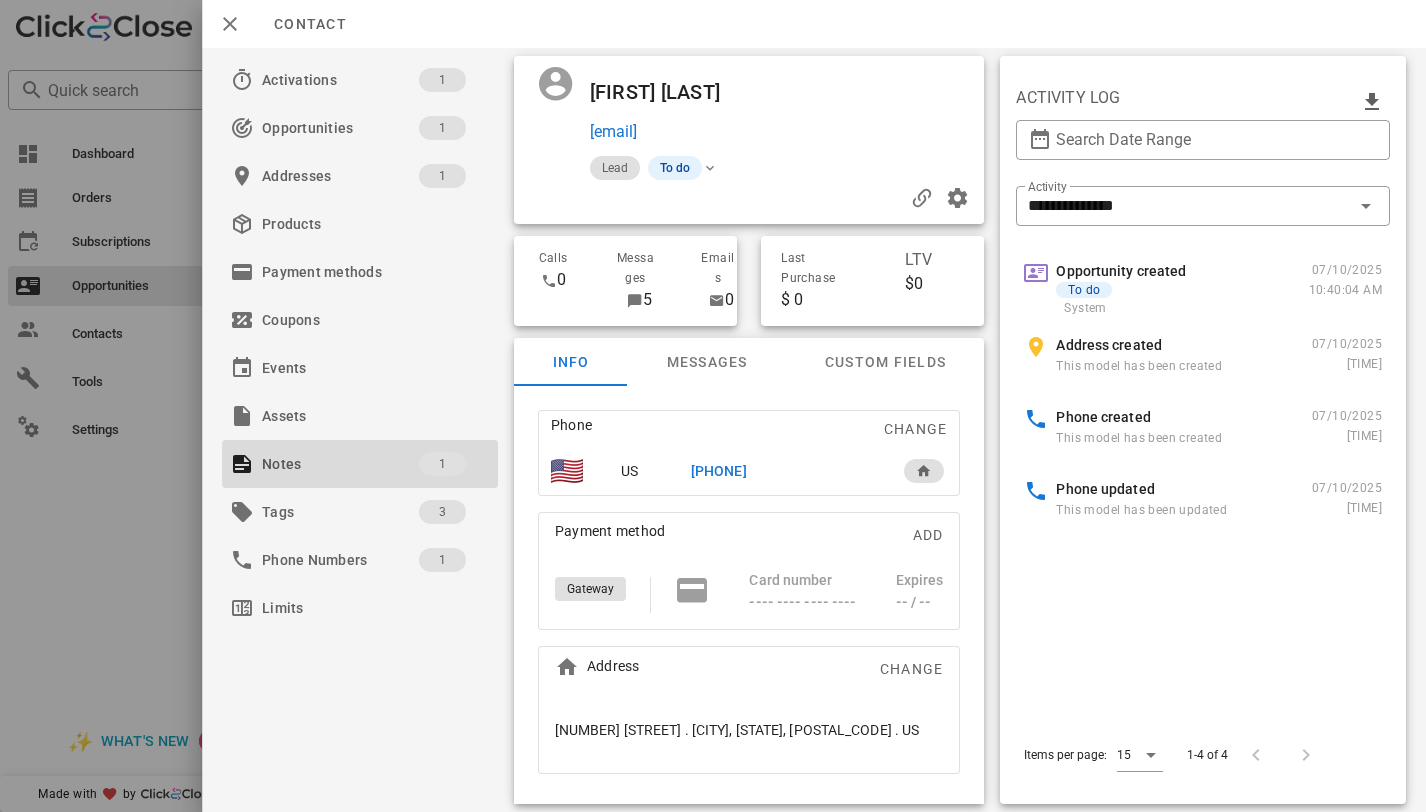 click on "[PHONE]" at bounding box center (719, 471) 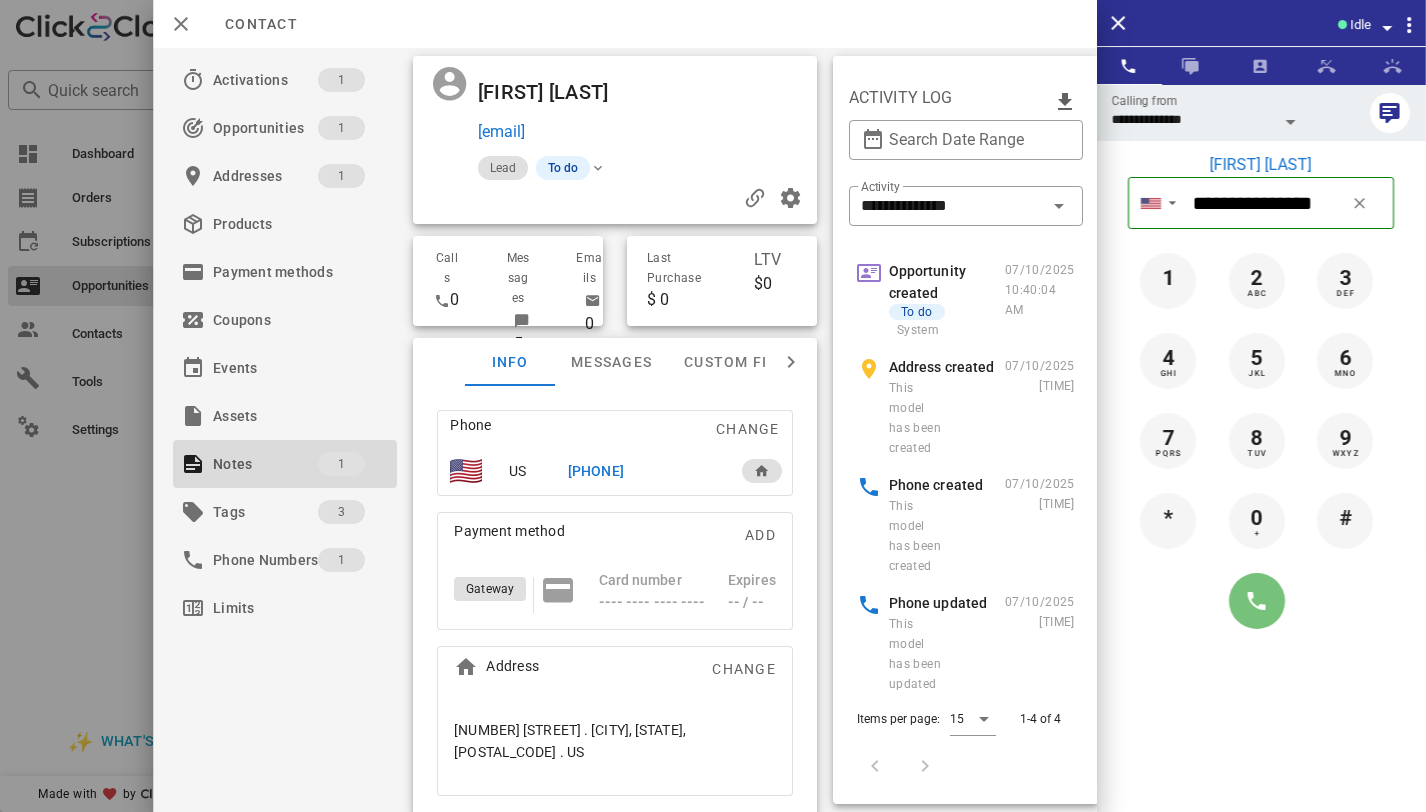 click at bounding box center (1257, 601) 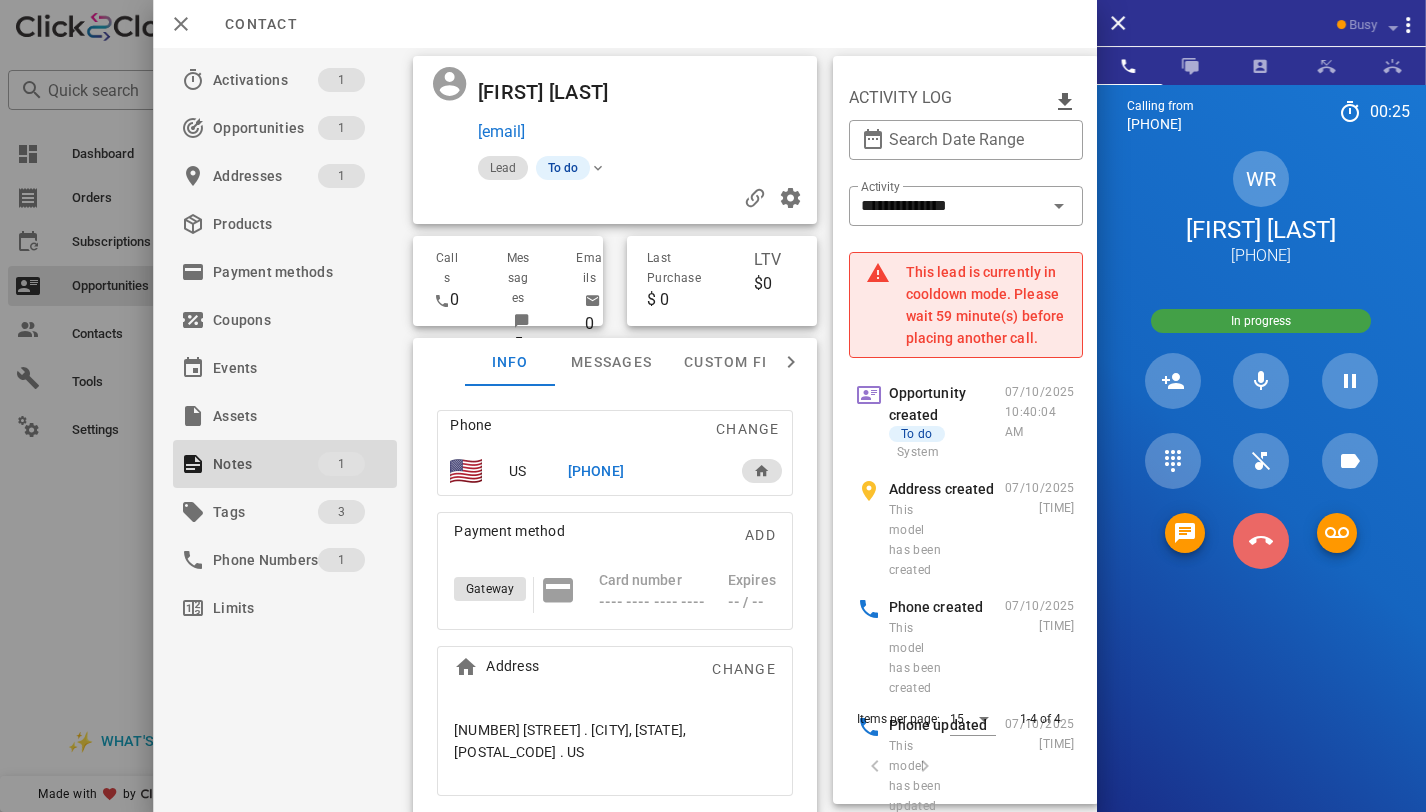 click at bounding box center [1261, 541] 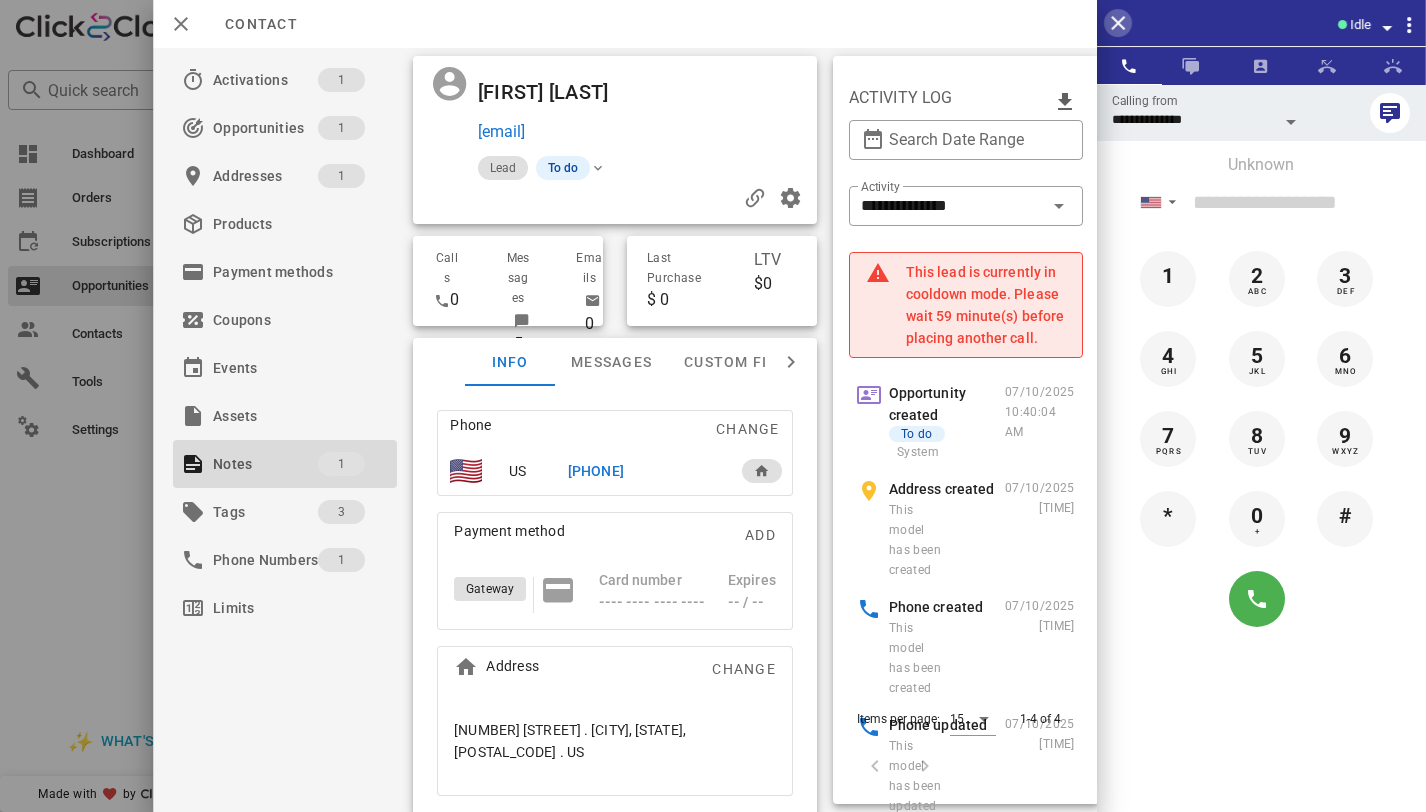 click at bounding box center (1118, 23) 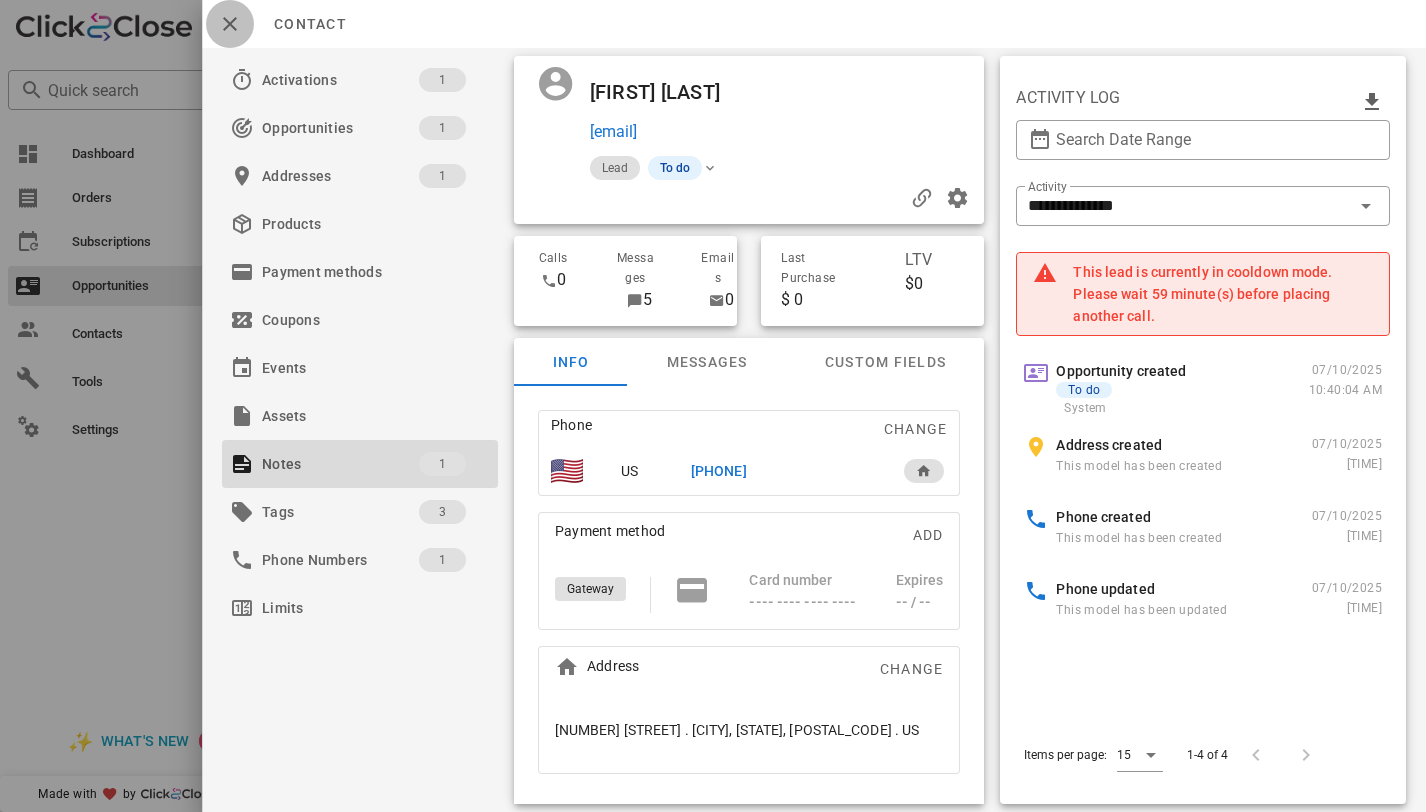 click at bounding box center [230, 24] 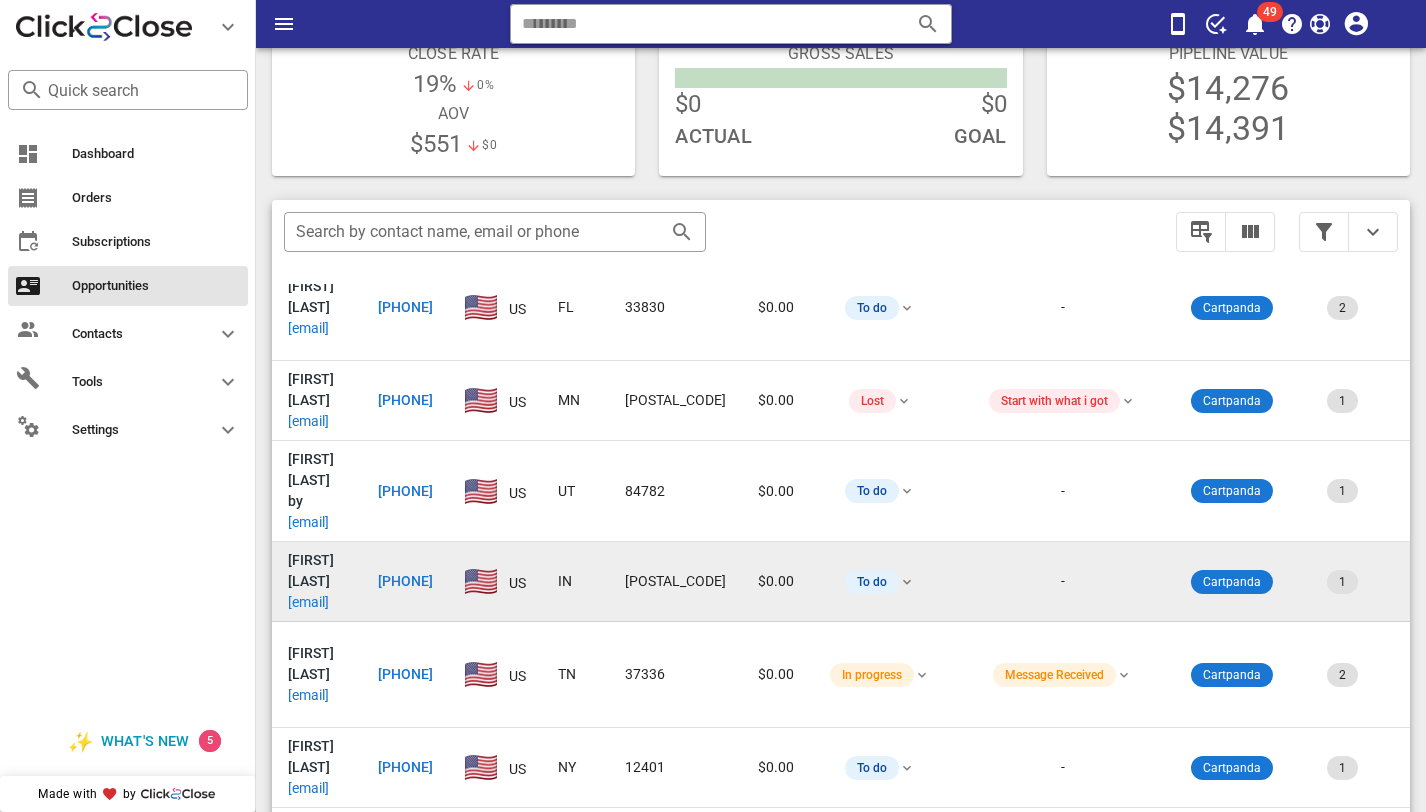scroll, scrollTop: 184, scrollLeft: 0, axis: vertical 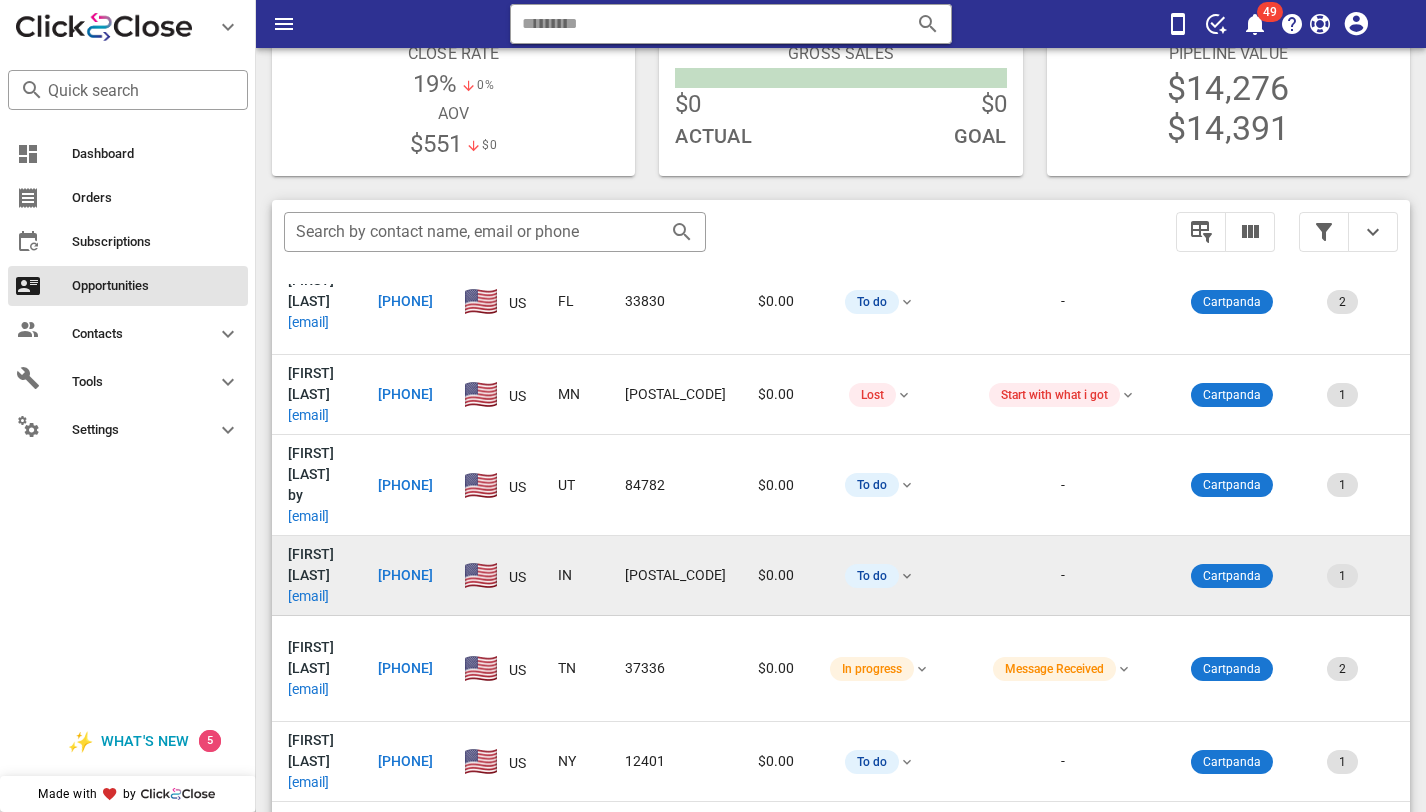 click on "[EMAIL]" at bounding box center [308, 596] 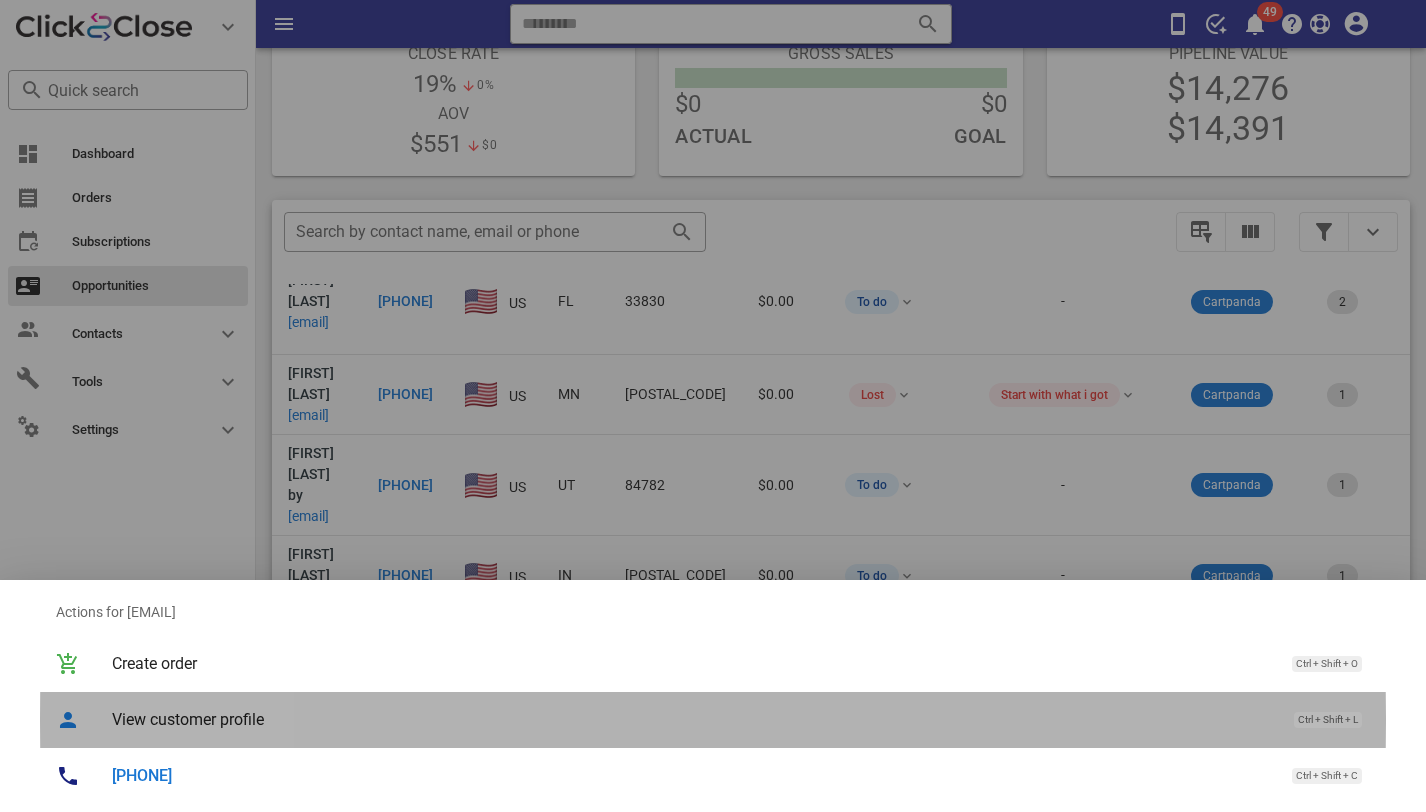 click on "View customer profile Ctrl + Shift + L" at bounding box center (741, 719) 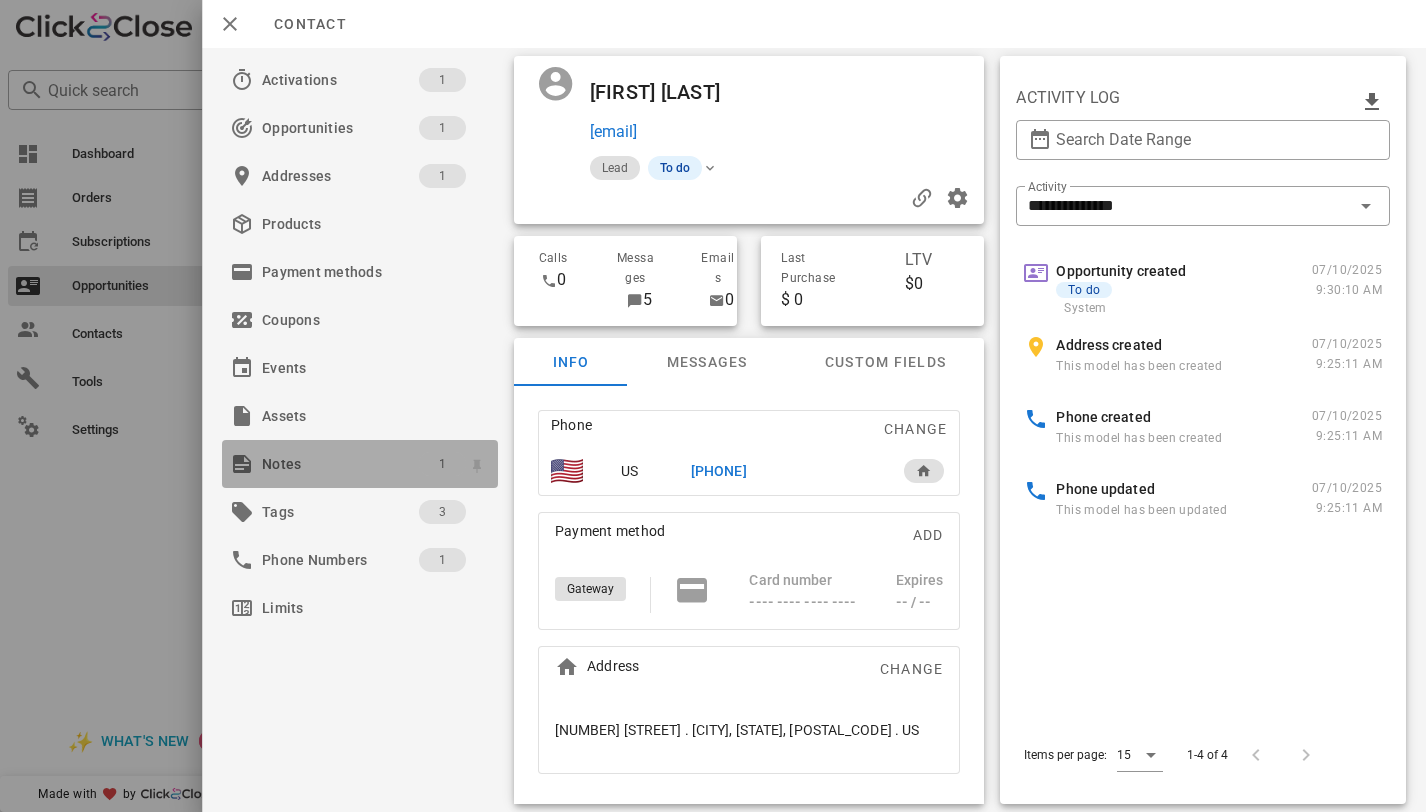 click on "1" at bounding box center (442, 464) 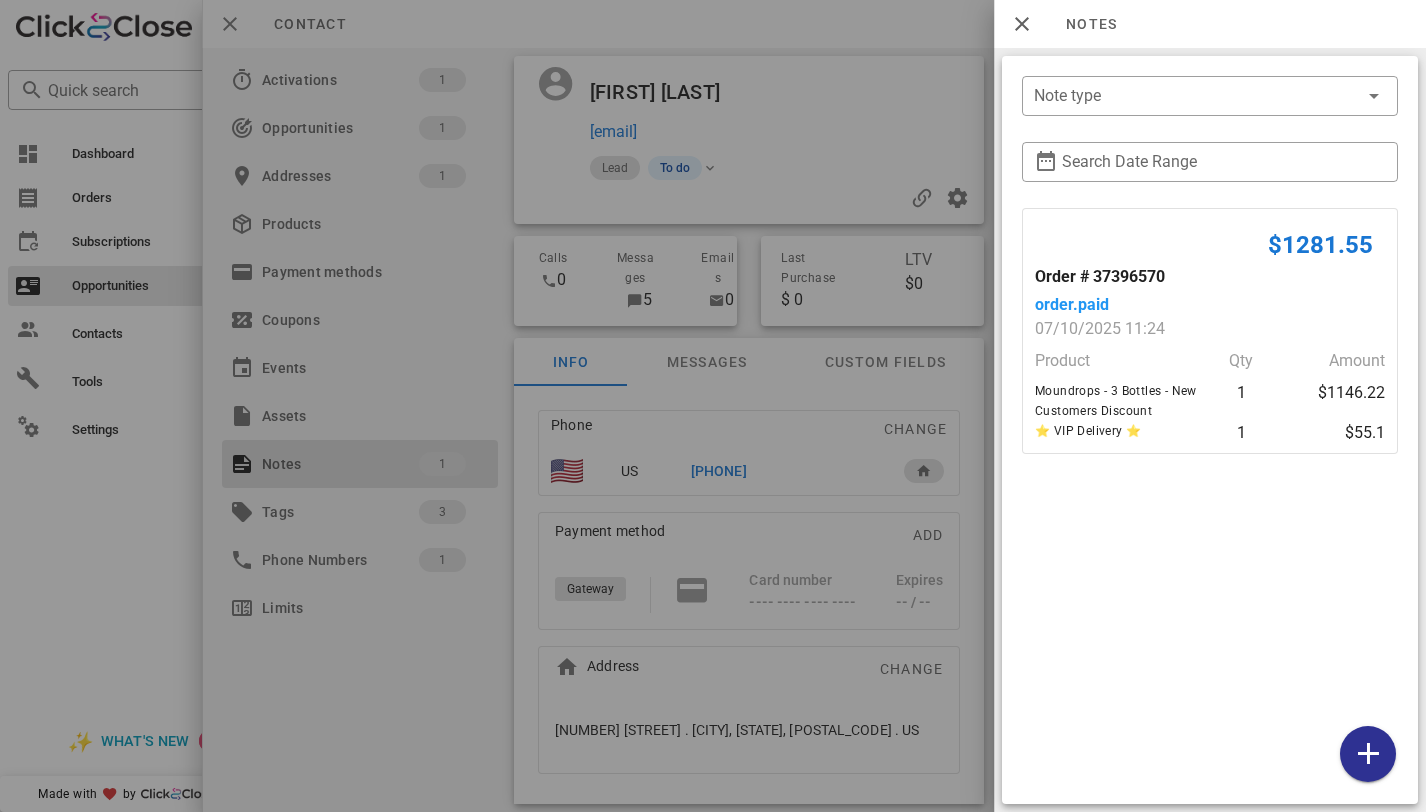 click at bounding box center [713, 406] 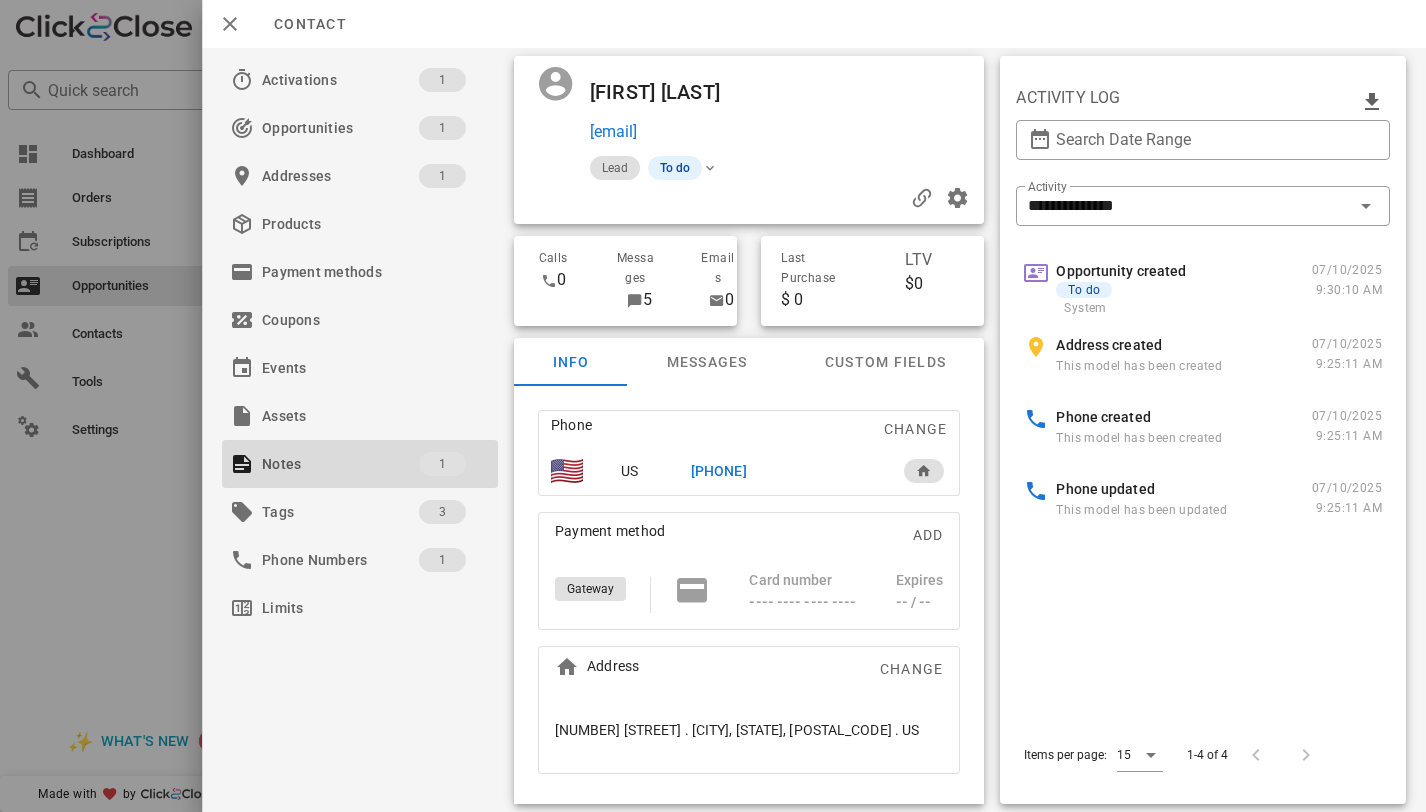click on "[PHONE]" at bounding box center [719, 471] 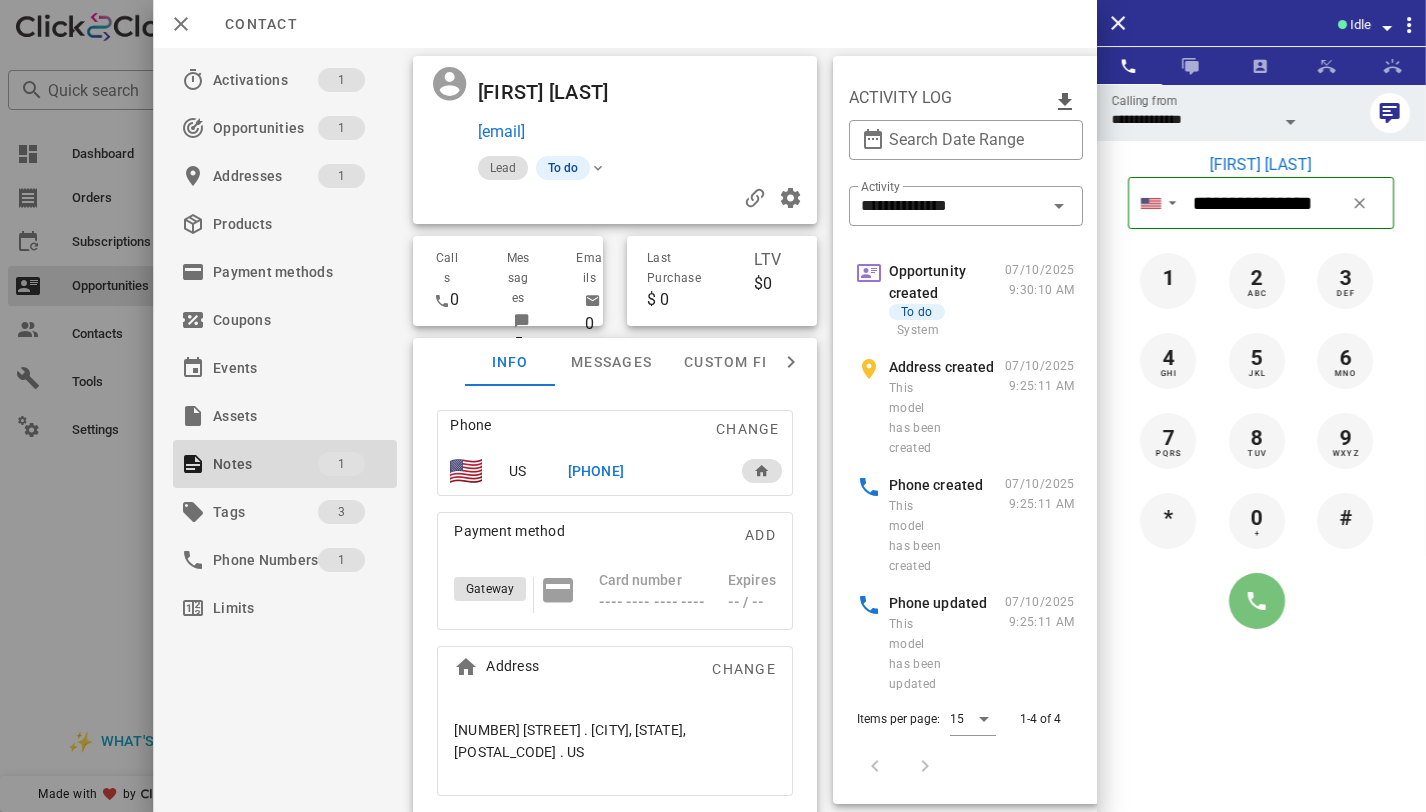 click at bounding box center [1257, 601] 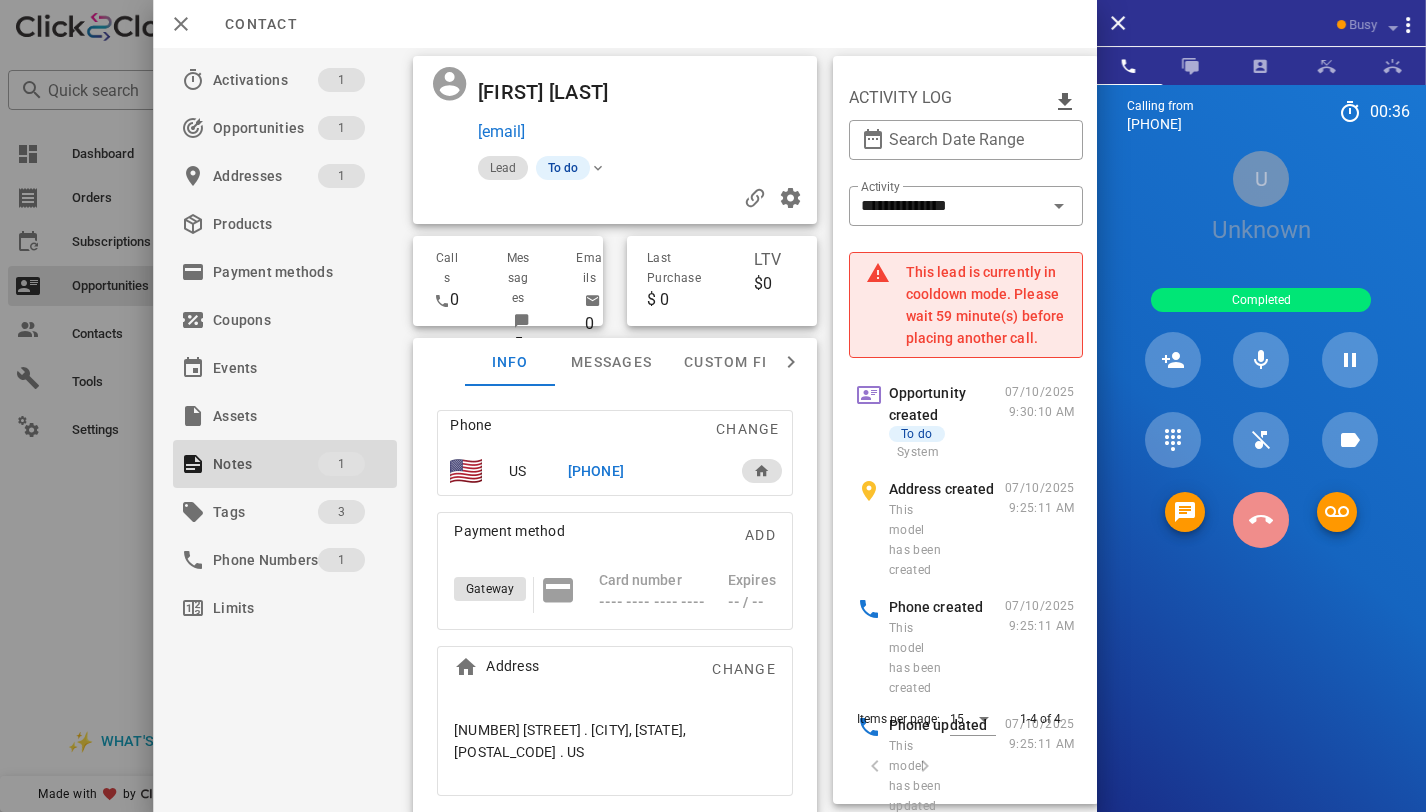 click at bounding box center (1261, 520) 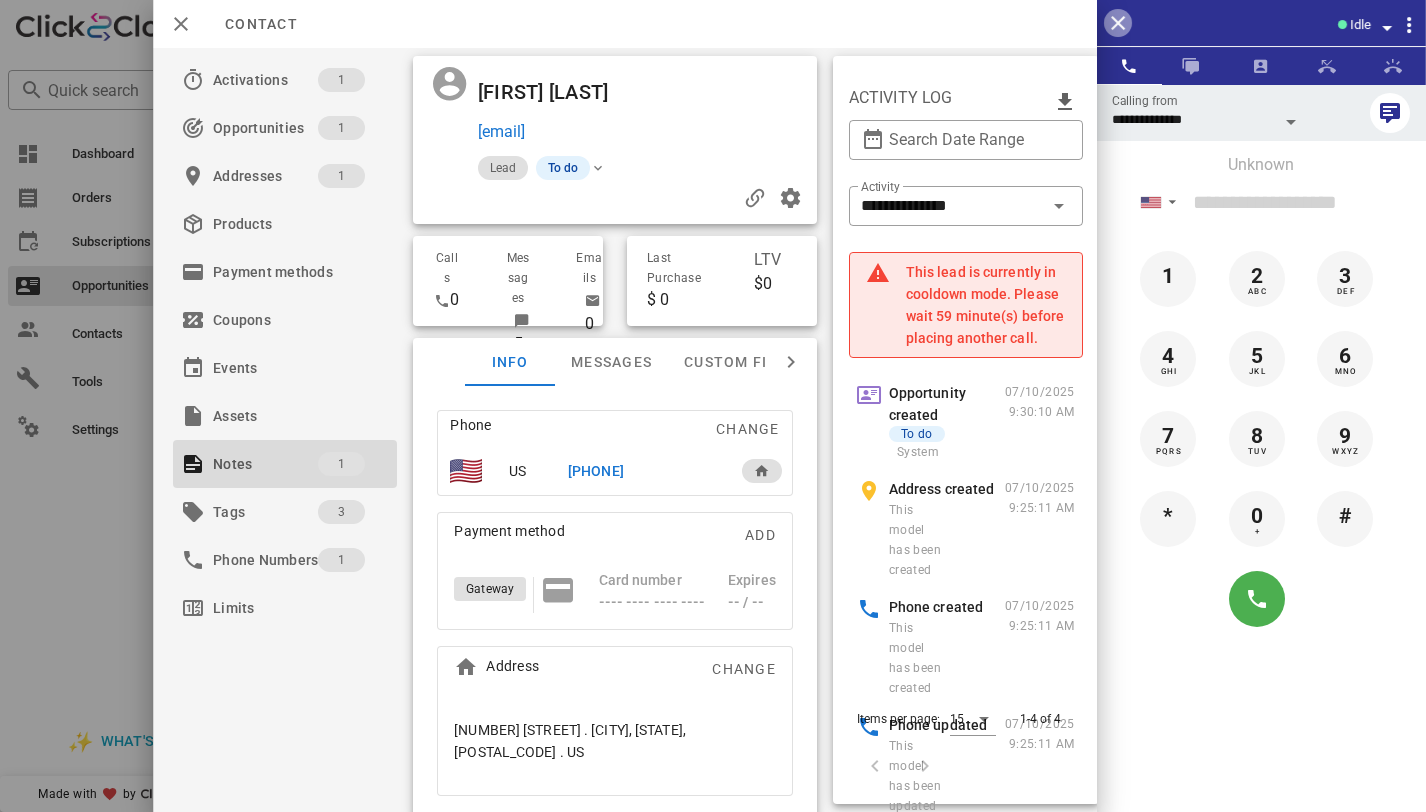 click at bounding box center [1118, 23] 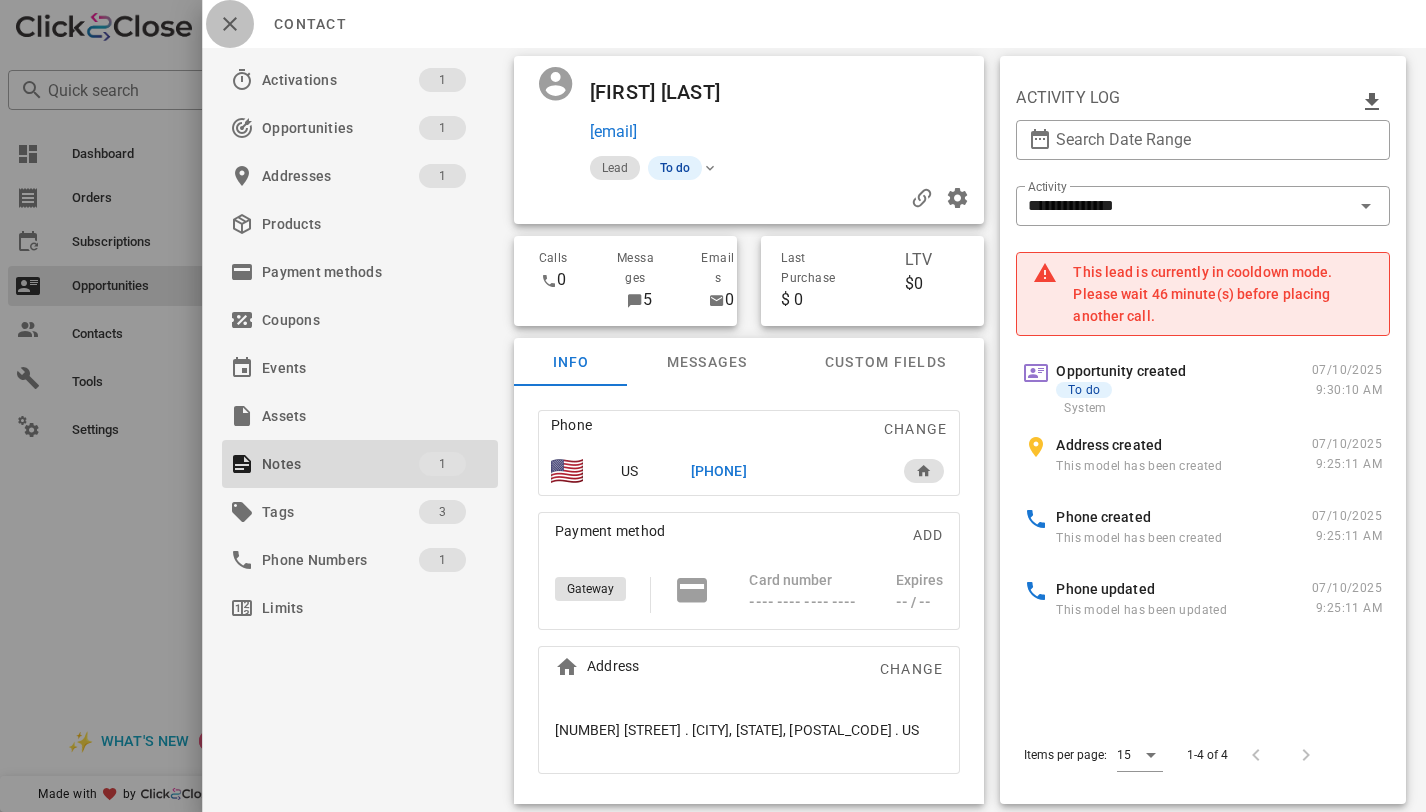 click at bounding box center [230, 24] 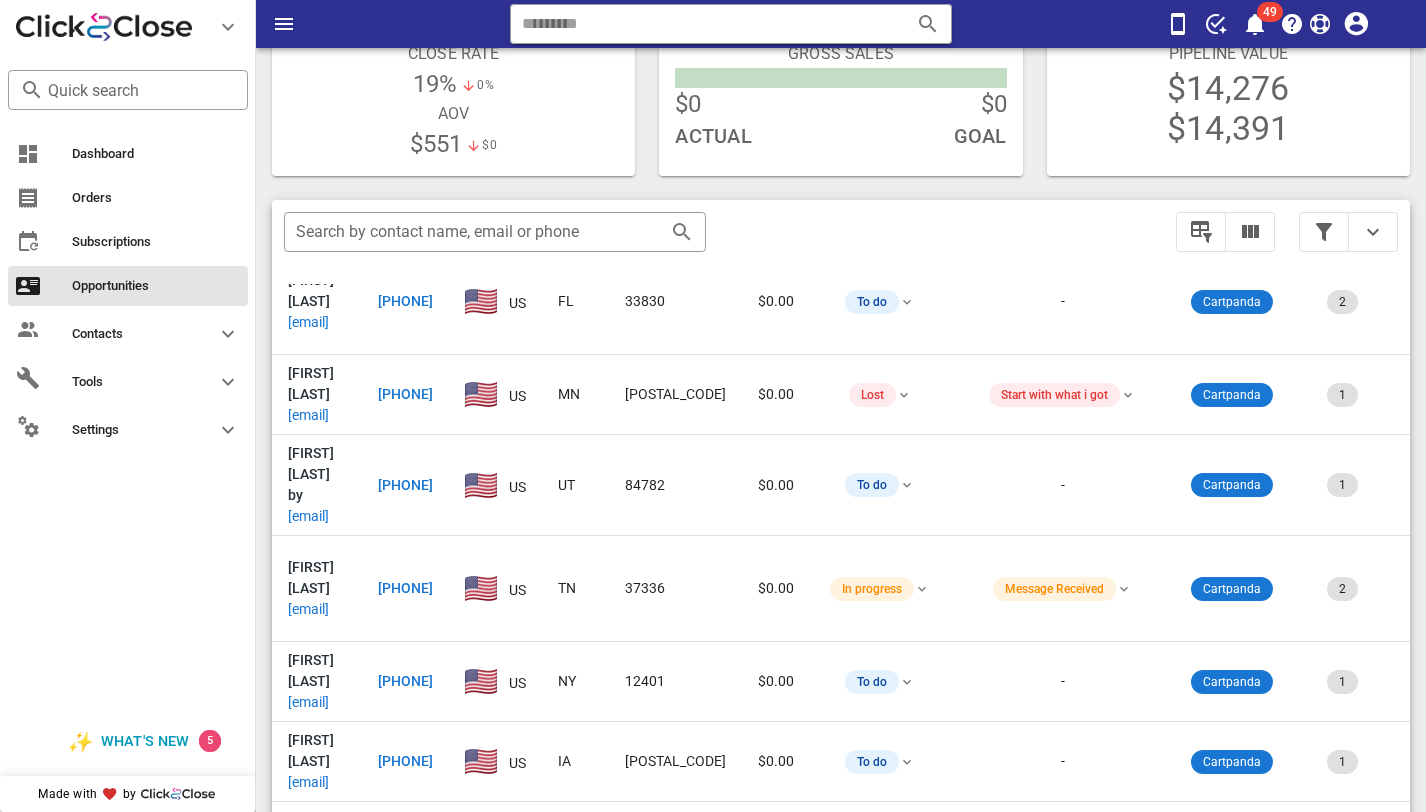 click on "Unknown" at bounding box center [1062, 935] 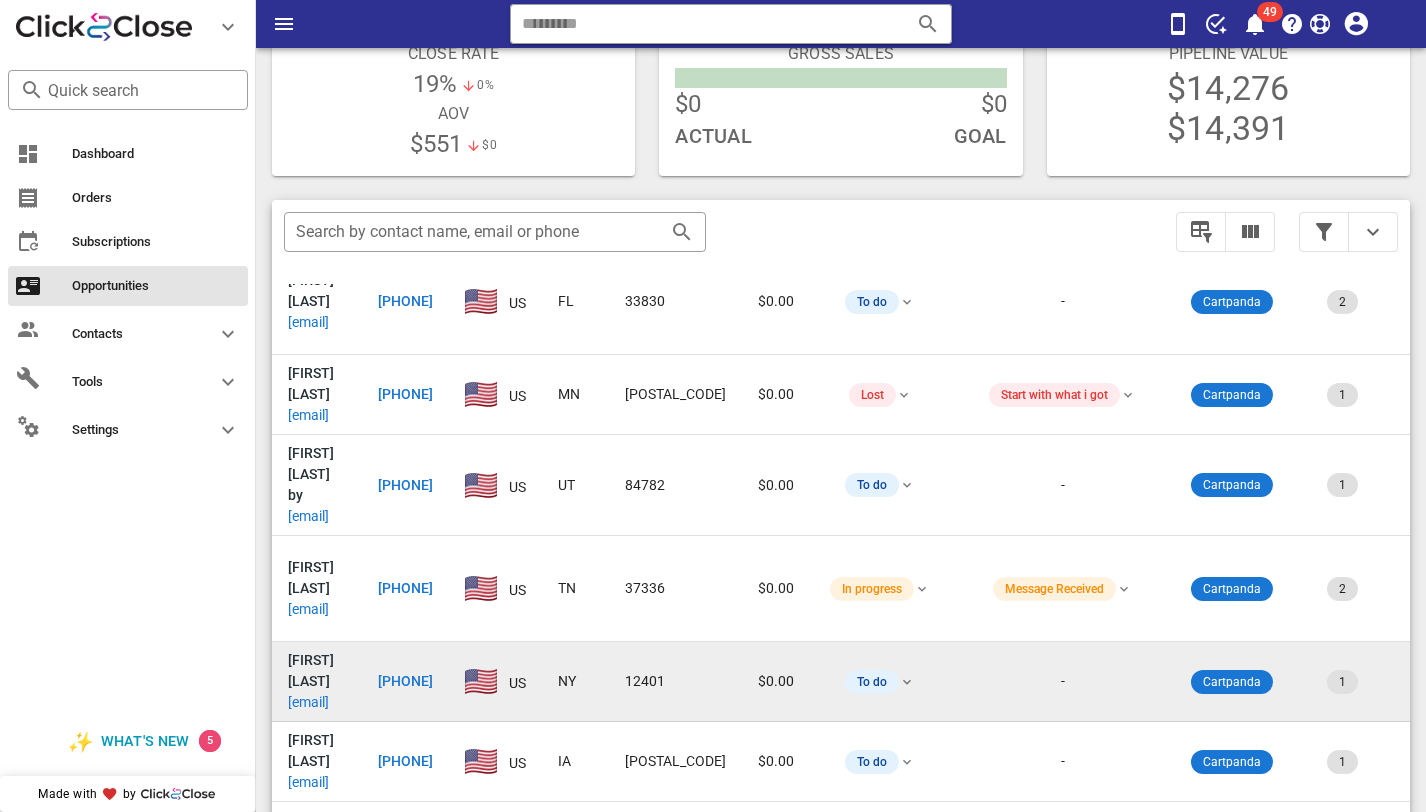 click on "[EMAIL]" at bounding box center (308, 702) 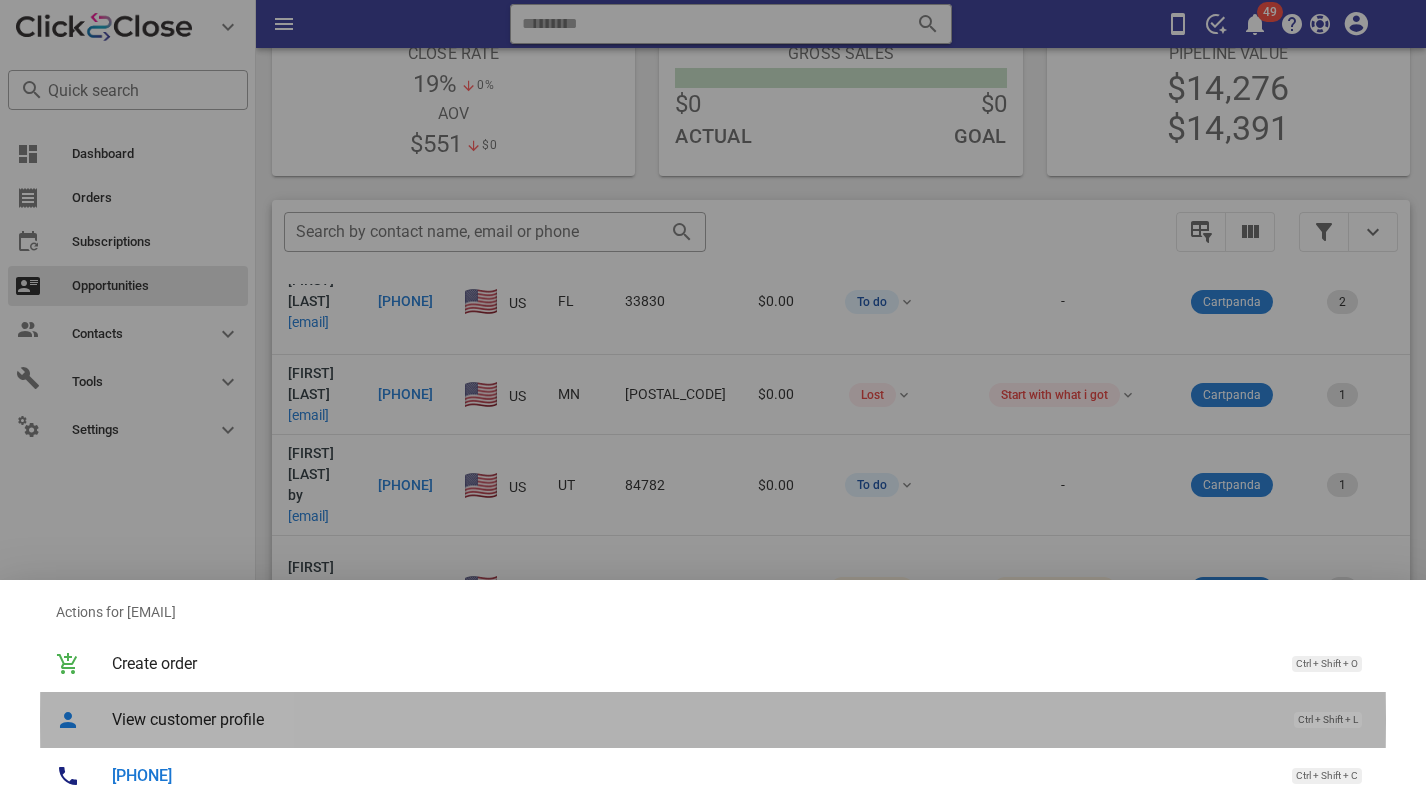 click on "View customer profile Ctrl + Shift + L" at bounding box center [741, 719] 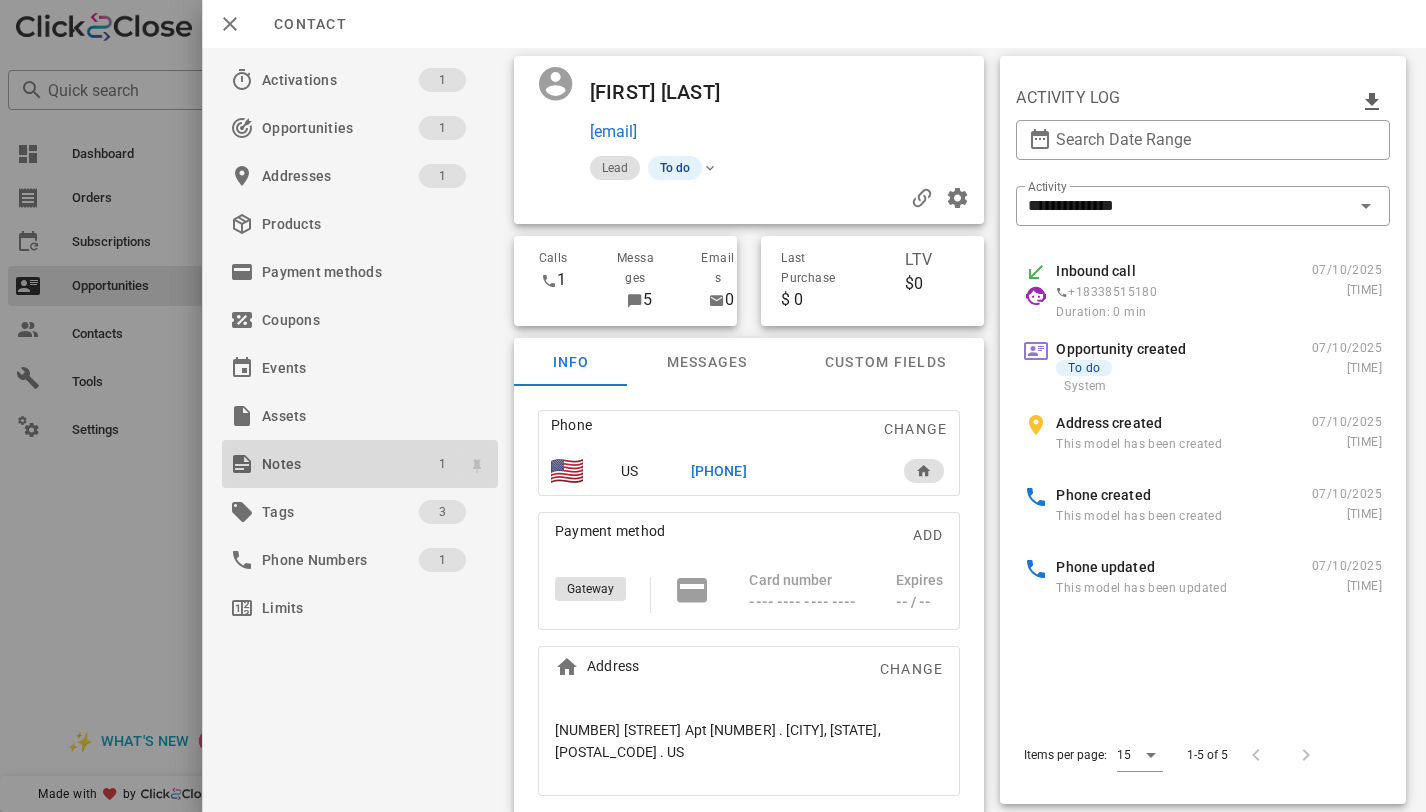 click on "1" at bounding box center [442, 464] 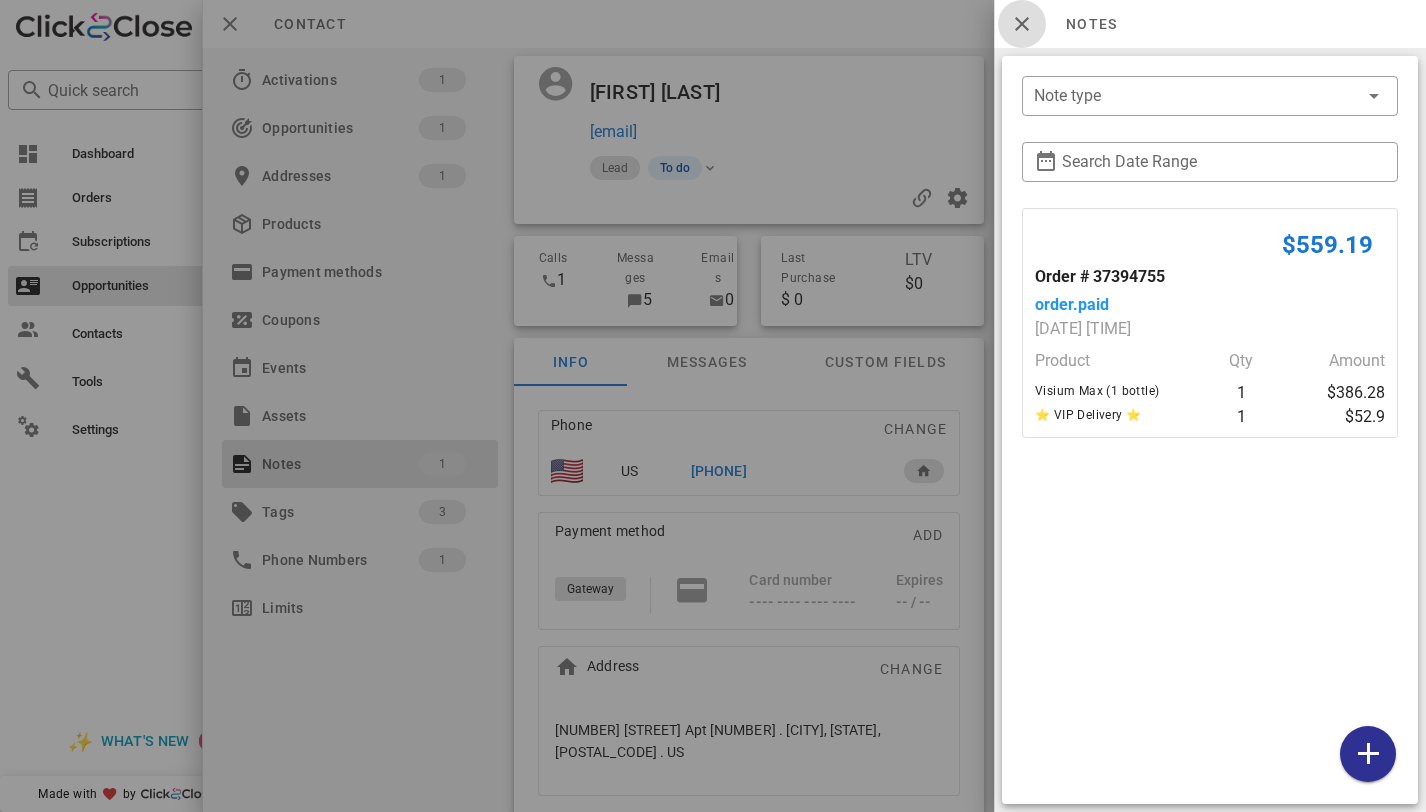 click at bounding box center (1022, 24) 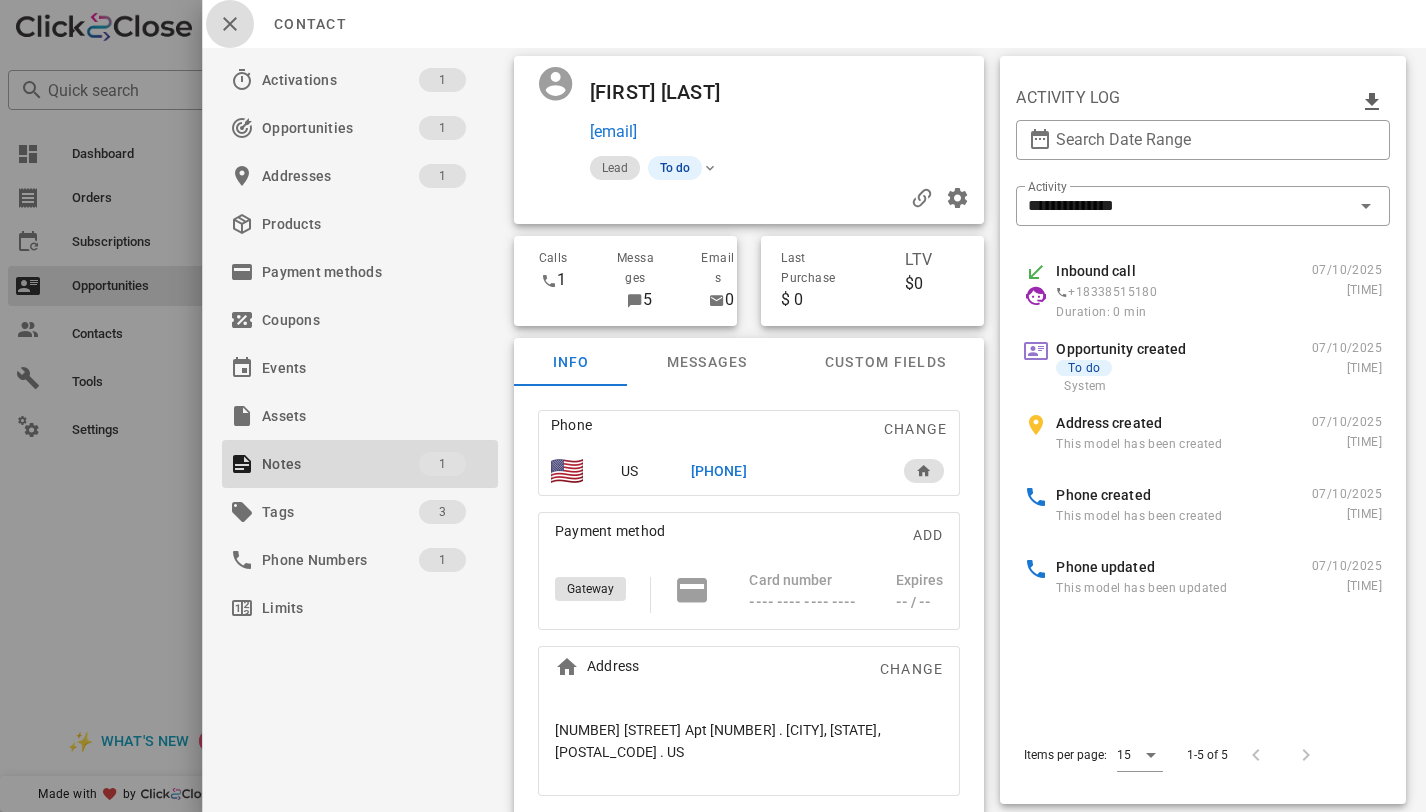 click at bounding box center (230, 24) 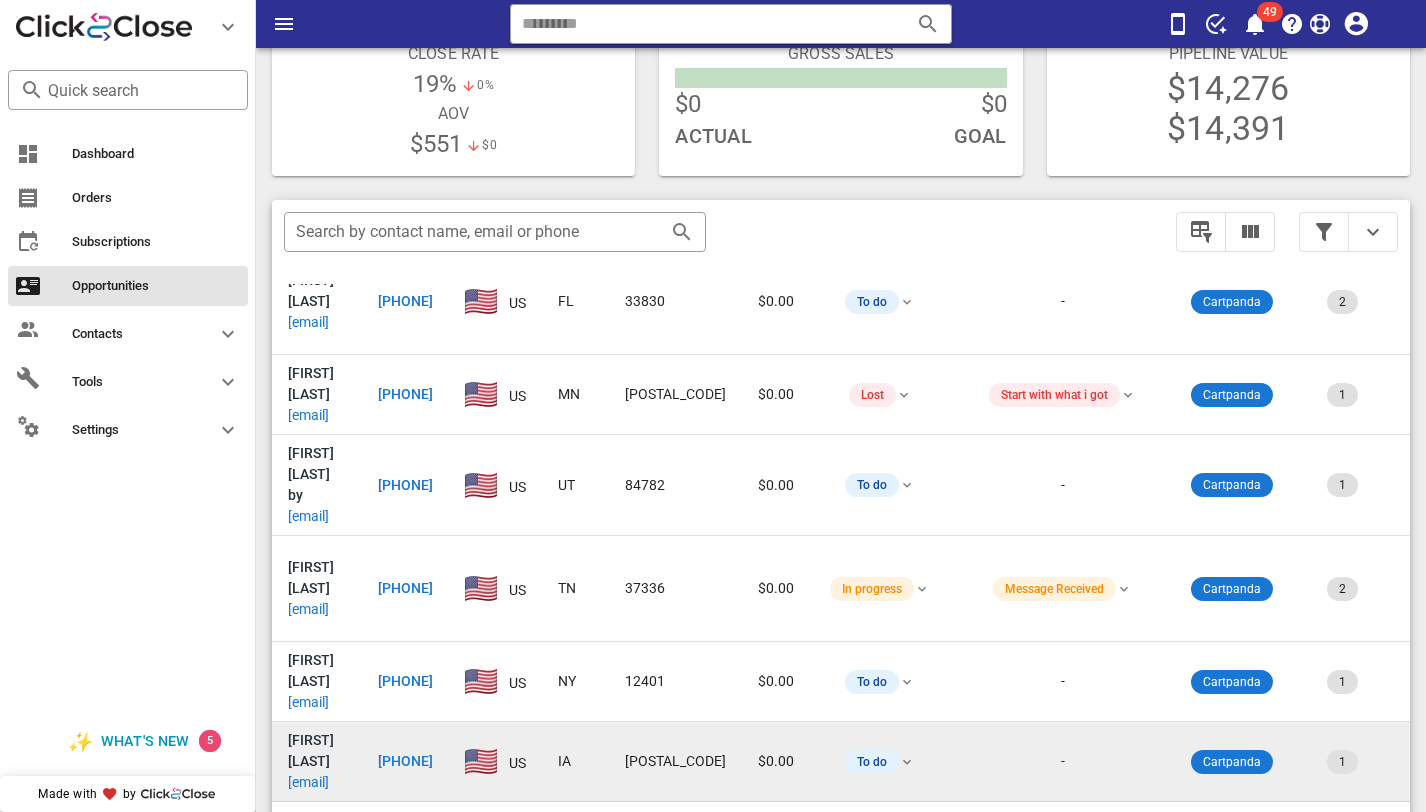 click on "[EMAIL]" at bounding box center (308, 782) 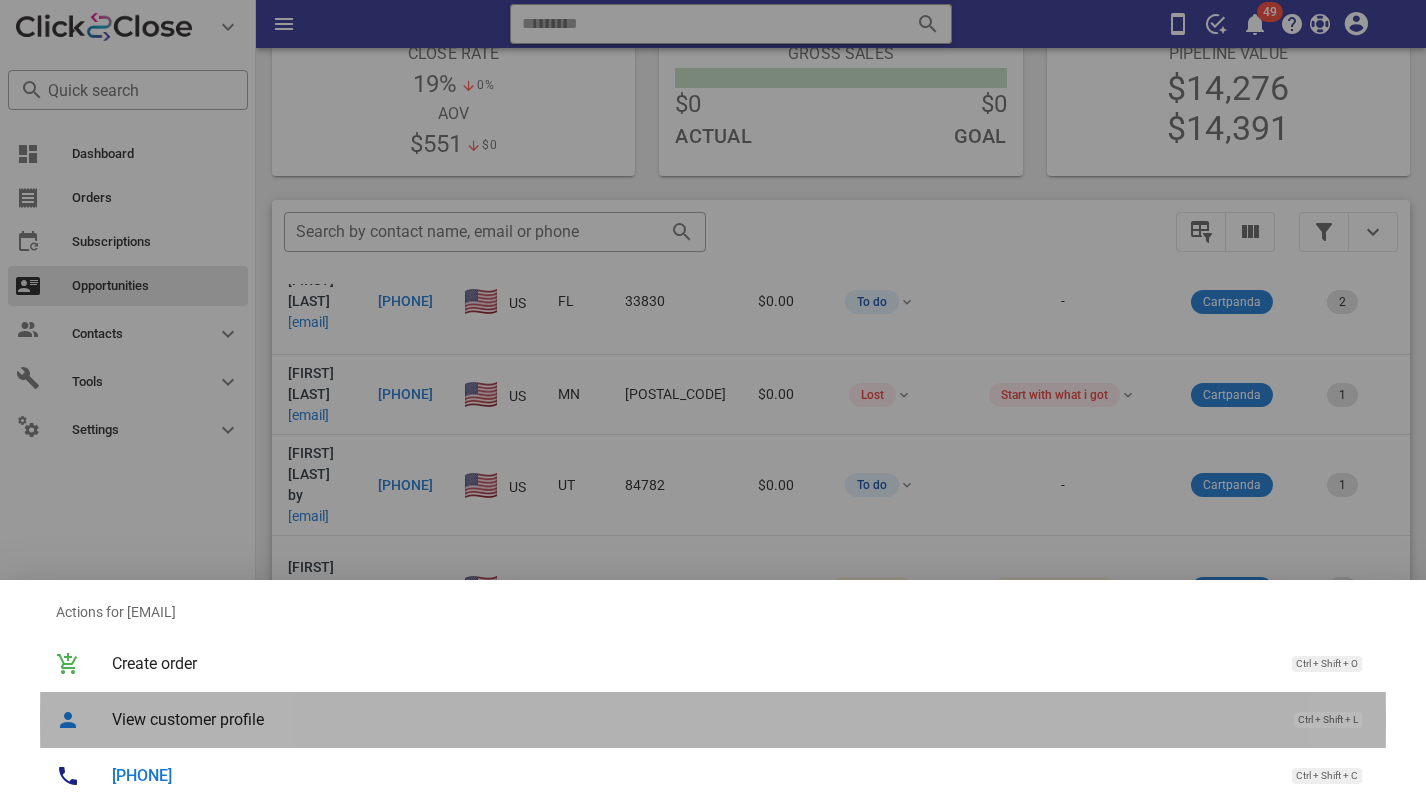 click on "View customer profile" at bounding box center [693, 719] 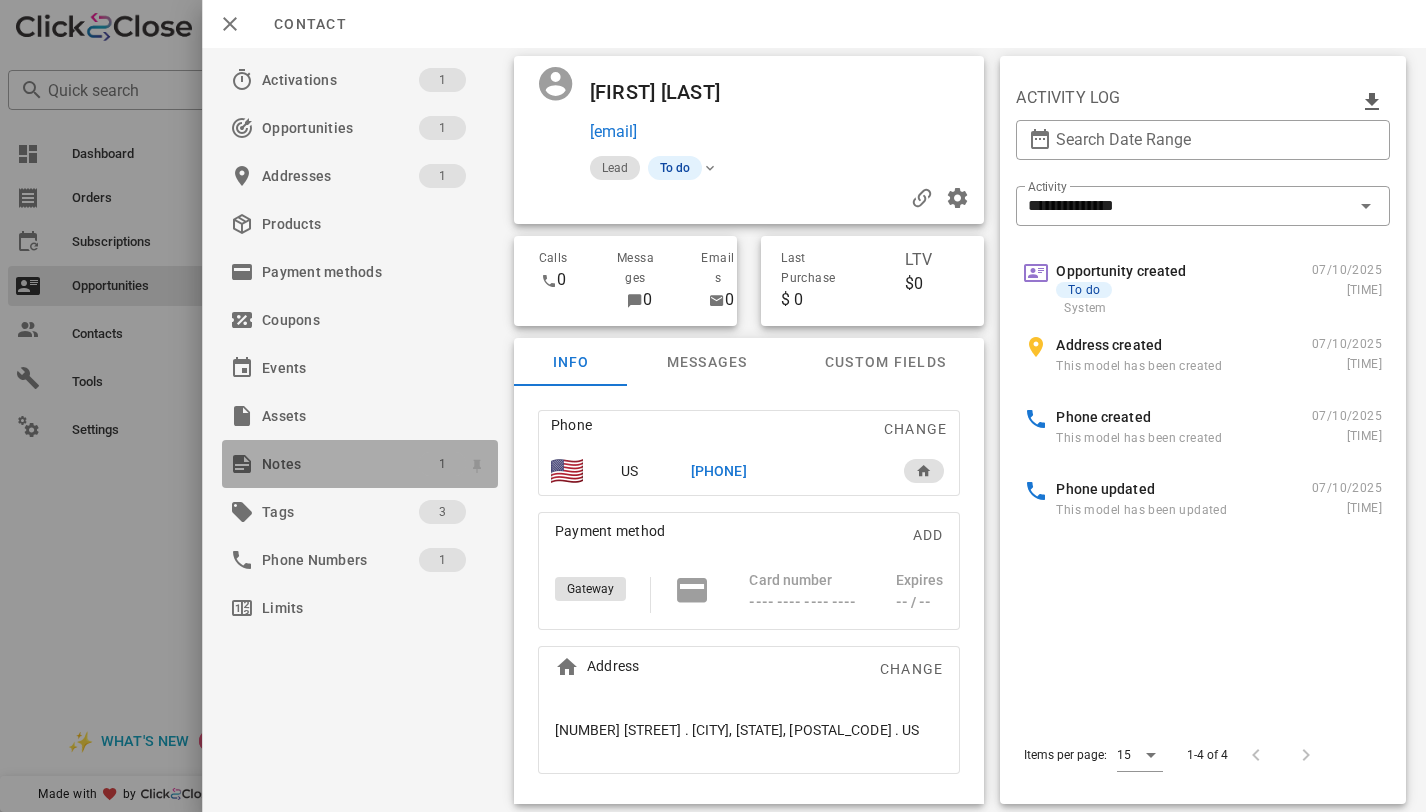 click on "1" at bounding box center [442, 464] 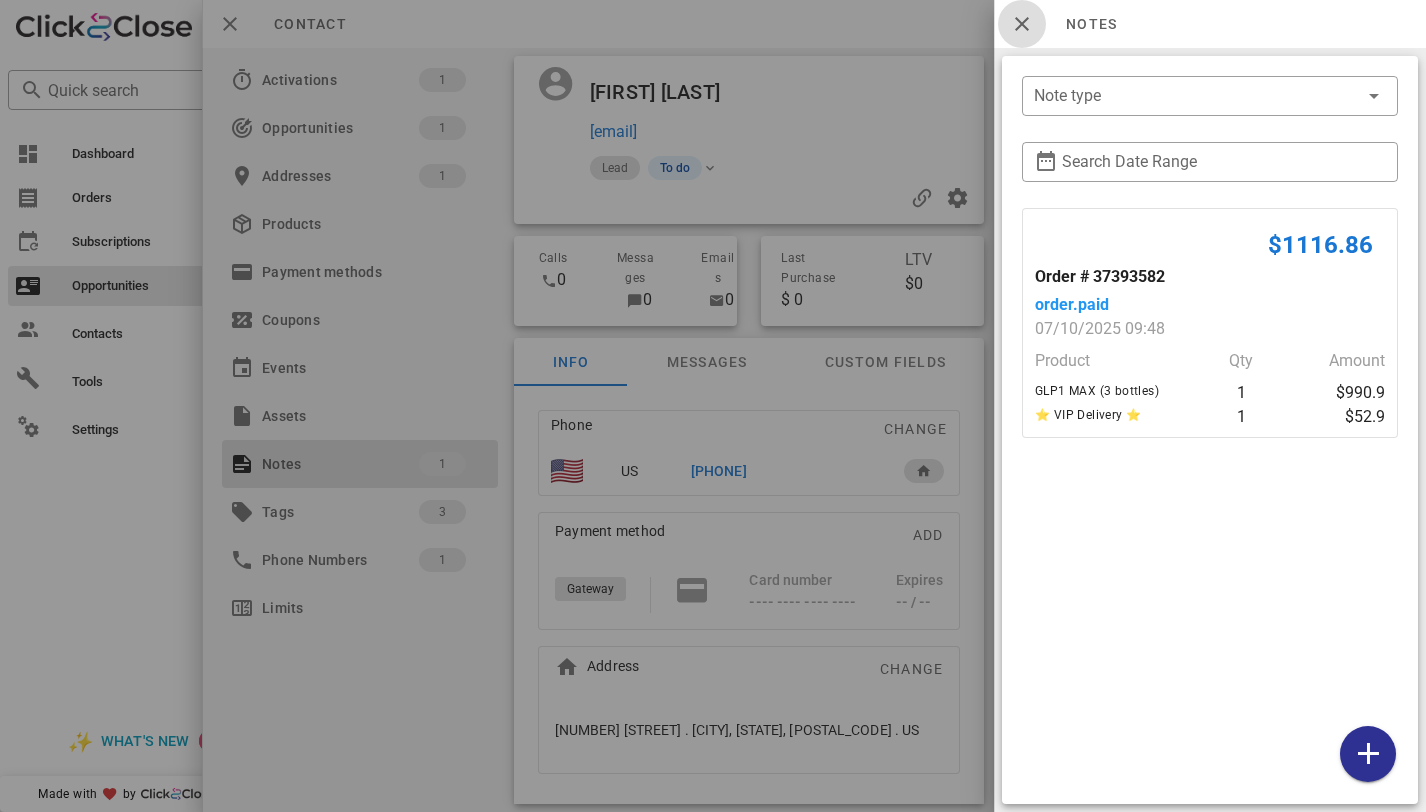 click at bounding box center [1022, 24] 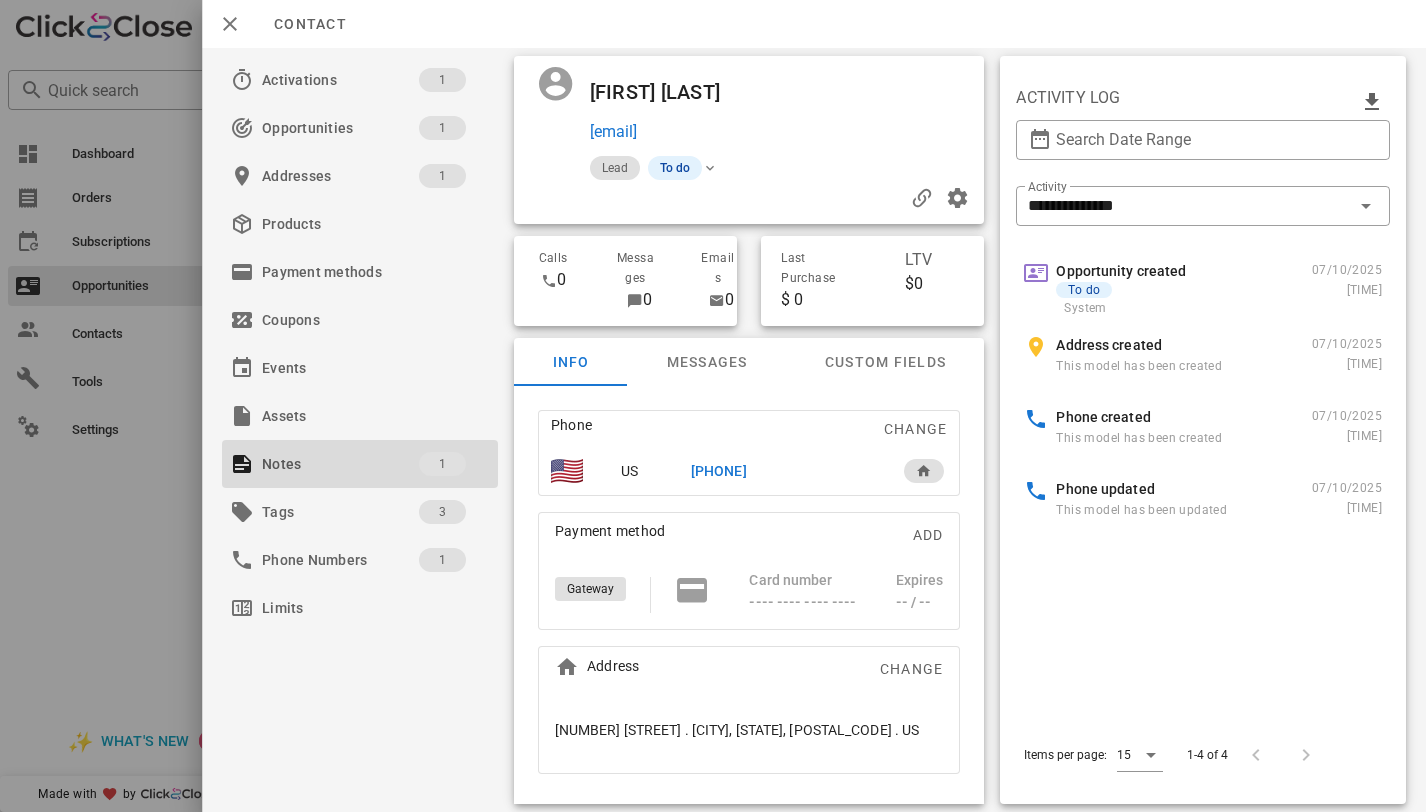 click on "[PHONE]" at bounding box center (719, 471) 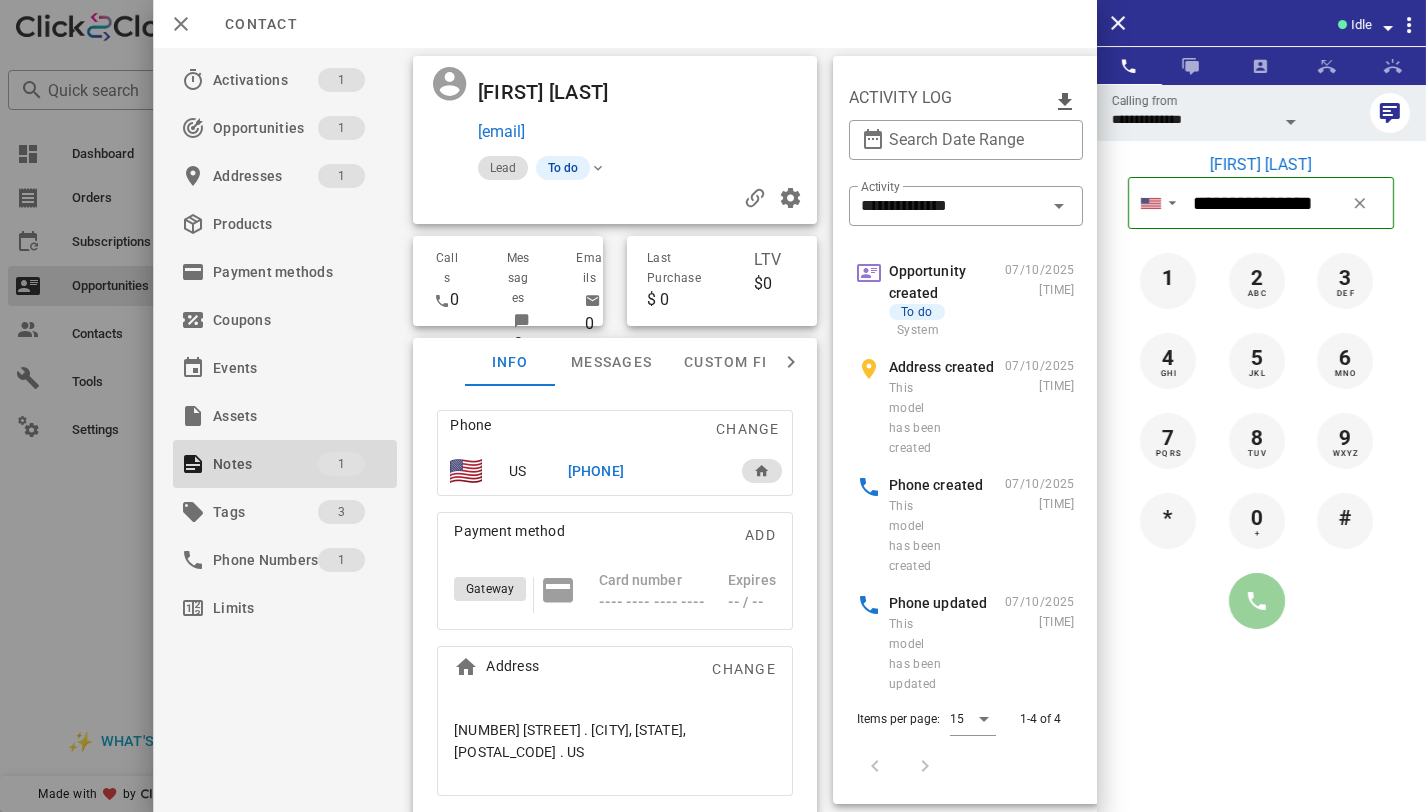 click at bounding box center (1257, 601) 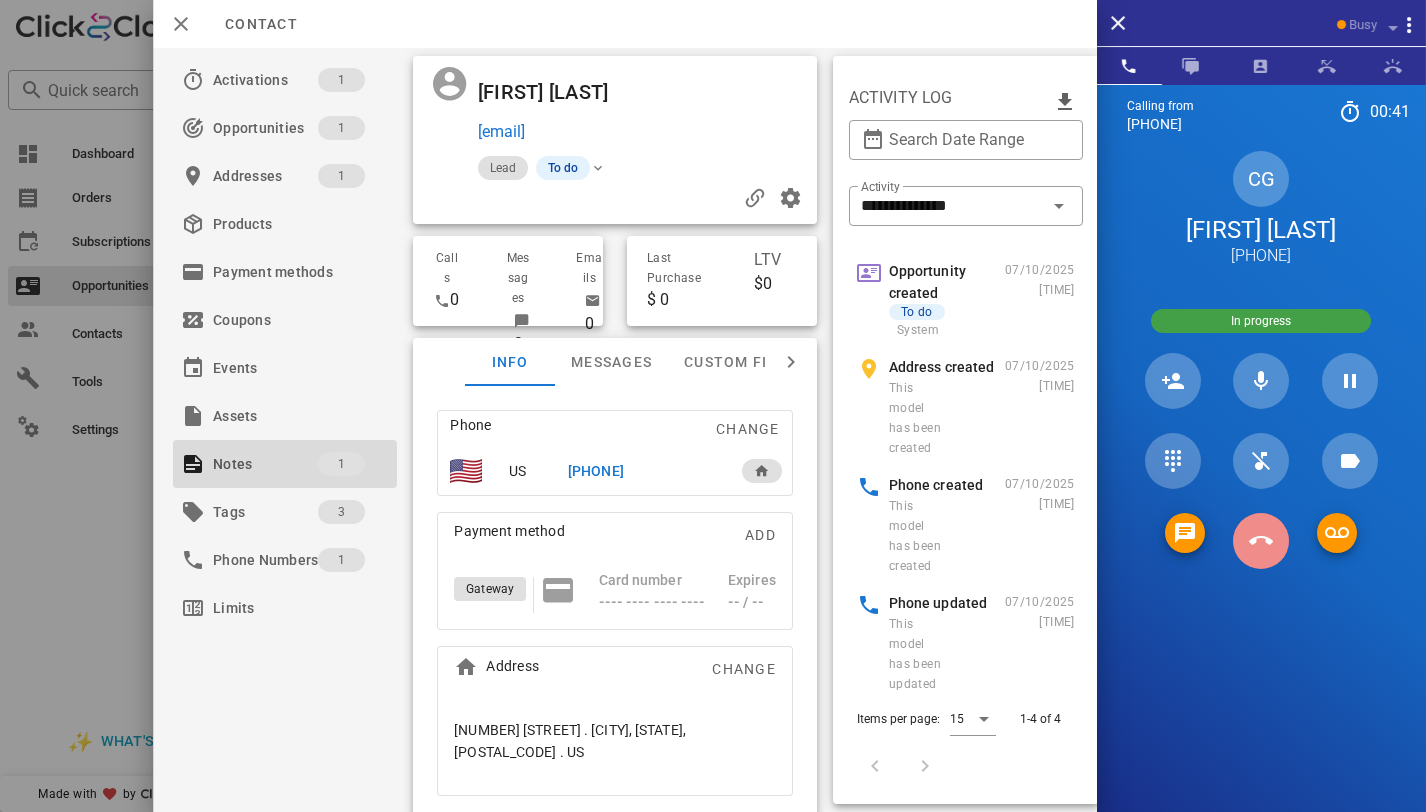 click at bounding box center (1261, 541) 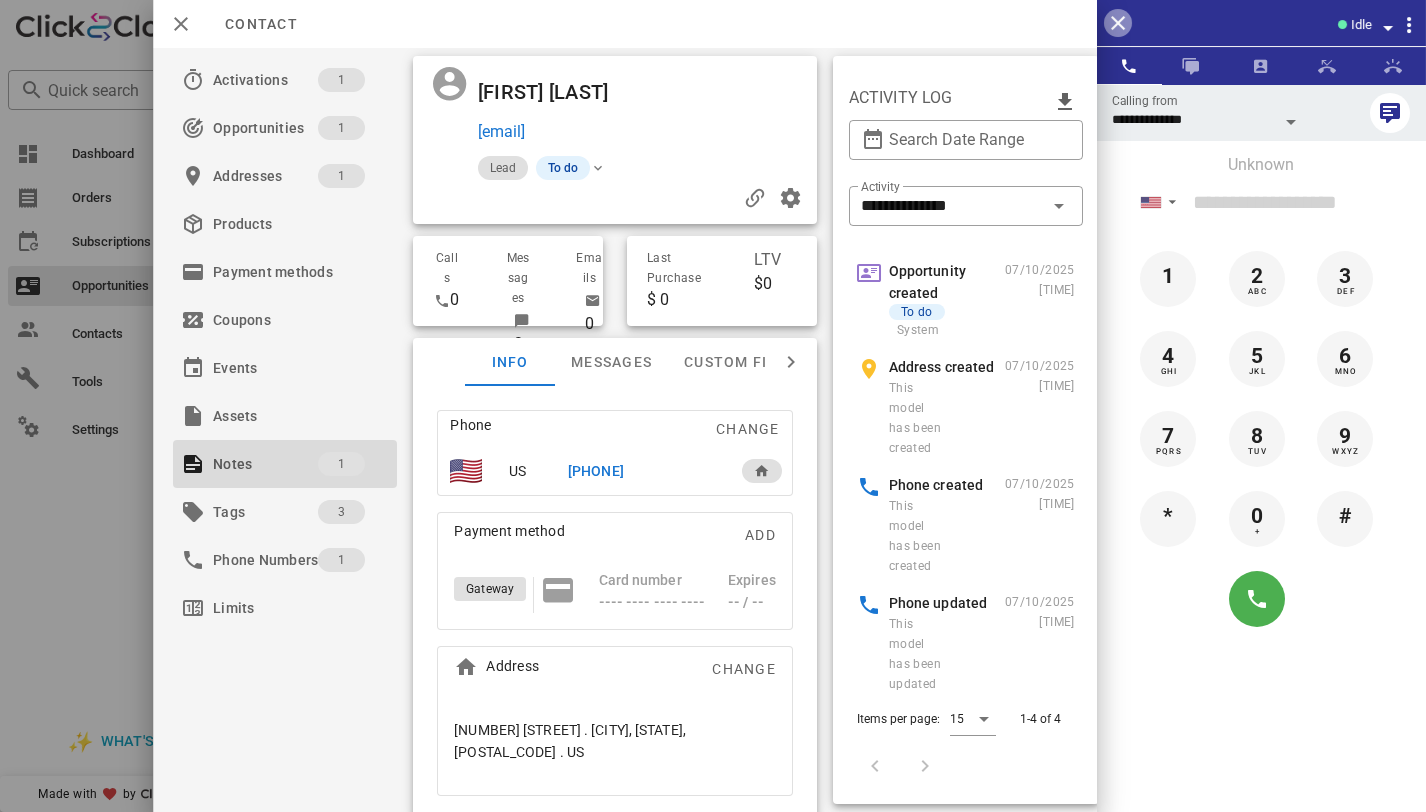 click at bounding box center (1118, 23) 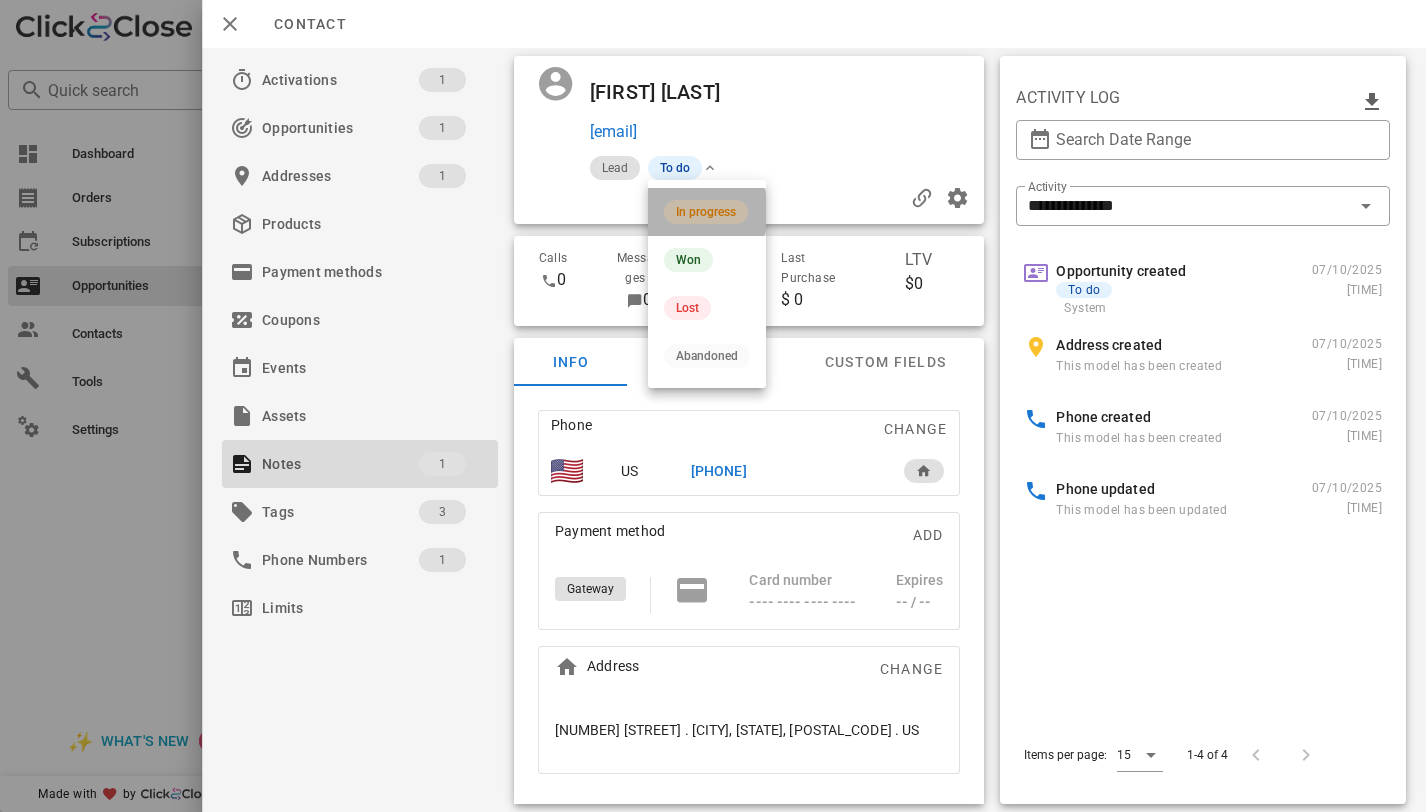 click on "In progress" at bounding box center (706, 212) 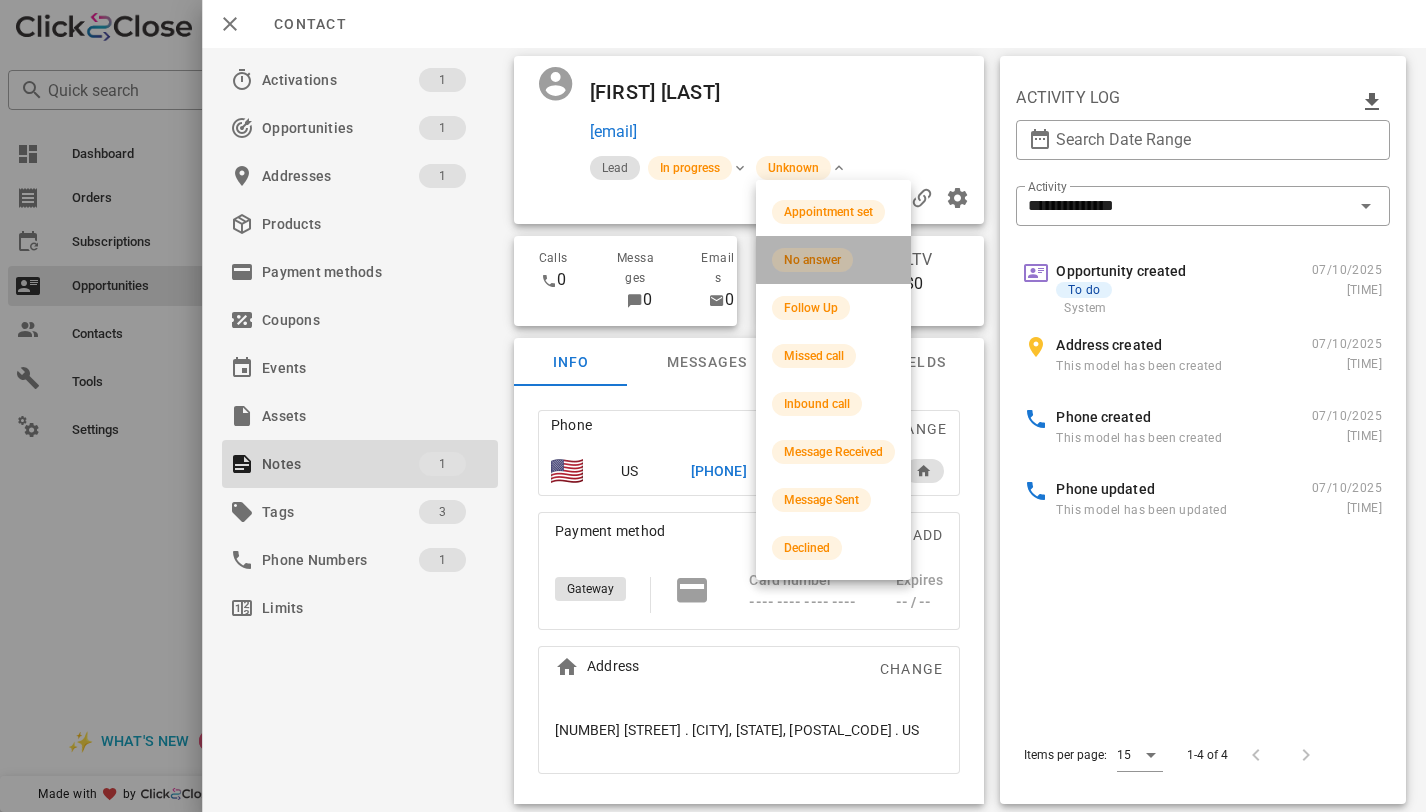 click on "No answer" at bounding box center [812, 260] 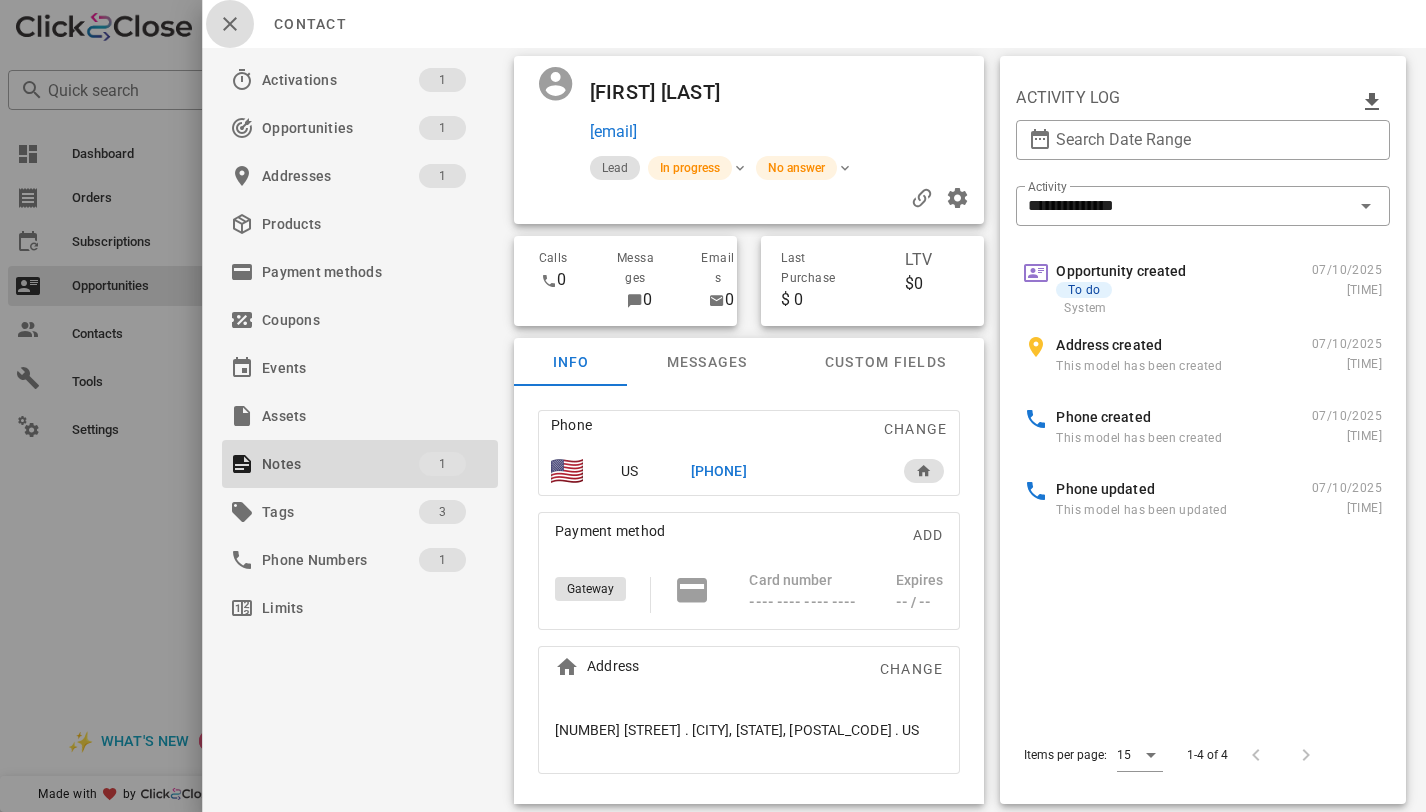 click at bounding box center (230, 24) 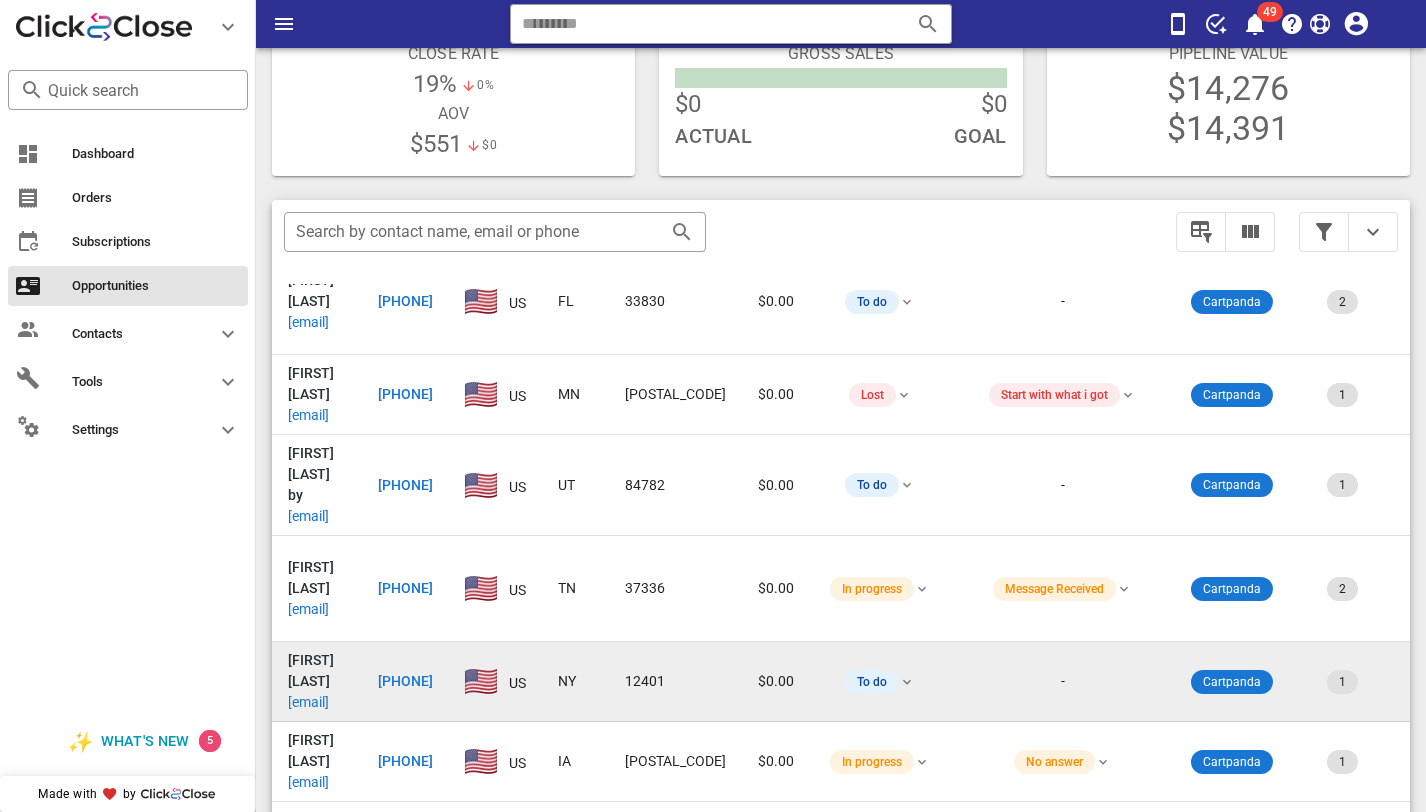 click on "[EMAIL]" at bounding box center (308, 702) 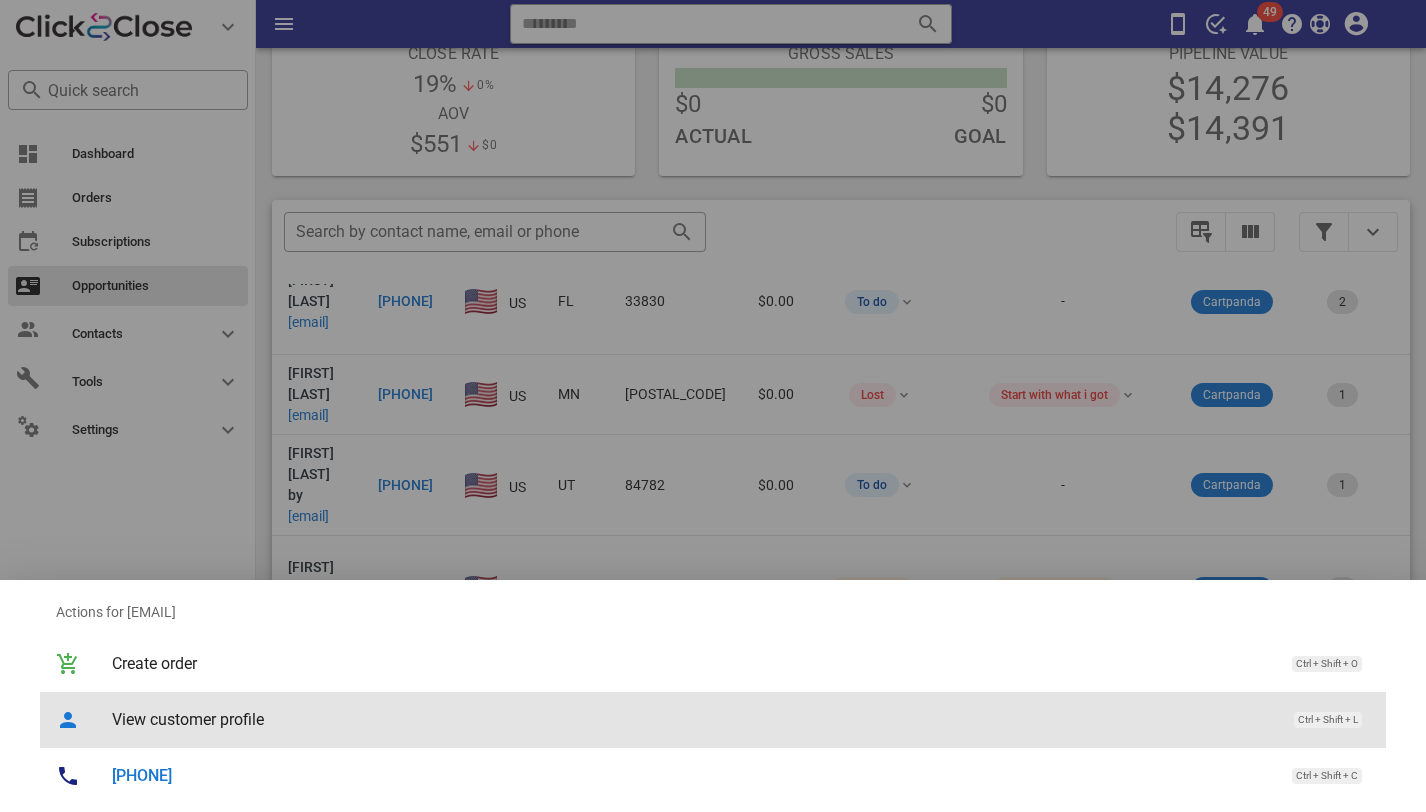 click on "View customer profile Ctrl + Shift + L" at bounding box center (741, 719) 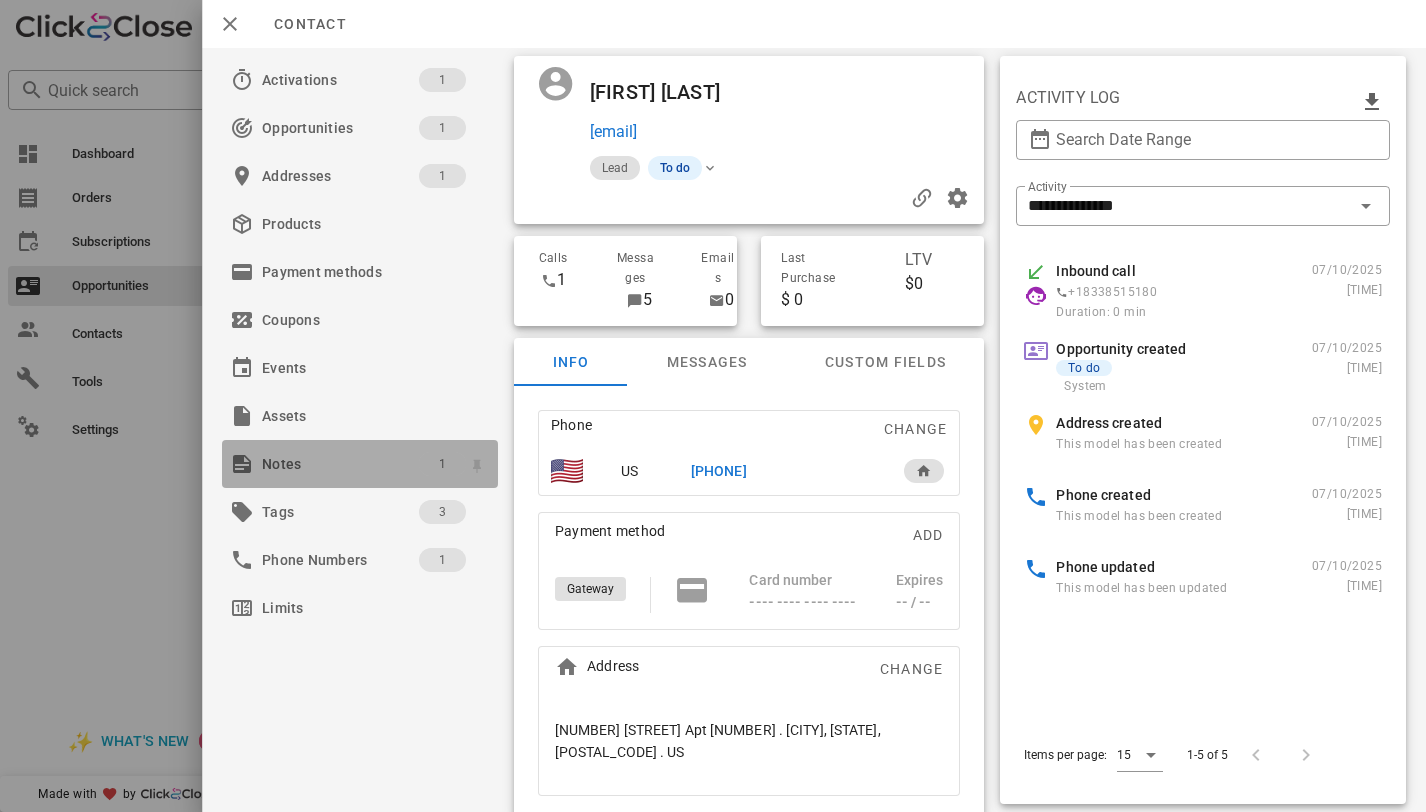 click on "1" at bounding box center [442, 464] 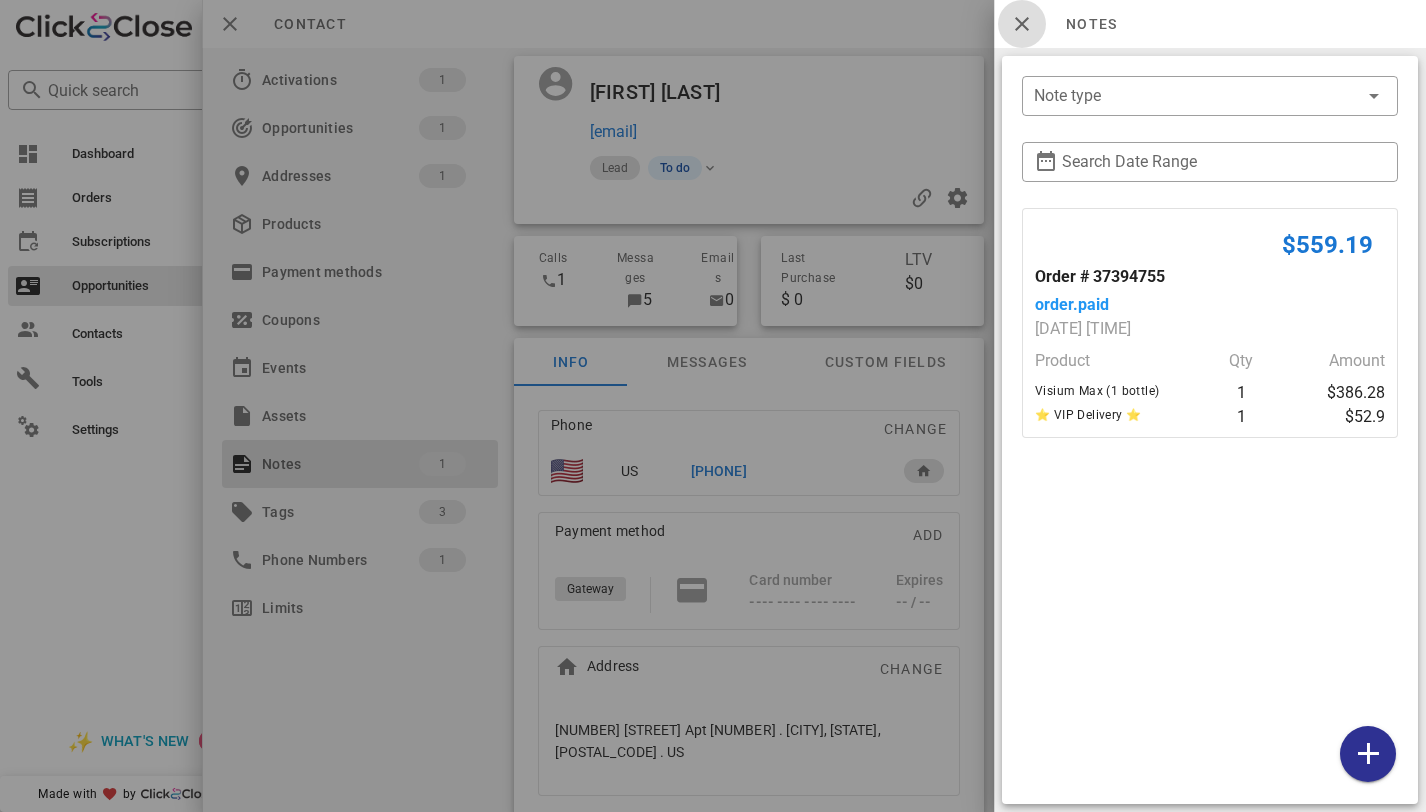 click at bounding box center [1022, 24] 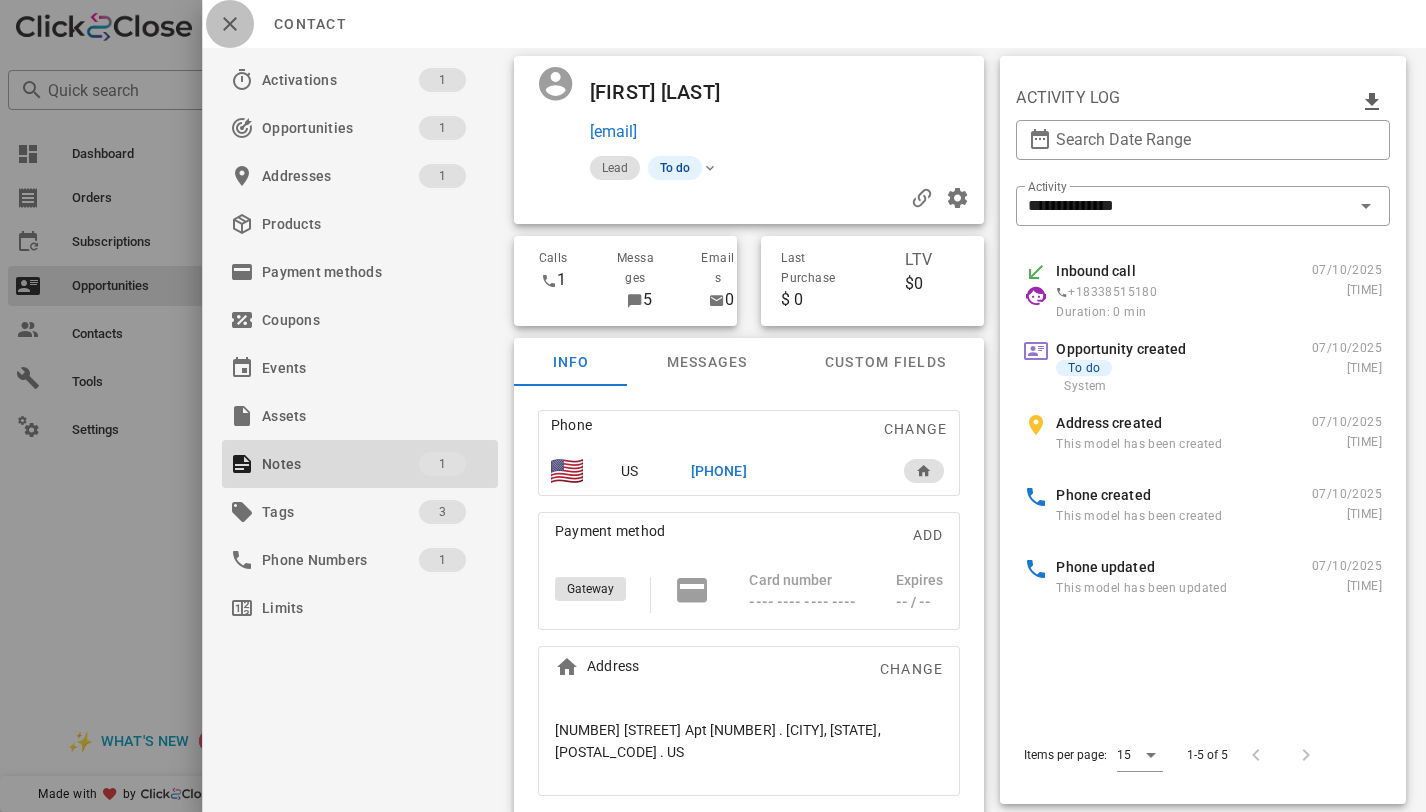 click at bounding box center (230, 24) 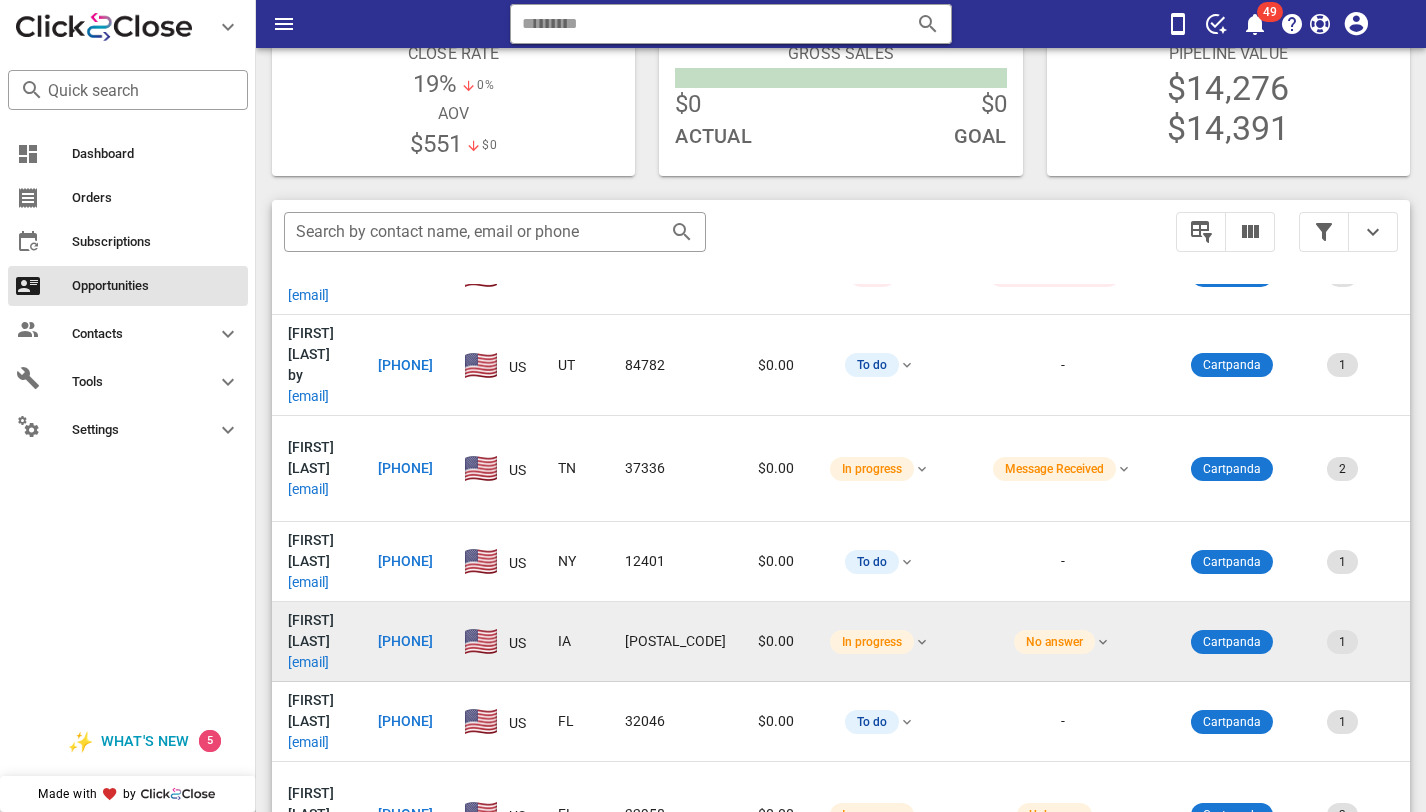 scroll, scrollTop: 308, scrollLeft: 0, axis: vertical 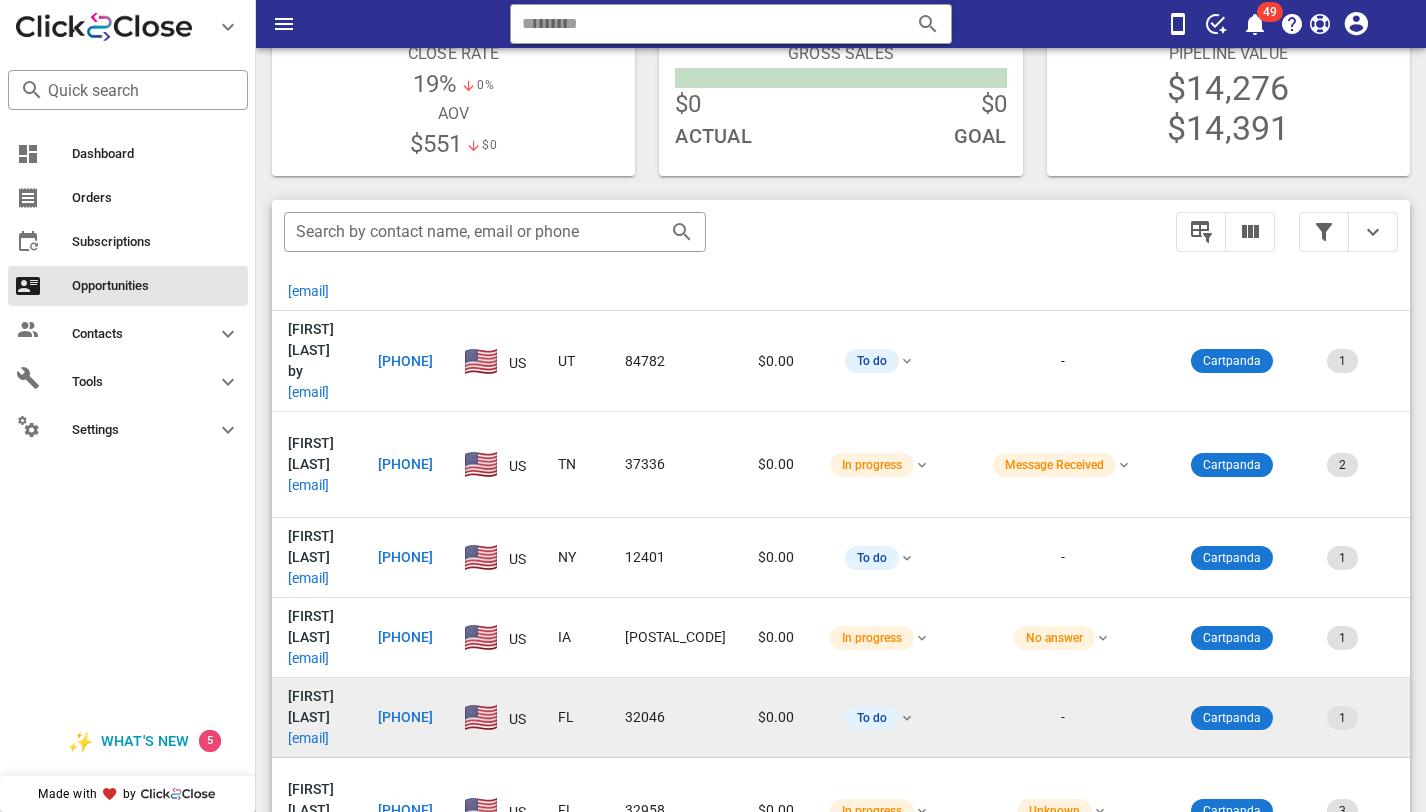 click on "[EMAIL]" at bounding box center (308, 738) 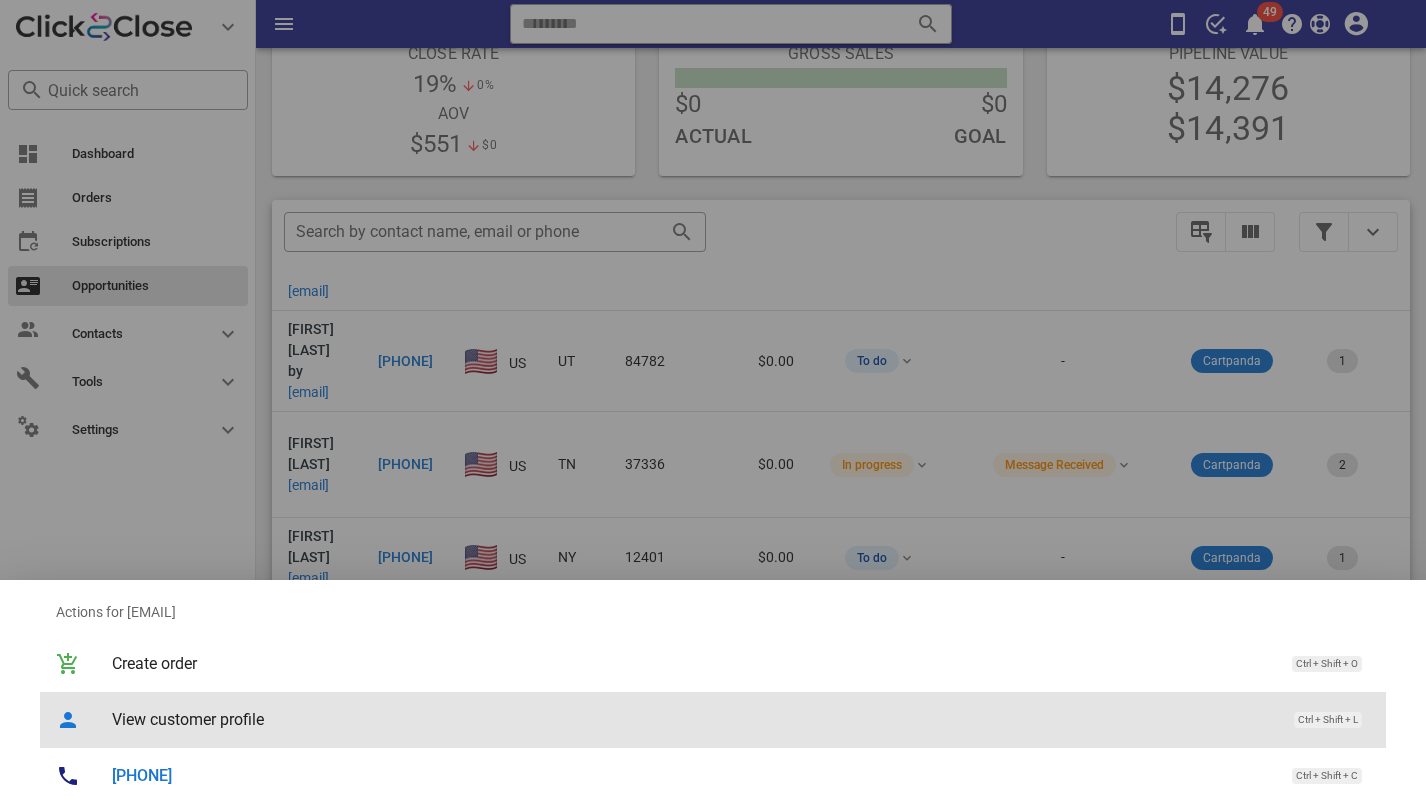 click on "View customer profile" at bounding box center [693, 719] 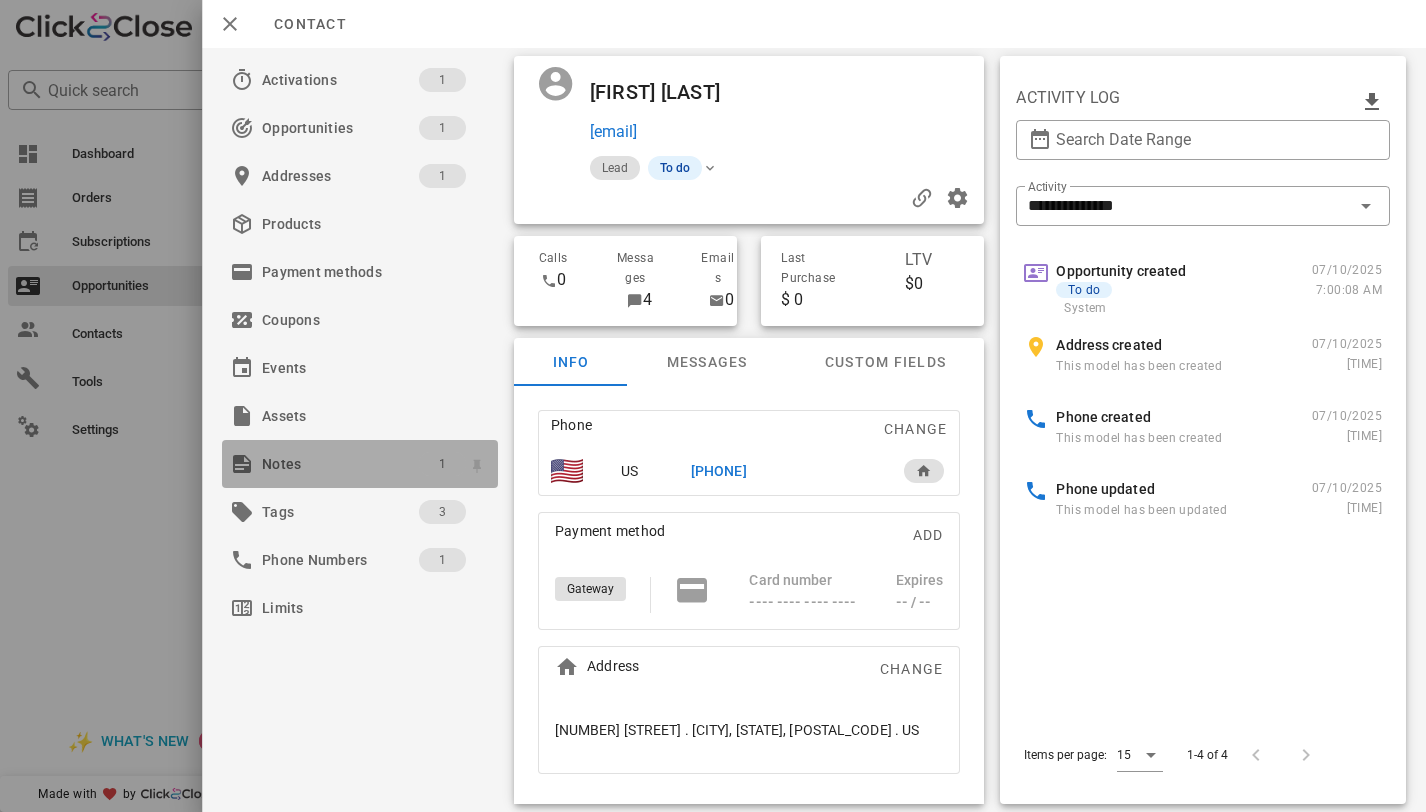 click on "1" at bounding box center [442, 464] 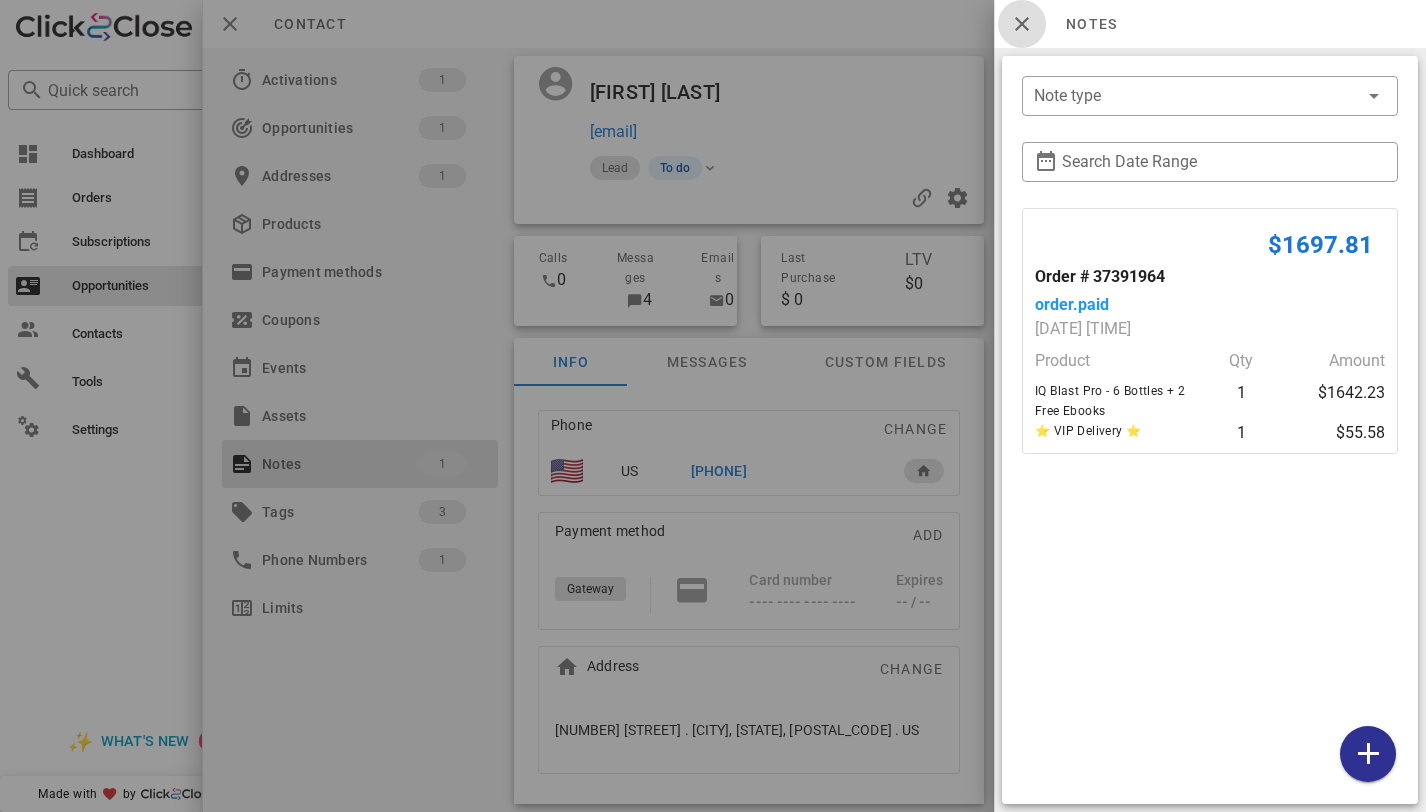 click at bounding box center [1022, 24] 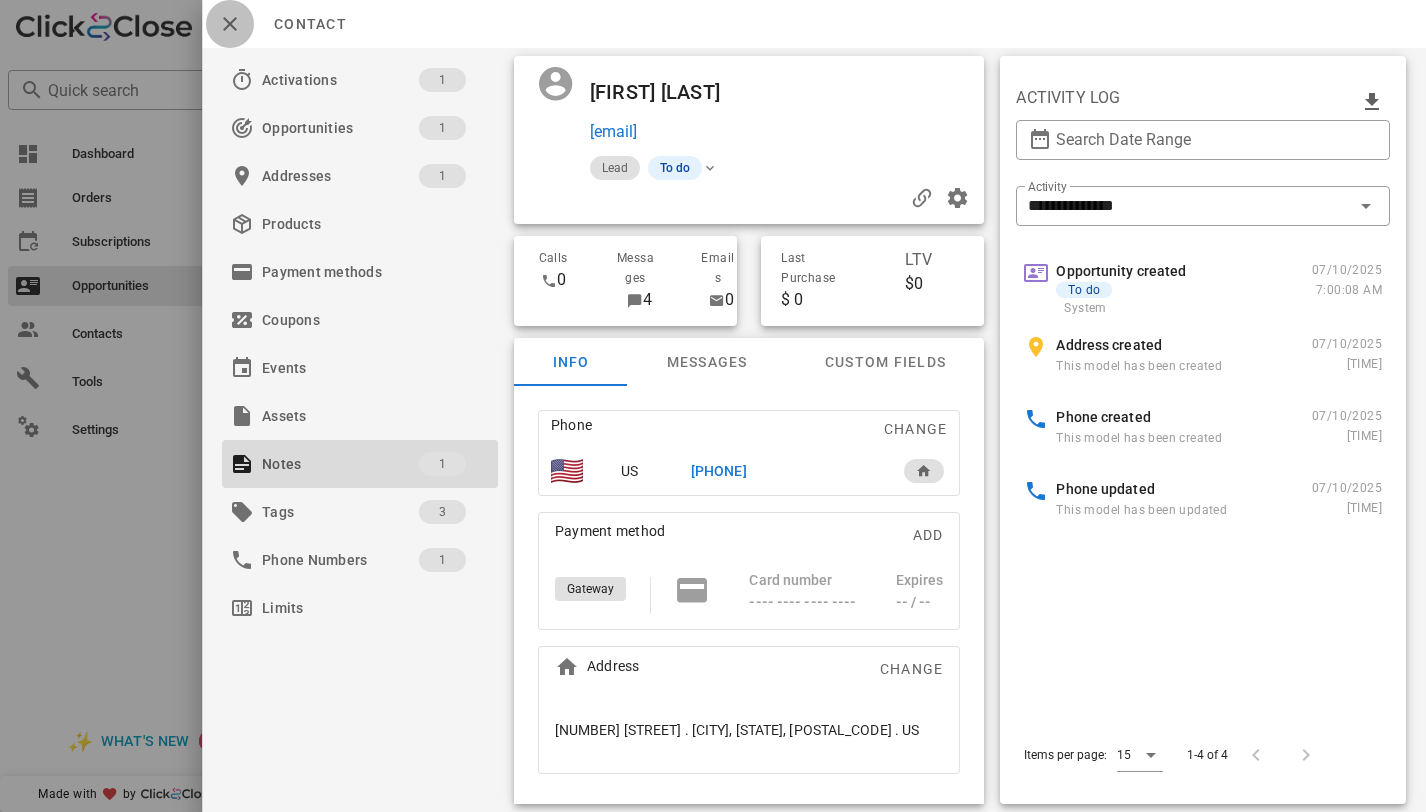 click at bounding box center [230, 24] 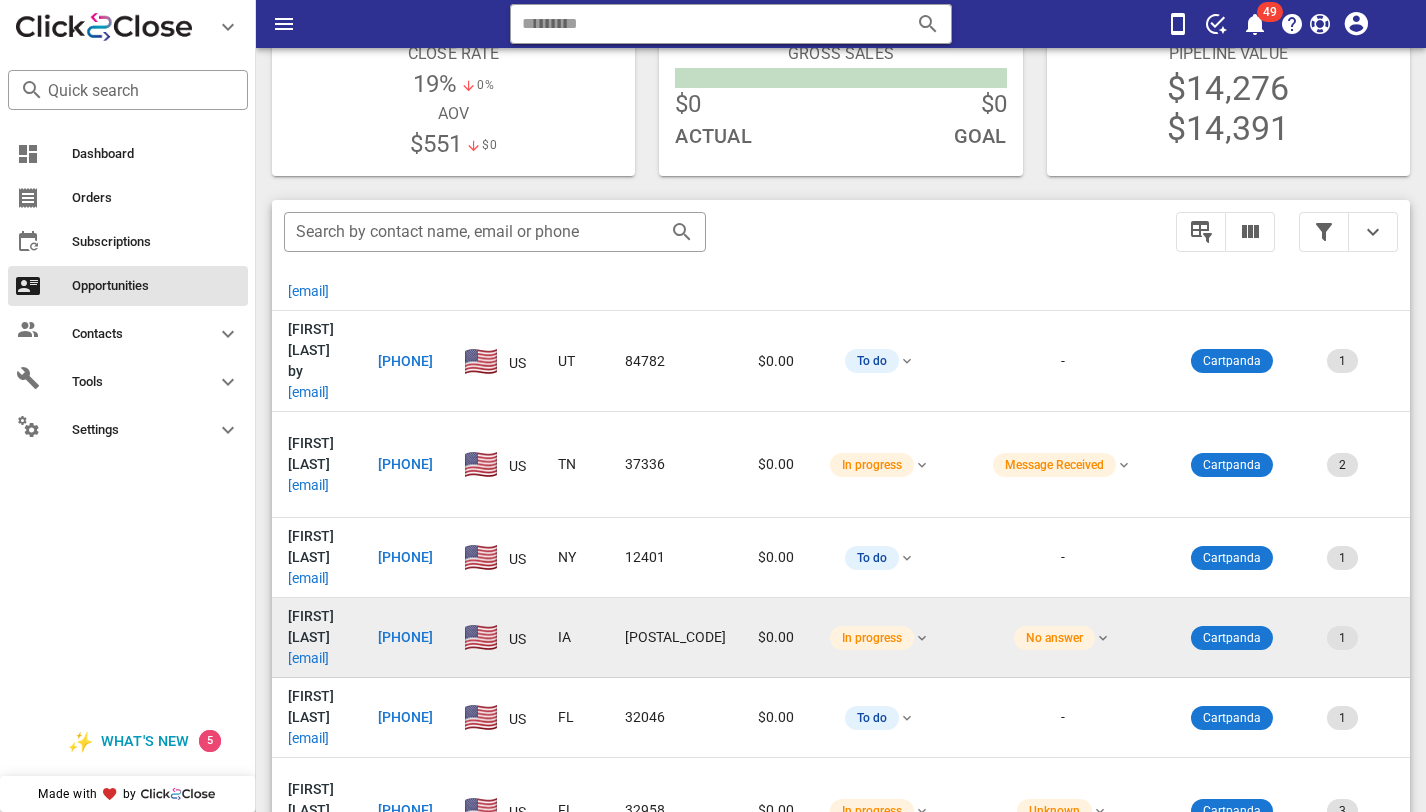 scroll, scrollTop: 366, scrollLeft: 0, axis: vertical 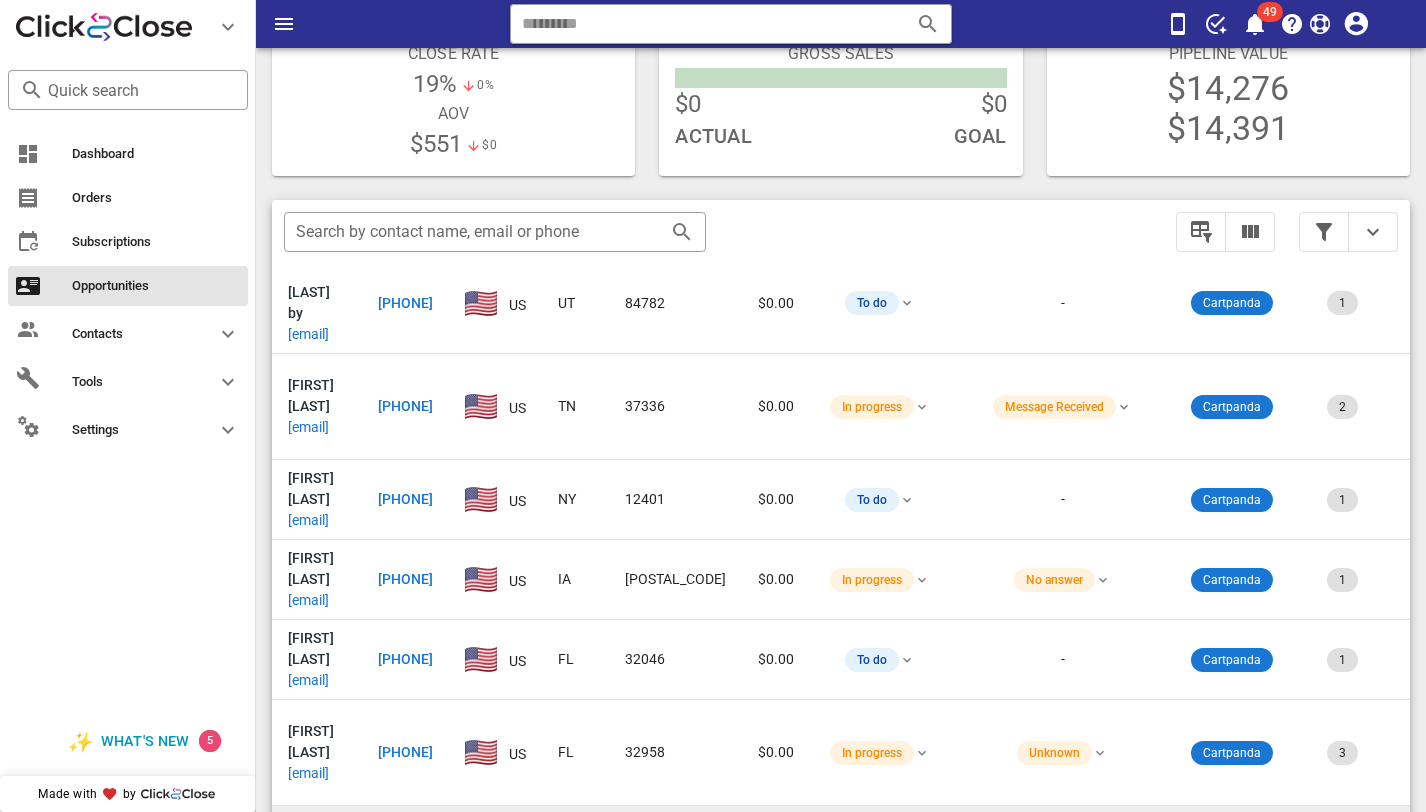 click on "[EMAIL]" at bounding box center [308, 866] 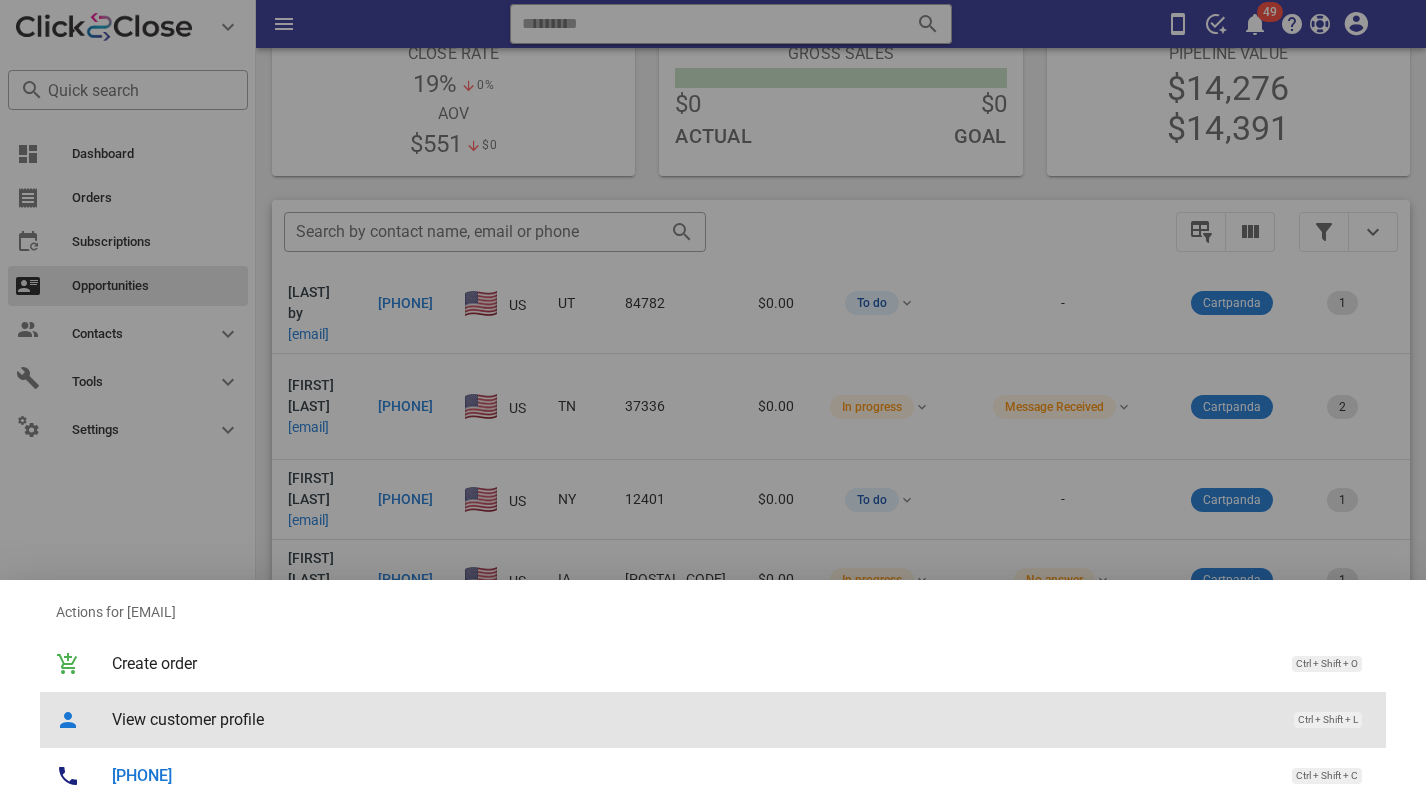 click on "View customer profile" at bounding box center [693, 719] 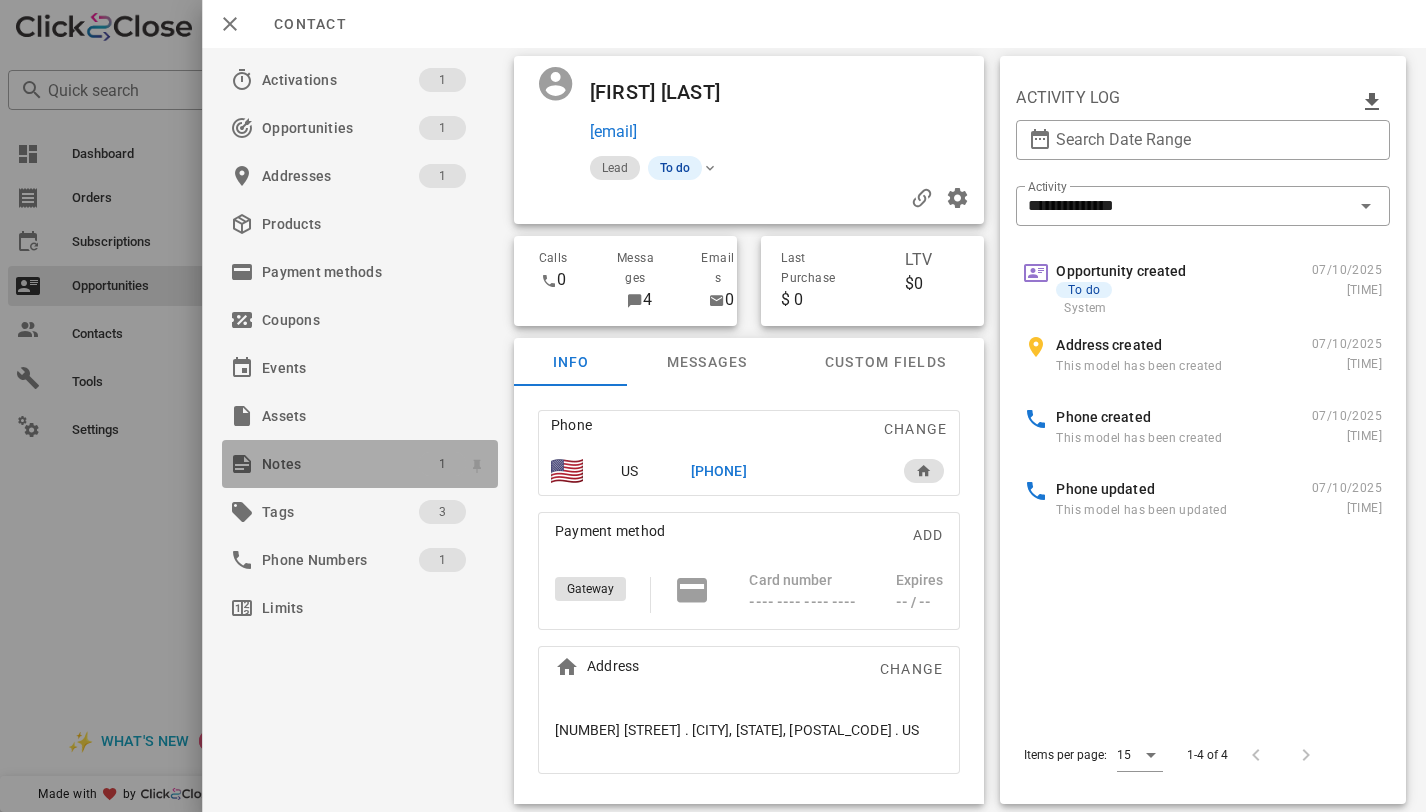 click on "1" at bounding box center (442, 464) 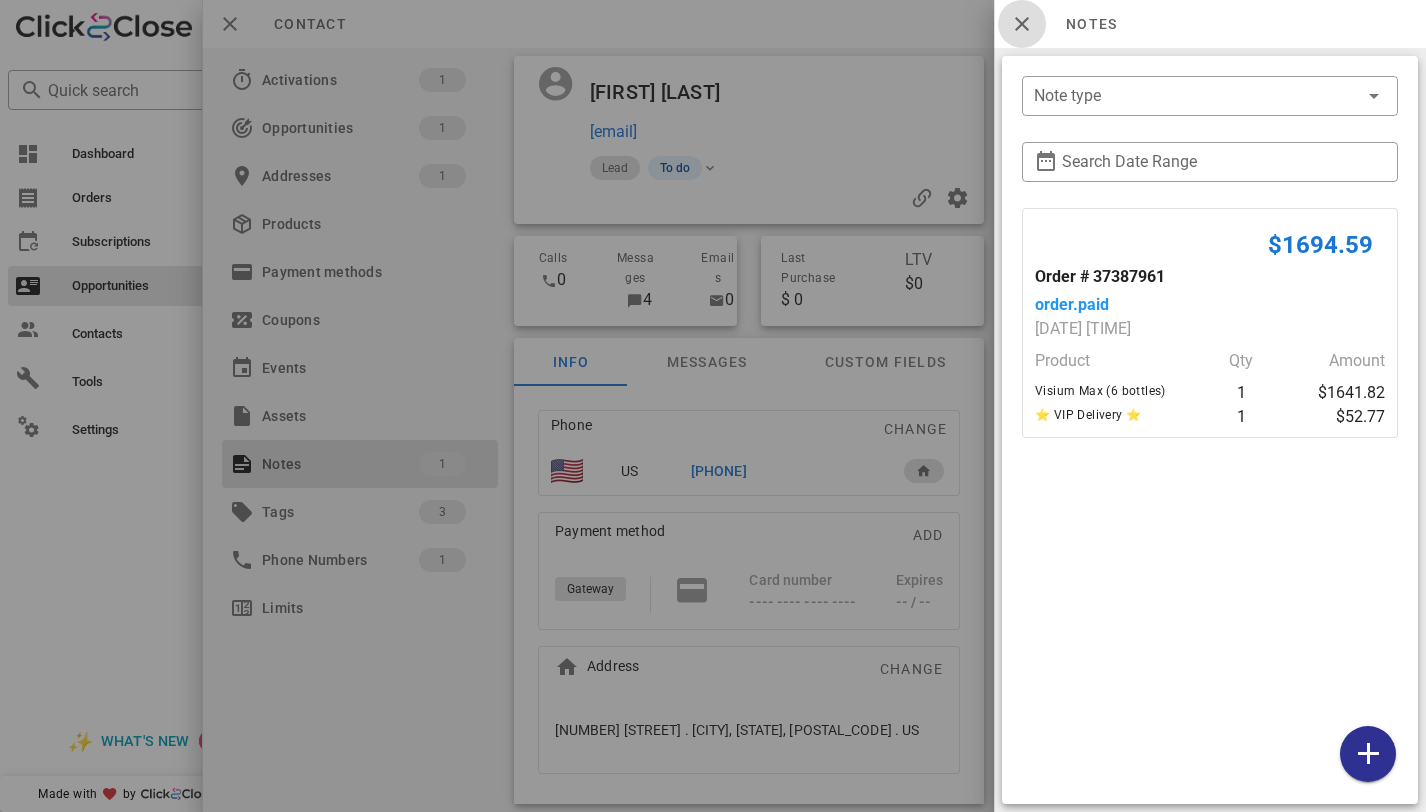 click at bounding box center [1022, 24] 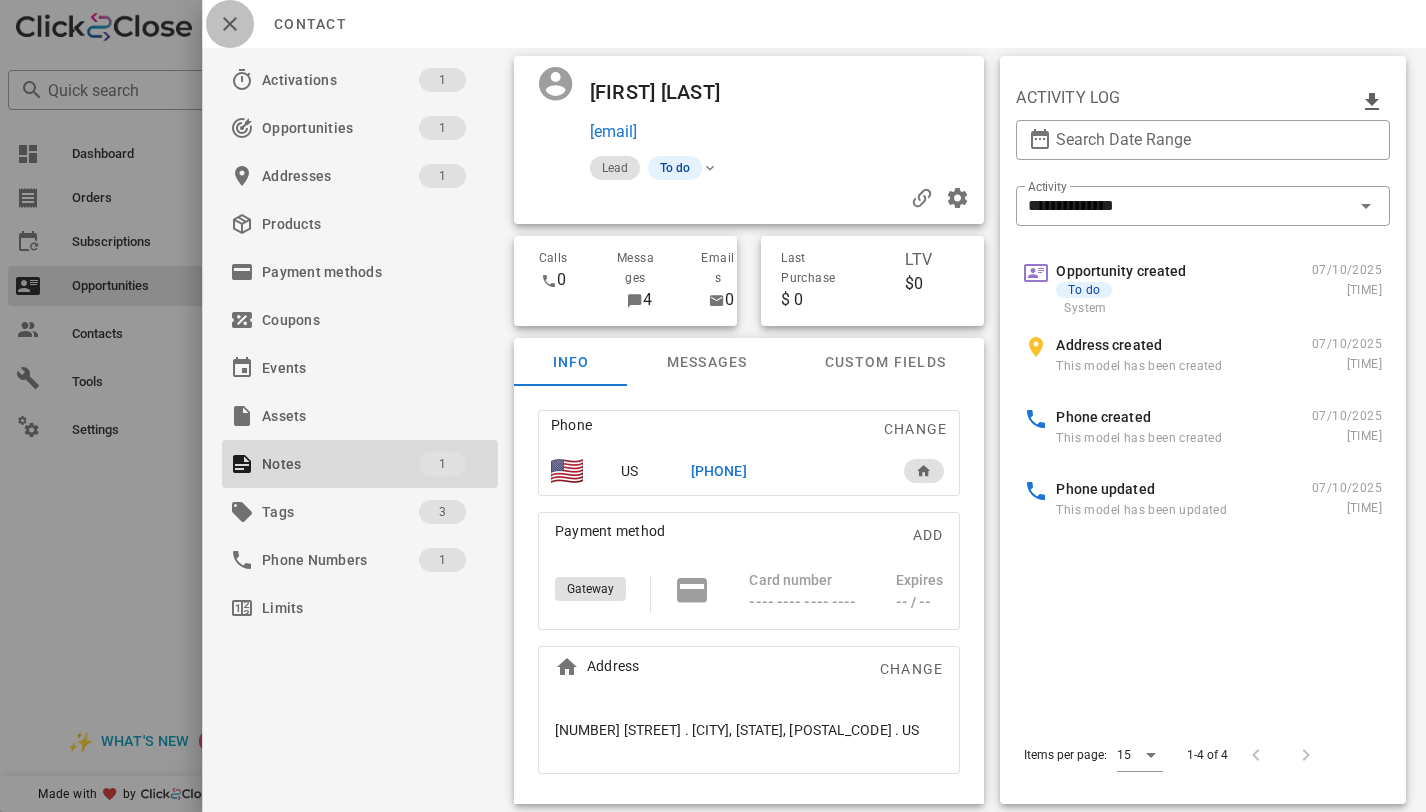 click at bounding box center [230, 24] 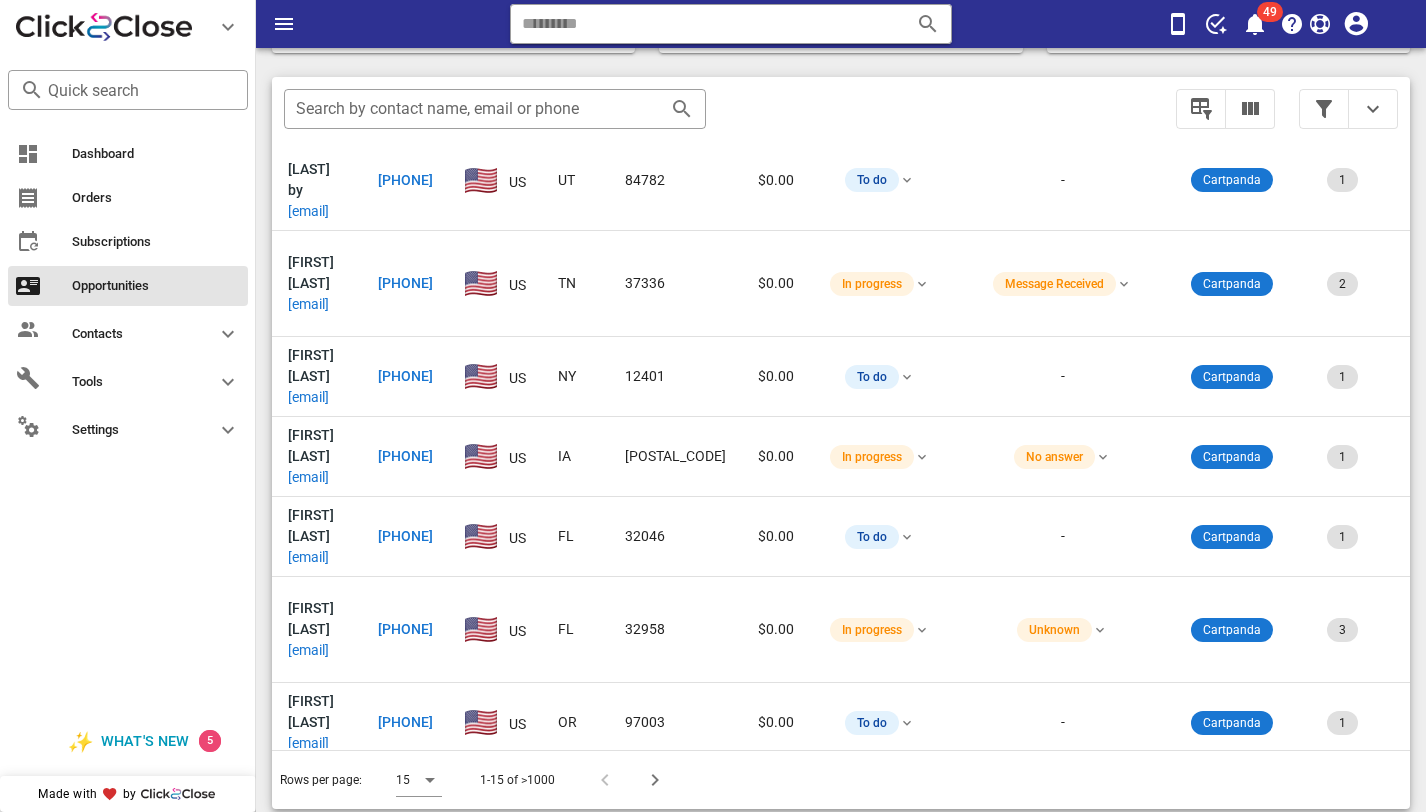 scroll, scrollTop: 379, scrollLeft: 0, axis: vertical 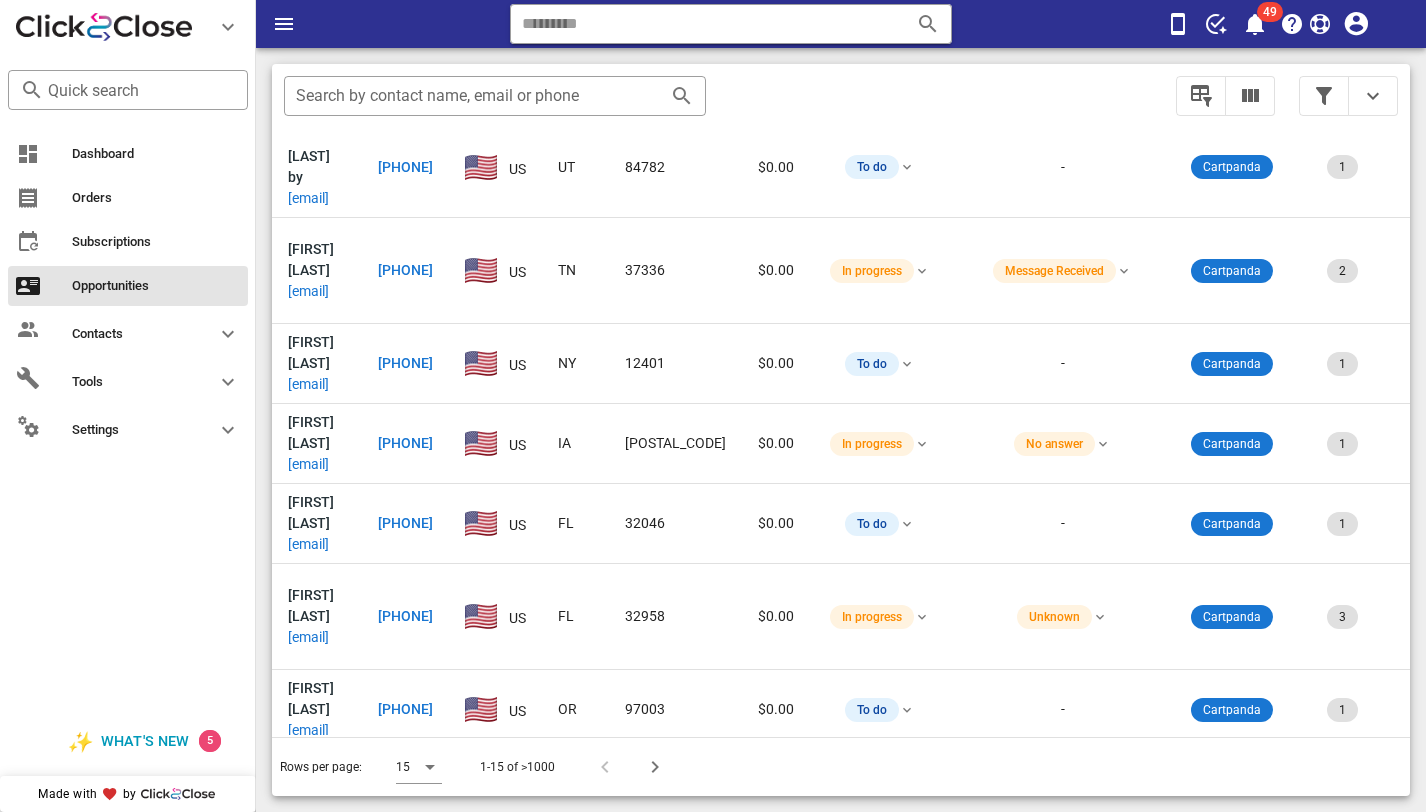 click on "[EMAIL]" at bounding box center (308, 890) 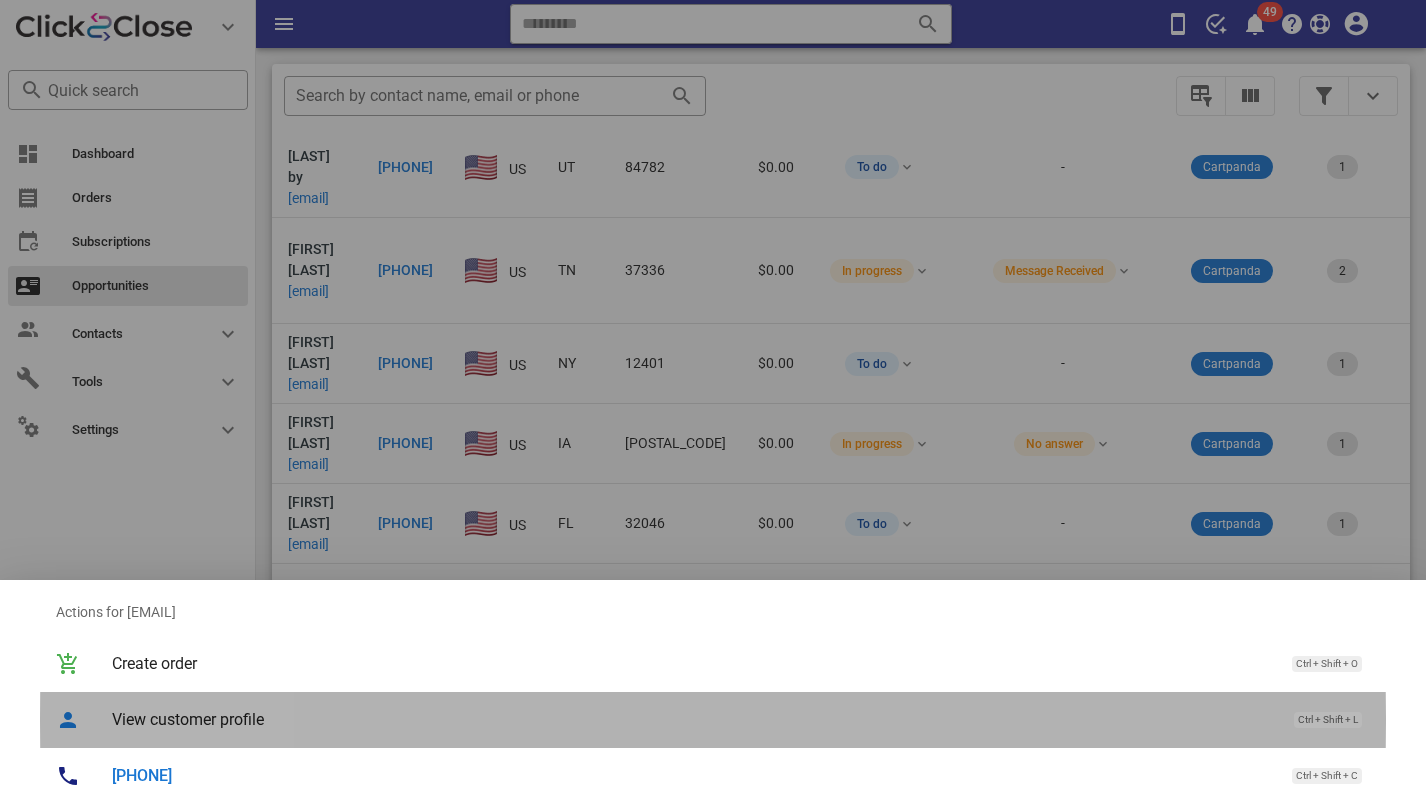 click on "View customer profile" at bounding box center [693, 719] 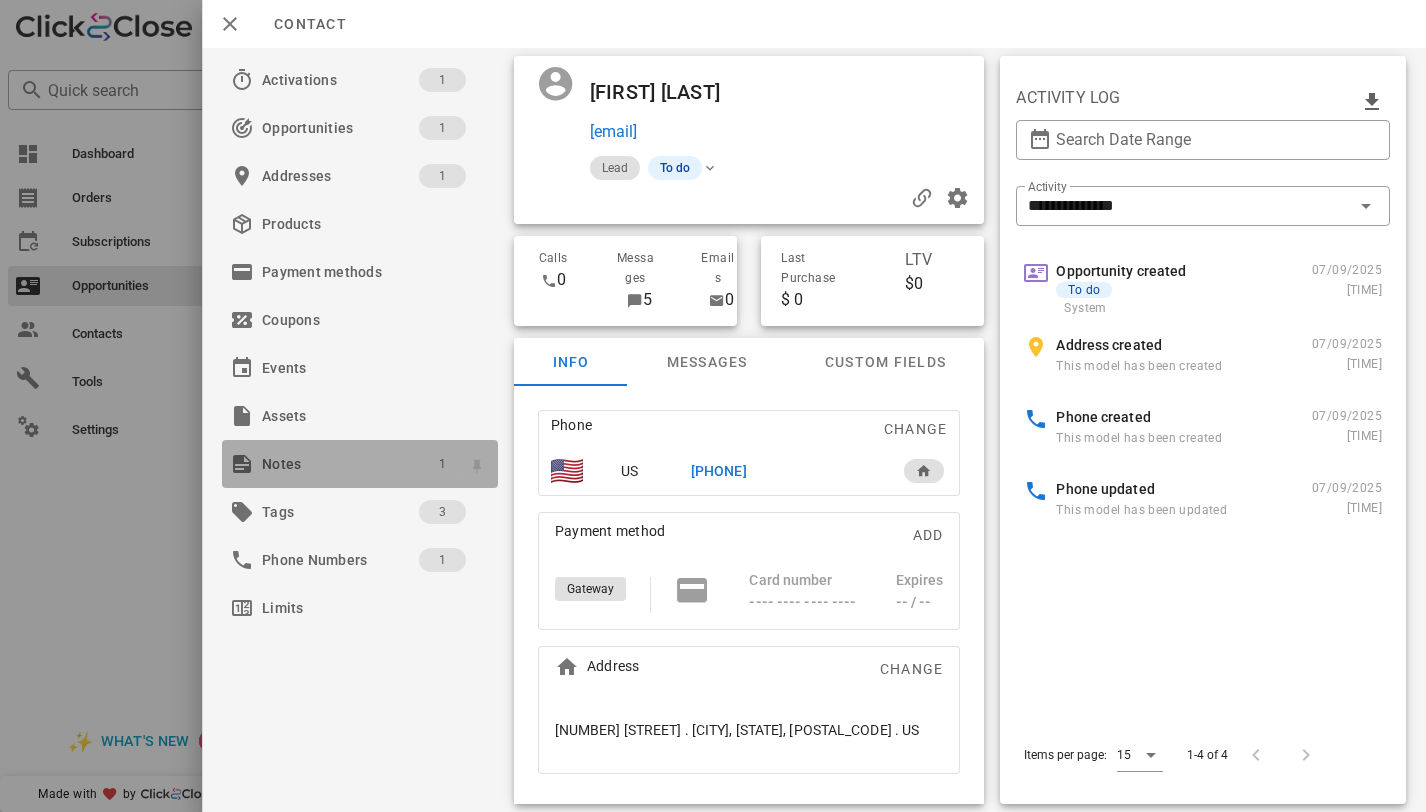 click on "1" at bounding box center [442, 464] 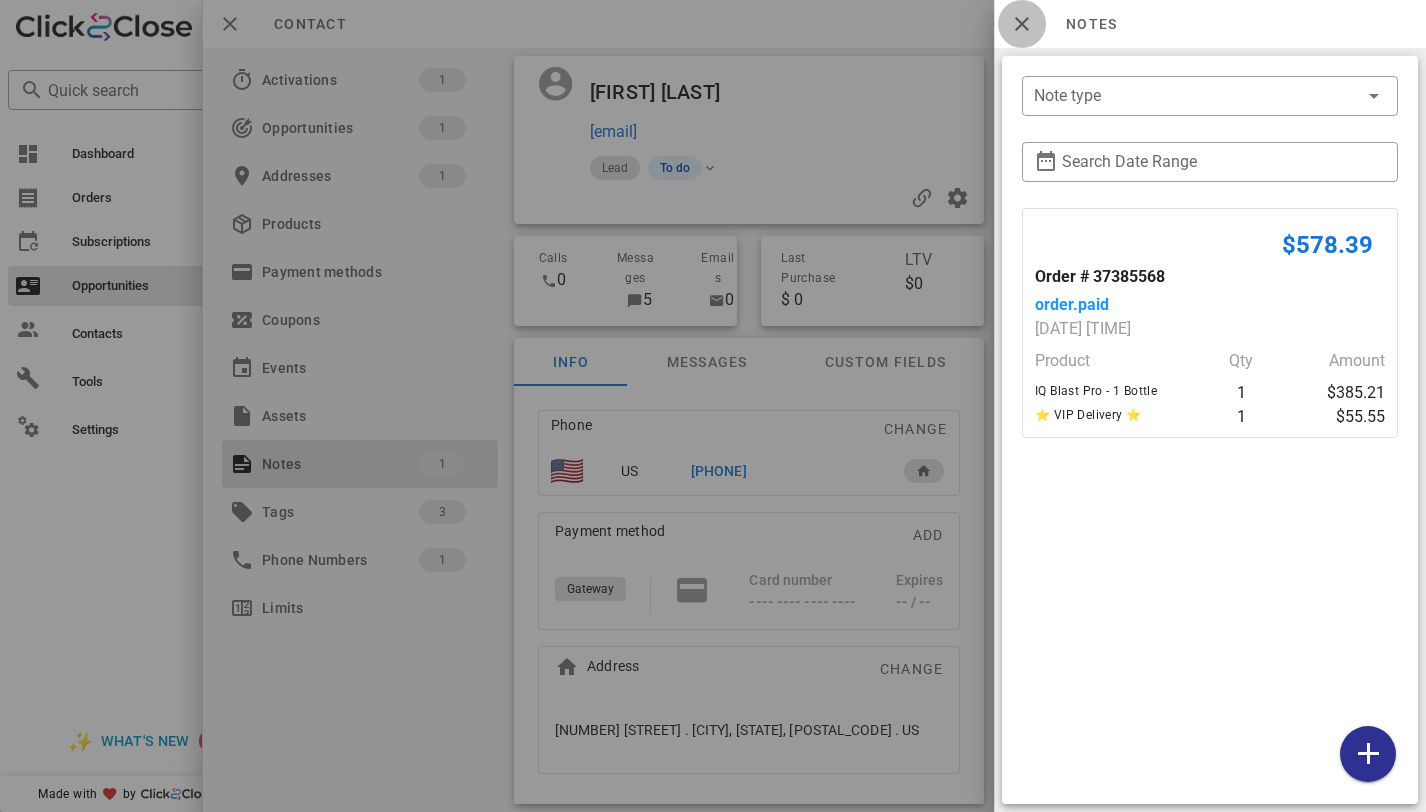 click at bounding box center [1022, 24] 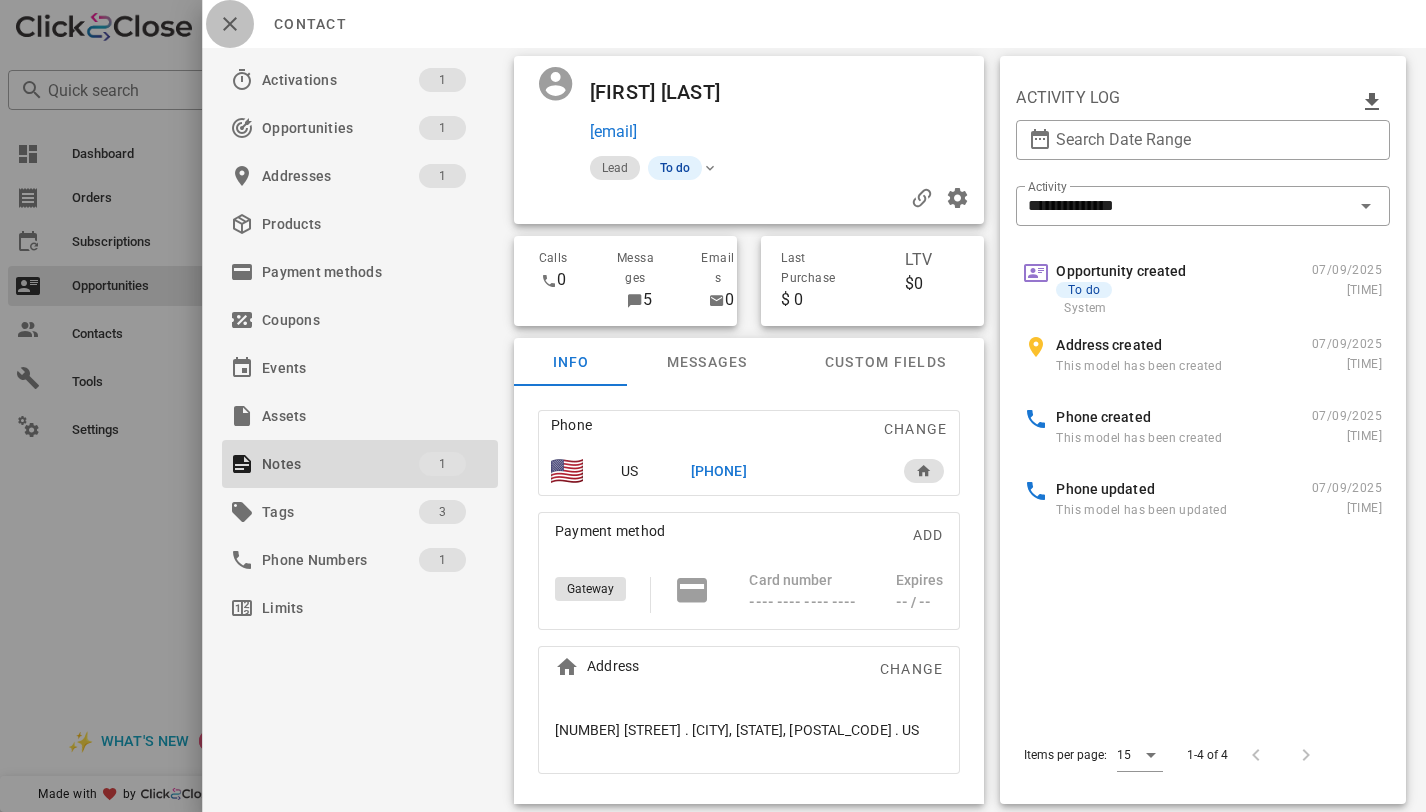 click at bounding box center (230, 24) 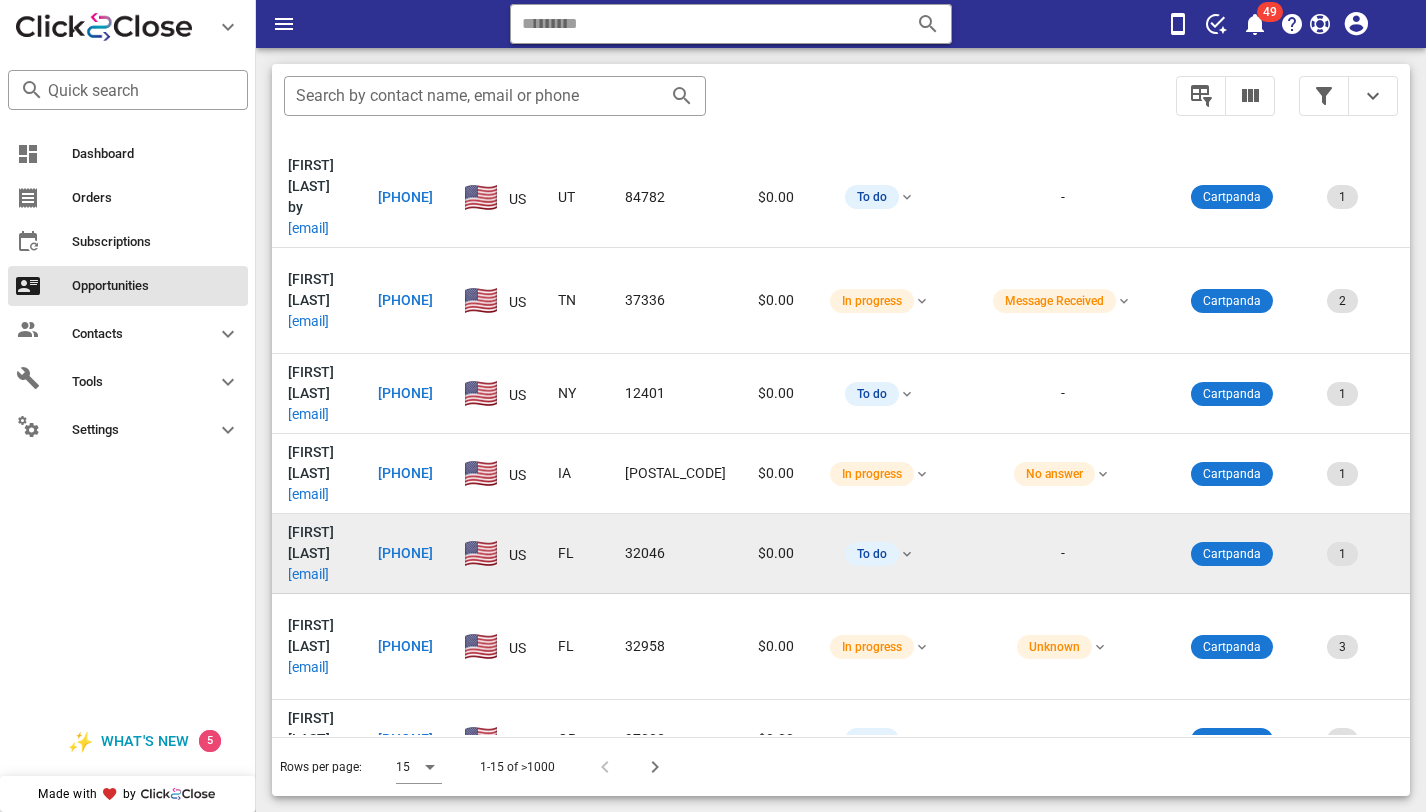 scroll, scrollTop: 366, scrollLeft: 0, axis: vertical 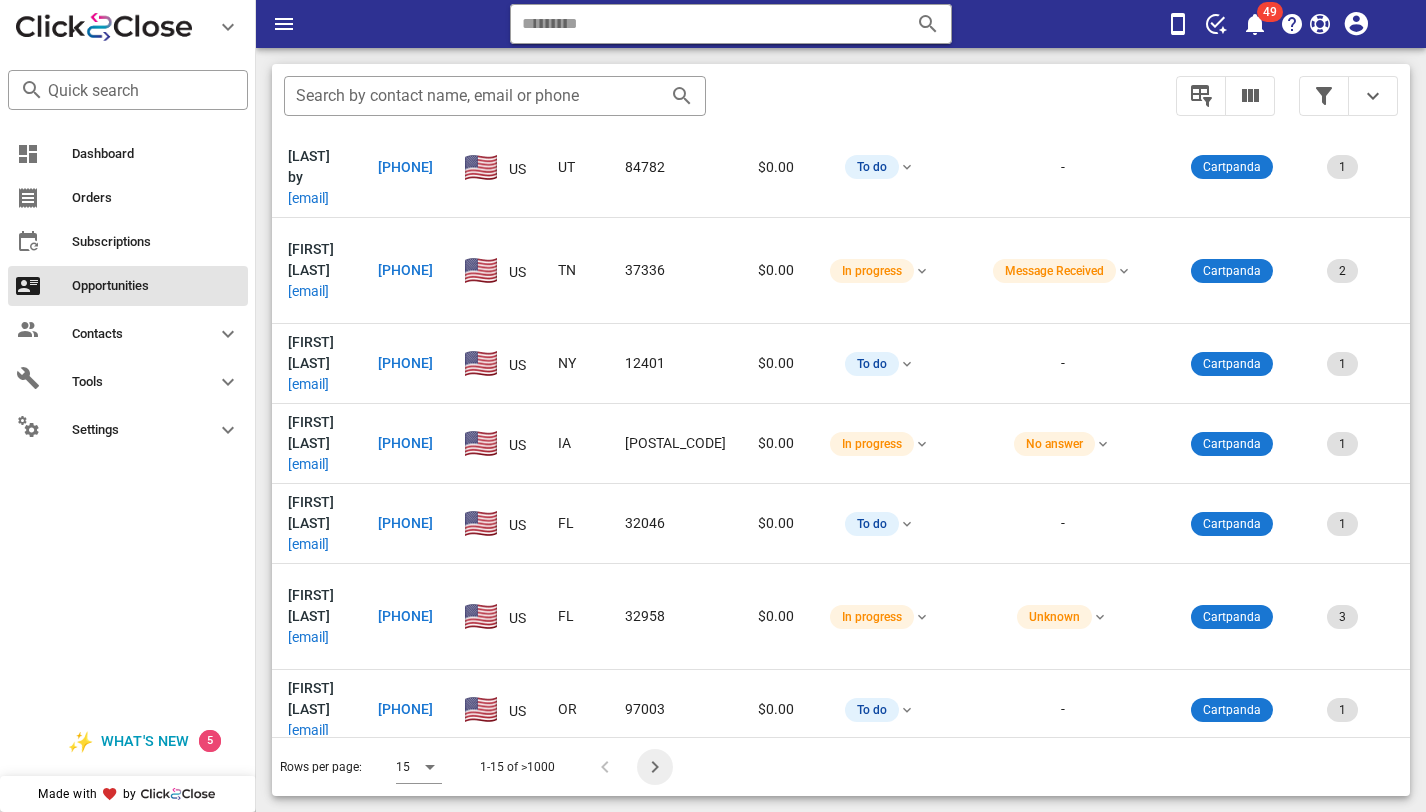 click at bounding box center (655, 767) 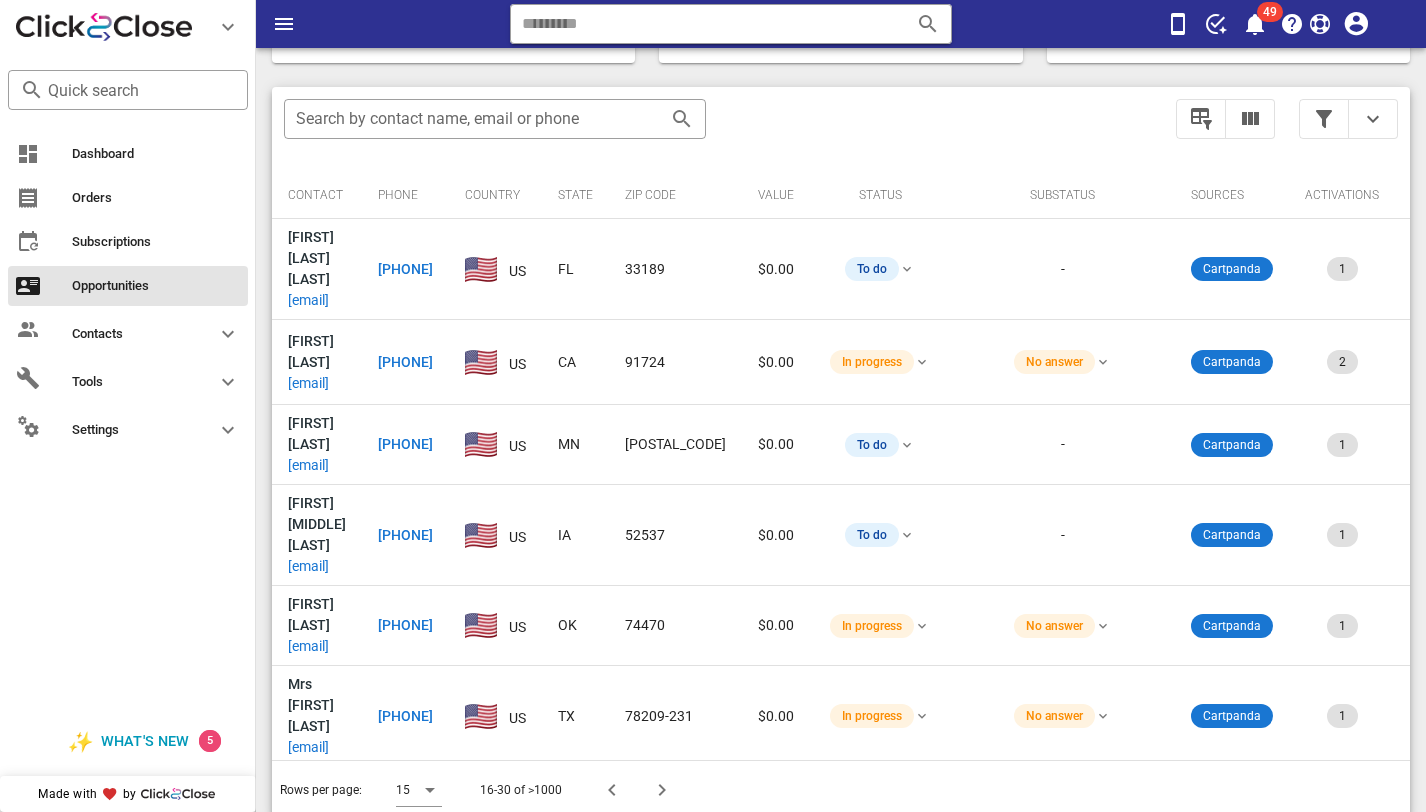 scroll, scrollTop: 379, scrollLeft: 0, axis: vertical 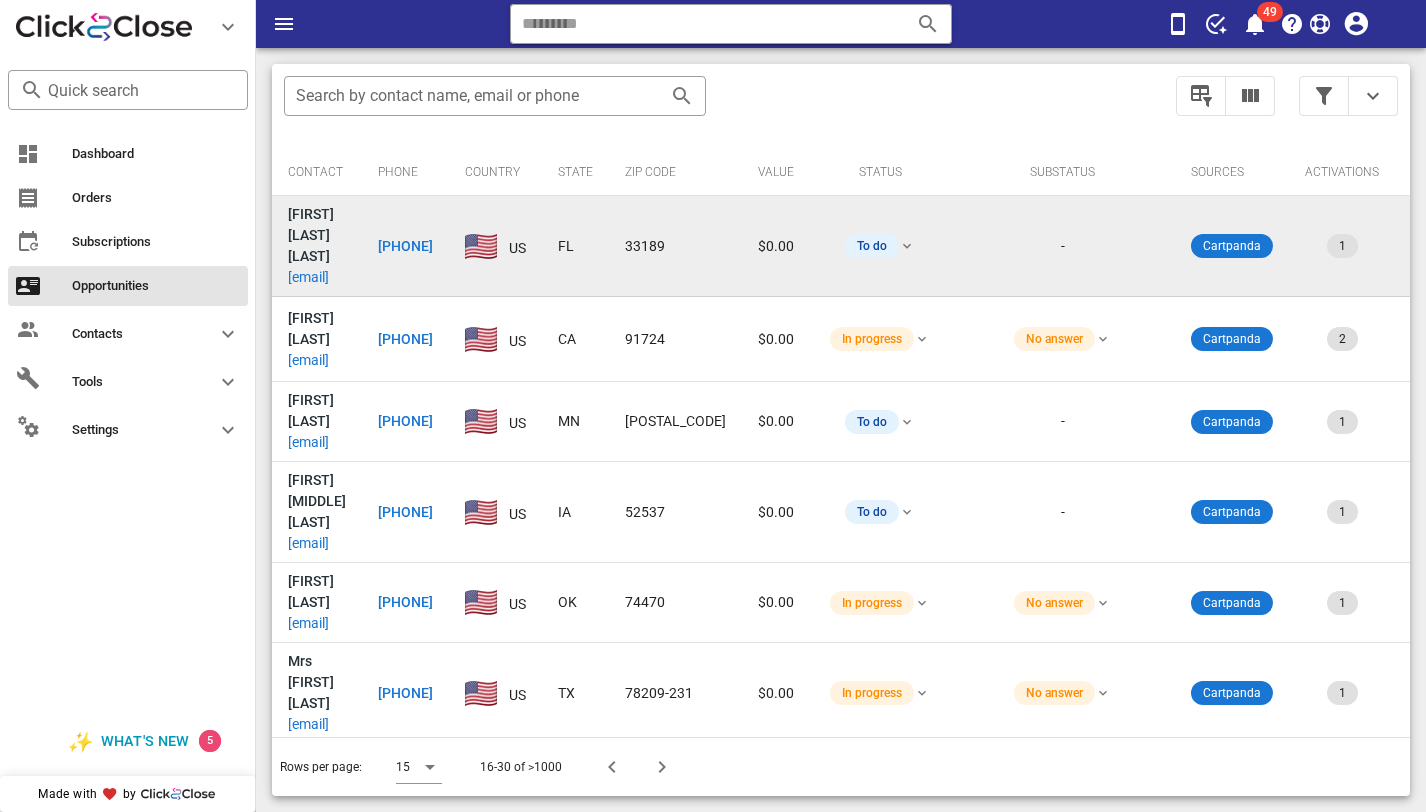 click on "[EMAIL]" at bounding box center [308, 277] 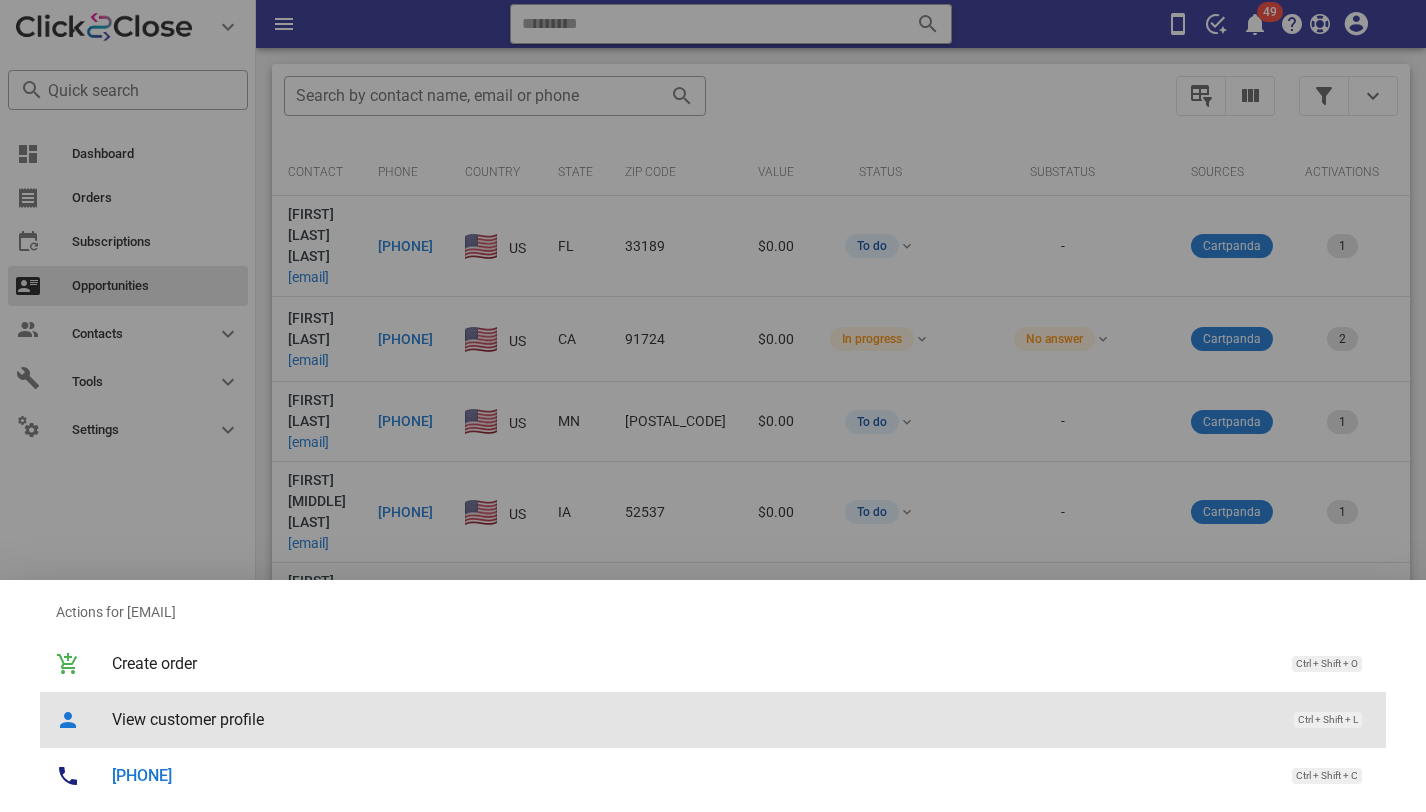 click on "View customer profile Ctrl + Shift + L" at bounding box center (741, 719) 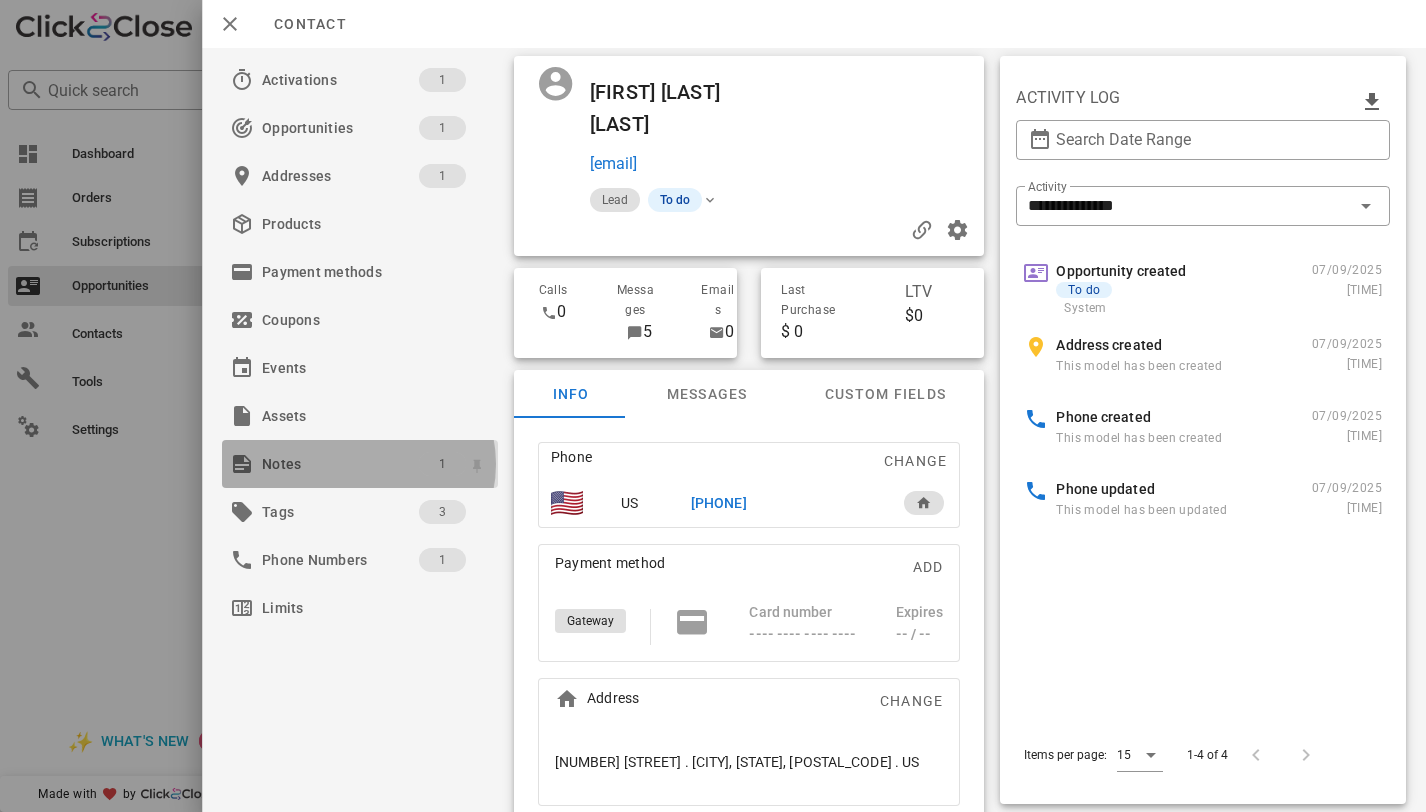 click on "1" at bounding box center (442, 464) 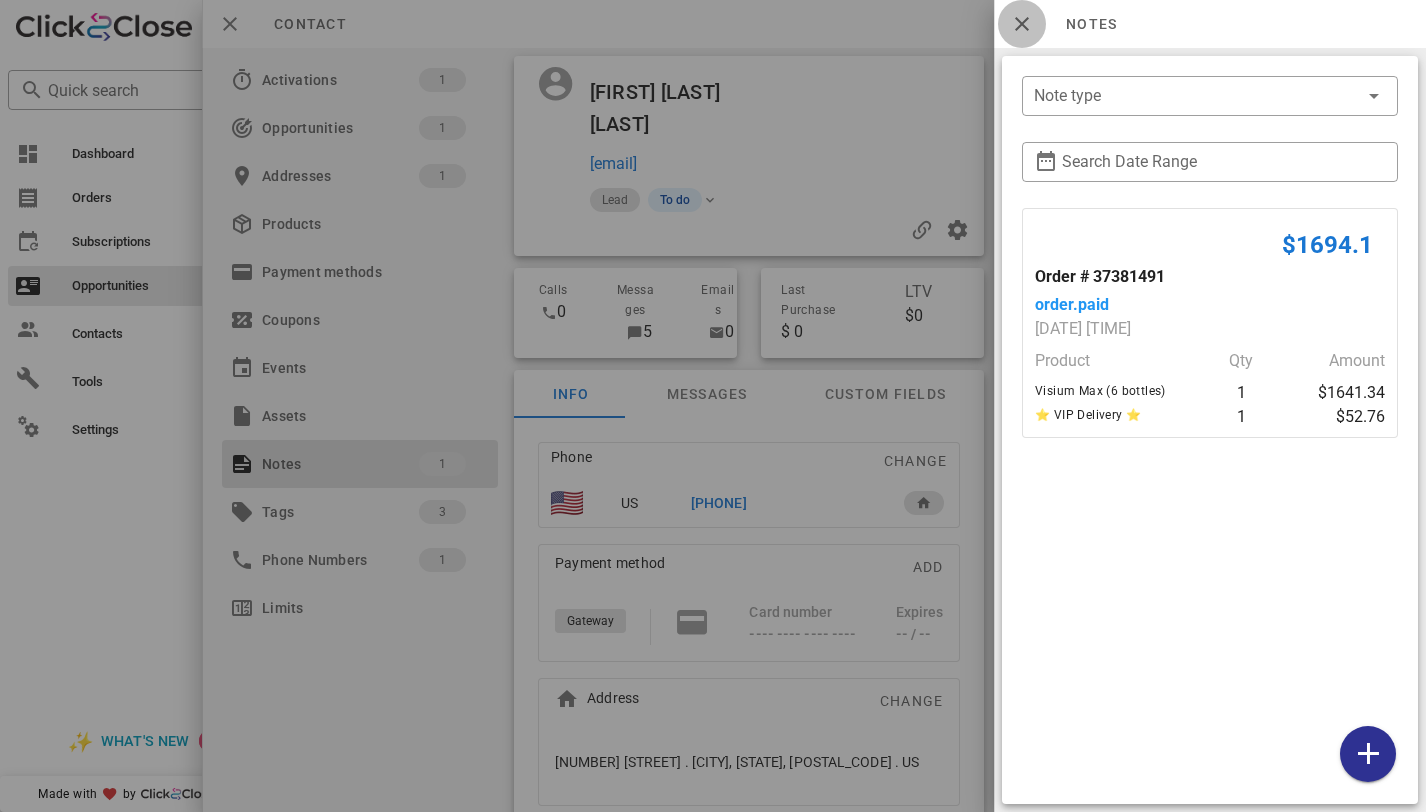 click at bounding box center [1022, 24] 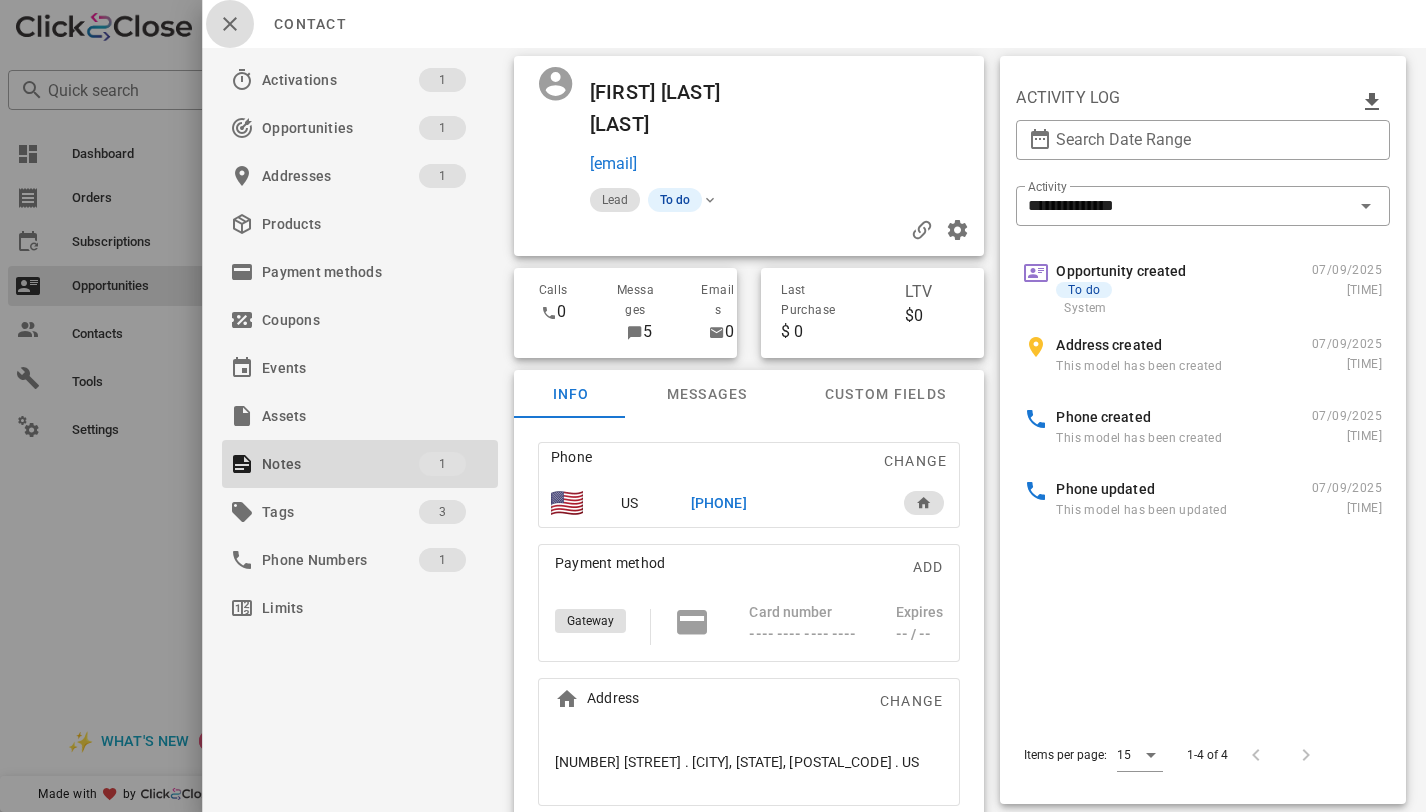 click at bounding box center (230, 24) 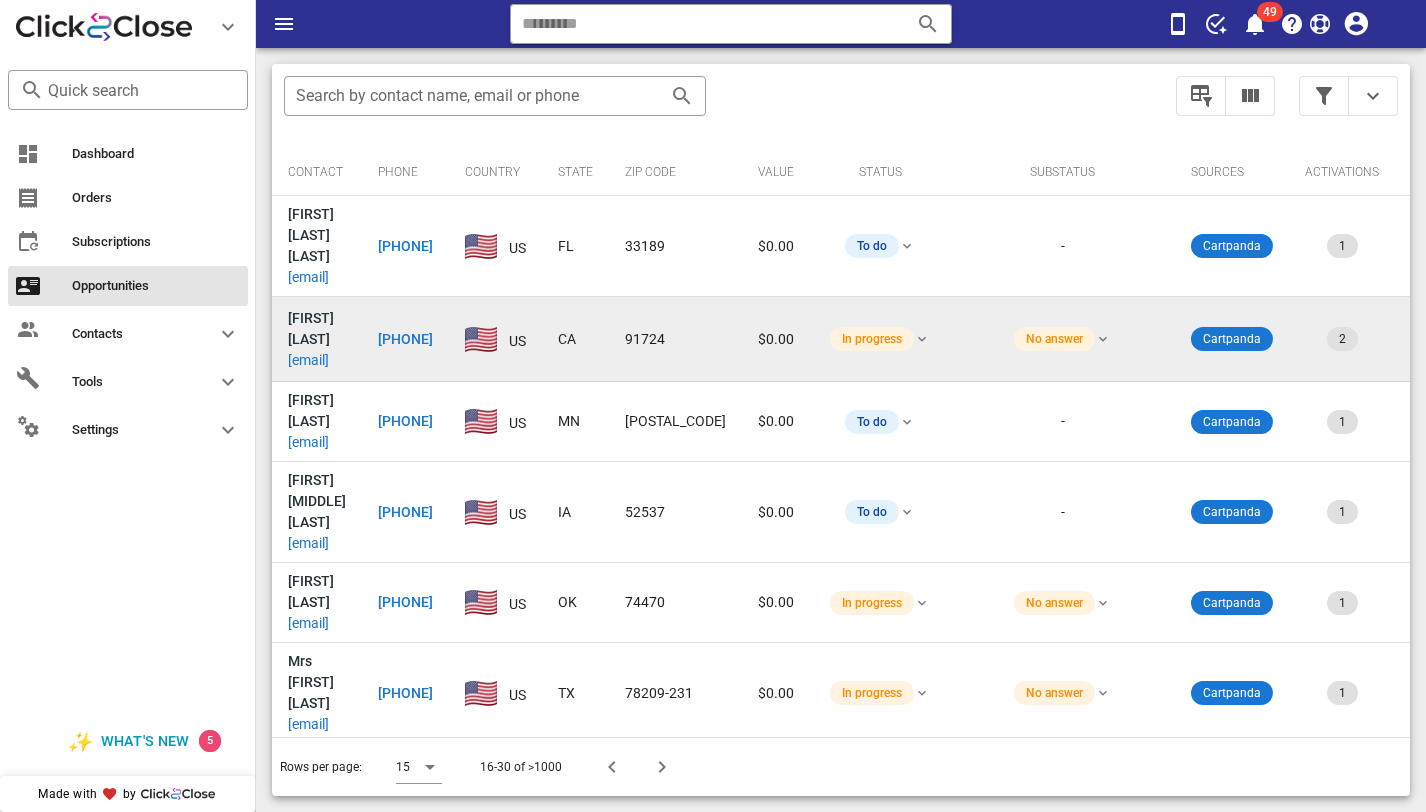 click on "[EMAIL]" at bounding box center (308, 360) 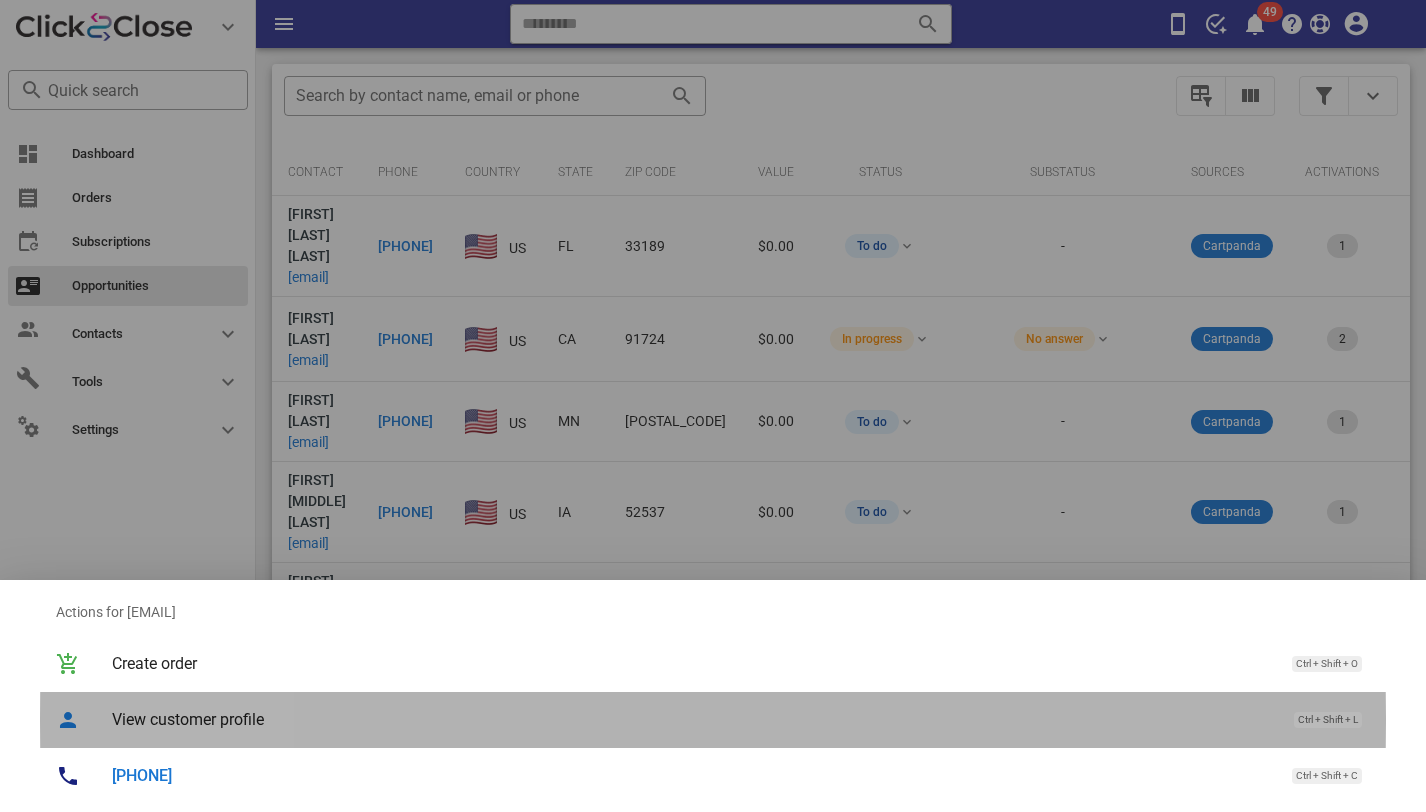 click on "View customer profile Ctrl + Shift + L" at bounding box center [741, 719] 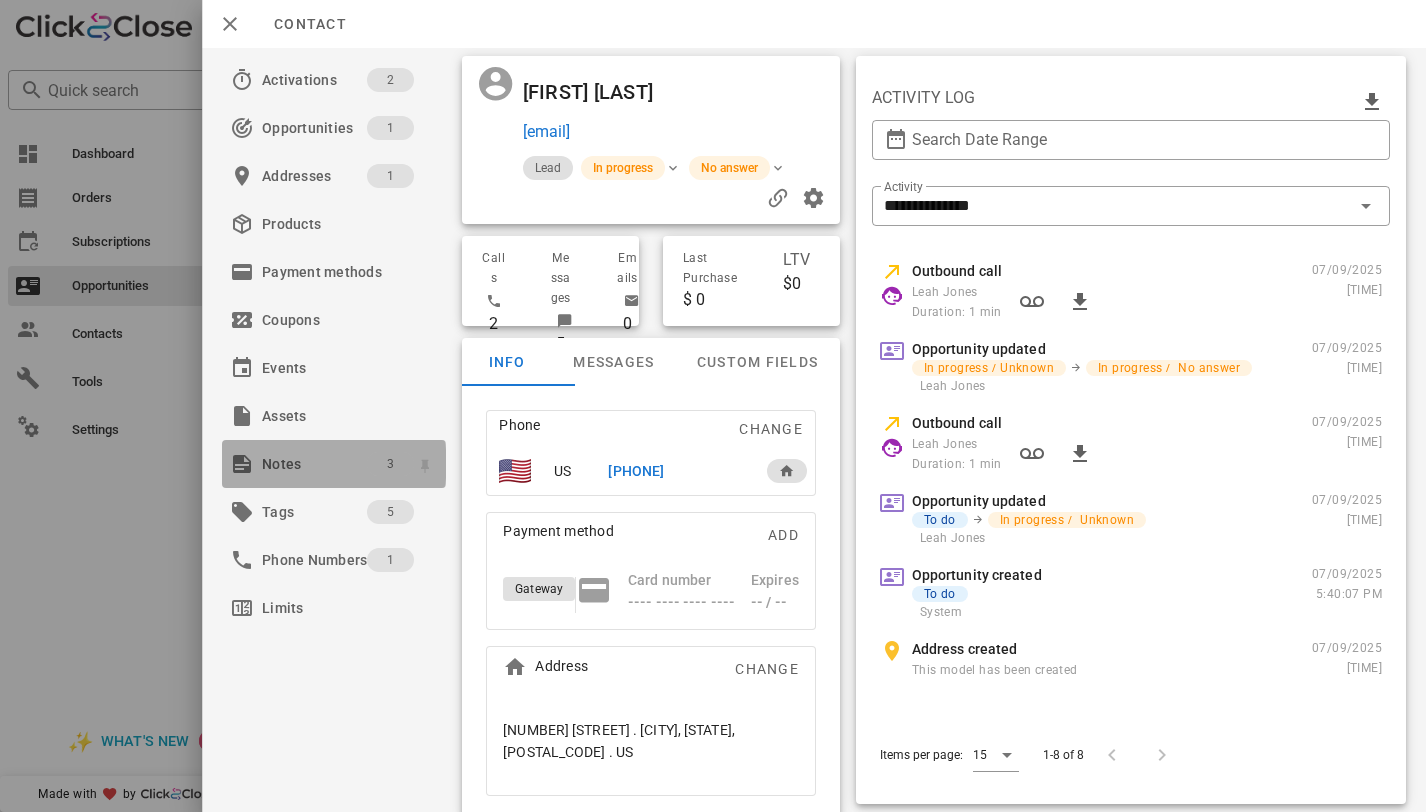 click on "3" at bounding box center [390, 464] 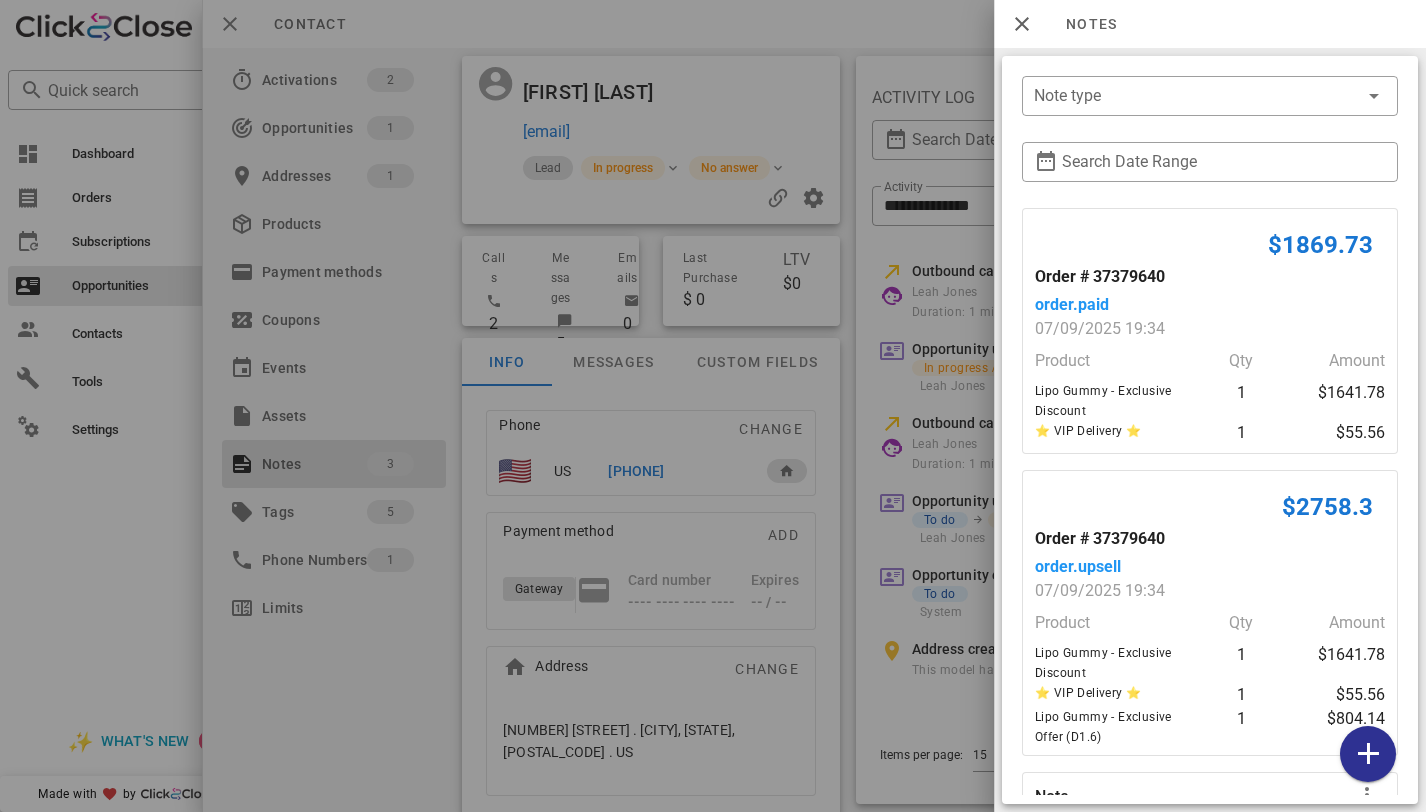 scroll, scrollTop: 135, scrollLeft: 0, axis: vertical 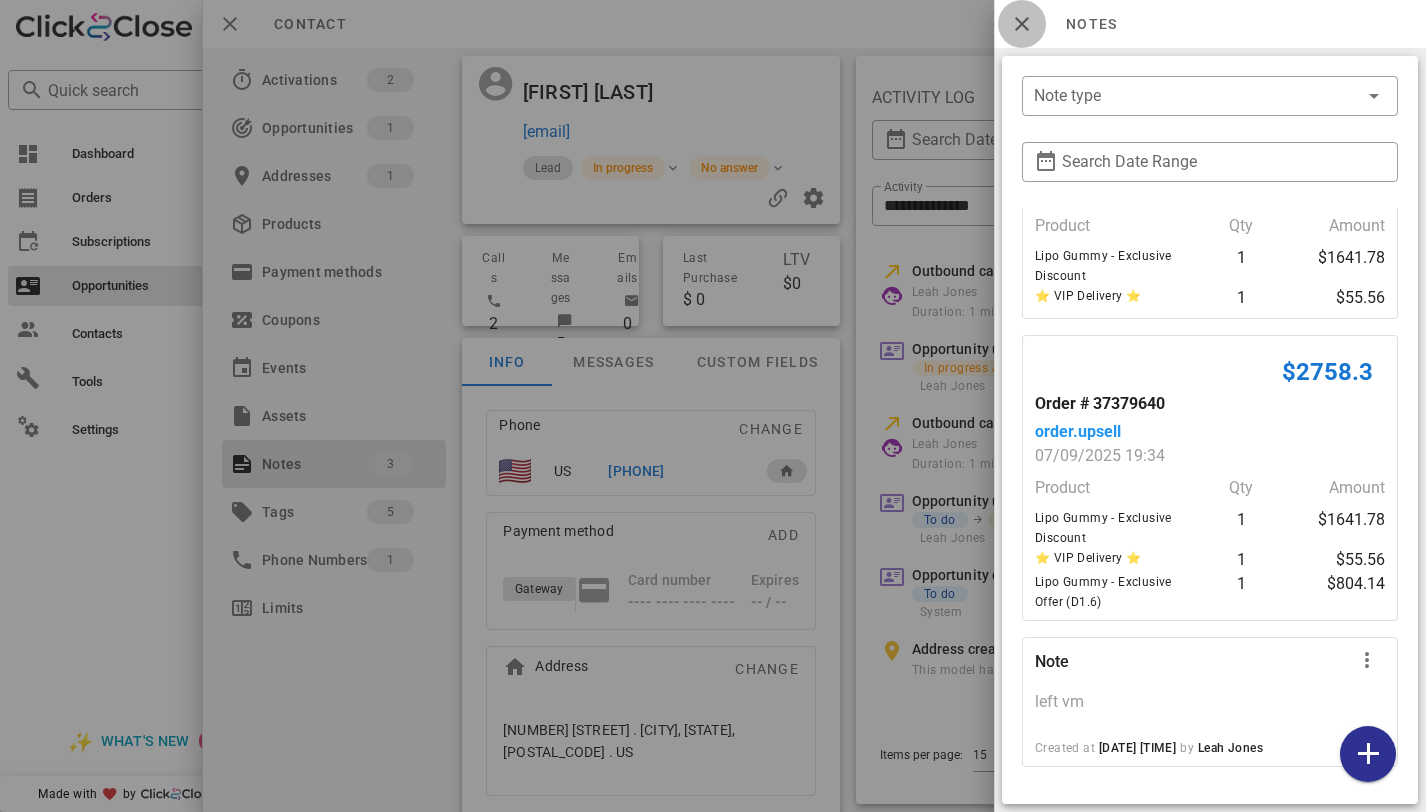 click at bounding box center (1022, 24) 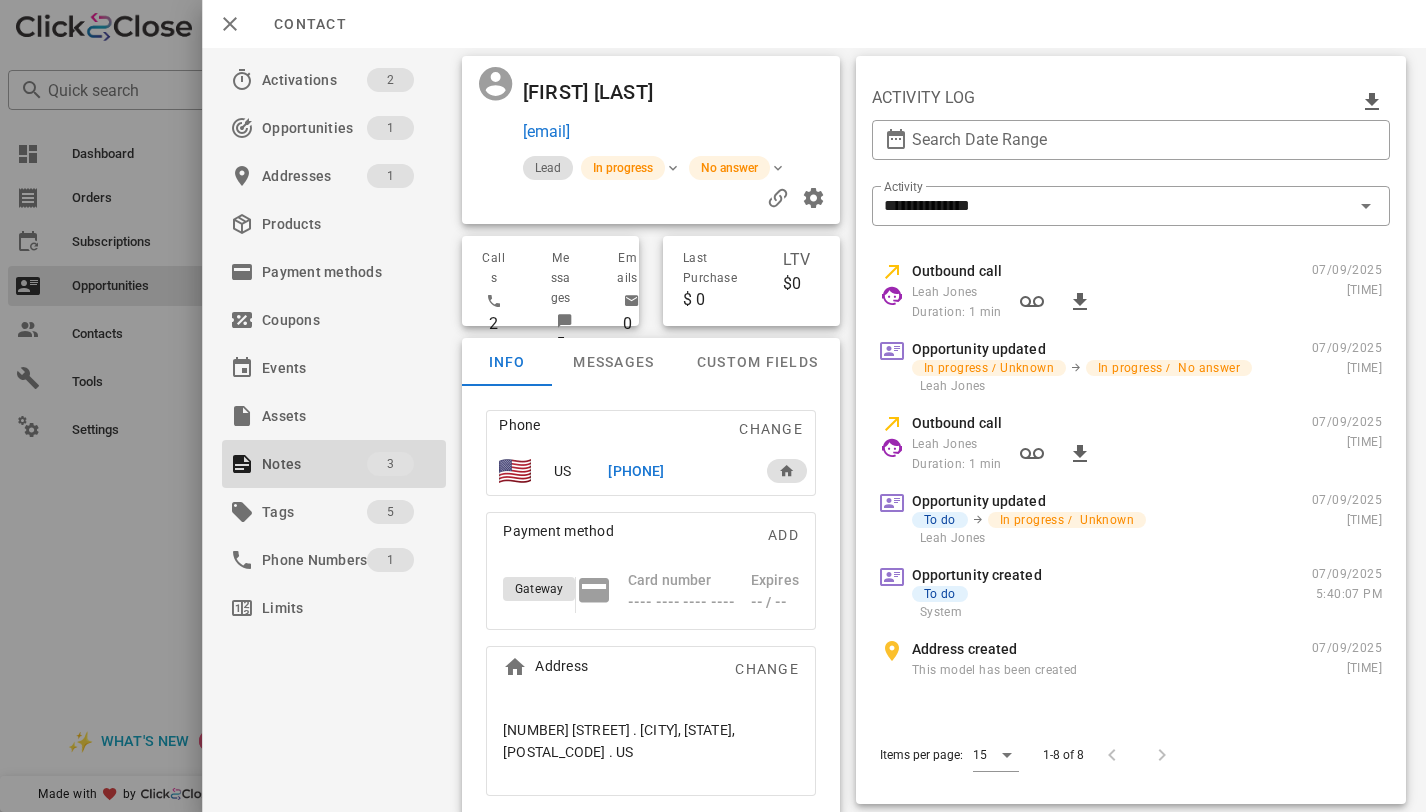 click on "[PHONE]" at bounding box center [636, 471] 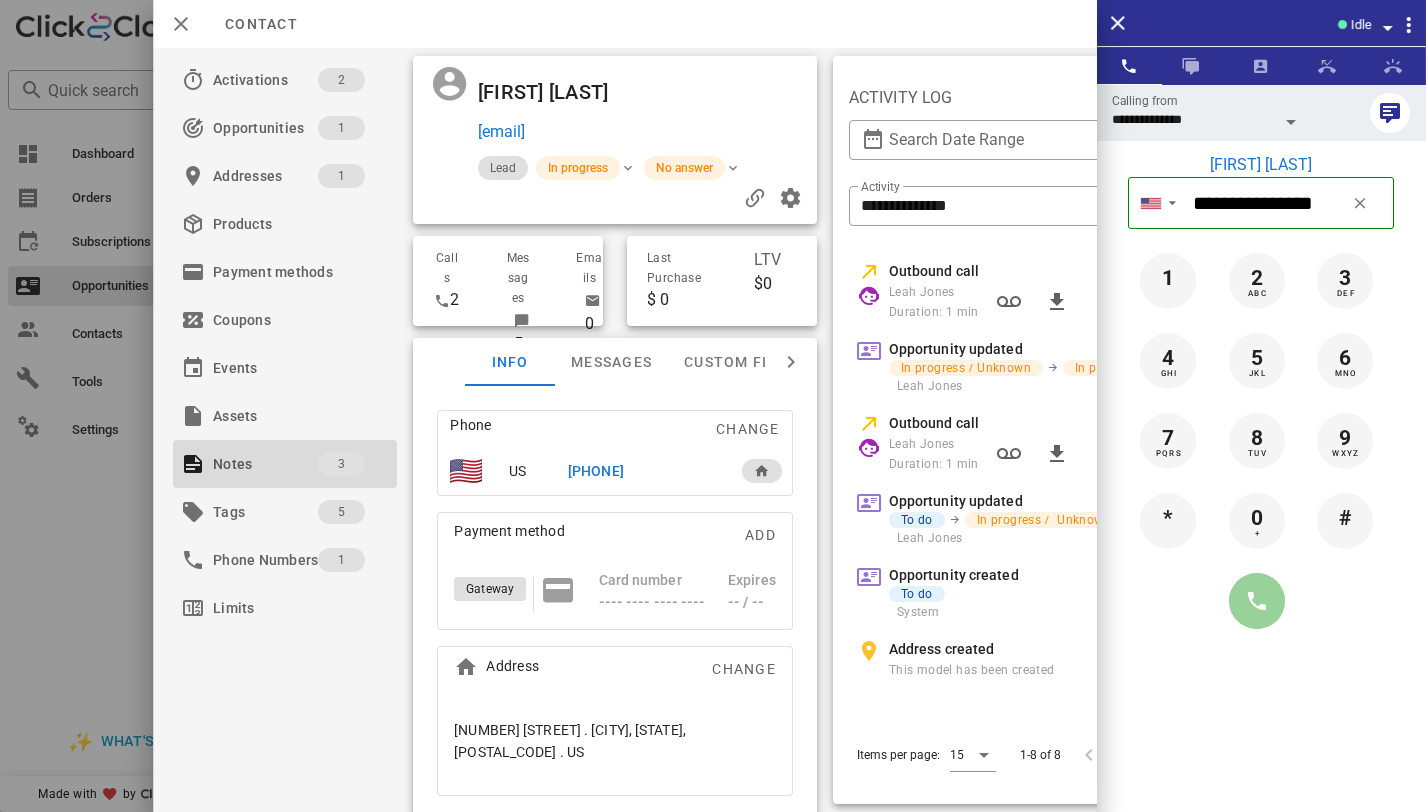 click at bounding box center (1257, 601) 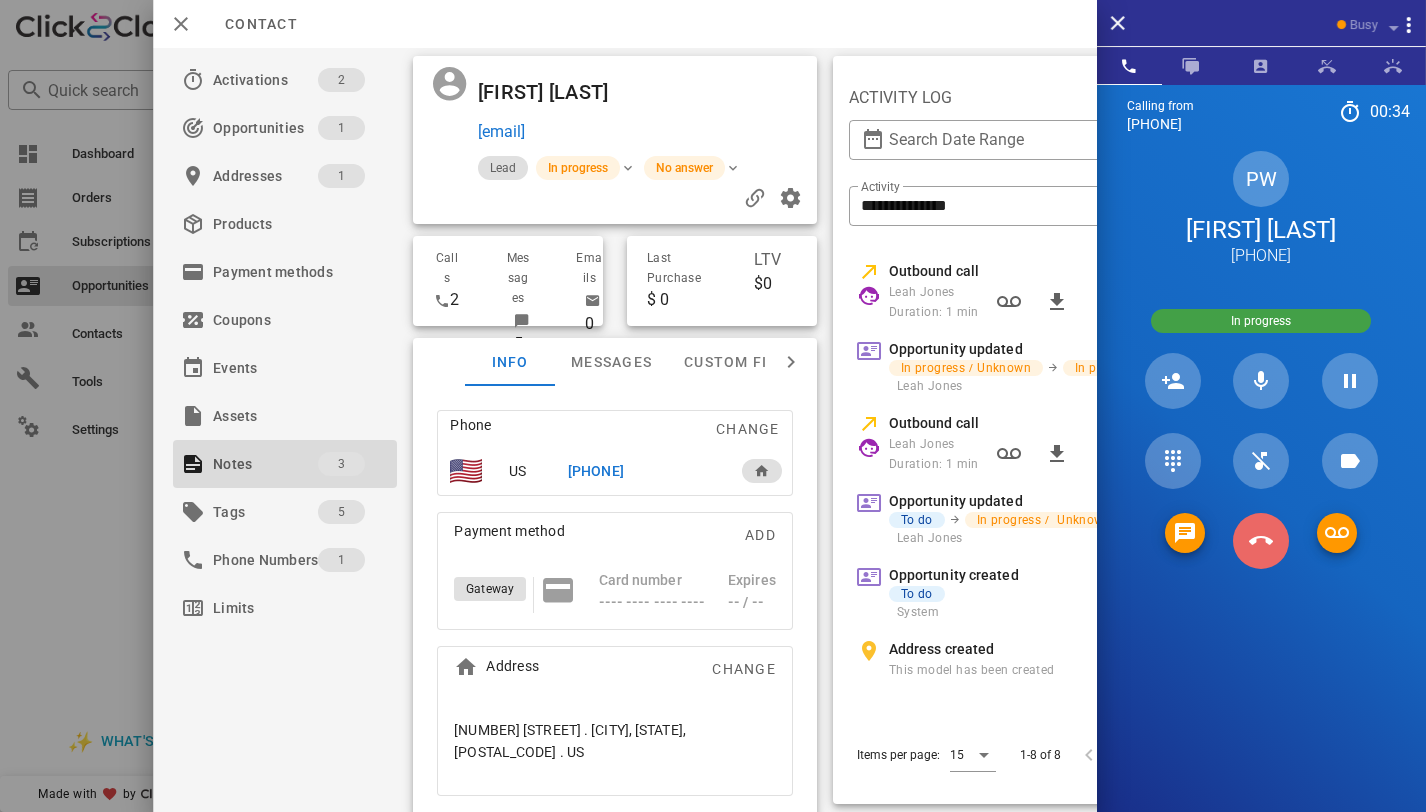 click at bounding box center (1261, 541) 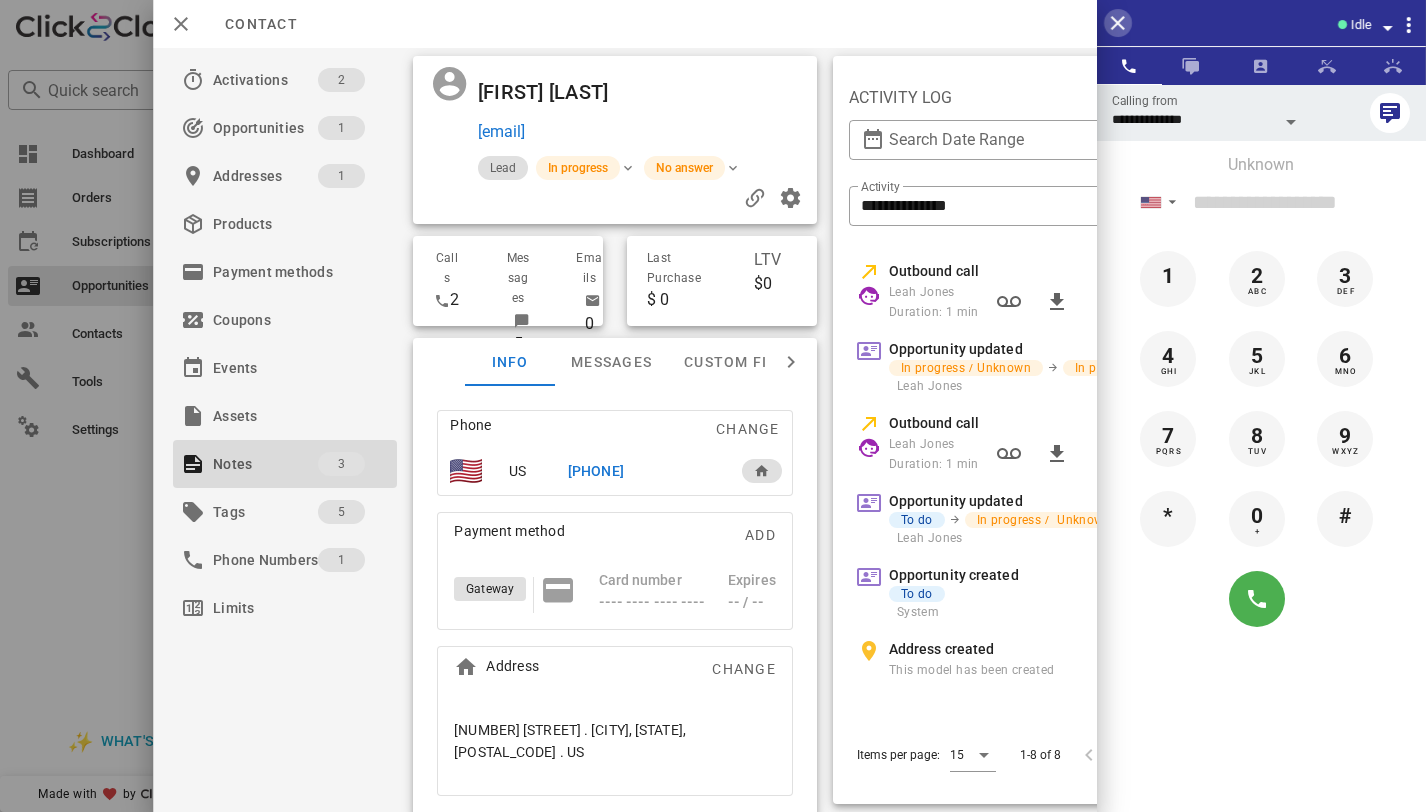 click at bounding box center [1118, 23] 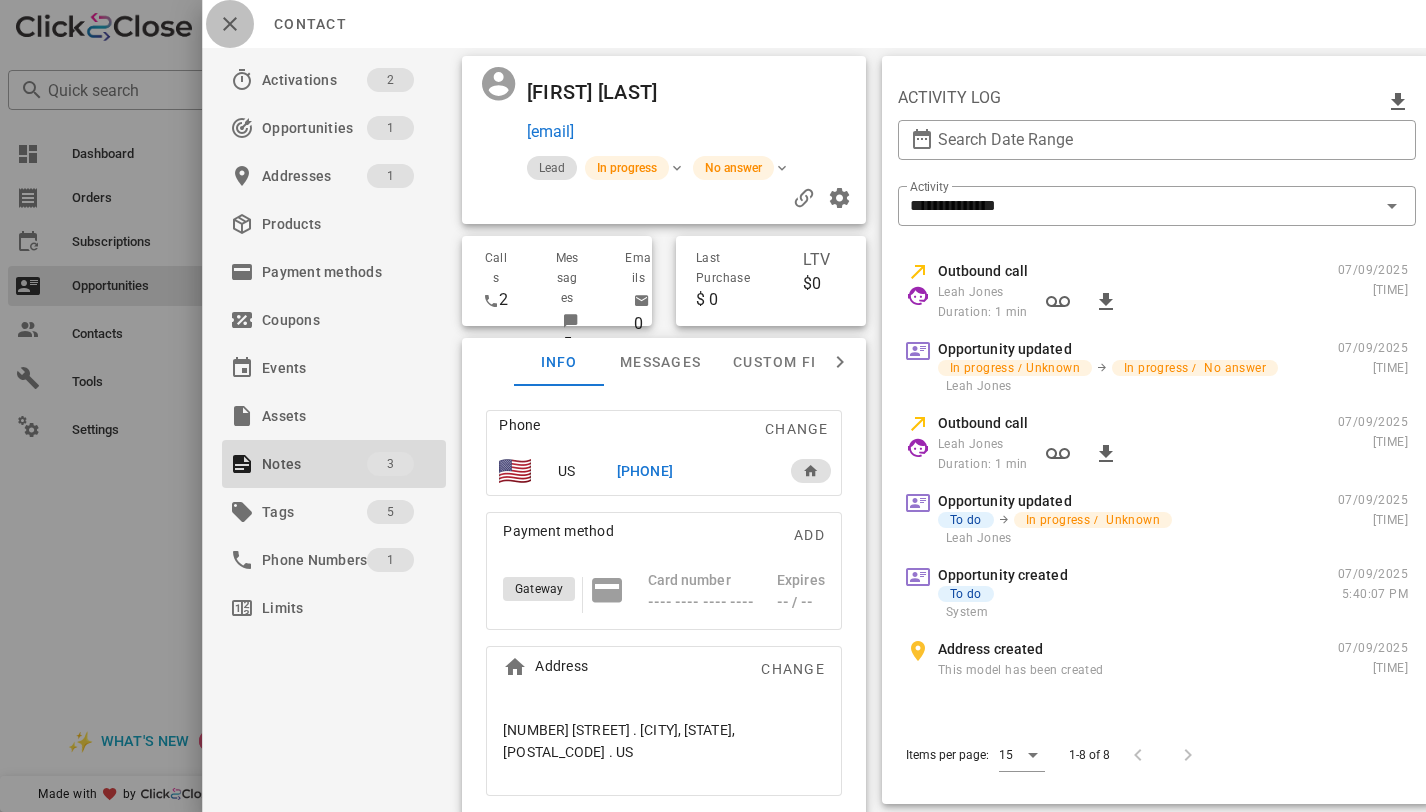 click at bounding box center [230, 24] 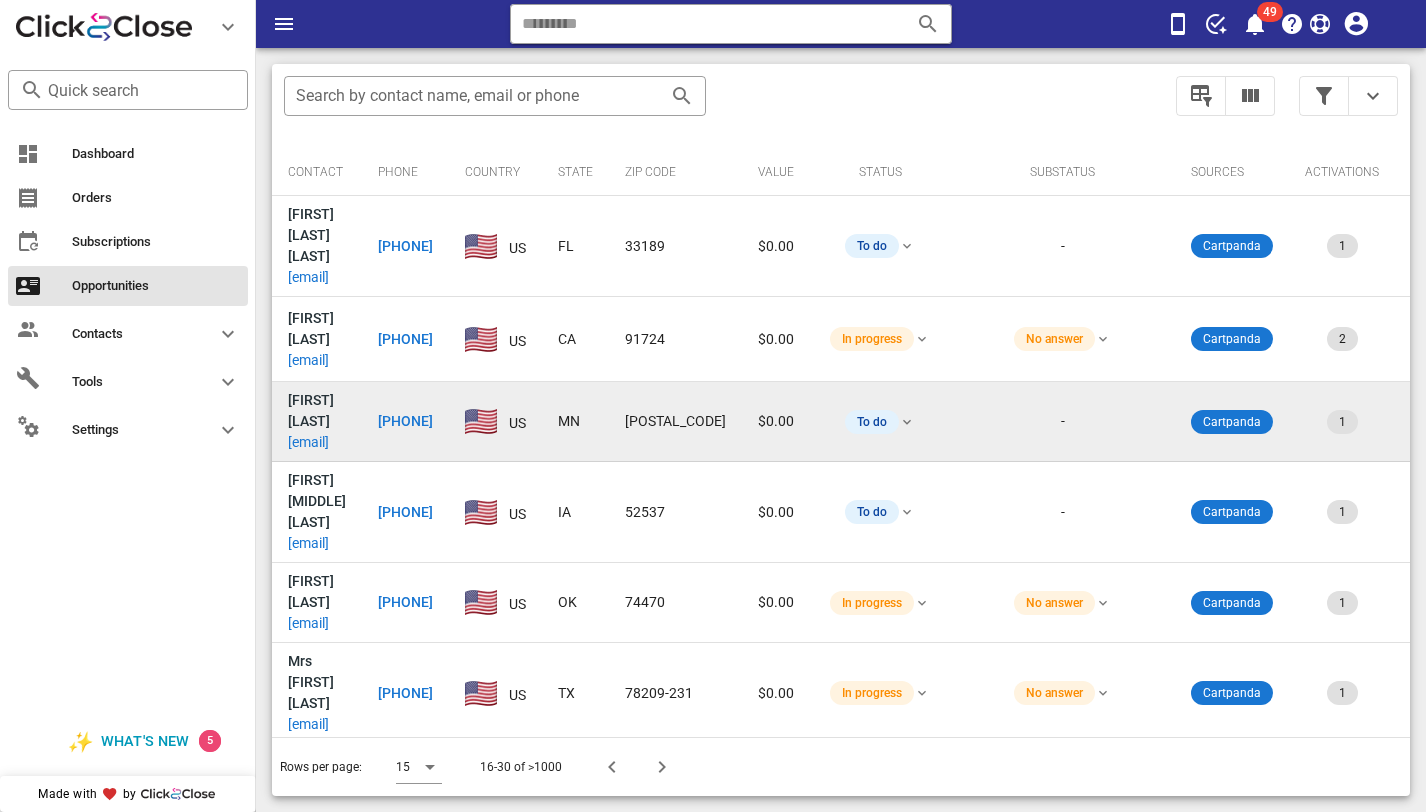 click on "[EMAIL]" at bounding box center (308, 442) 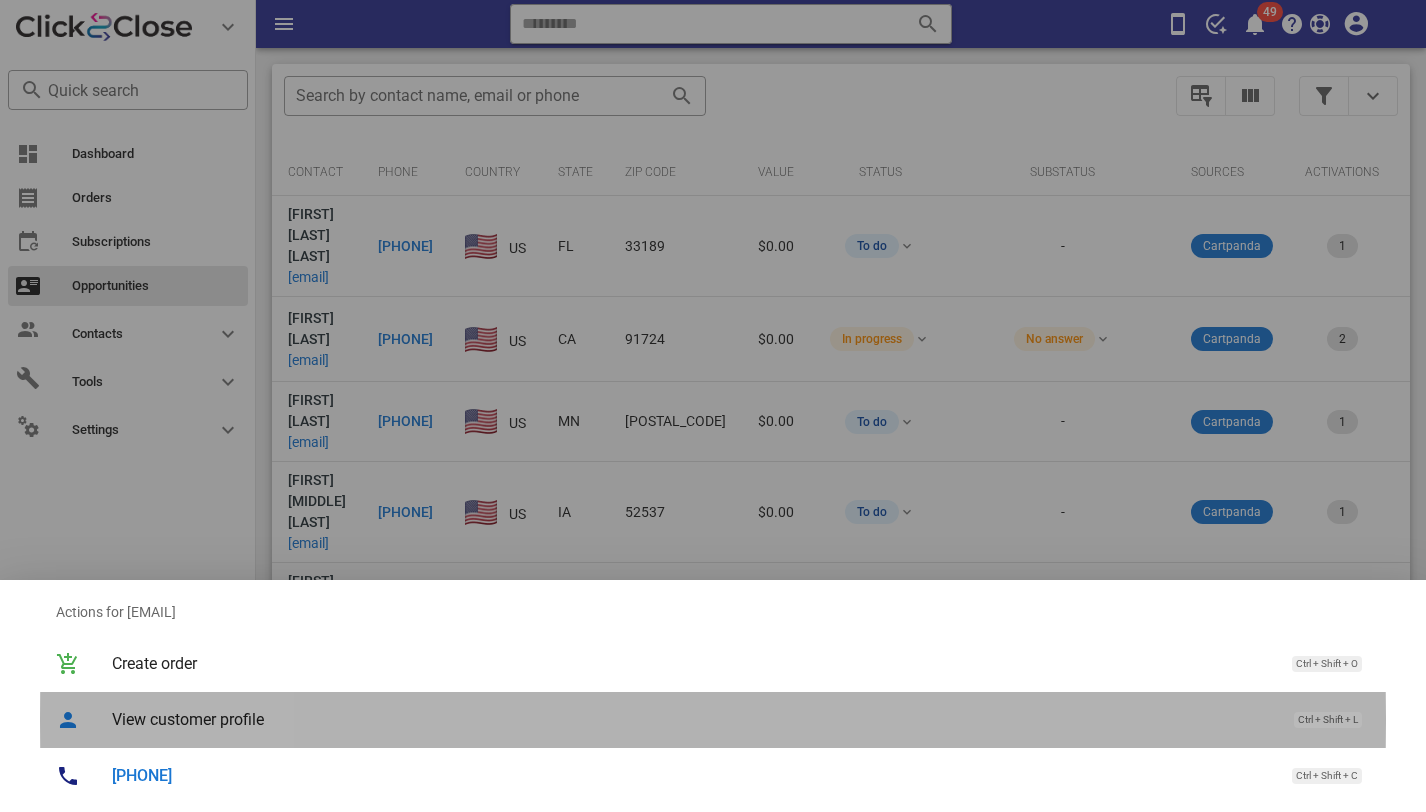 click on "View customer profile" at bounding box center [693, 719] 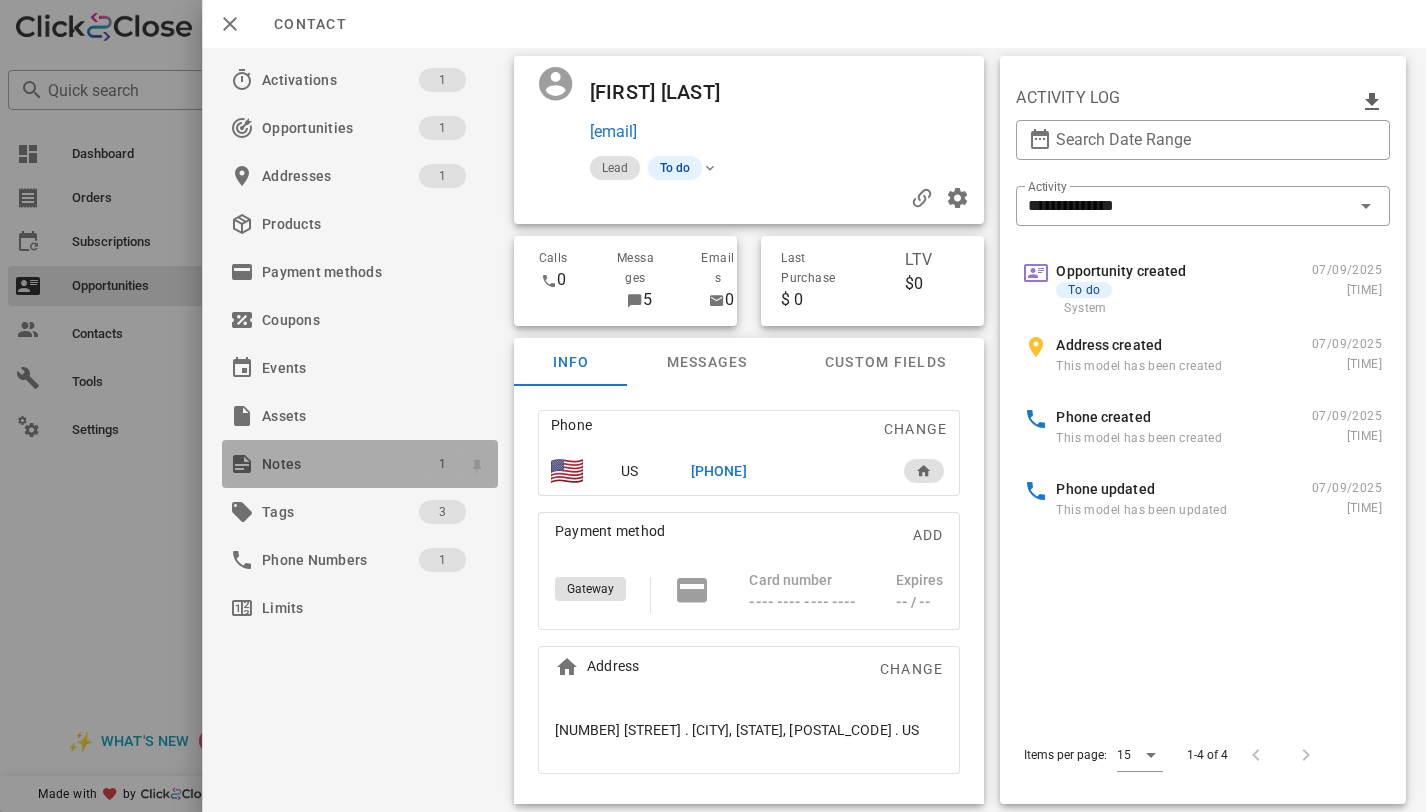 click on "1" at bounding box center (442, 464) 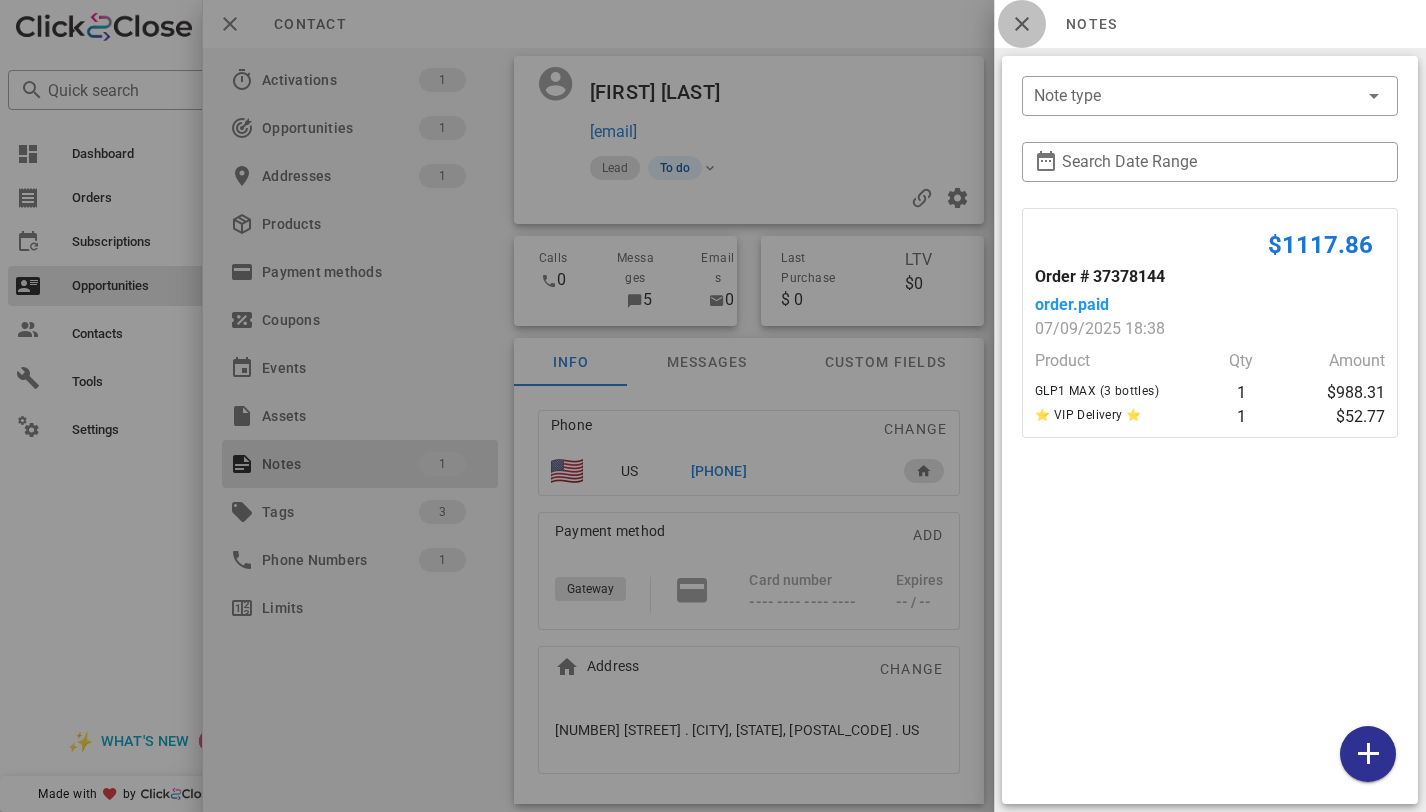 click at bounding box center [1022, 24] 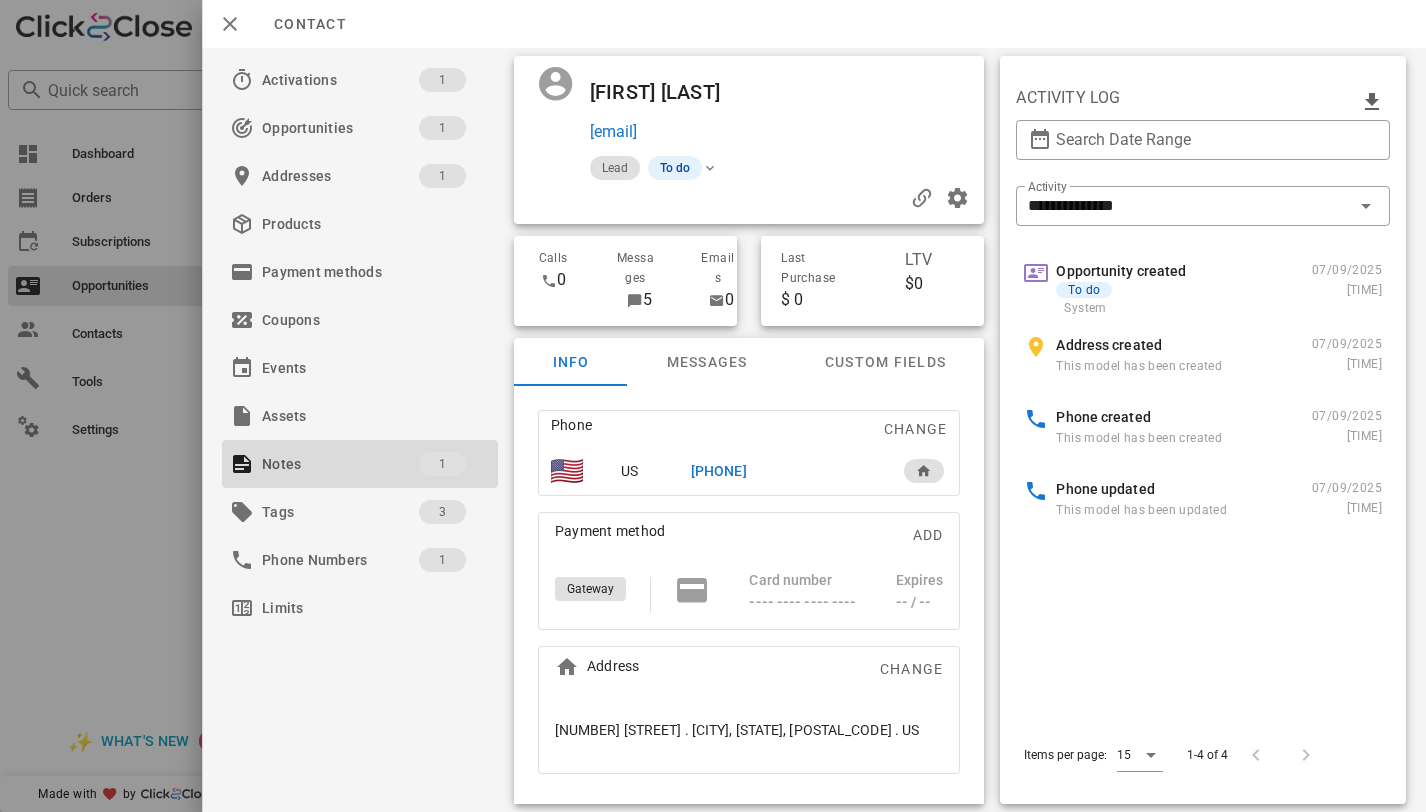 click on "[PHONE]" at bounding box center [719, 471] 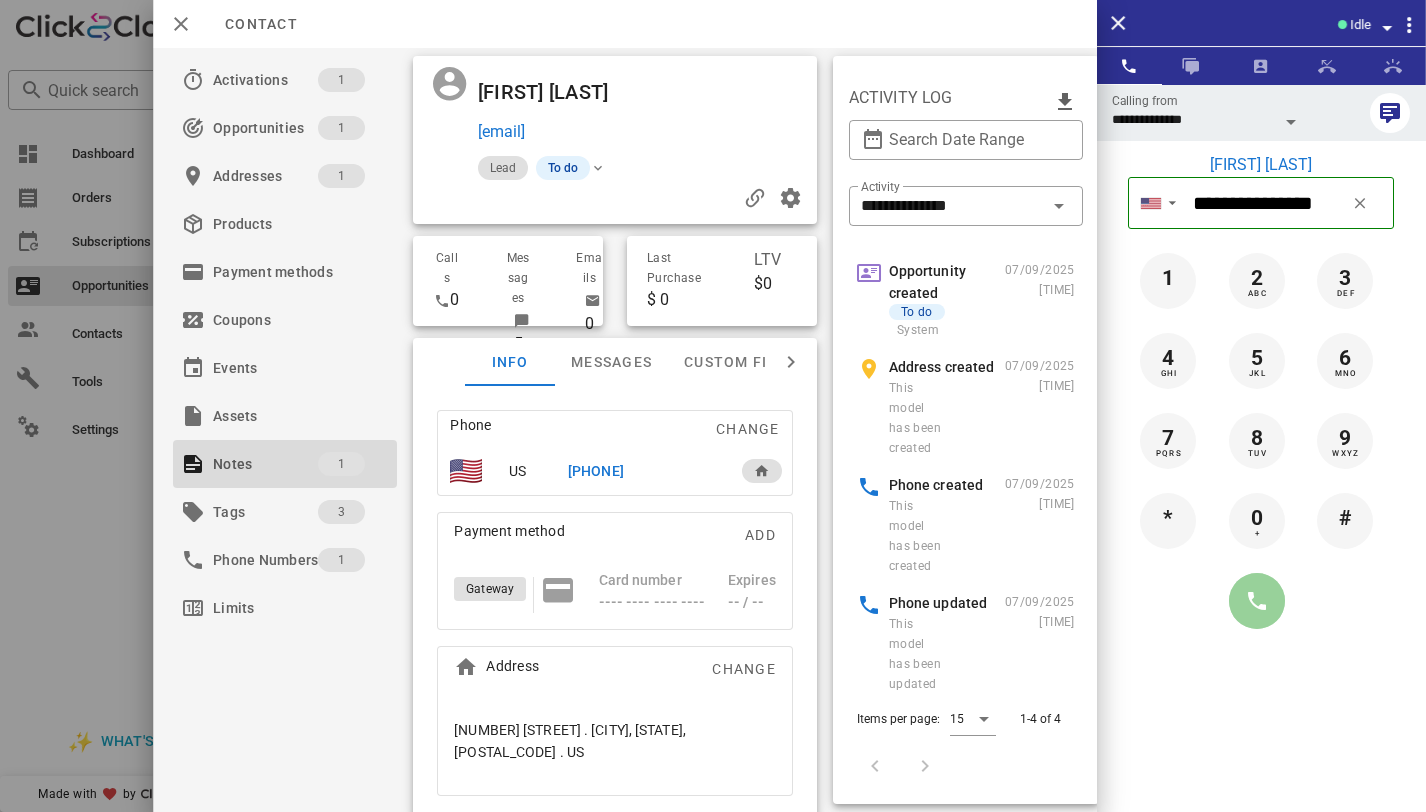 click at bounding box center (1257, 601) 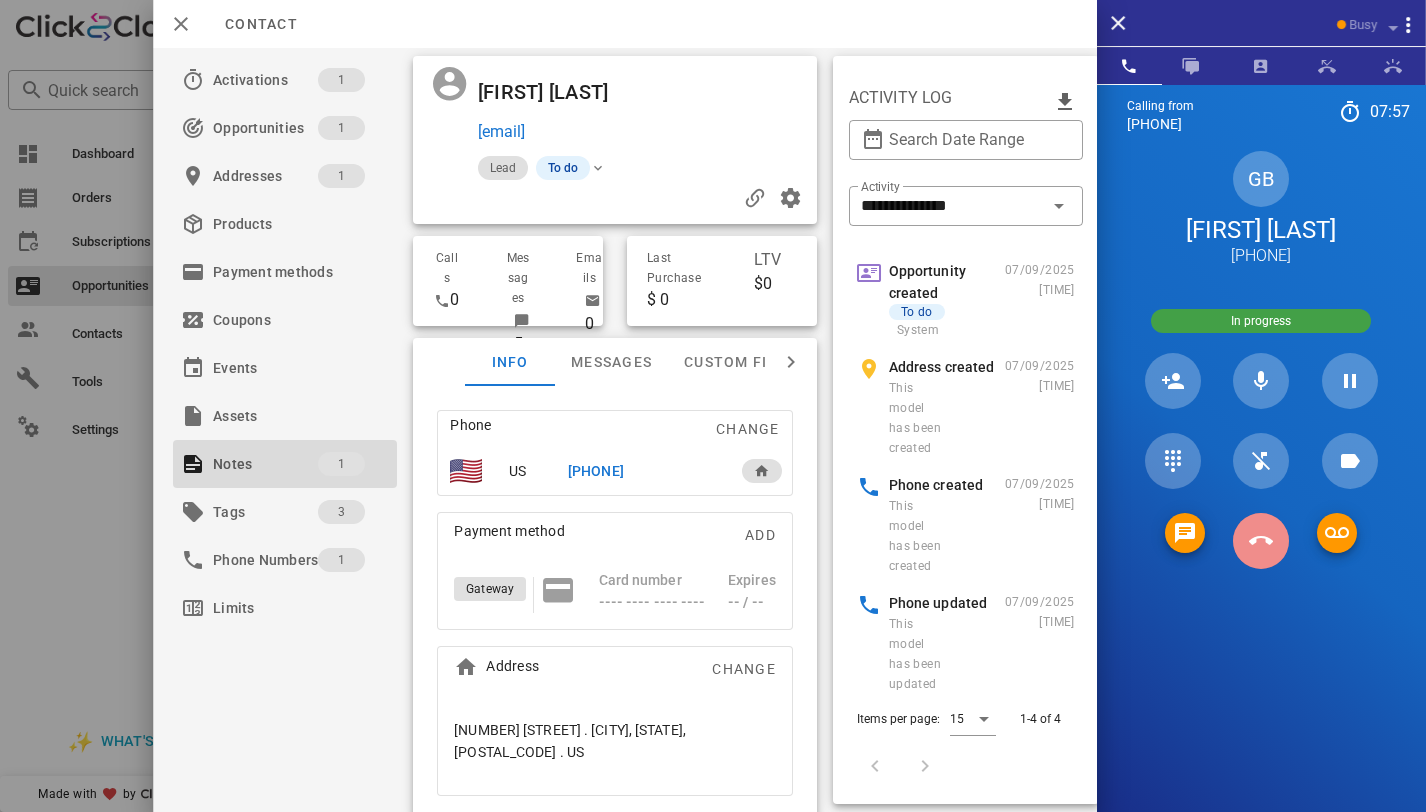 click at bounding box center [1261, 541] 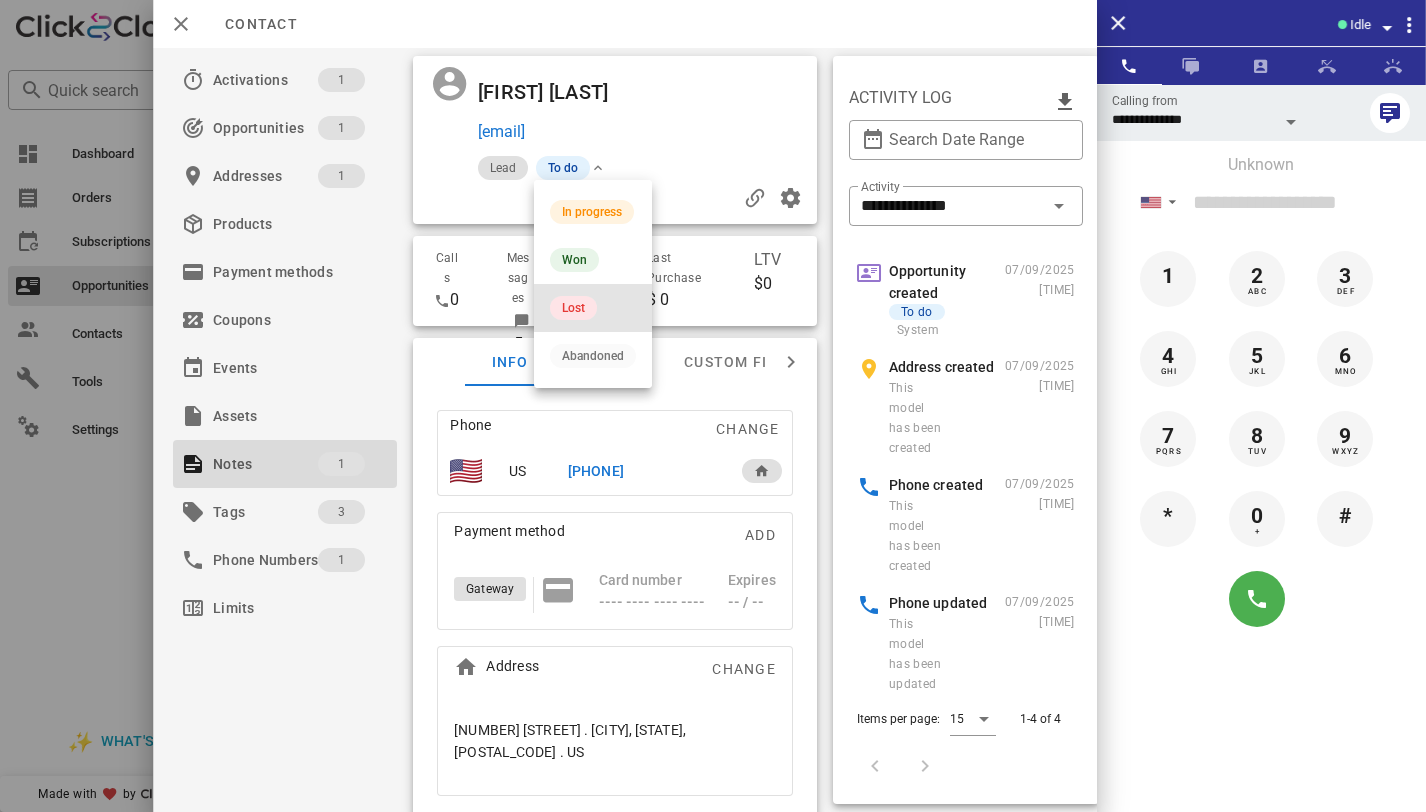 click on "Lost" at bounding box center [573, 308] 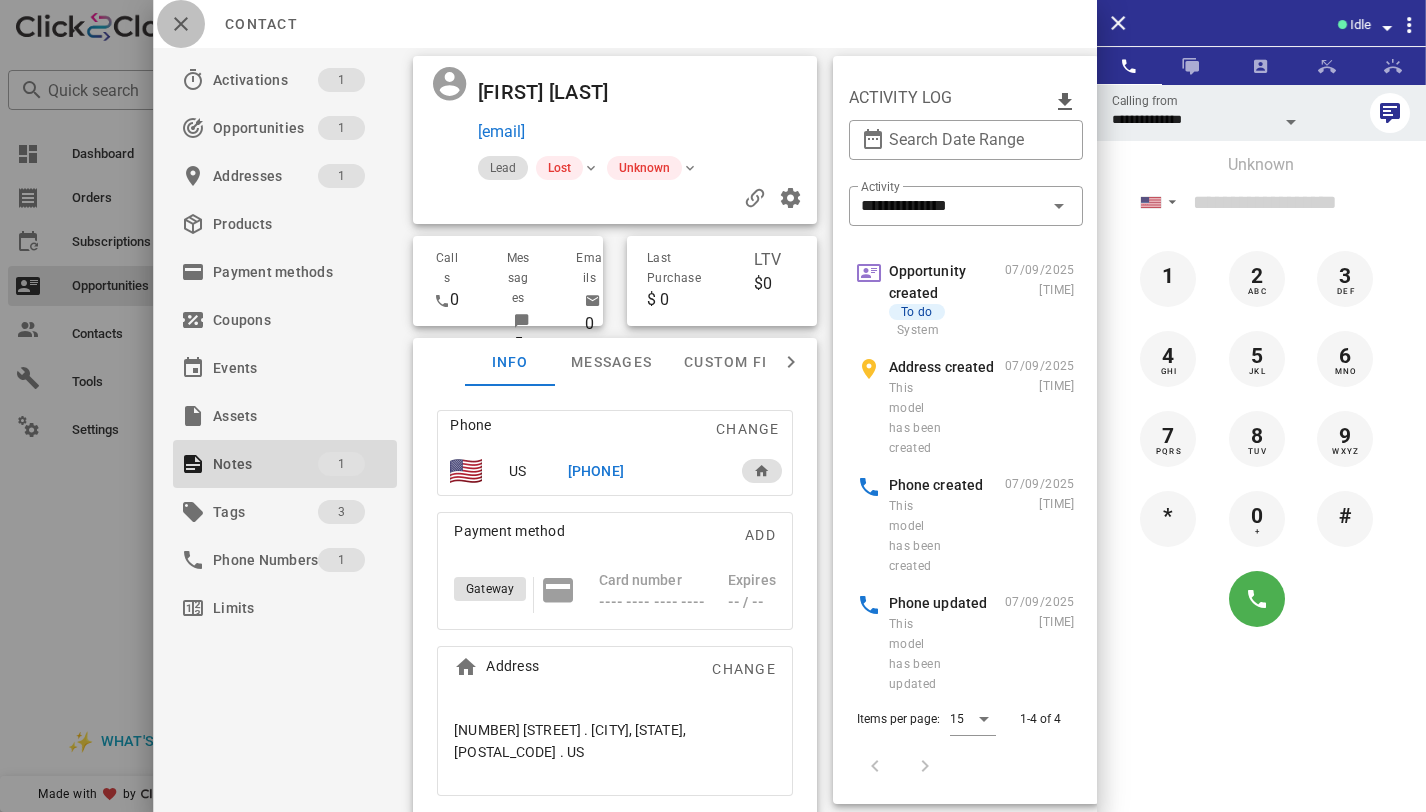 click at bounding box center (181, 24) 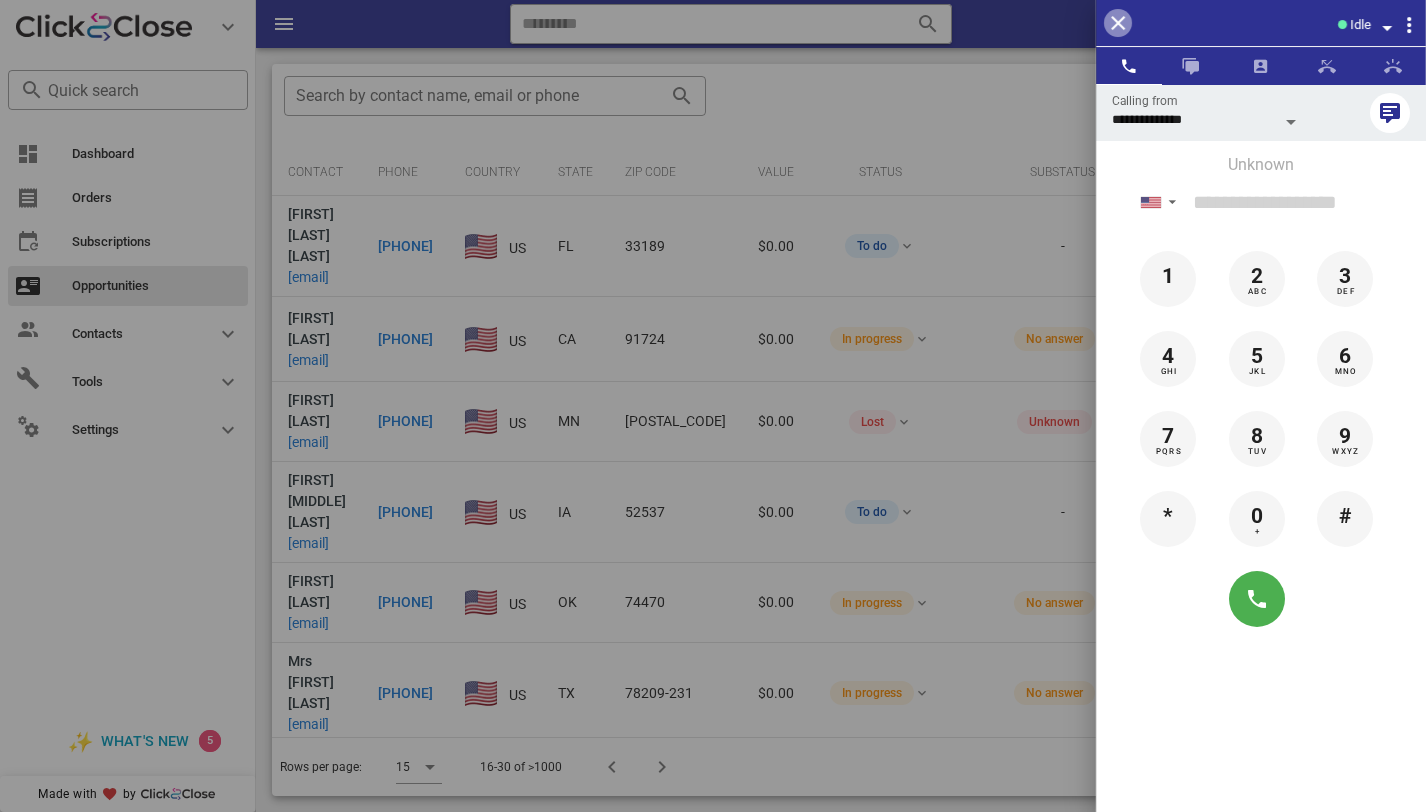 click at bounding box center (1118, 23) 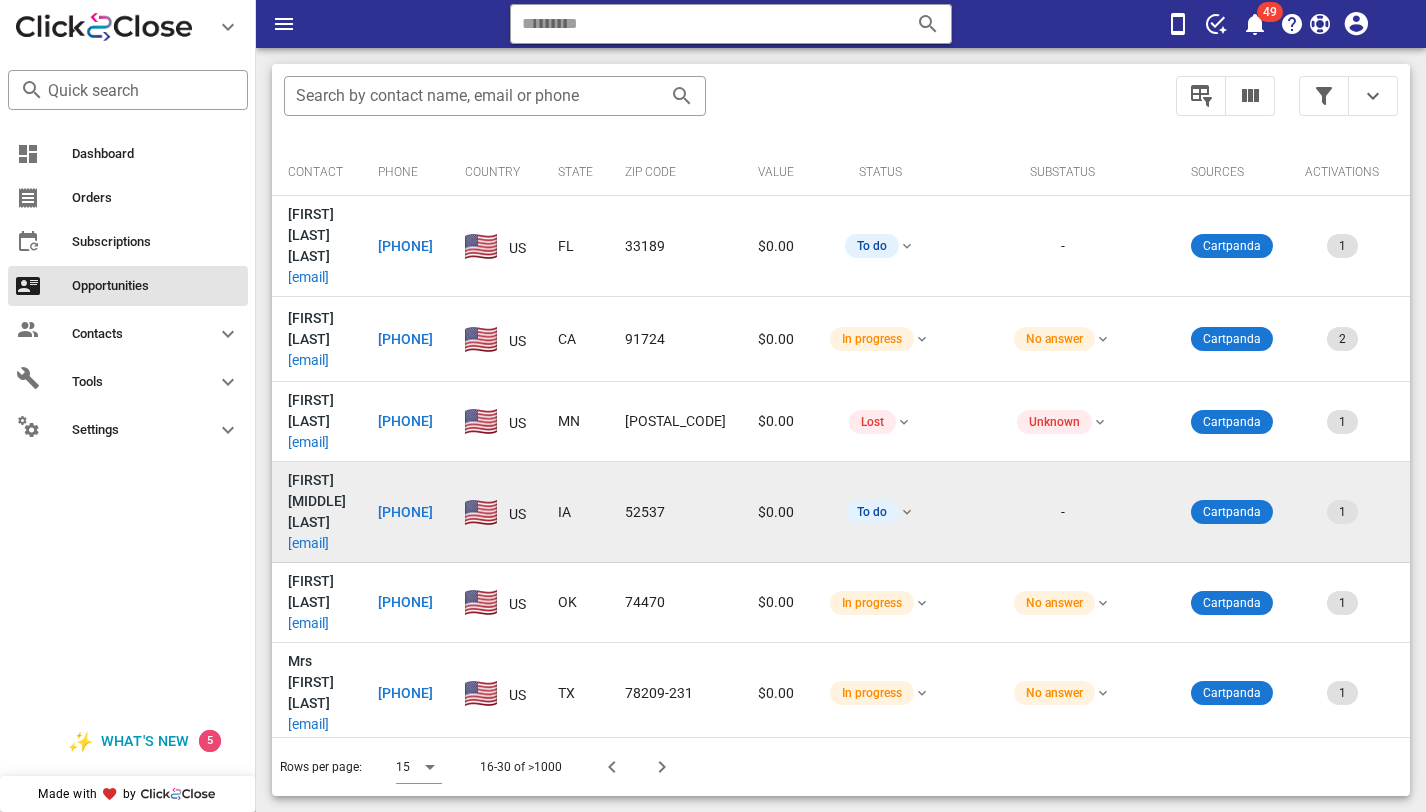 click on "[EMAIL]" at bounding box center (308, 543) 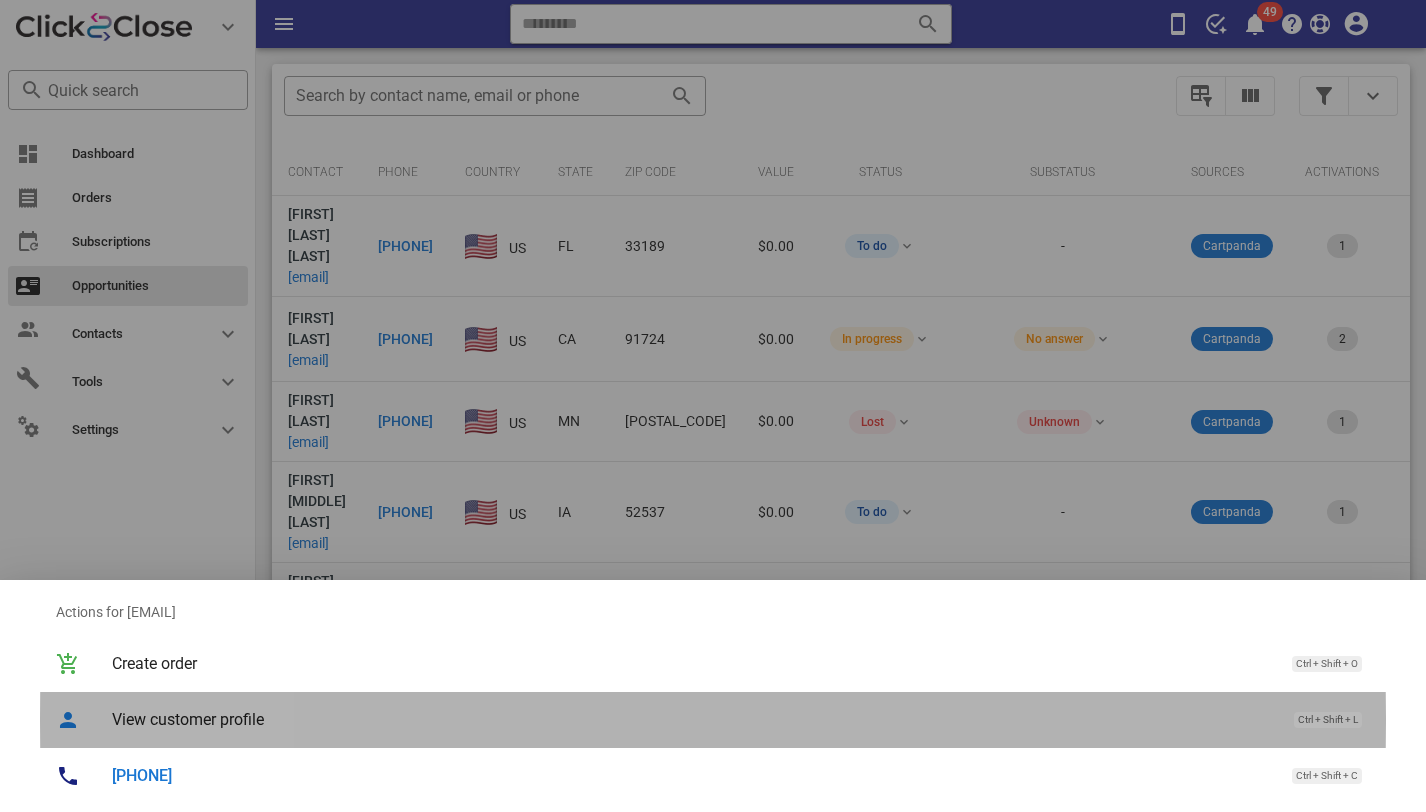 click on "View customer profile" at bounding box center [693, 719] 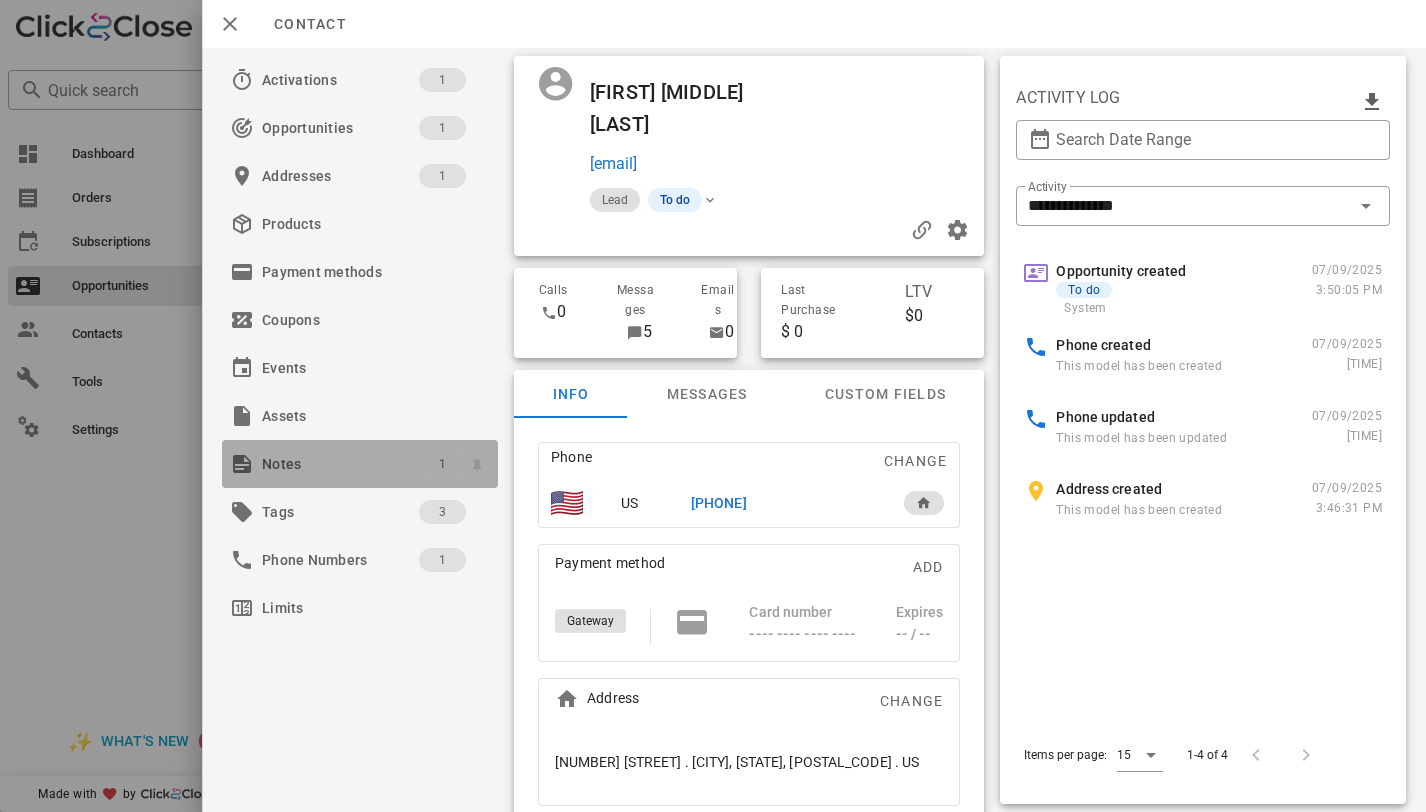 click on "1" at bounding box center [442, 464] 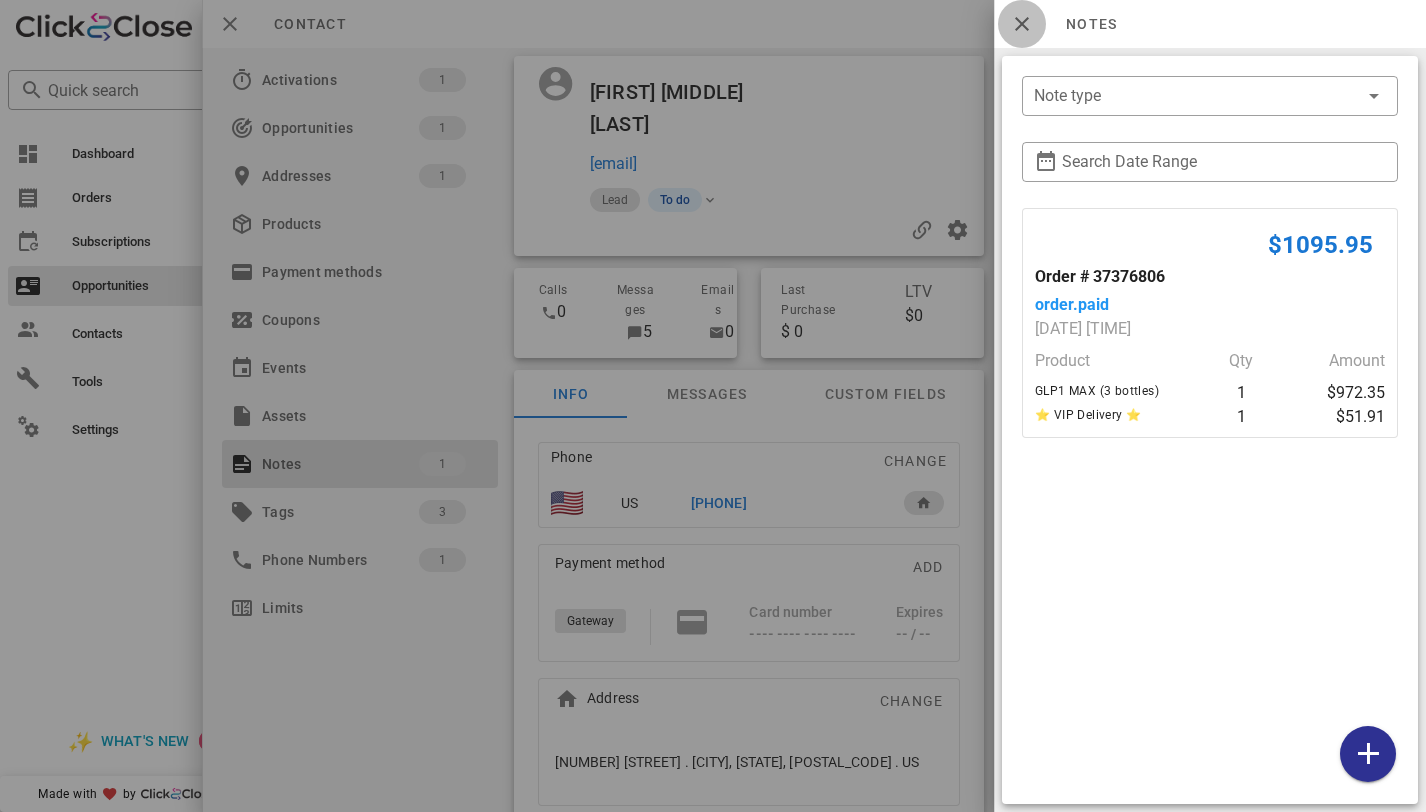 click at bounding box center (1022, 24) 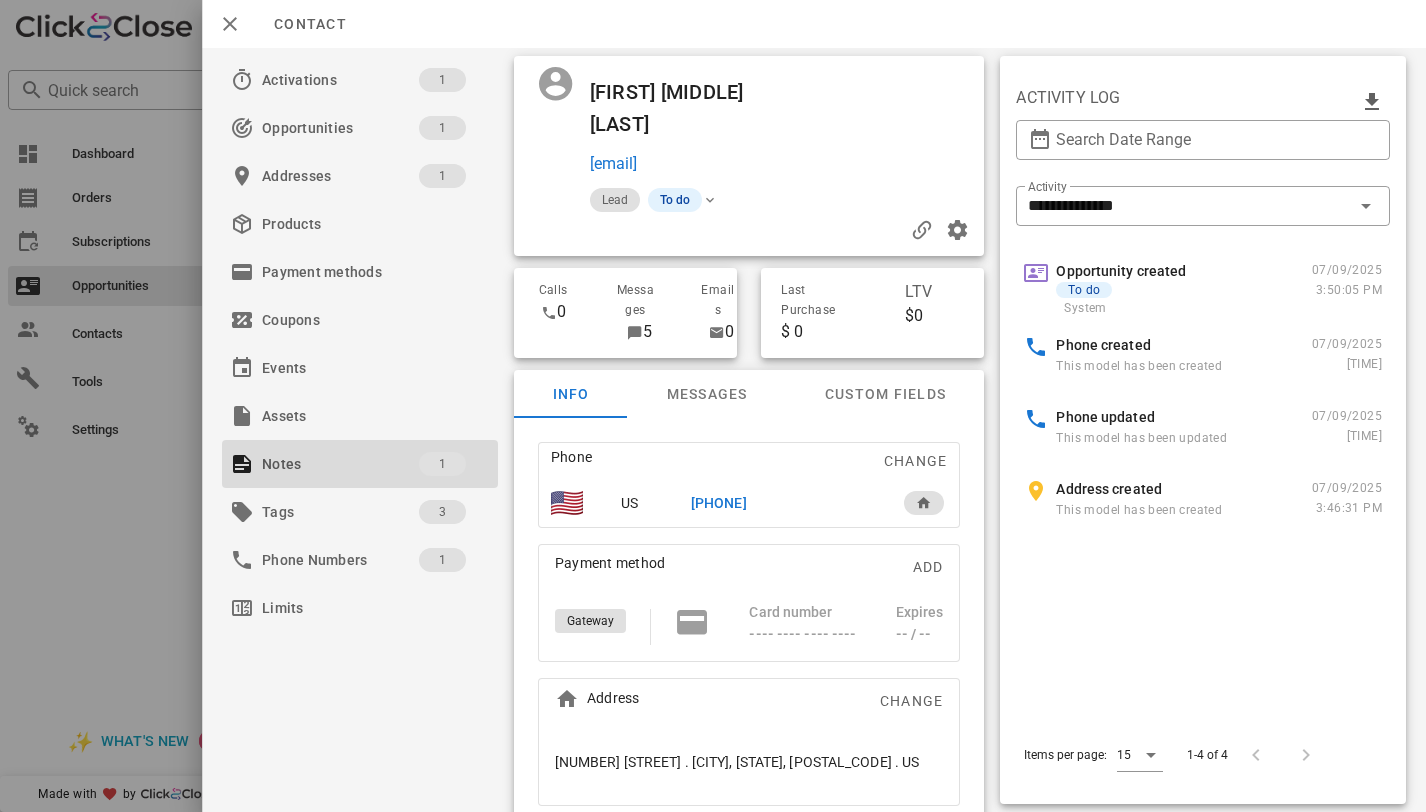 click on "[PHONE]" at bounding box center (719, 503) 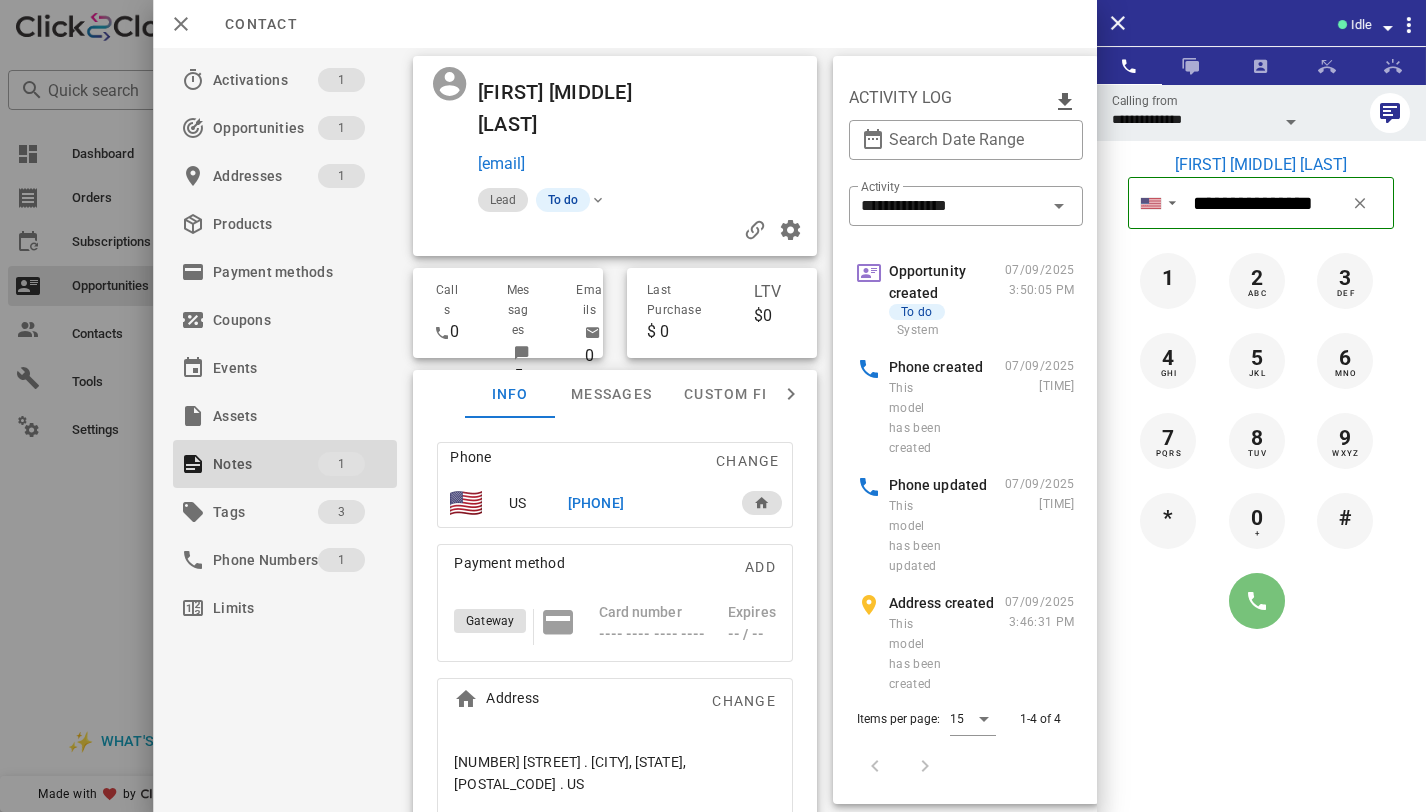 click at bounding box center [1257, 601] 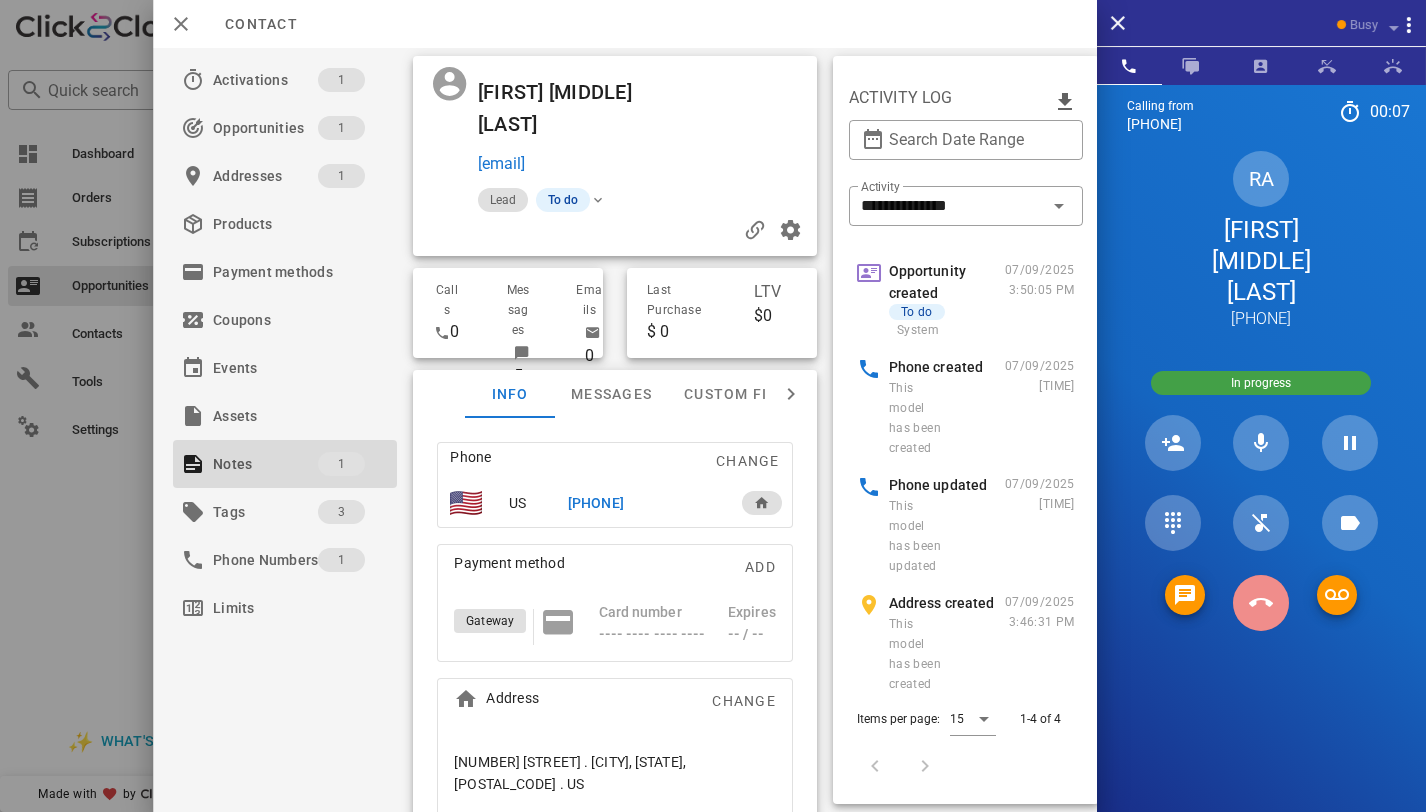click at bounding box center (1261, 603) 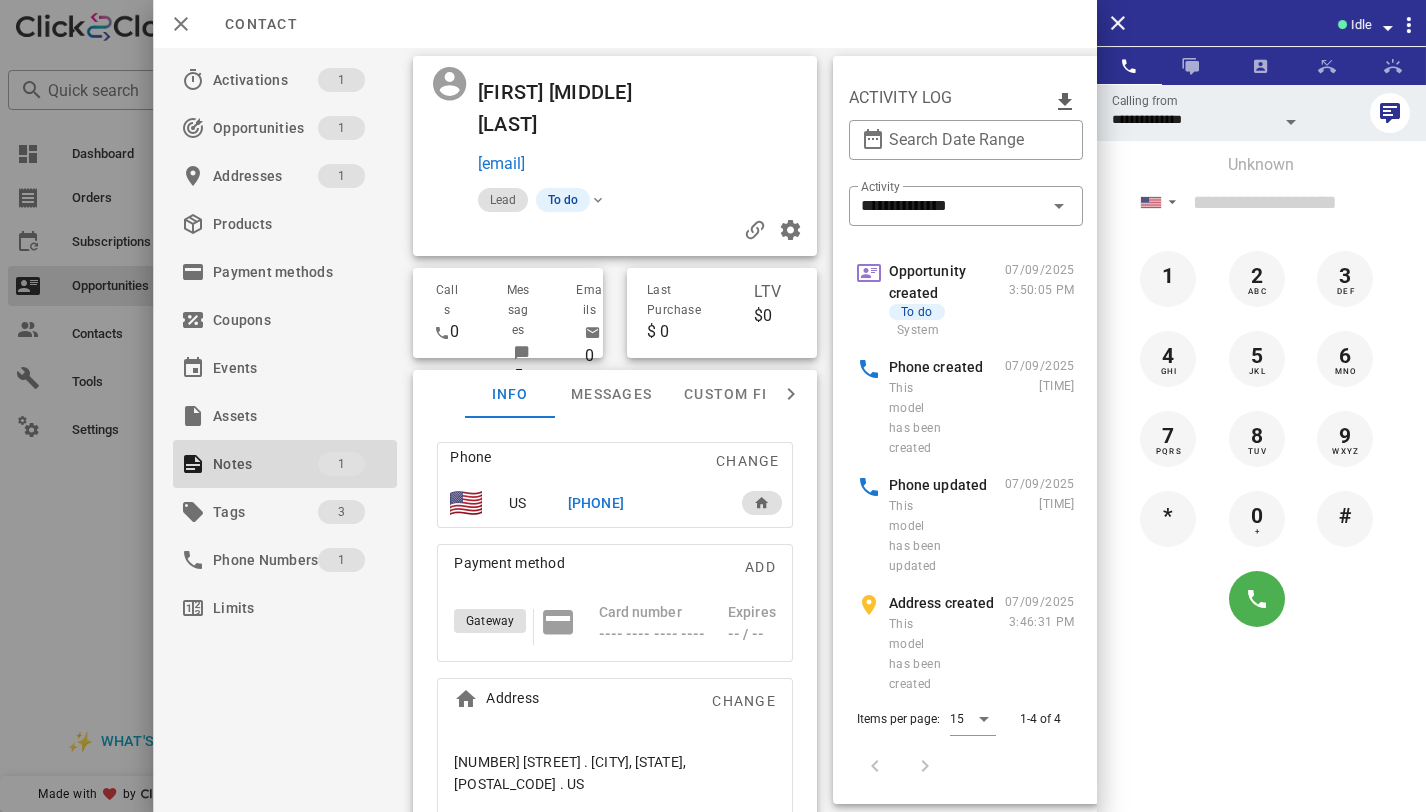 click on "[PHONE]" at bounding box center (596, 503) 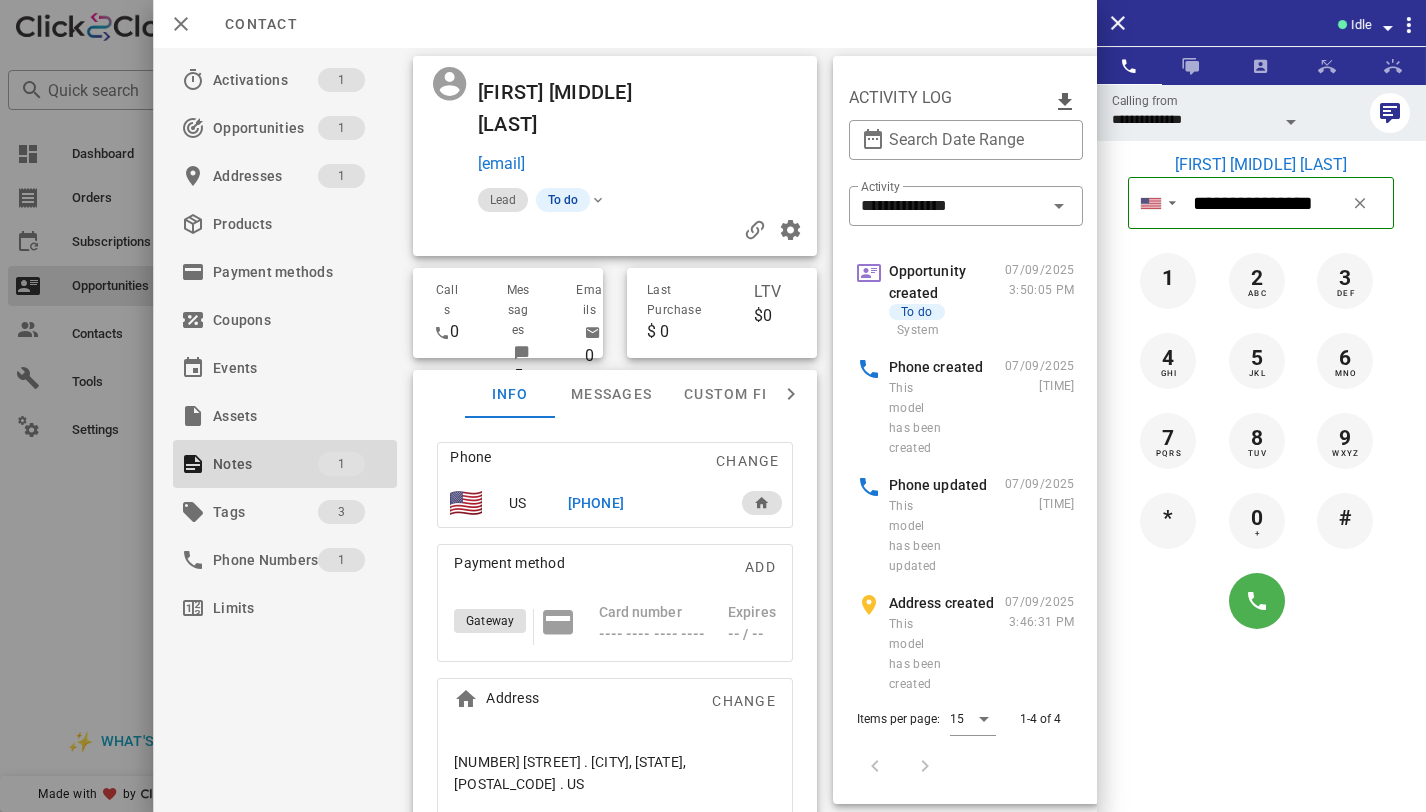 click on "[PHONE]" at bounding box center [596, 503] 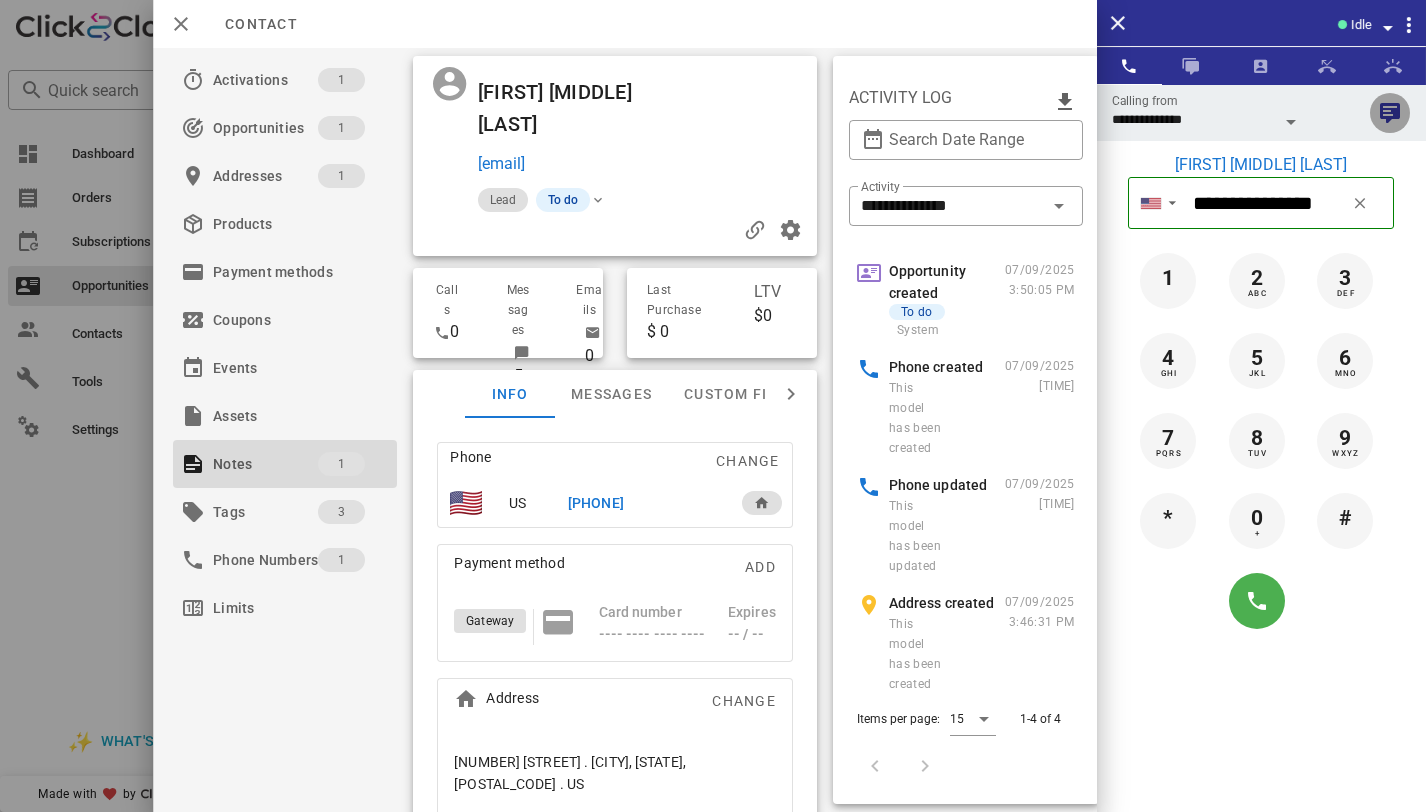 click at bounding box center (1390, 113) 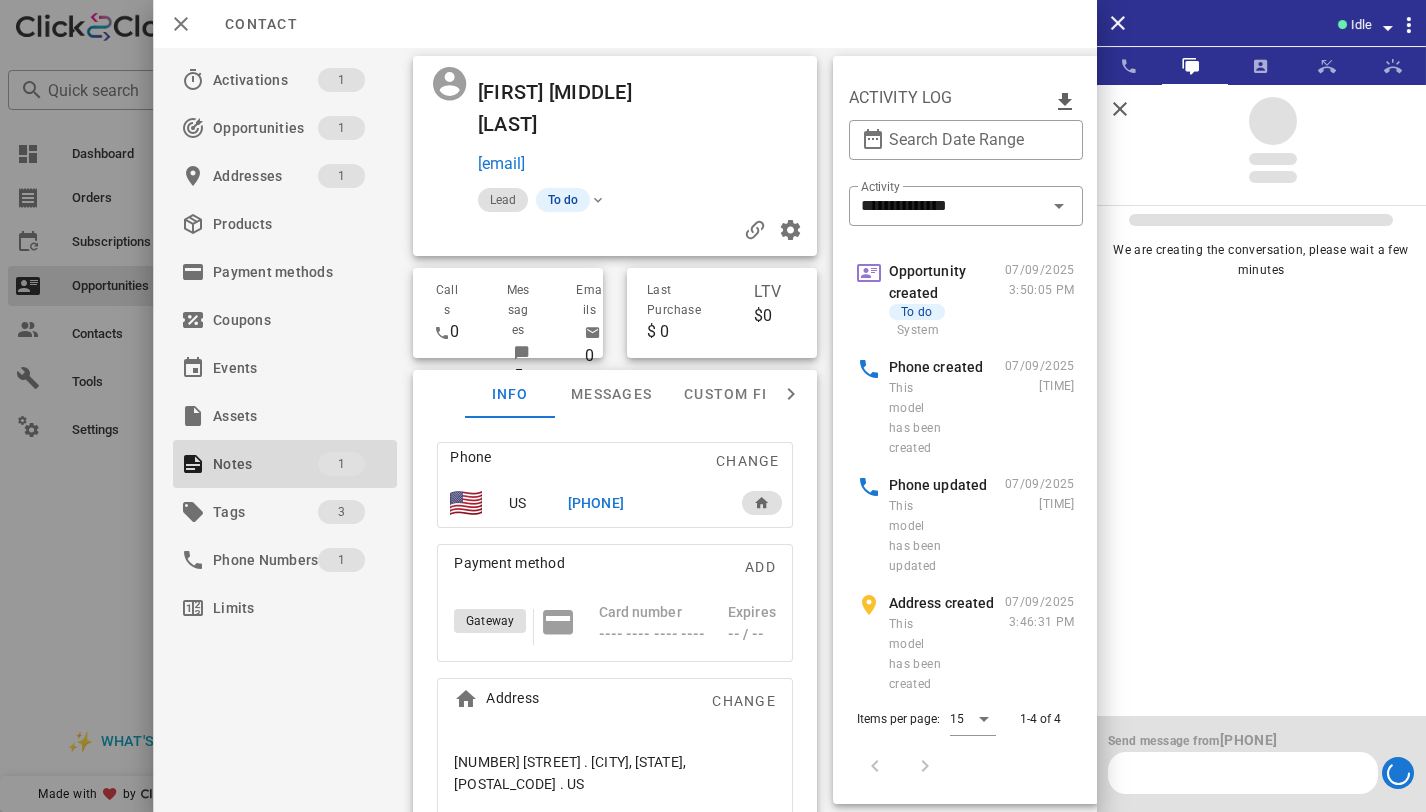 click at bounding box center [1243, 773] 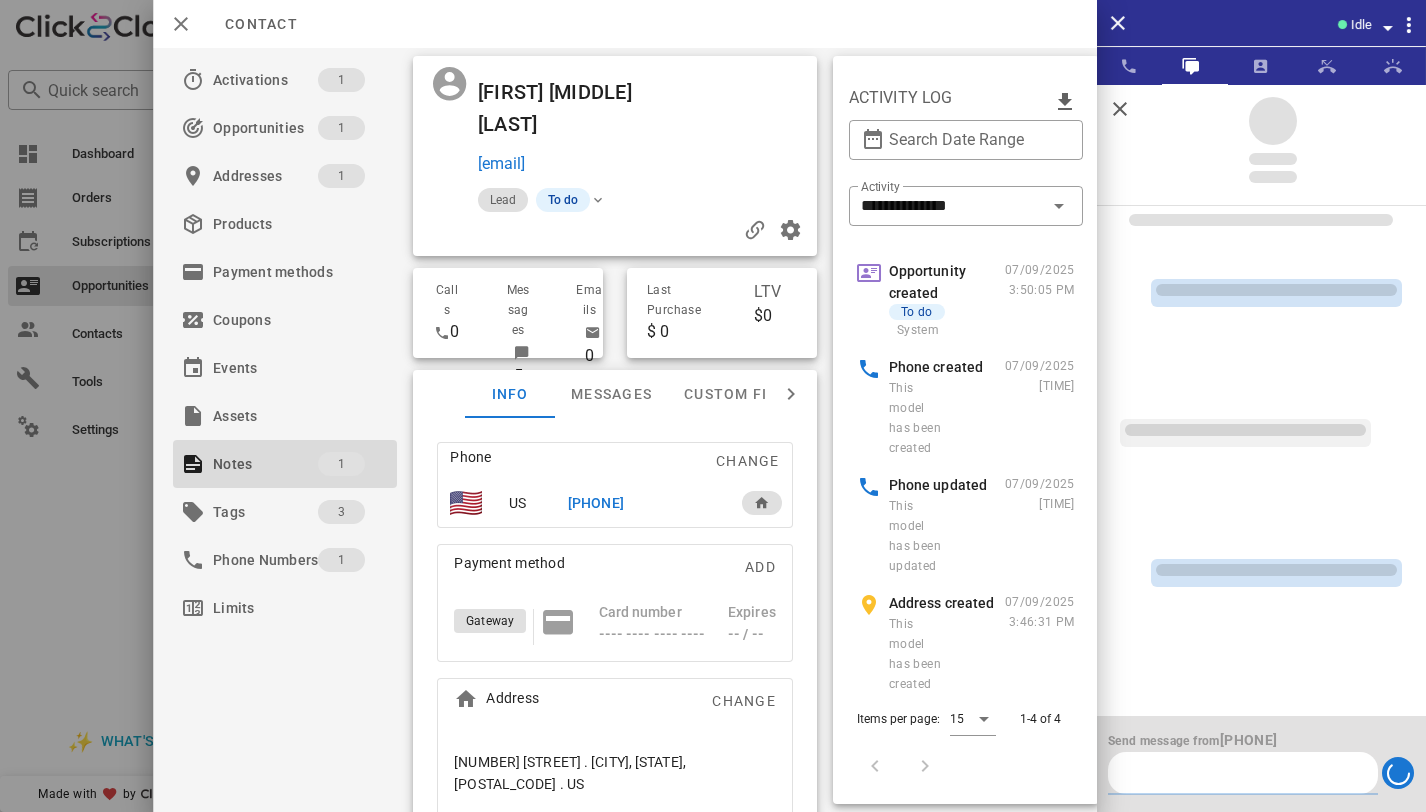 scroll, scrollTop: 0, scrollLeft: 0, axis: both 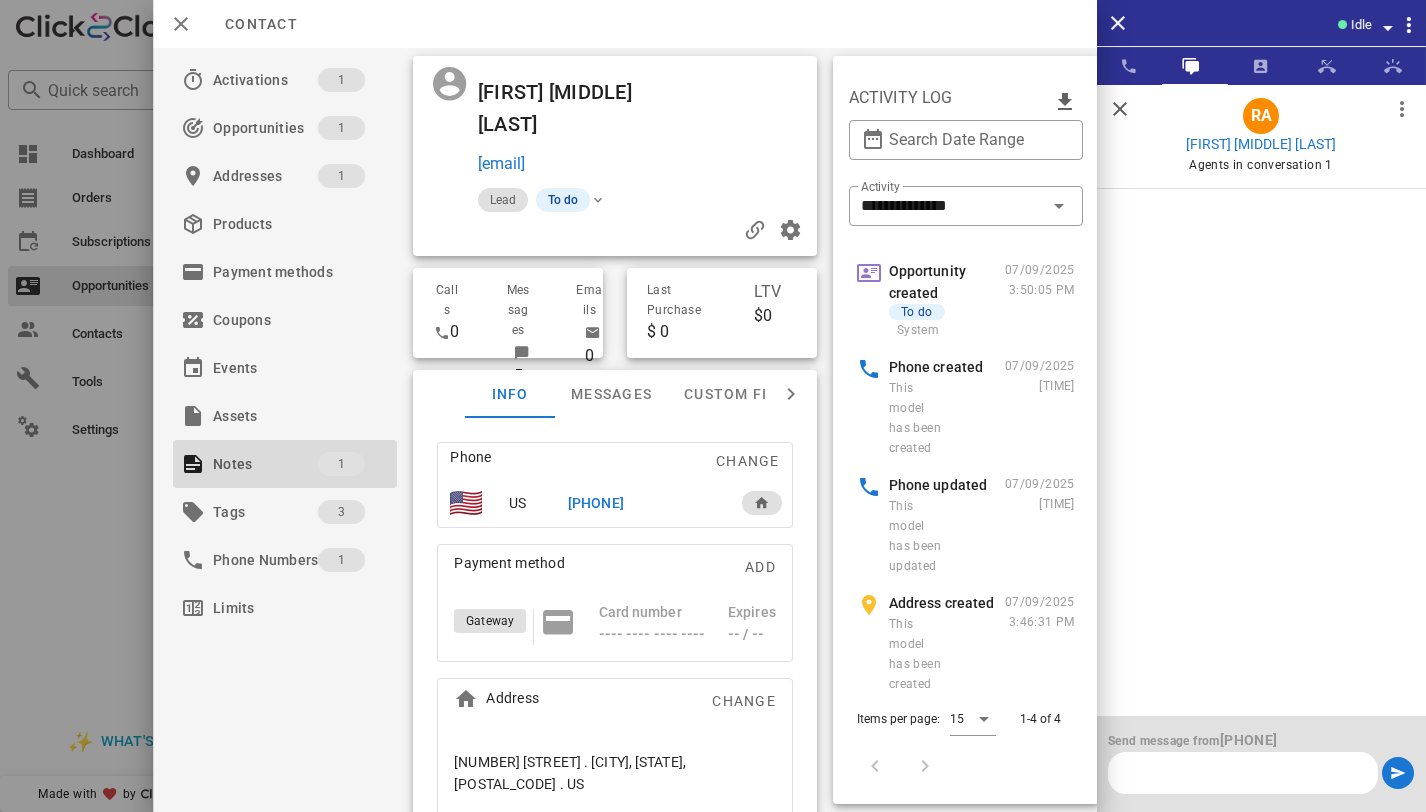 paste on "**********" 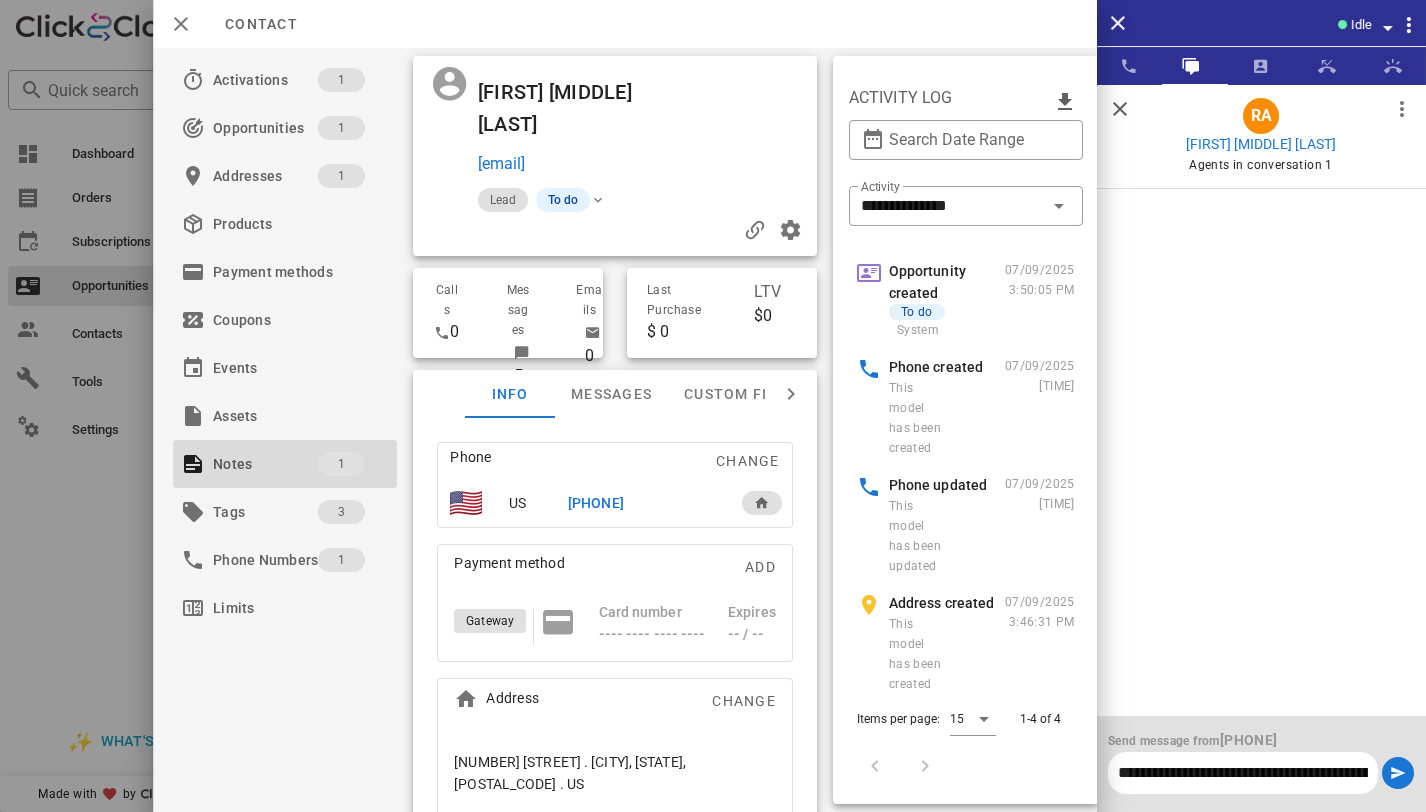 scroll, scrollTop: 0, scrollLeft: 1463, axis: horizontal 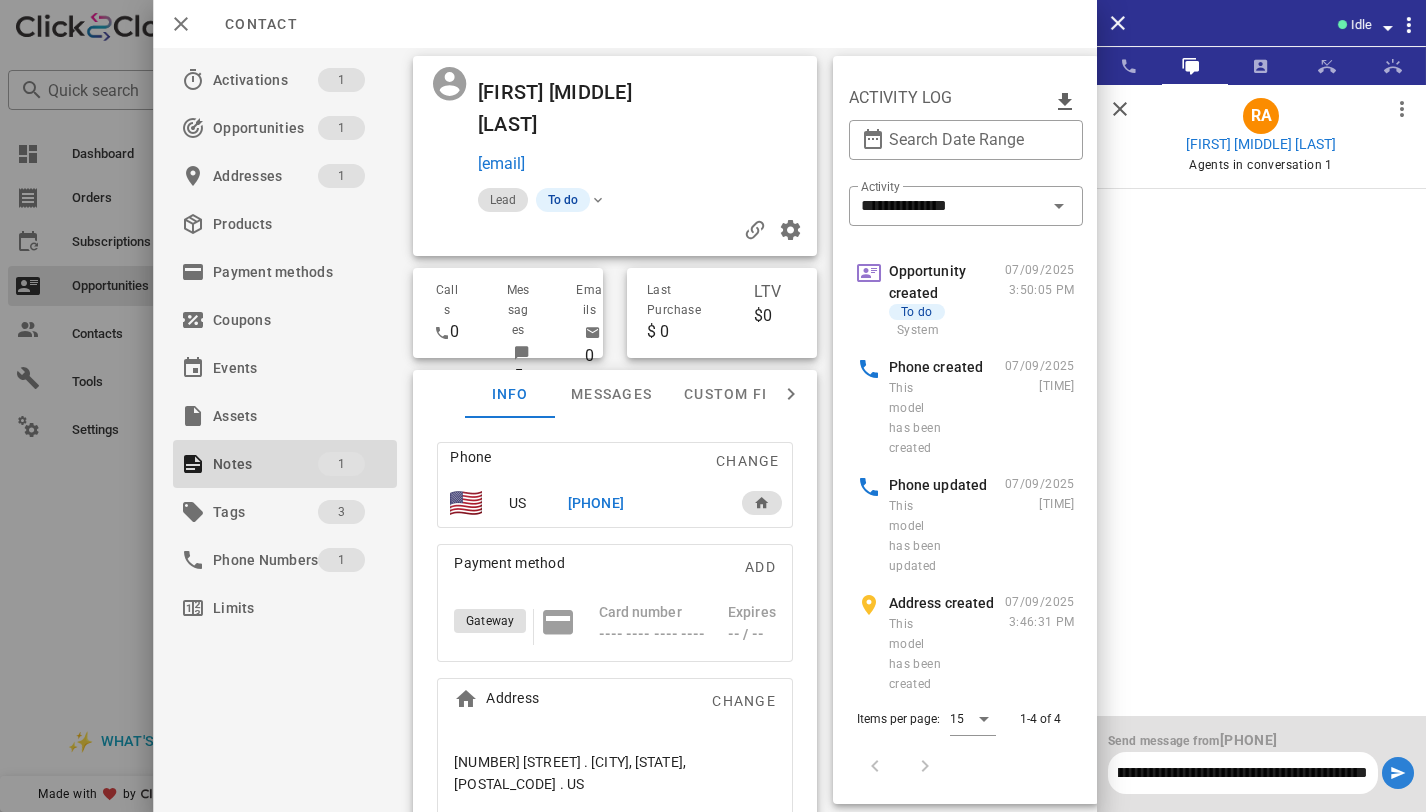 type on "**********" 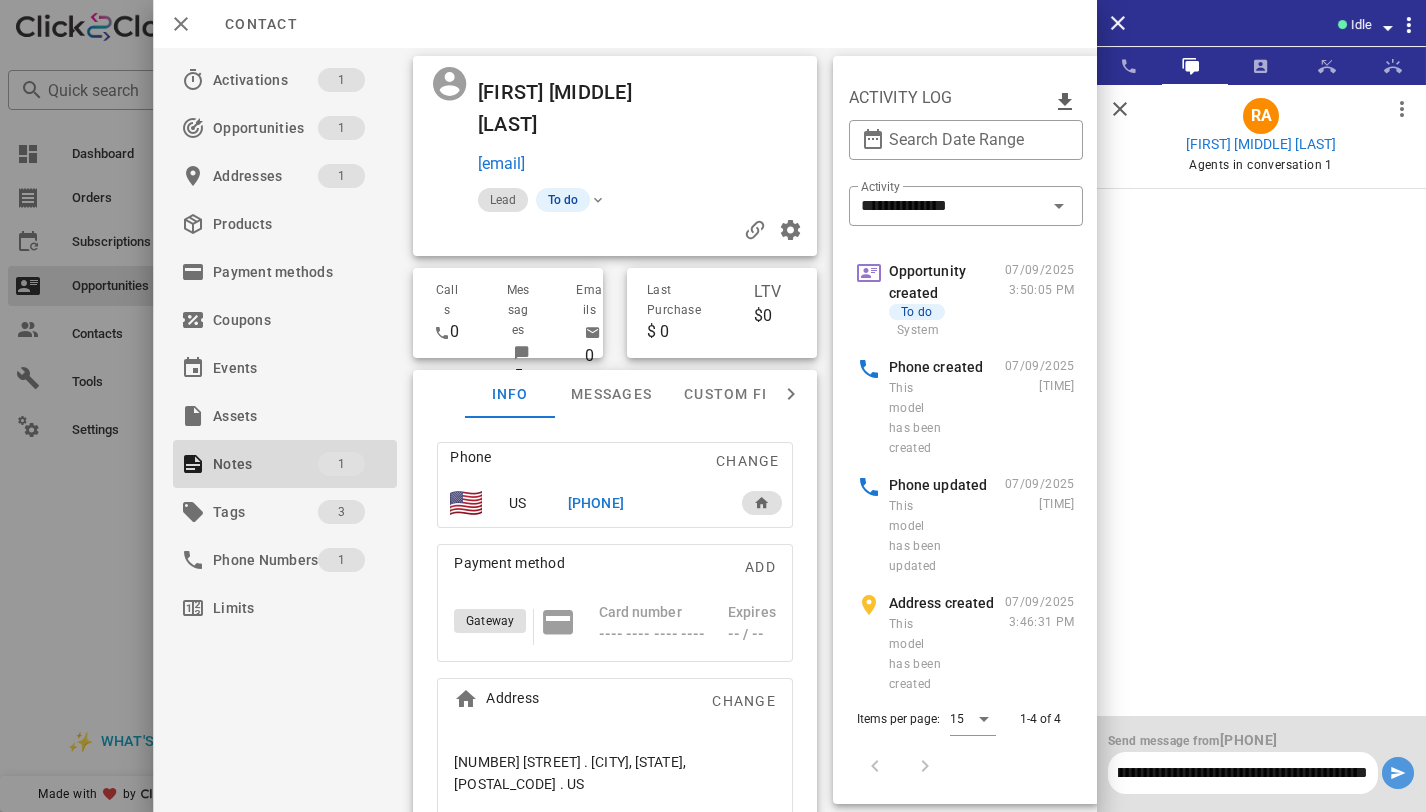 click at bounding box center (1398, 773) 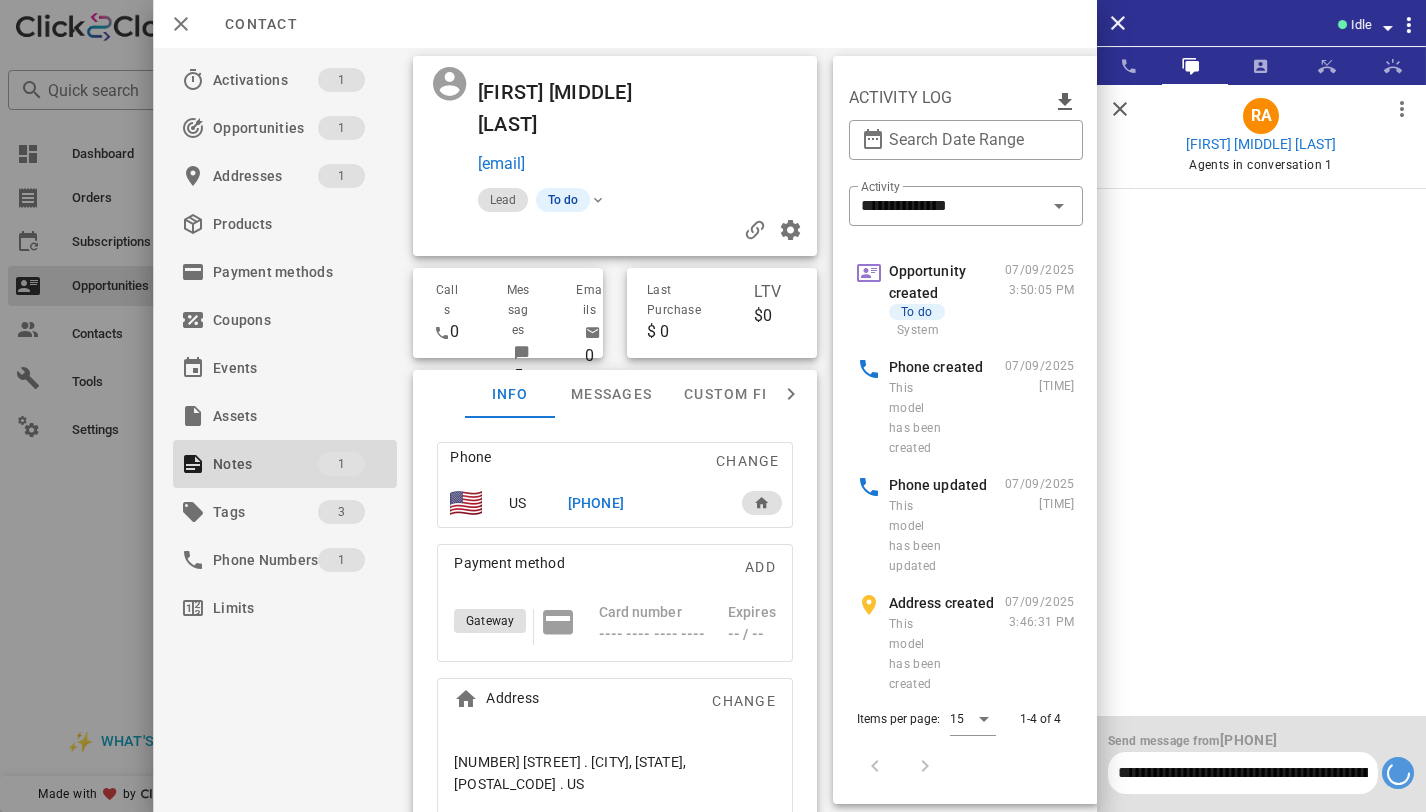 type 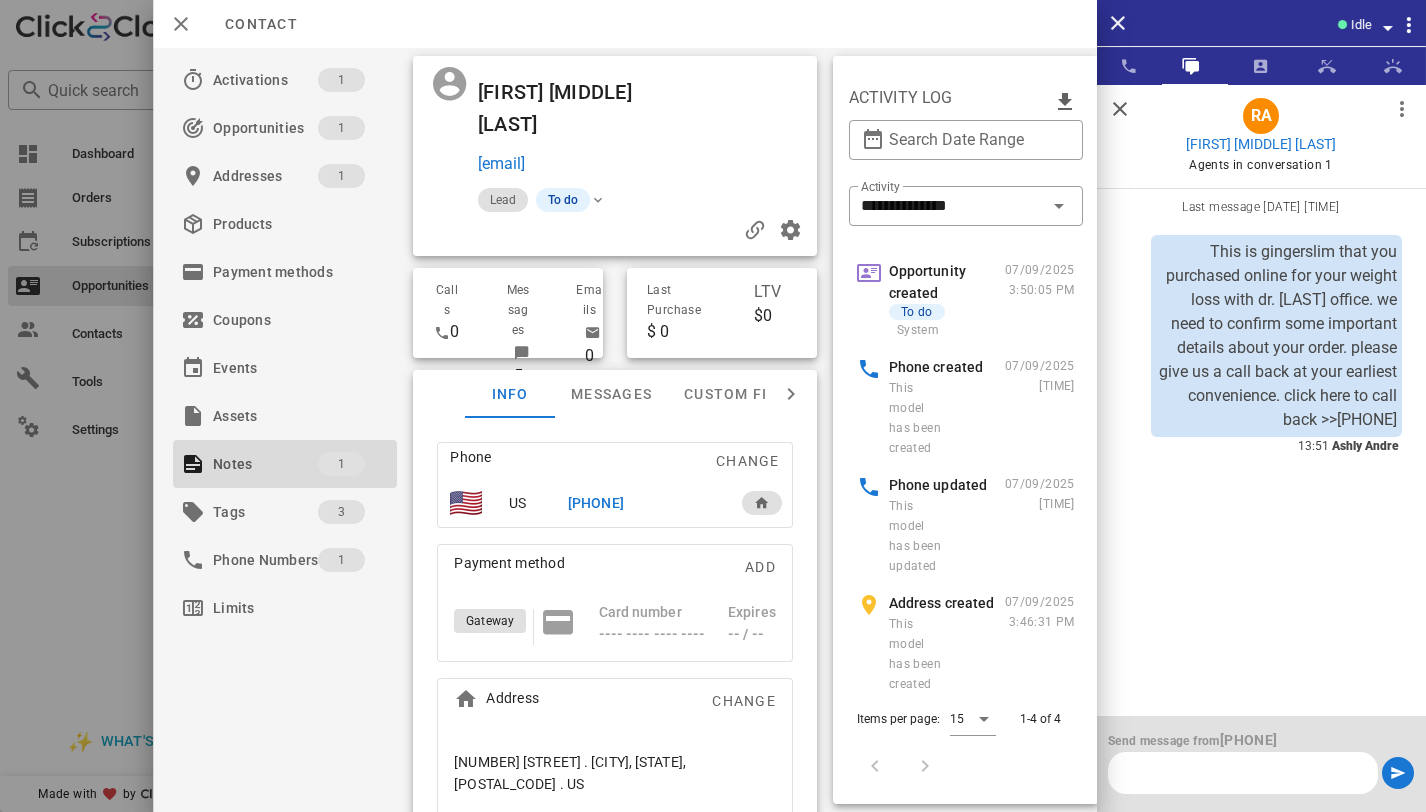 click at bounding box center [1120, 109] 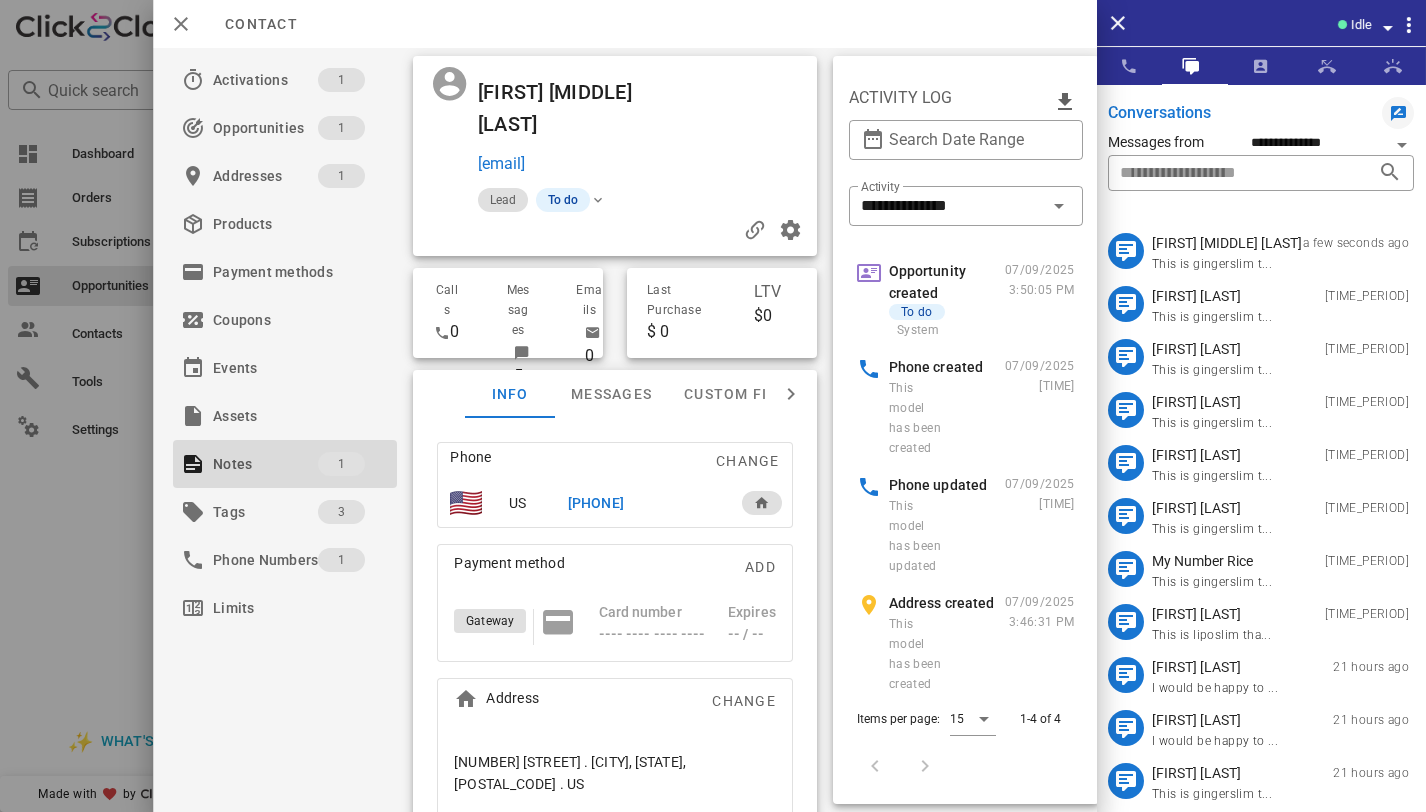 click on "[PHONE]" at bounding box center (596, 503) 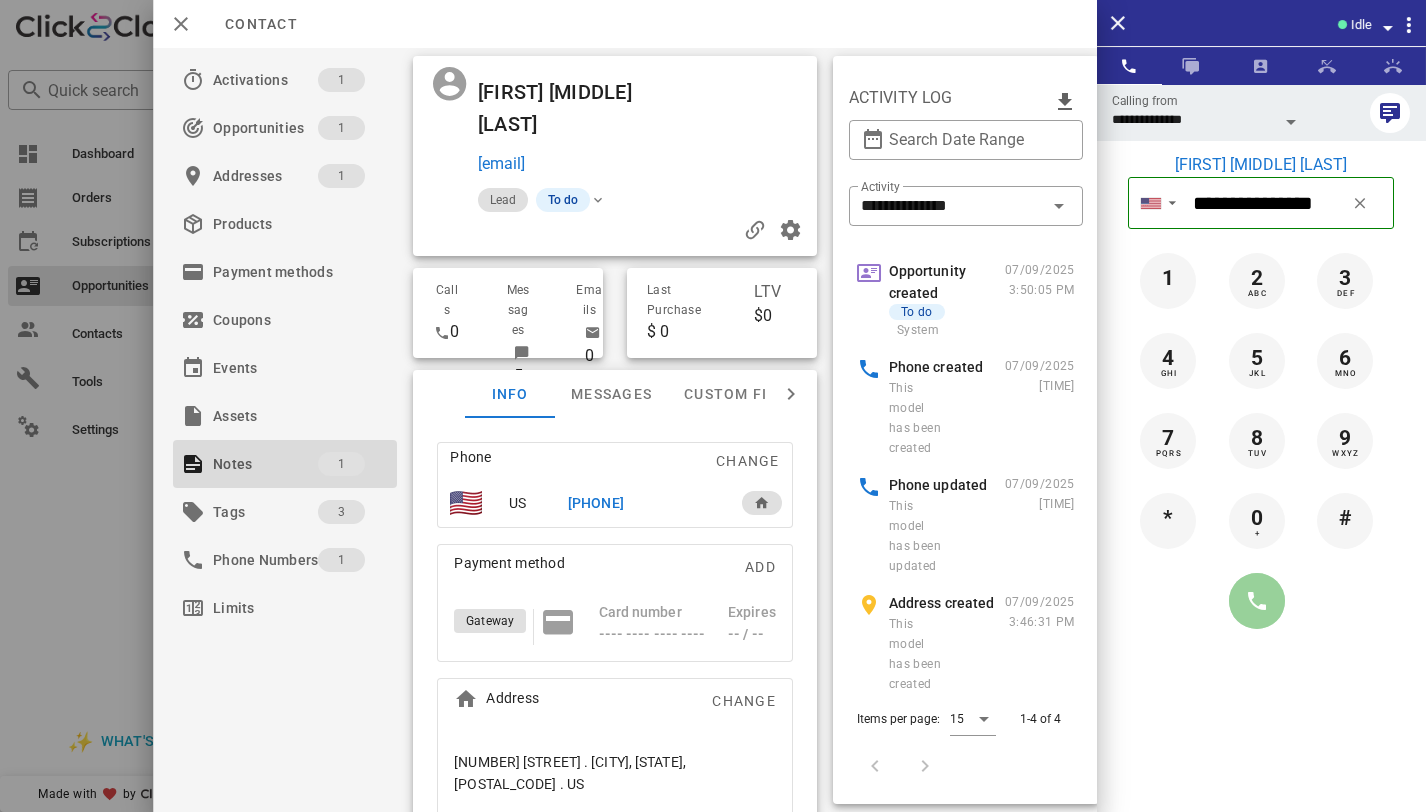 click at bounding box center (1257, 601) 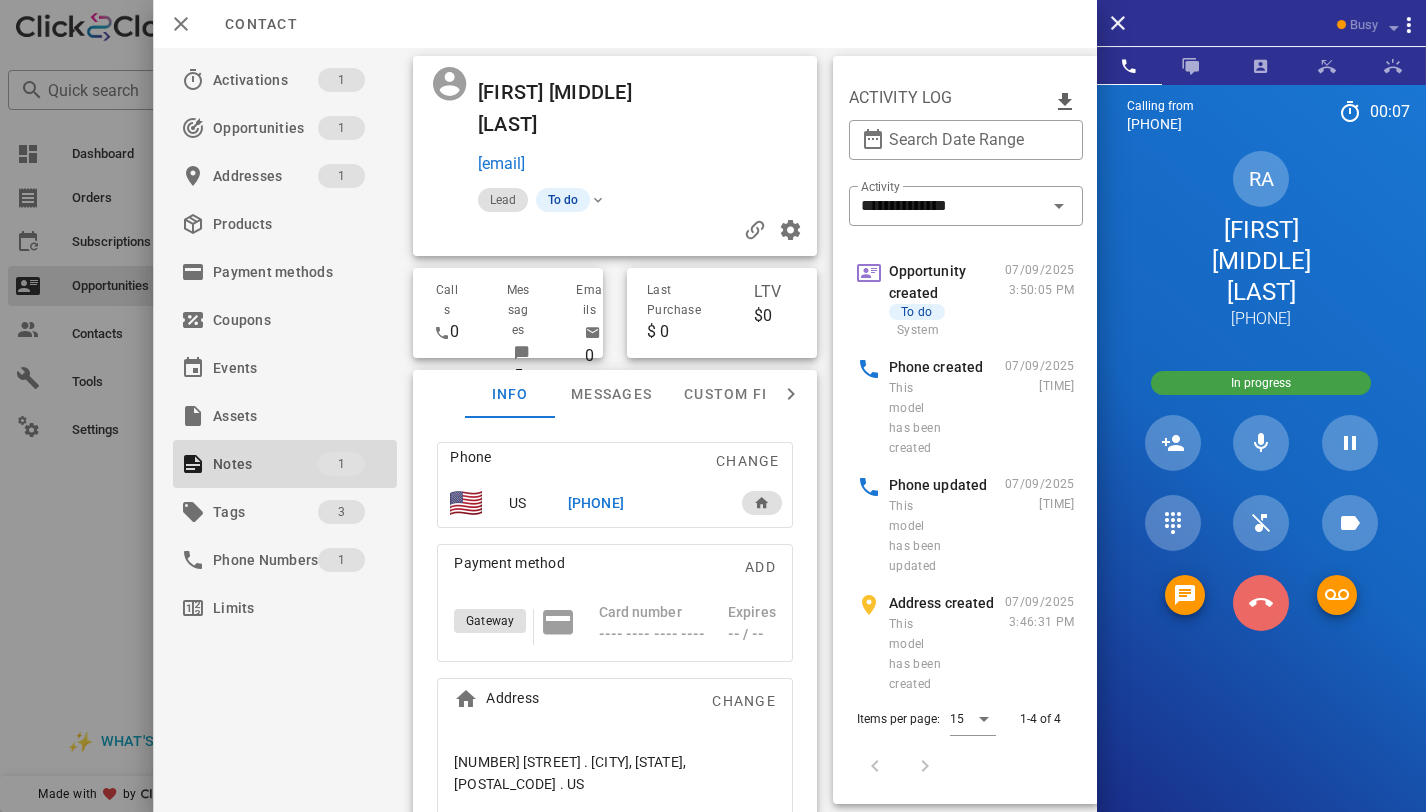 click at bounding box center (1261, 603) 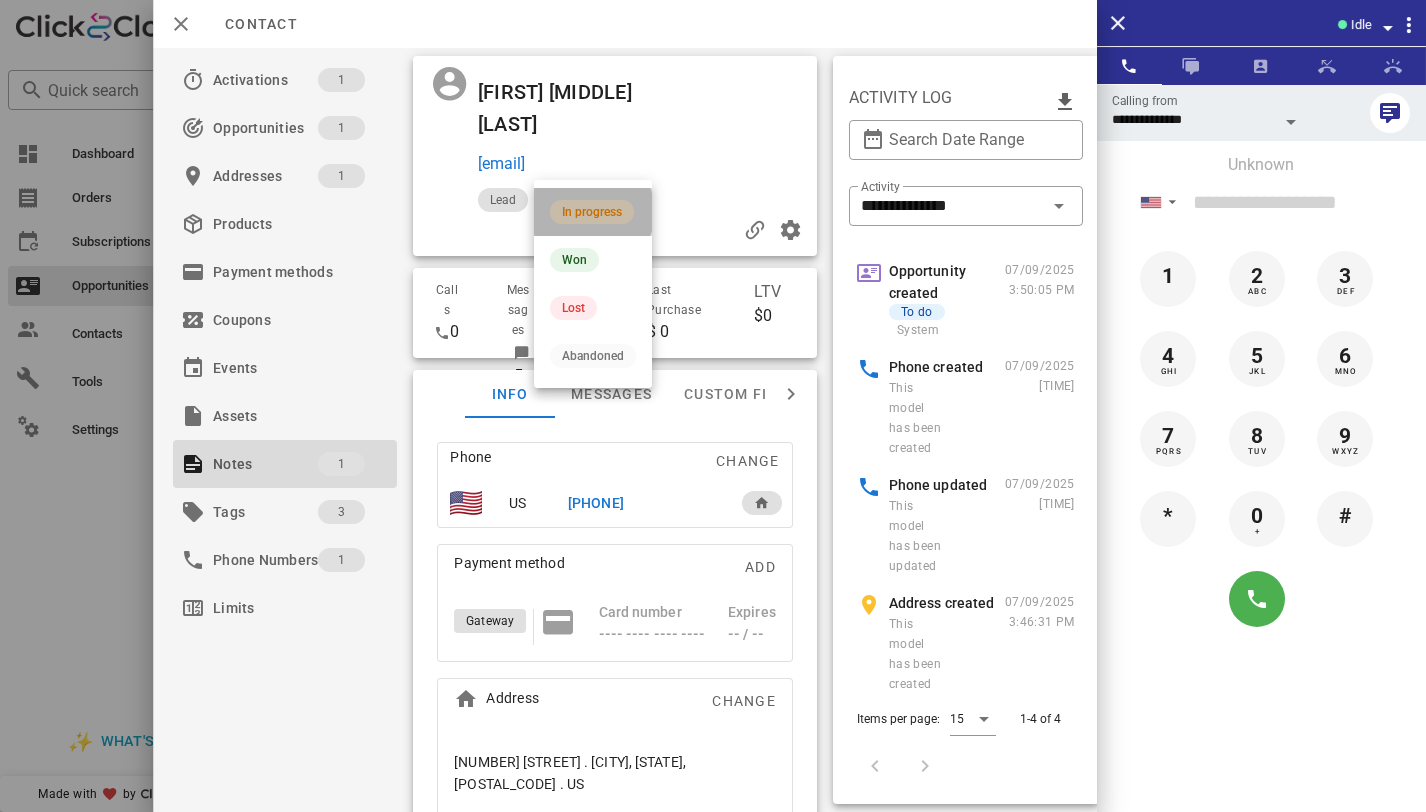 click on "In progress" at bounding box center (592, 212) 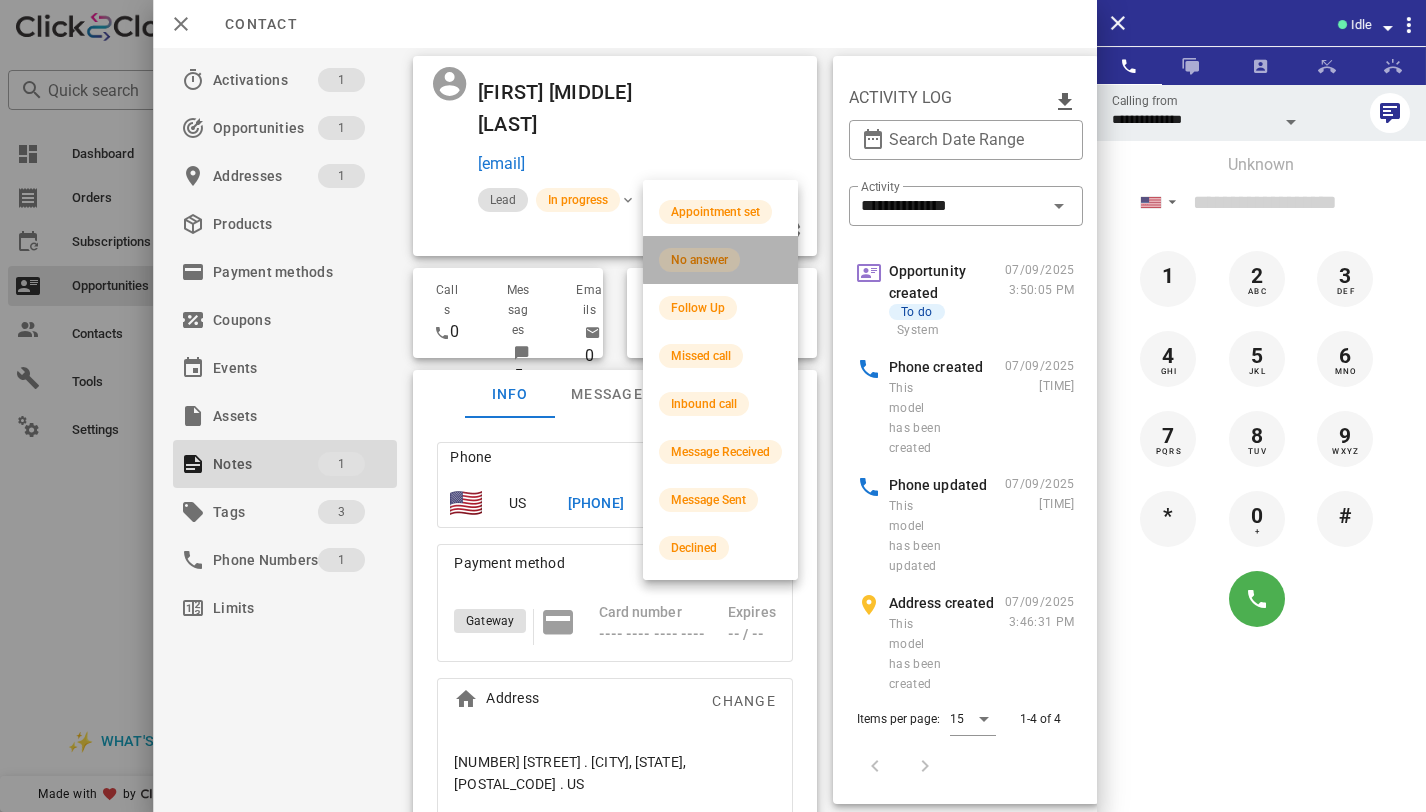 click on "No answer" at bounding box center (699, 260) 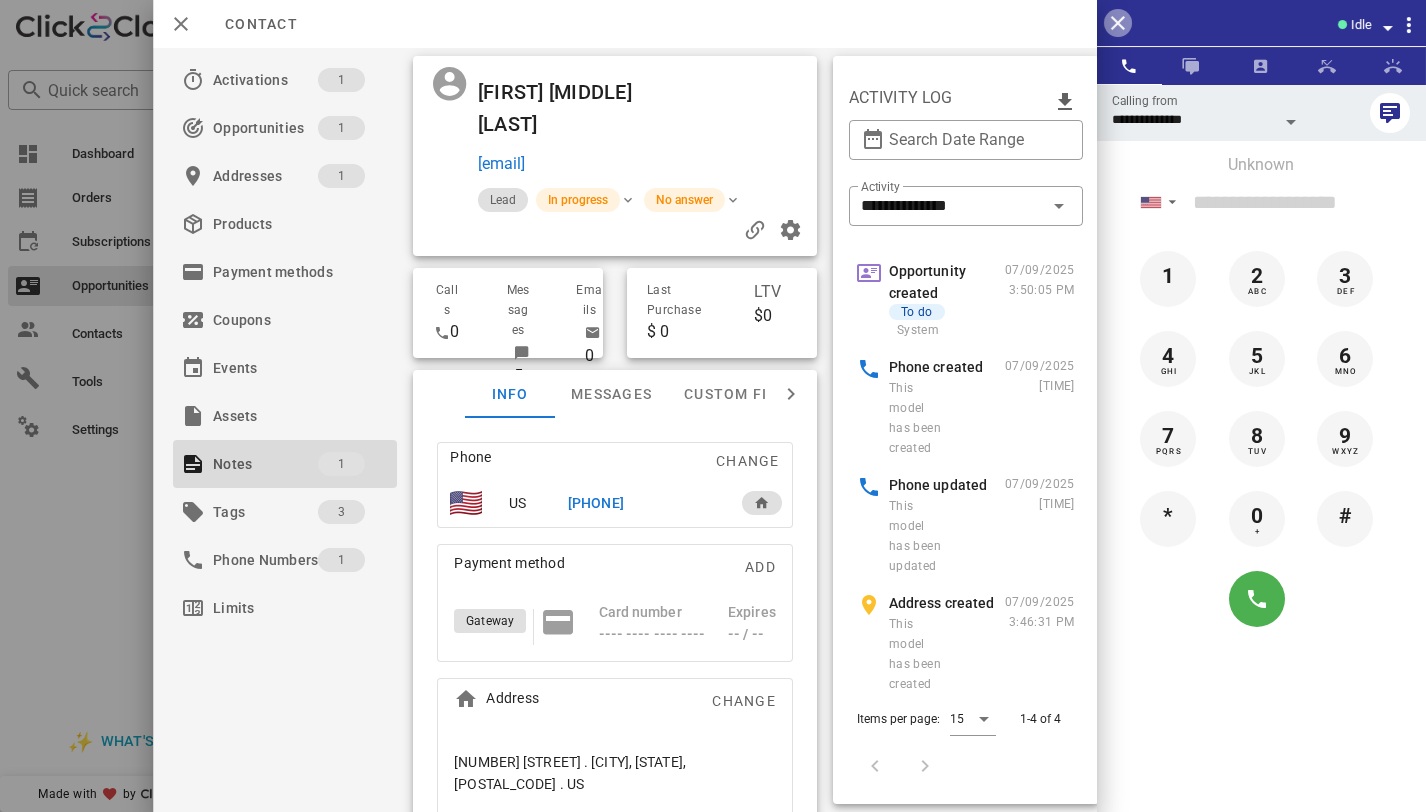 click at bounding box center (1118, 23) 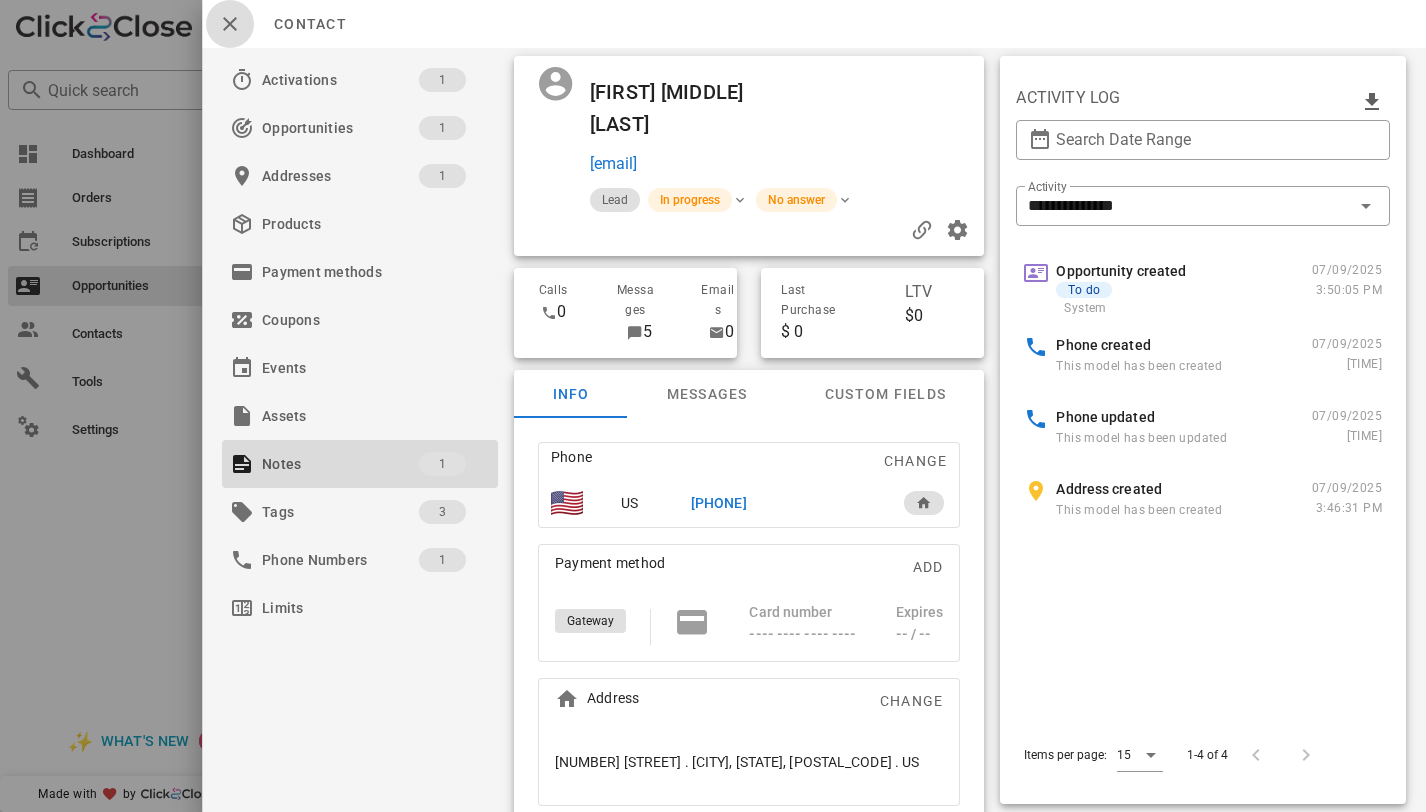 click at bounding box center (230, 24) 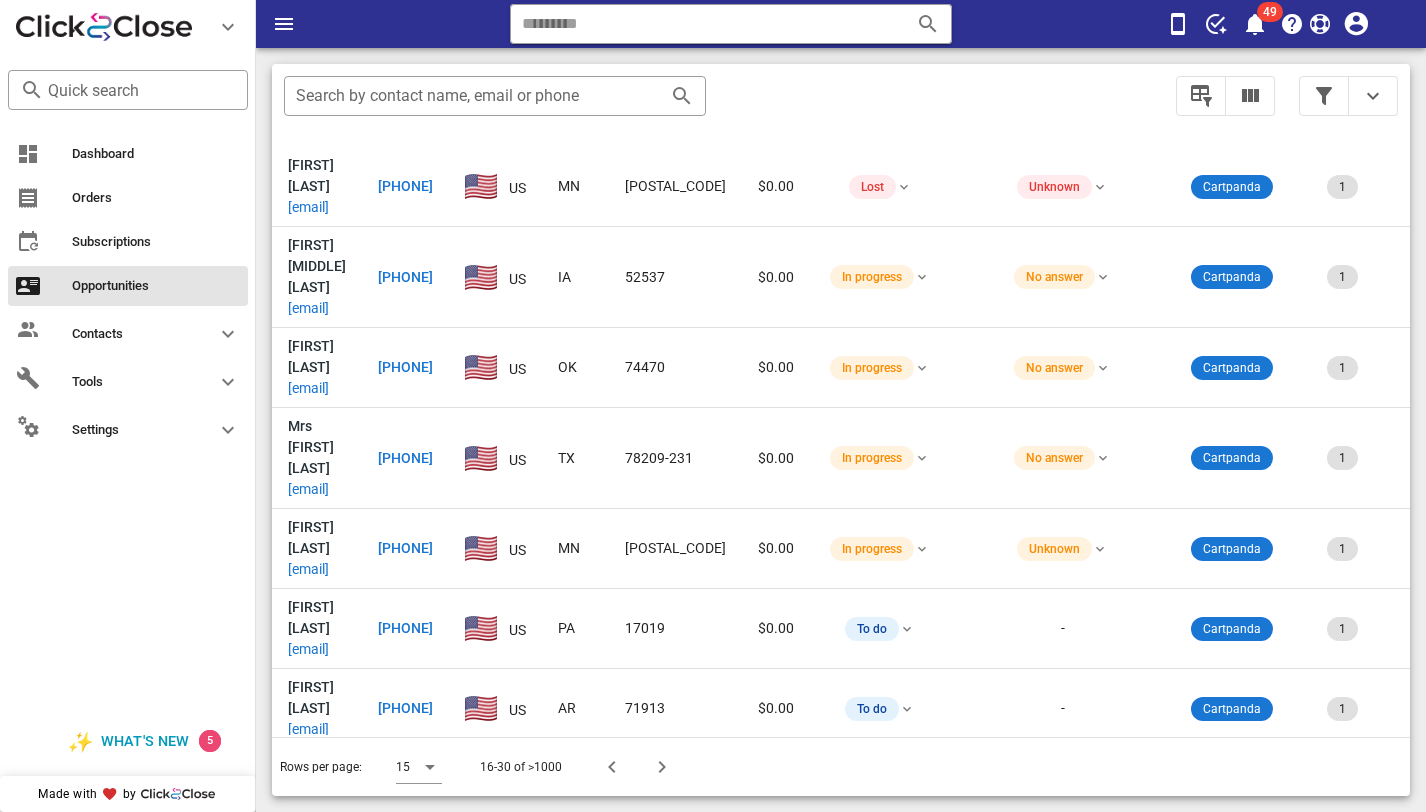scroll, scrollTop: 273, scrollLeft: 0, axis: vertical 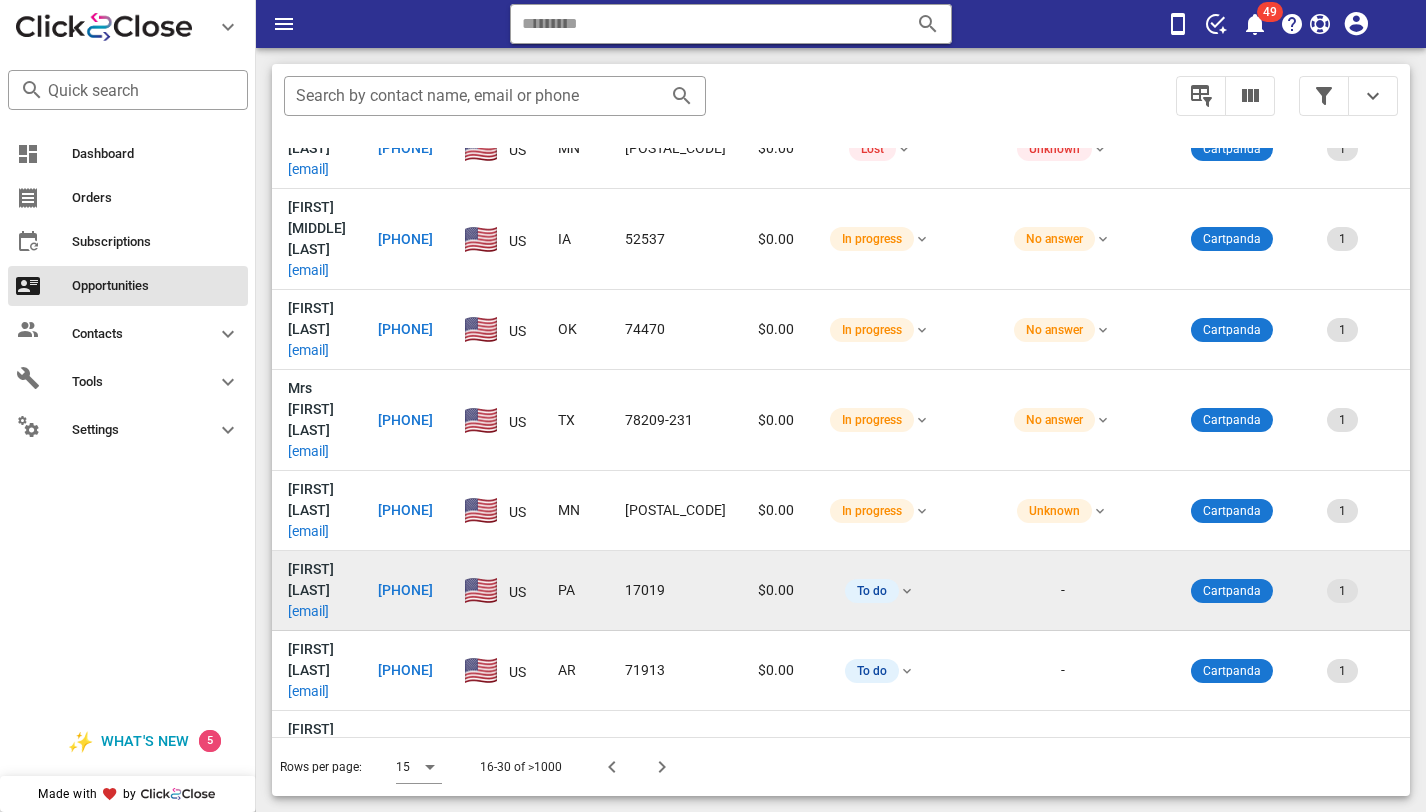 click on "[EMAIL]" at bounding box center (308, 611) 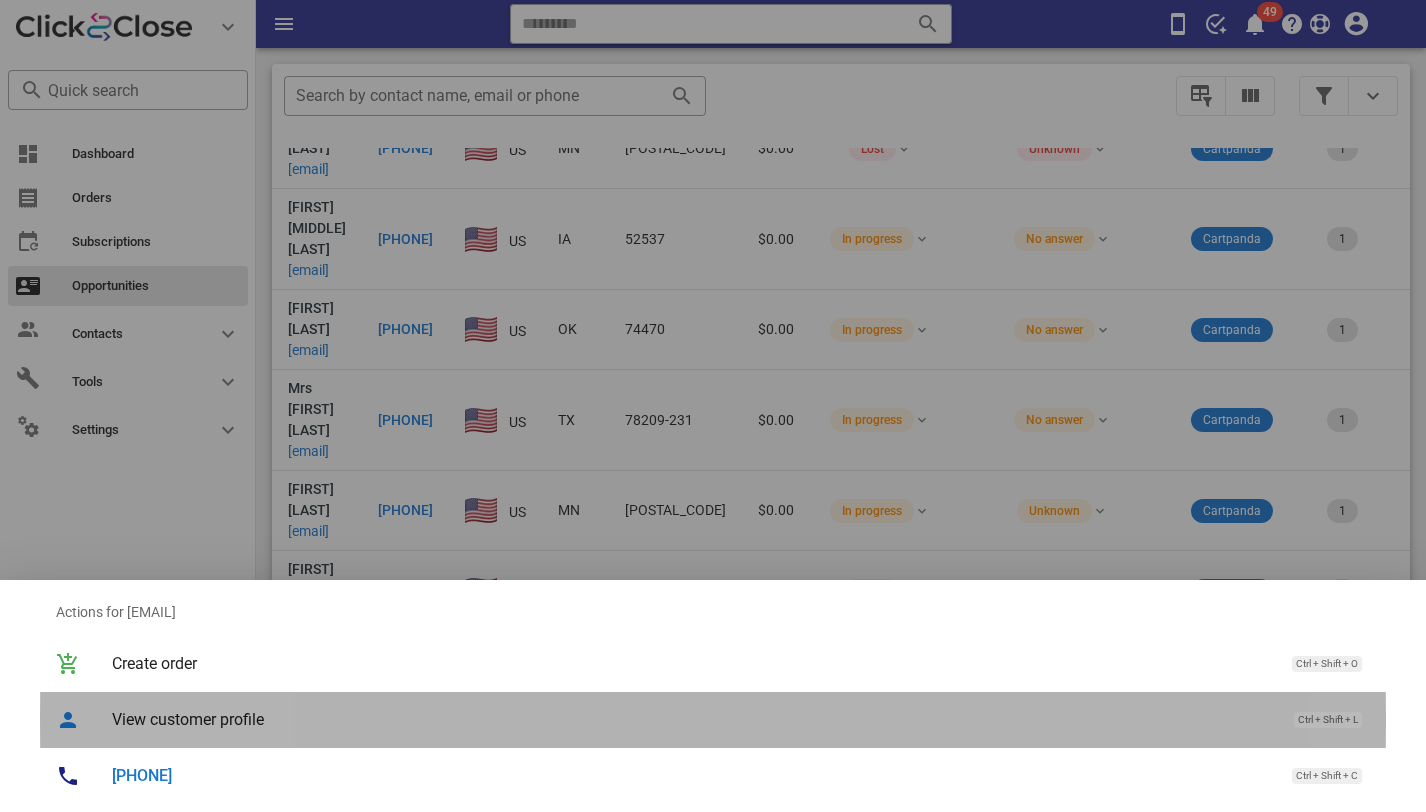 click on "View customer profile Ctrl + Shift + L" at bounding box center (741, 719) 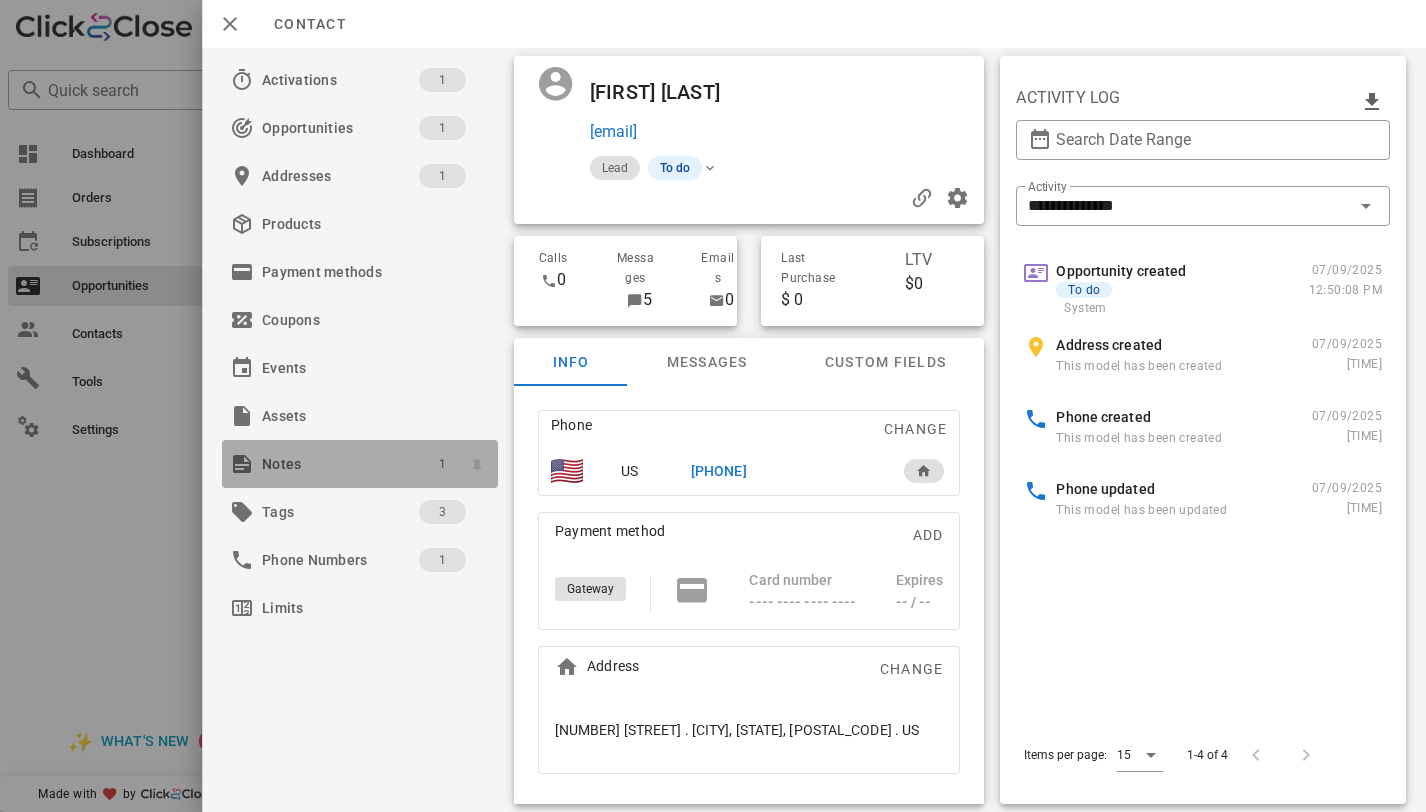 click on "1" at bounding box center (442, 464) 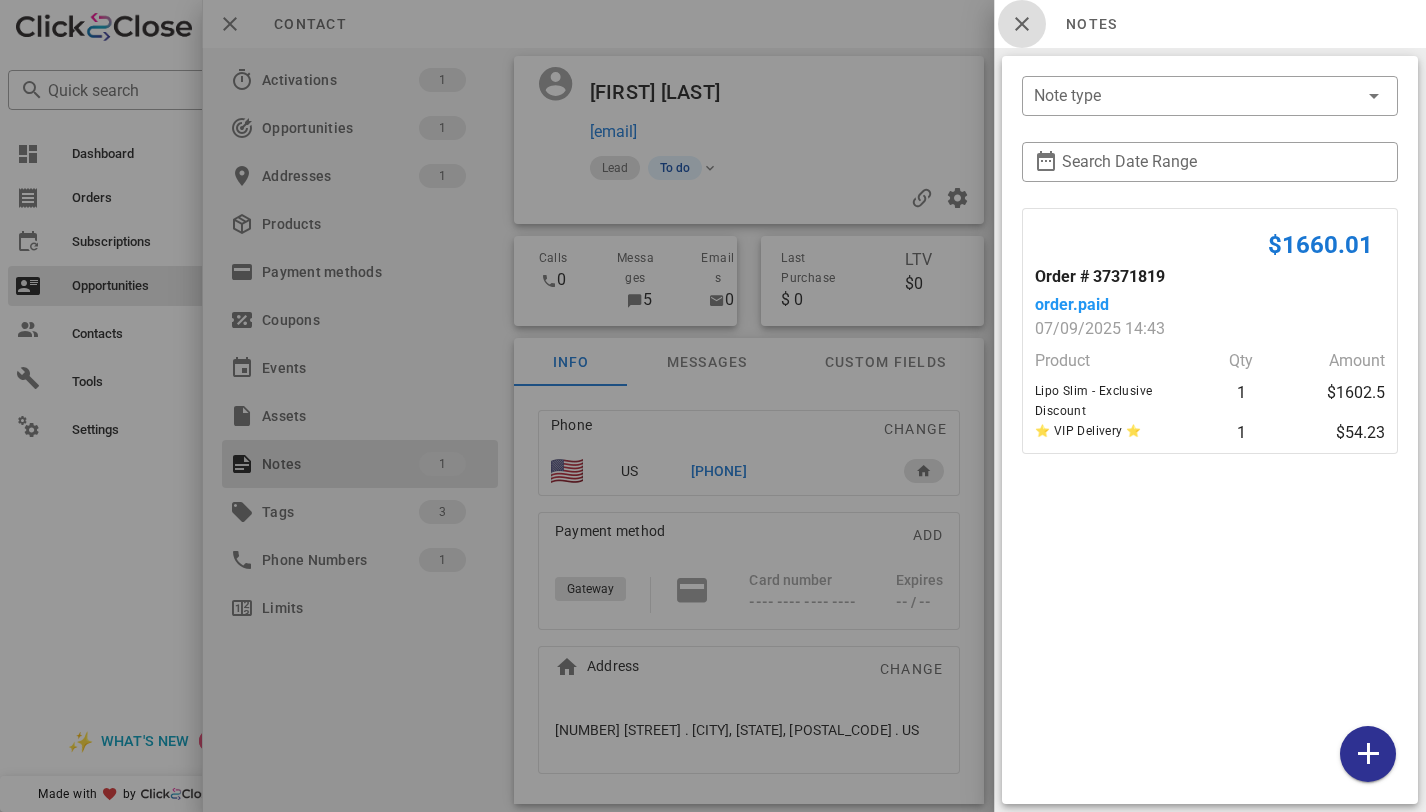 click at bounding box center [1022, 24] 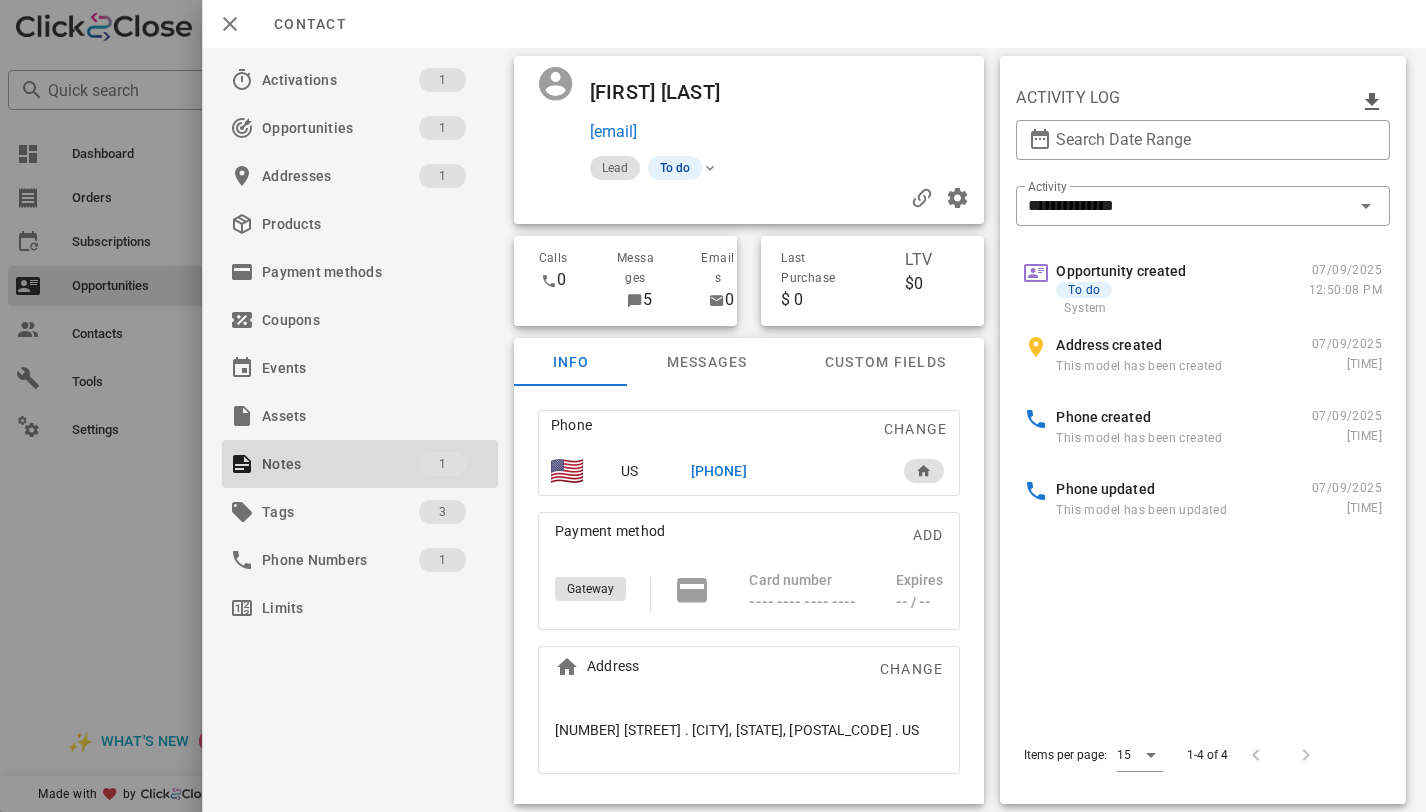 click on "[PHONE]" at bounding box center [719, 471] 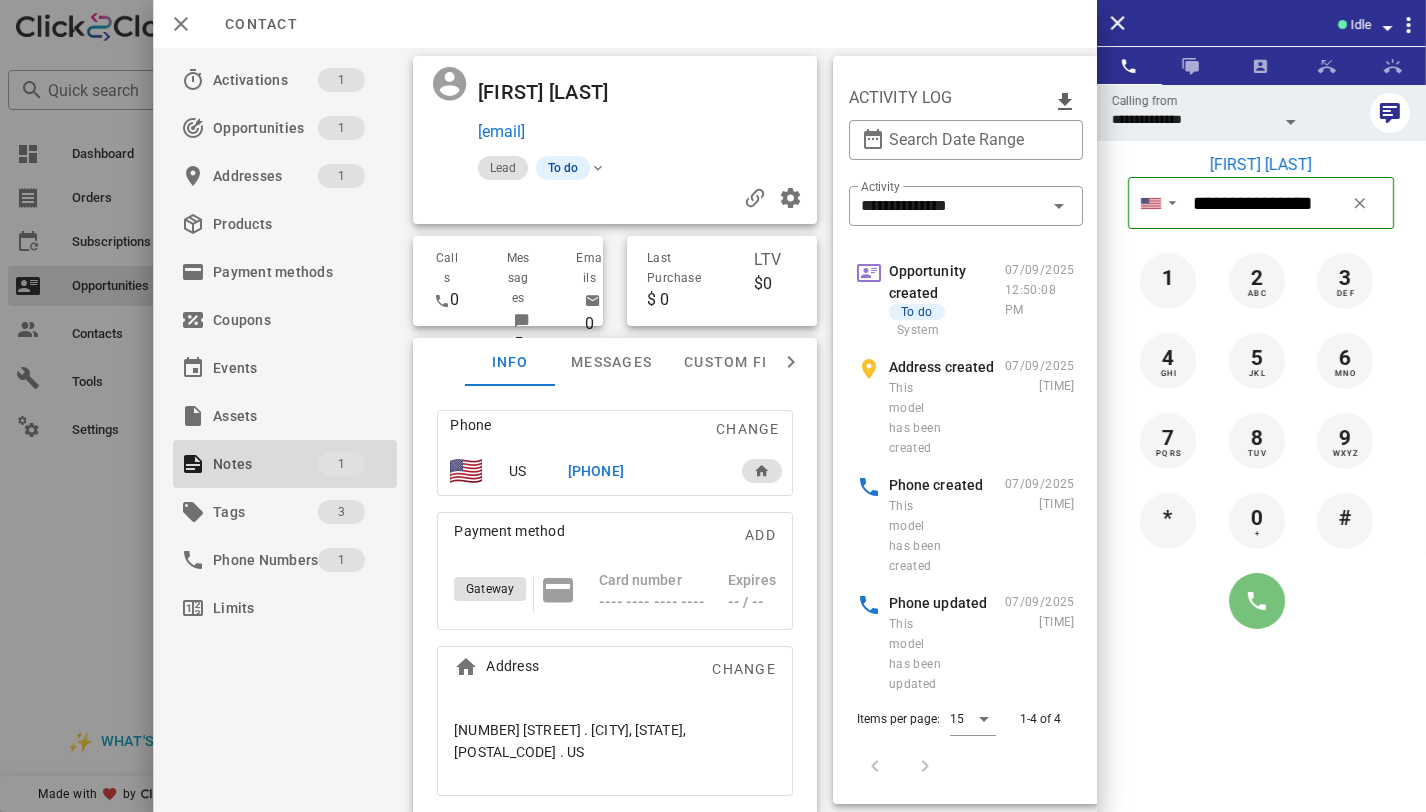 click at bounding box center [1257, 601] 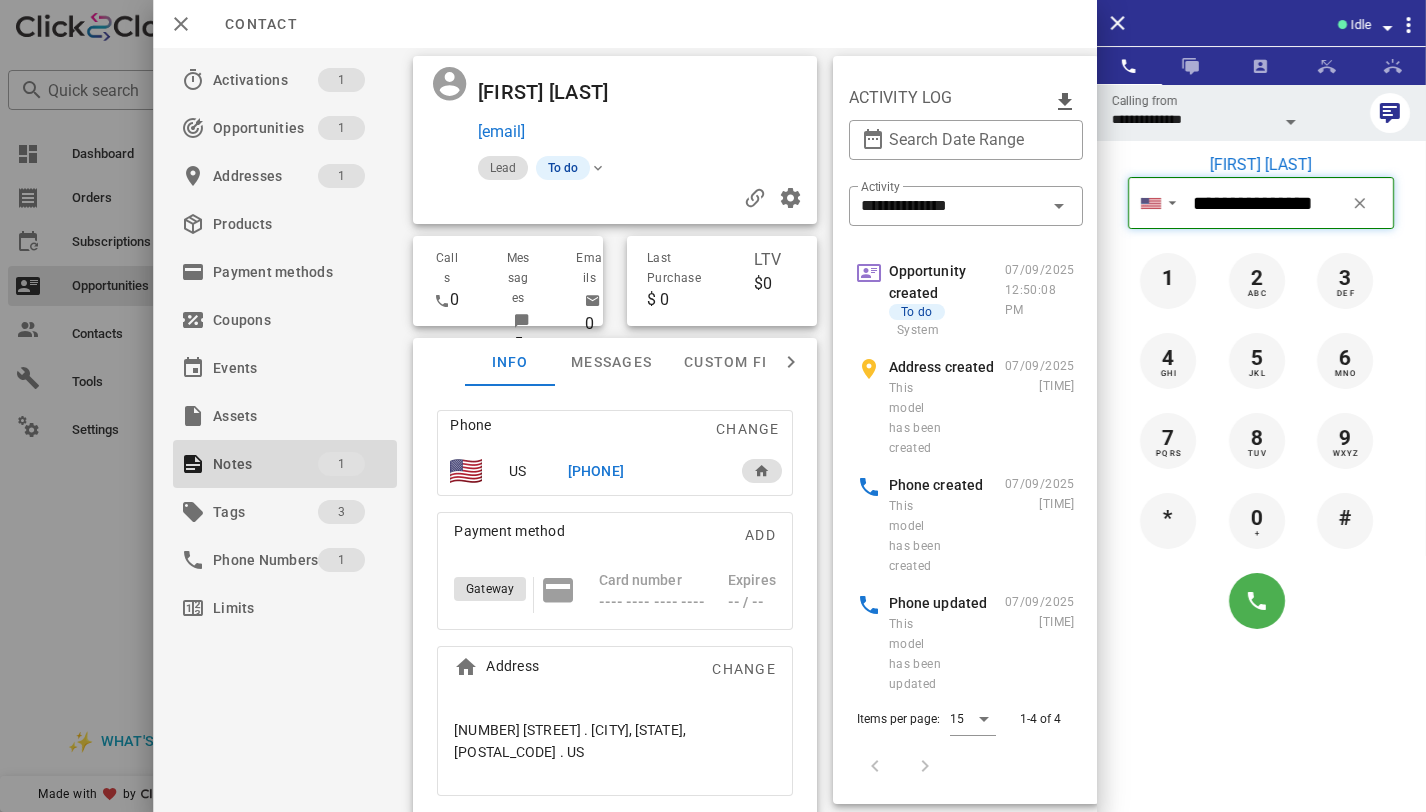 type 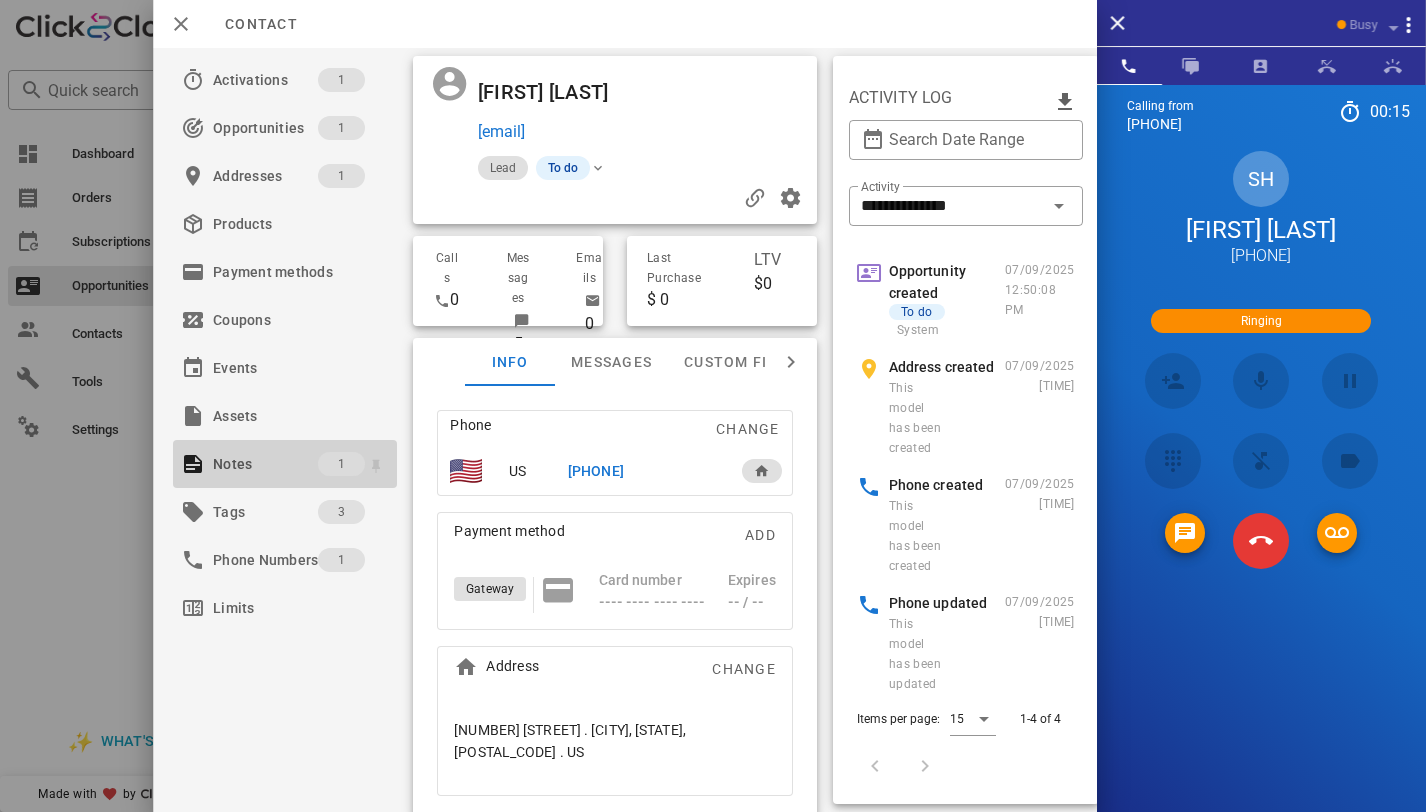 click on "1" at bounding box center (341, 464) 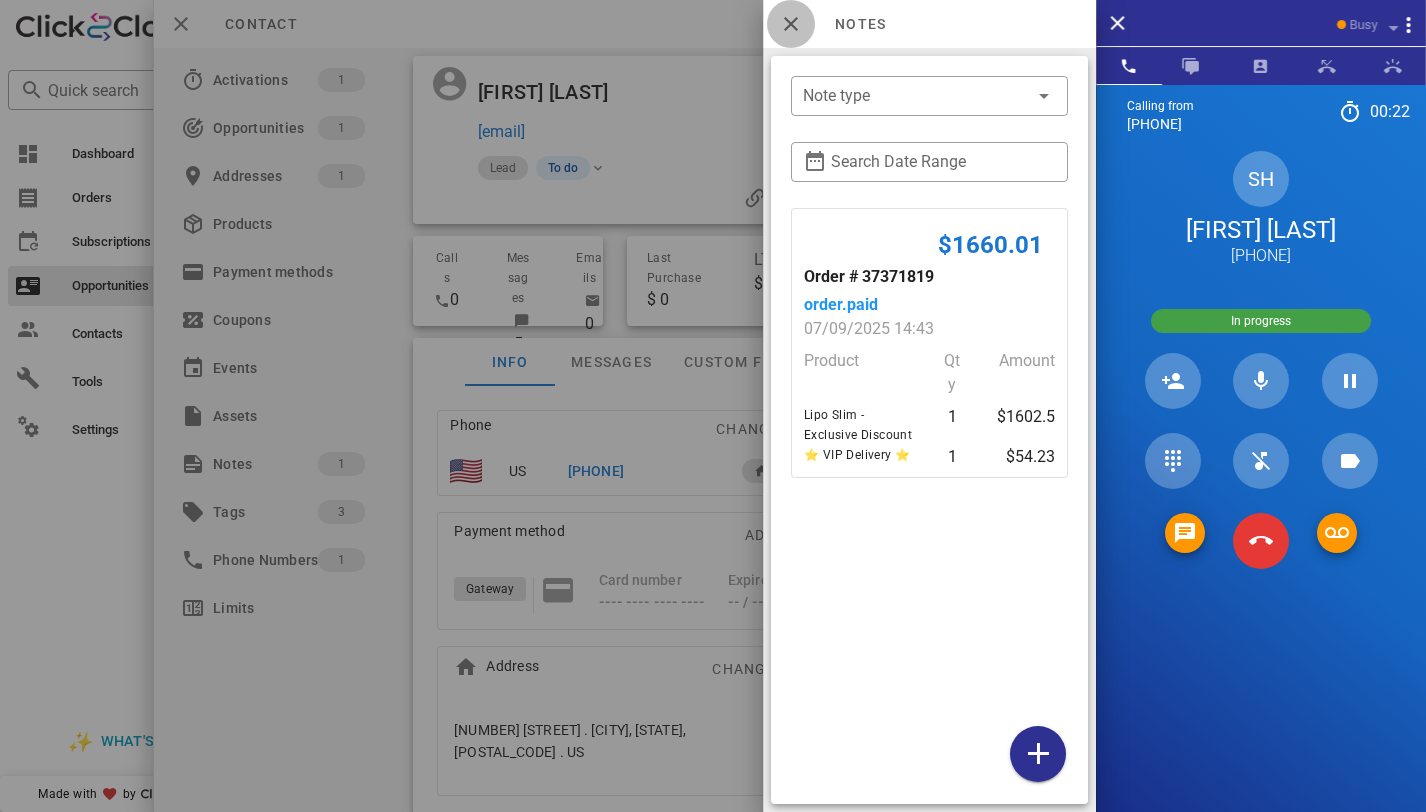 click at bounding box center (791, 24) 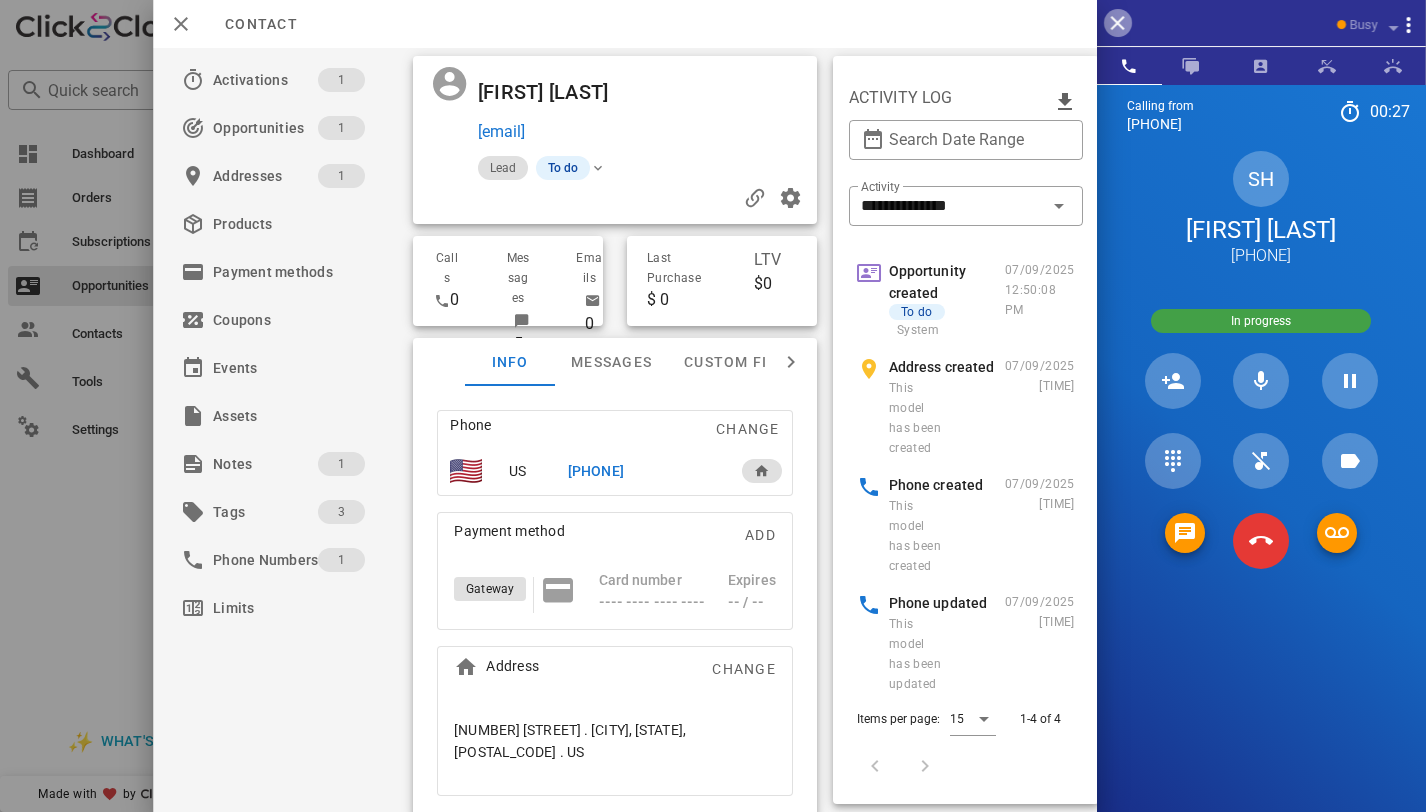 click at bounding box center [1118, 23] 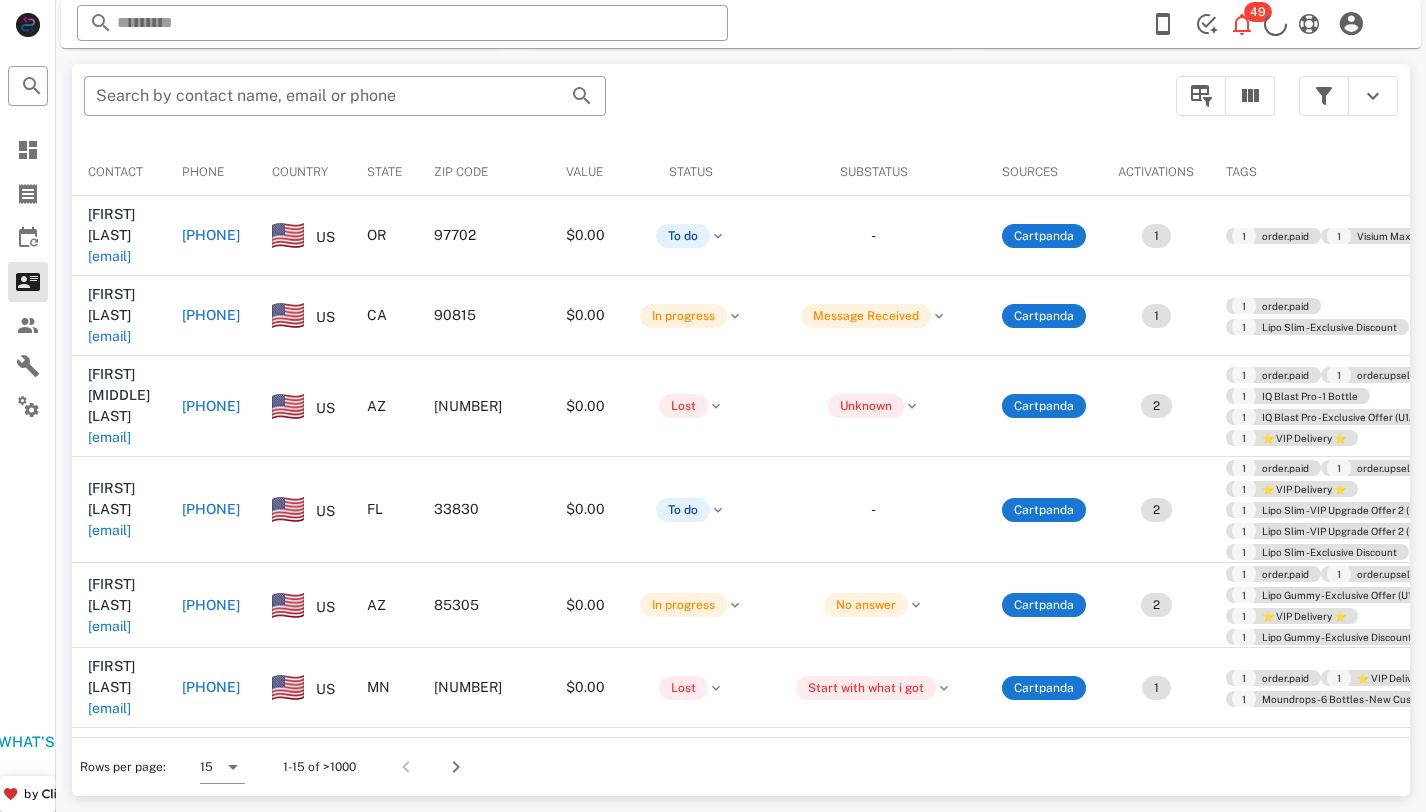 scroll, scrollTop: 356, scrollLeft: 0, axis: vertical 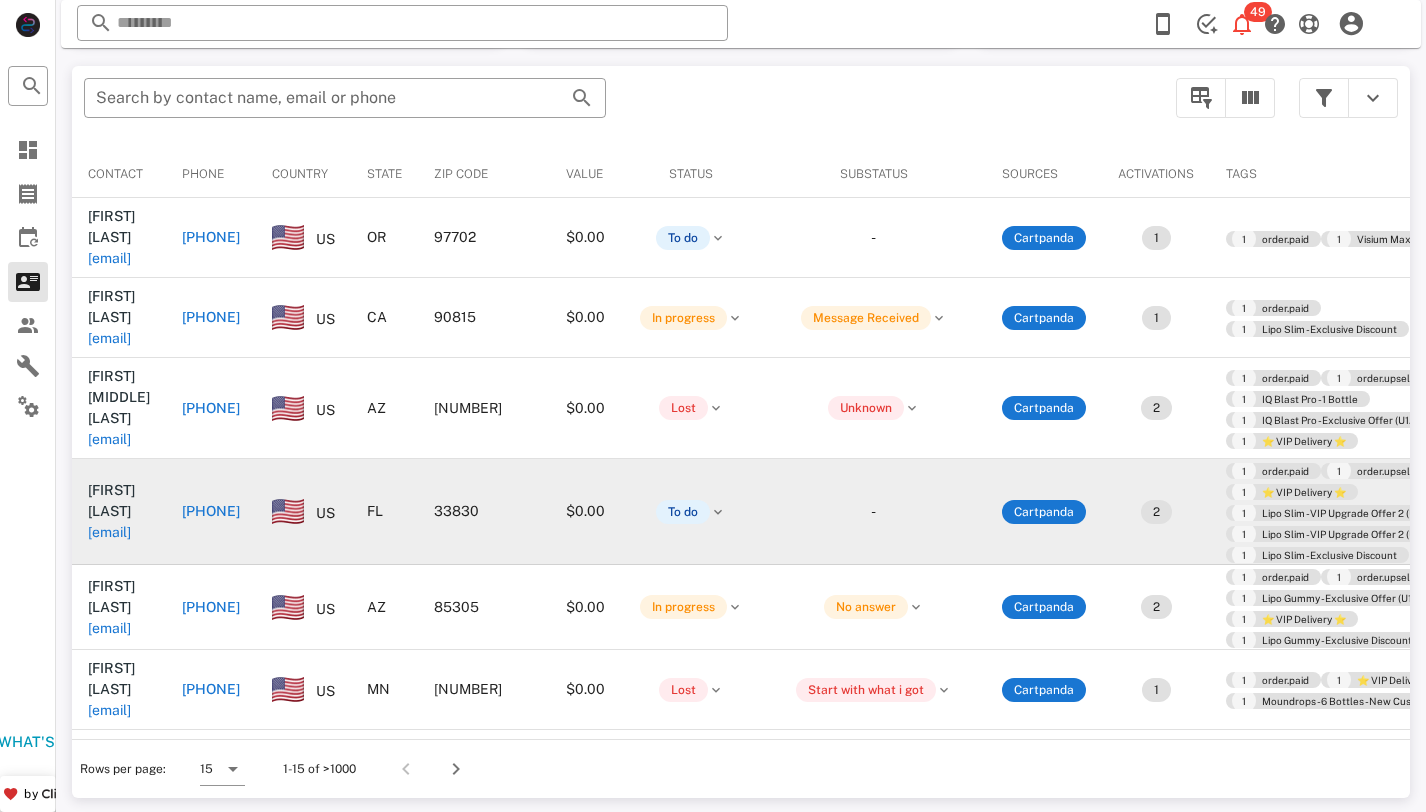click on "[EMAIL]" at bounding box center (109, 532) 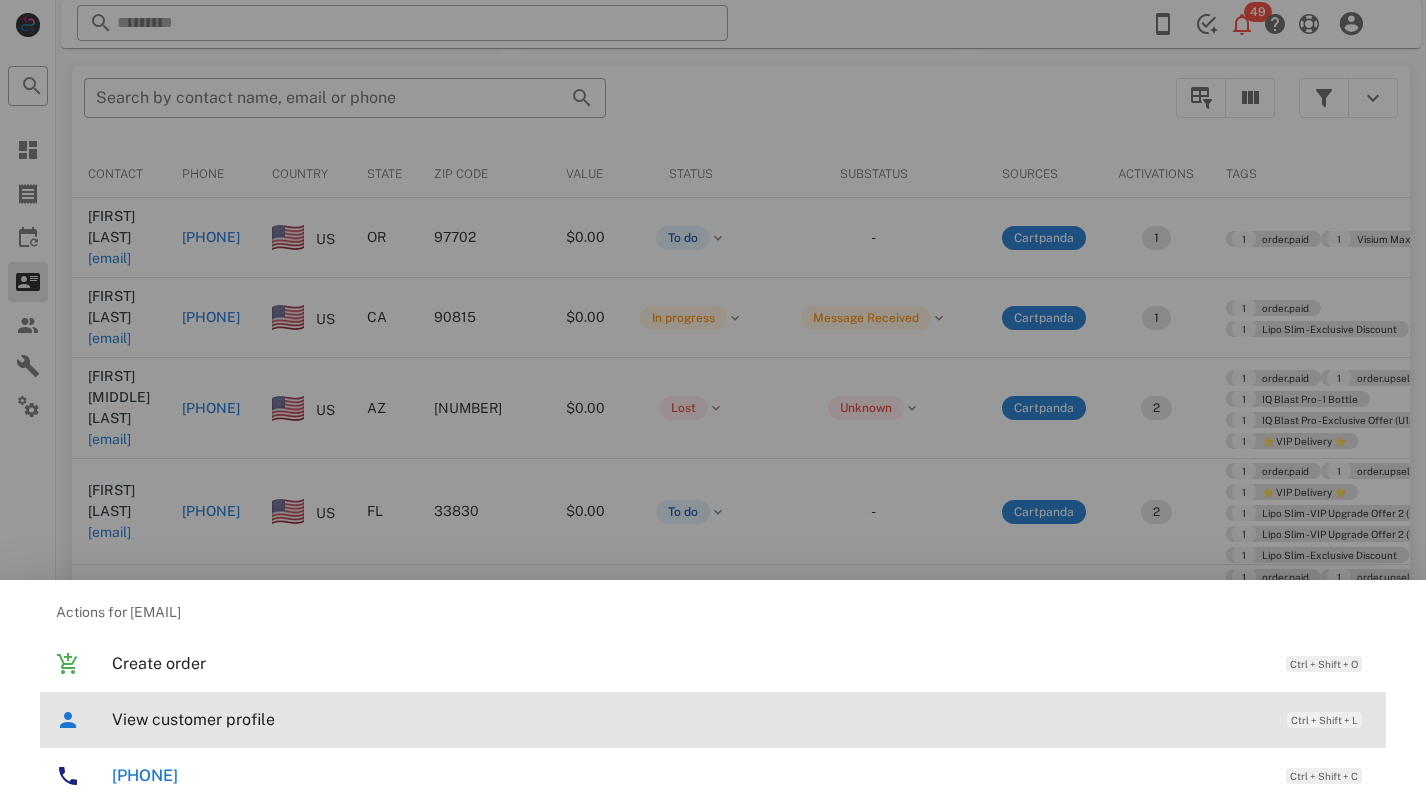 click on "View customer profile" at bounding box center (689, 719) 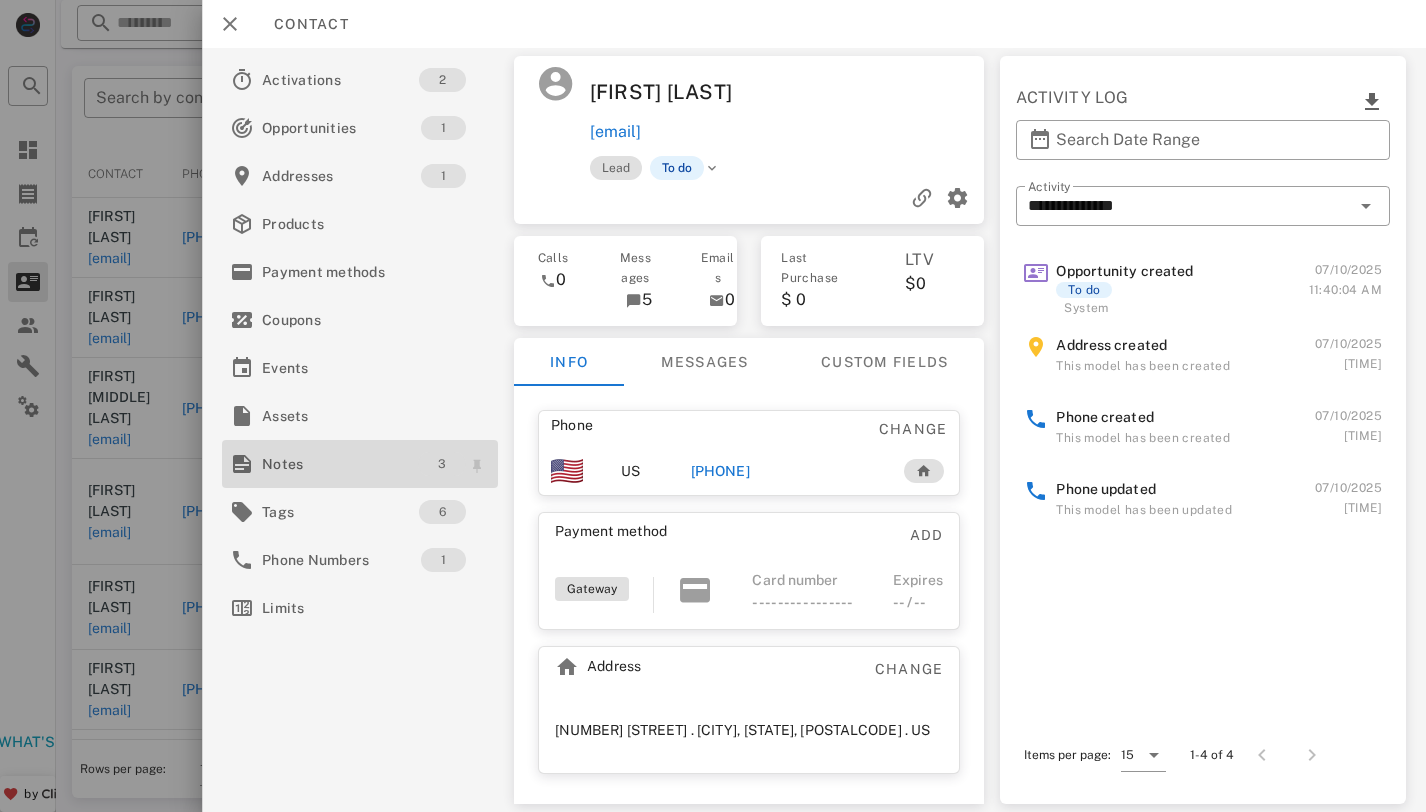 click on "3" at bounding box center (442, 464) 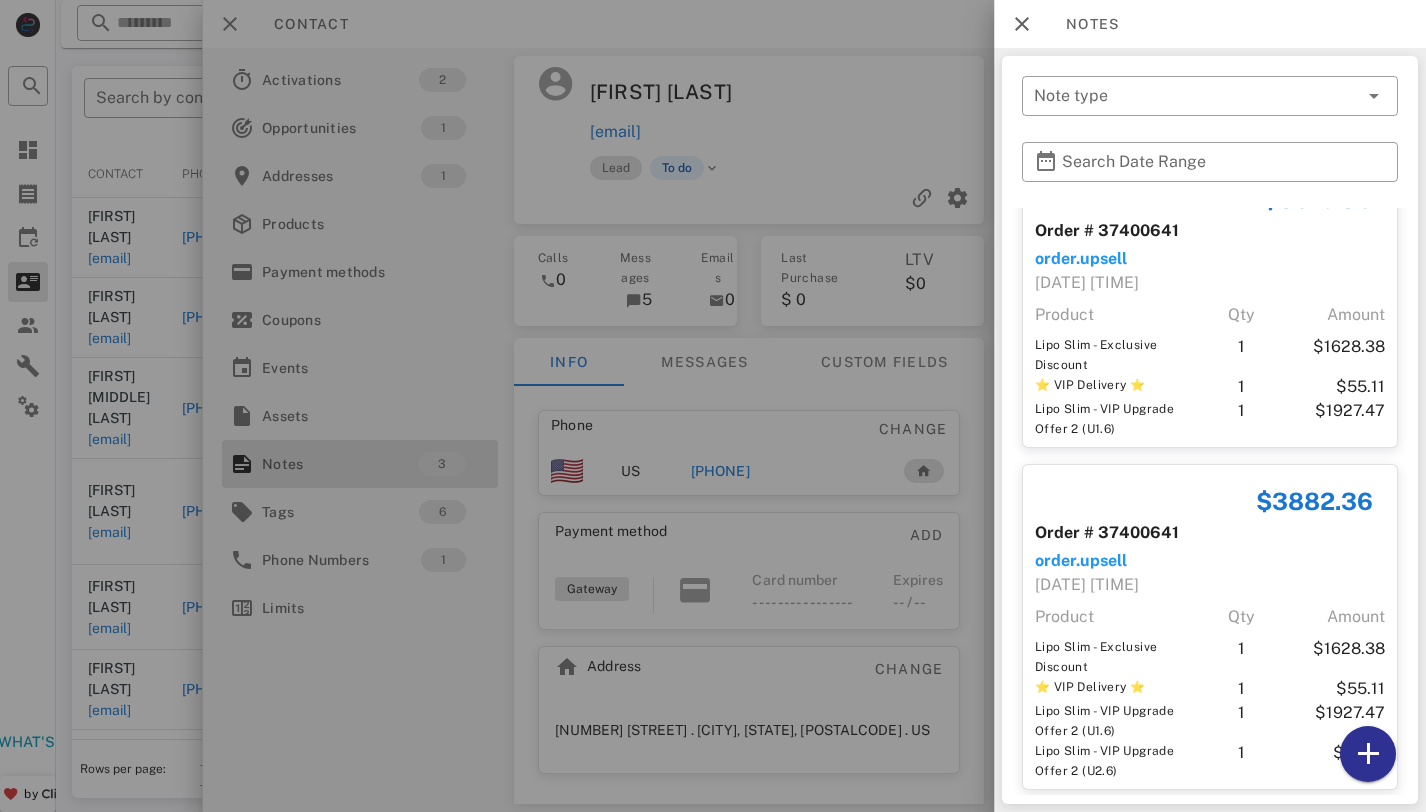 scroll, scrollTop: 331, scrollLeft: 0, axis: vertical 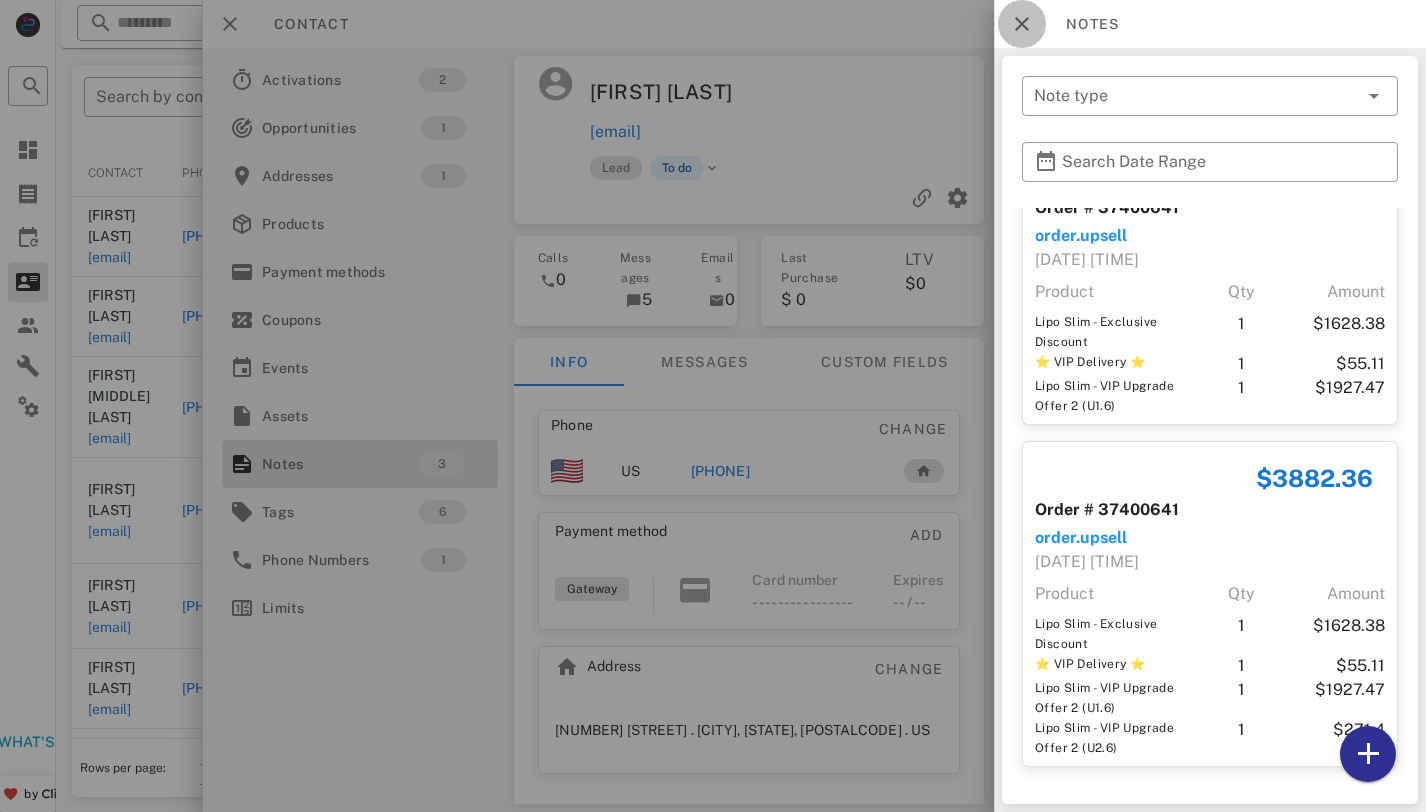 click at bounding box center [1022, 24] 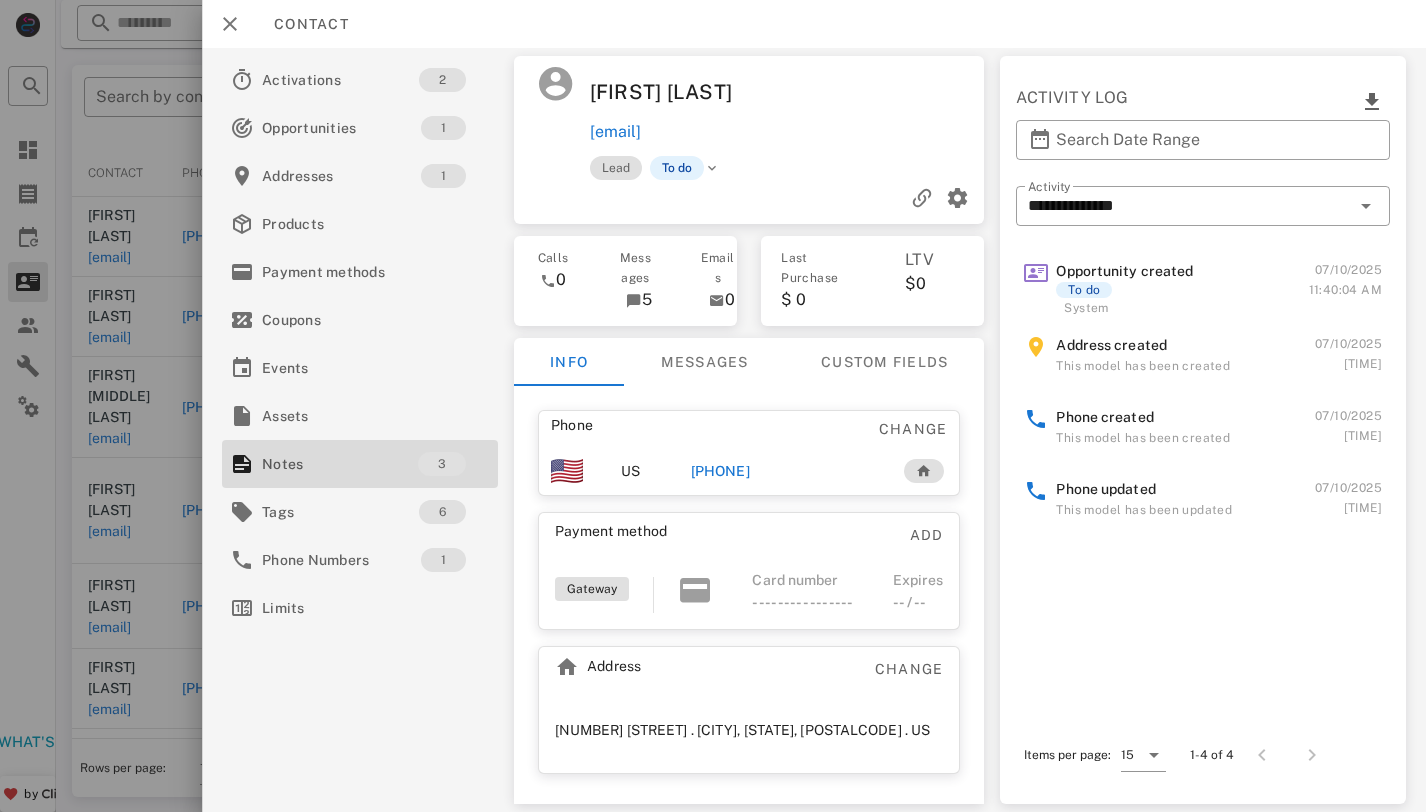 click on "[PHONE]" at bounding box center (720, 471) 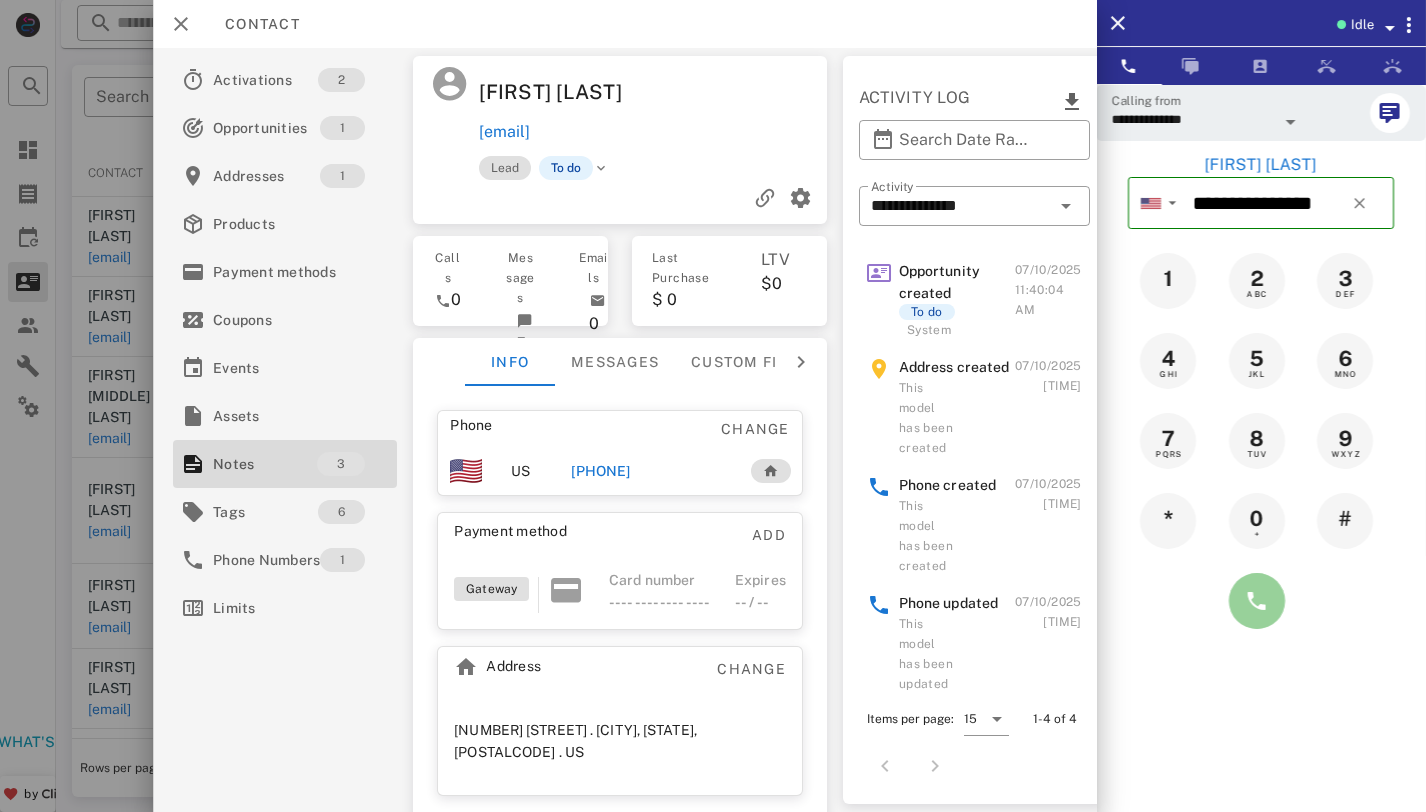 click at bounding box center (1257, 601) 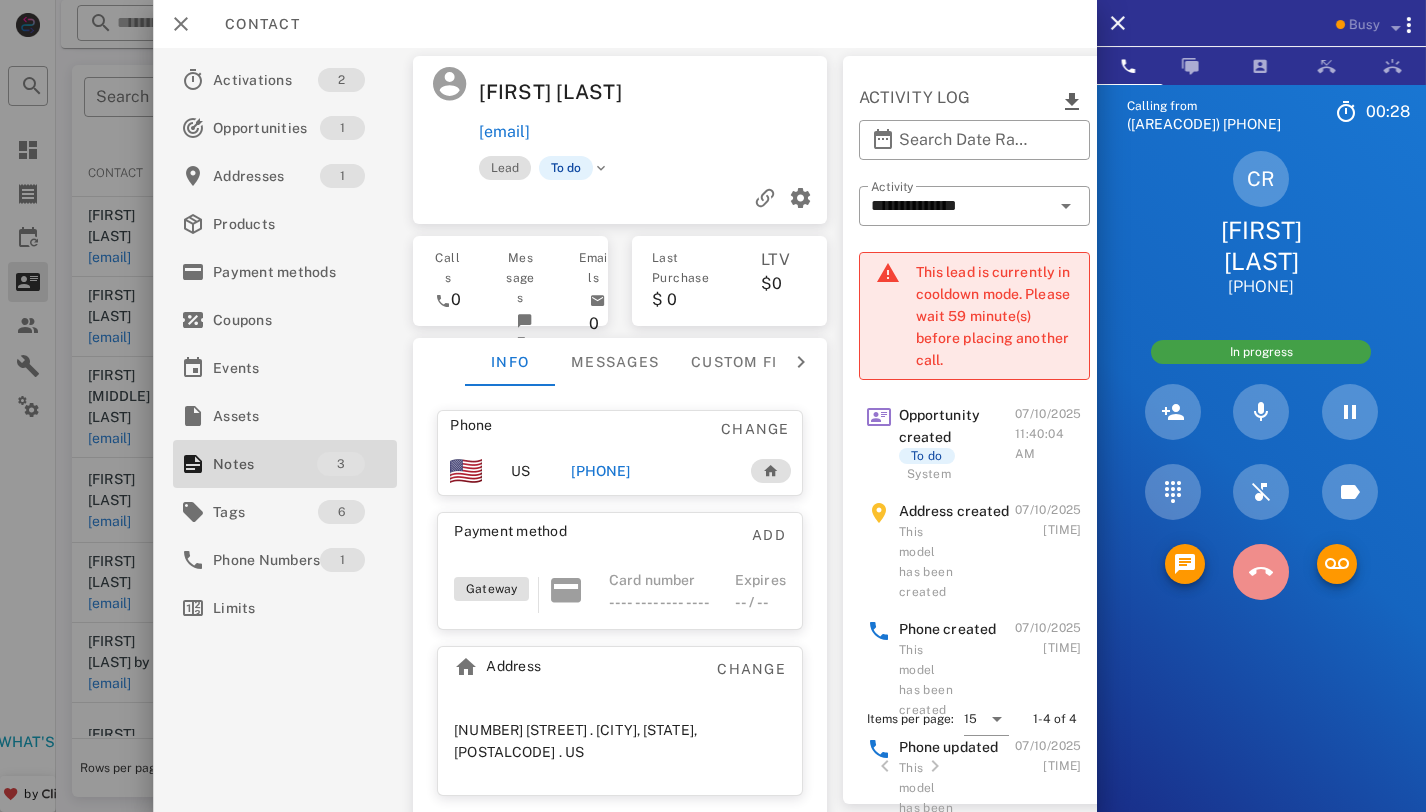 click at bounding box center (1261, 572) 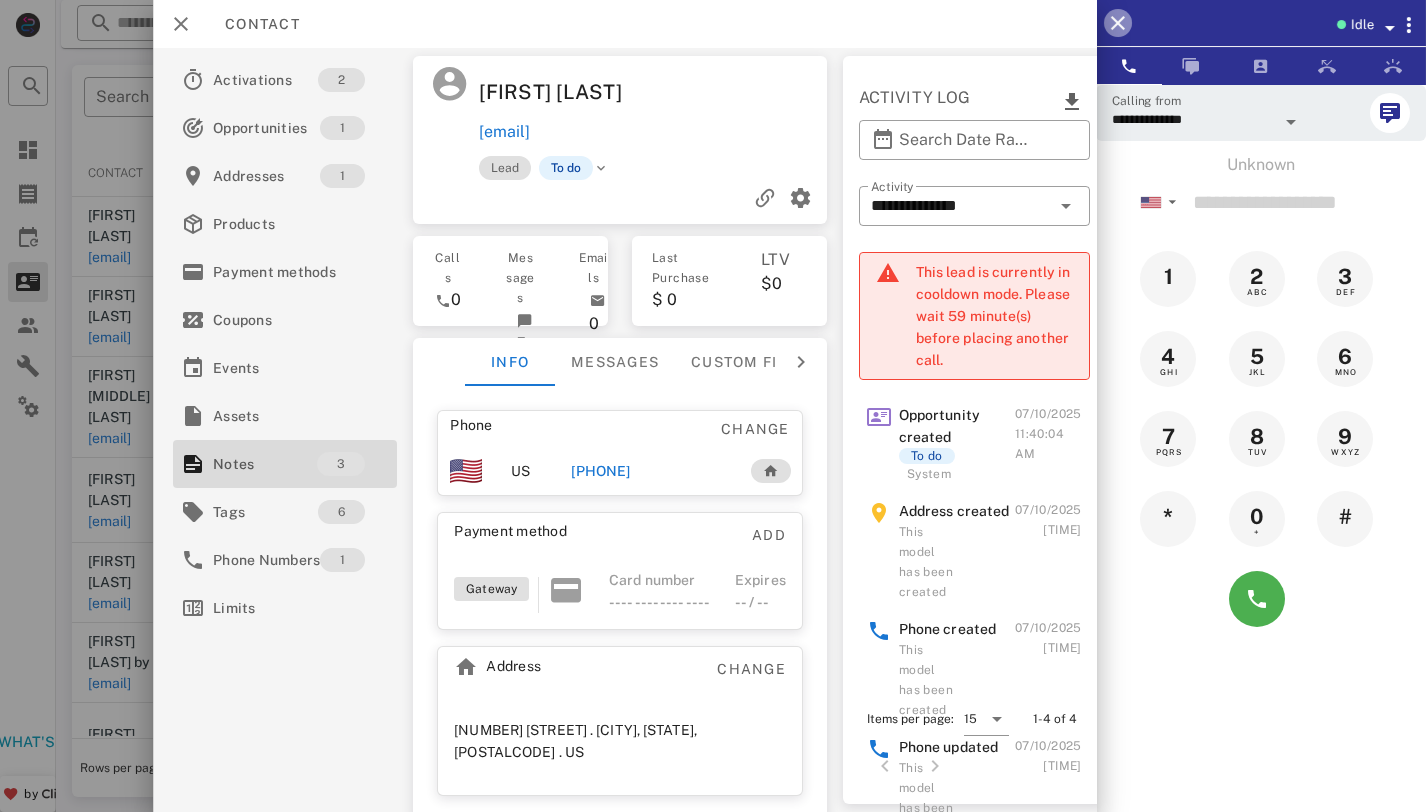 click at bounding box center (1118, 23) 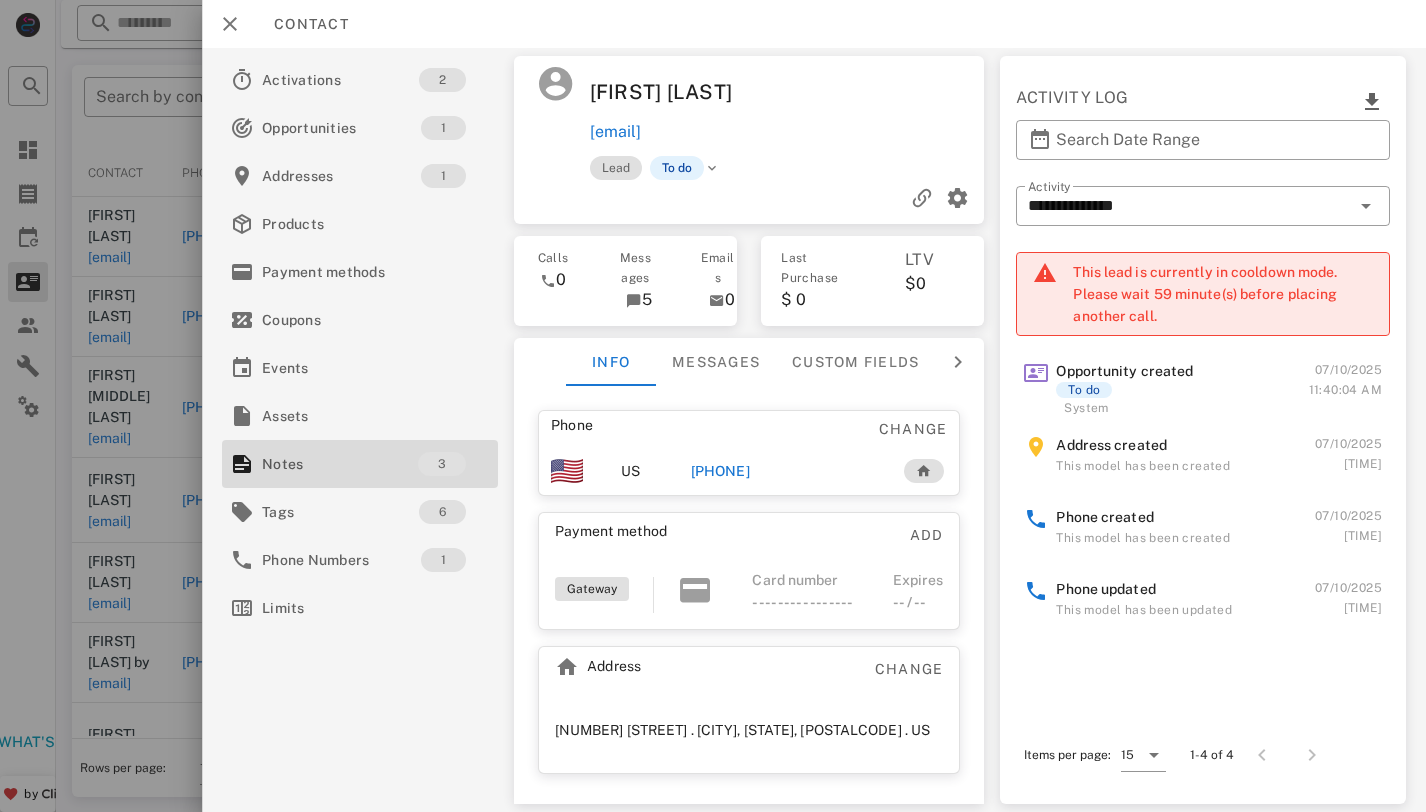 click on "[PHONE]" at bounding box center (784, 471) 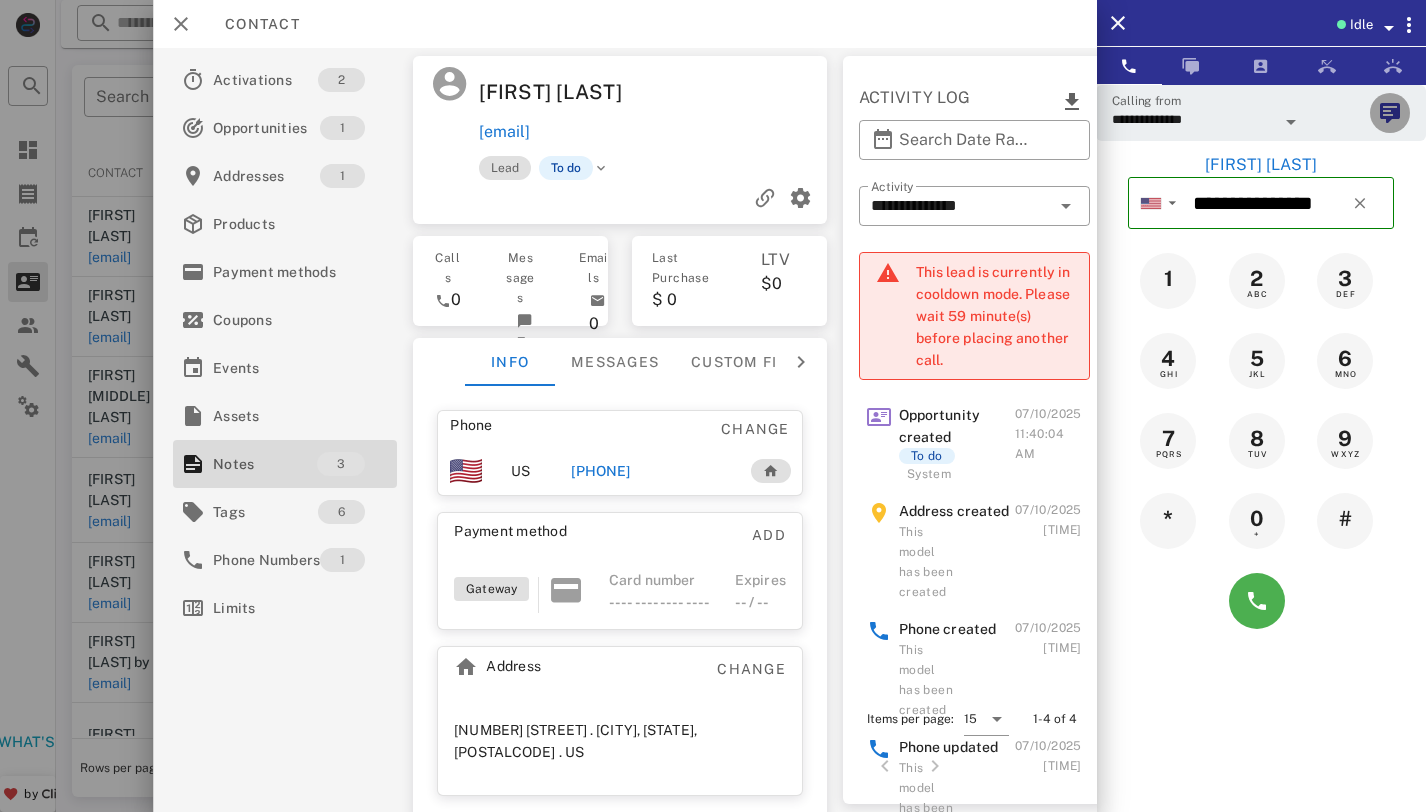 click at bounding box center (1390, 113) 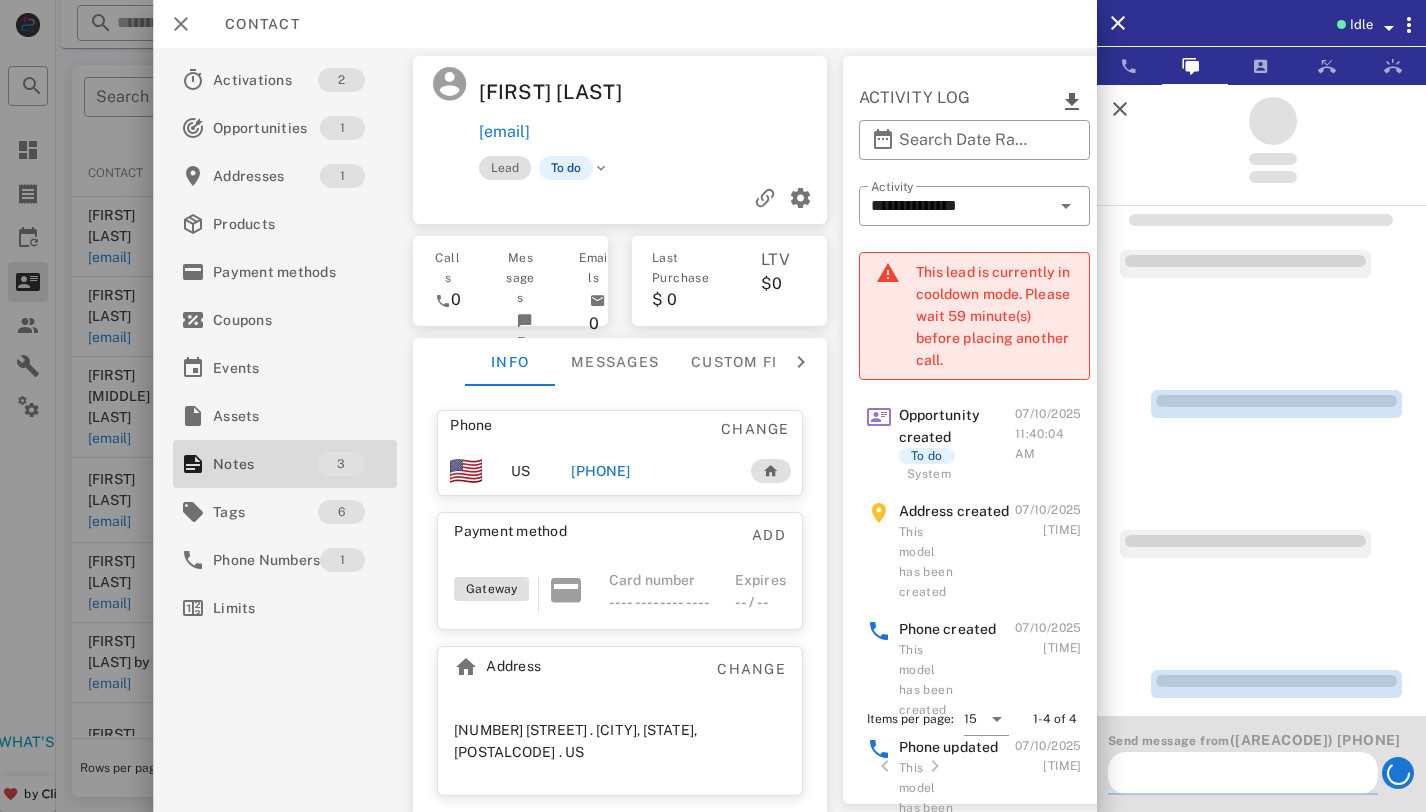 scroll, scrollTop: 391, scrollLeft: 0, axis: vertical 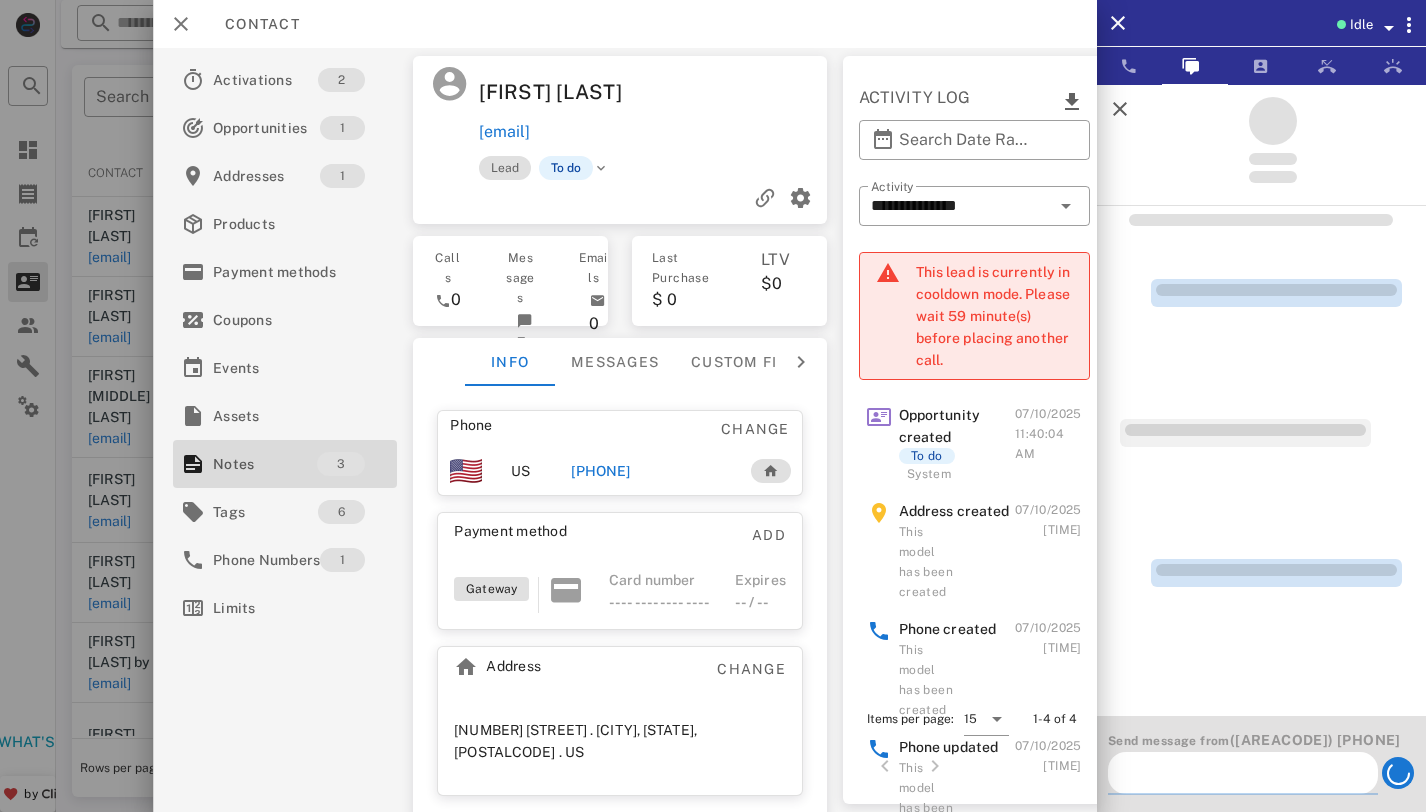 click at bounding box center [1243, 773] 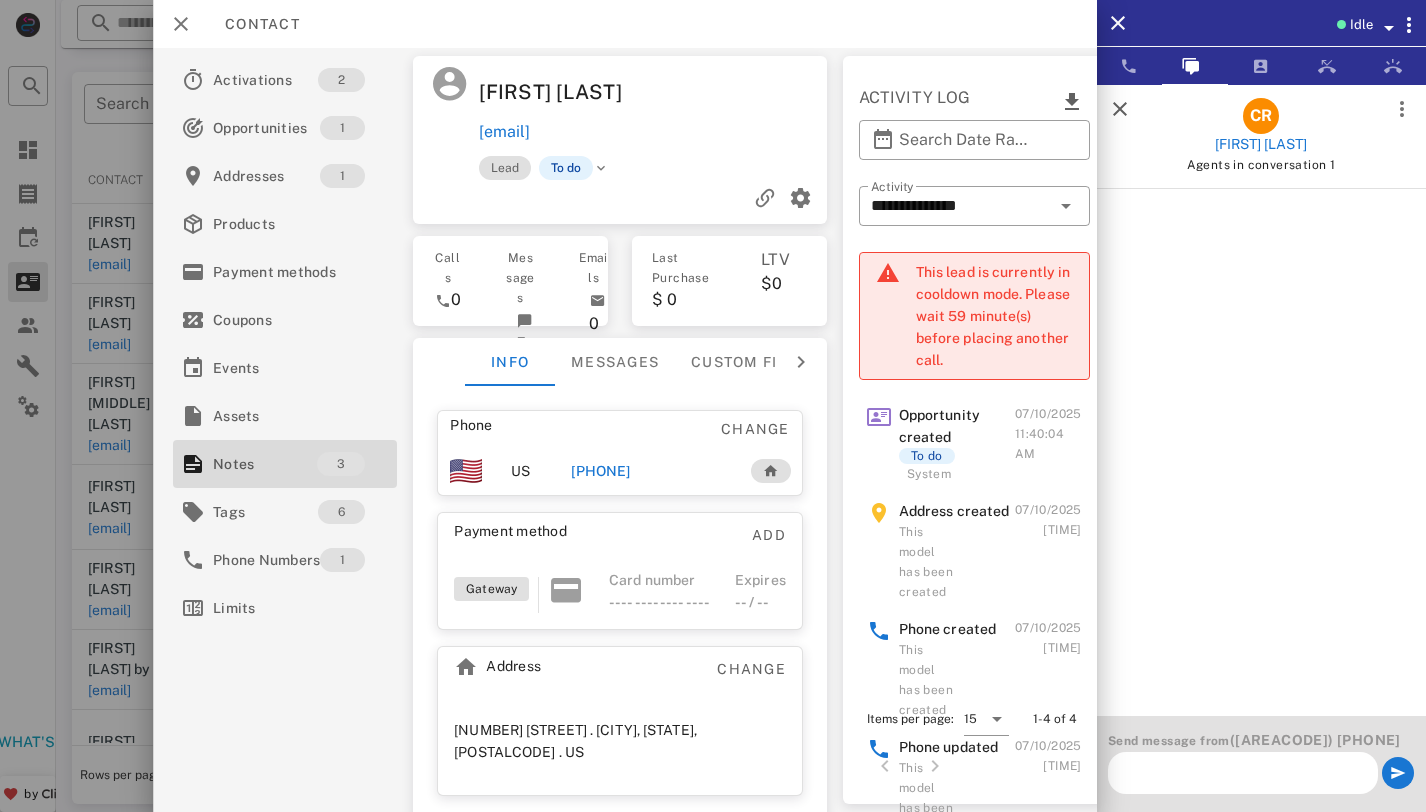scroll, scrollTop: 380, scrollLeft: 0, axis: vertical 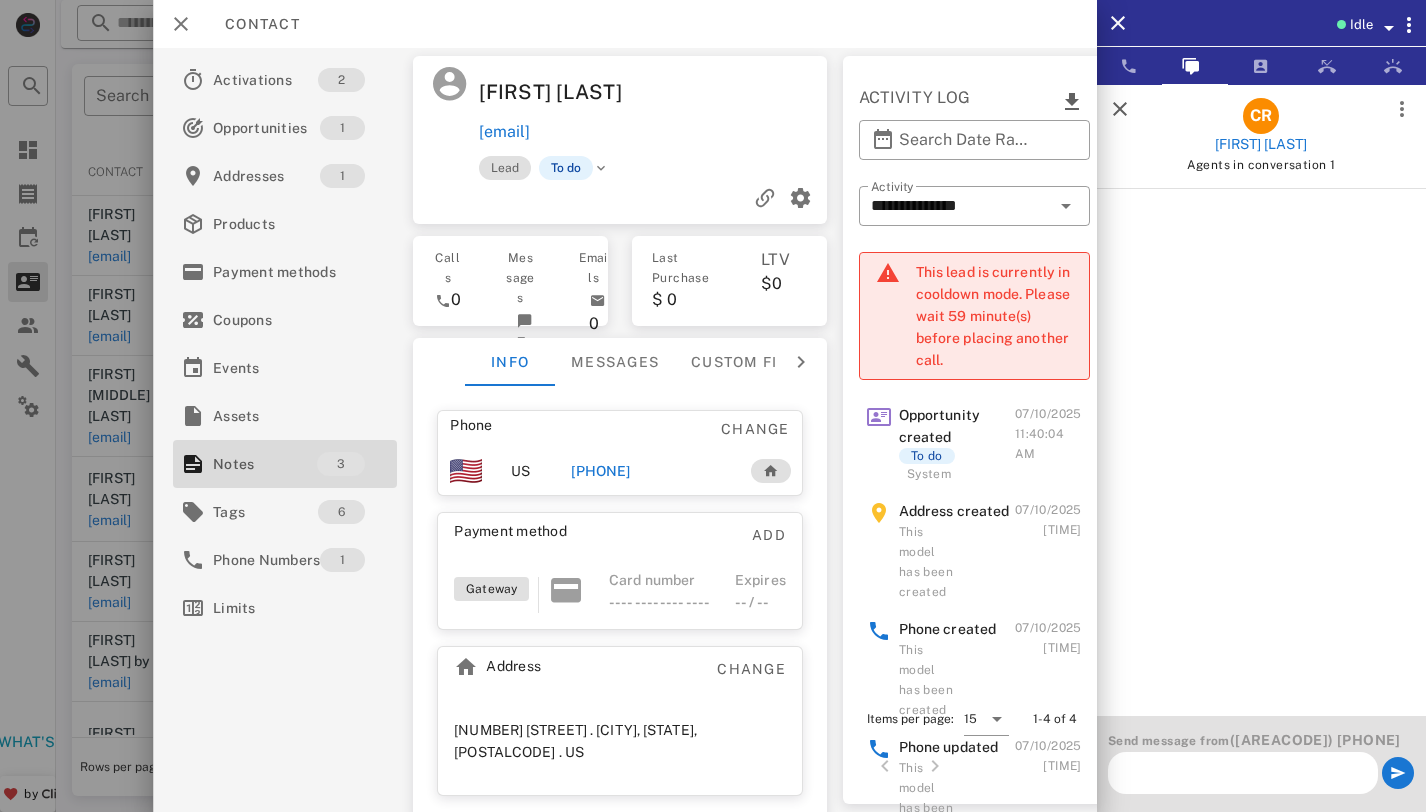 paste on "**********" 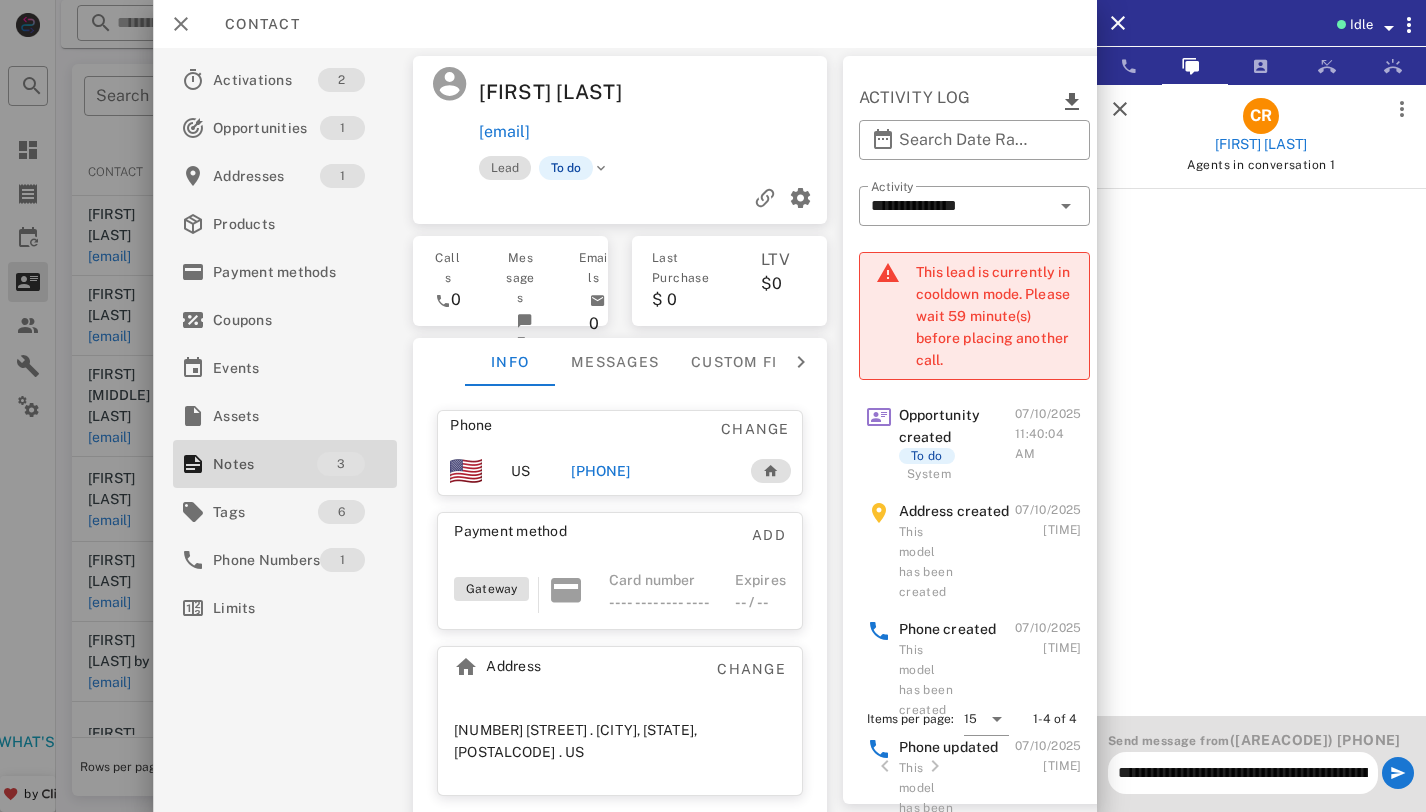 scroll, scrollTop: 0, scrollLeft: 1531, axis: horizontal 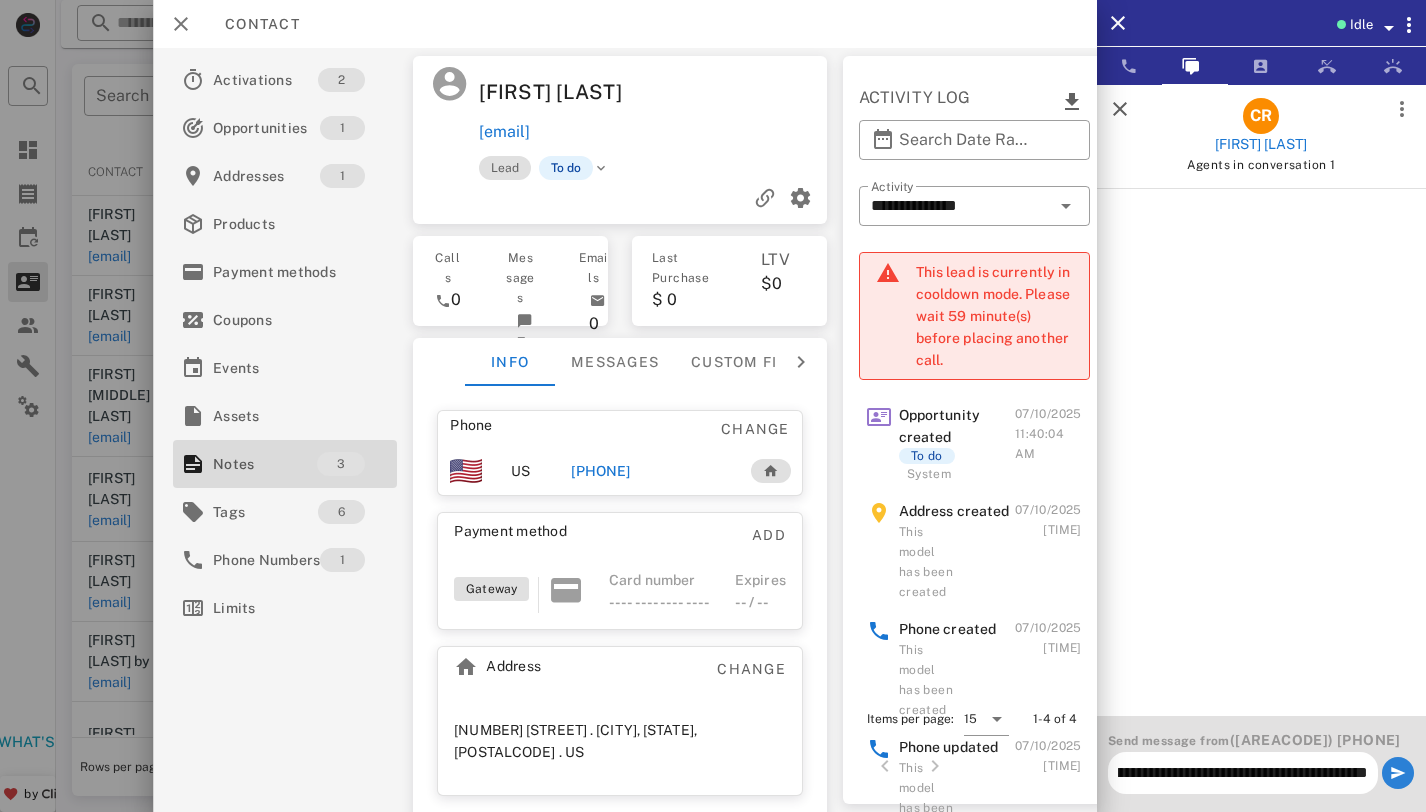 type on "**********" 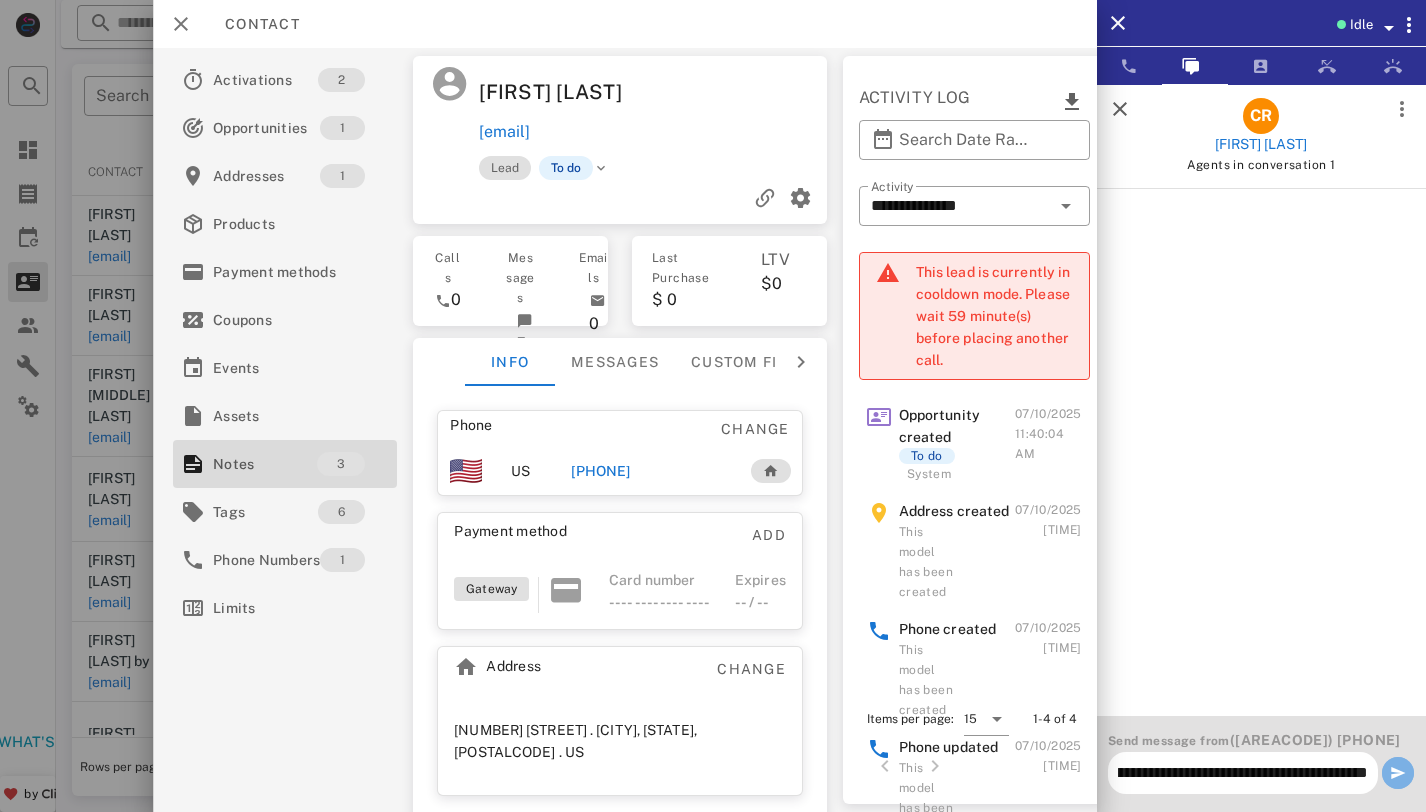 scroll, scrollTop: 0, scrollLeft: 0, axis: both 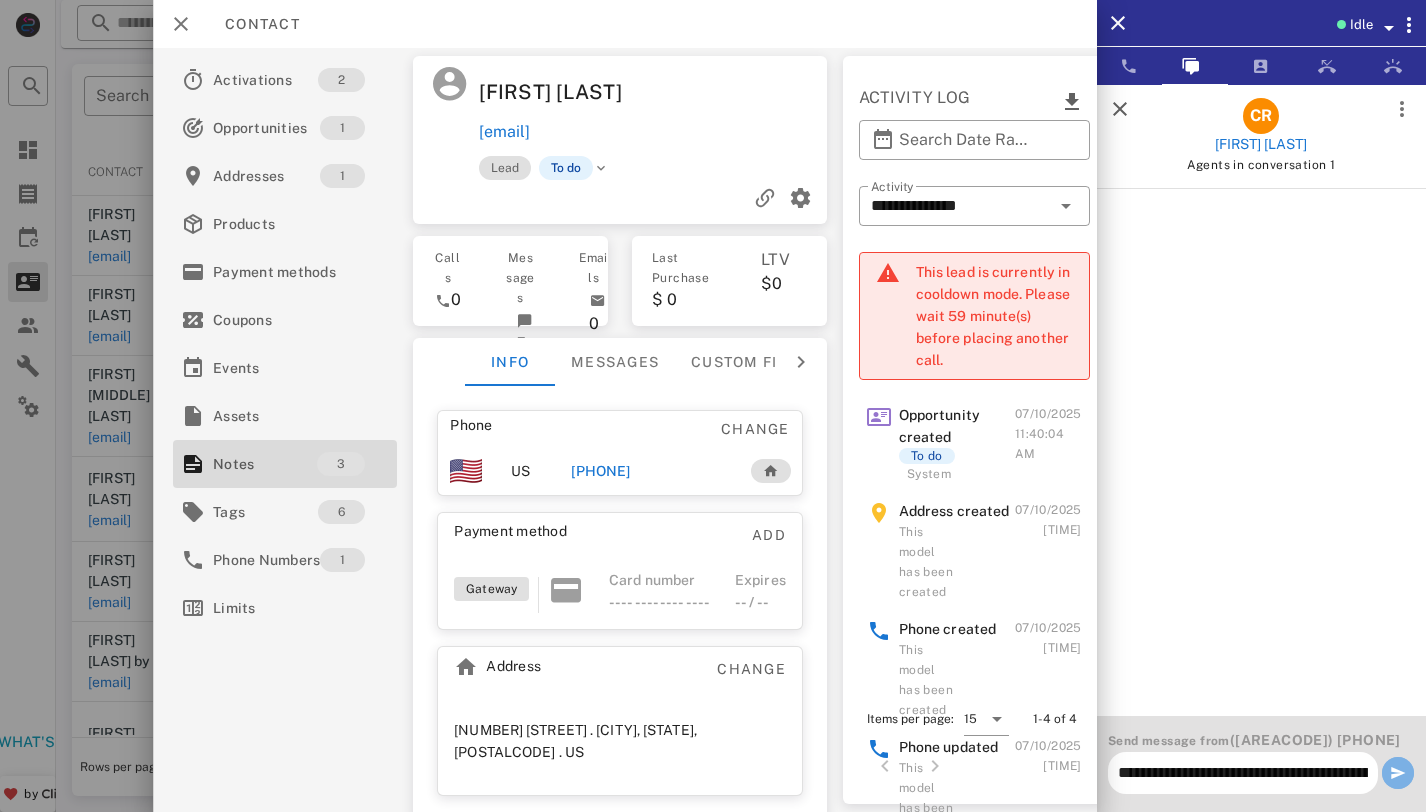 click at bounding box center [1398, 773] 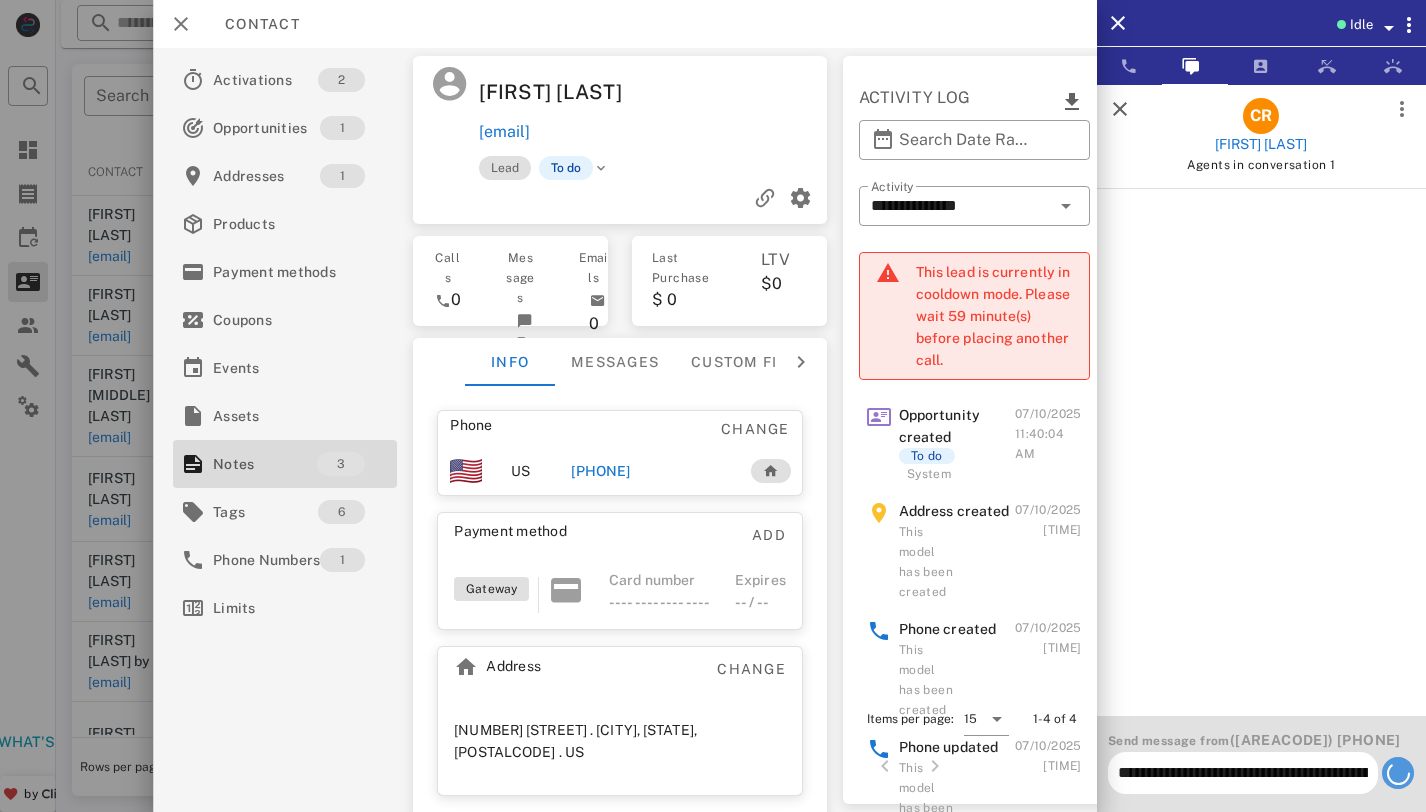type 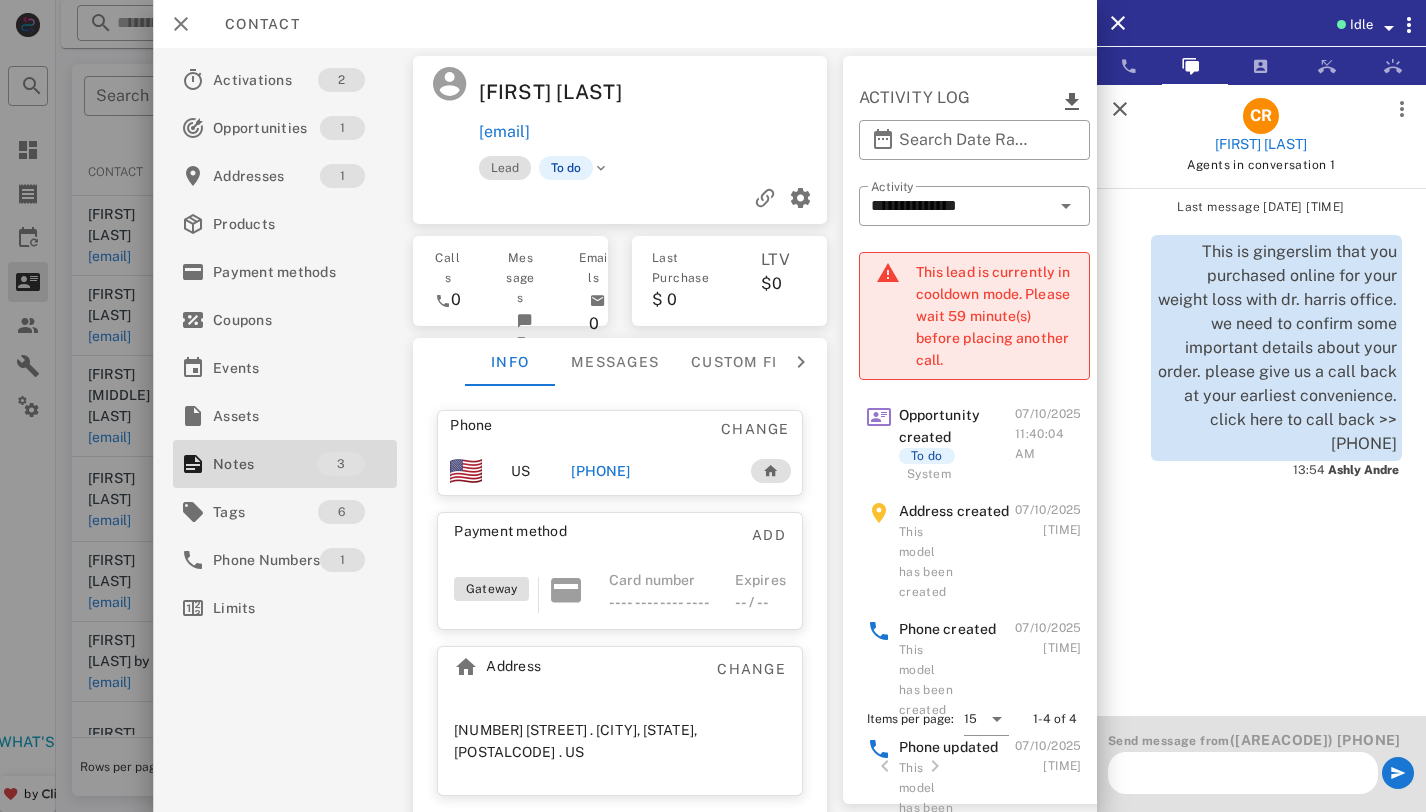 click at bounding box center [1120, 109] 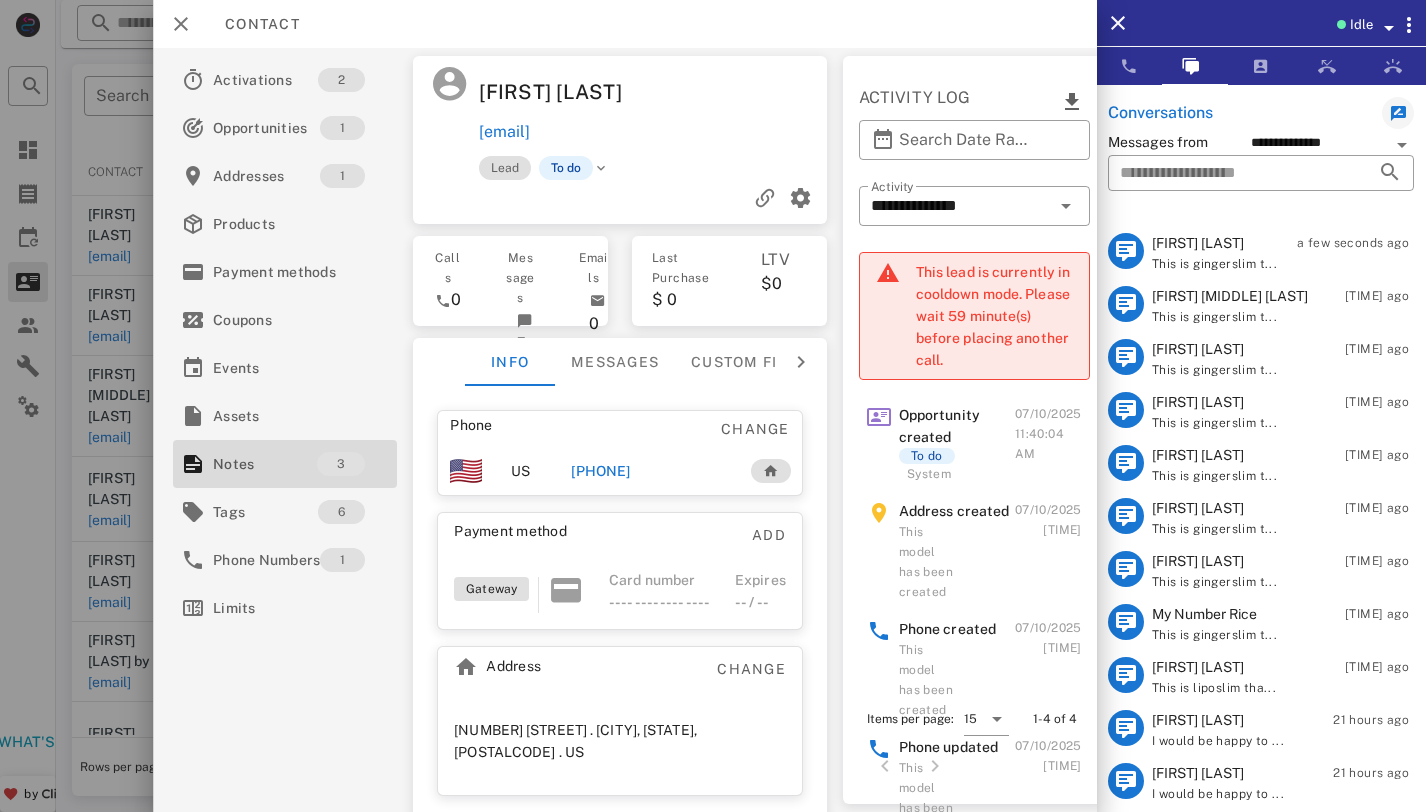 click on "[PHONE]" at bounding box center (600, 471) 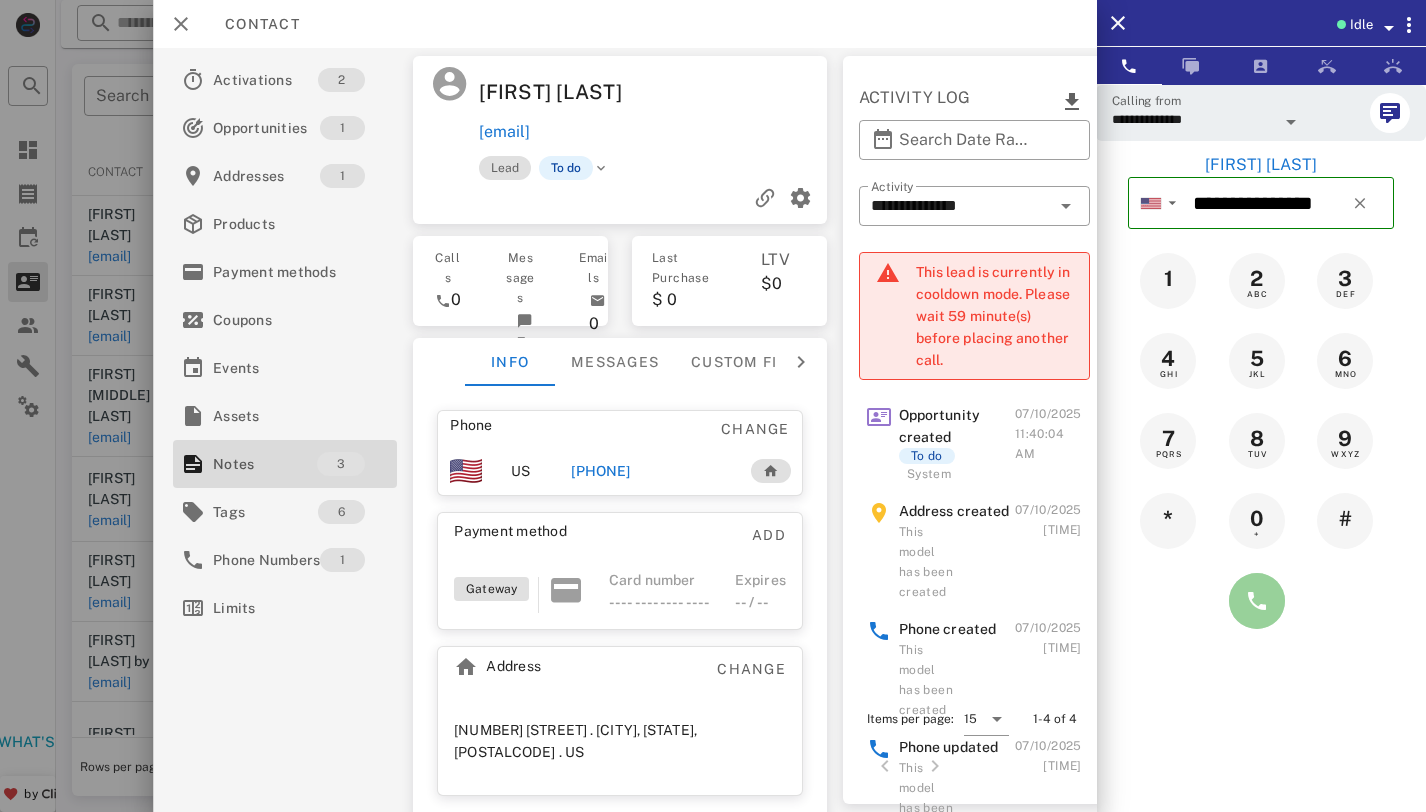 click at bounding box center [1257, 601] 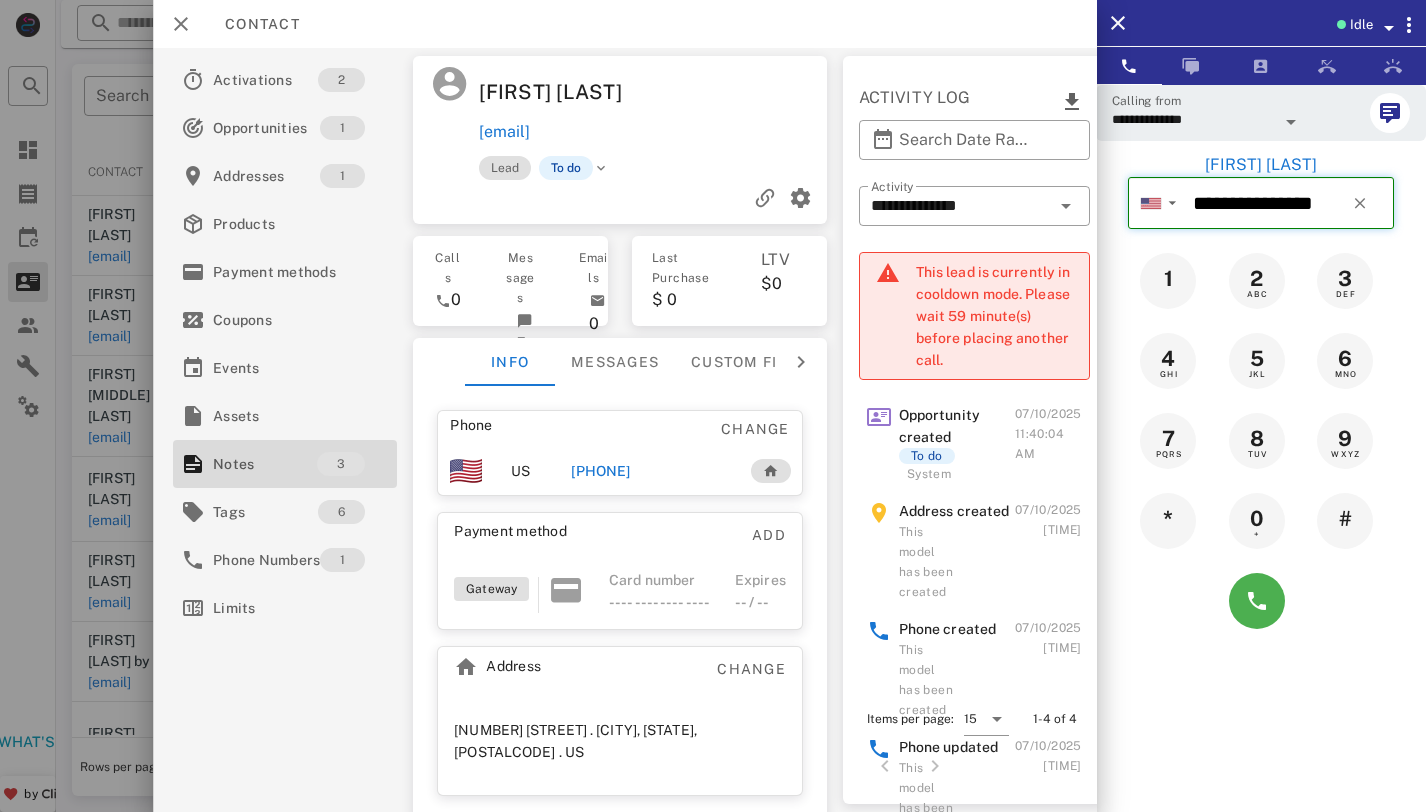type 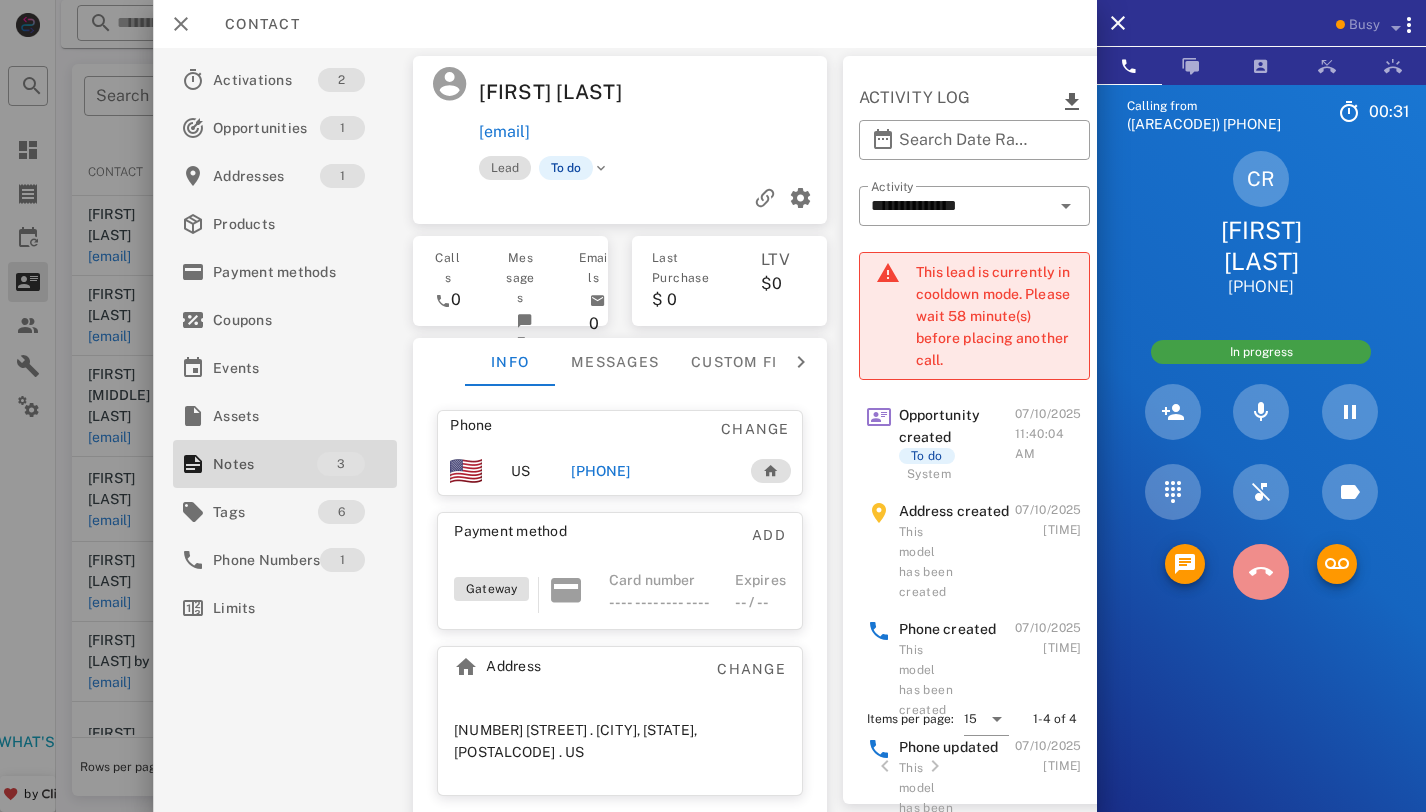 click at bounding box center (1261, 572) 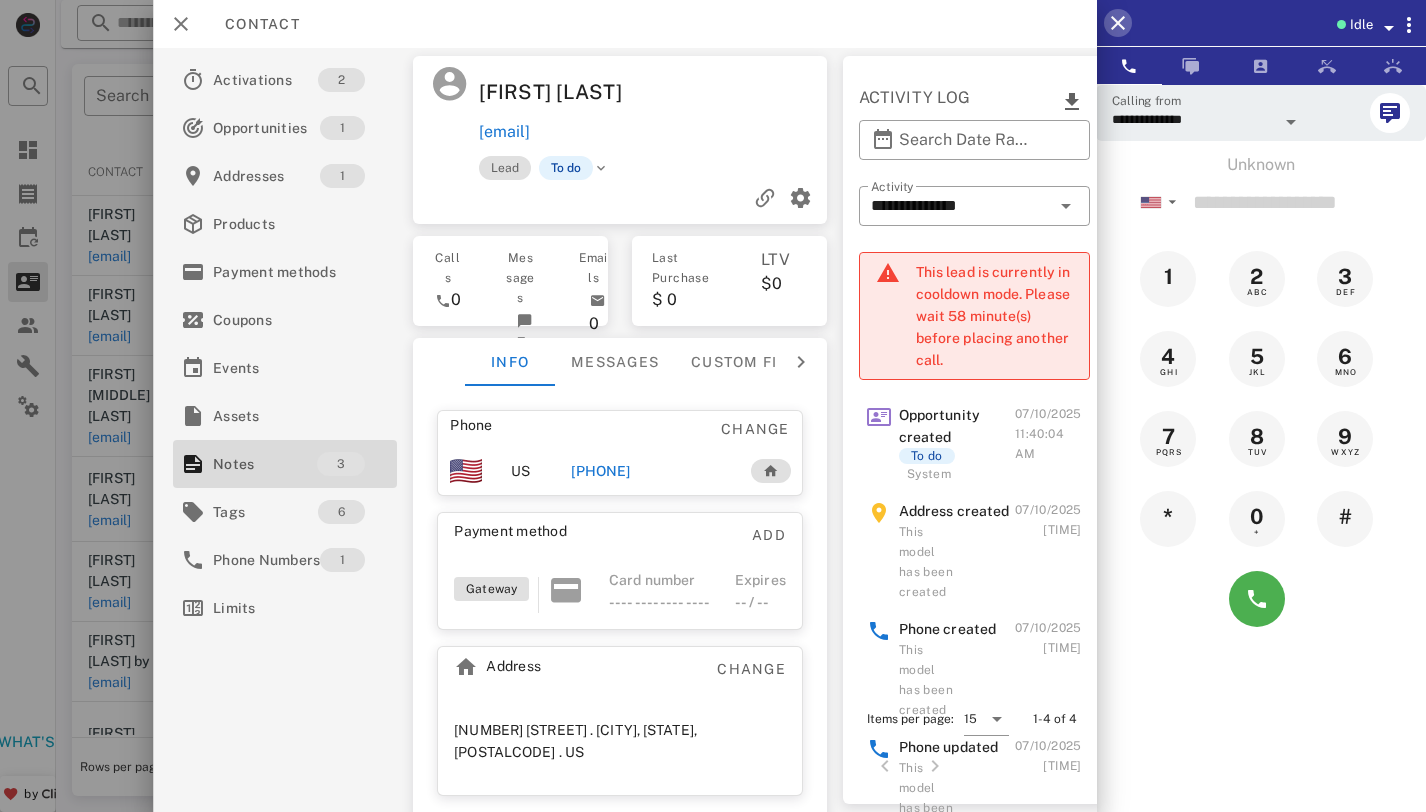 click at bounding box center [1118, 23] 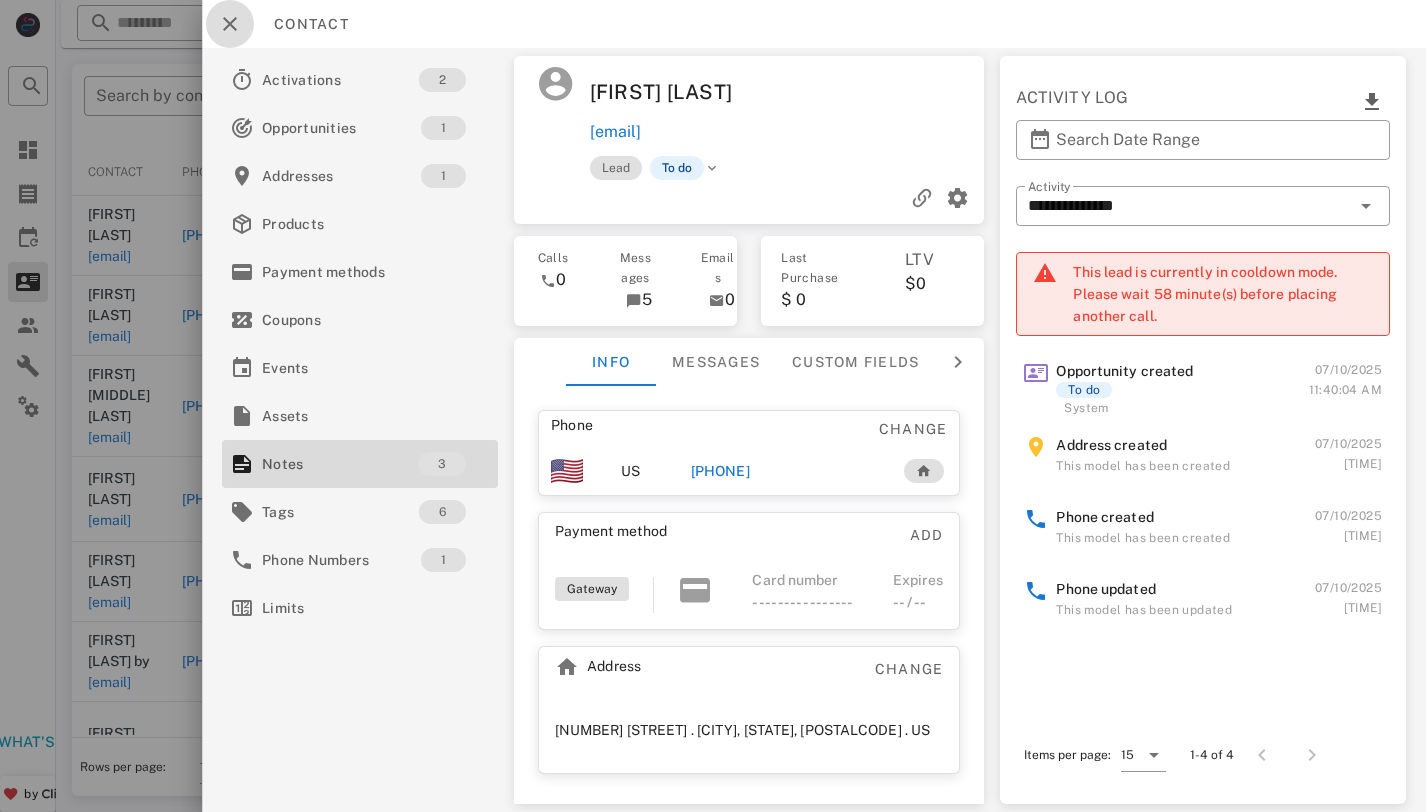 click at bounding box center (230, 24) 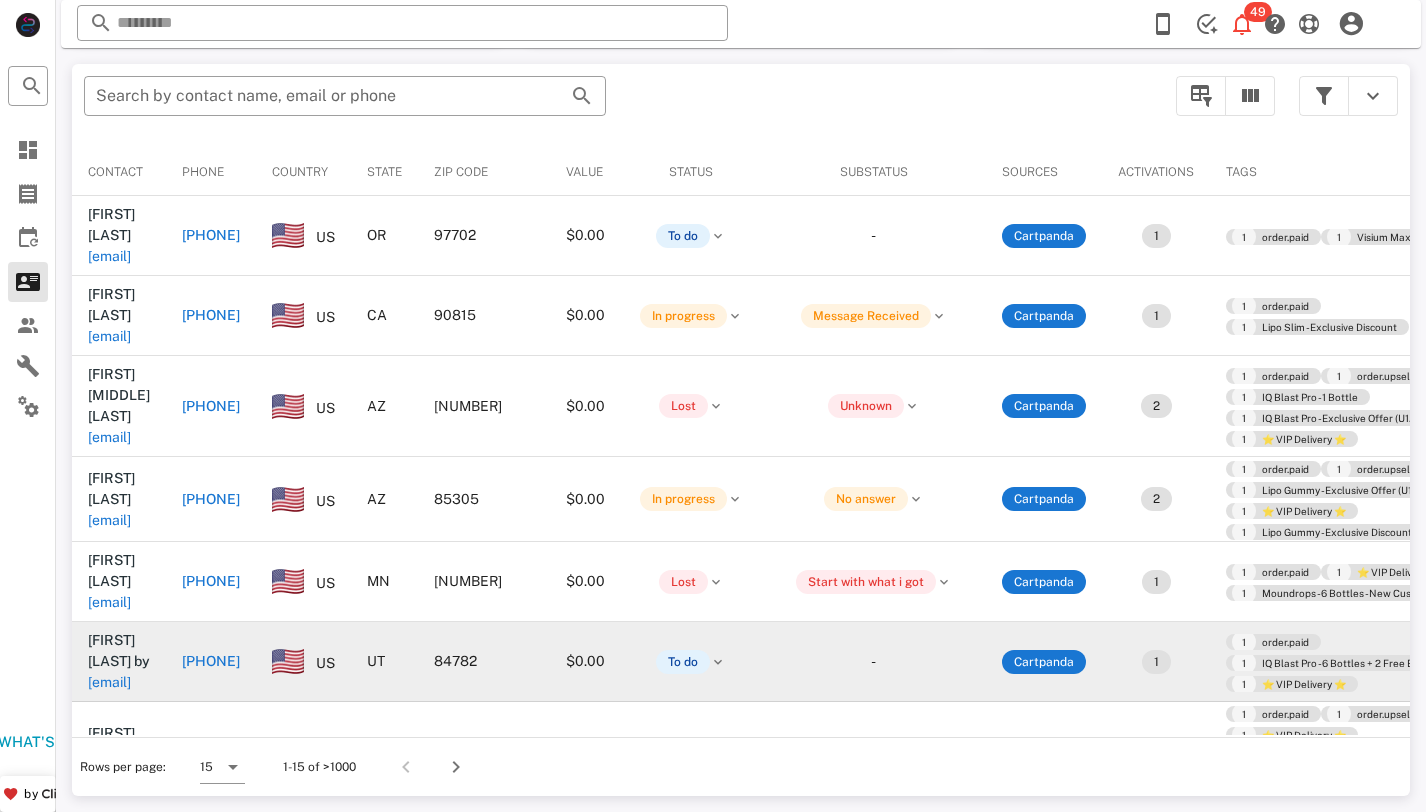 click on "[EMAIL]" at bounding box center (109, 682) 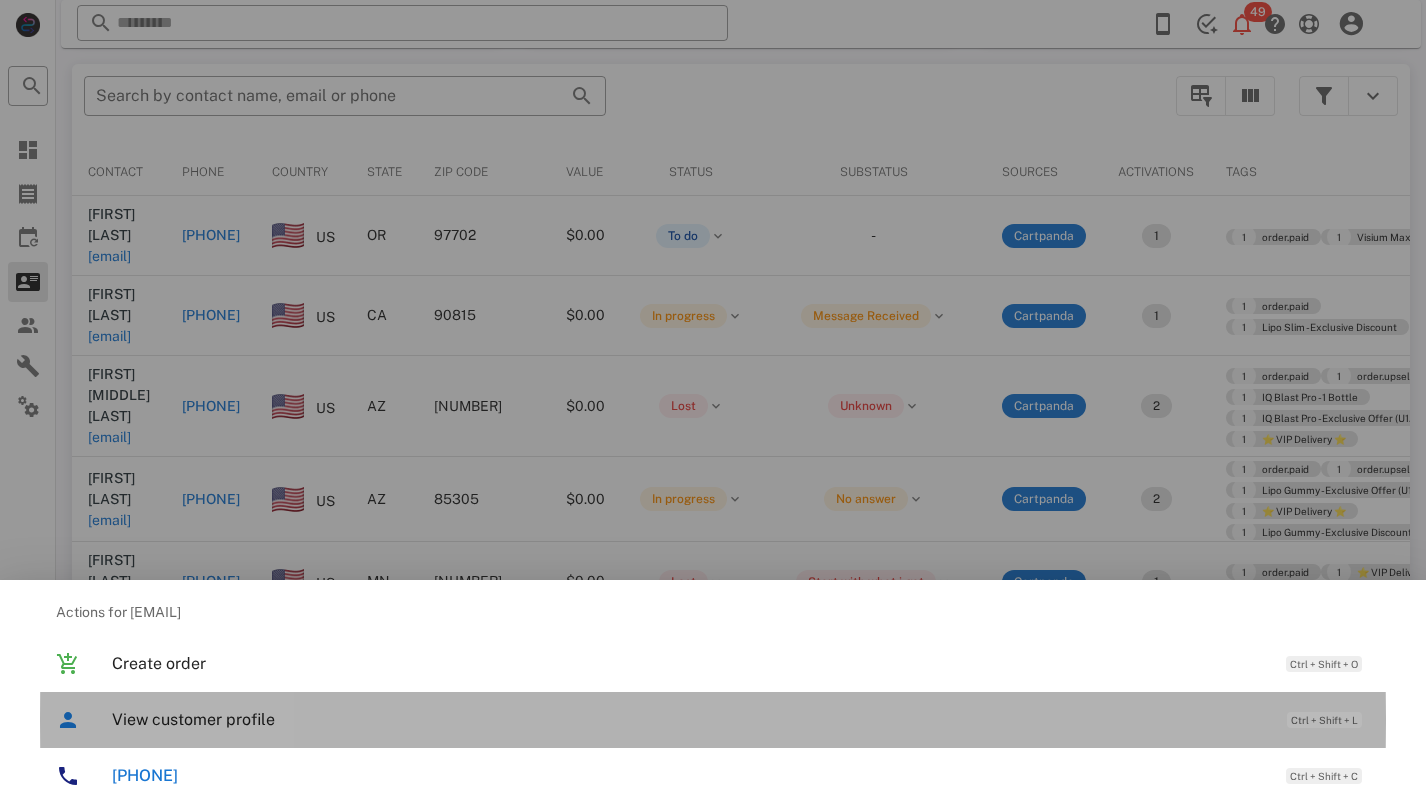 click on "View customer profile Ctrl + Shift + L" at bounding box center [741, 719] 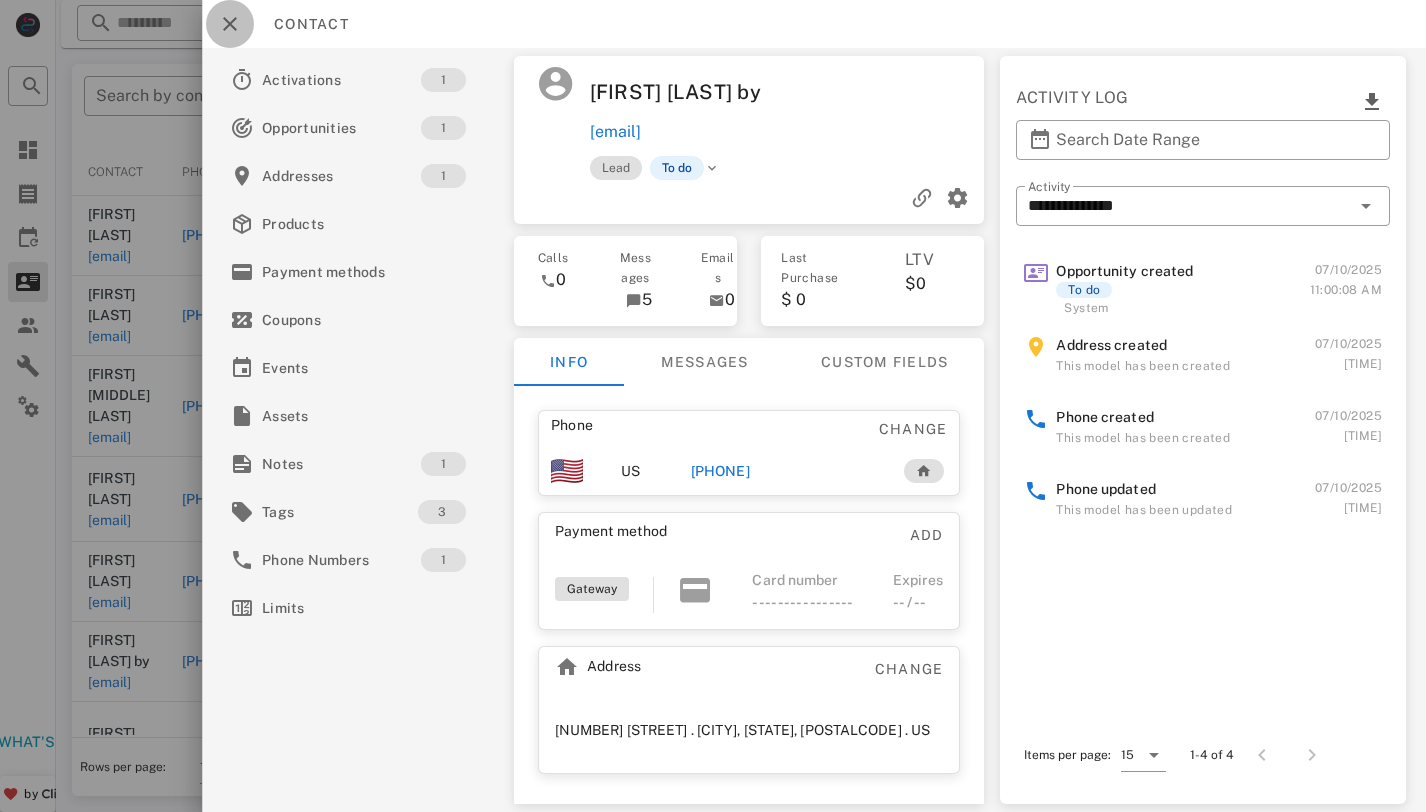 click at bounding box center (230, 24) 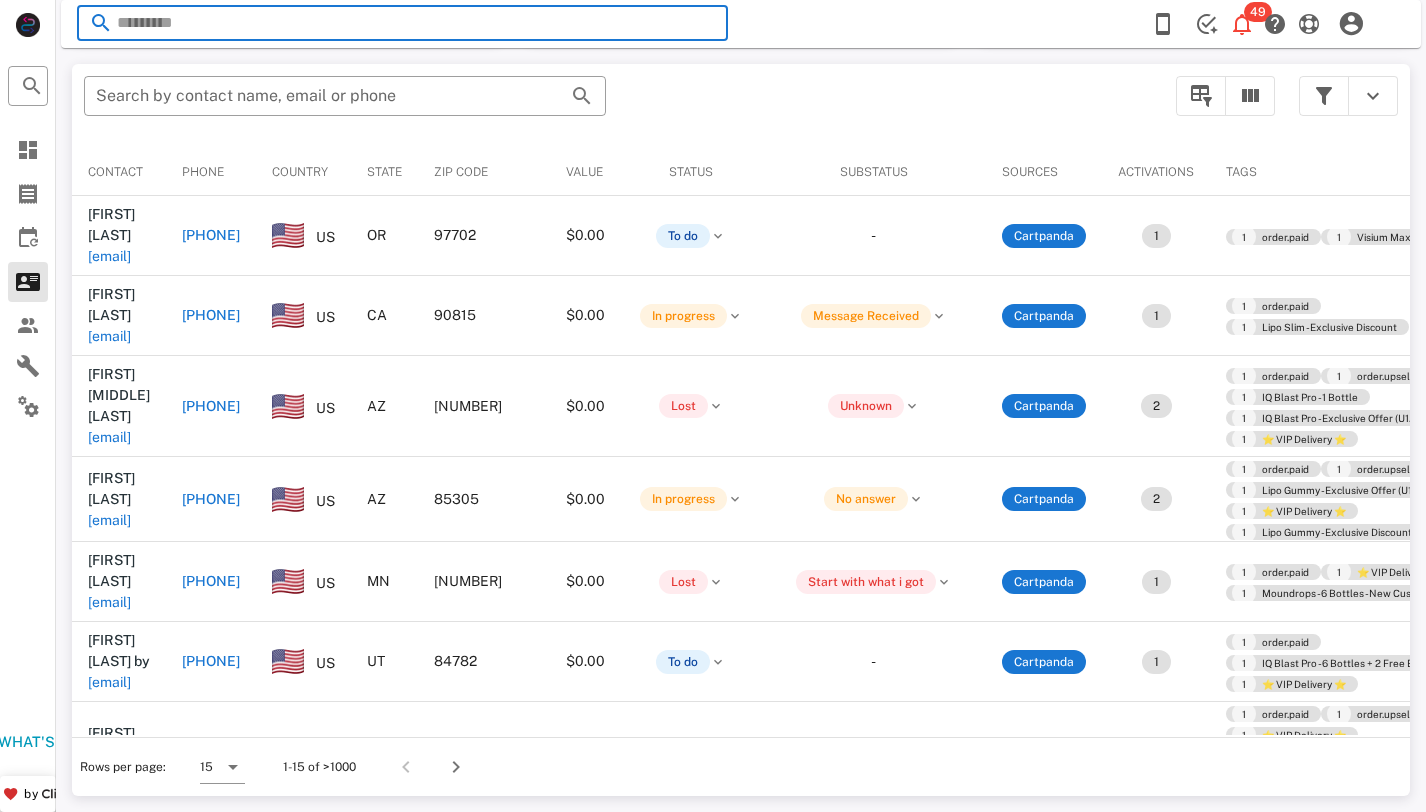 click at bounding box center [402, 23] 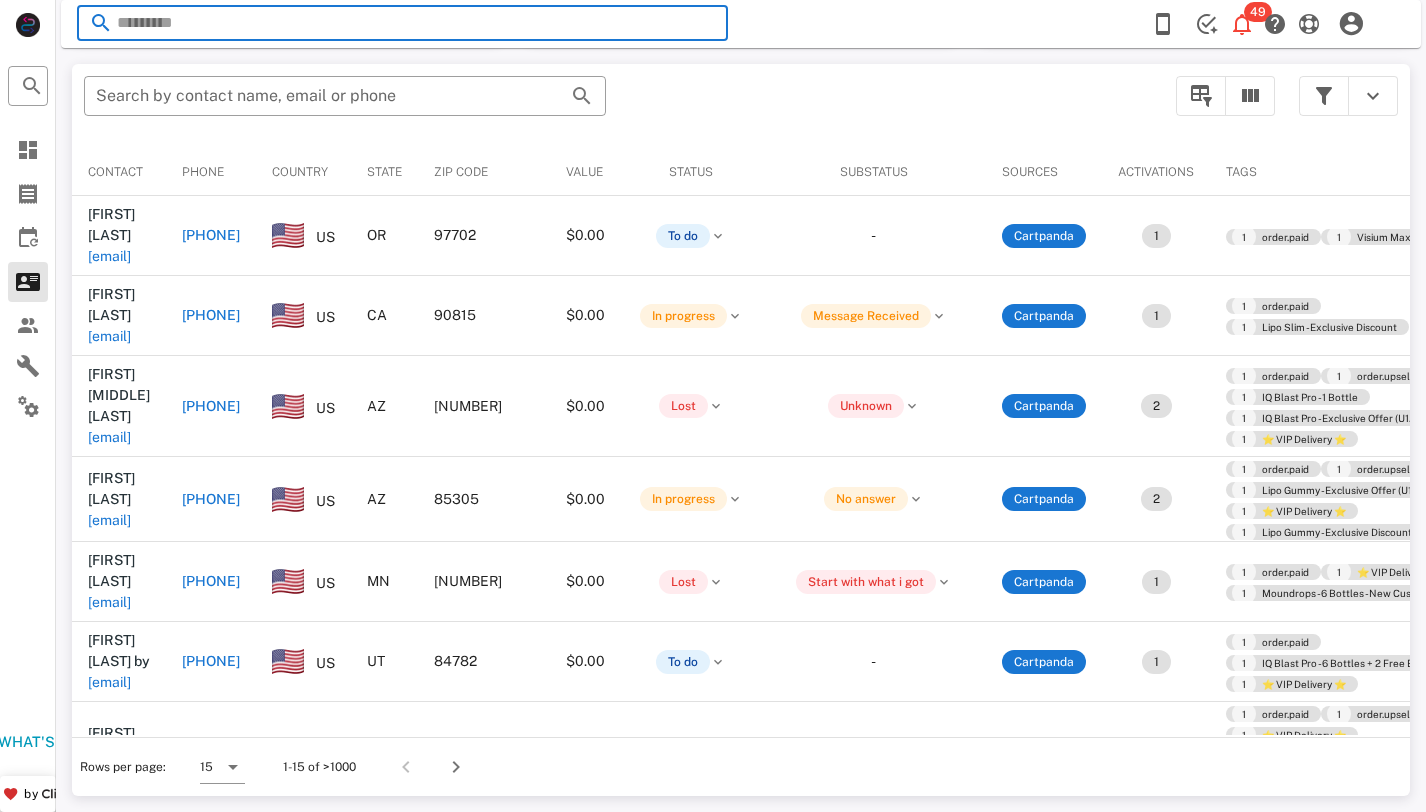 click at bounding box center (402, 23) 